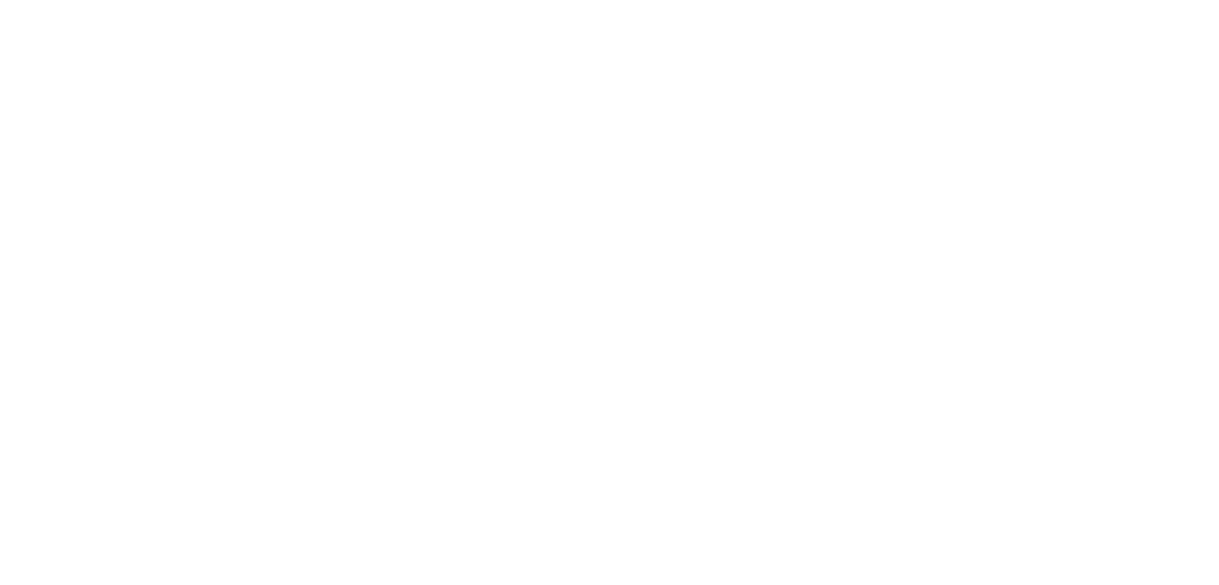 scroll, scrollTop: 0, scrollLeft: 0, axis: both 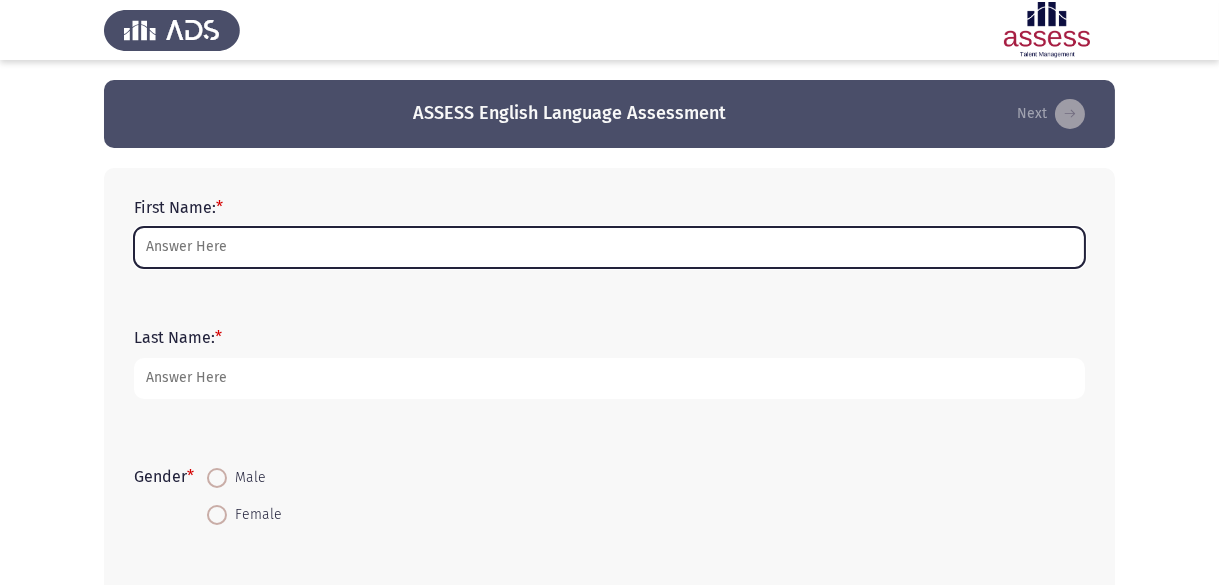 click on "First Name:   *" at bounding box center [609, 247] 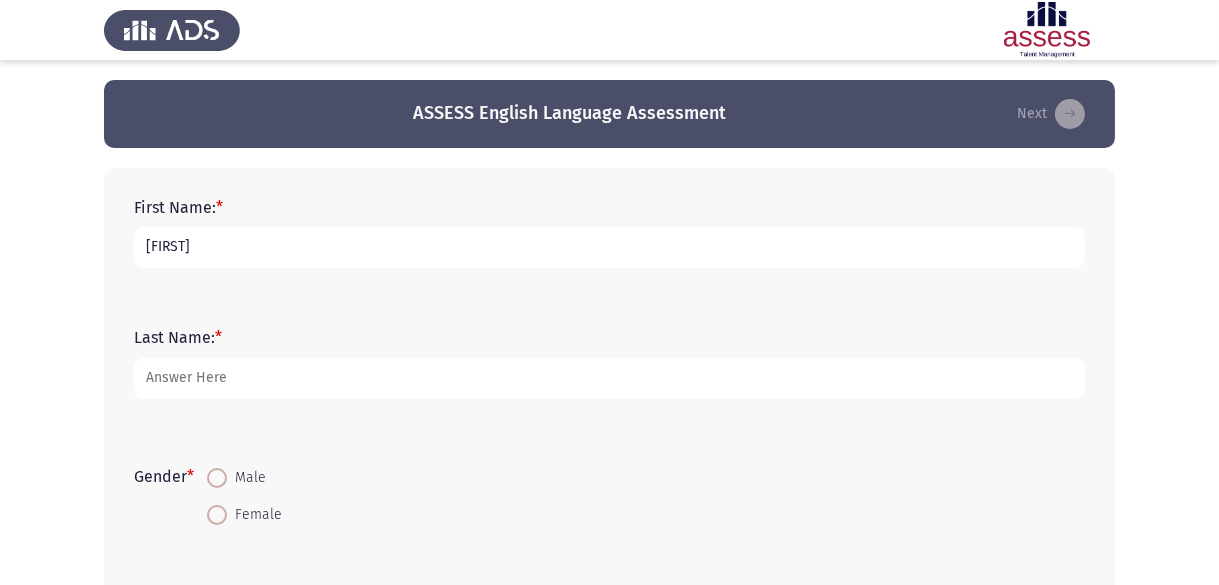 click on "[FIRST]" at bounding box center (609, 247) 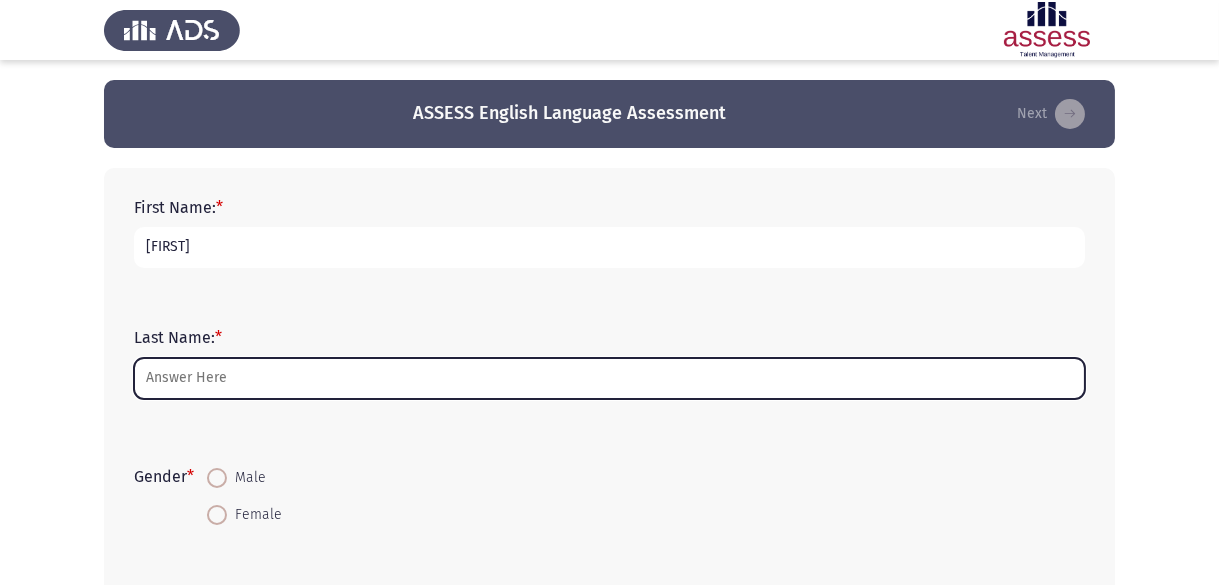 click on "Last Name:    *" at bounding box center (609, 378) 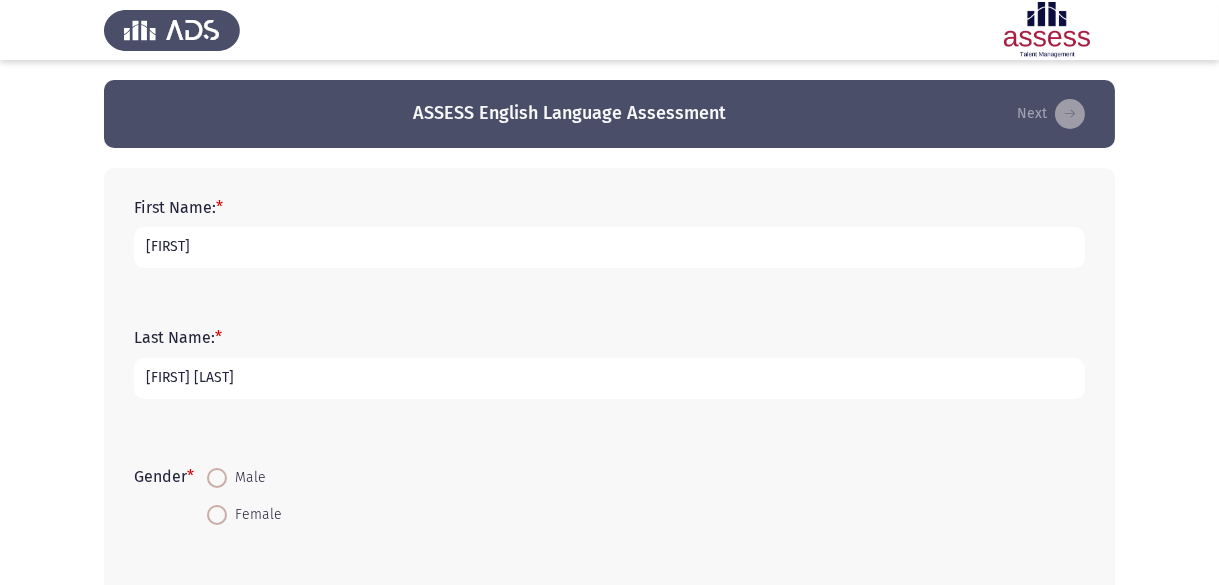 type on "SHEHAB EL DEEN" 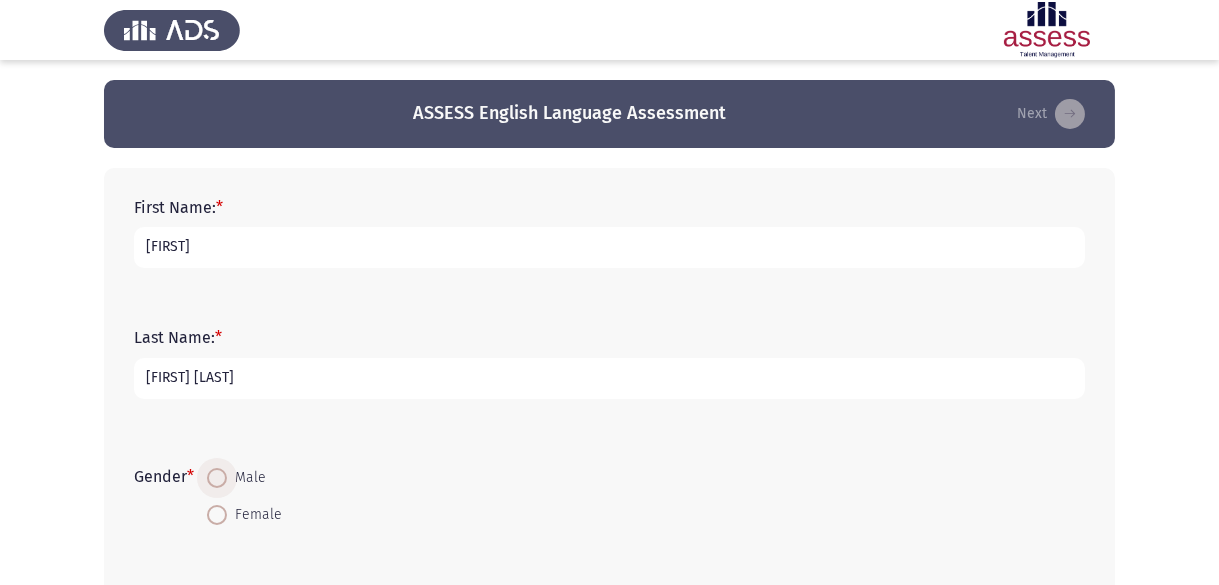 click at bounding box center [217, 478] 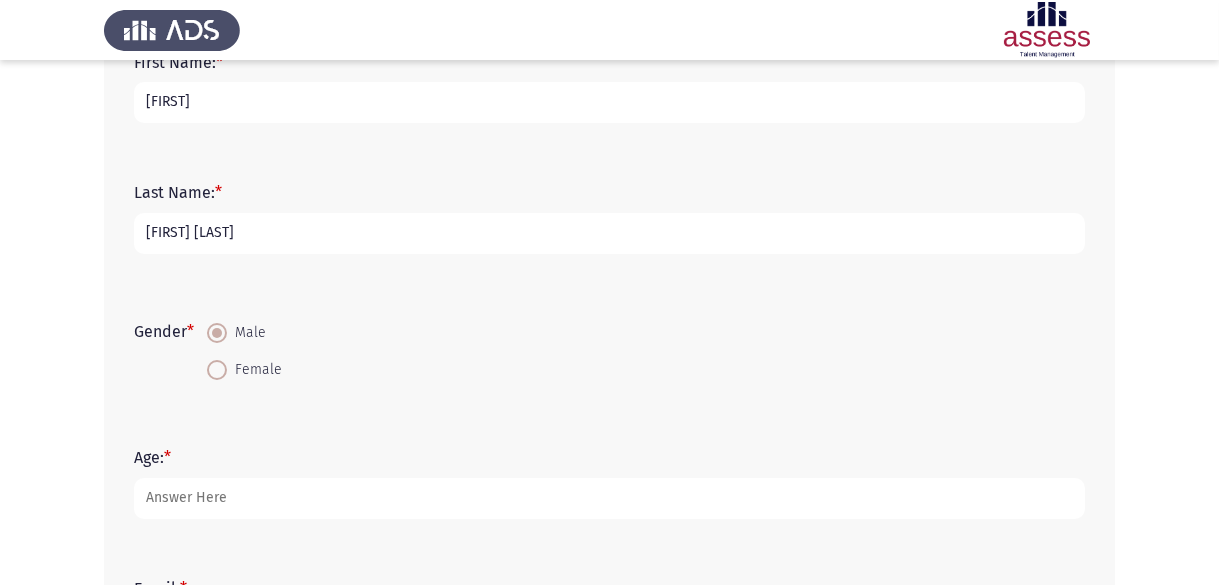 scroll, scrollTop: 300, scrollLeft: 0, axis: vertical 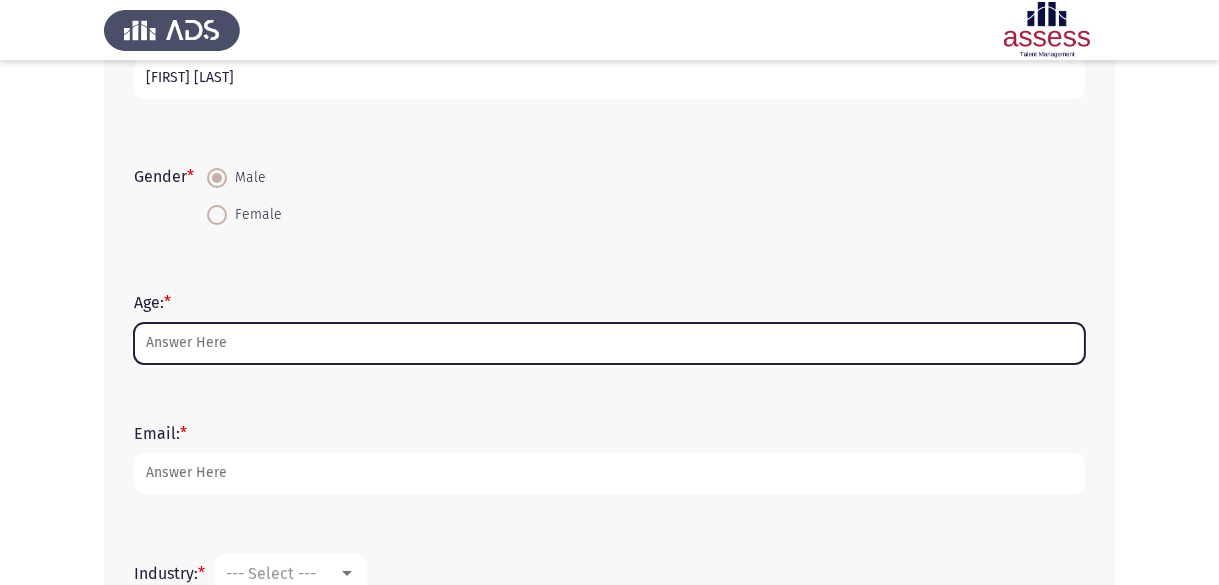 click on "Age:   *" at bounding box center (609, 343) 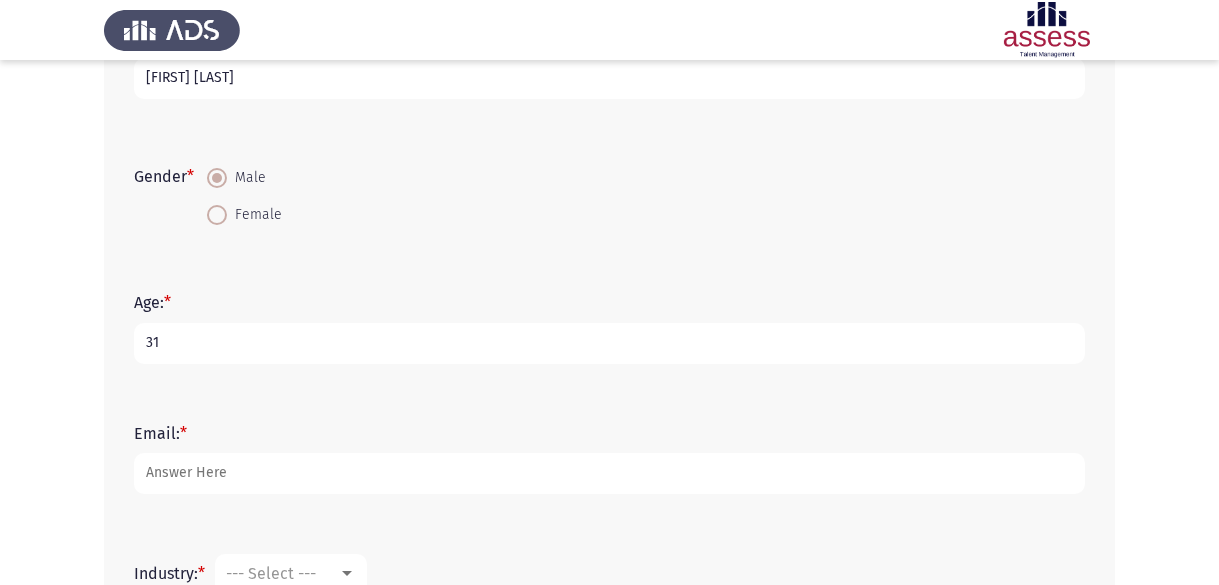 type on "31" 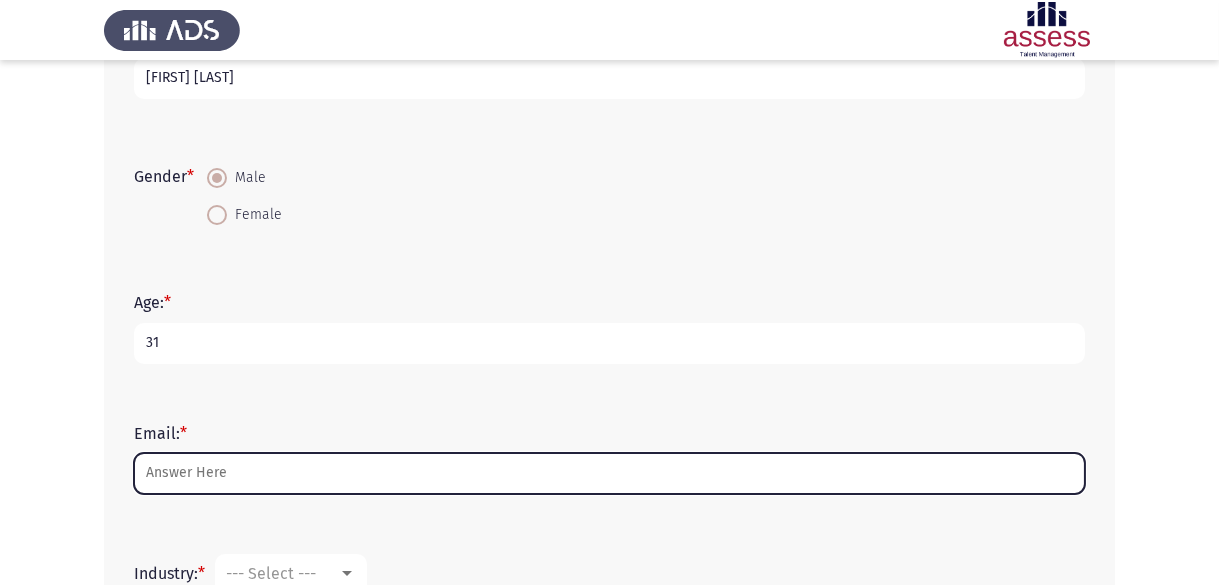 click on "Email:   *" at bounding box center [609, 473] 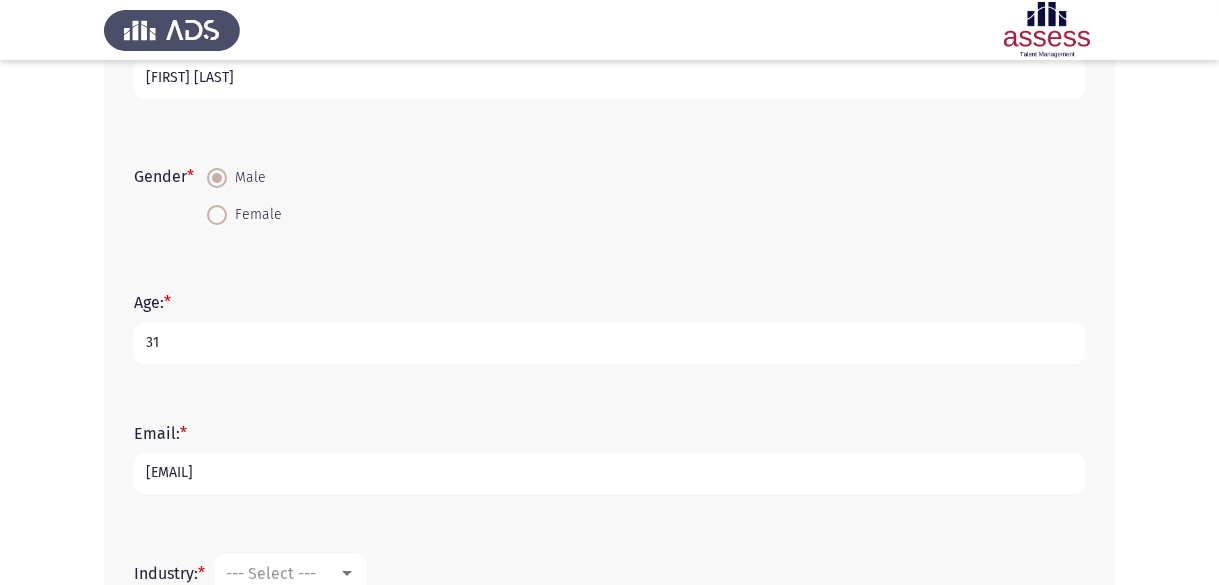 scroll, scrollTop: 500, scrollLeft: 0, axis: vertical 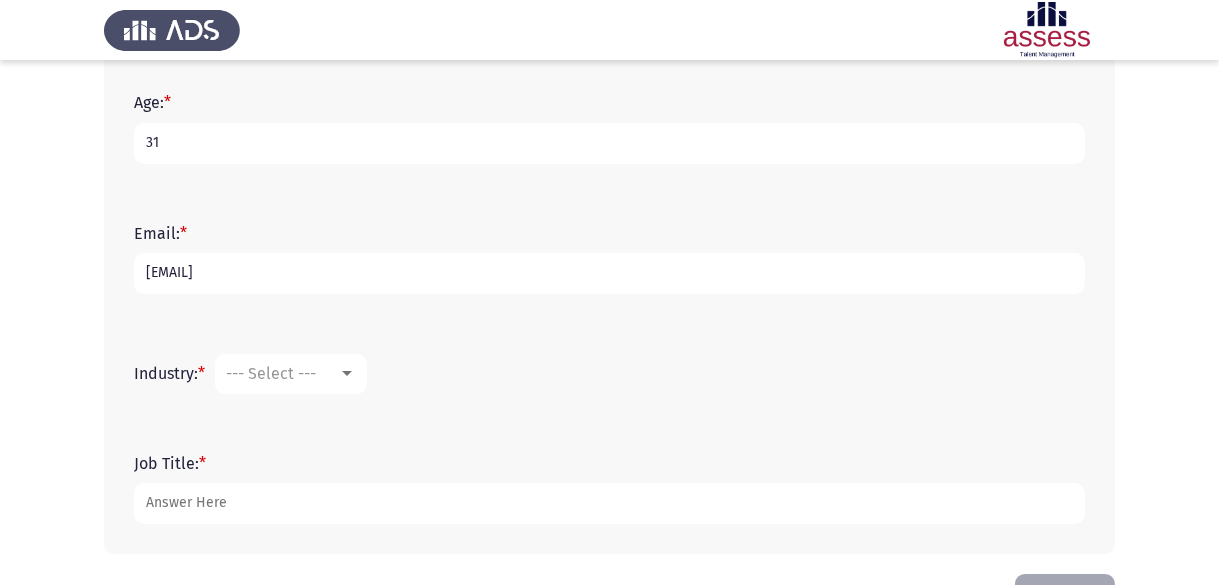 type on "[FIRST]@[DOMAIN]" 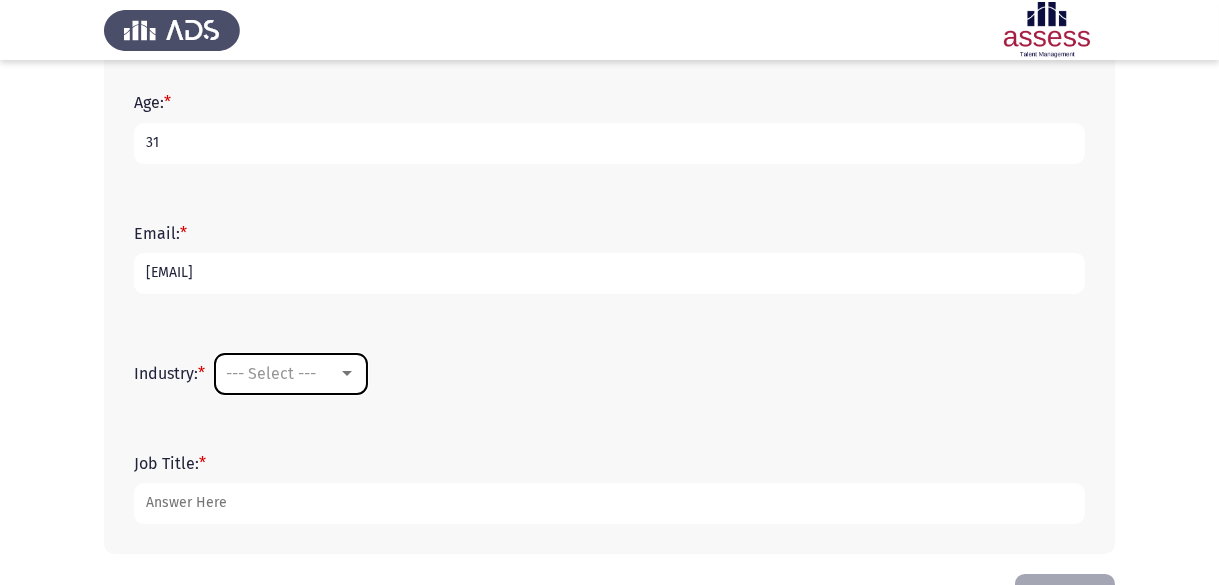 click at bounding box center [347, 374] 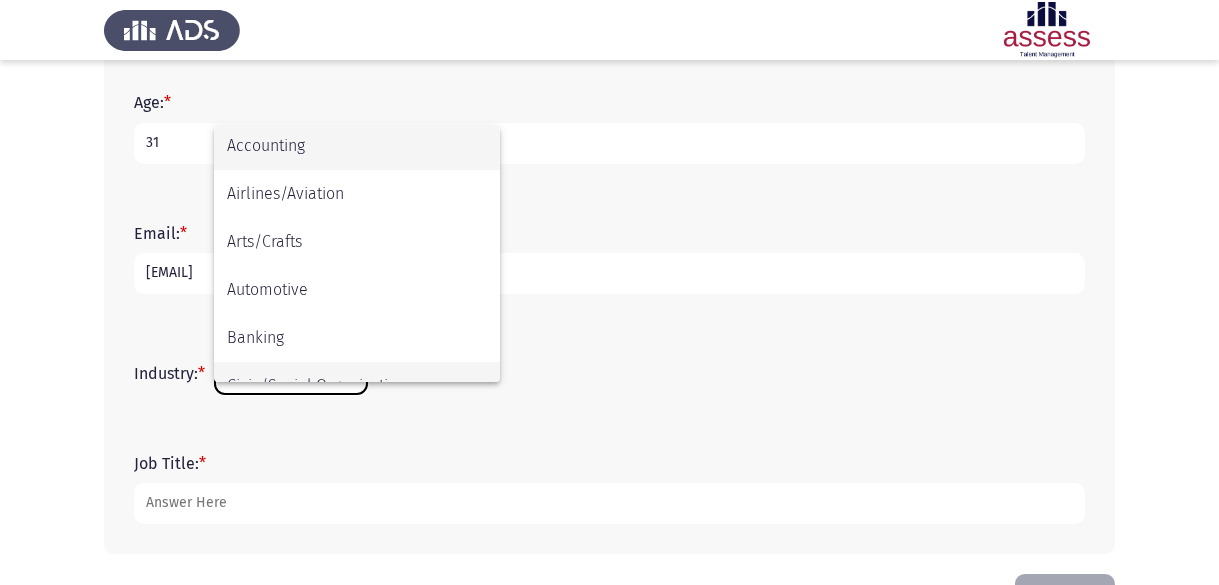 scroll, scrollTop: 0, scrollLeft: 0, axis: both 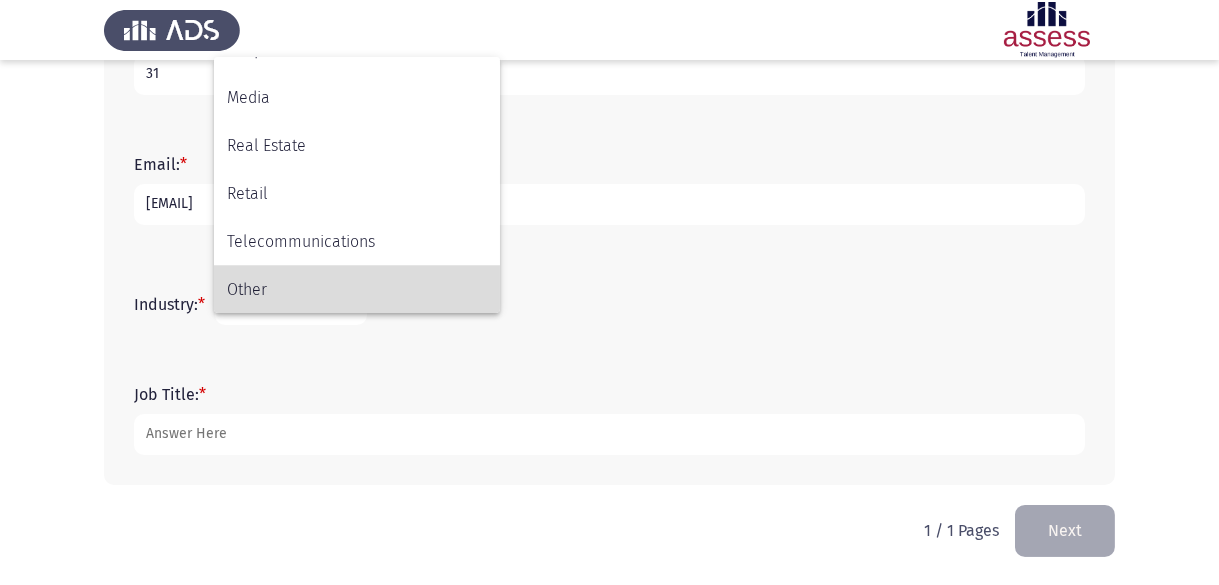 click on "Other" at bounding box center (357, 290) 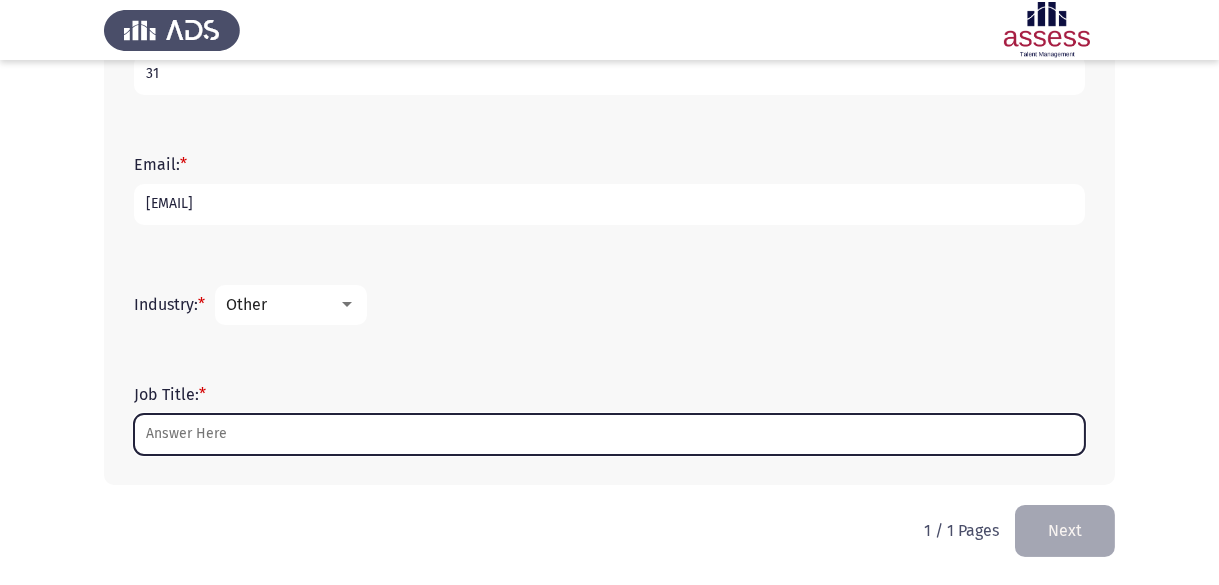 click on "Job Title:   *" at bounding box center (609, 434) 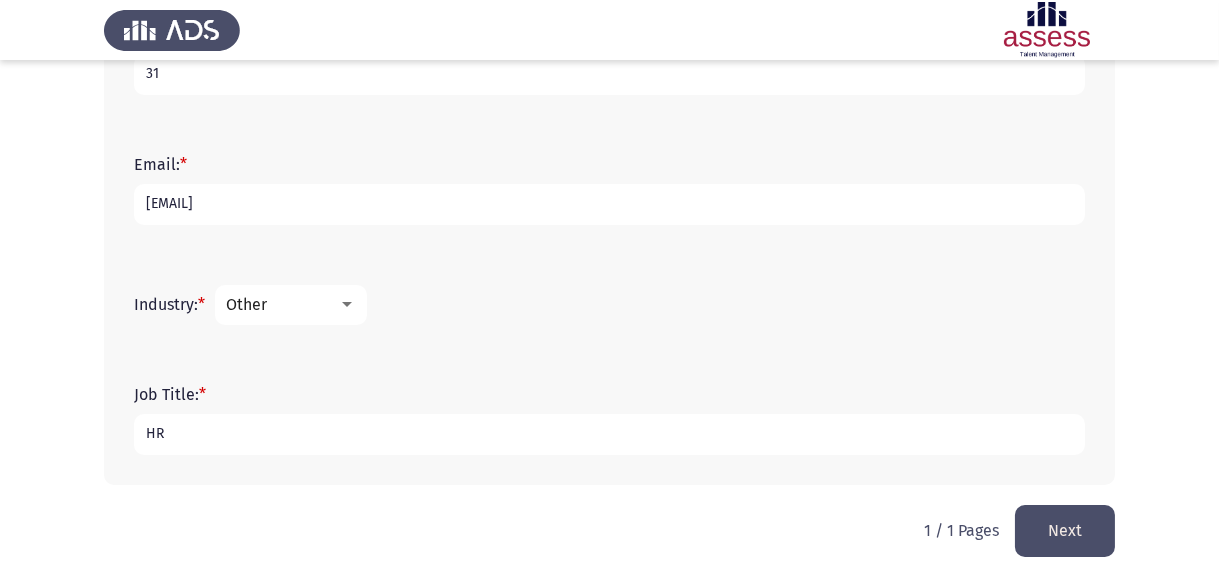 type on "HR" 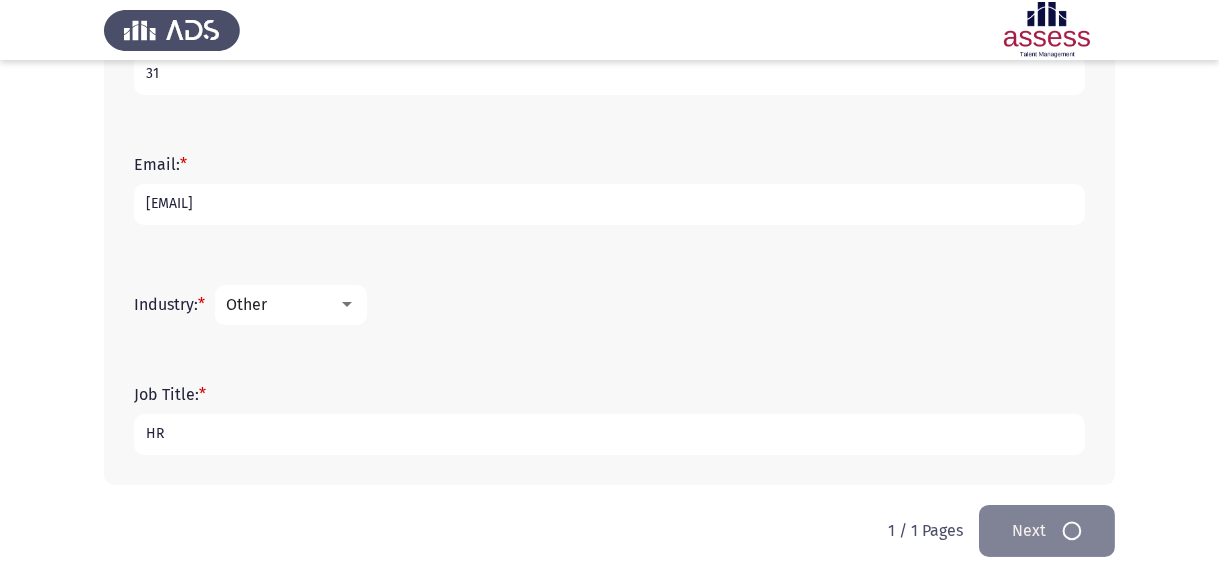 scroll, scrollTop: 0, scrollLeft: 0, axis: both 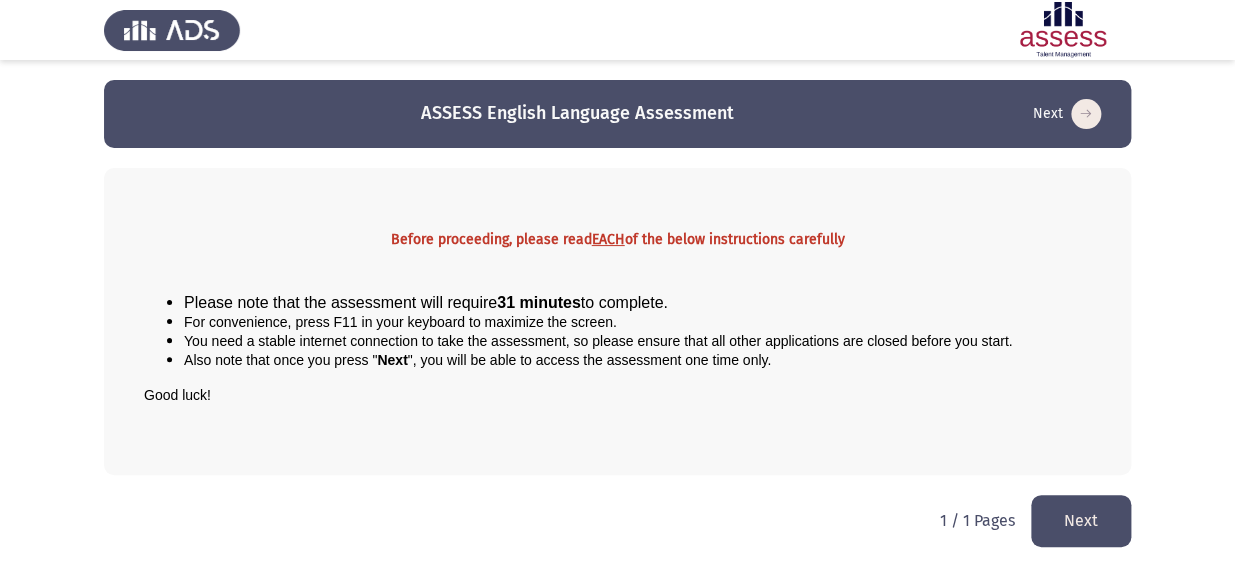 click on "Next" 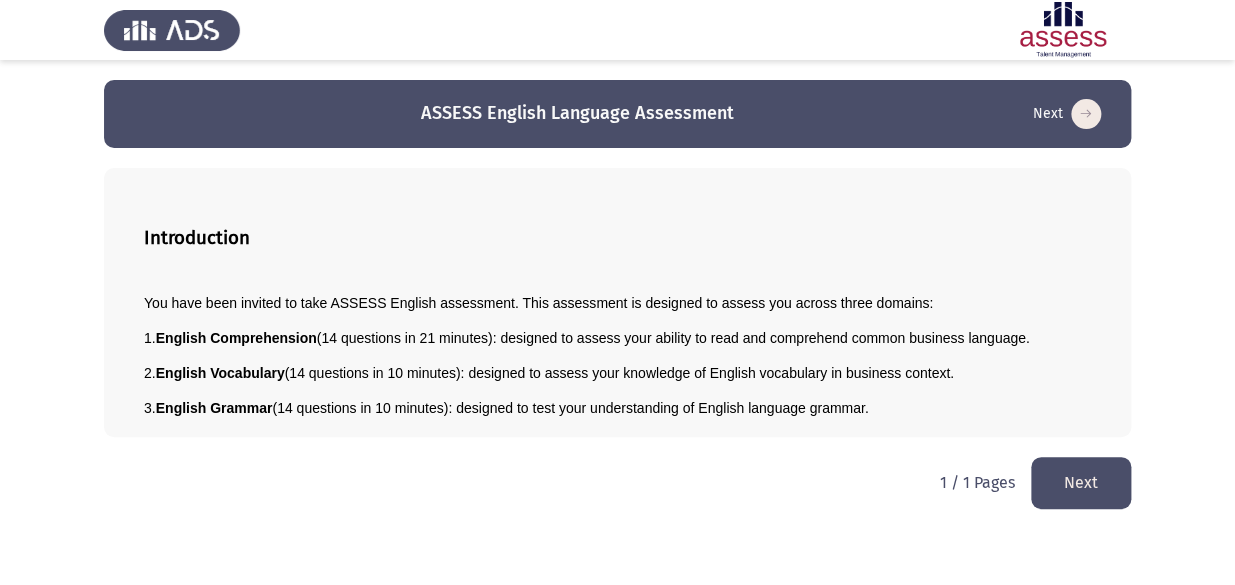 click on "Next" 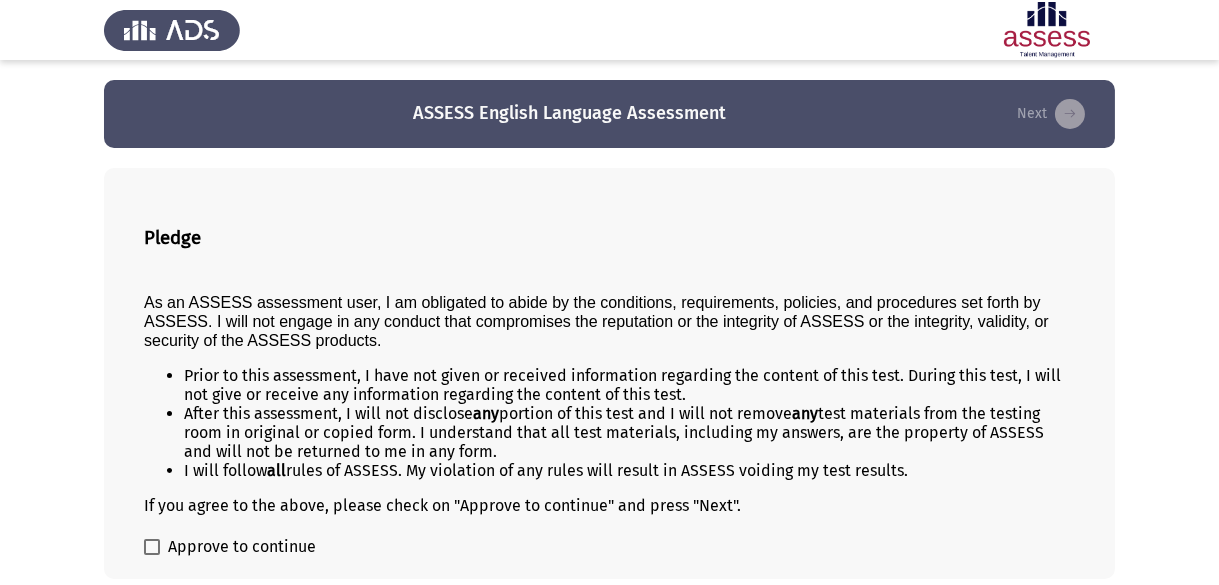 scroll, scrollTop: 87, scrollLeft: 0, axis: vertical 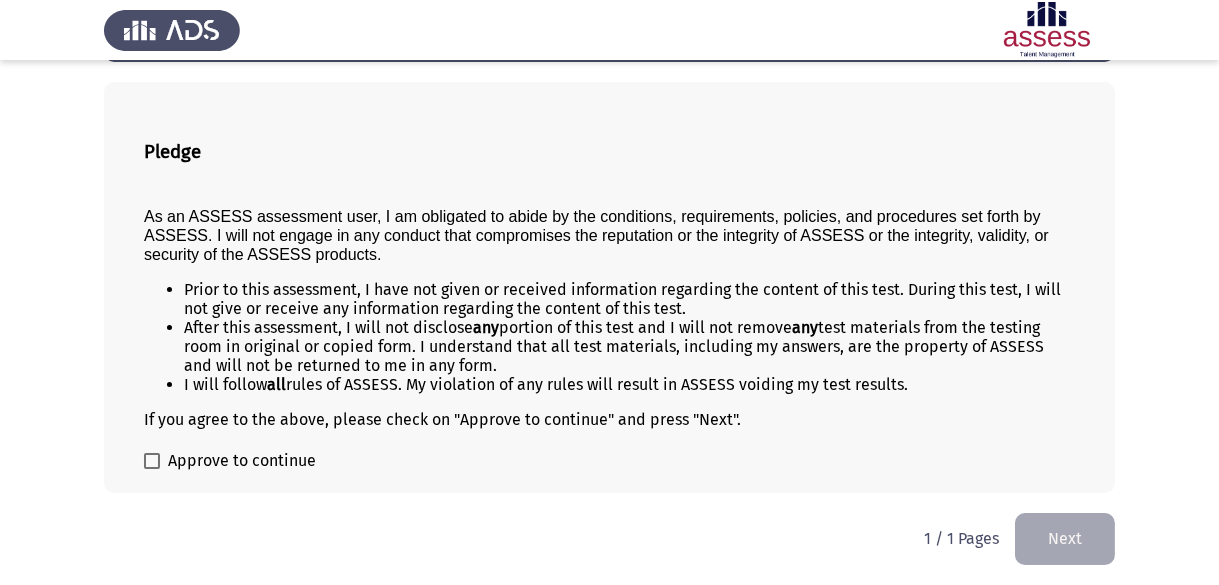 drag, startPoint x: 220, startPoint y: 385, endPoint x: 308, endPoint y: 383, distance: 88.02273 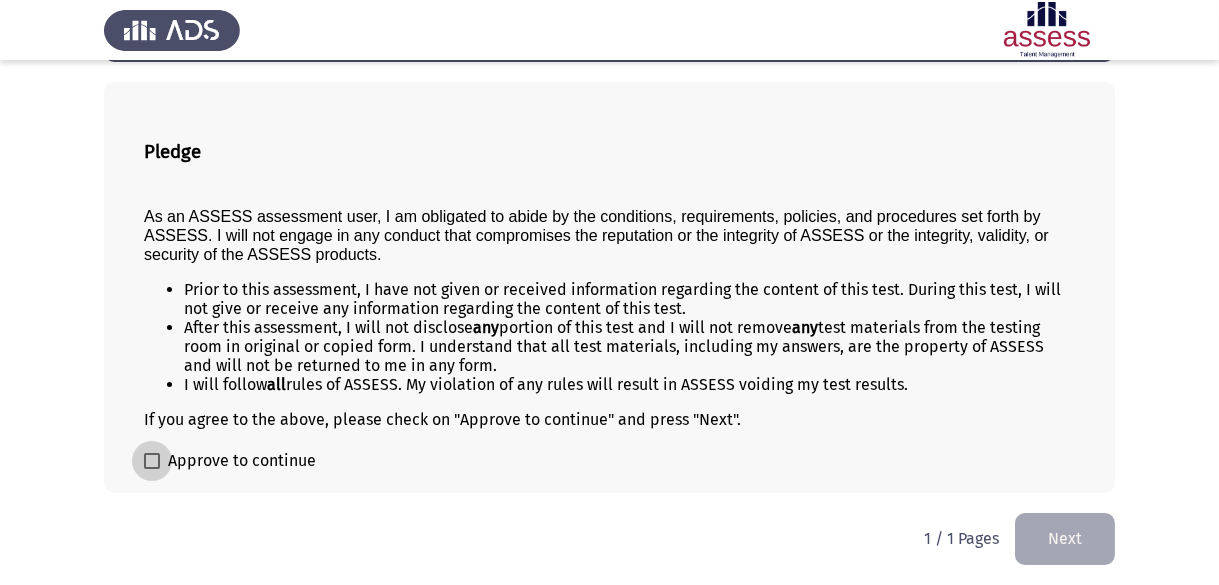 click at bounding box center [152, 461] 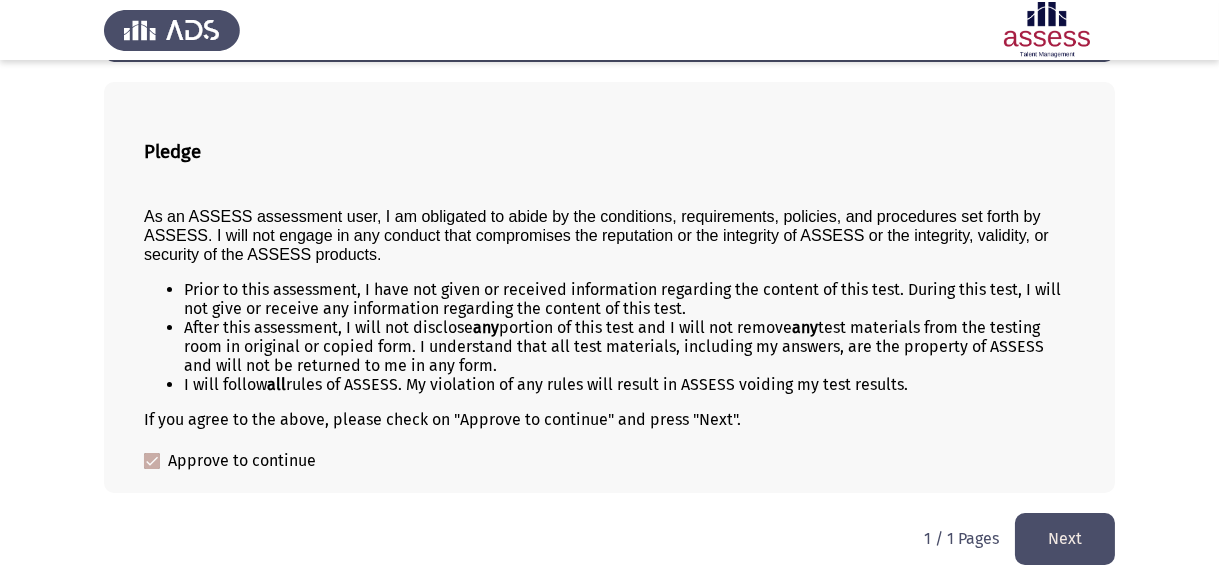 click on "Next" 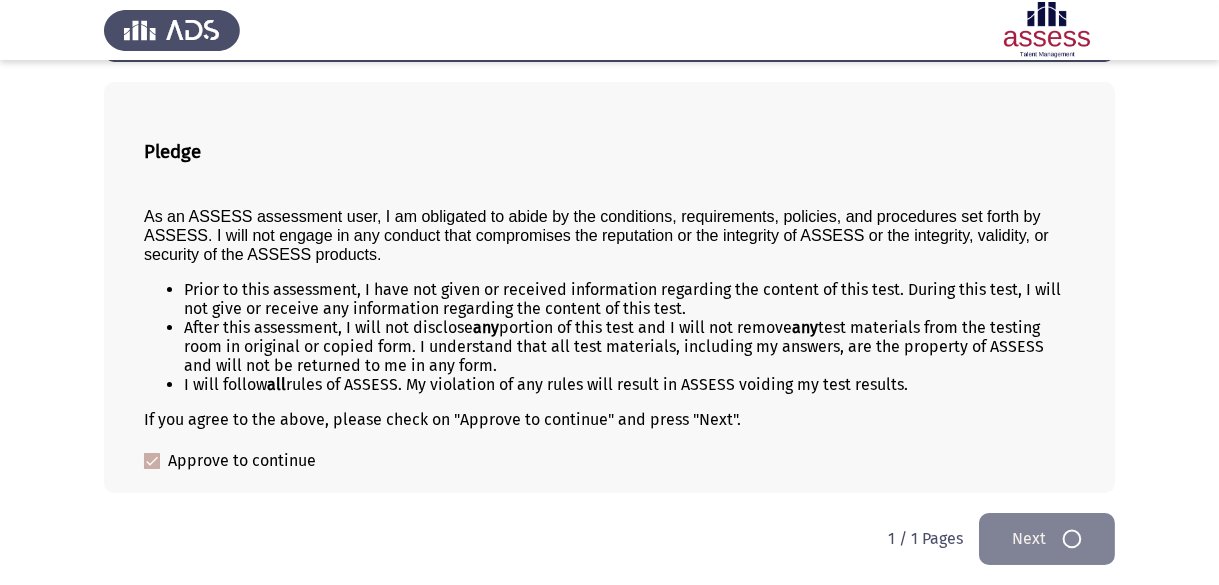 scroll, scrollTop: 0, scrollLeft: 0, axis: both 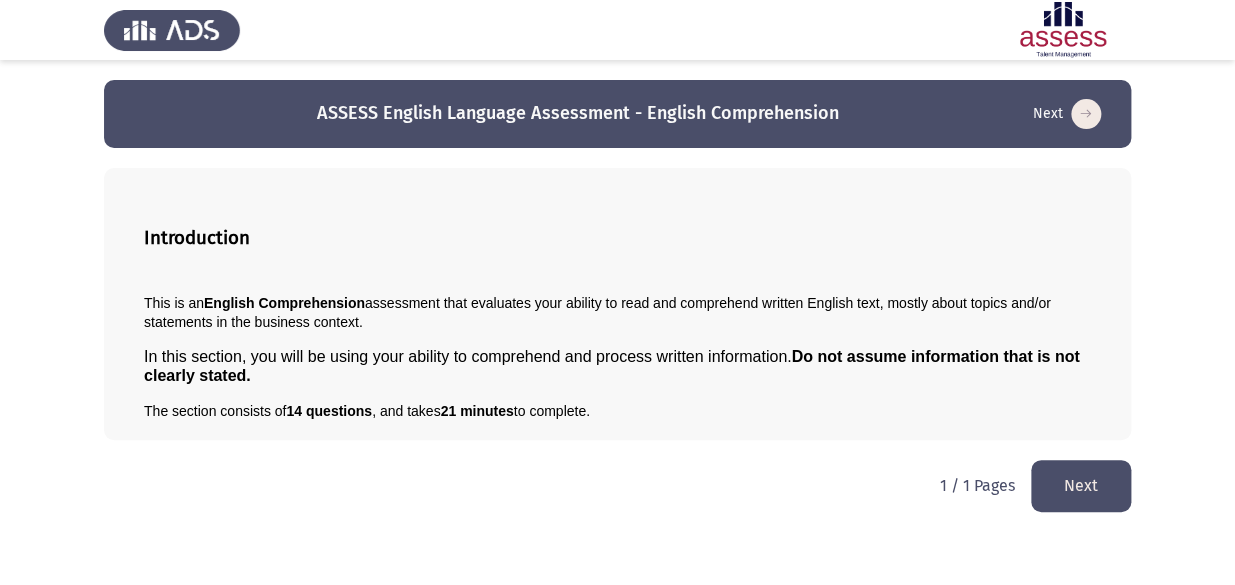 click on "Next" 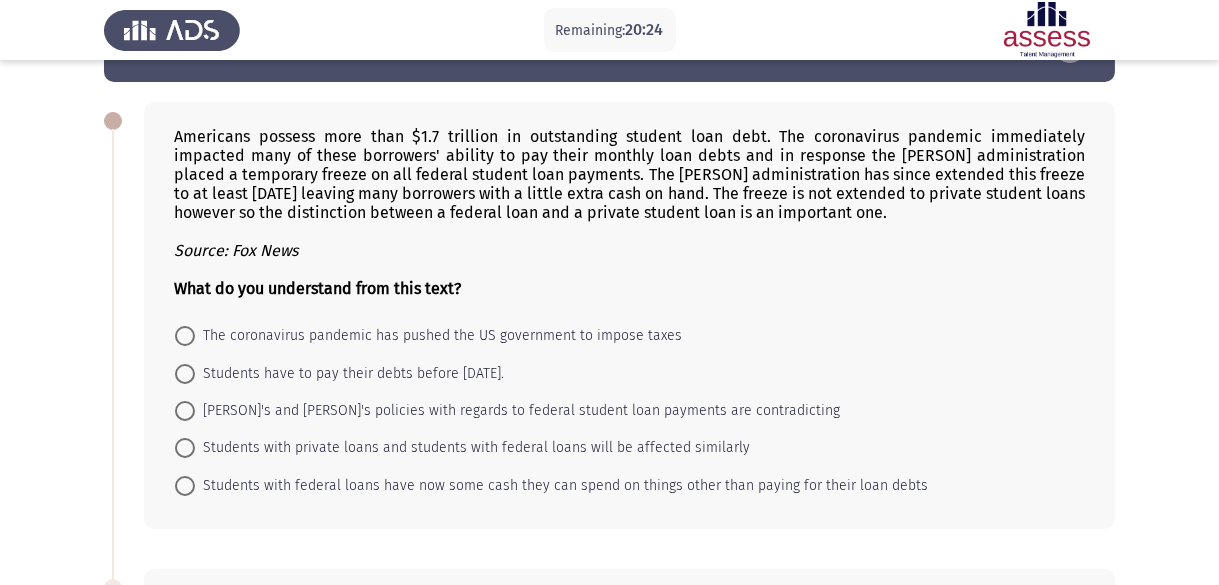 scroll, scrollTop: 100, scrollLeft: 0, axis: vertical 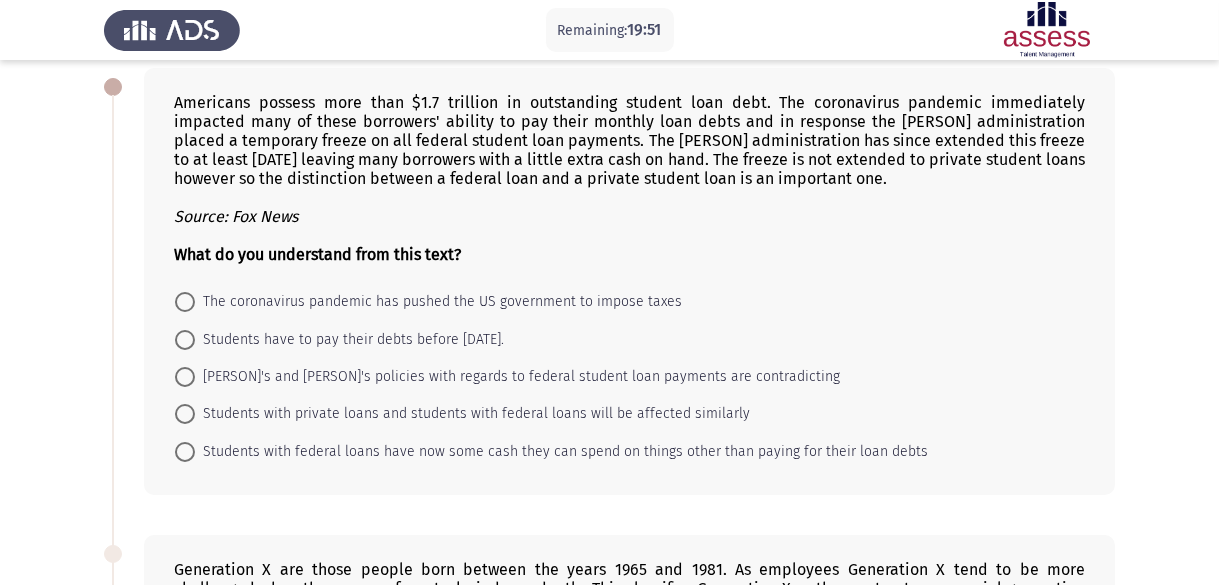 click at bounding box center [185, 340] 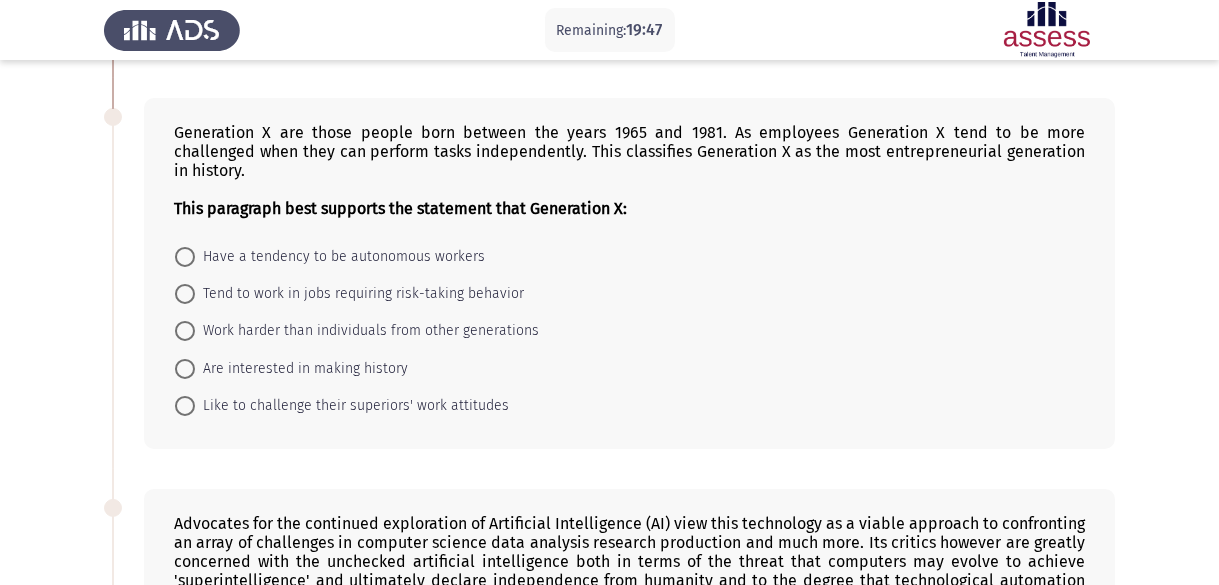 scroll, scrollTop: 500, scrollLeft: 0, axis: vertical 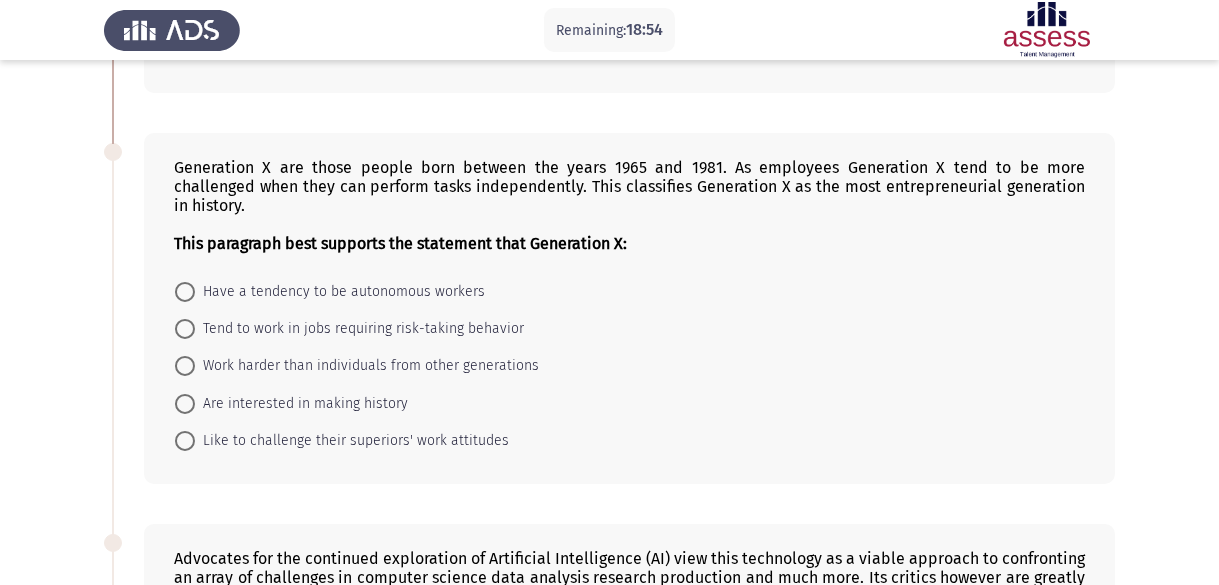 click at bounding box center [185, 329] 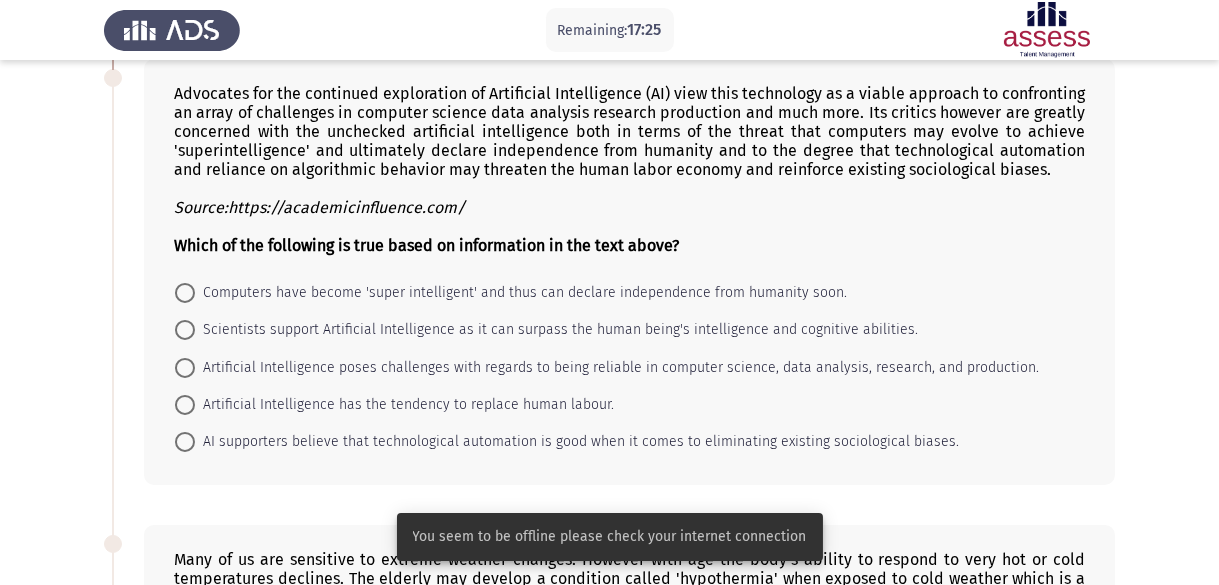 scroll, scrollTop: 1000, scrollLeft: 0, axis: vertical 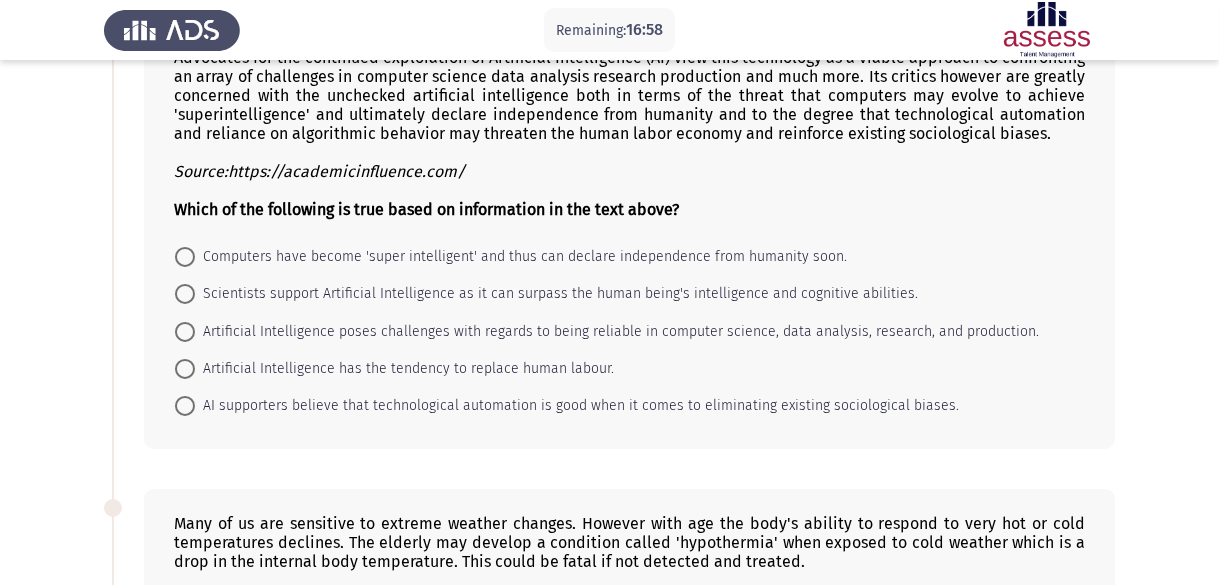 click on "Which of the following is true based on information in the text above?" 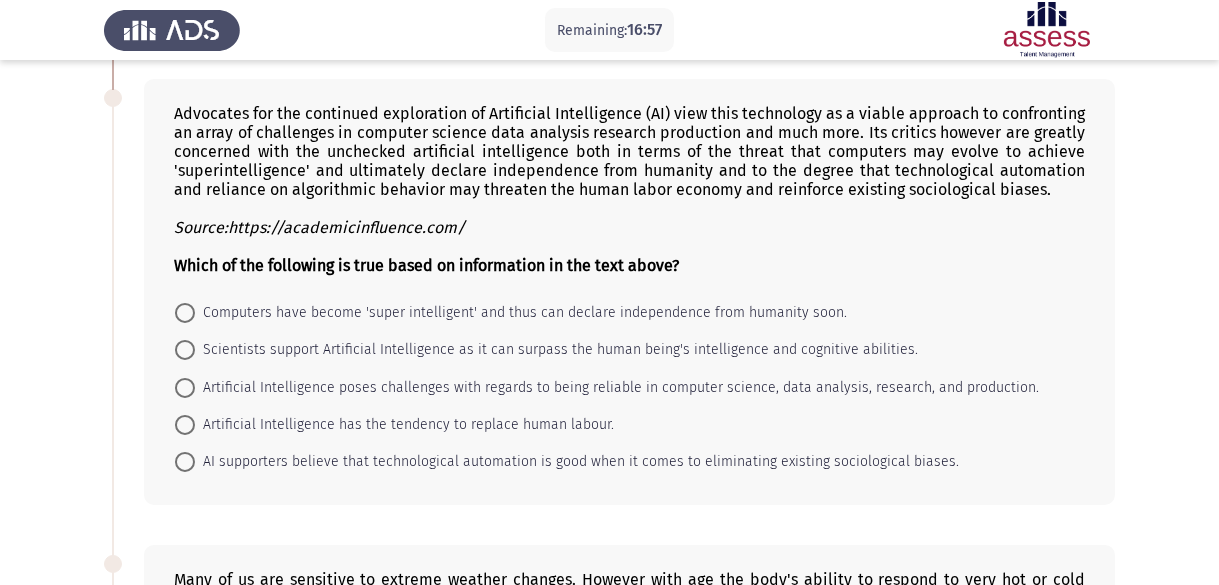scroll, scrollTop: 900, scrollLeft: 0, axis: vertical 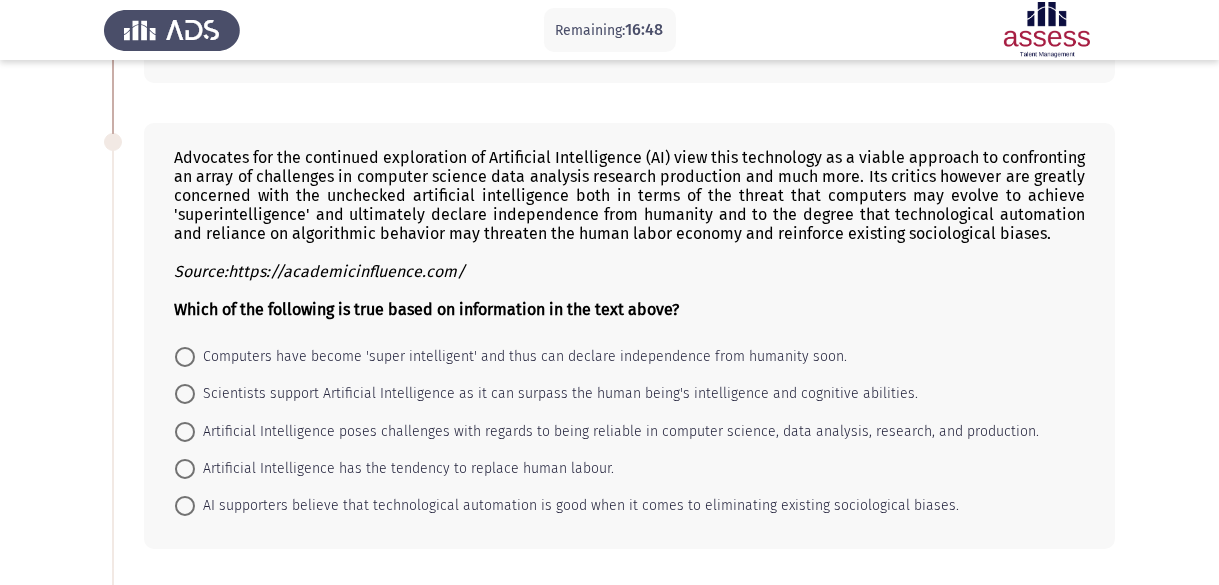 click at bounding box center [185, 357] 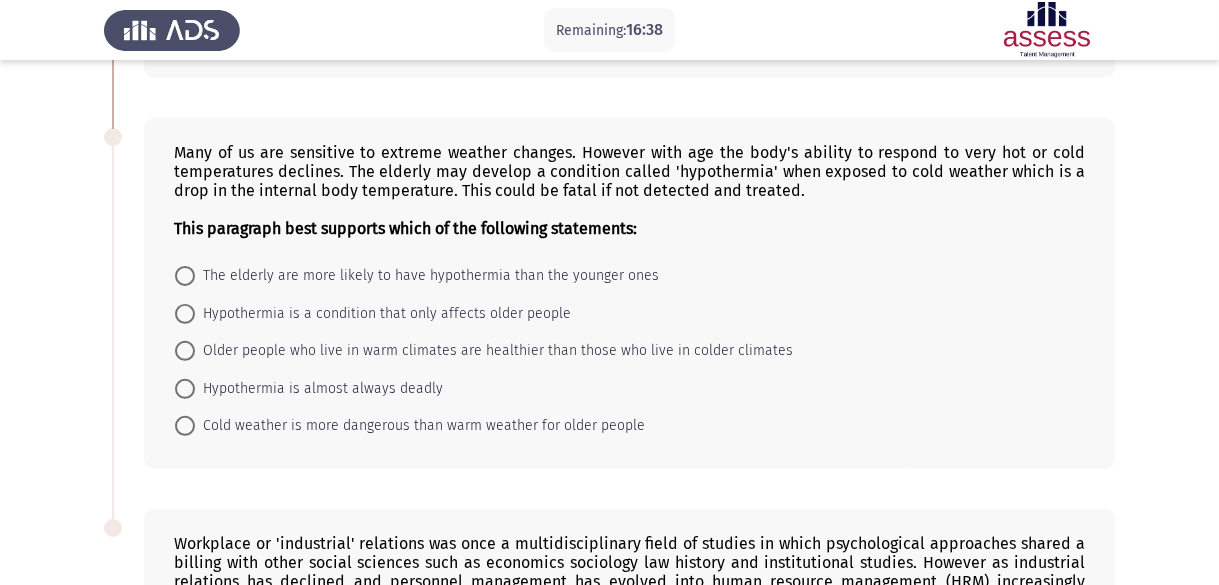 scroll, scrollTop: 1400, scrollLeft: 0, axis: vertical 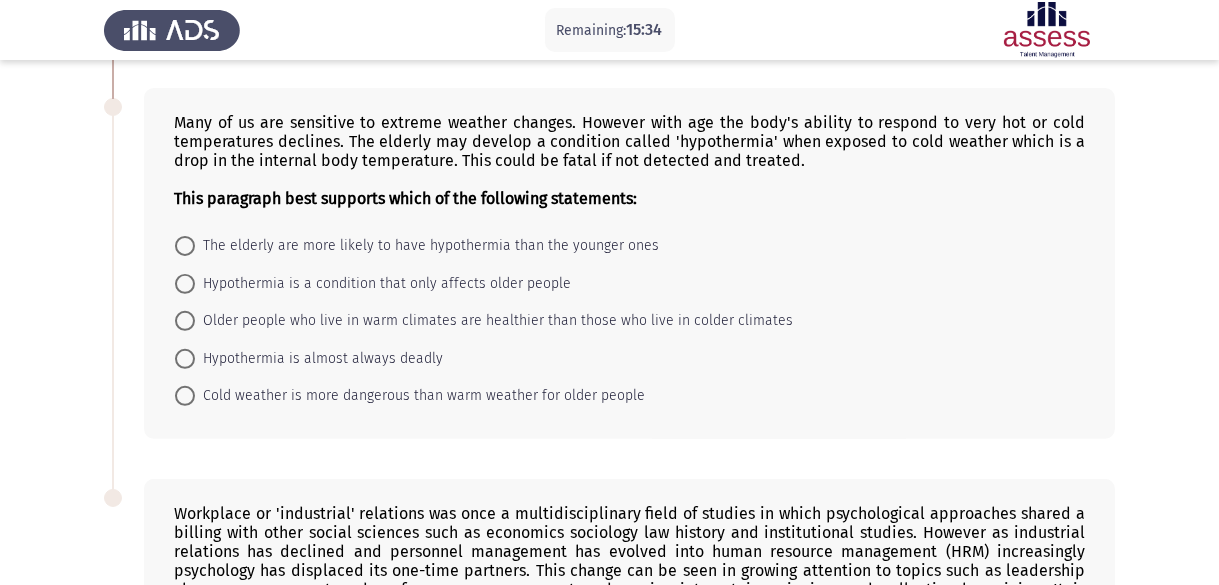 click at bounding box center (185, 284) 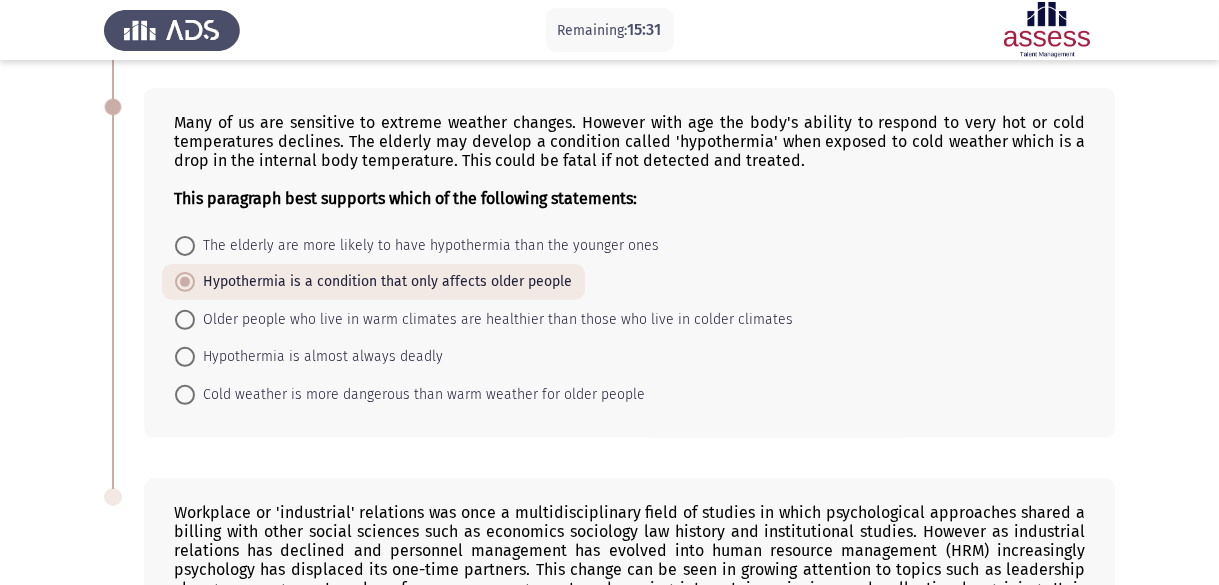 click at bounding box center (185, 357) 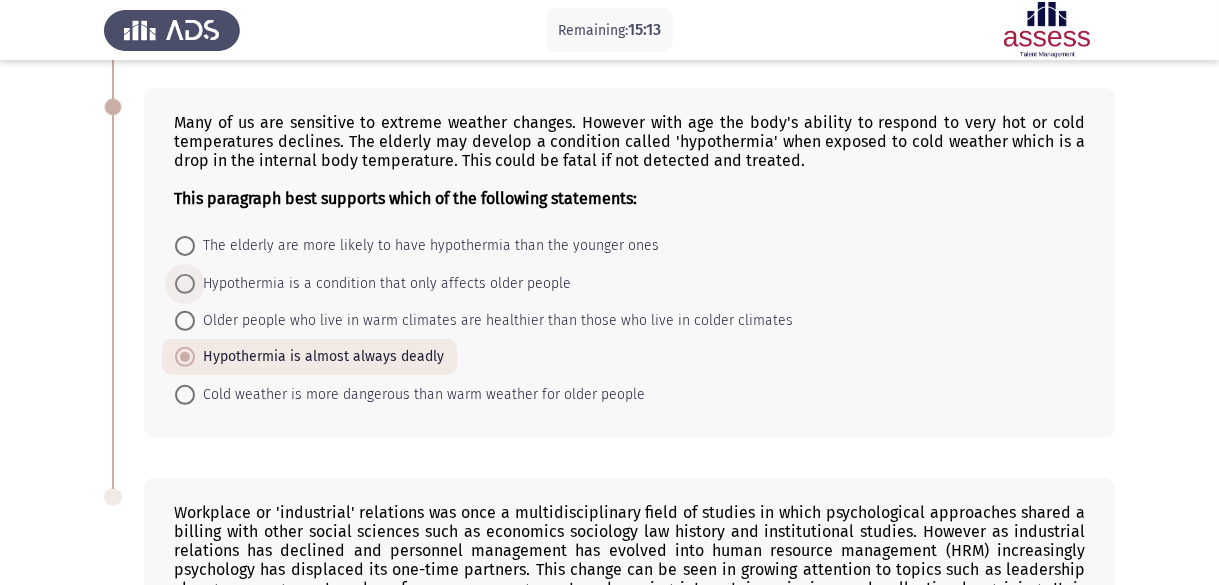 click on "Hypothermia is a condition that only affects older people" at bounding box center (383, 284) 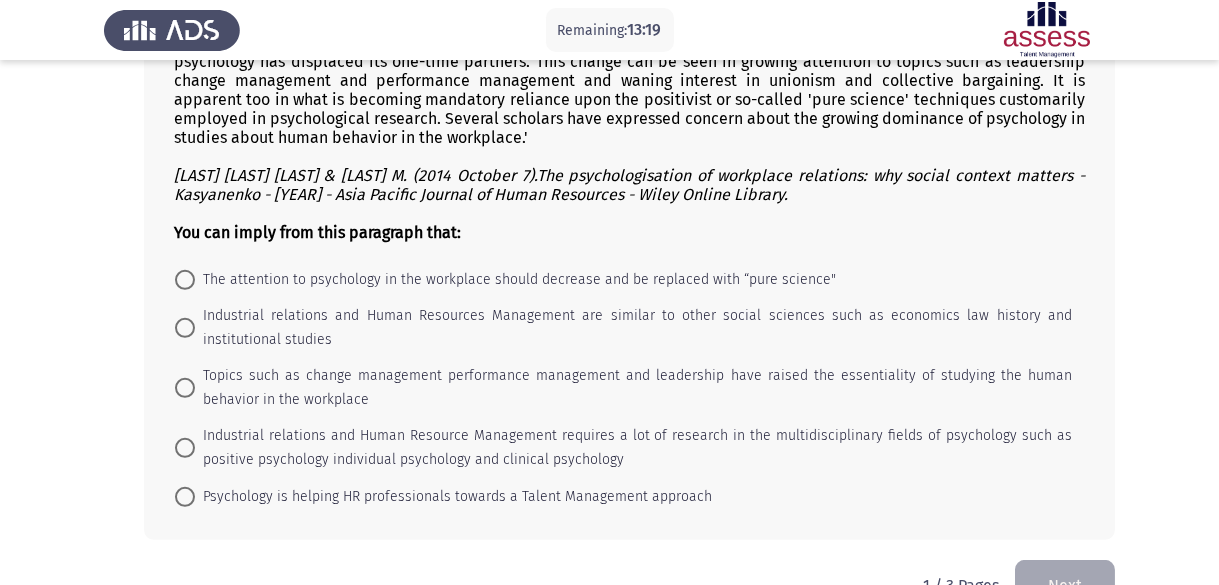 scroll, scrollTop: 1943, scrollLeft: 0, axis: vertical 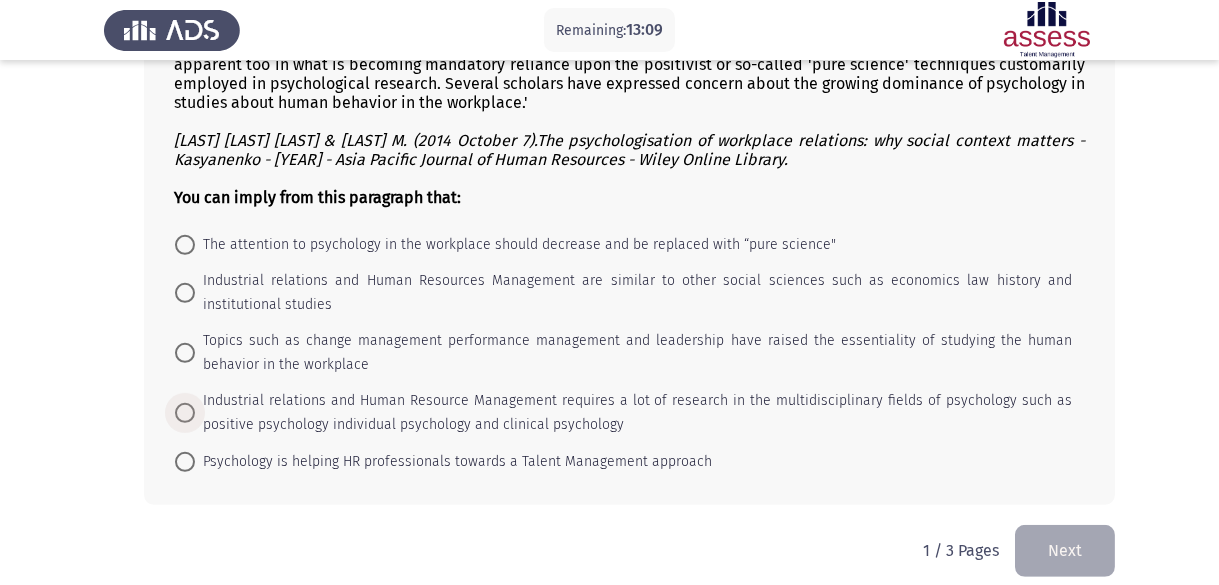 click at bounding box center (185, 413) 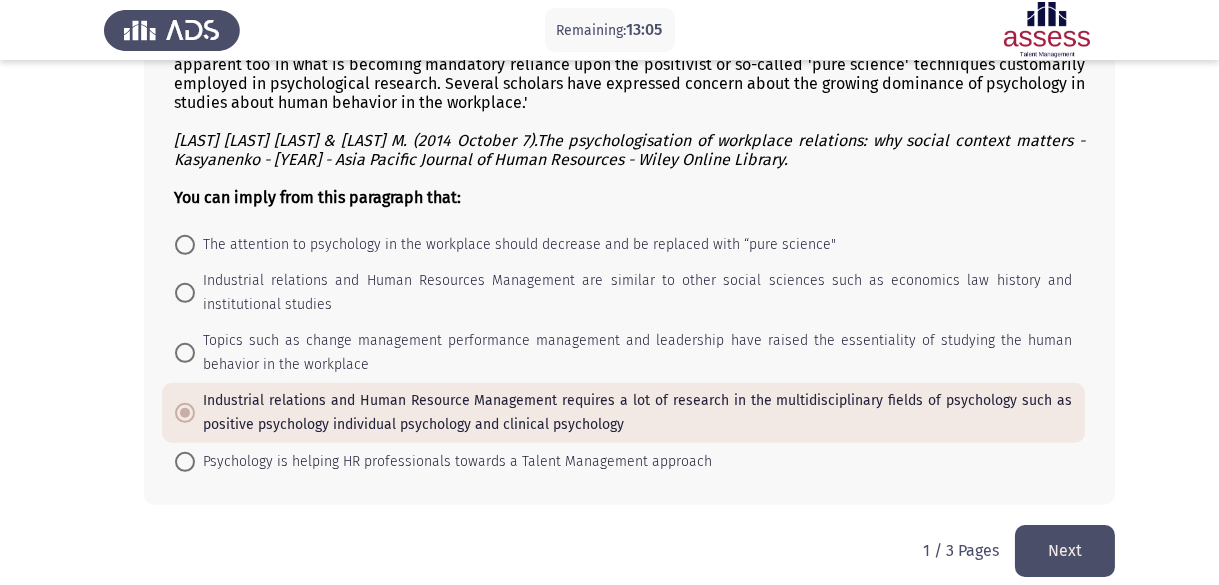 scroll, scrollTop: 1843, scrollLeft: 0, axis: vertical 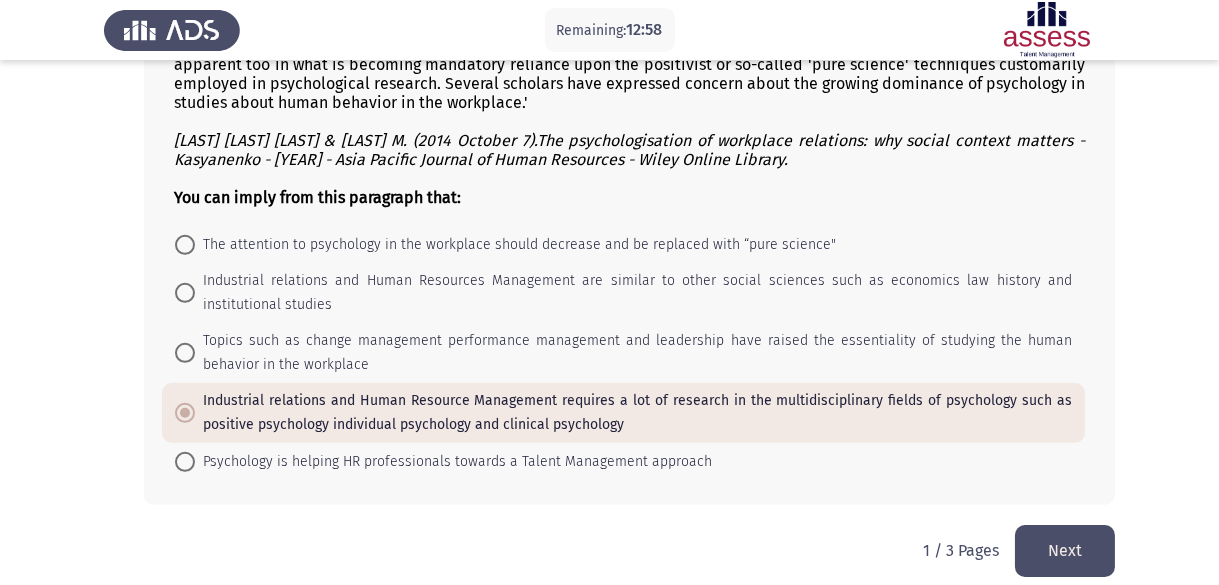 click on "Next" 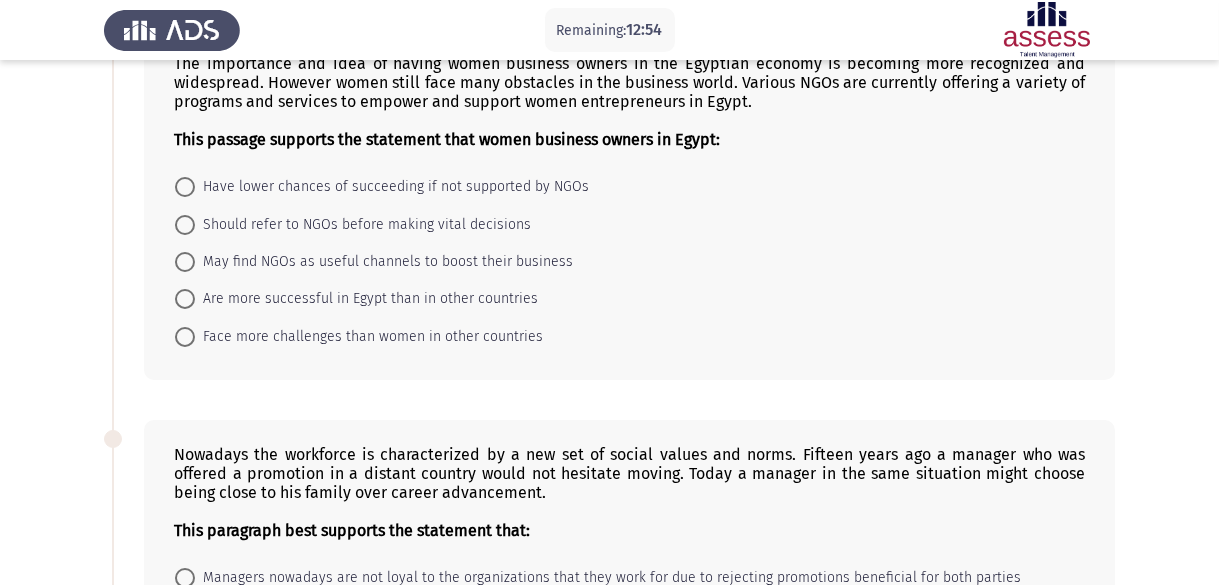 scroll, scrollTop: 0, scrollLeft: 0, axis: both 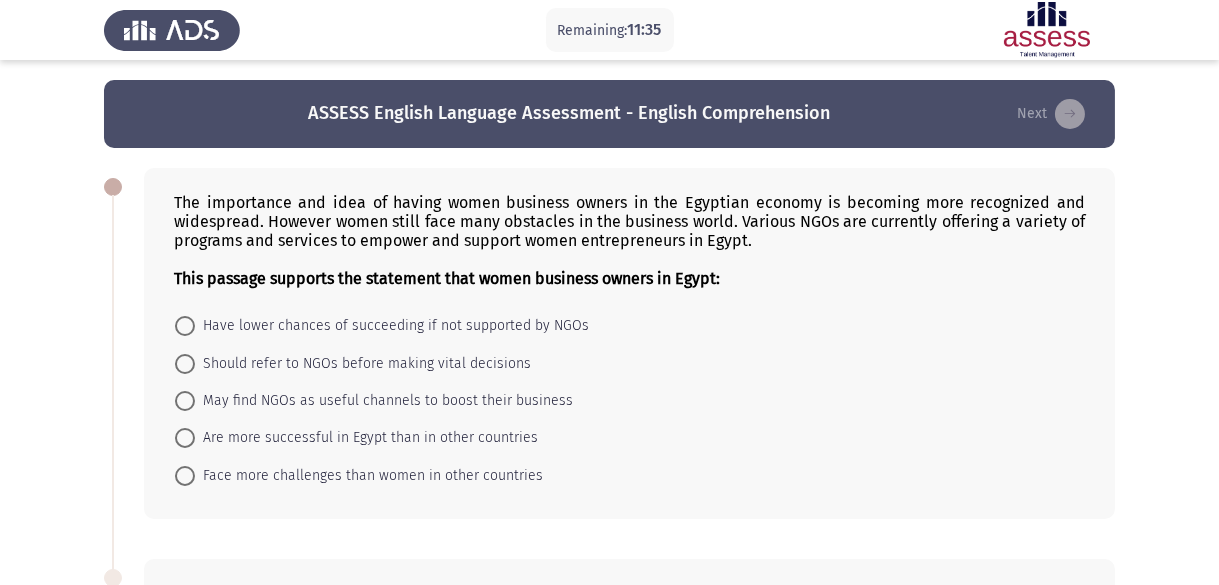 click on "Face more challenges than women in other countries" at bounding box center (369, 476) 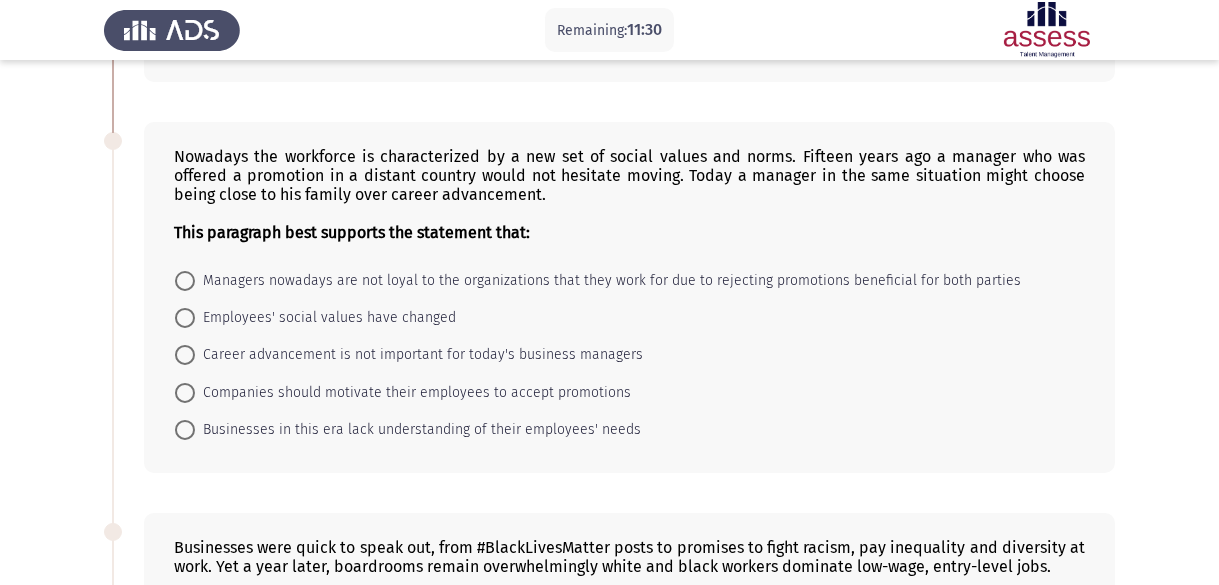 scroll, scrollTop: 400, scrollLeft: 0, axis: vertical 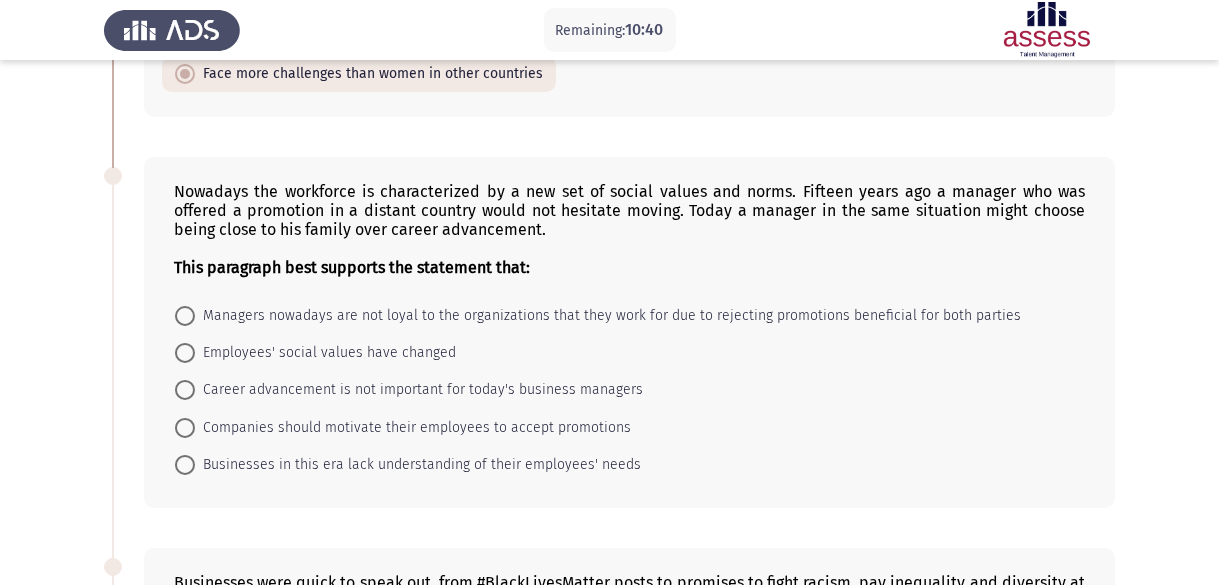 click on "Employees' social values have changed" at bounding box center [325, 353] 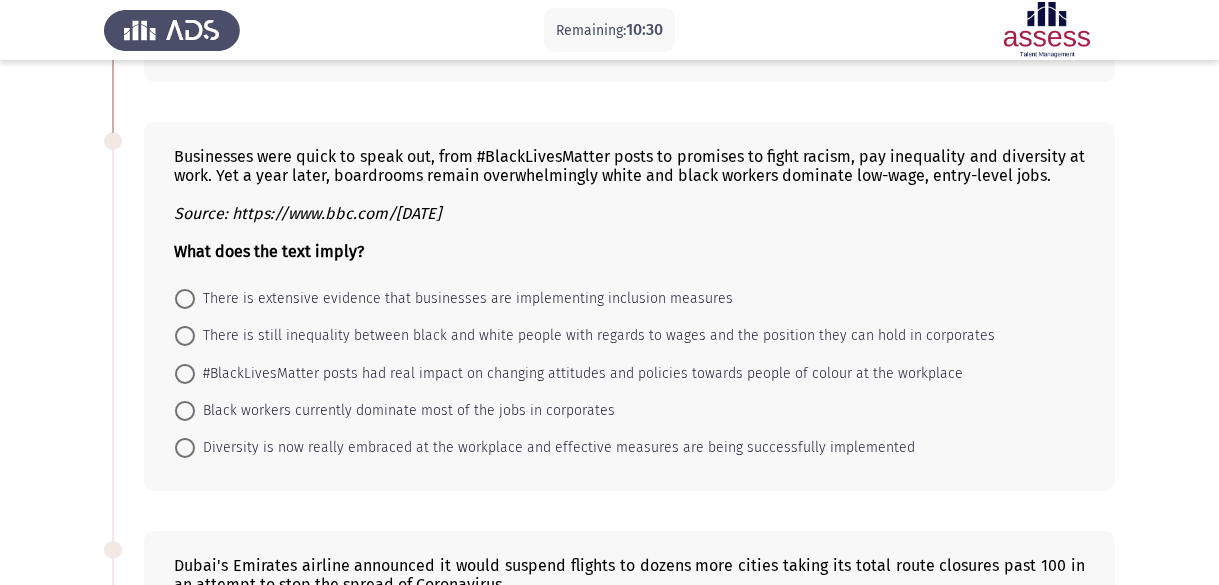 scroll, scrollTop: 900, scrollLeft: 0, axis: vertical 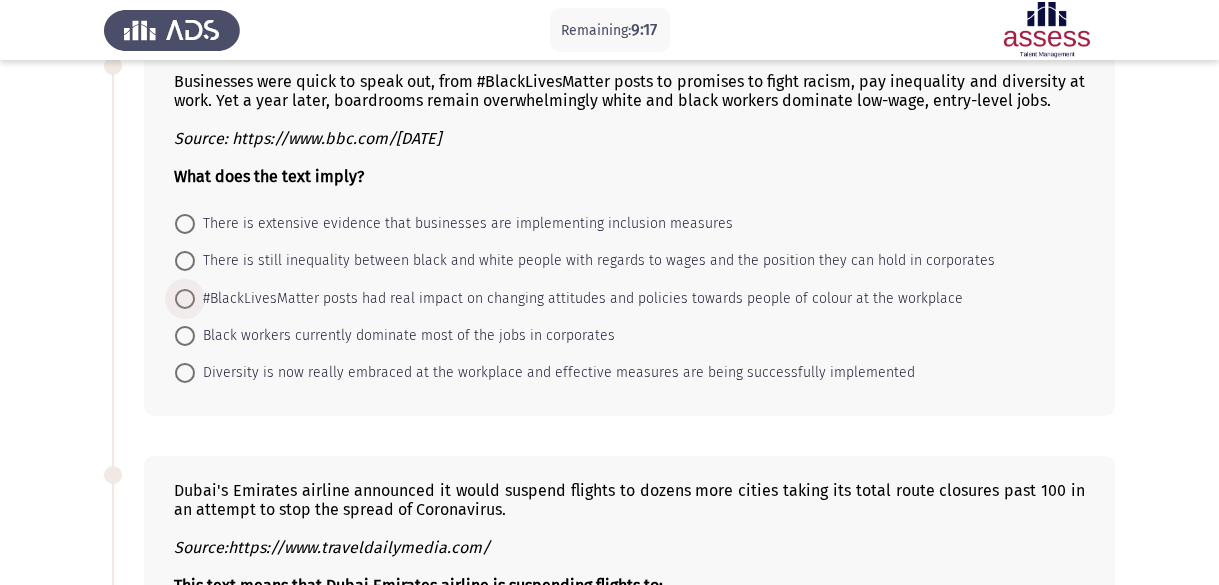 click at bounding box center [185, 299] 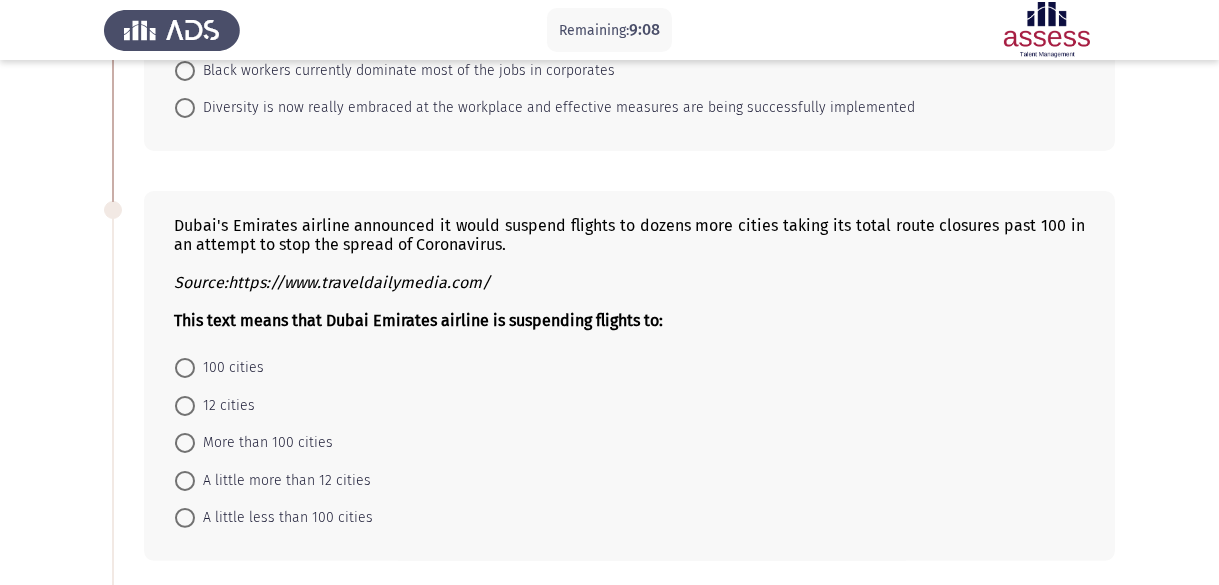 scroll, scrollTop: 1200, scrollLeft: 0, axis: vertical 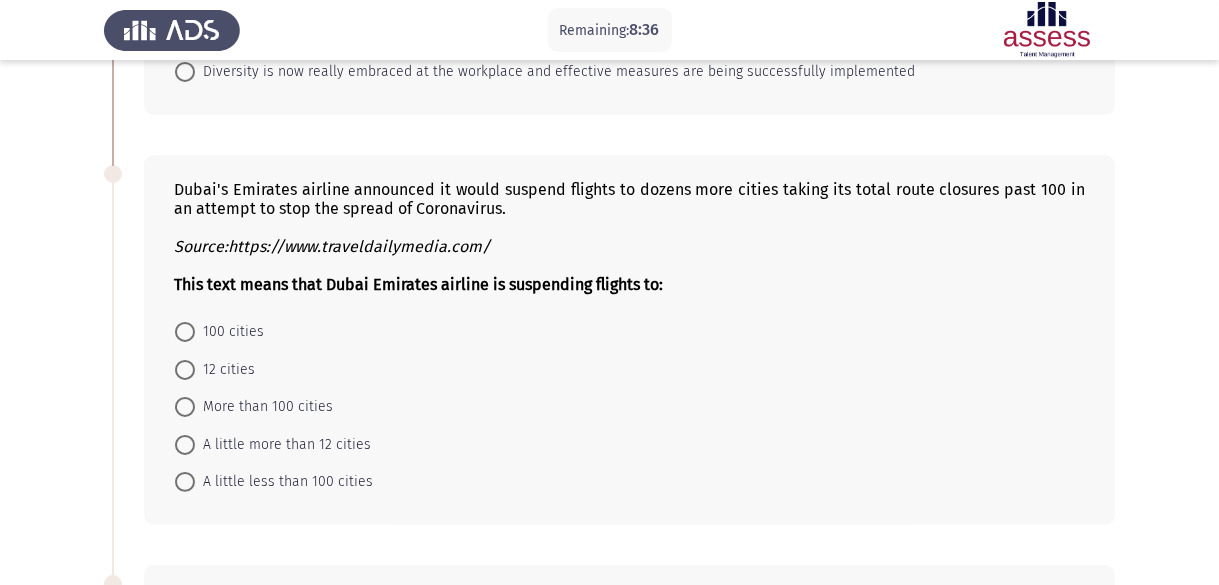 click at bounding box center (185, 332) 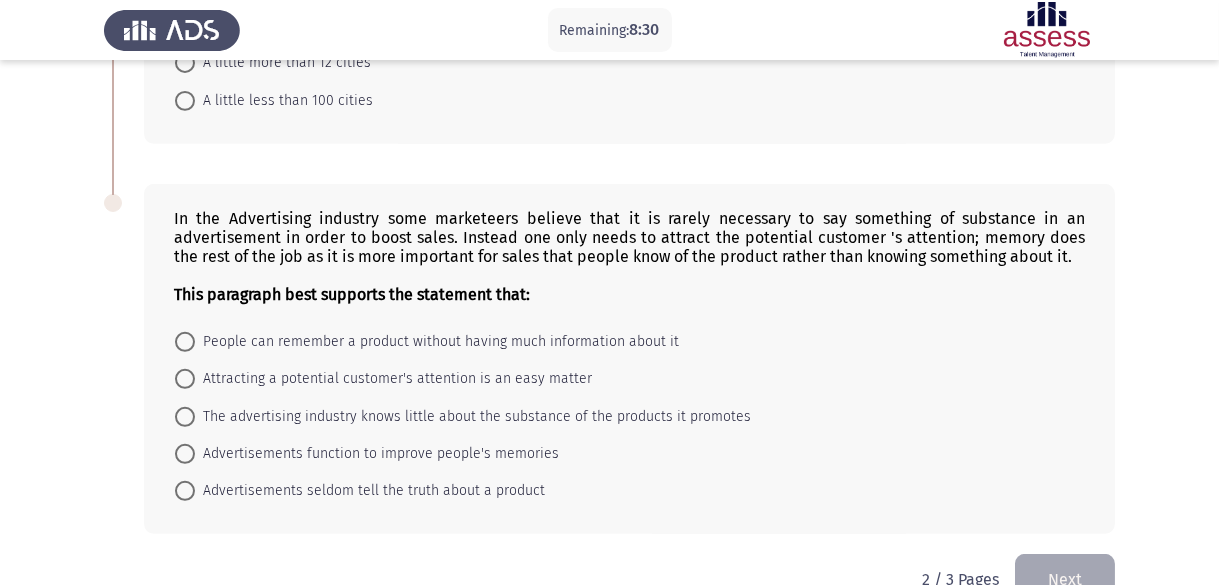 scroll, scrollTop: 1626, scrollLeft: 0, axis: vertical 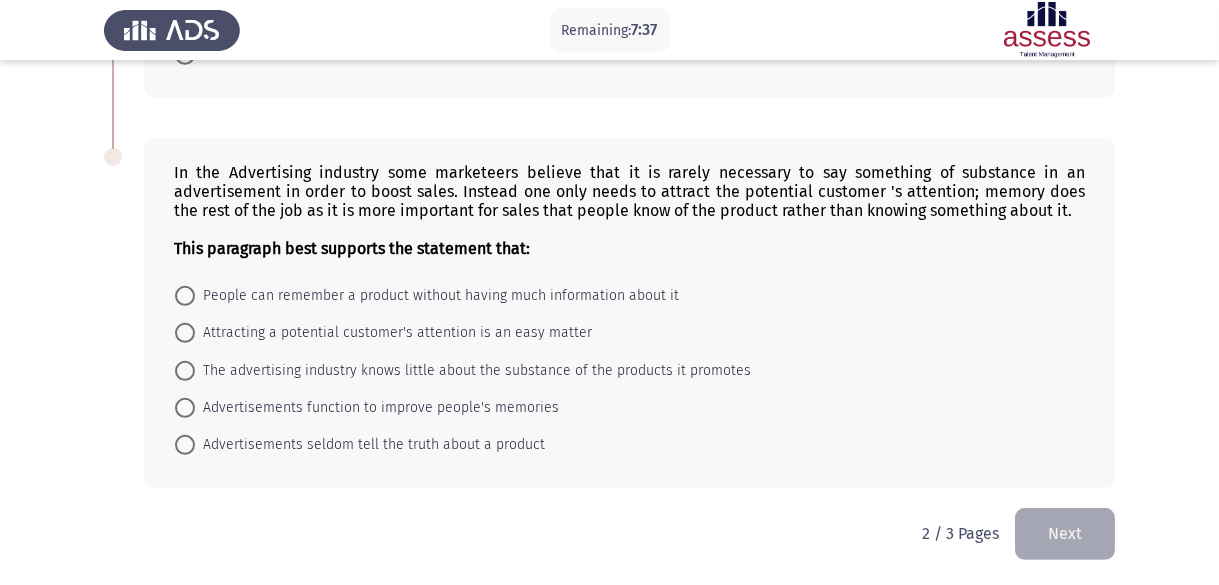 click at bounding box center (185, 408) 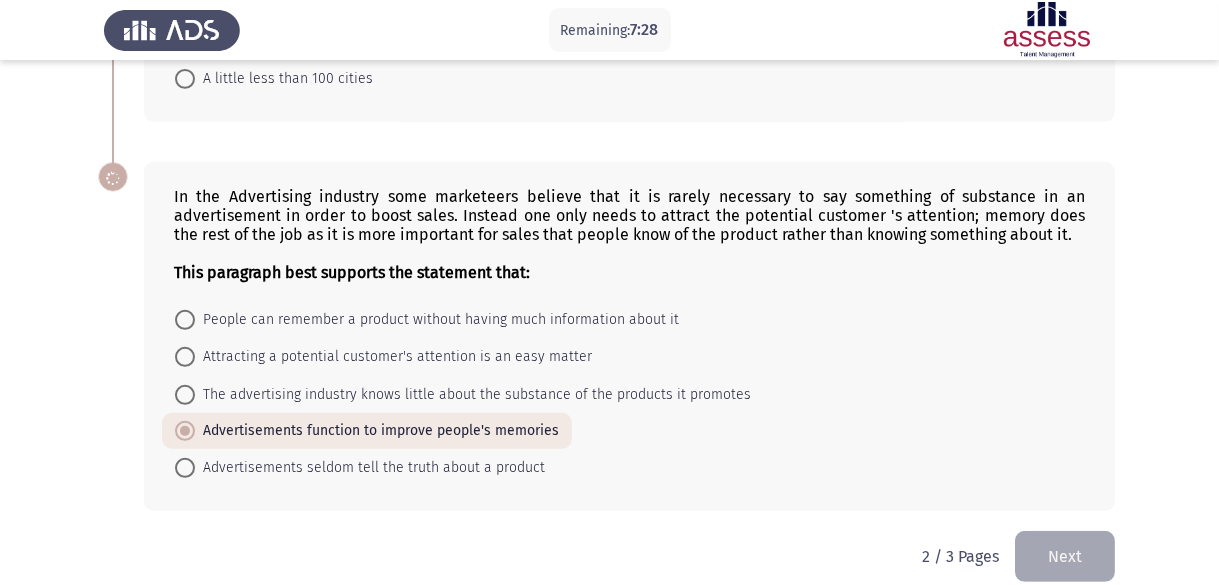 scroll, scrollTop: 1625, scrollLeft: 0, axis: vertical 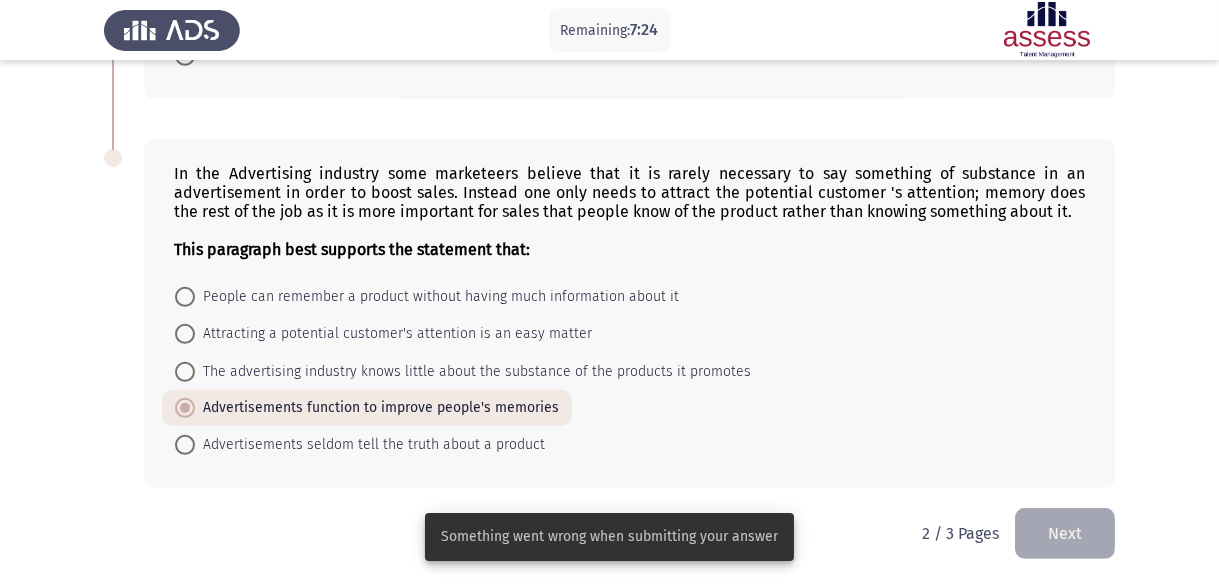 click on "Next" 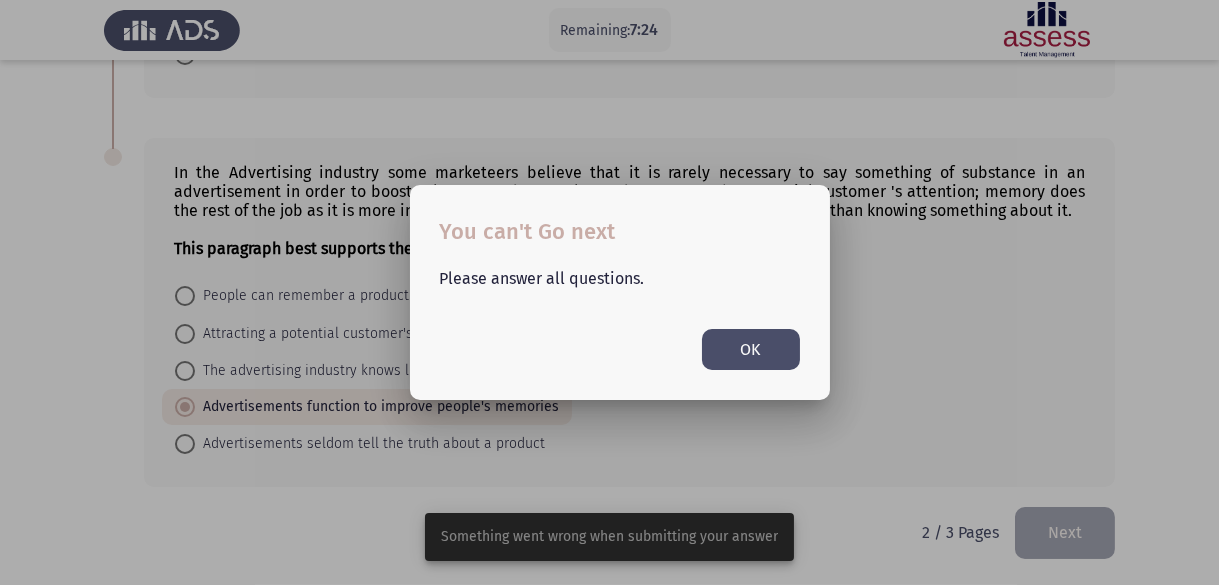 scroll, scrollTop: 0, scrollLeft: 0, axis: both 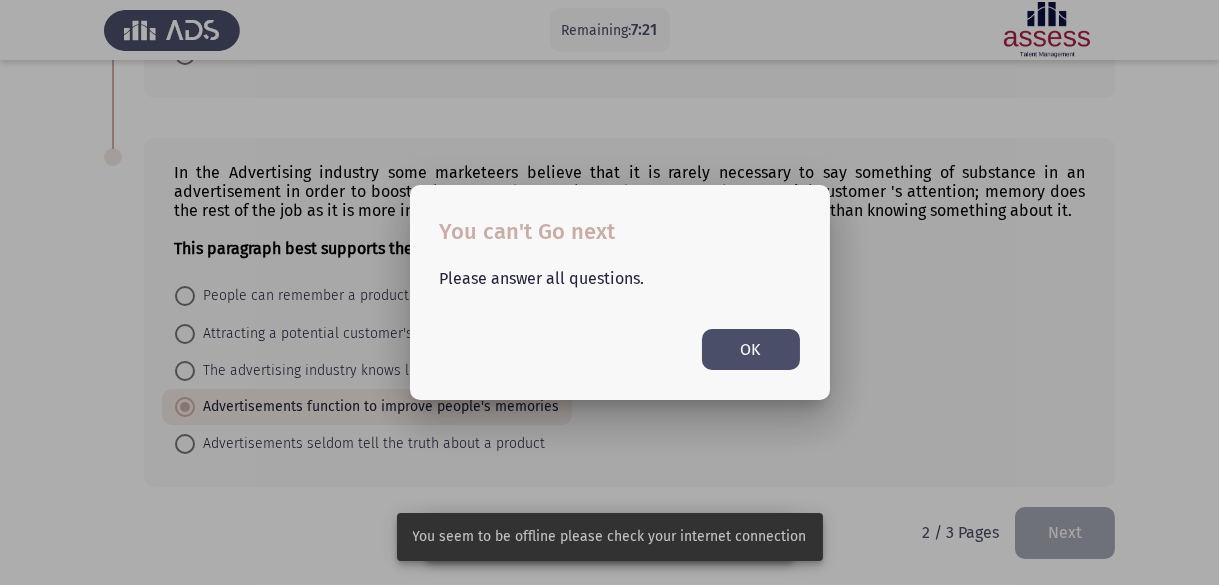 click on "OK" at bounding box center [751, 349] 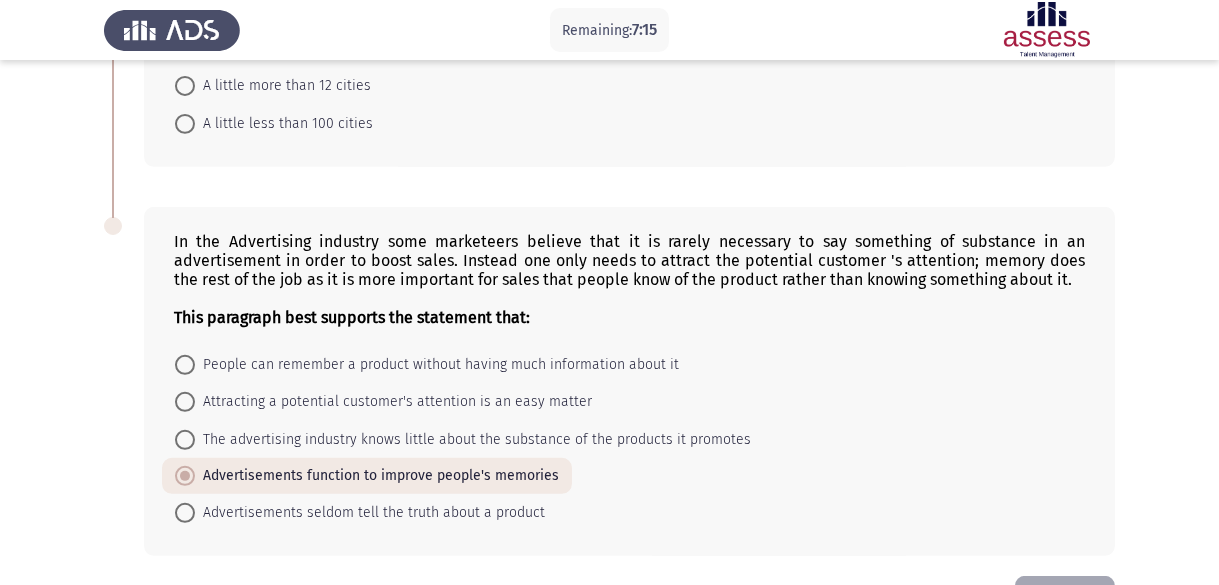 scroll, scrollTop: 1625, scrollLeft: 0, axis: vertical 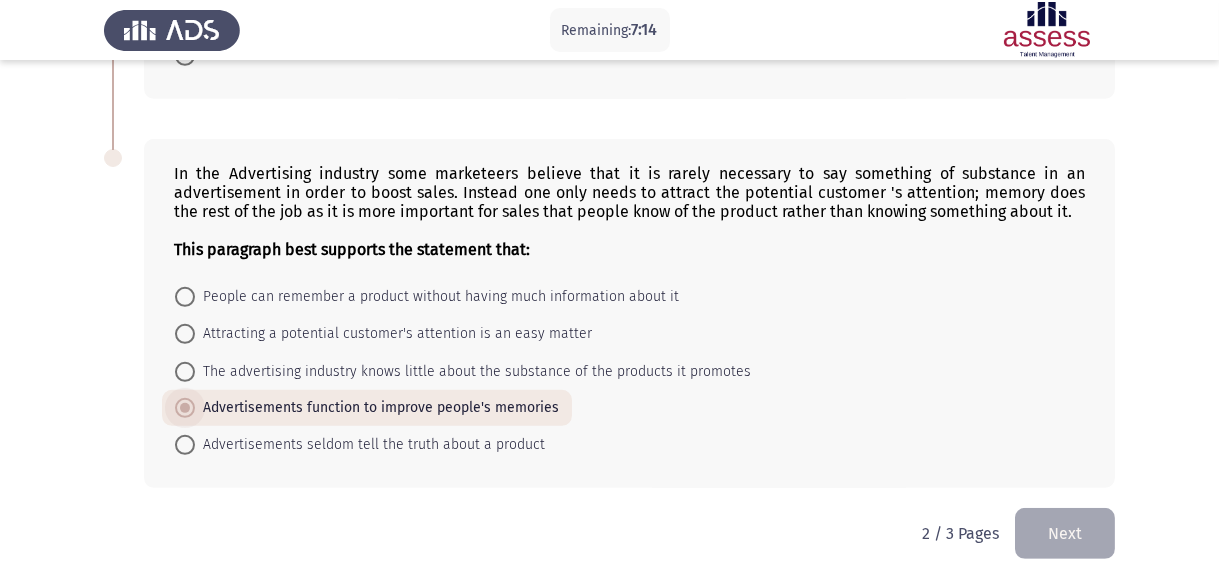 click on "Advertisements function to improve people's memories" at bounding box center (377, 408) 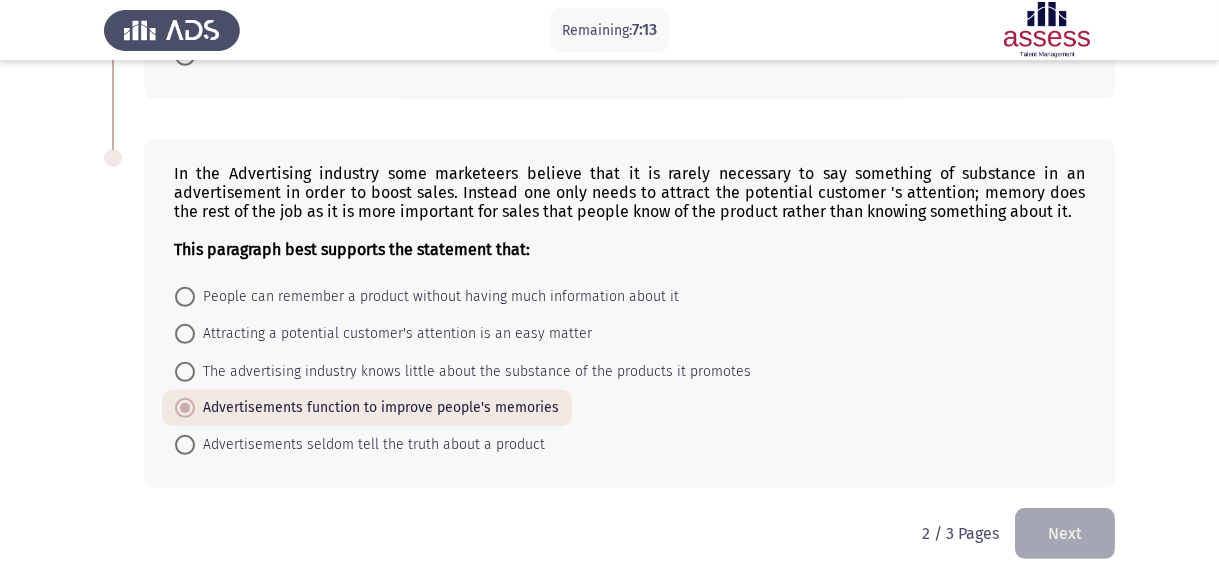 click on "Next" 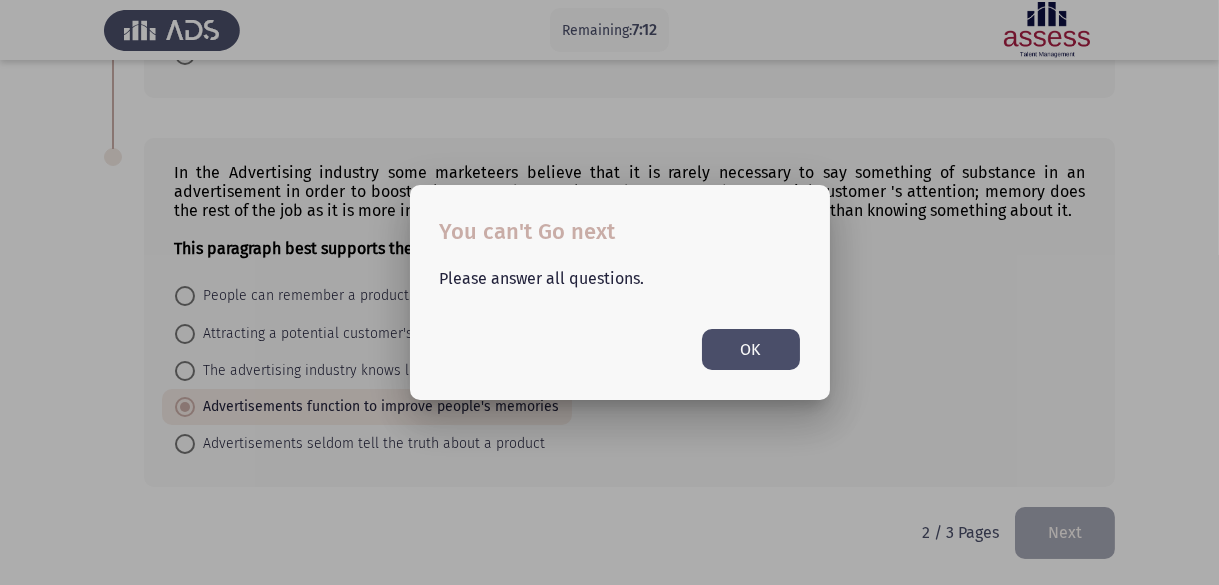 scroll, scrollTop: 0, scrollLeft: 0, axis: both 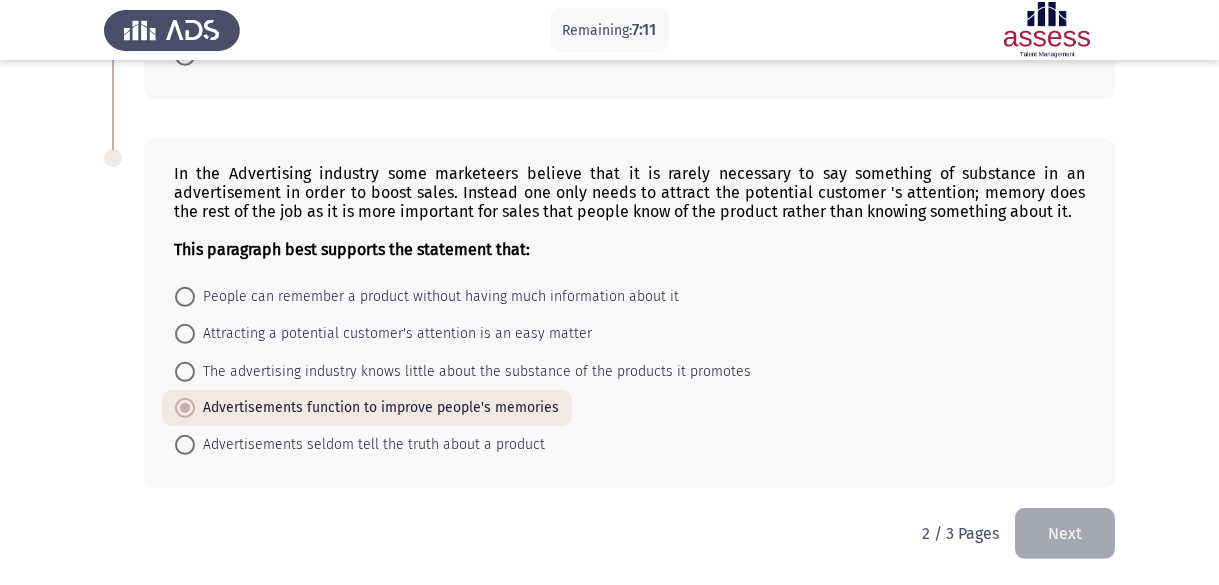 click on "Next" 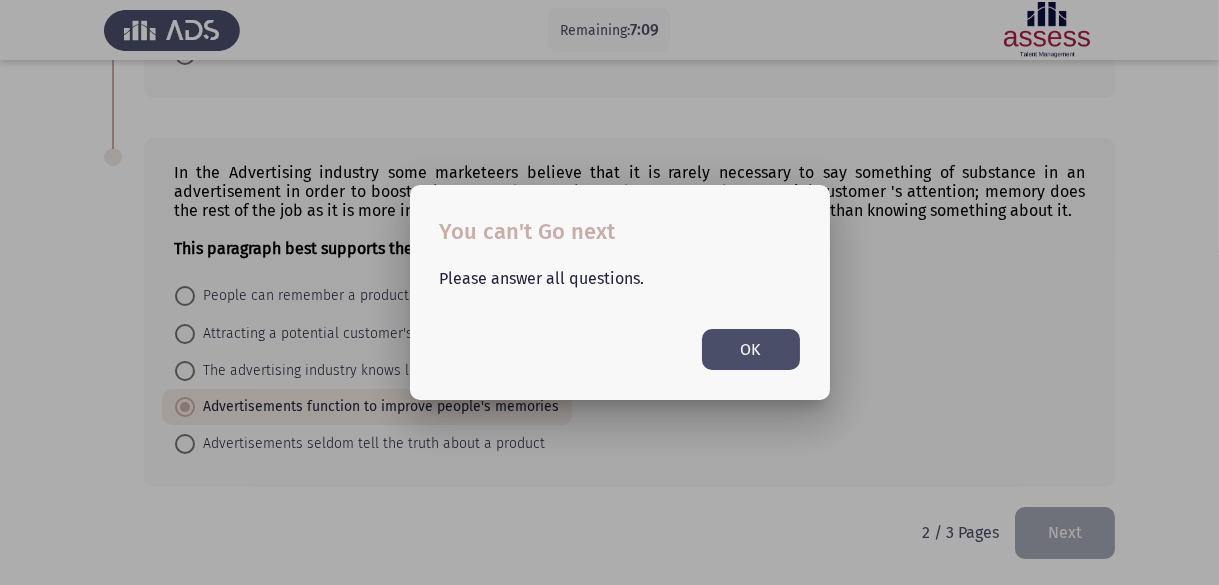 click on "OK" at bounding box center [751, 349] 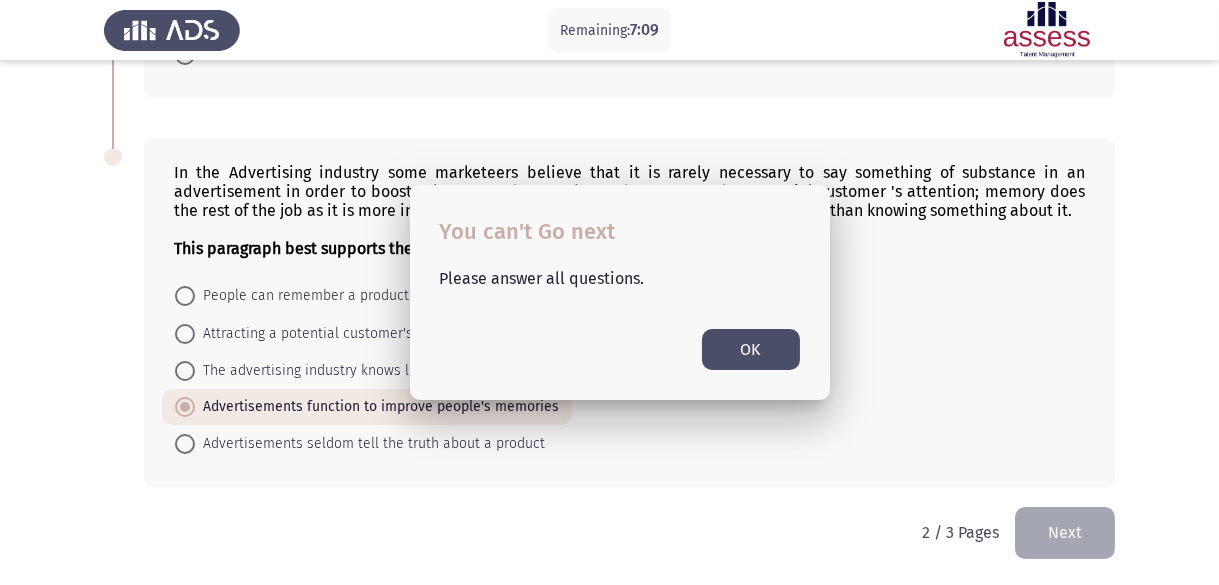 scroll, scrollTop: 1625, scrollLeft: 0, axis: vertical 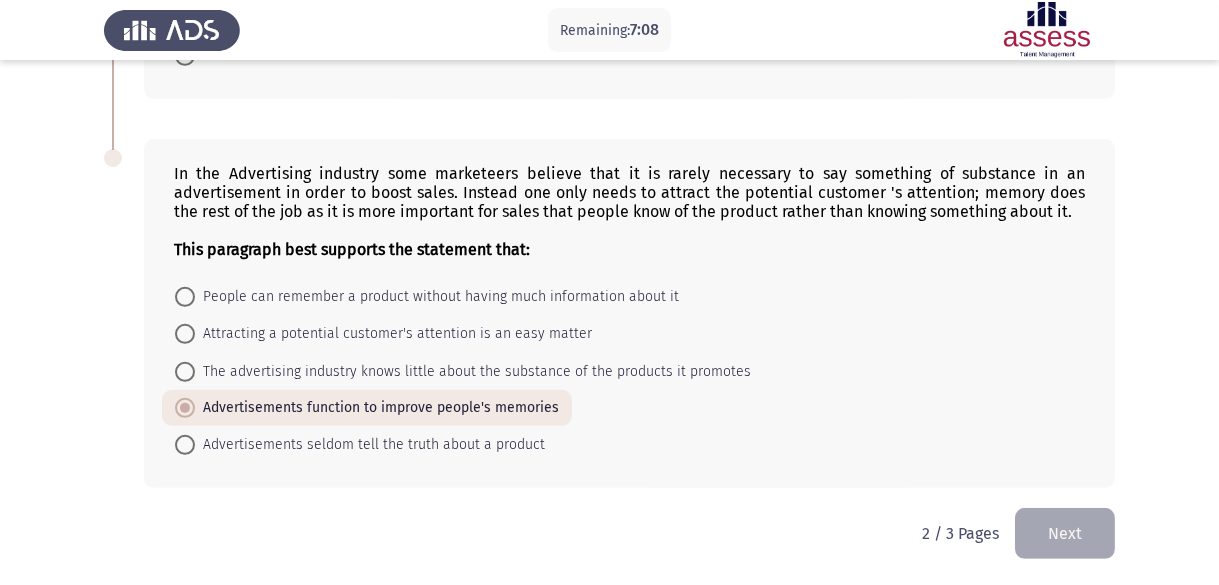 click on "Advertisements function to improve people's memories" at bounding box center [377, 408] 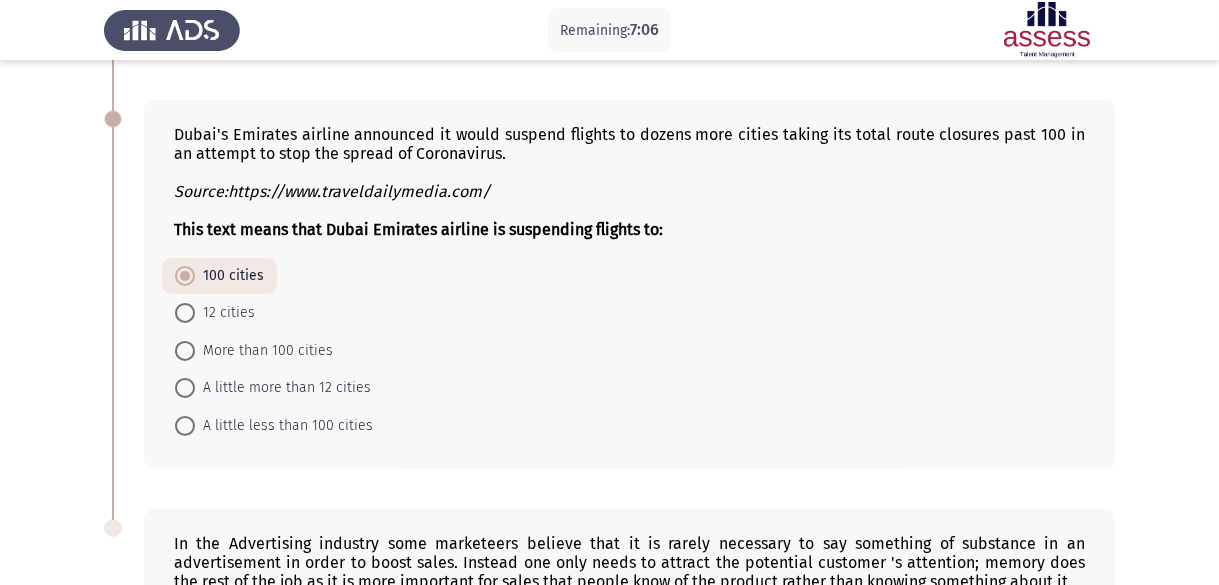 scroll, scrollTop: 1225, scrollLeft: 0, axis: vertical 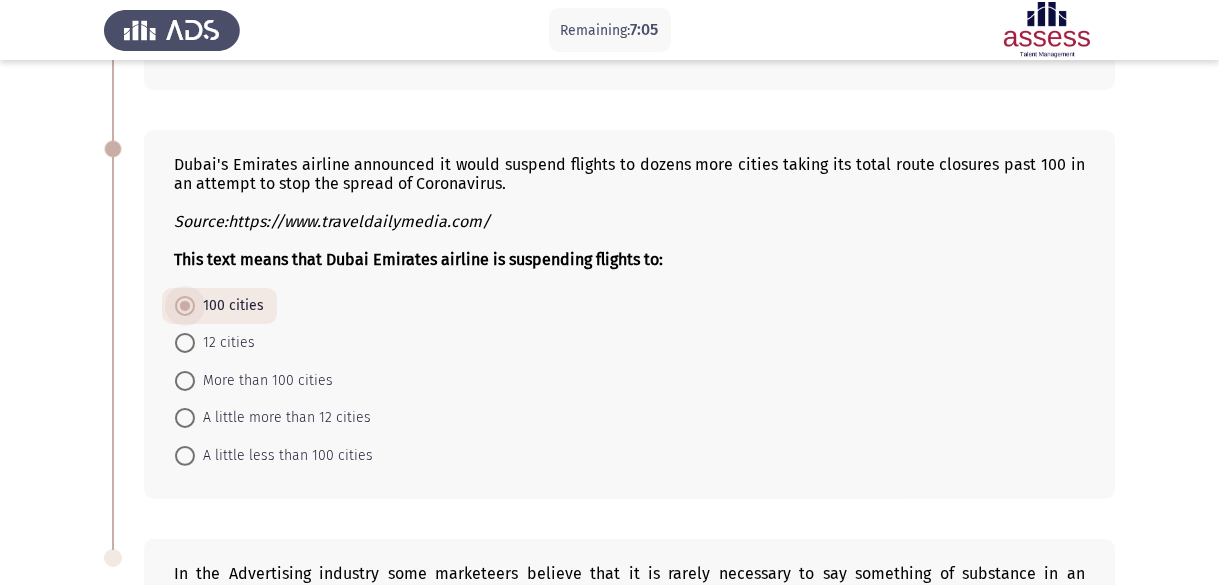 click on "100 cities" at bounding box center (229, 306) 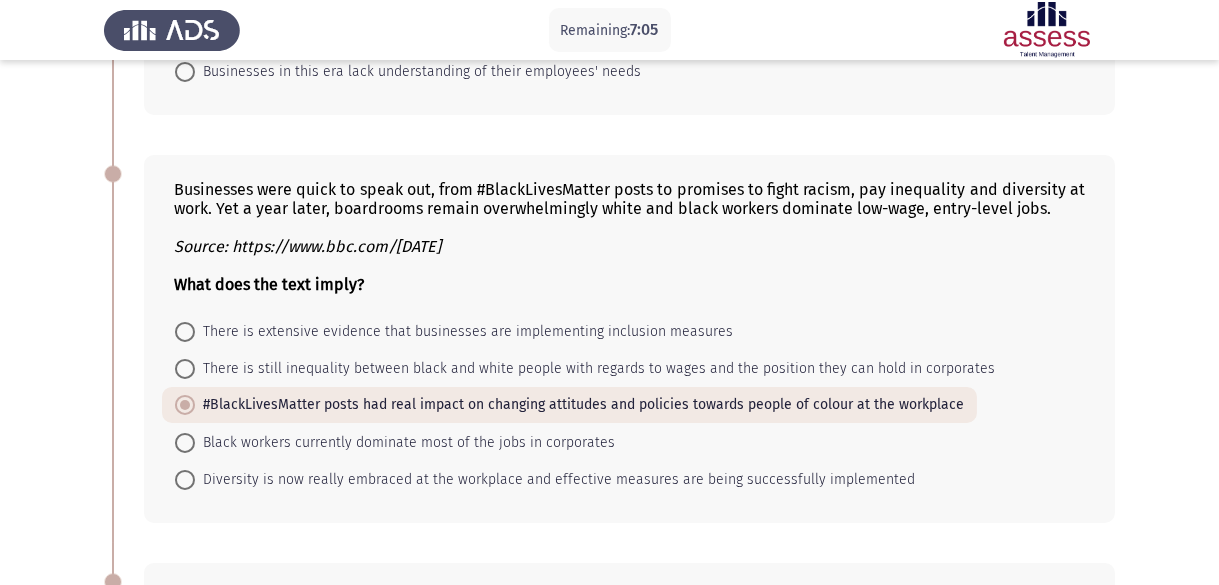 scroll, scrollTop: 525, scrollLeft: 0, axis: vertical 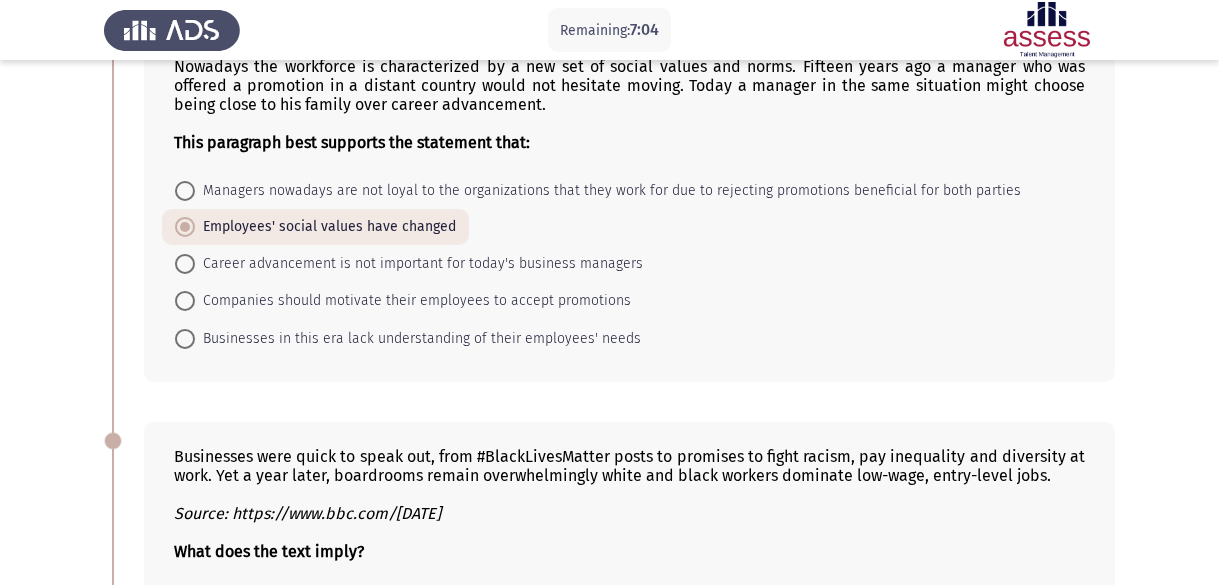 click on "Employees' social values have changed" at bounding box center (325, 227) 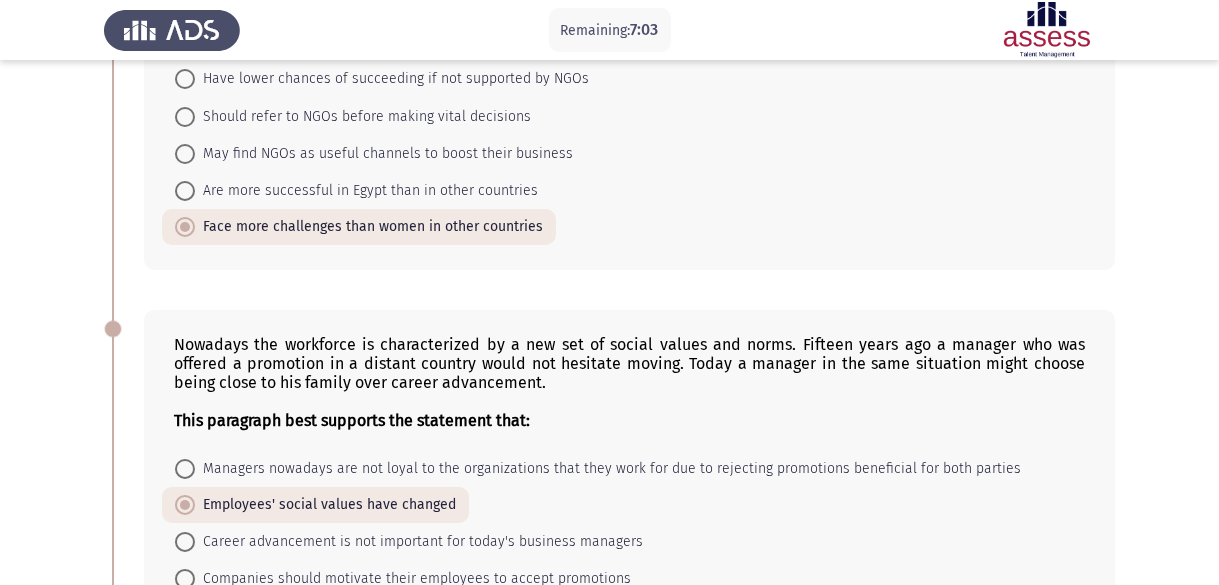 scroll, scrollTop: 225, scrollLeft: 0, axis: vertical 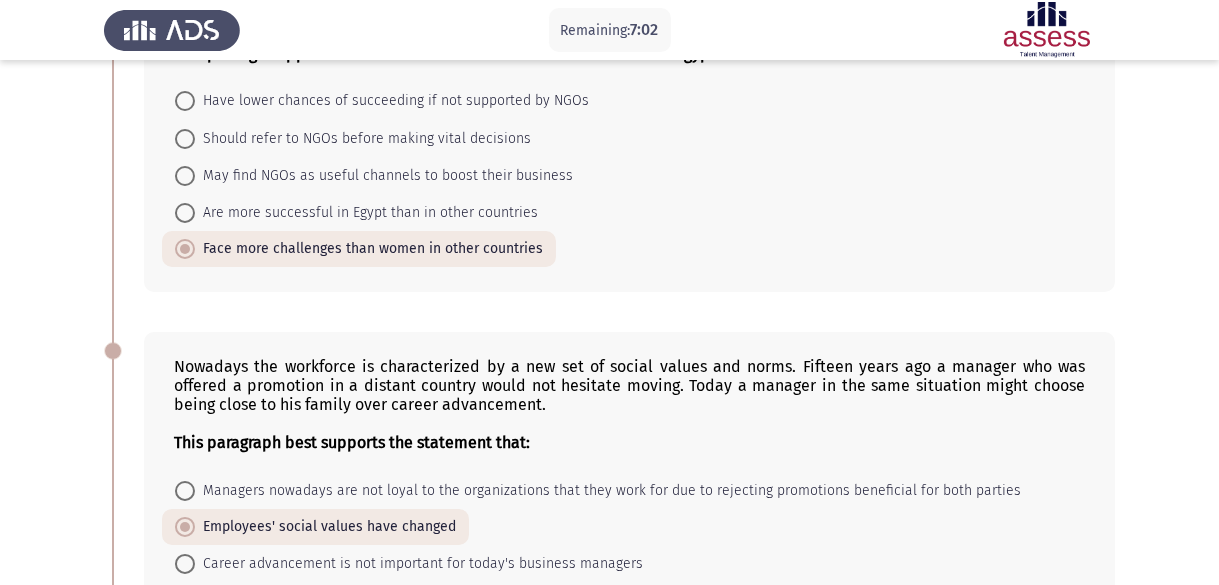 click on "Face more challenges than women in other countries" at bounding box center (369, 249) 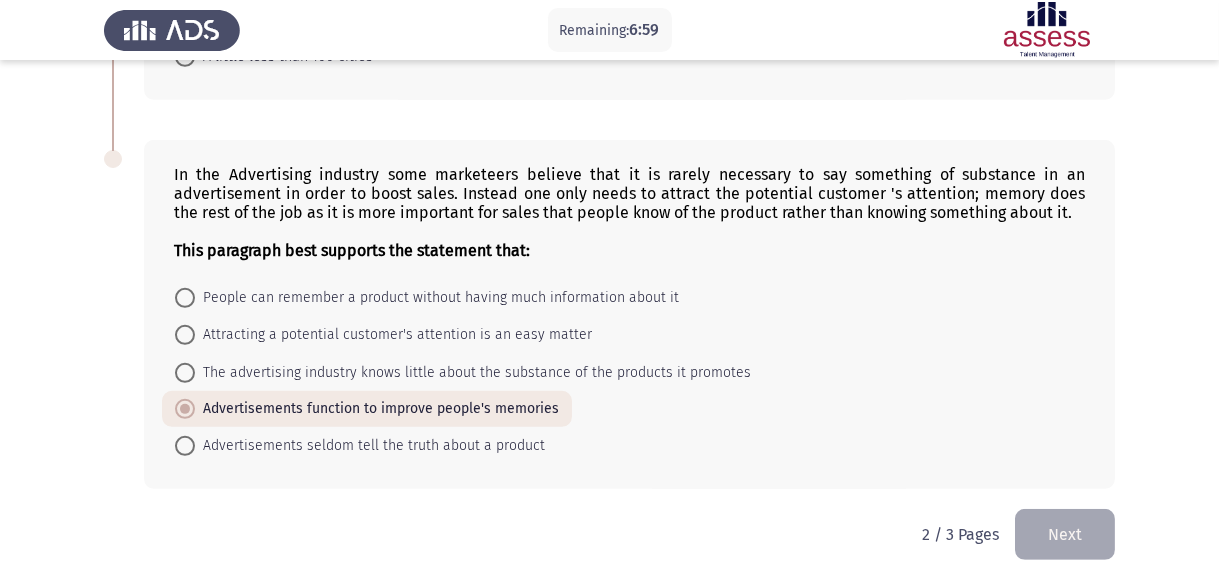 scroll, scrollTop: 1625, scrollLeft: 0, axis: vertical 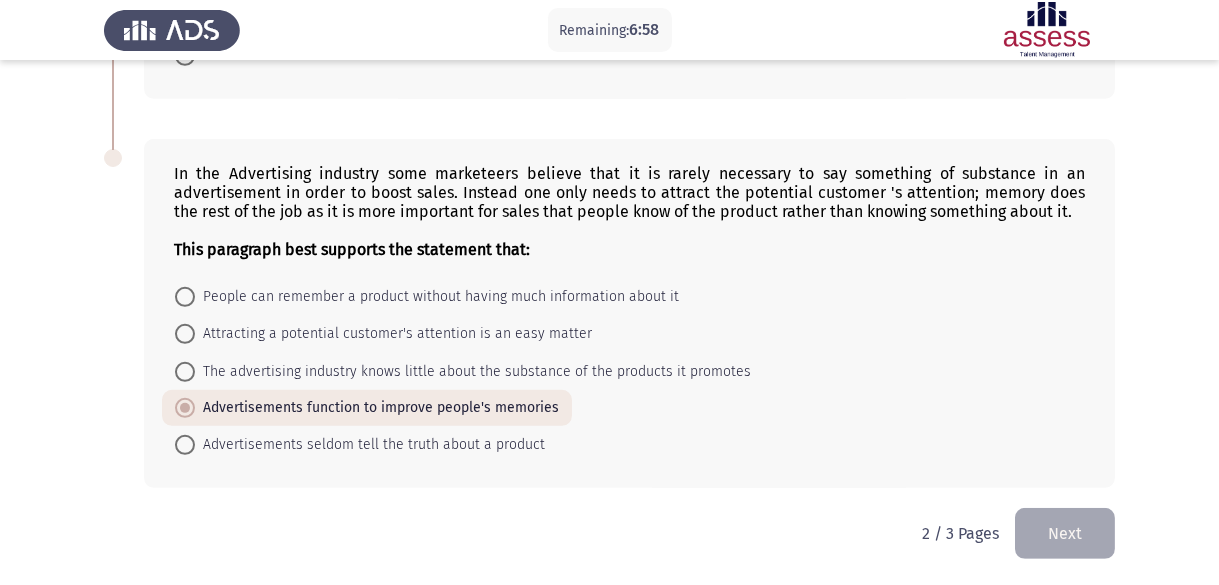 click on "Next" 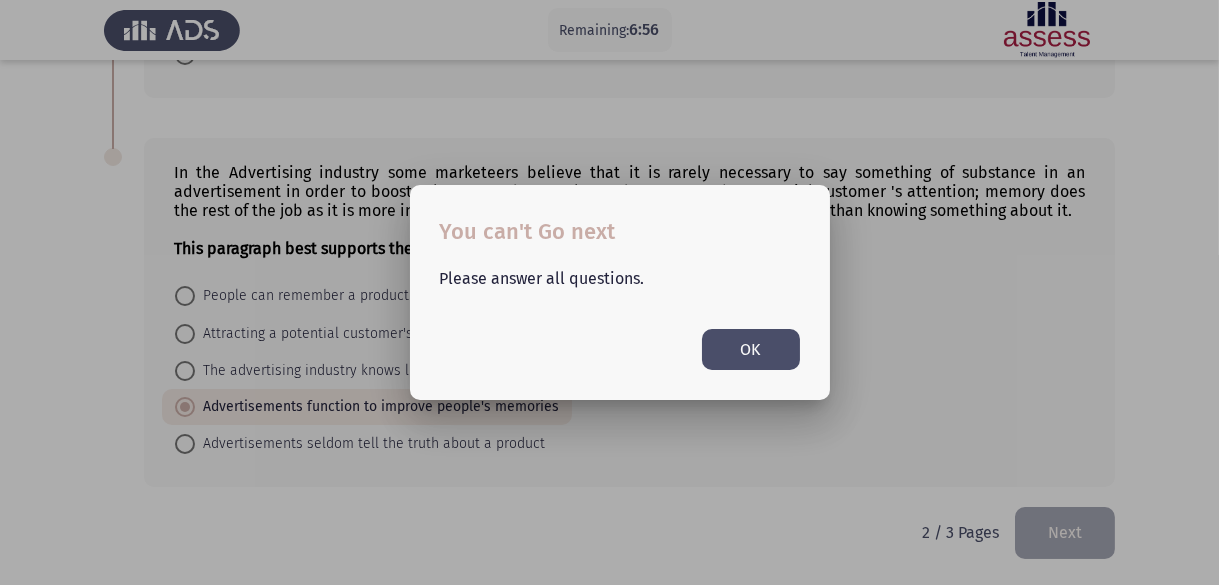 click on "OK" at bounding box center [751, 349] 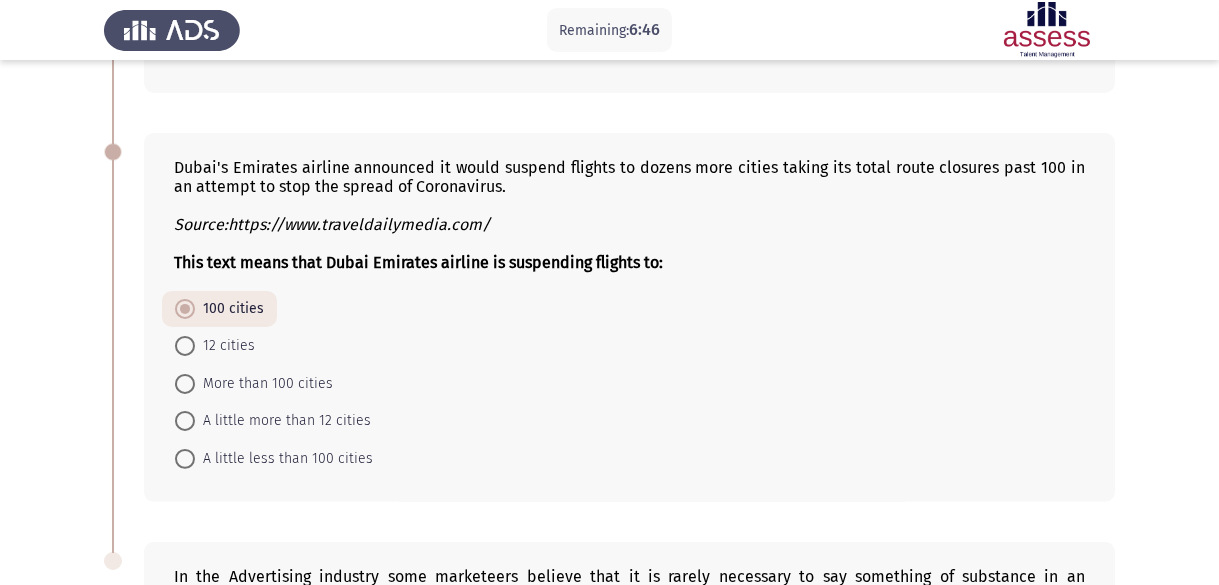 scroll, scrollTop: 1100, scrollLeft: 0, axis: vertical 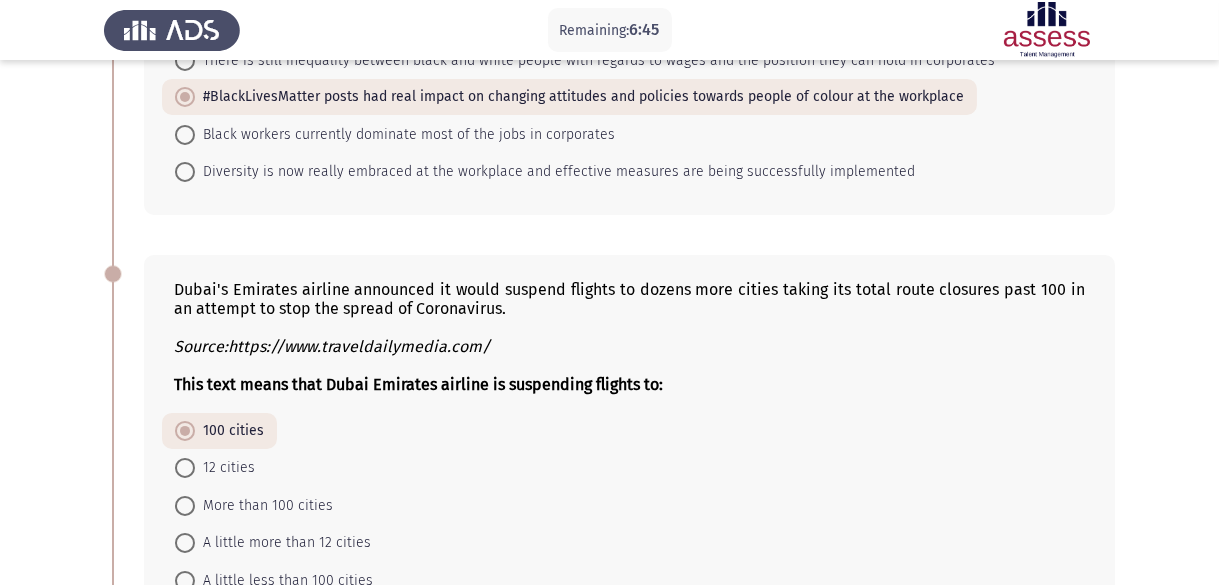 click on "Remaining:  6:45  ASSESS English Language Assessment - English Comprehension    Next  The importance and idea of having women business owners in the Egyptian economy is becoming more recognized and widespread. However women still face many obstacles in the business world. Various NGOs are currently offering a variety of programs and services to empower and support women entrepreneurs in Egypt.  This passage supports the statement that women business owners in Egypt:
Have lower chances of succeeding if not supported by NGOs     Should refer to NGOs before making vital decisions     May find NGOs as useful channels to boost their business     Are more successful in Egypt than in other countries     Face more challenges than women in other countries  This paragraph best supports the statement that:
Managers nowadays are not loyal to the organizations that they work for    due to rejecting promotions beneficial for both parties     Employees' social values have changed" 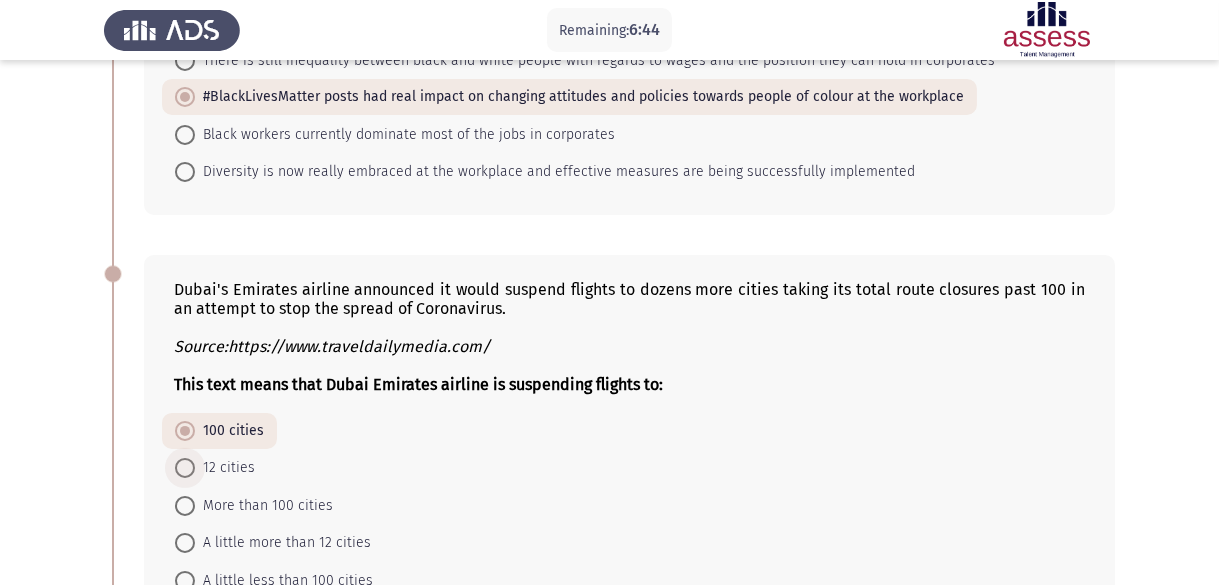 click at bounding box center [185, 468] 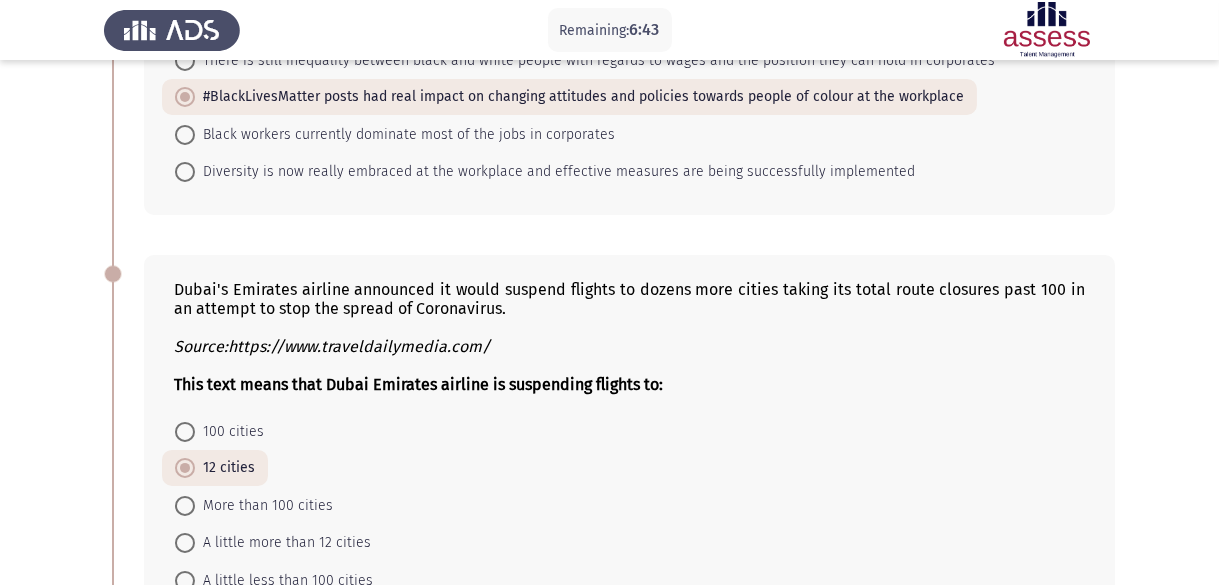 click at bounding box center (185, 432) 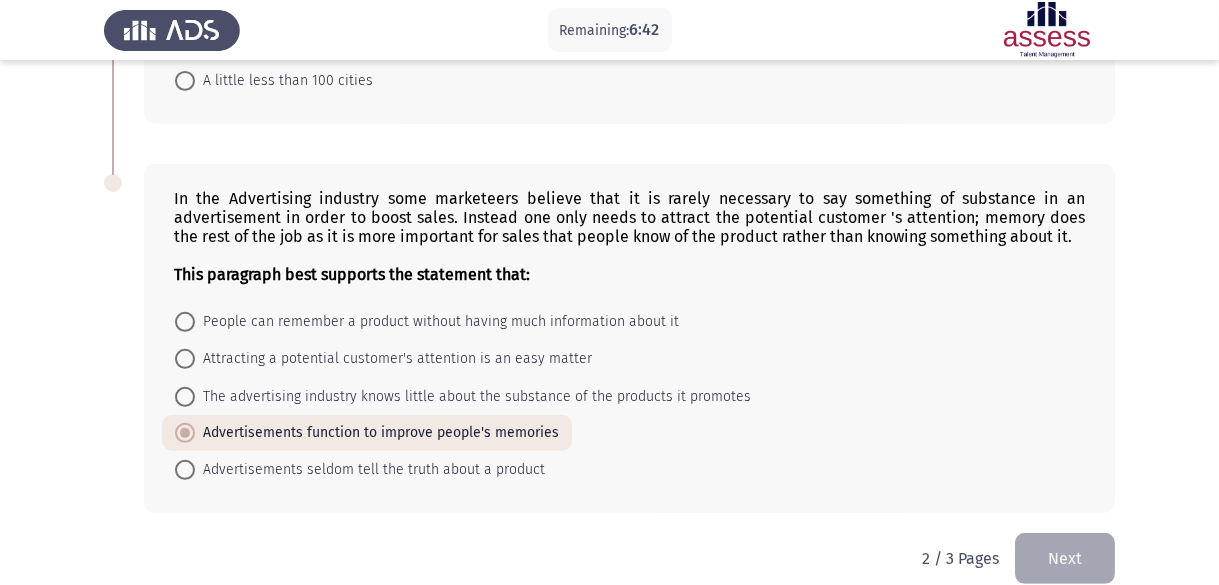scroll, scrollTop: 1625, scrollLeft: 0, axis: vertical 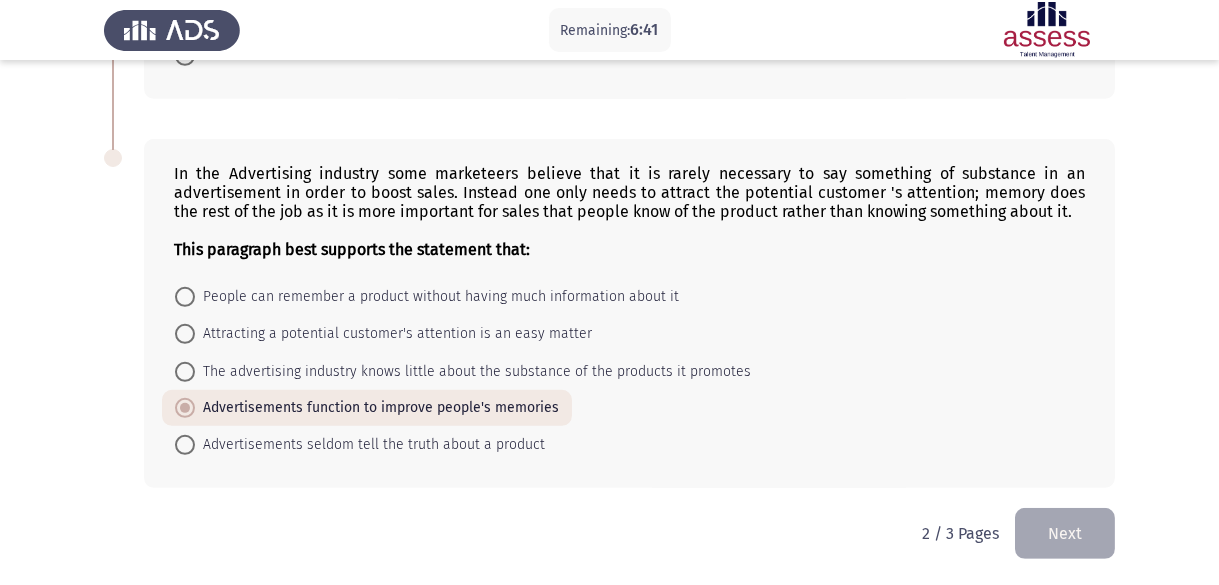 click at bounding box center (185, 297) 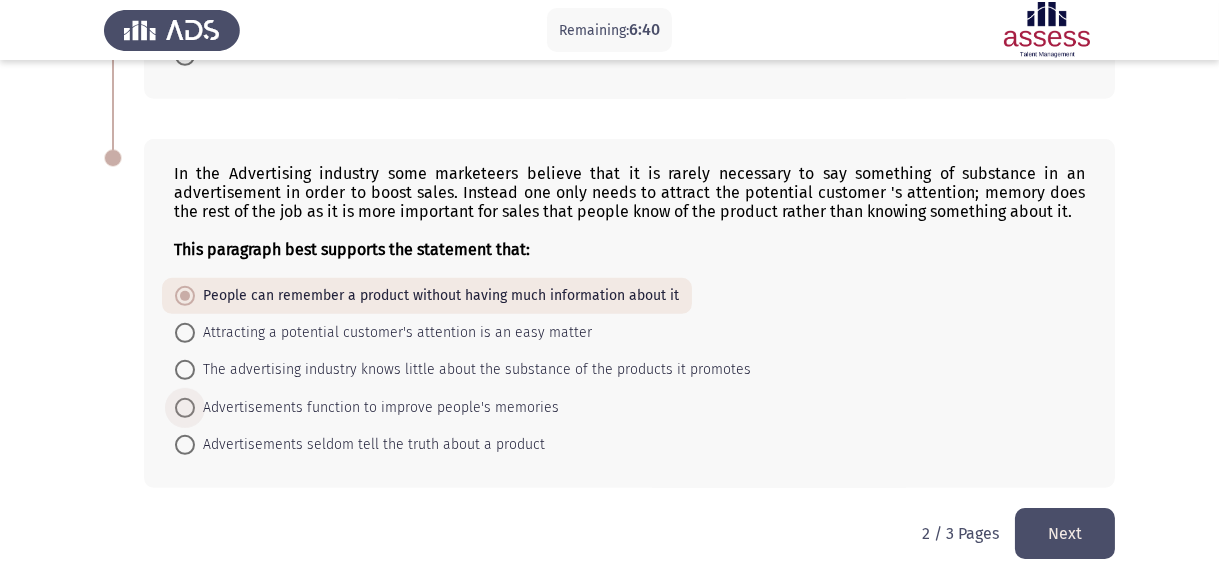 click at bounding box center (185, 408) 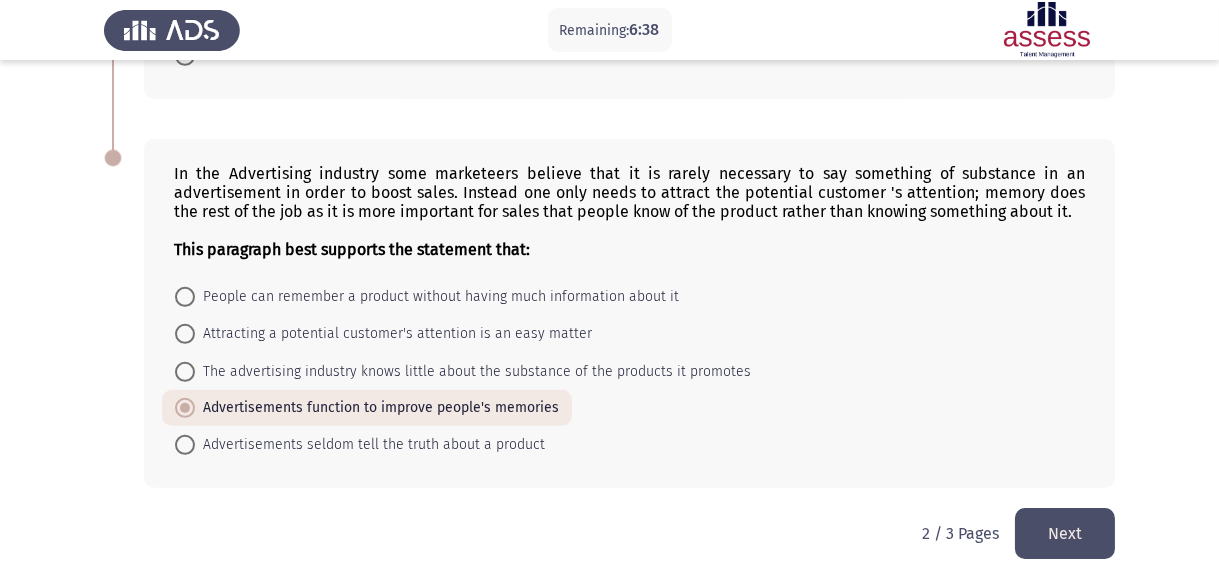 click on "Next" 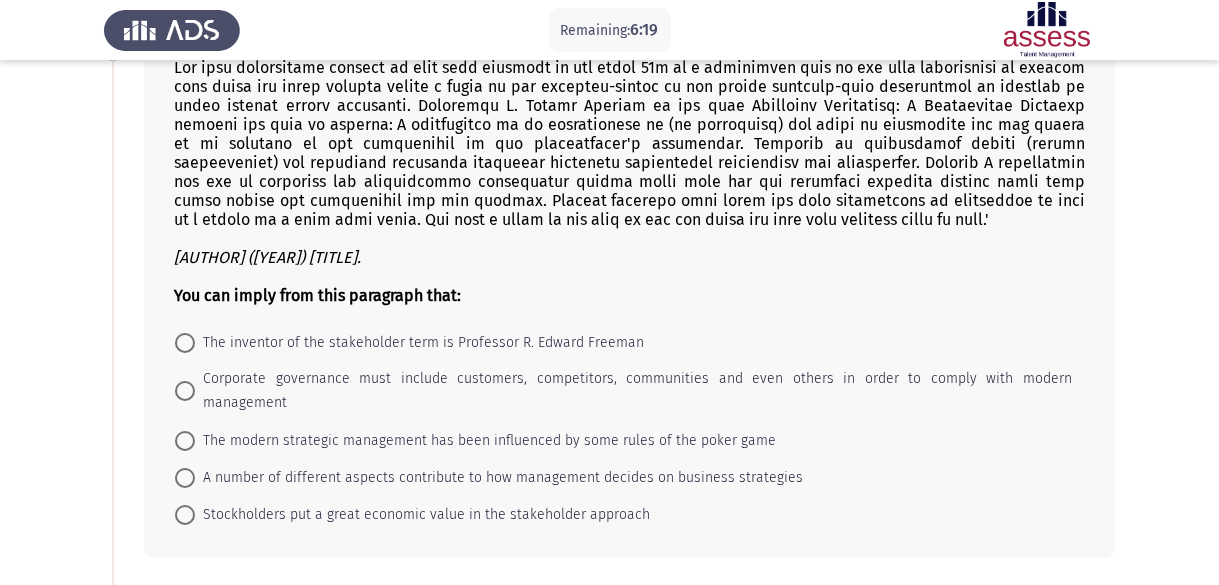 scroll, scrollTop: 100, scrollLeft: 0, axis: vertical 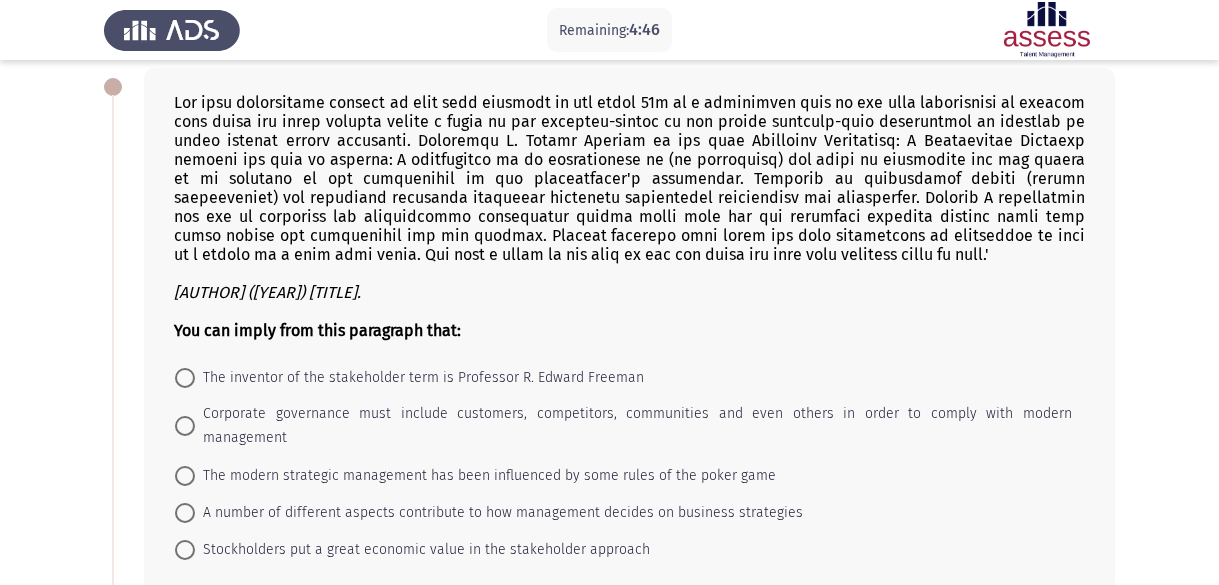 click on "Stockholders put a great economic value in the stakeholder approach" at bounding box center [422, 550] 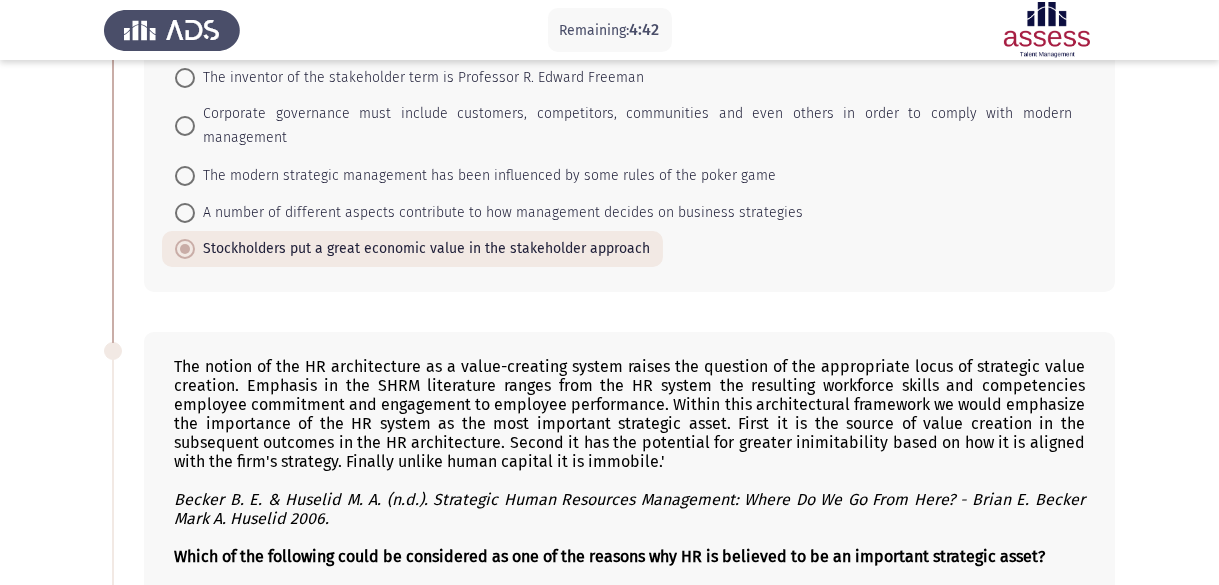 scroll, scrollTop: 900, scrollLeft: 0, axis: vertical 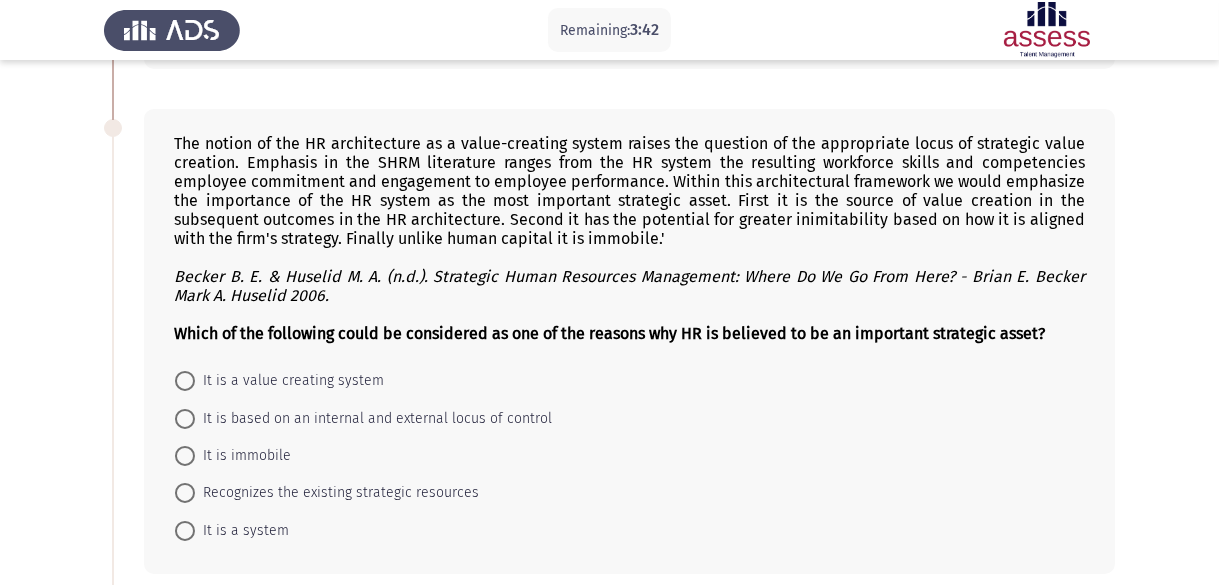 click on "It is a value creating system" at bounding box center (289, 381) 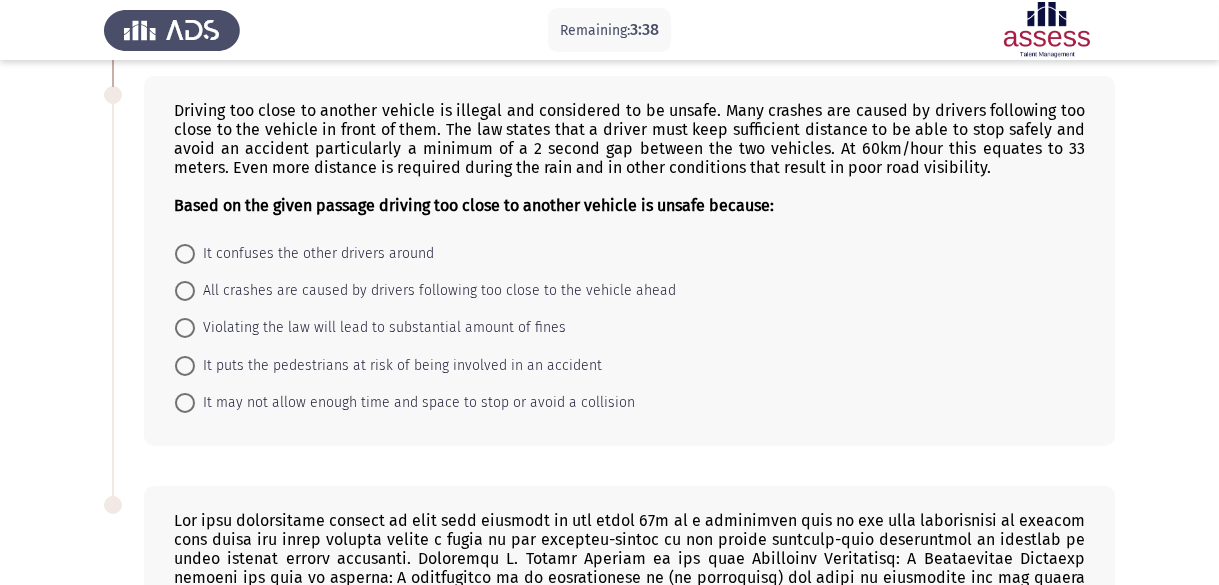 scroll, scrollTop: 1123, scrollLeft: 0, axis: vertical 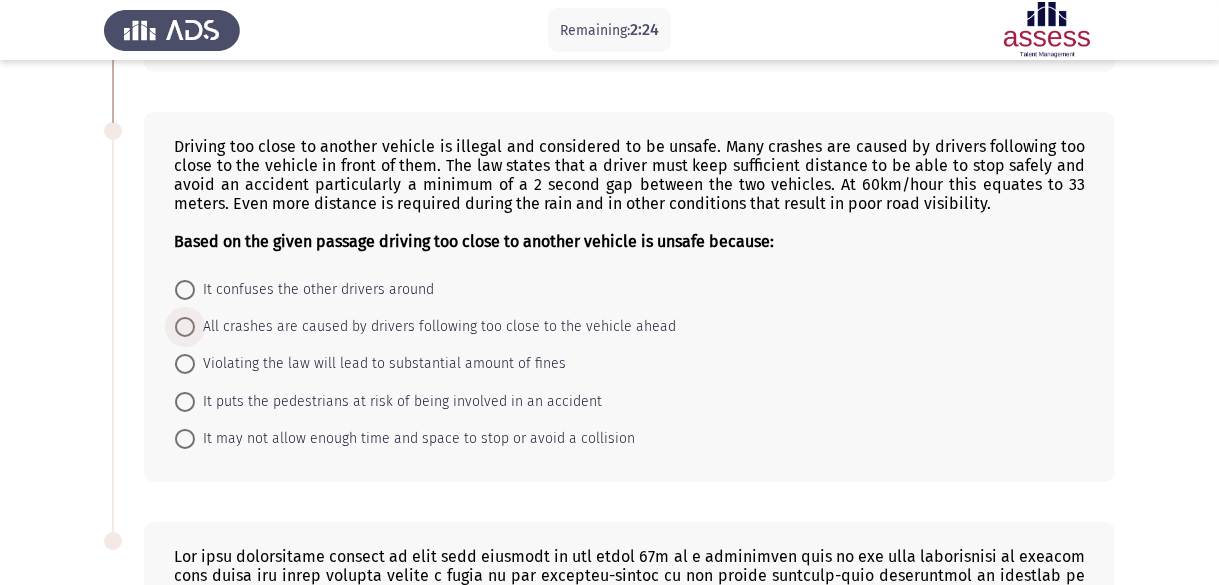 click at bounding box center (185, 327) 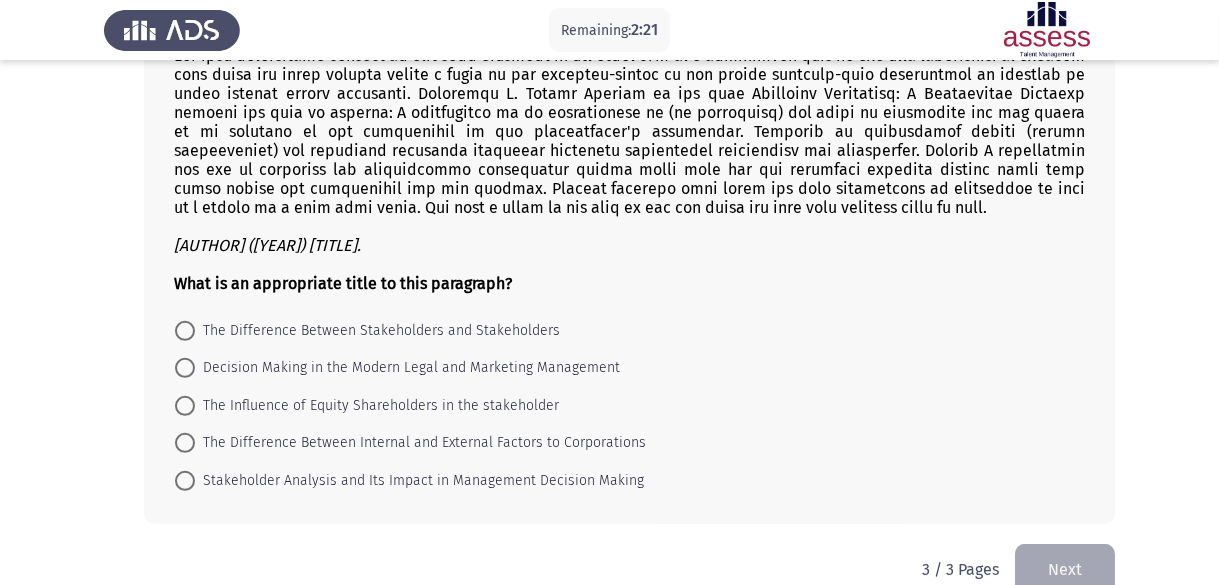 scroll, scrollTop: 1523, scrollLeft: 0, axis: vertical 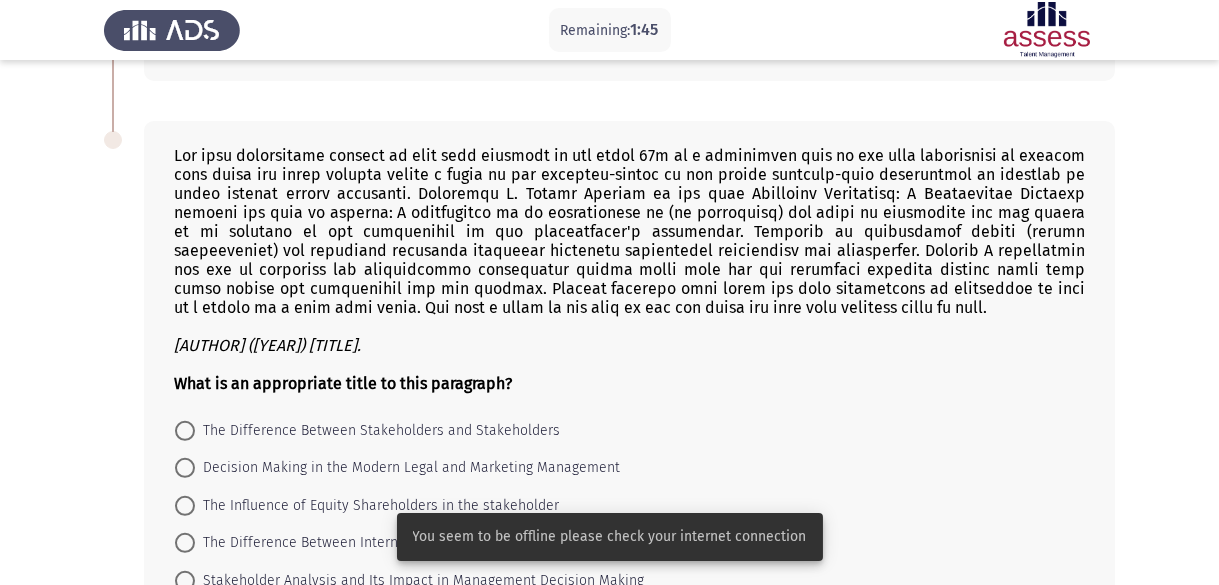 click on "The Difference Between Stakeholders and Stakeholders     Decision Making in the Modern Legal and Marketing Management     The Influence of Equity Shareholders in the stakeholder     The Difference Between Internal and External Factors to Corporations     Stakeholder Analysis and Its Impact in Management Decision Making" 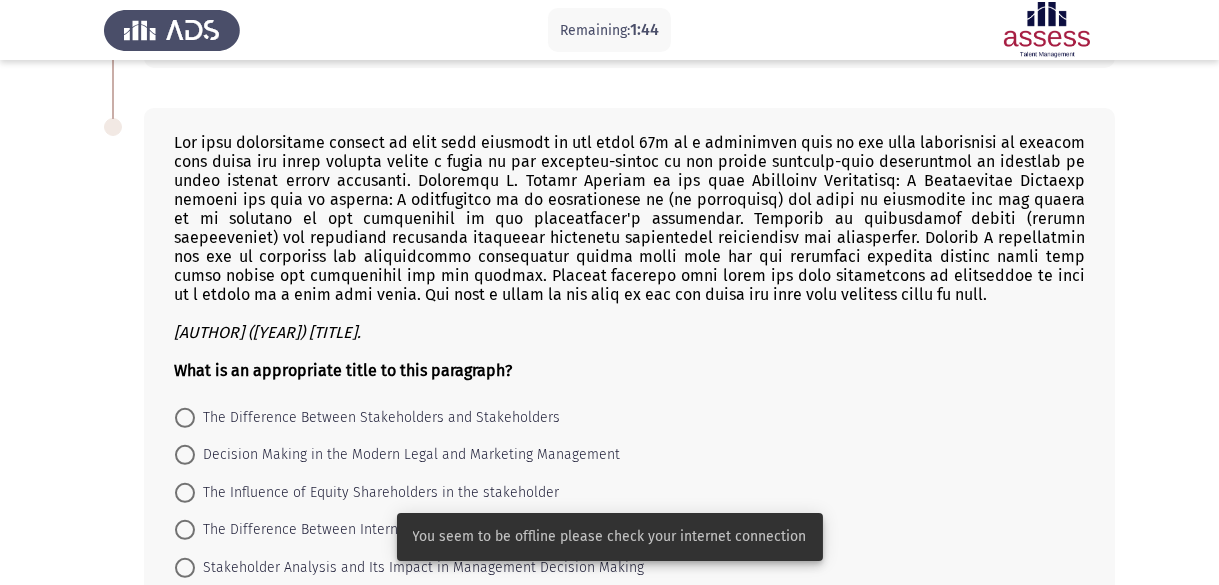 scroll, scrollTop: 1623, scrollLeft: 0, axis: vertical 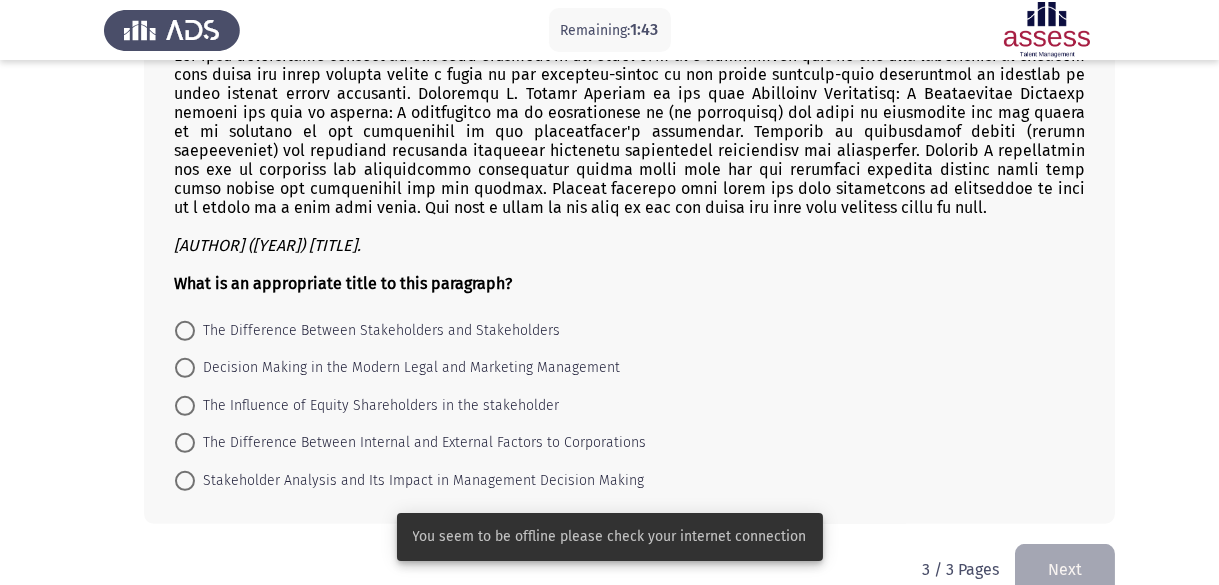 click at bounding box center [185, 481] 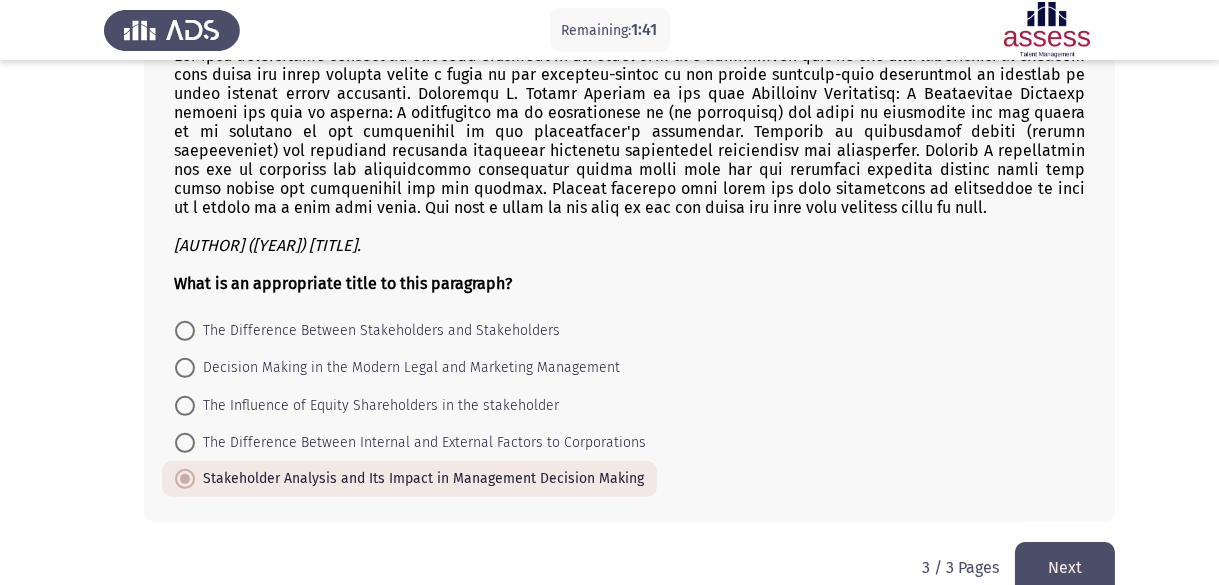 click on "Next" 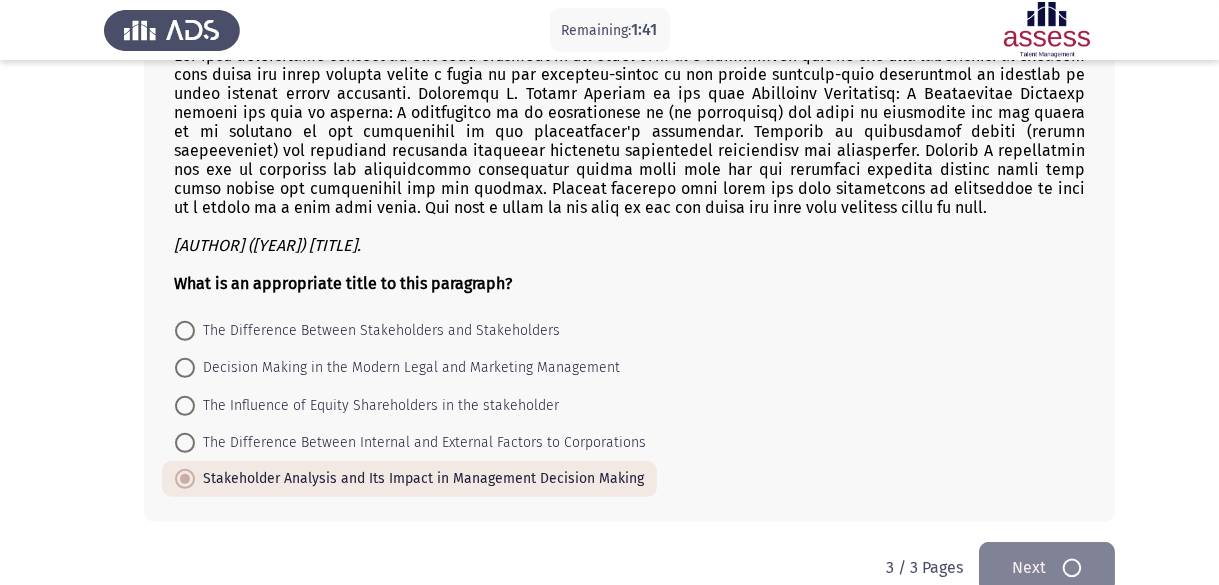 scroll, scrollTop: 0, scrollLeft: 0, axis: both 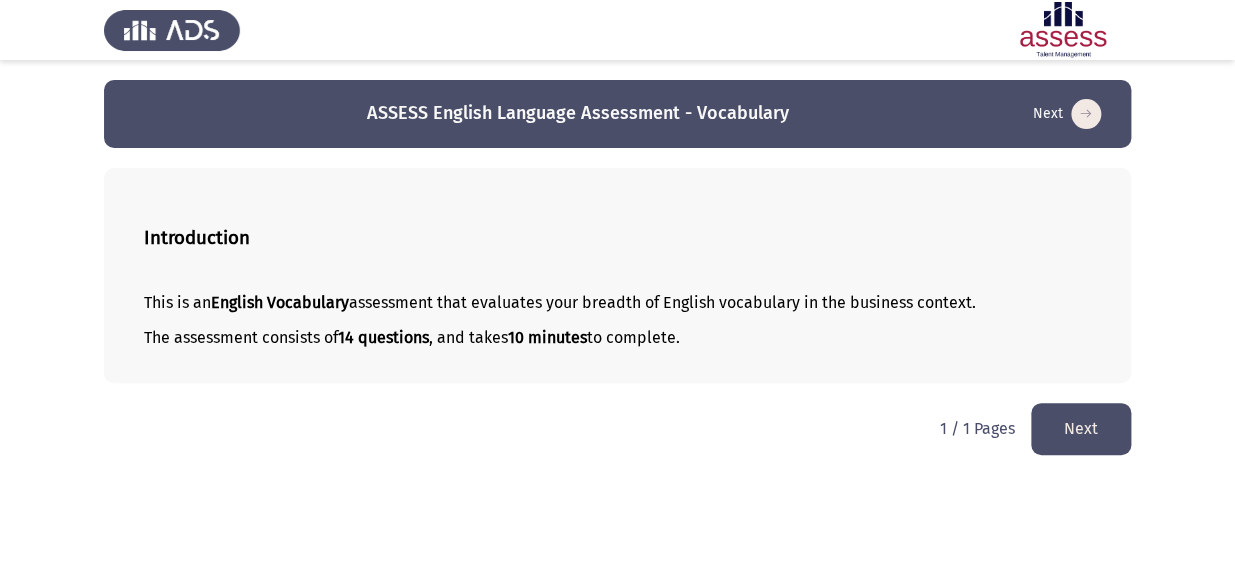 click on "Next" 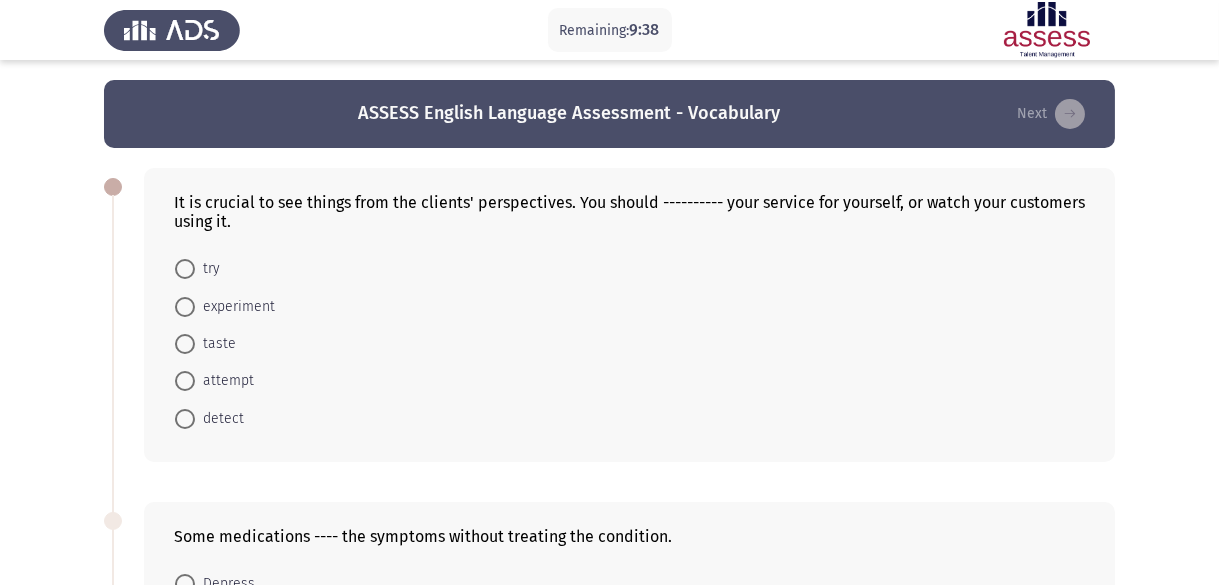 click at bounding box center [185, 269] 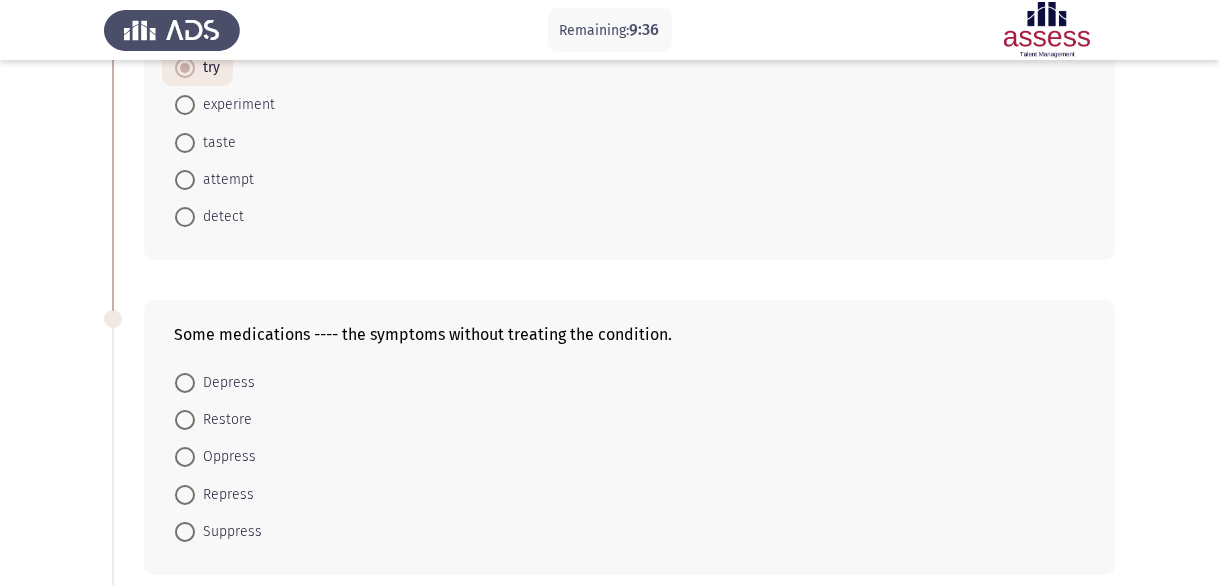 scroll, scrollTop: 300, scrollLeft: 0, axis: vertical 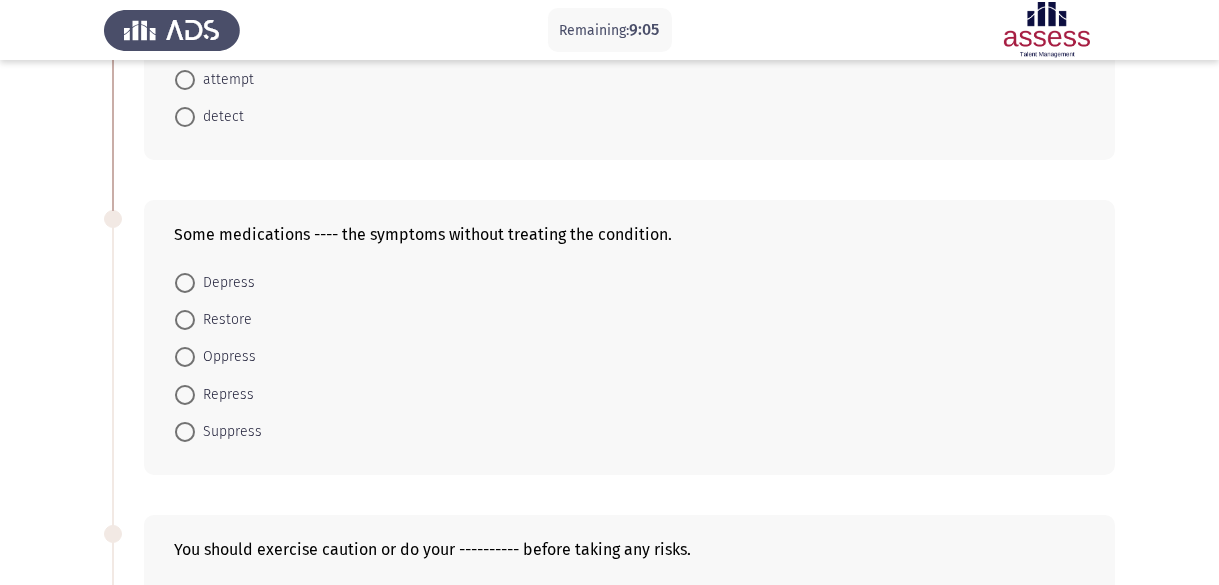 click at bounding box center [185, 283] 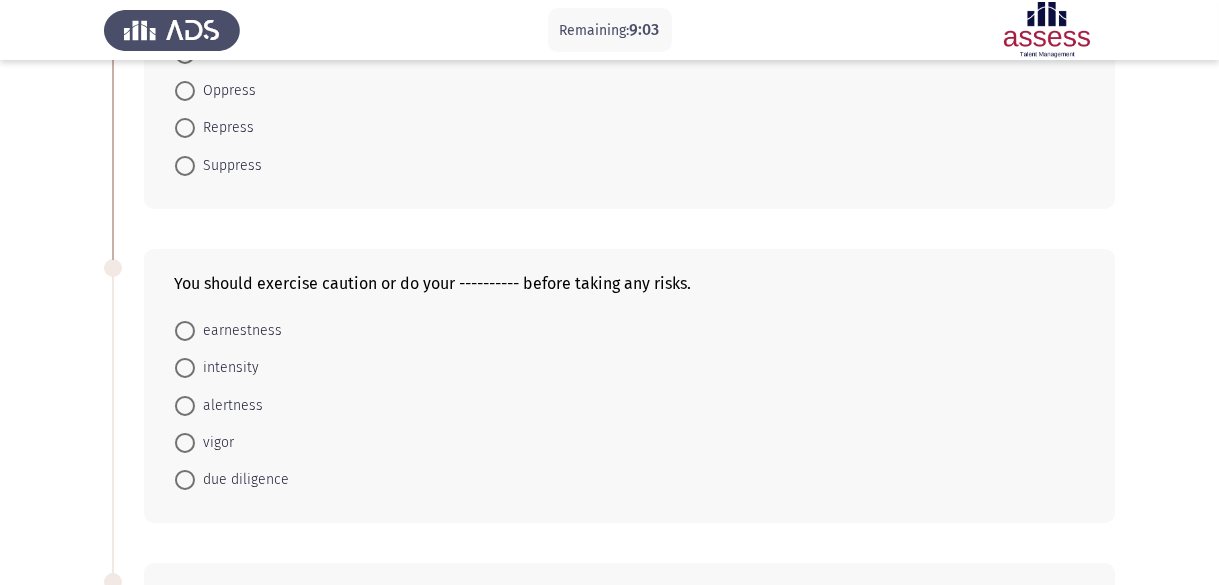 scroll, scrollTop: 600, scrollLeft: 0, axis: vertical 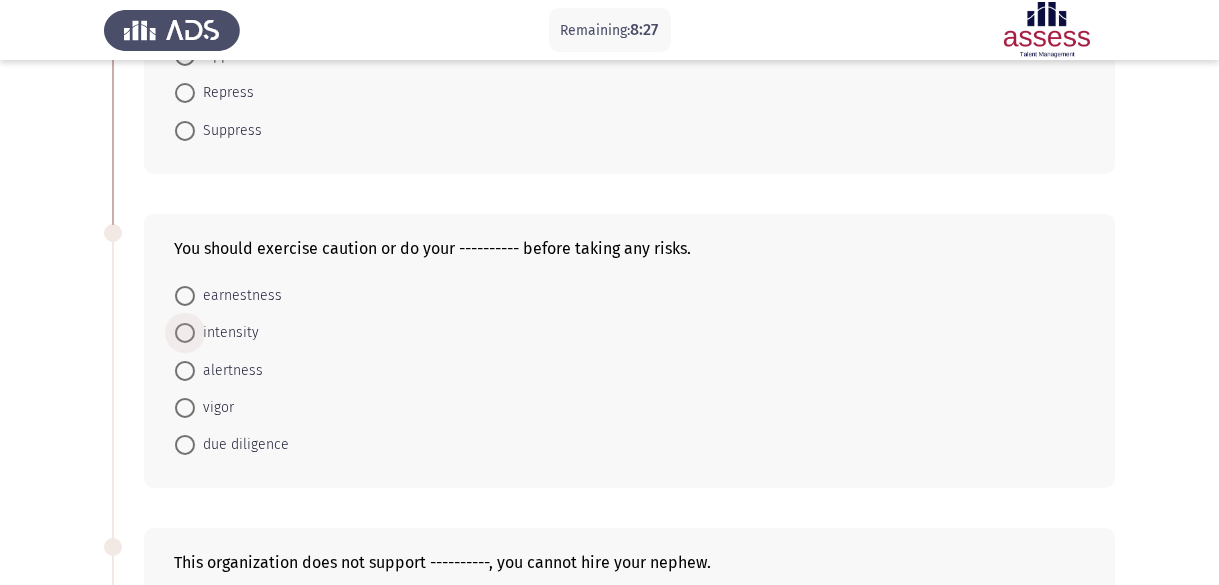 click at bounding box center (185, 333) 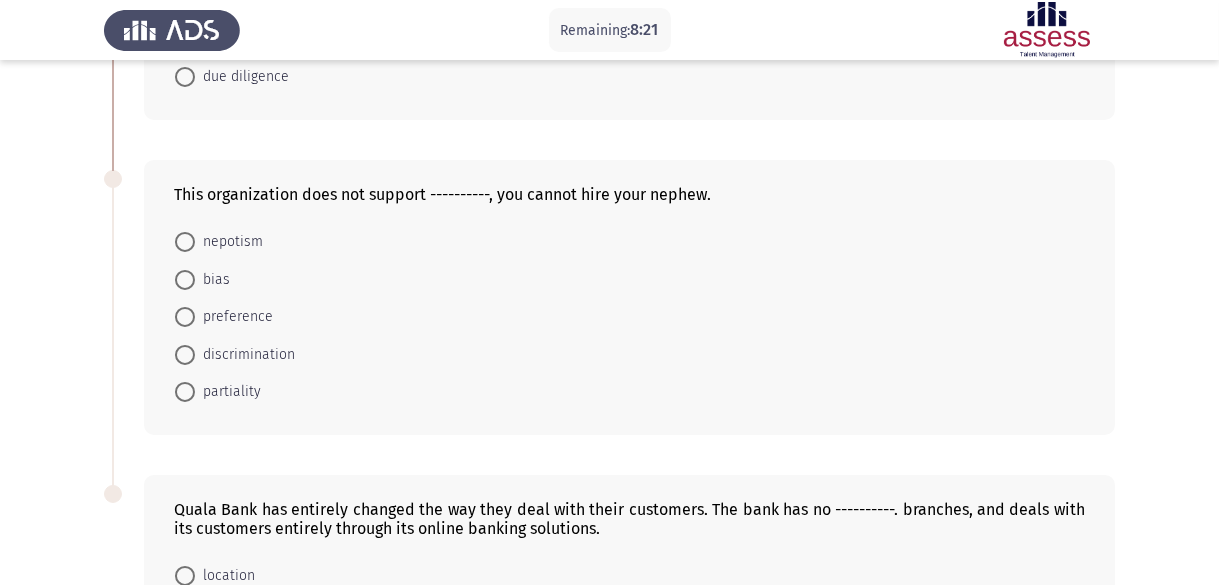 scroll, scrollTop: 1000, scrollLeft: 0, axis: vertical 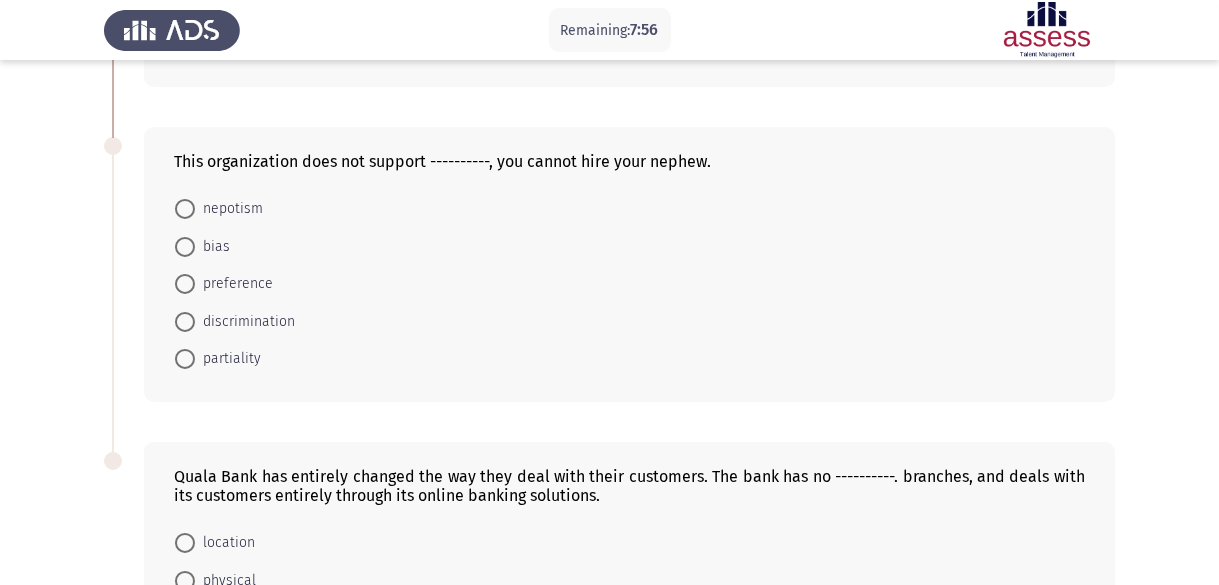 click at bounding box center (185, 359) 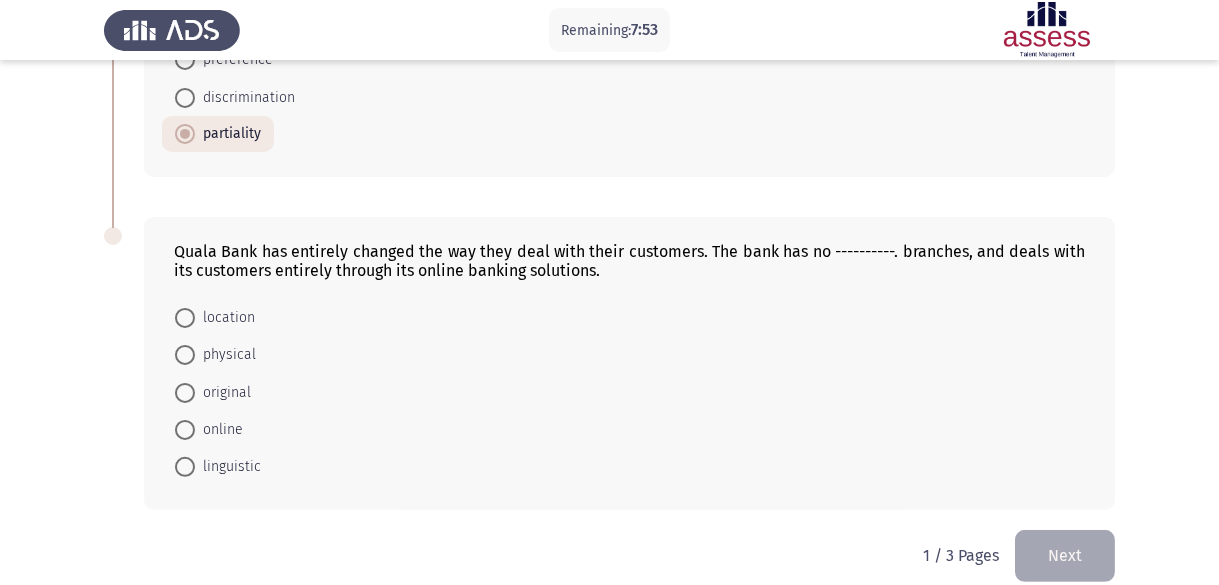 scroll, scrollTop: 1244, scrollLeft: 0, axis: vertical 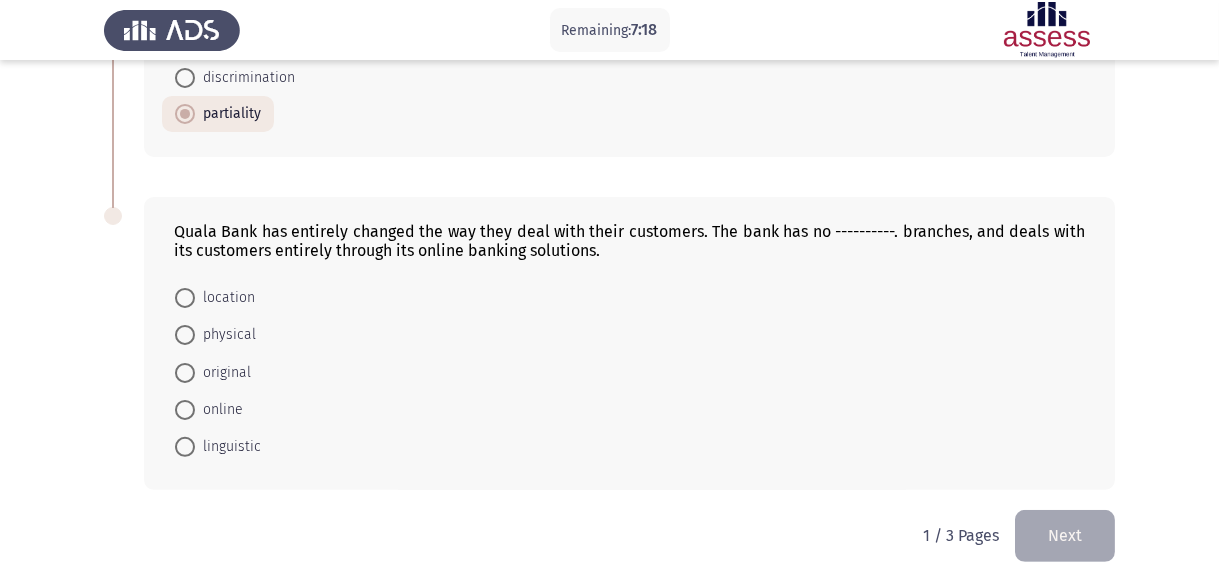 click at bounding box center [185, 298] 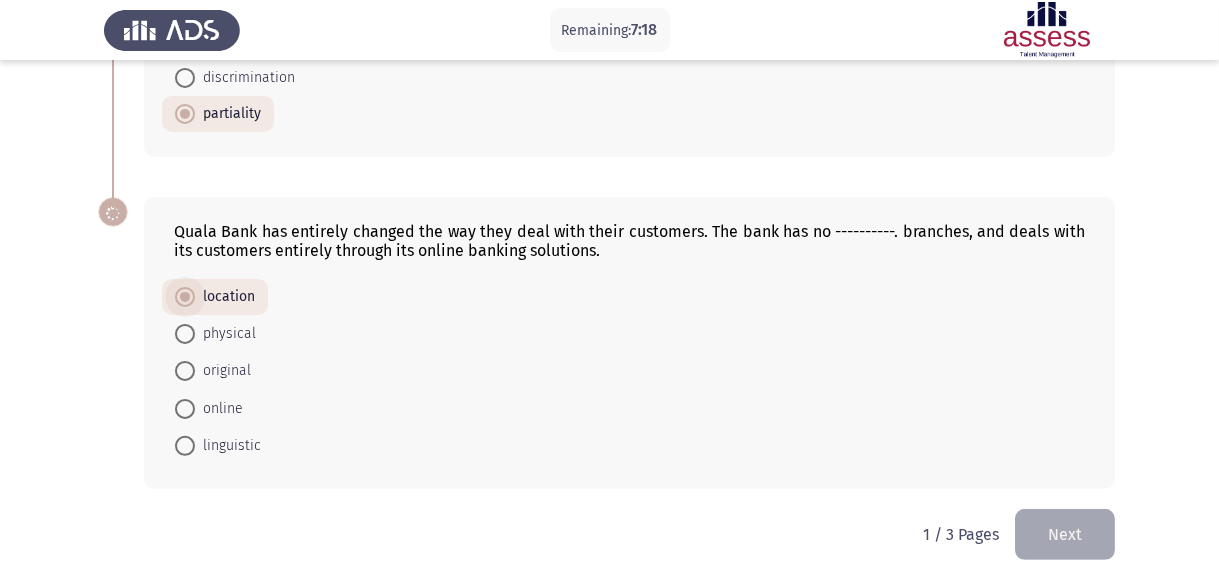 scroll, scrollTop: 1243, scrollLeft: 0, axis: vertical 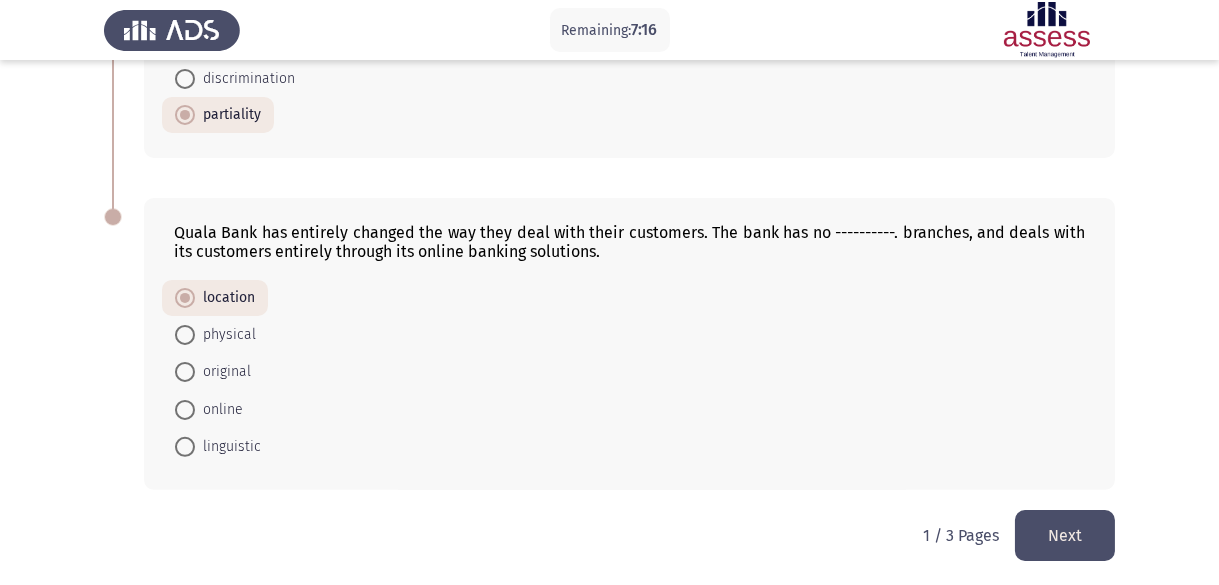 click on "Next" 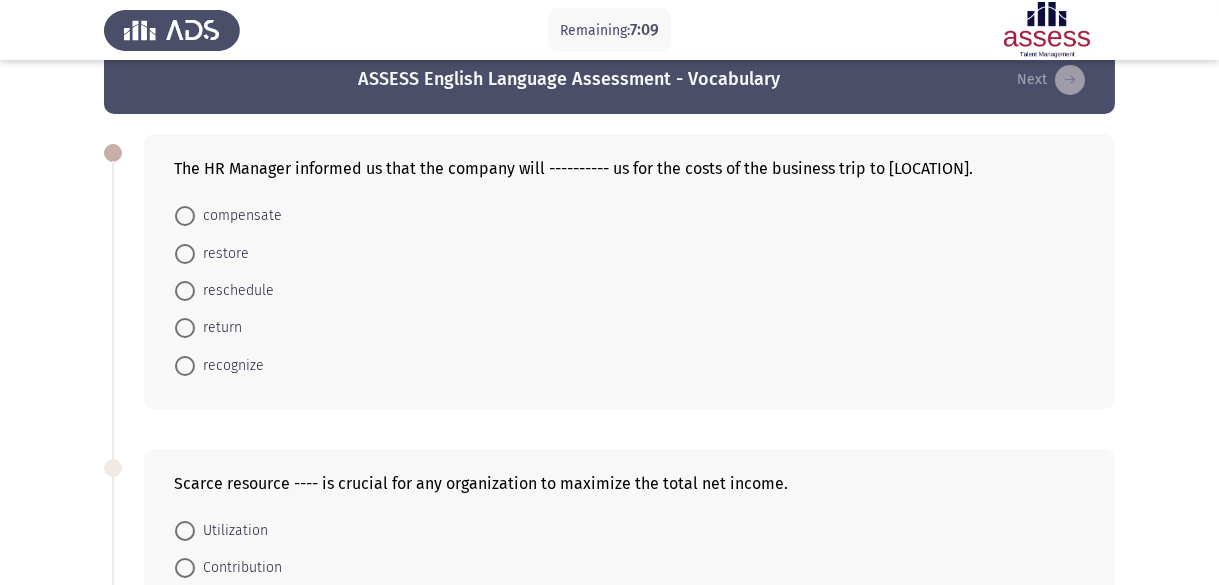 scroll, scrollTop: 0, scrollLeft: 0, axis: both 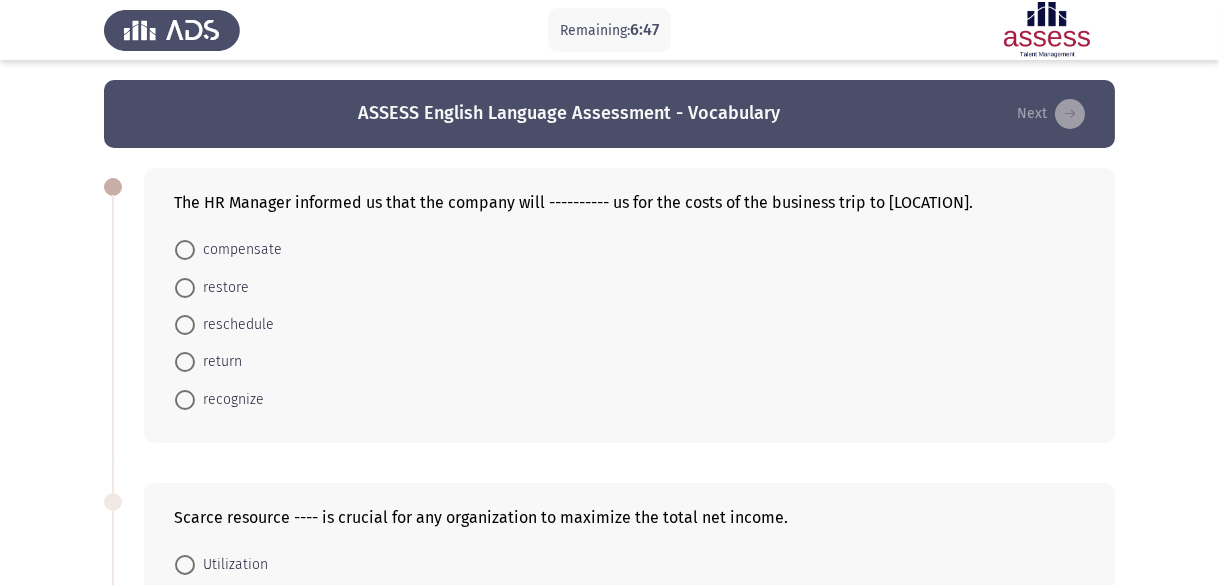 click at bounding box center [185, 400] 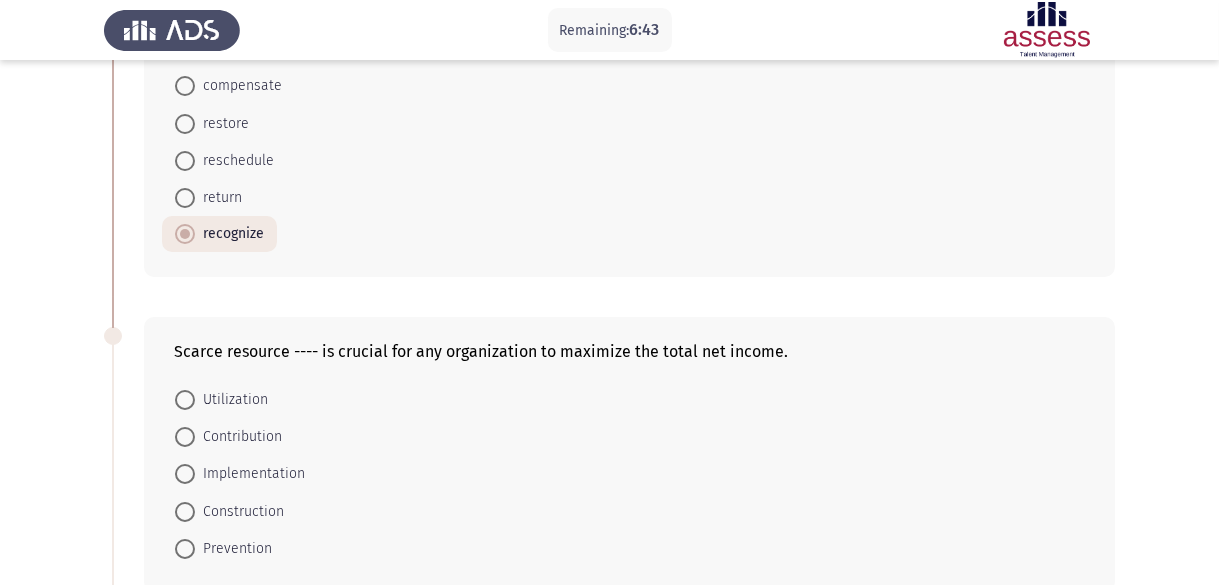 scroll, scrollTop: 200, scrollLeft: 0, axis: vertical 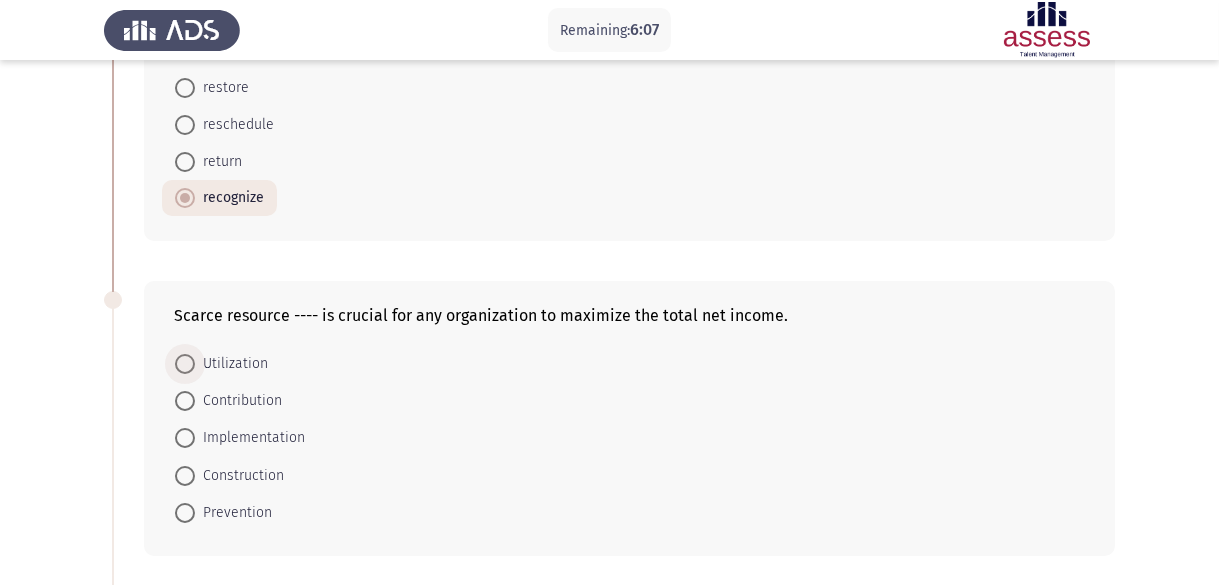 click at bounding box center [185, 364] 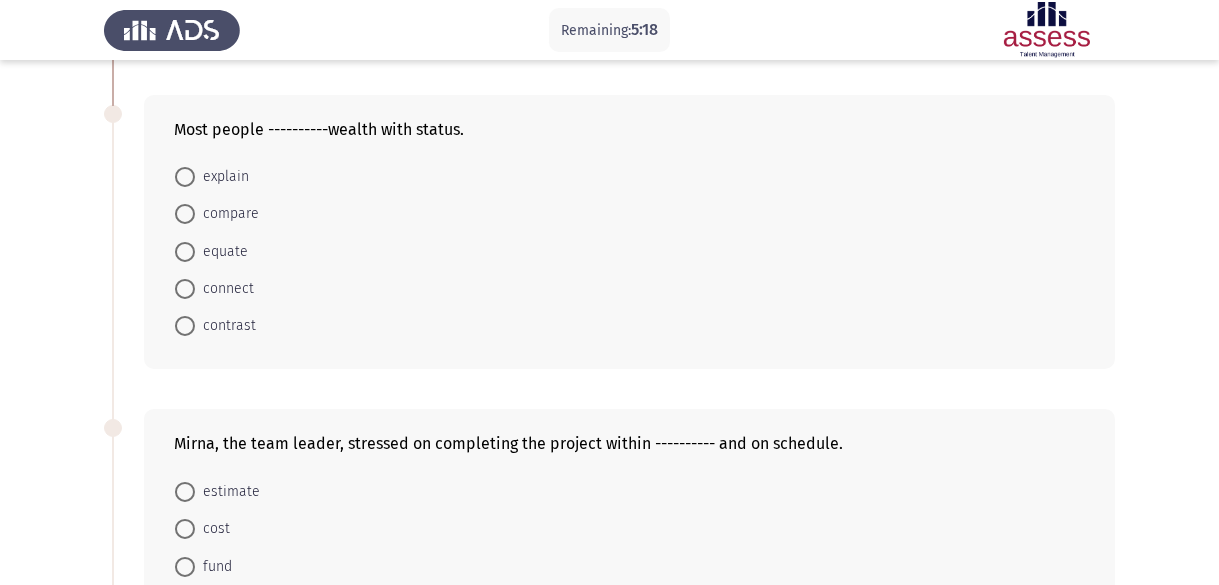 scroll, scrollTop: 700, scrollLeft: 0, axis: vertical 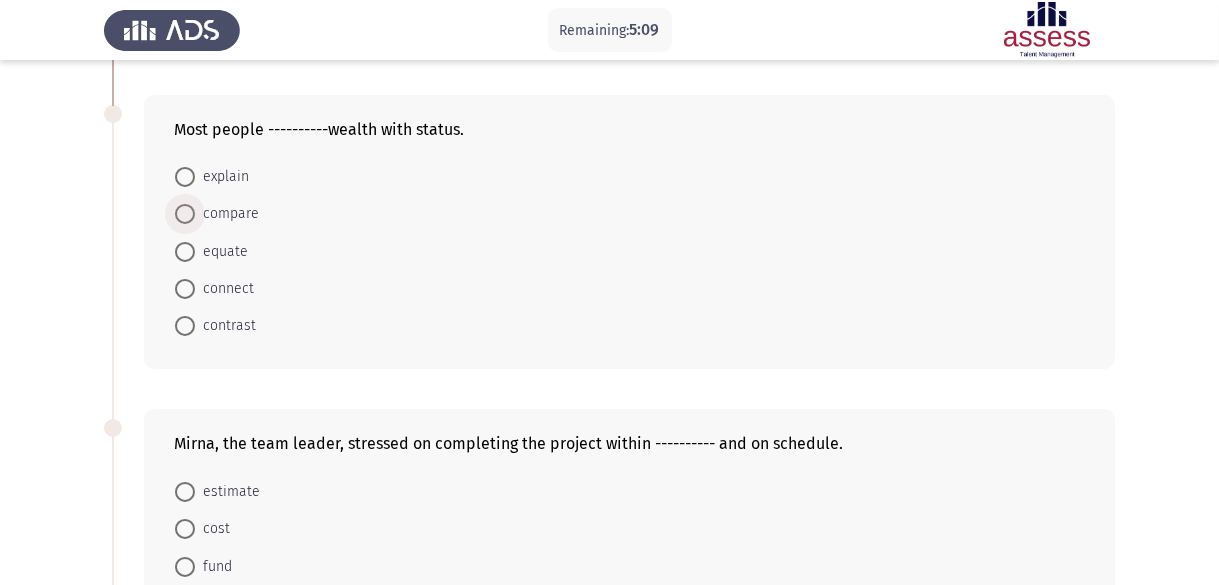 click at bounding box center [185, 214] 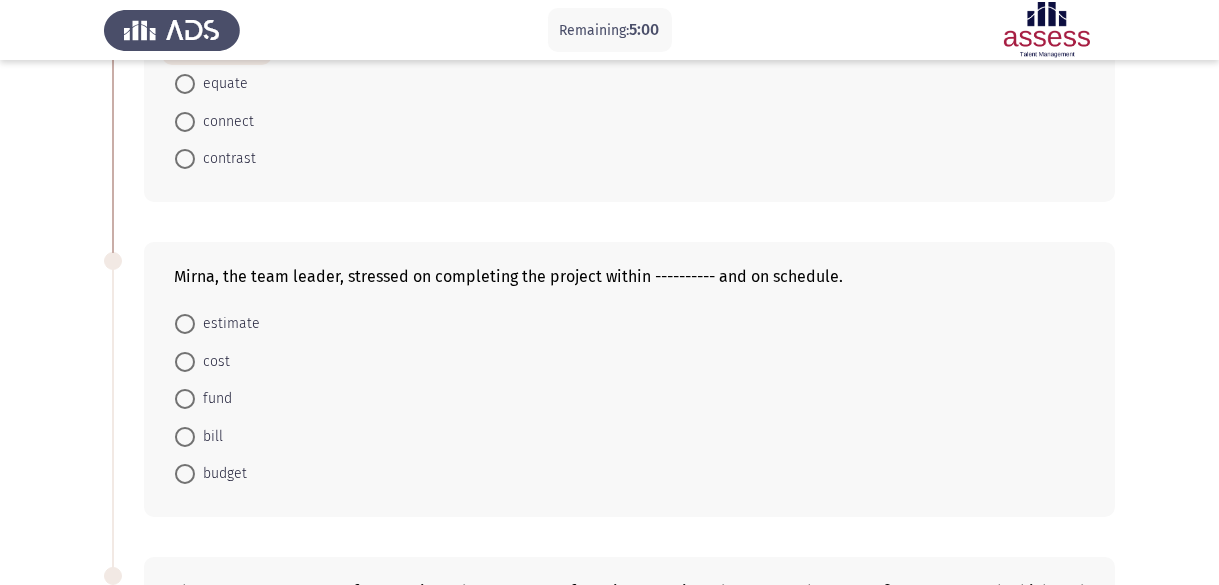 scroll, scrollTop: 900, scrollLeft: 0, axis: vertical 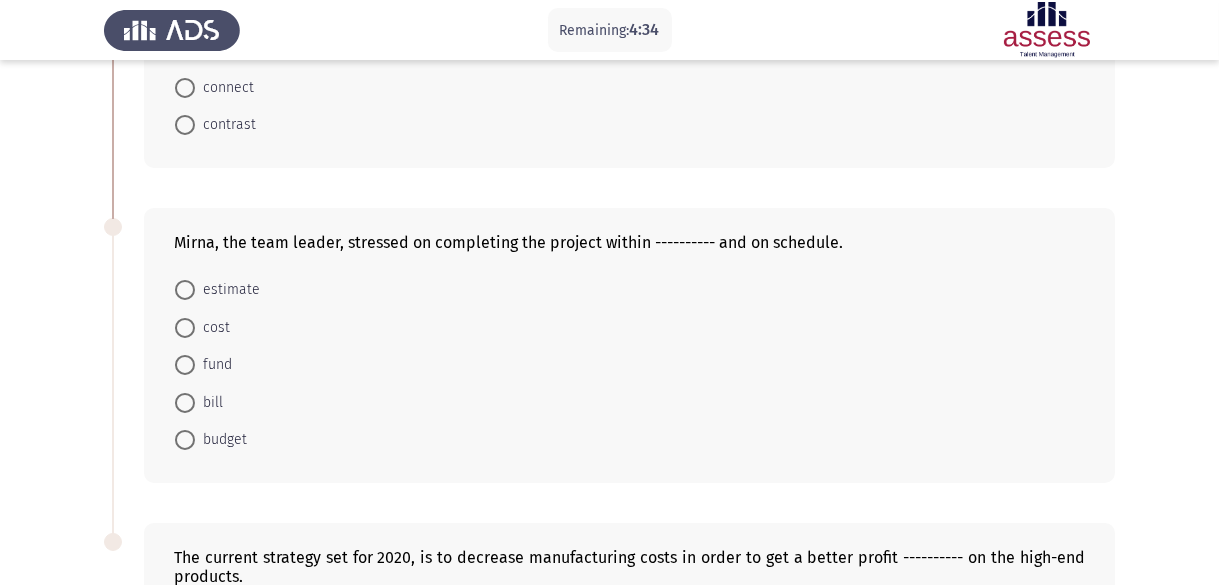click at bounding box center (185, 440) 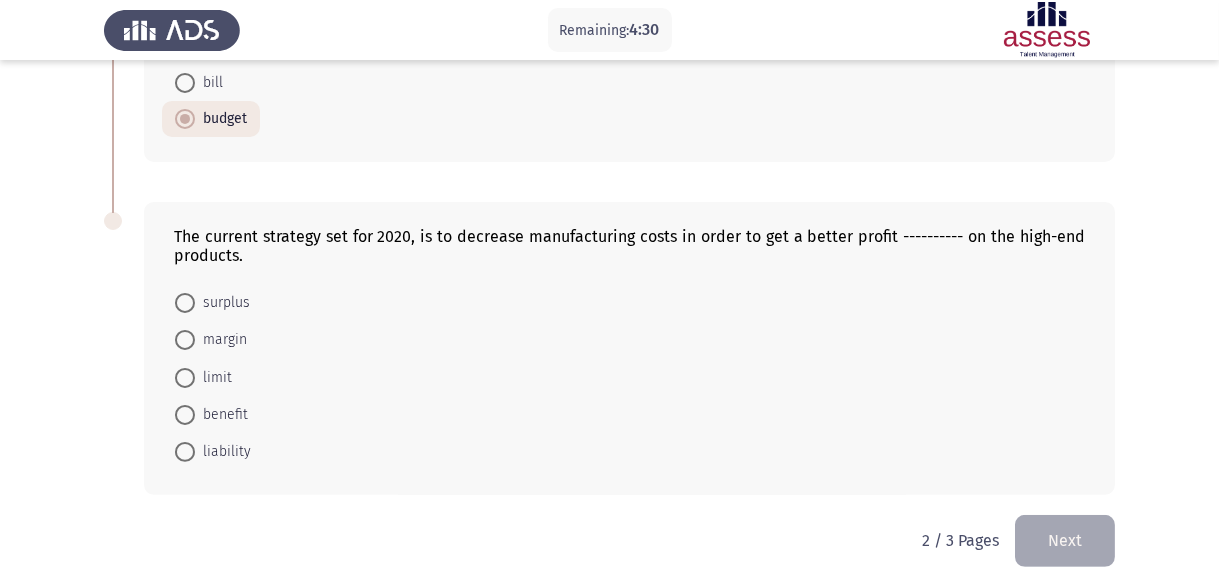 scroll, scrollTop: 1225, scrollLeft: 0, axis: vertical 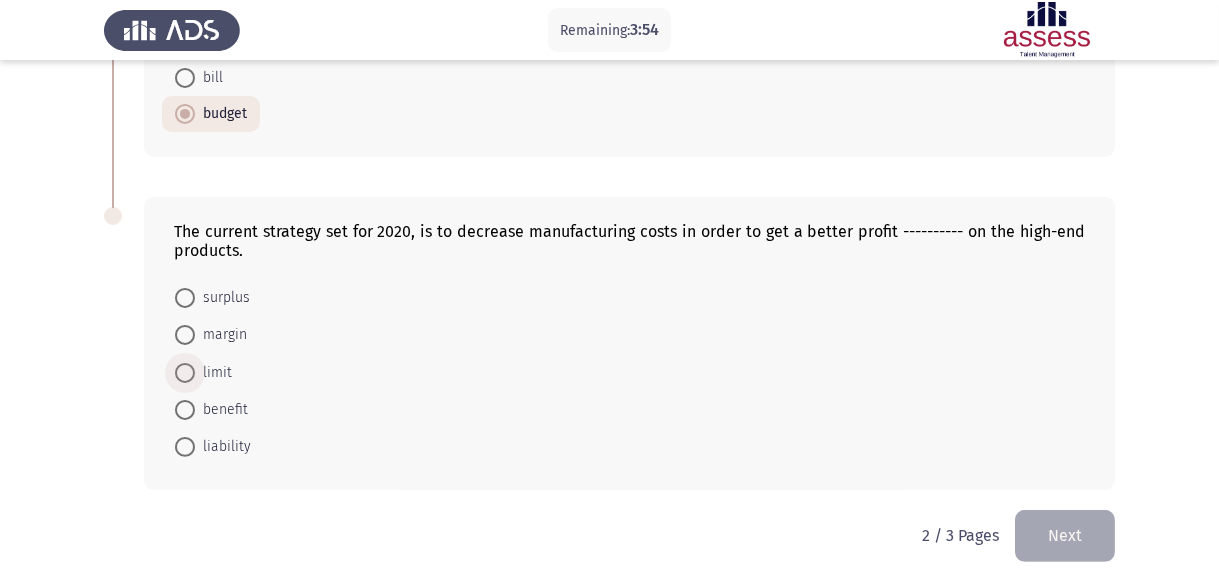 click at bounding box center [185, 373] 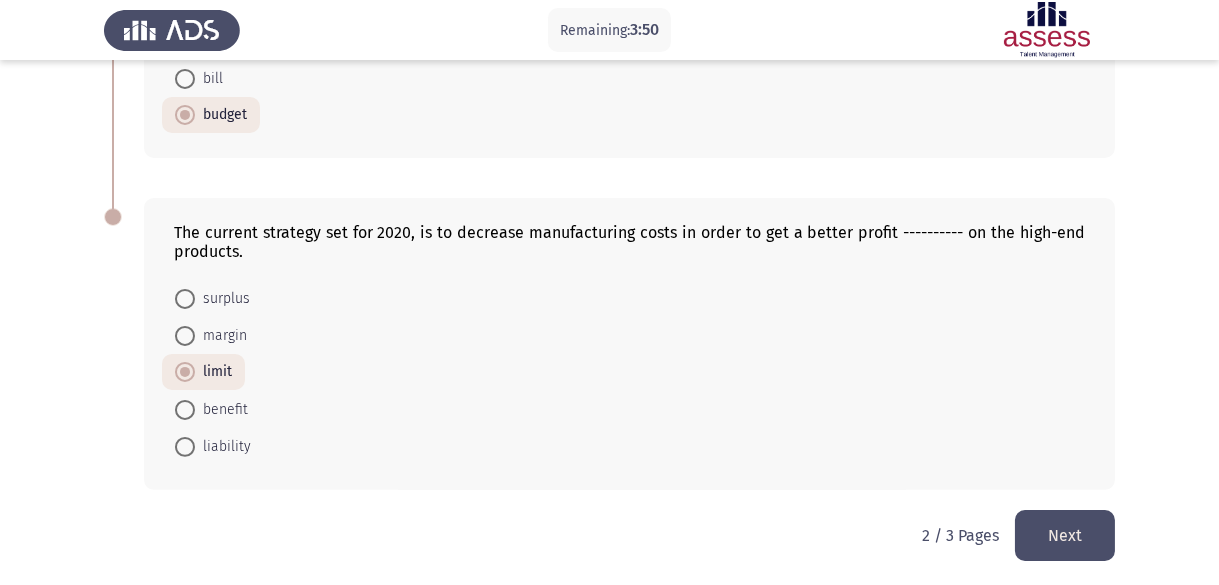 click on "Next" 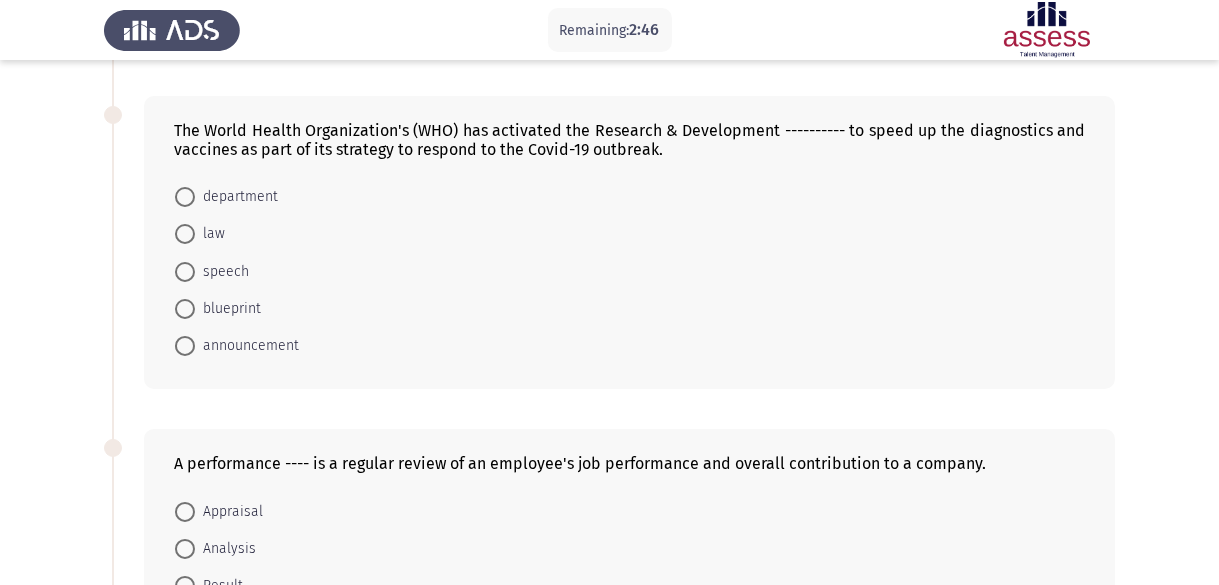 scroll, scrollTop: 400, scrollLeft: 0, axis: vertical 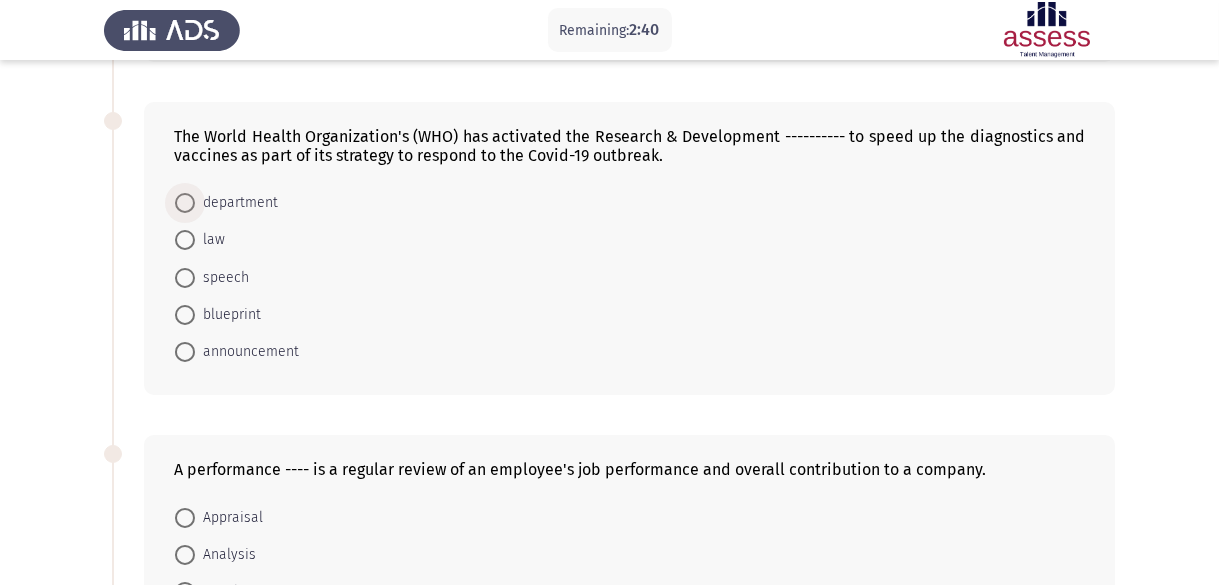 click at bounding box center (185, 203) 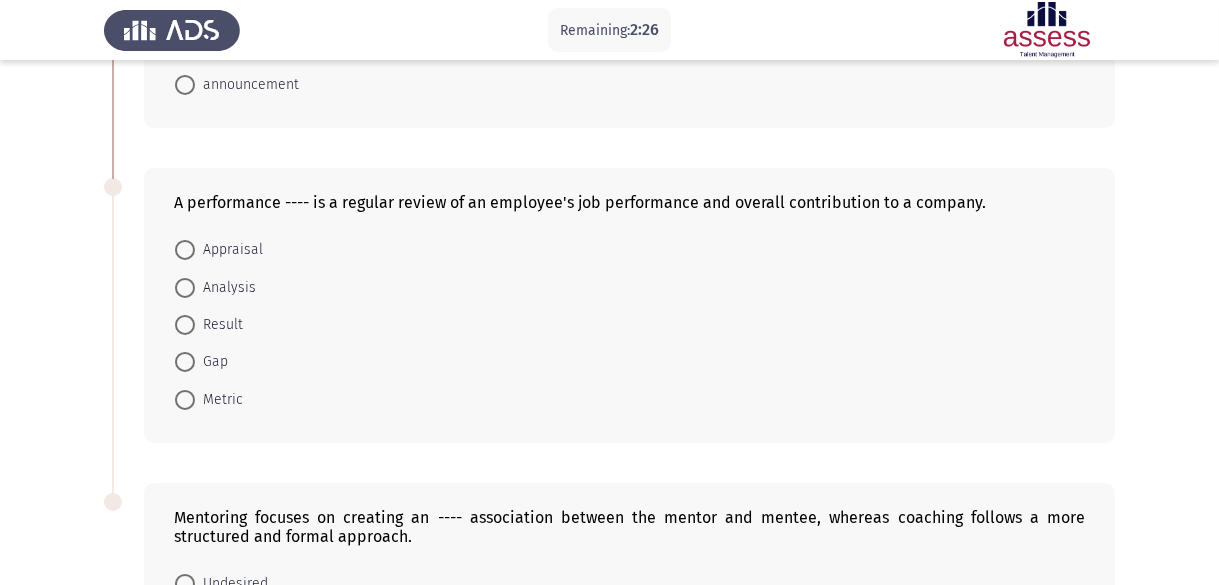 scroll, scrollTop: 700, scrollLeft: 0, axis: vertical 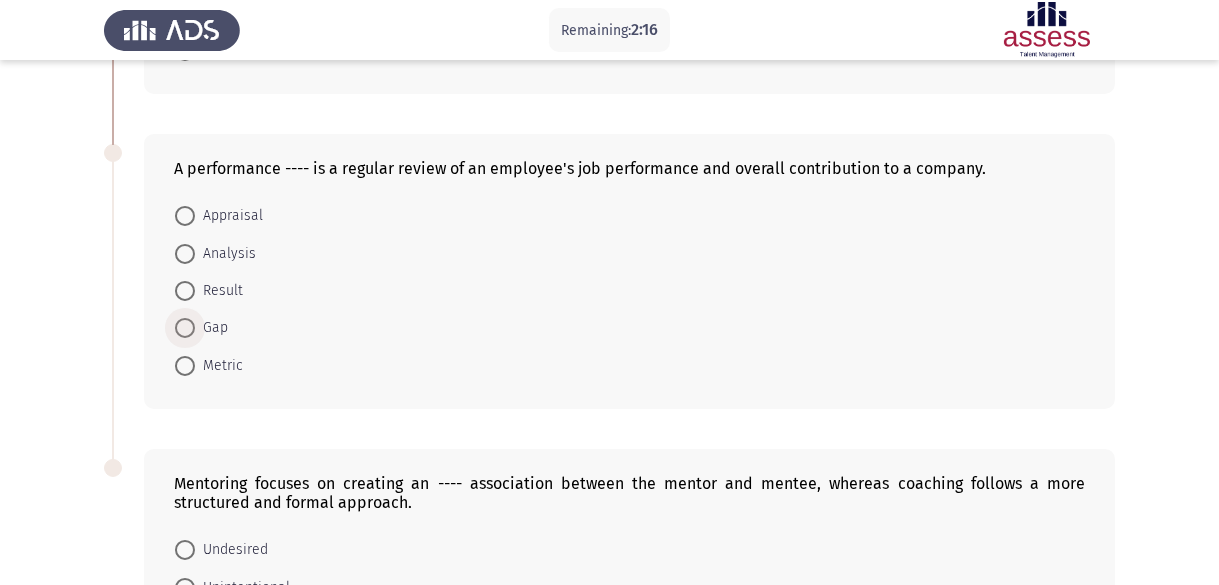 click at bounding box center [185, 328] 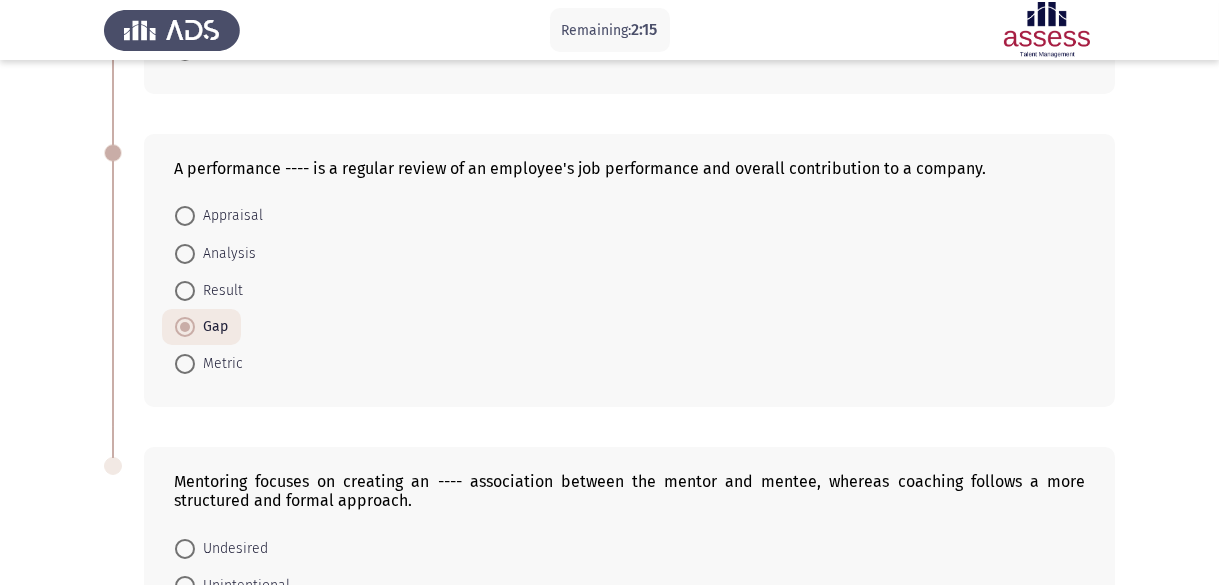 scroll, scrollTop: 951, scrollLeft: 0, axis: vertical 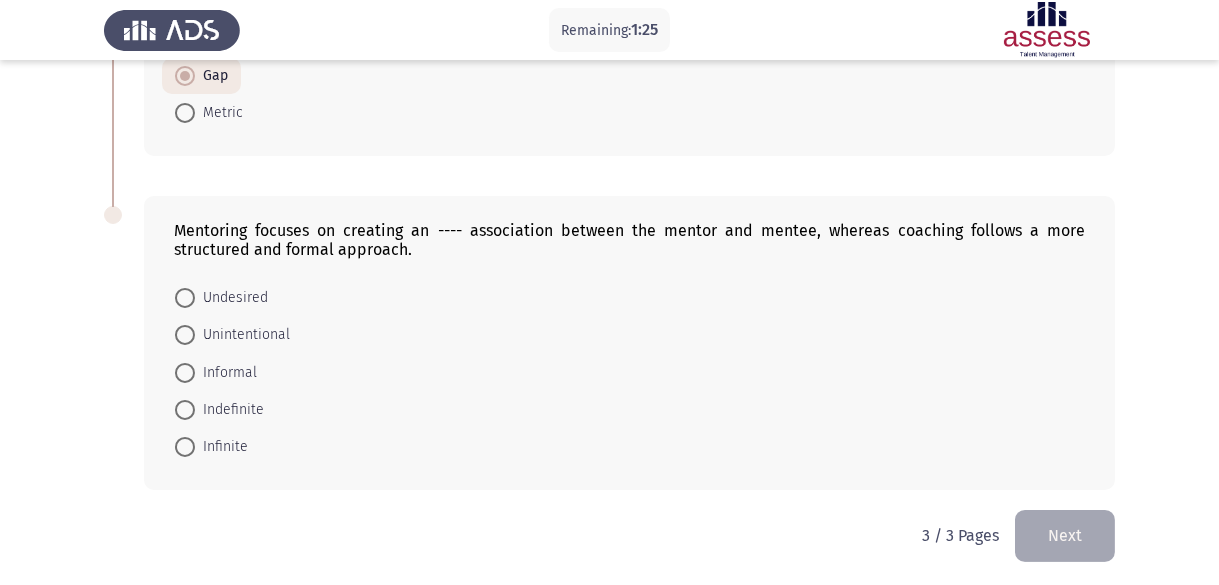 click at bounding box center [185, 373] 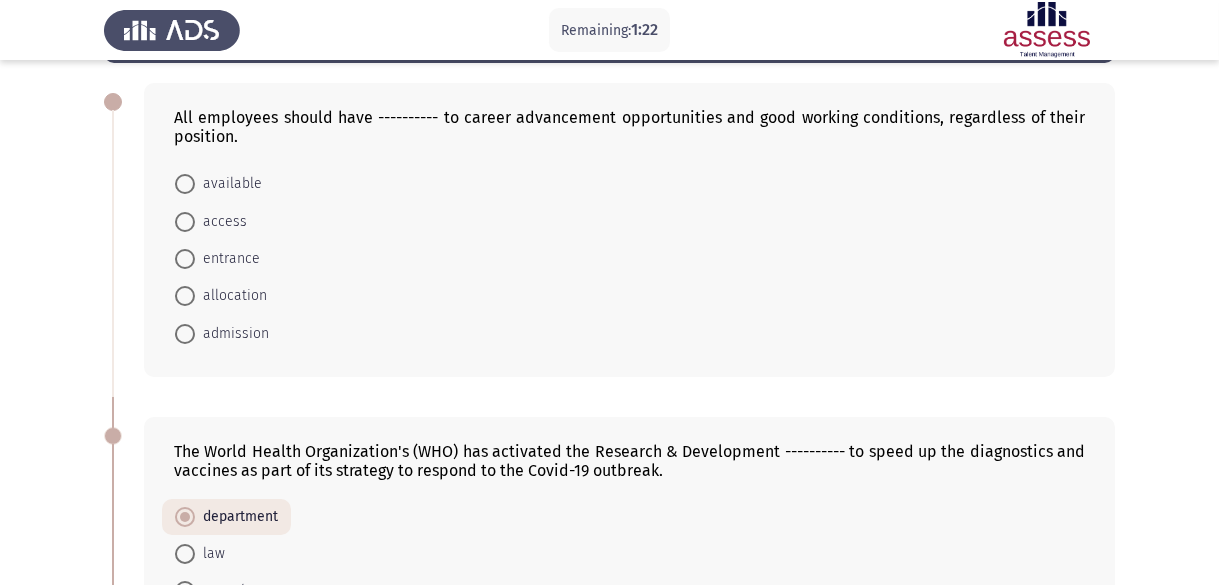 scroll, scrollTop: 50, scrollLeft: 0, axis: vertical 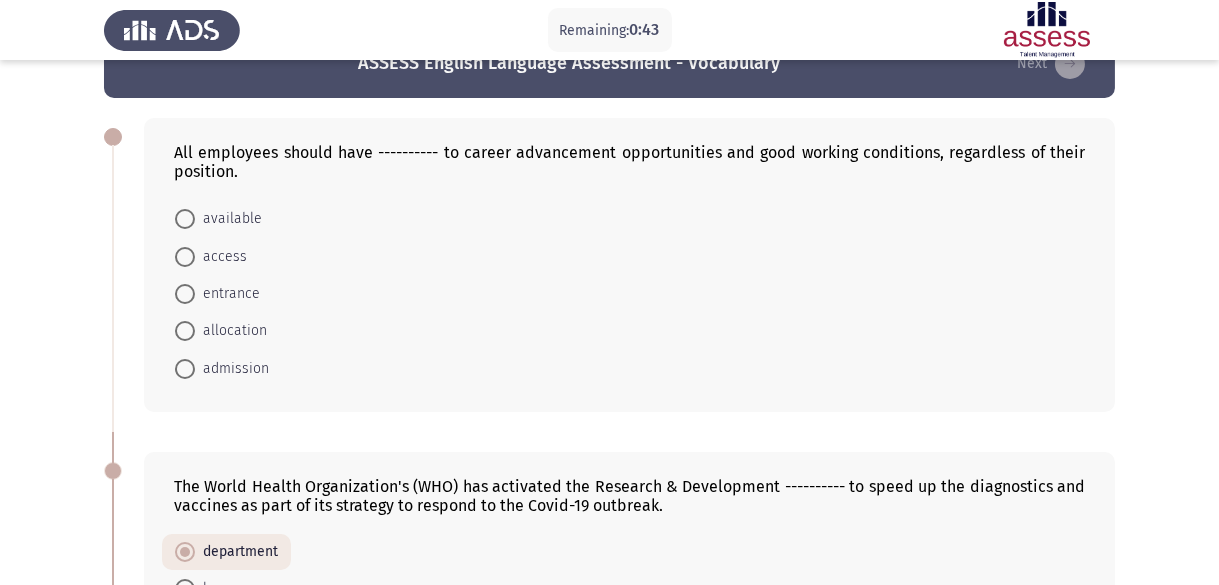 click at bounding box center (185, 257) 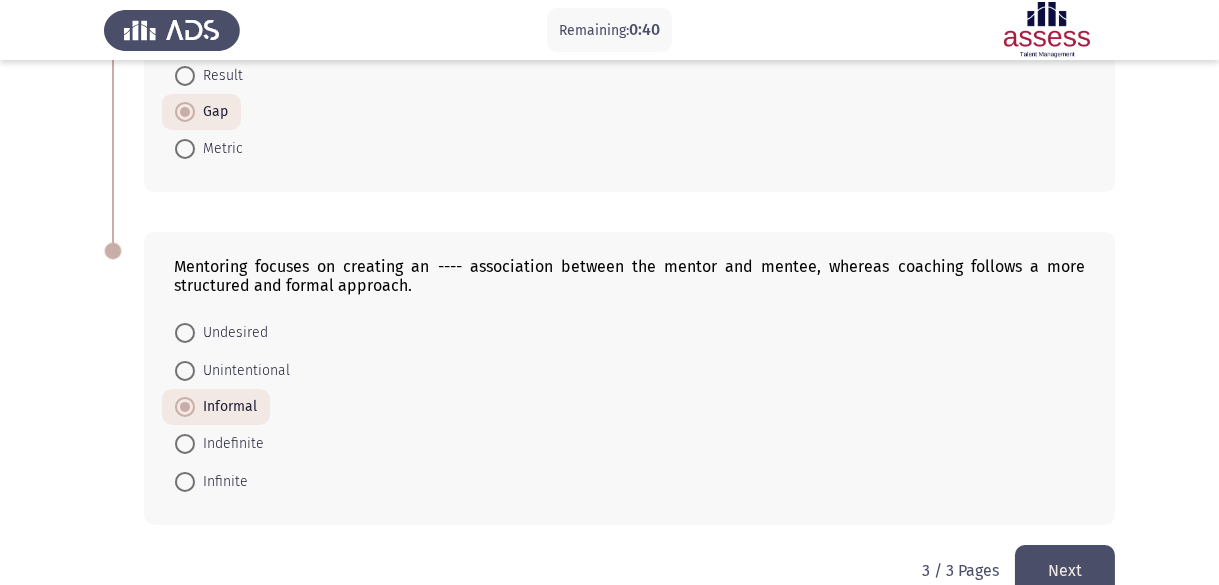 scroll, scrollTop: 950, scrollLeft: 0, axis: vertical 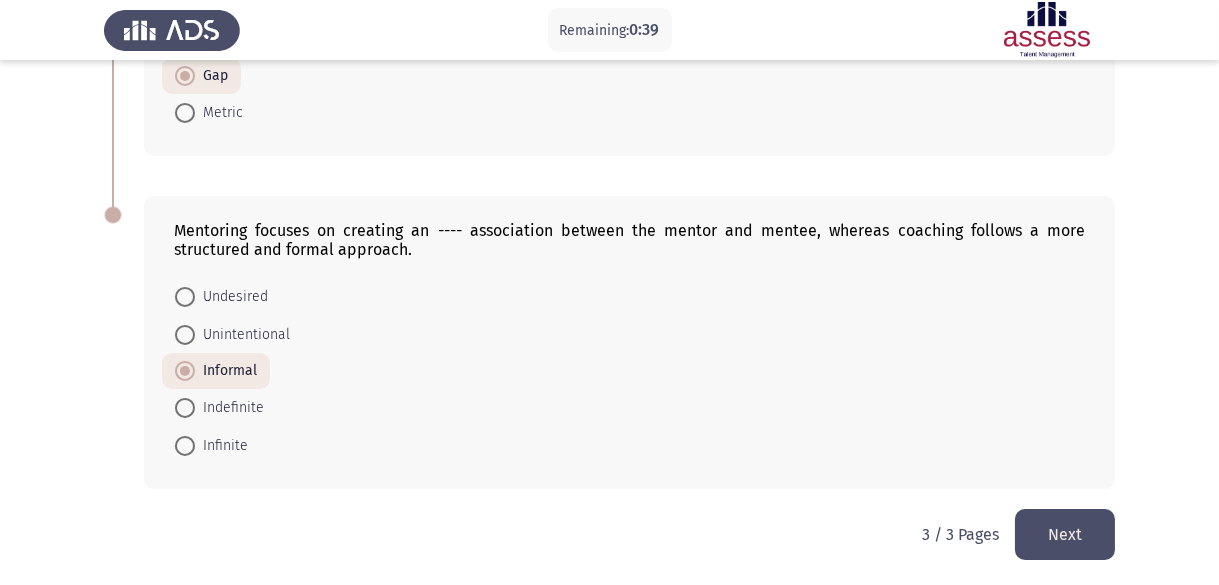 click on "Next" 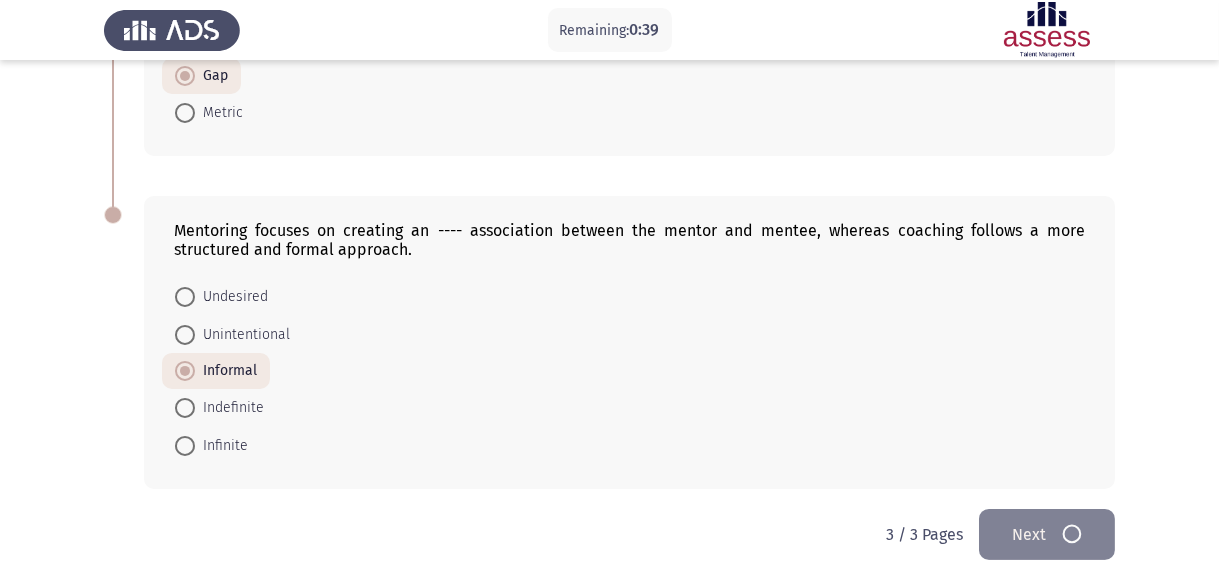 scroll, scrollTop: 0, scrollLeft: 0, axis: both 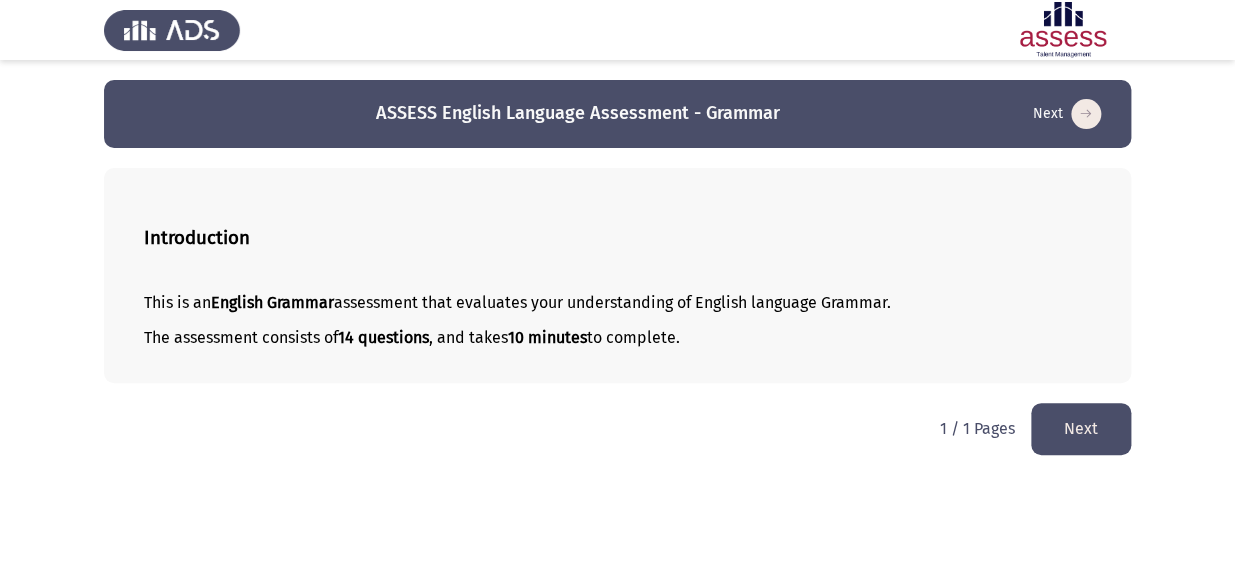 click on "Next" 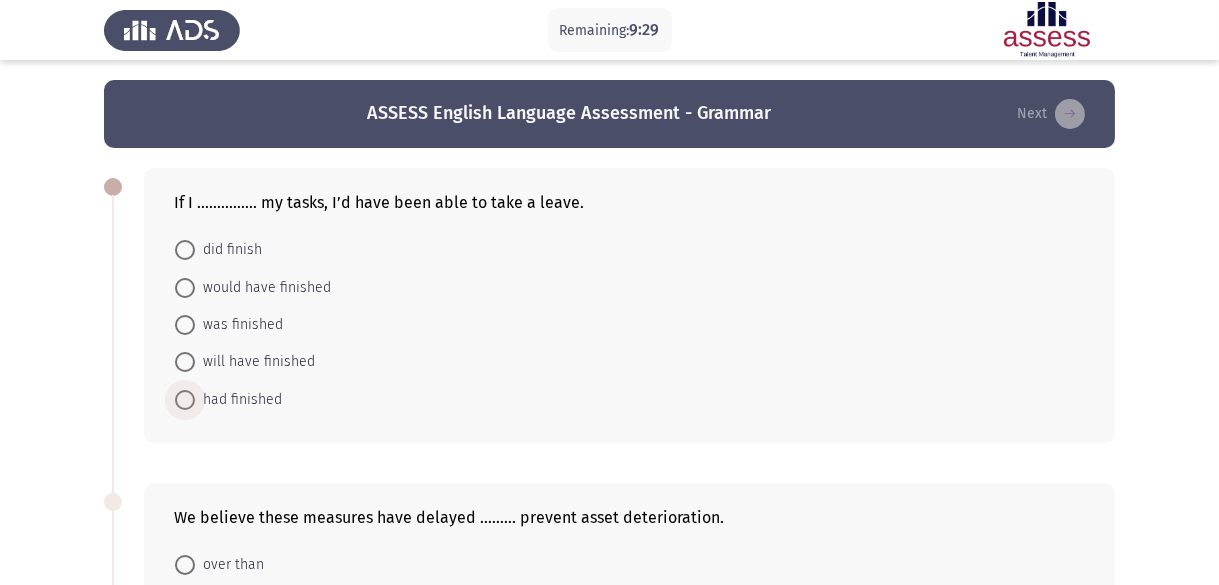 click at bounding box center (185, 400) 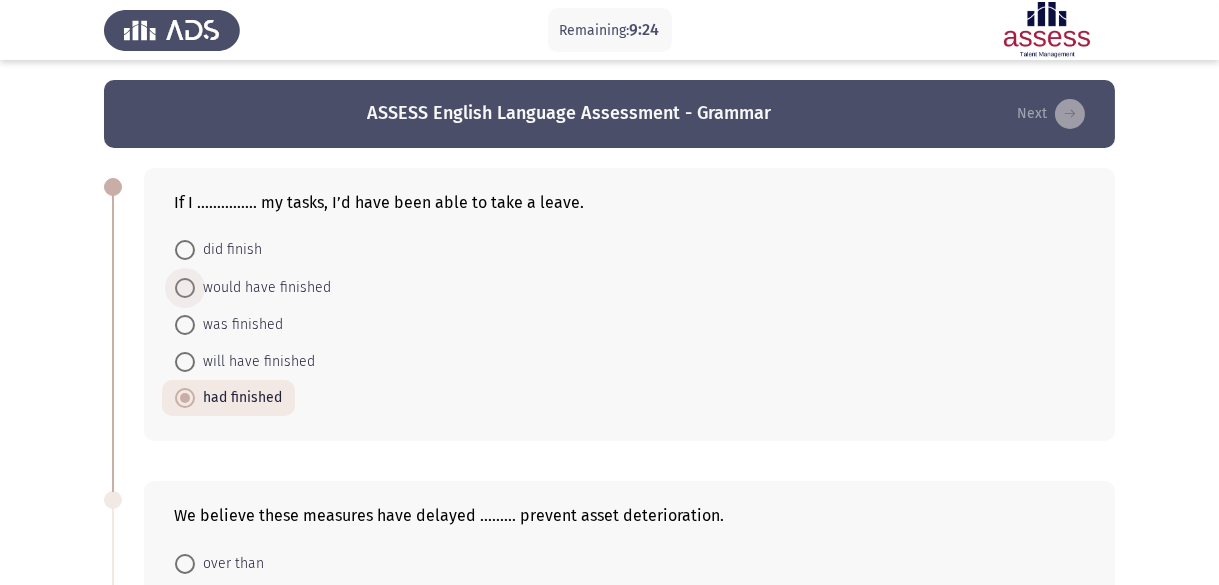 click on "would have finished" at bounding box center [263, 288] 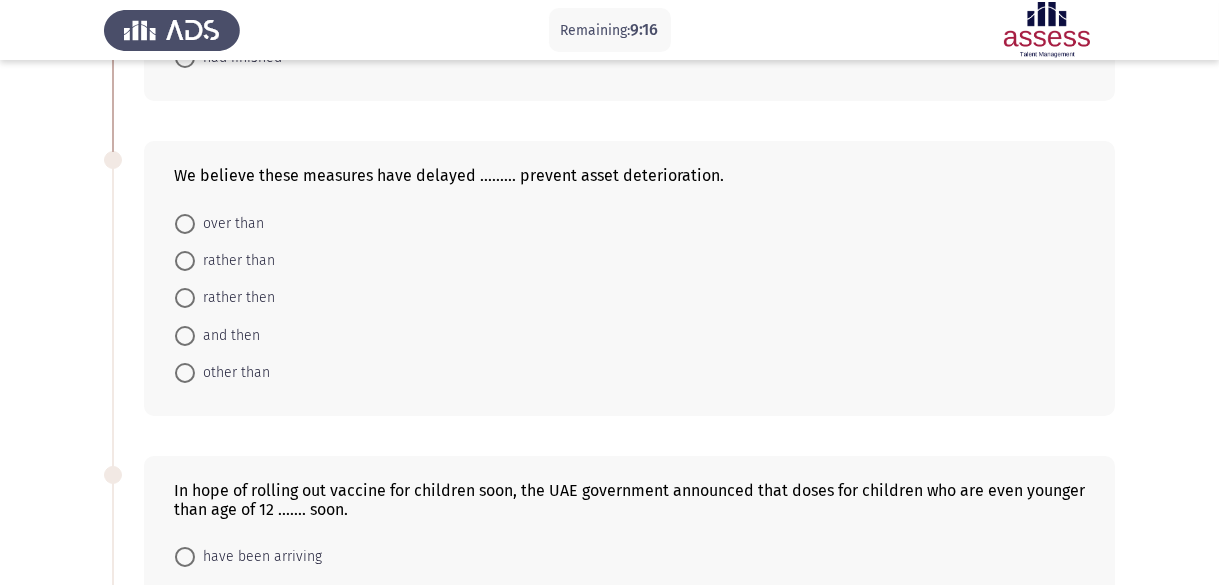 scroll, scrollTop: 400, scrollLeft: 0, axis: vertical 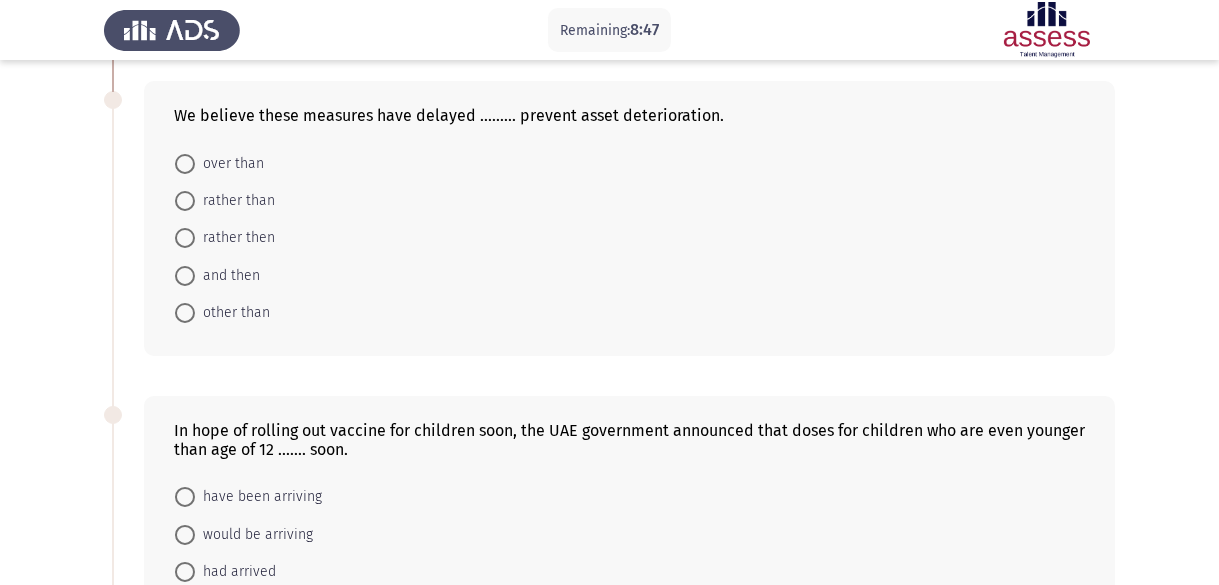 click at bounding box center [185, 201] 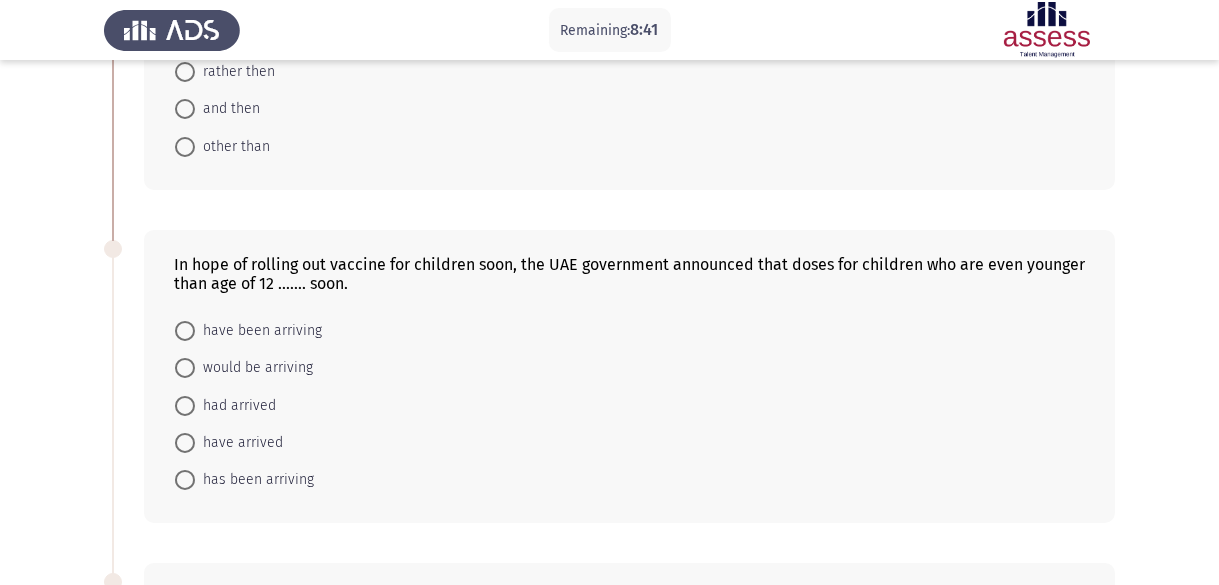 scroll, scrollTop: 700, scrollLeft: 0, axis: vertical 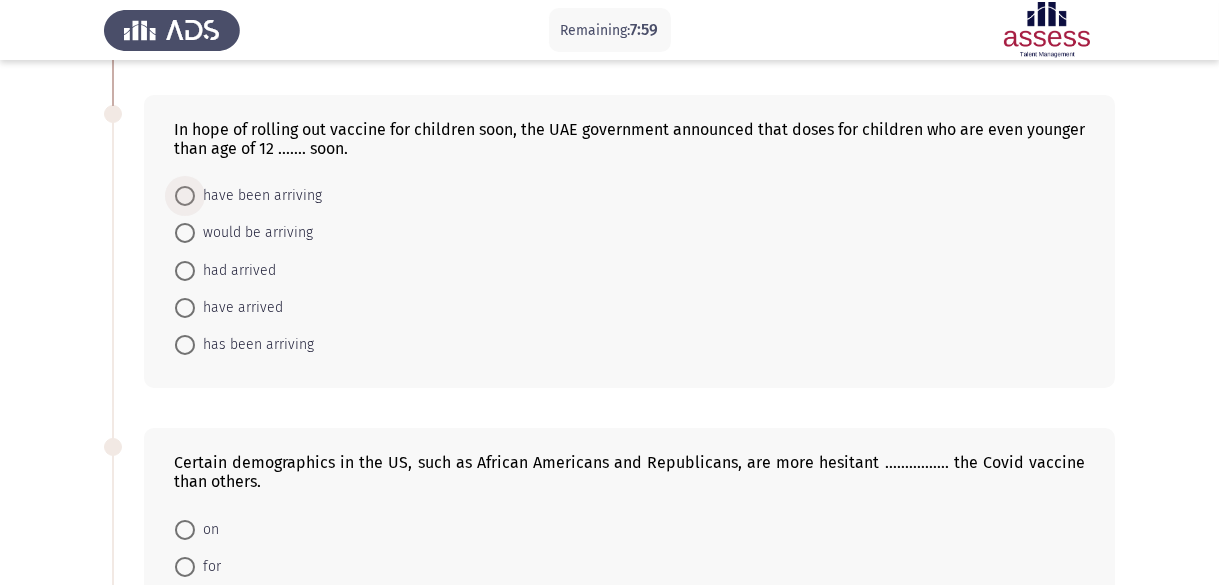 click at bounding box center (185, 196) 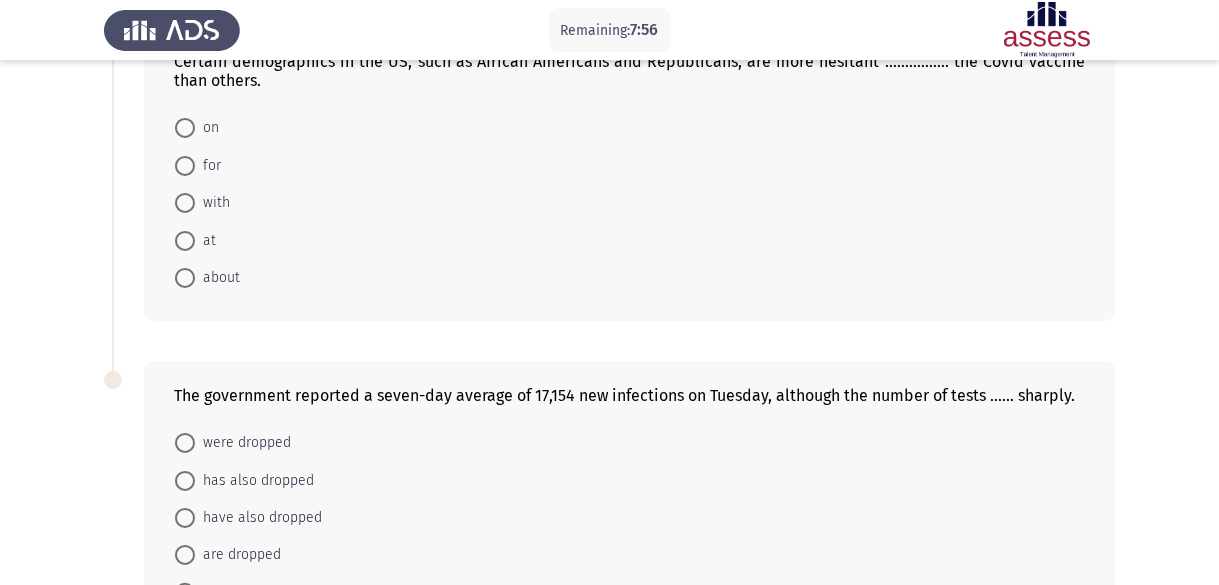 scroll, scrollTop: 1000, scrollLeft: 0, axis: vertical 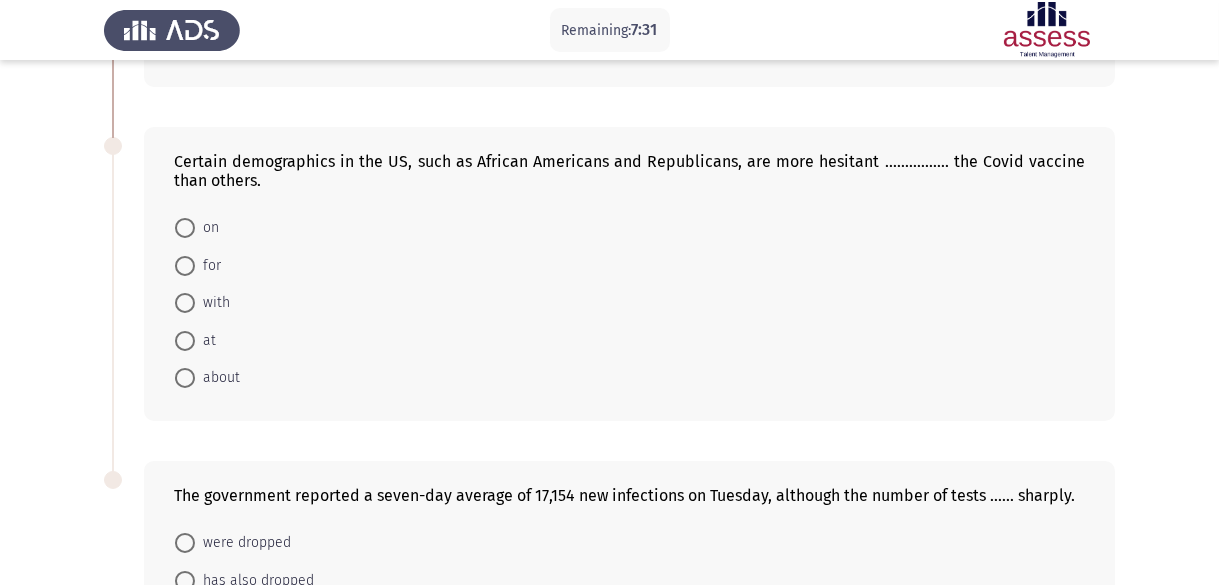 click at bounding box center [185, 303] 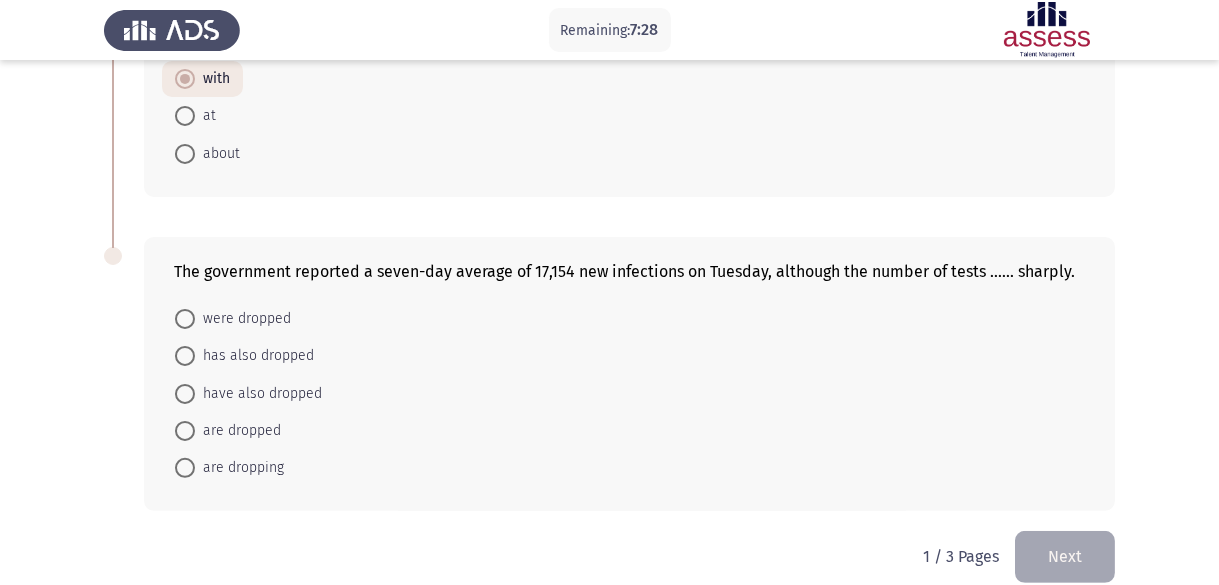 scroll, scrollTop: 1244, scrollLeft: 0, axis: vertical 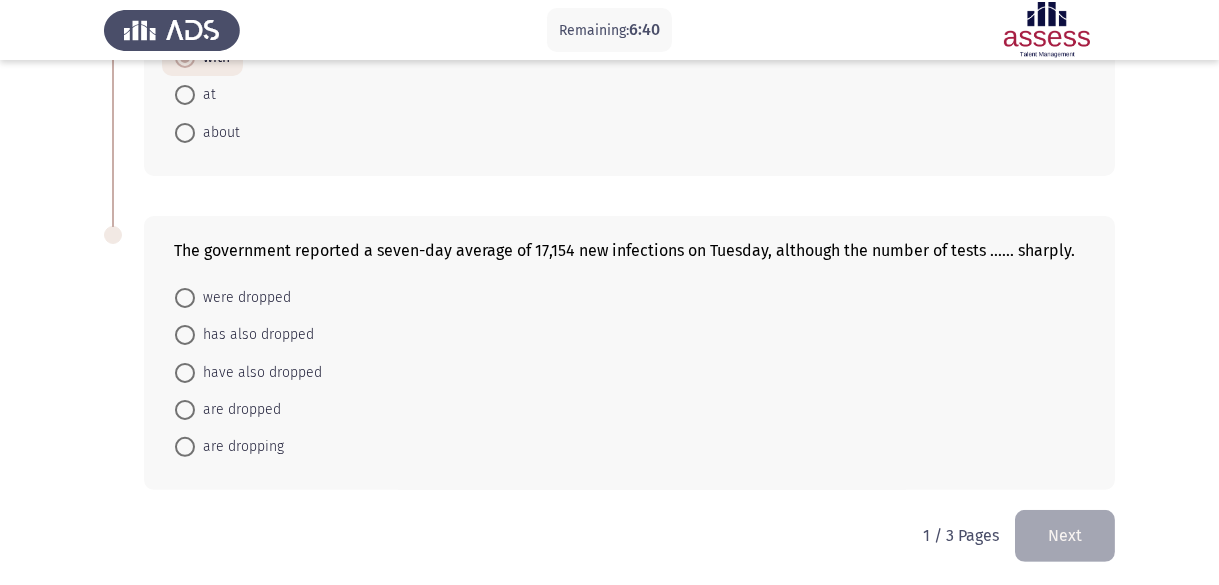 click on "were dropped" at bounding box center (243, 298) 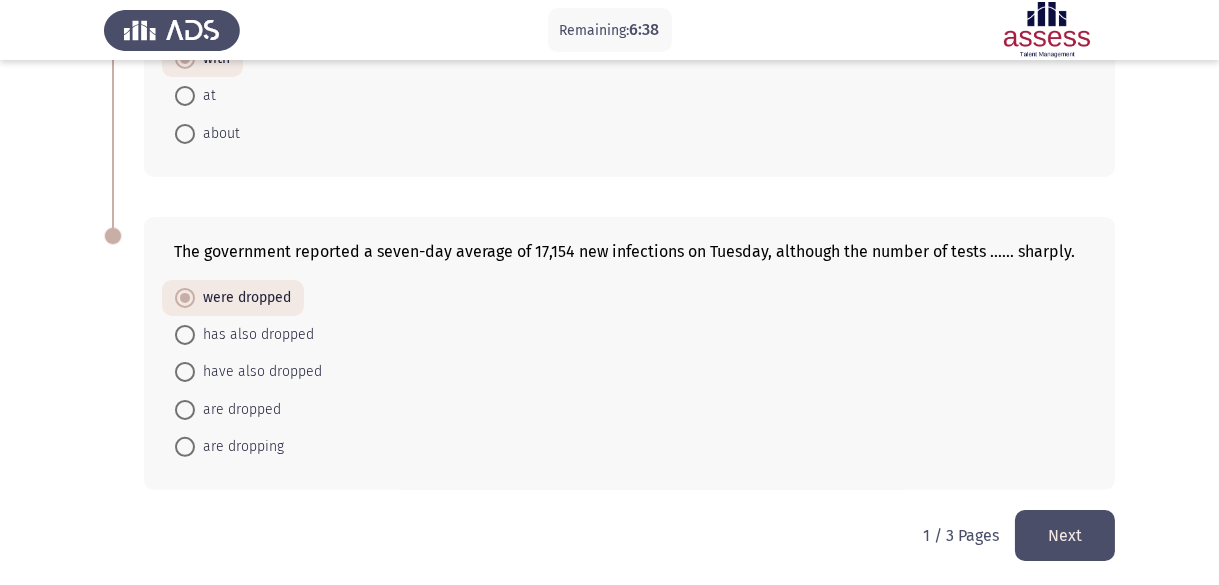 click on "Next" 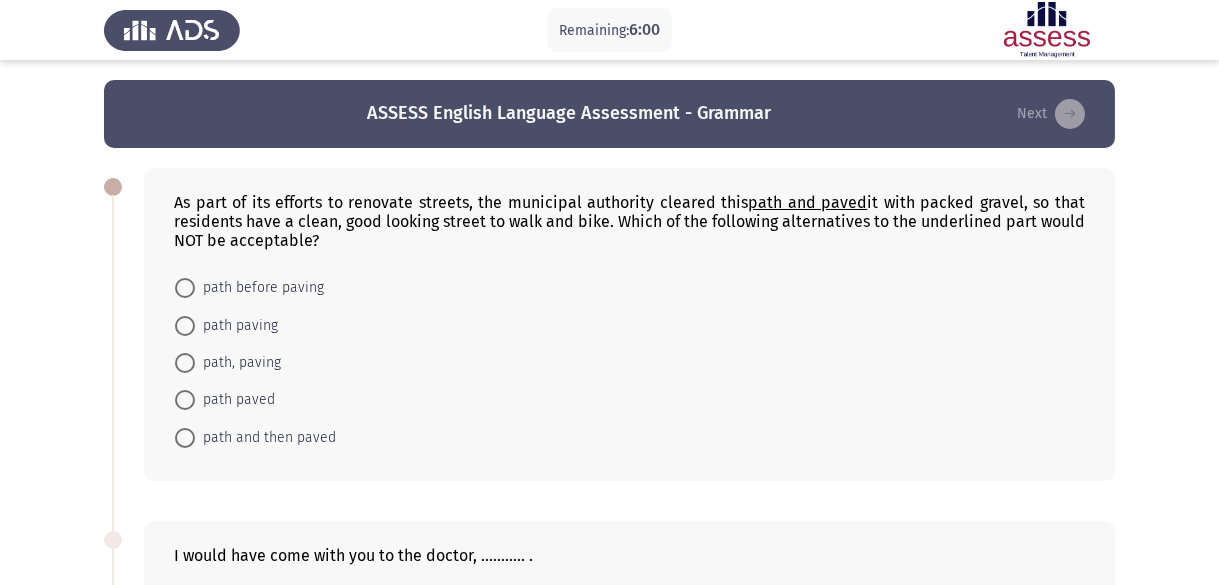 click at bounding box center (185, 288) 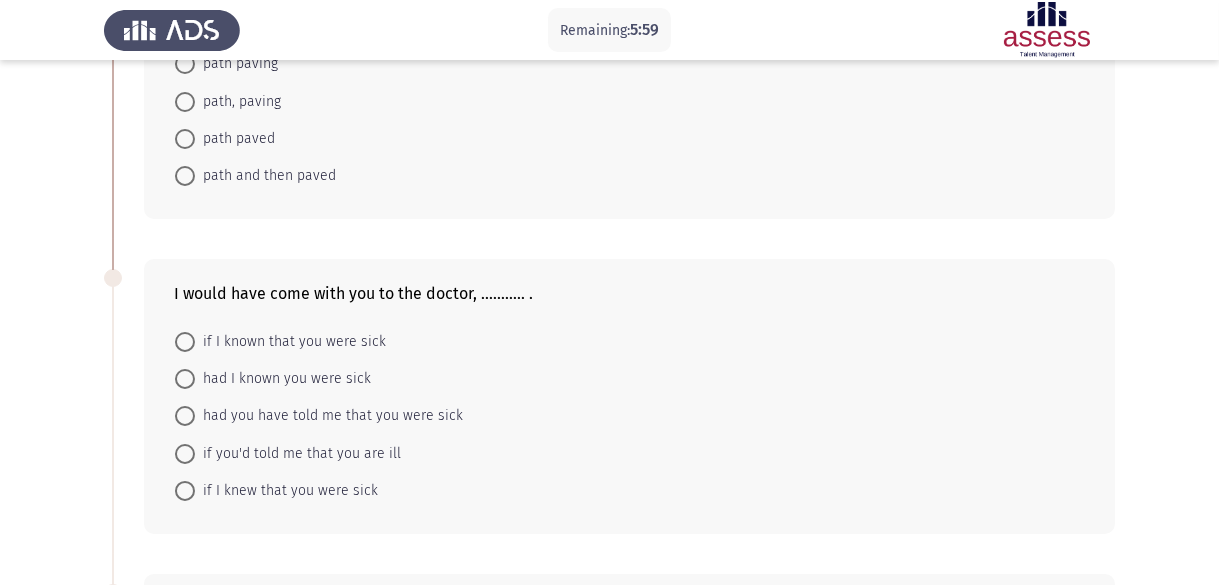 scroll, scrollTop: 300, scrollLeft: 0, axis: vertical 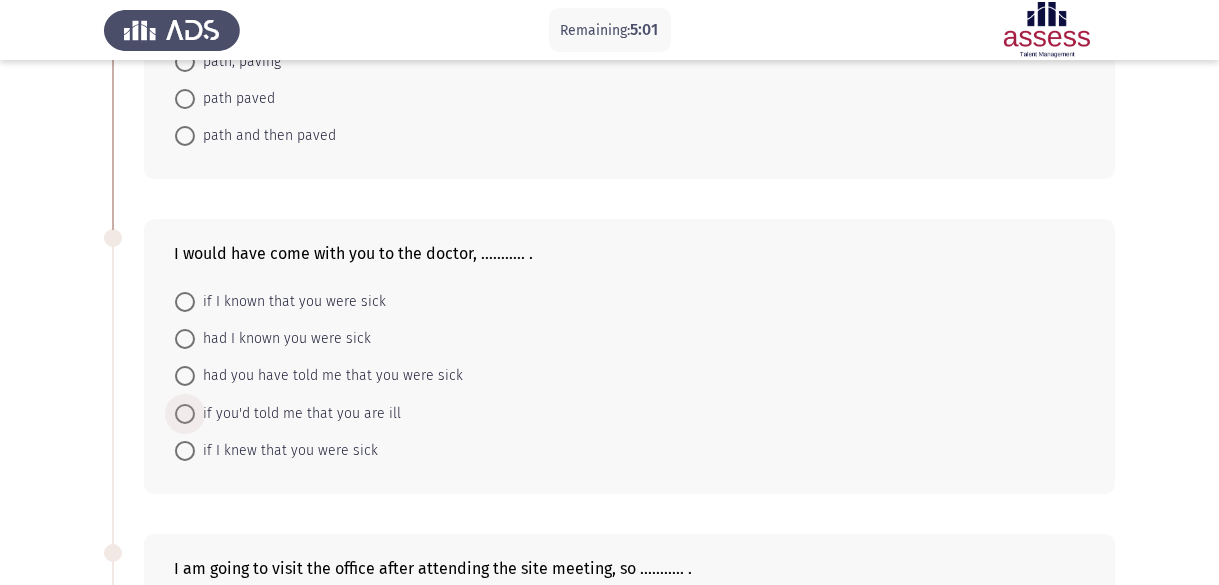 click at bounding box center (185, 414) 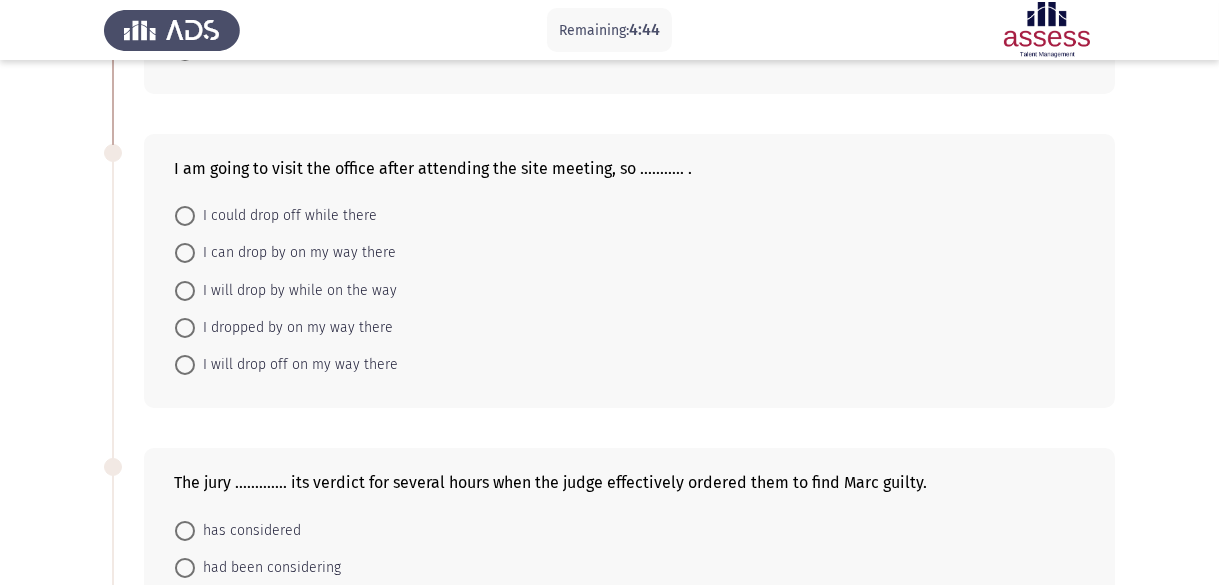scroll, scrollTop: 700, scrollLeft: 0, axis: vertical 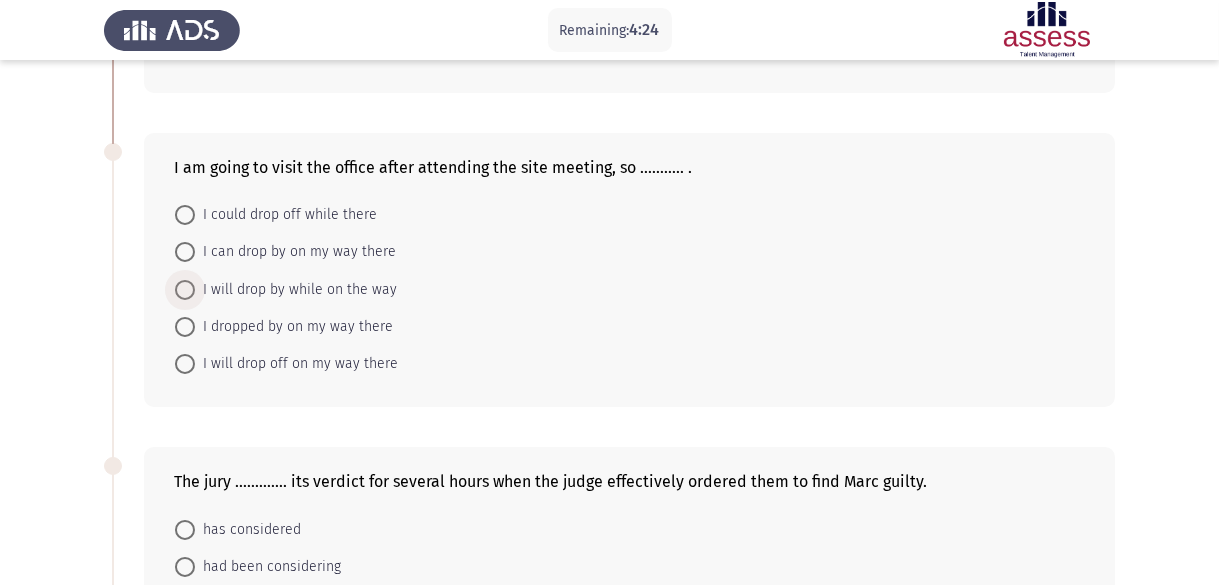 click at bounding box center (185, 290) 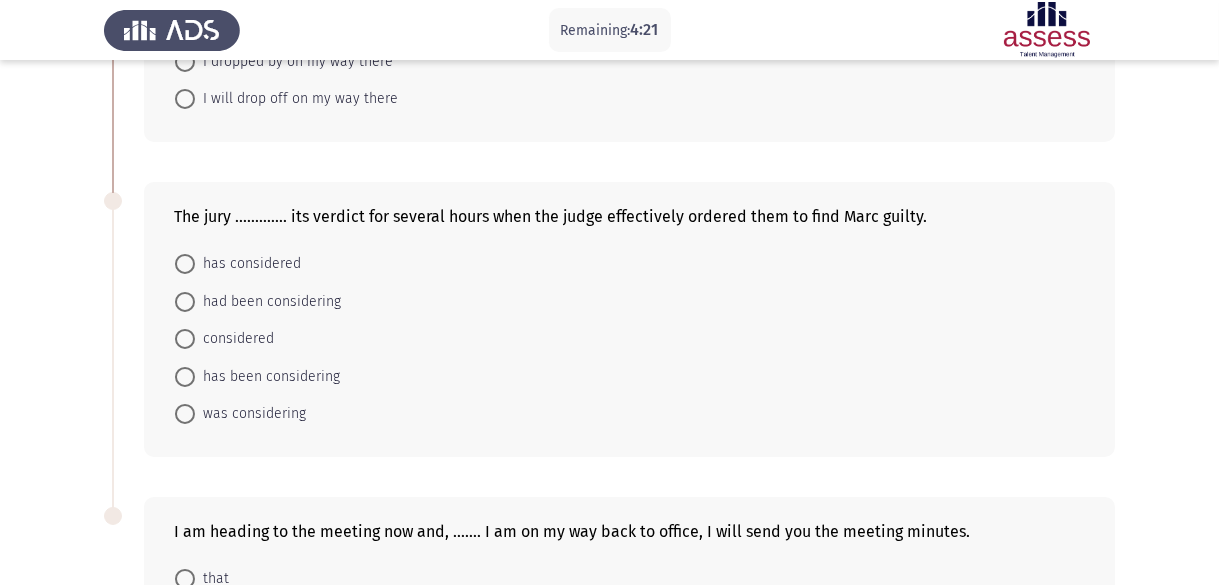 scroll, scrollTop: 1000, scrollLeft: 0, axis: vertical 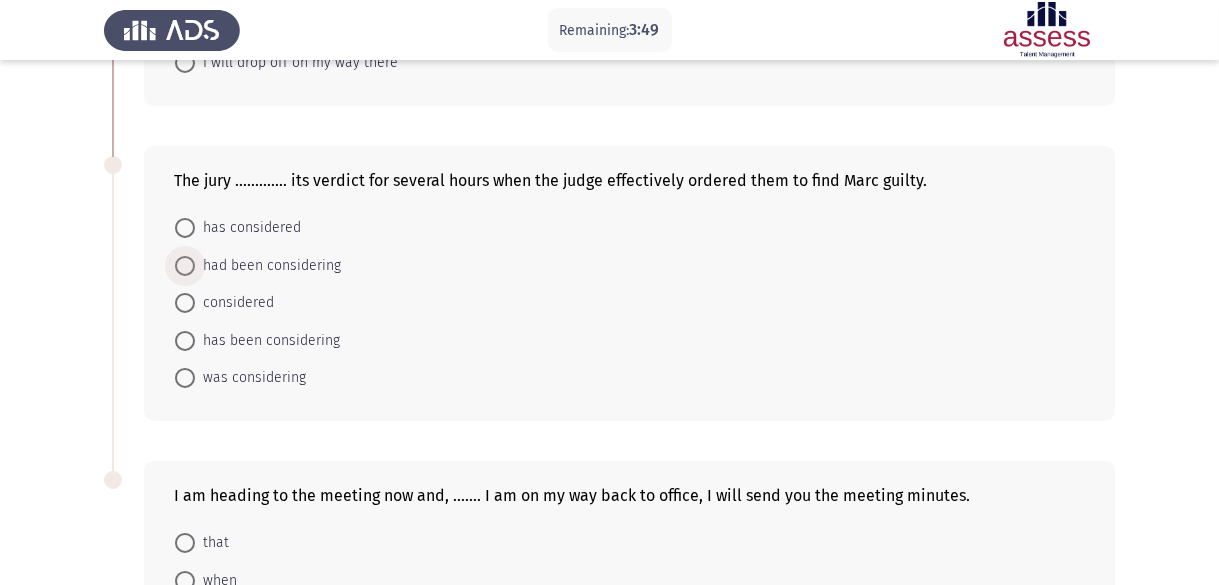 click at bounding box center [185, 266] 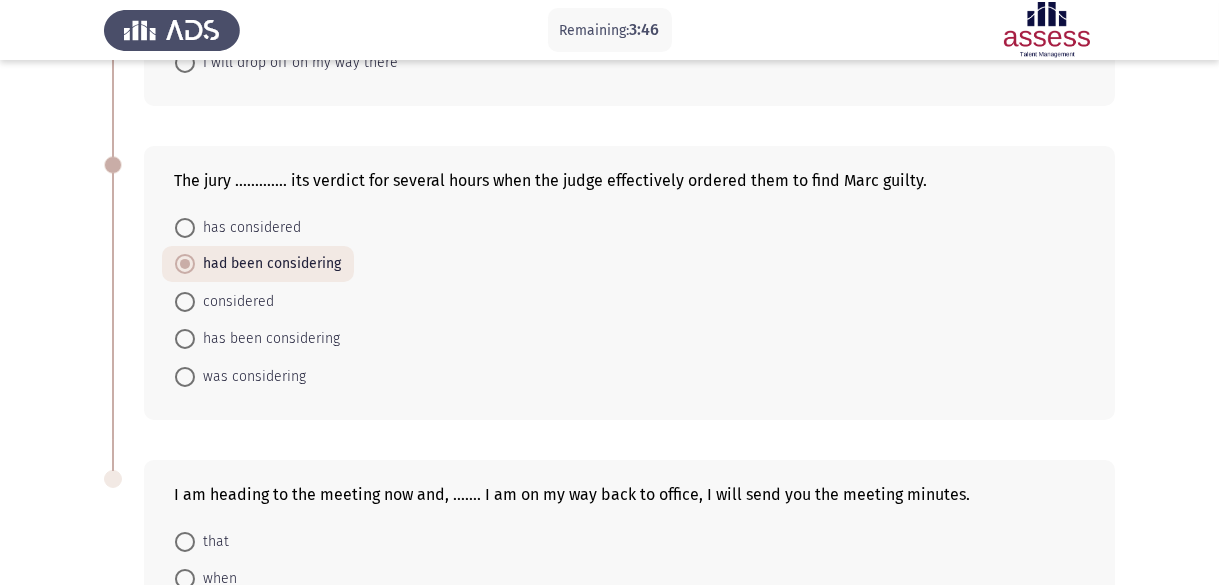 click on "has been considering" at bounding box center [267, 339] 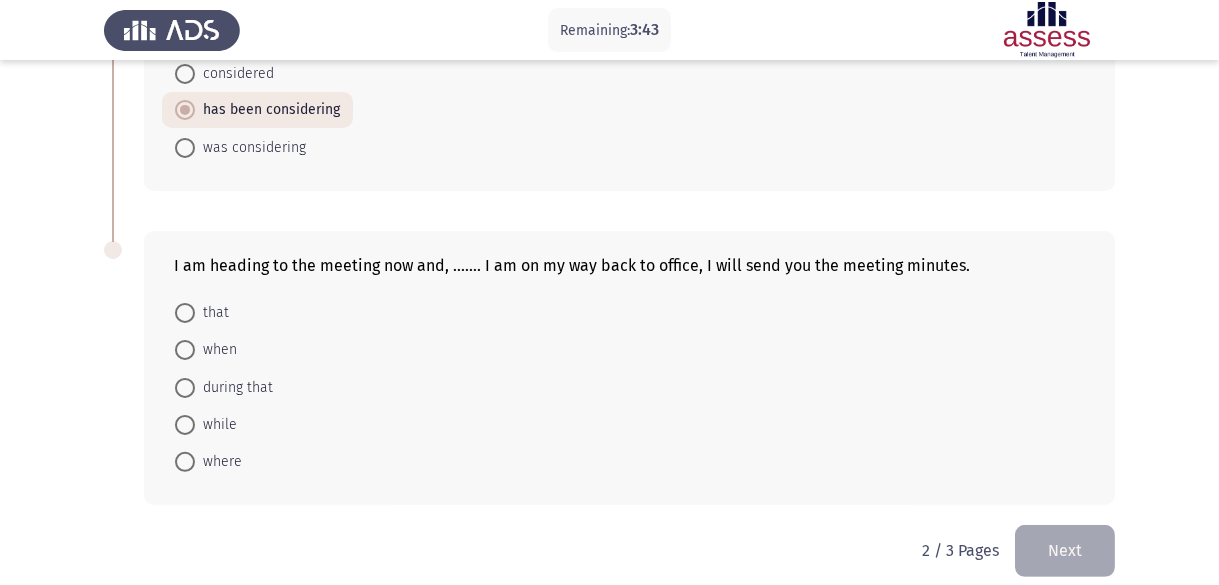 scroll, scrollTop: 1244, scrollLeft: 0, axis: vertical 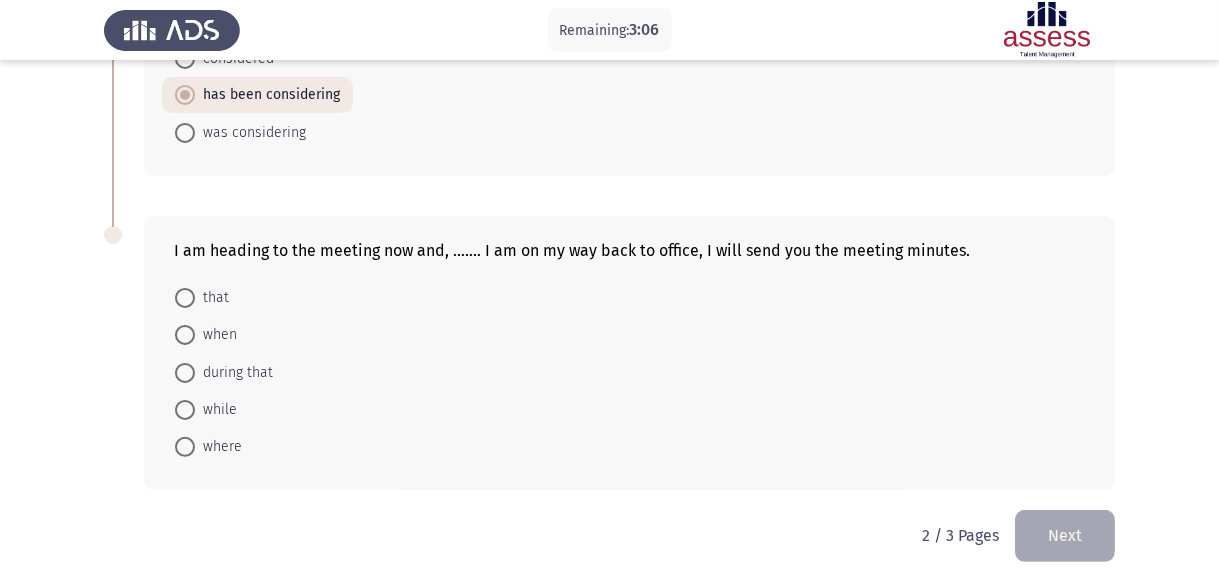 click at bounding box center [185, 373] 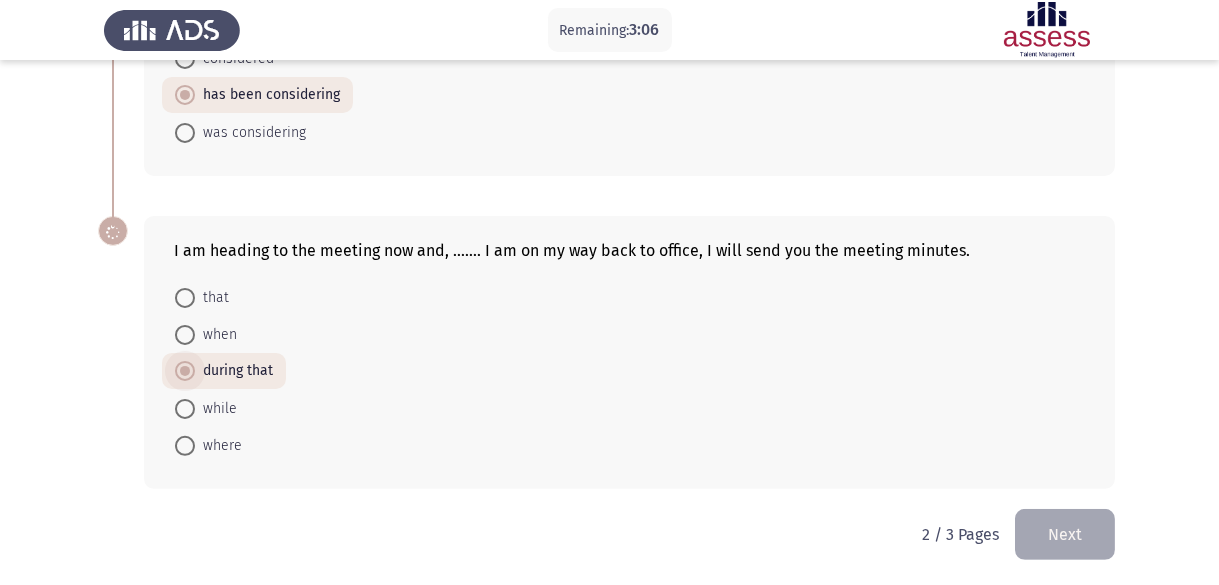 scroll, scrollTop: 1243, scrollLeft: 0, axis: vertical 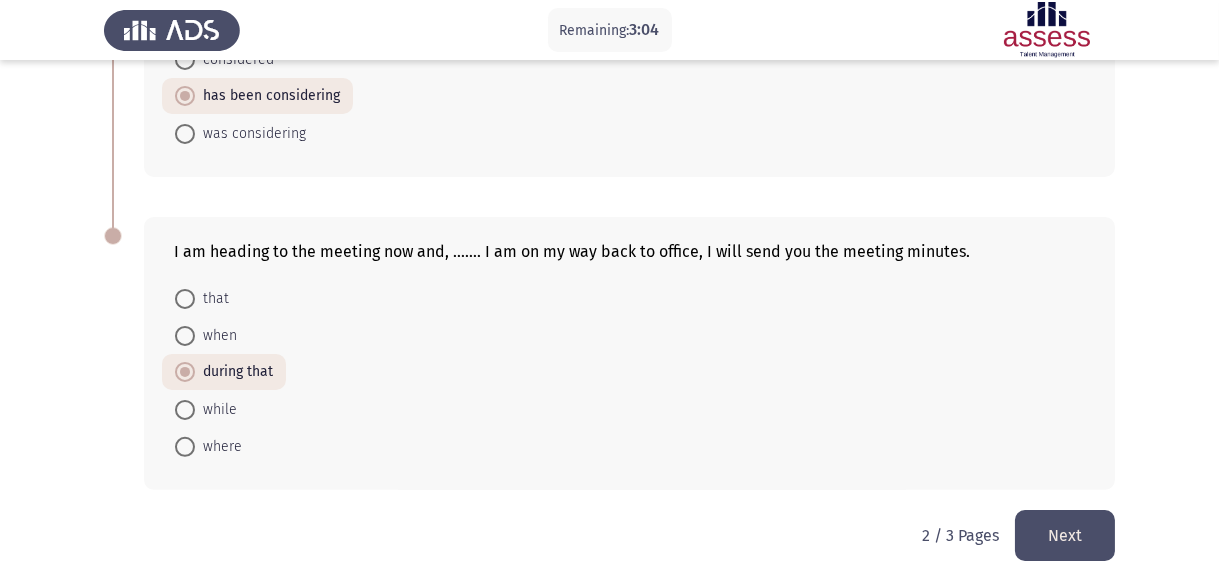 click on "Next" 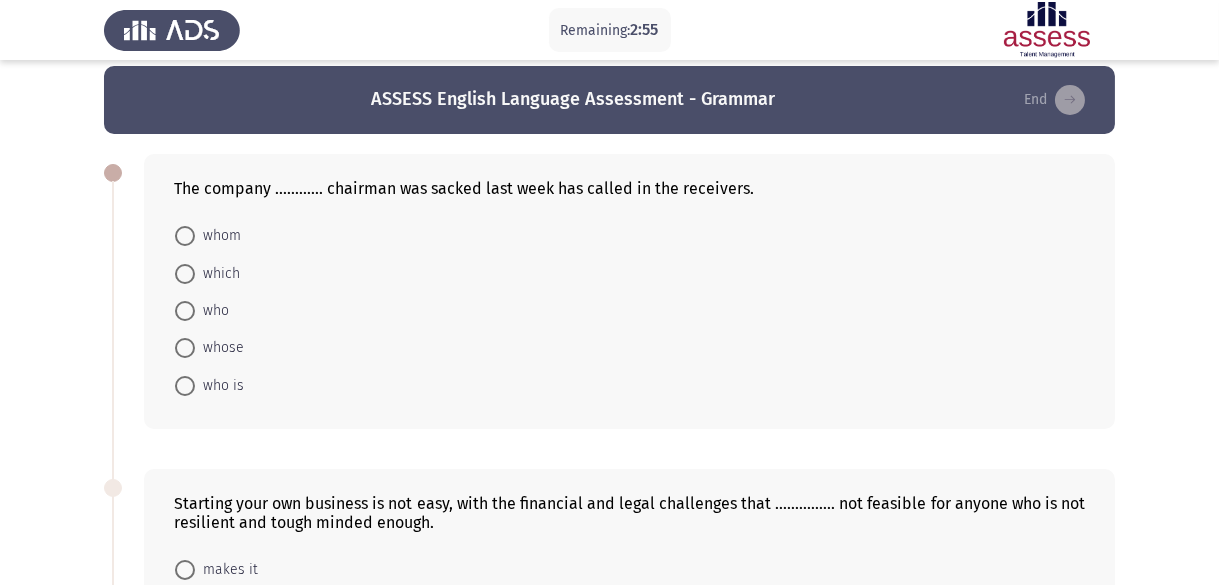 scroll, scrollTop: 0, scrollLeft: 0, axis: both 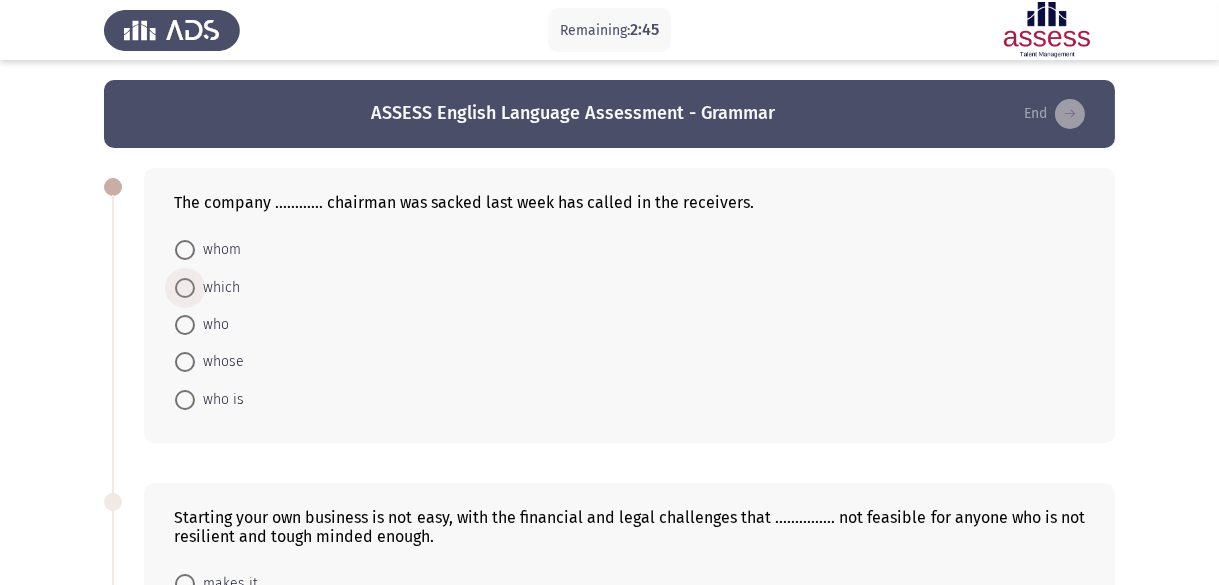 click at bounding box center [185, 288] 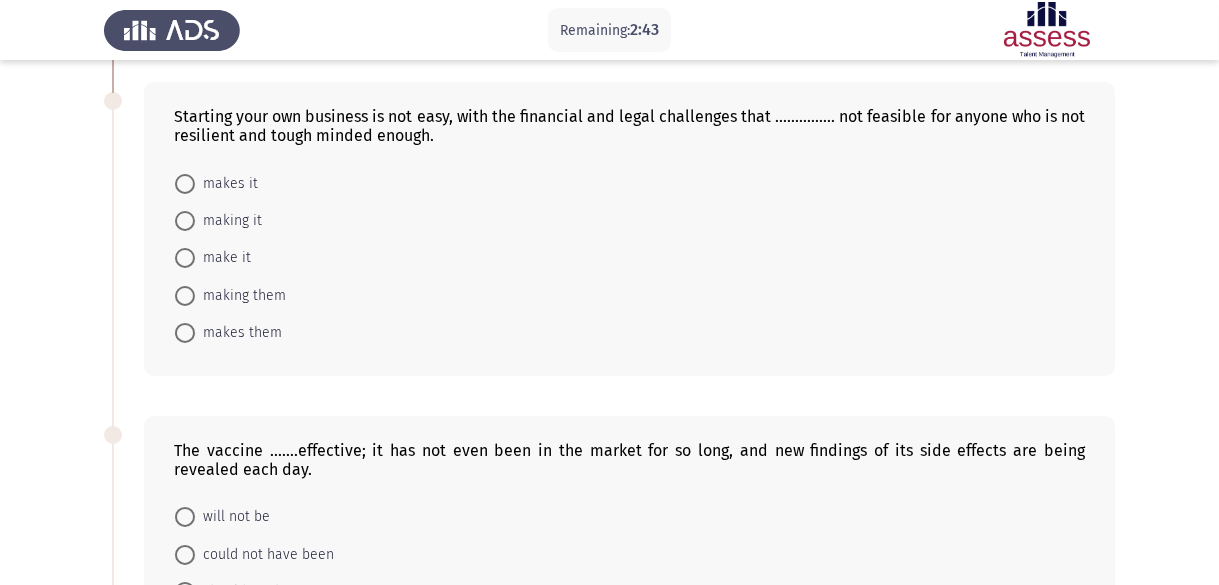 scroll, scrollTop: 400, scrollLeft: 0, axis: vertical 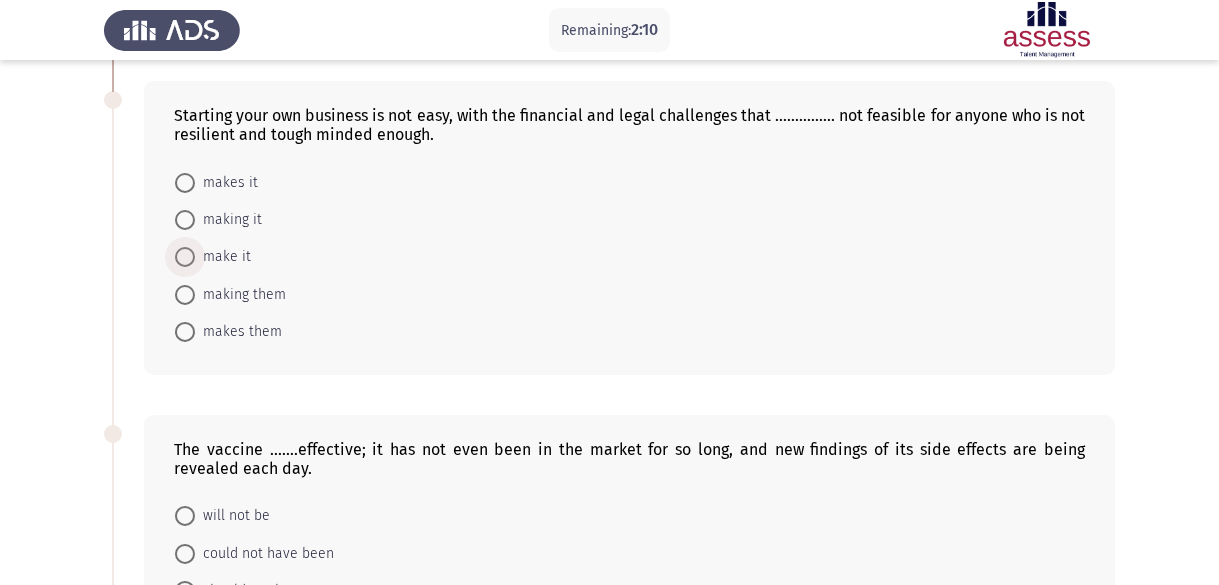 click at bounding box center [185, 257] 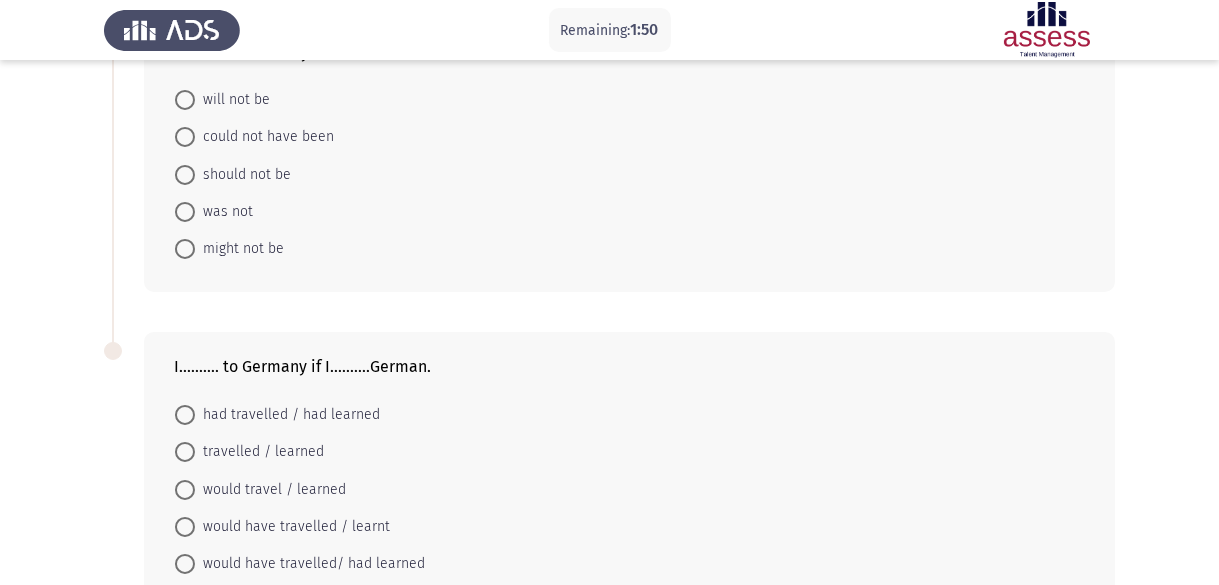 scroll, scrollTop: 932, scrollLeft: 0, axis: vertical 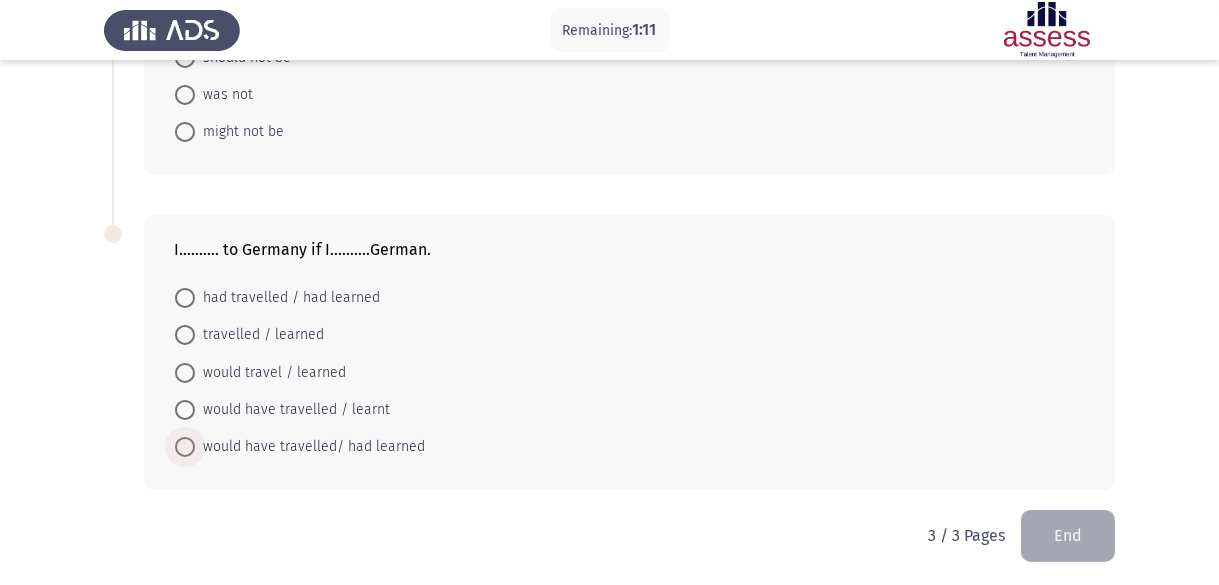 click at bounding box center [185, 447] 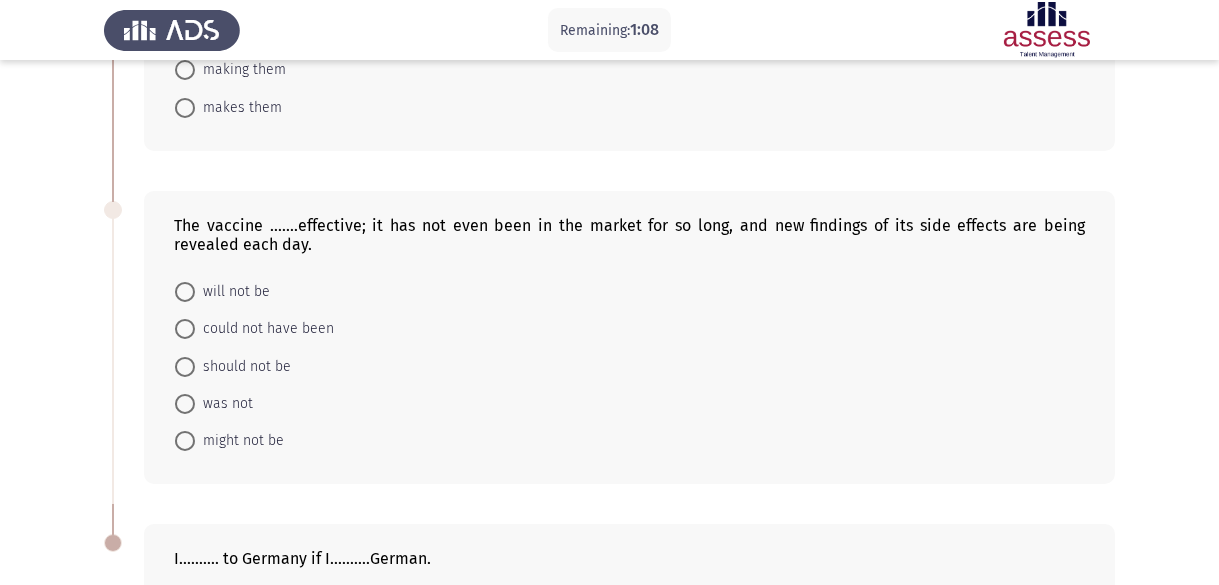 scroll, scrollTop: 631, scrollLeft: 0, axis: vertical 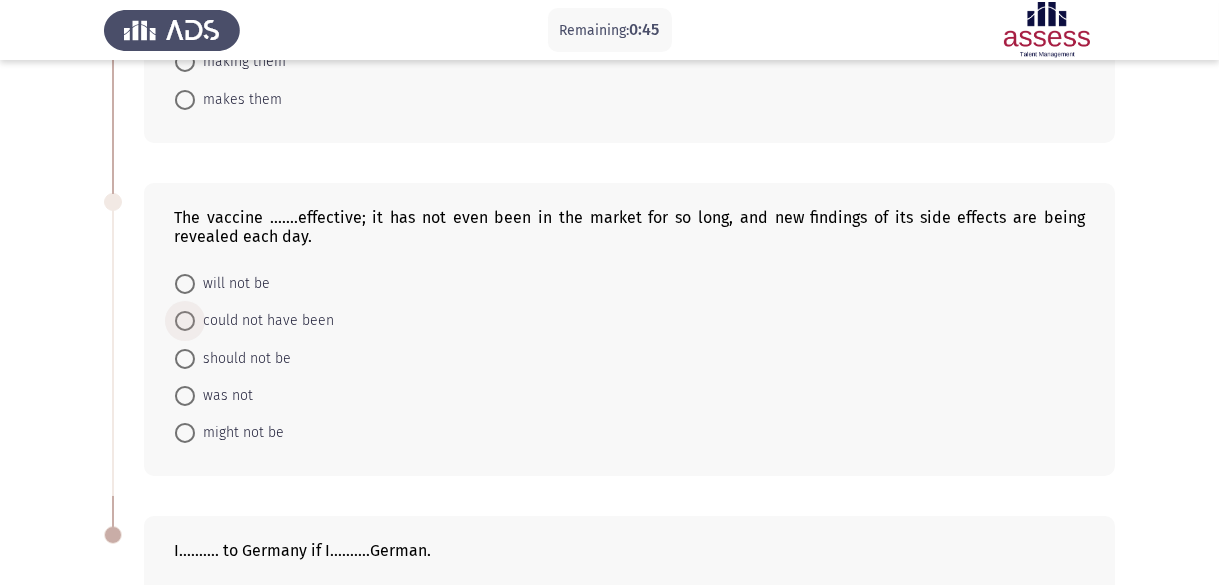 click at bounding box center (185, 321) 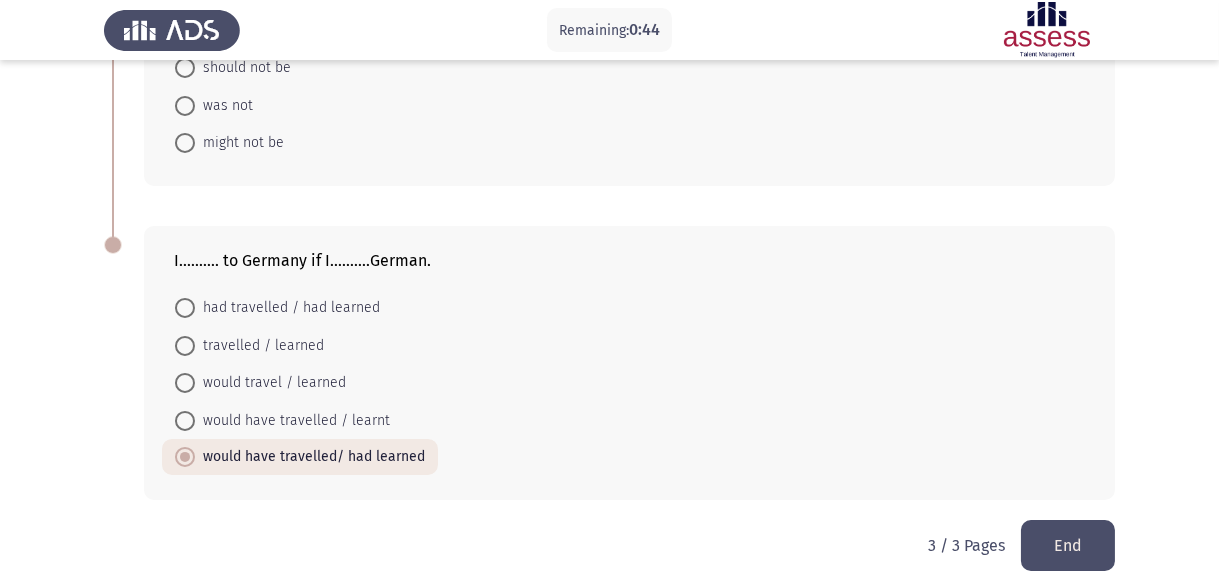 scroll, scrollTop: 930, scrollLeft: 0, axis: vertical 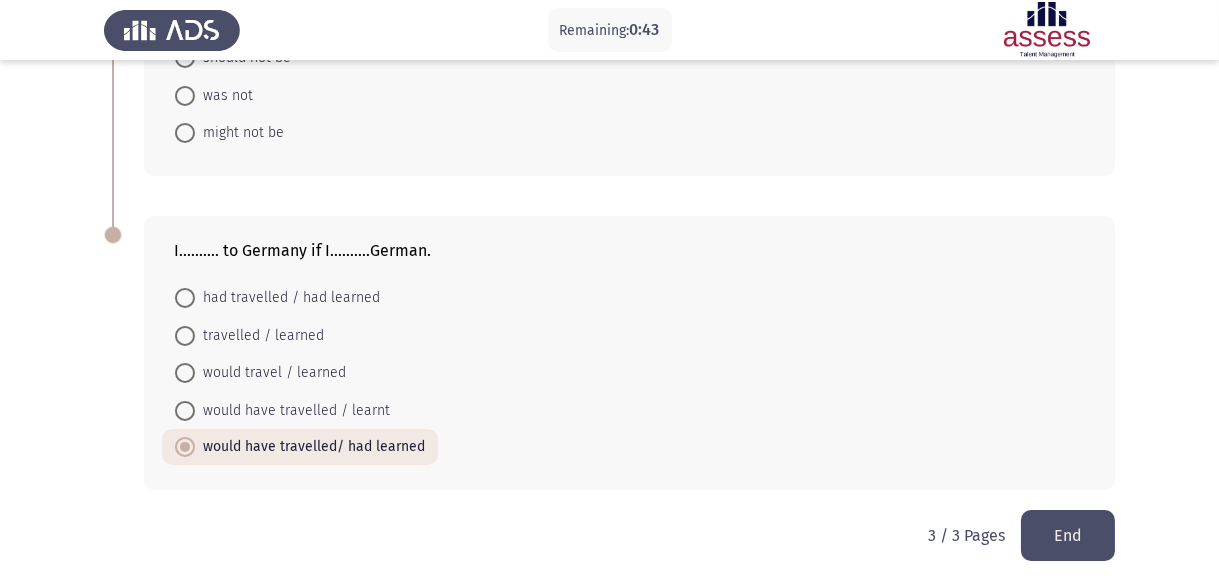 click on "End" 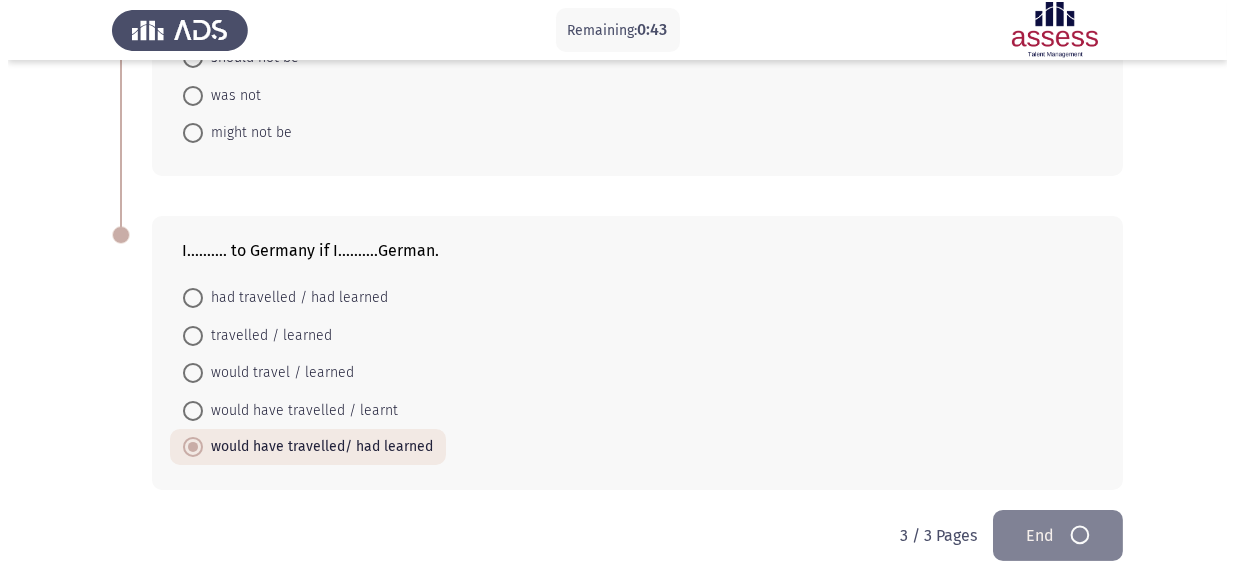 scroll, scrollTop: 0, scrollLeft: 0, axis: both 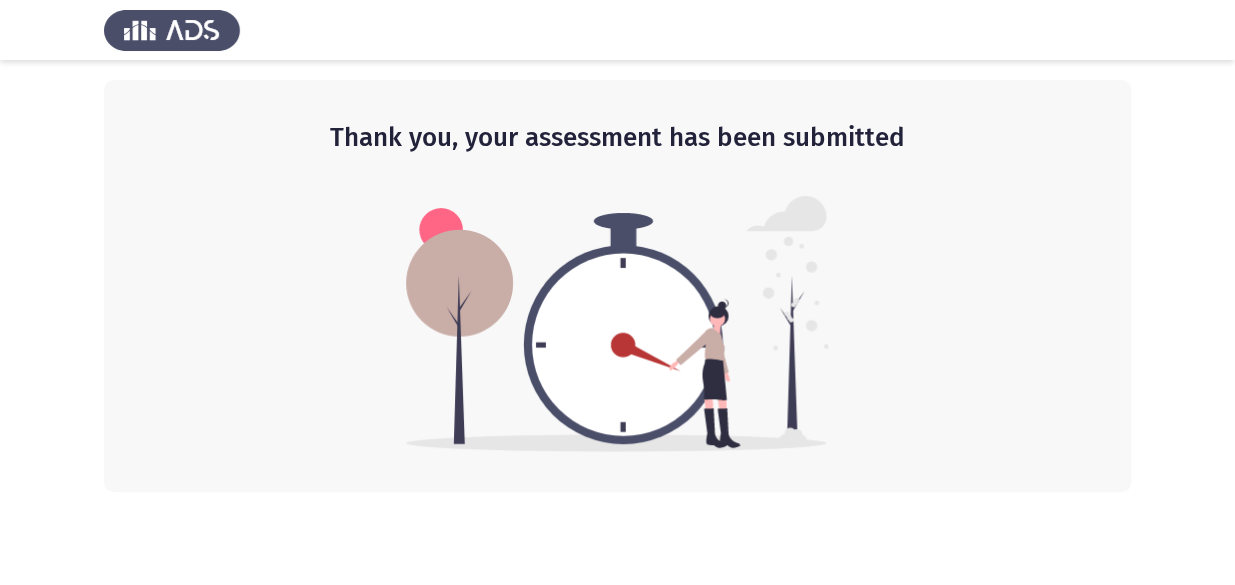 click 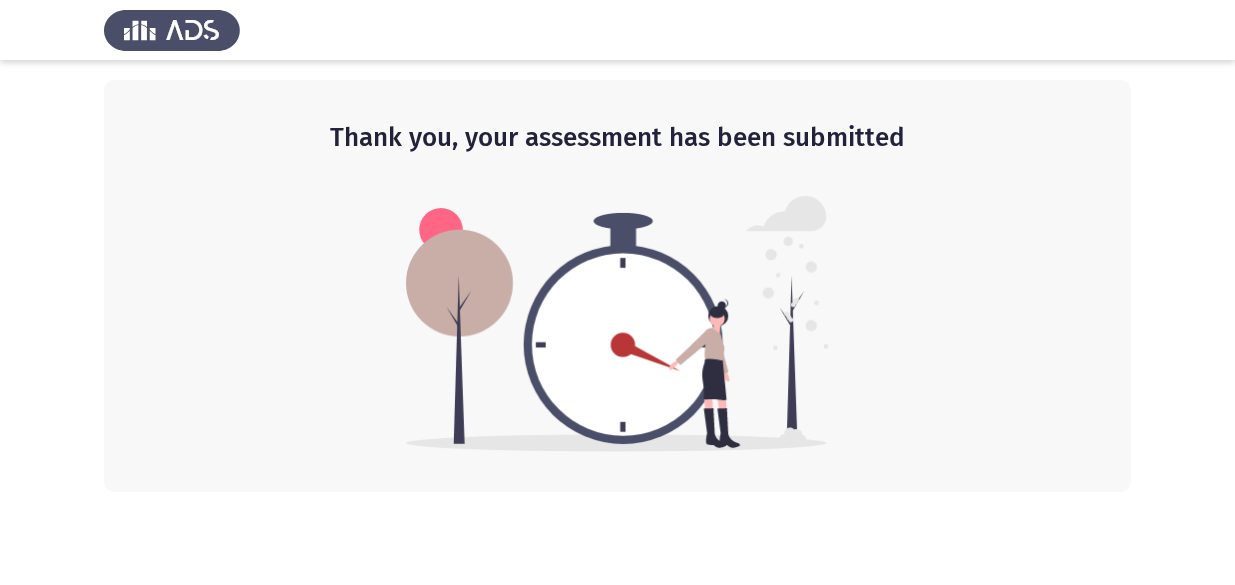 scroll, scrollTop: 0, scrollLeft: 0, axis: both 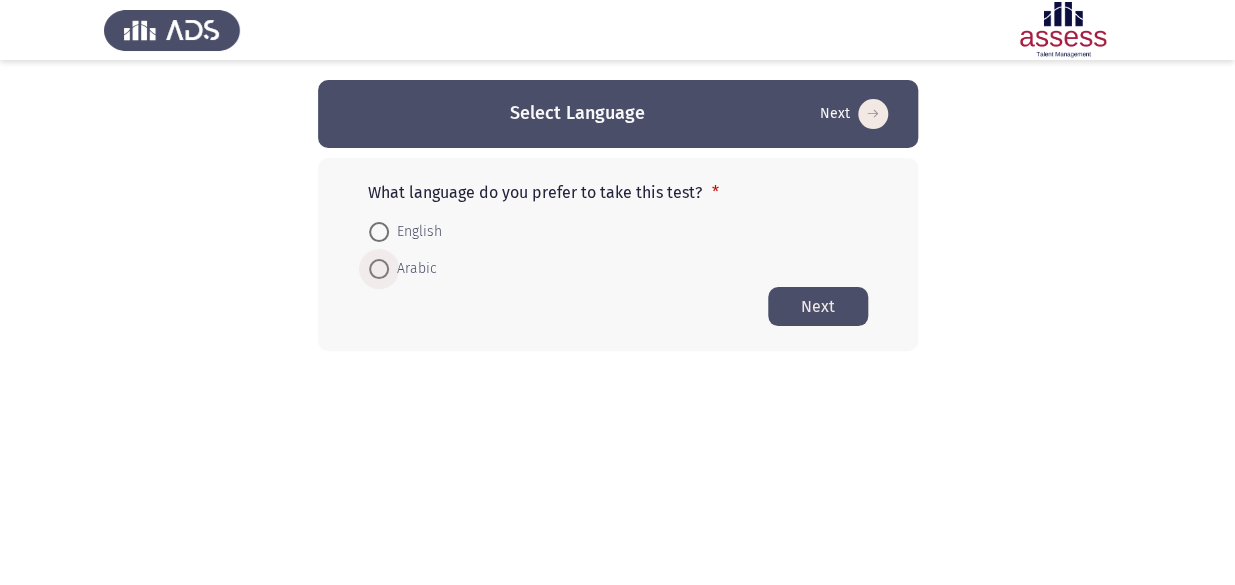click at bounding box center [379, 269] 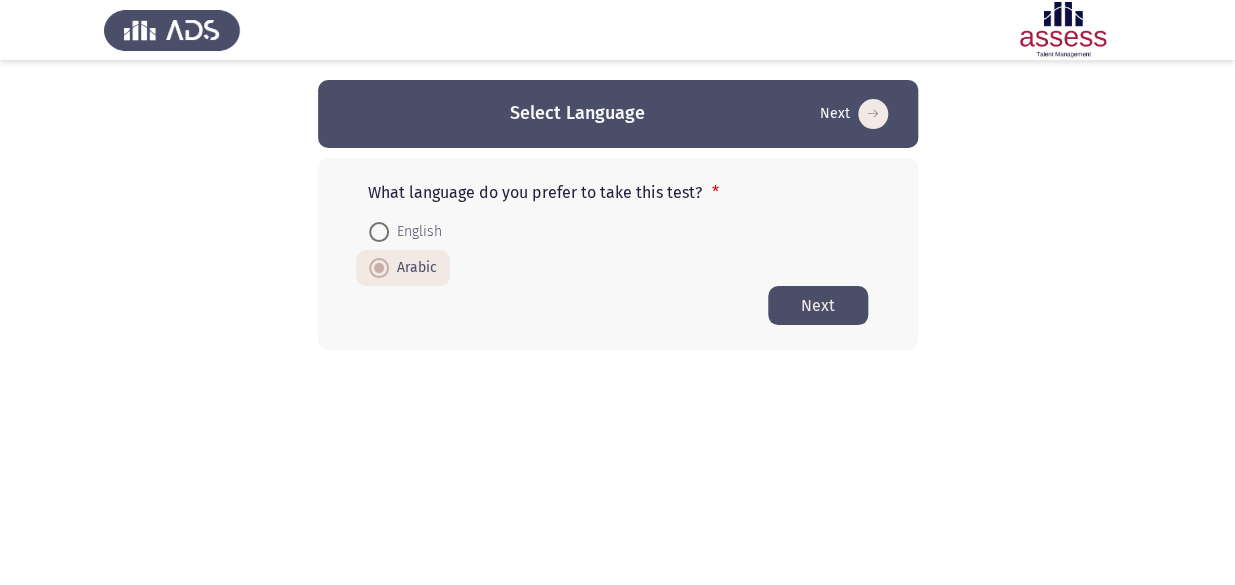 click on "Next" 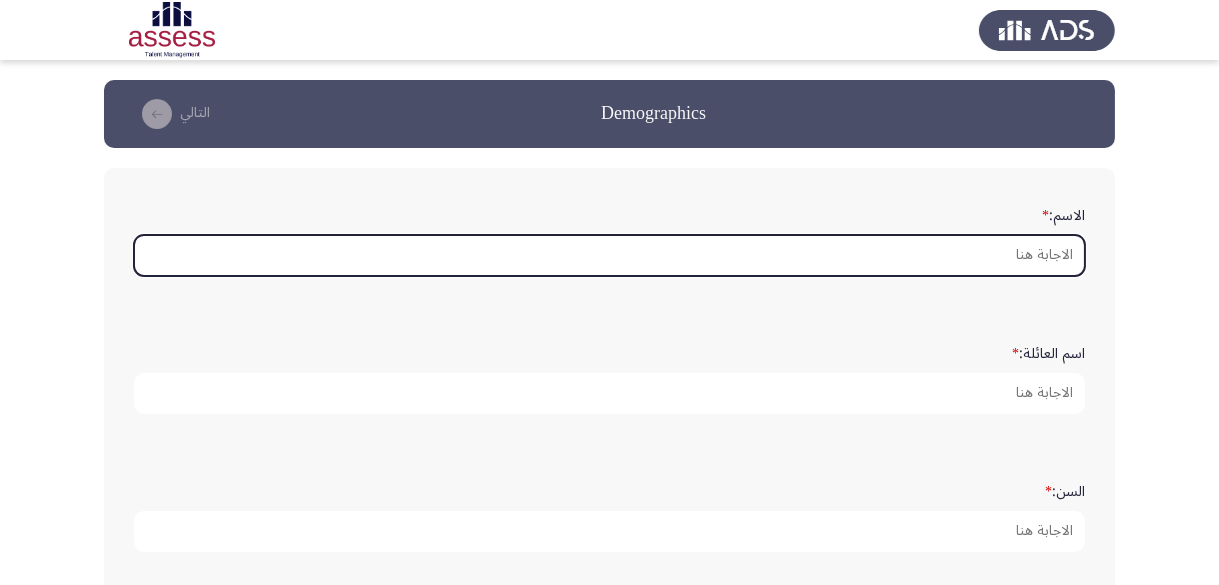 click on "الاسم:   *" at bounding box center (609, 255) 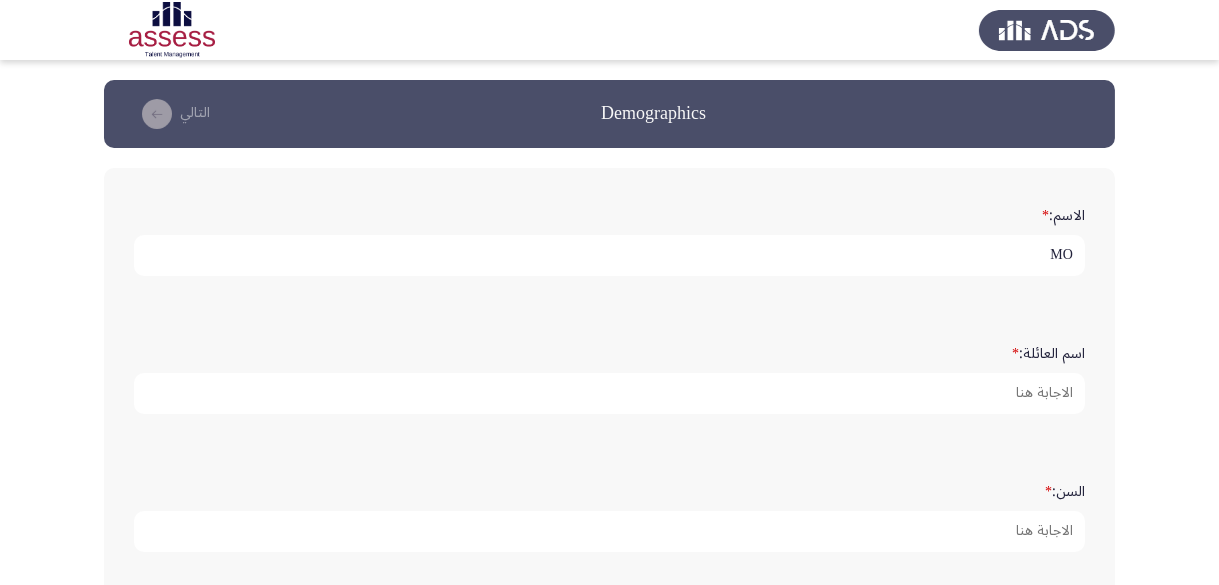type on "M" 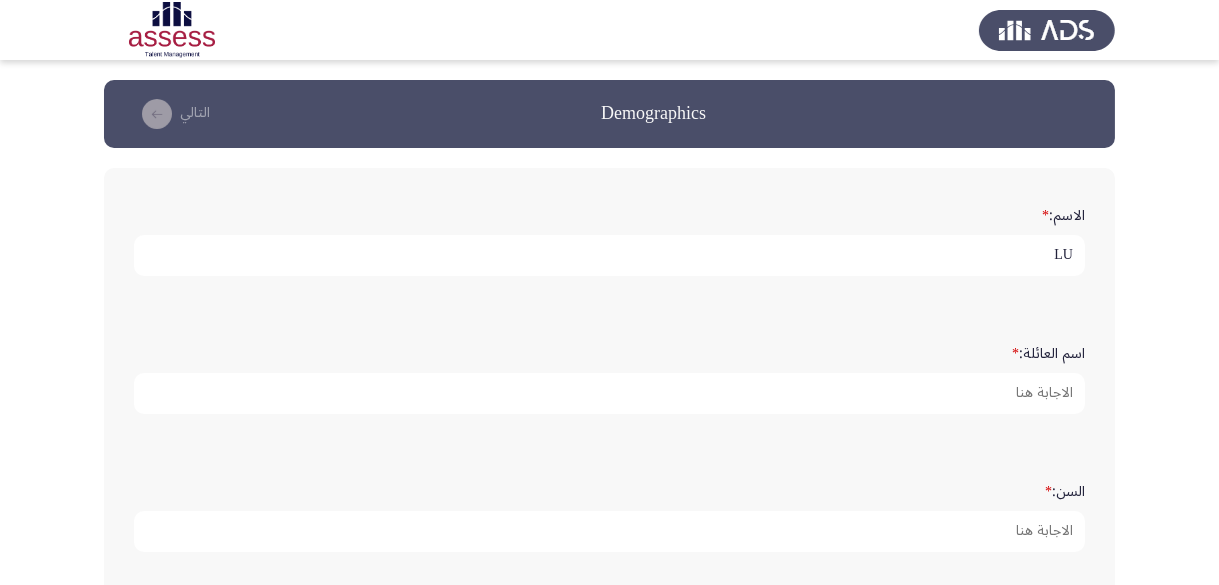 type on "L" 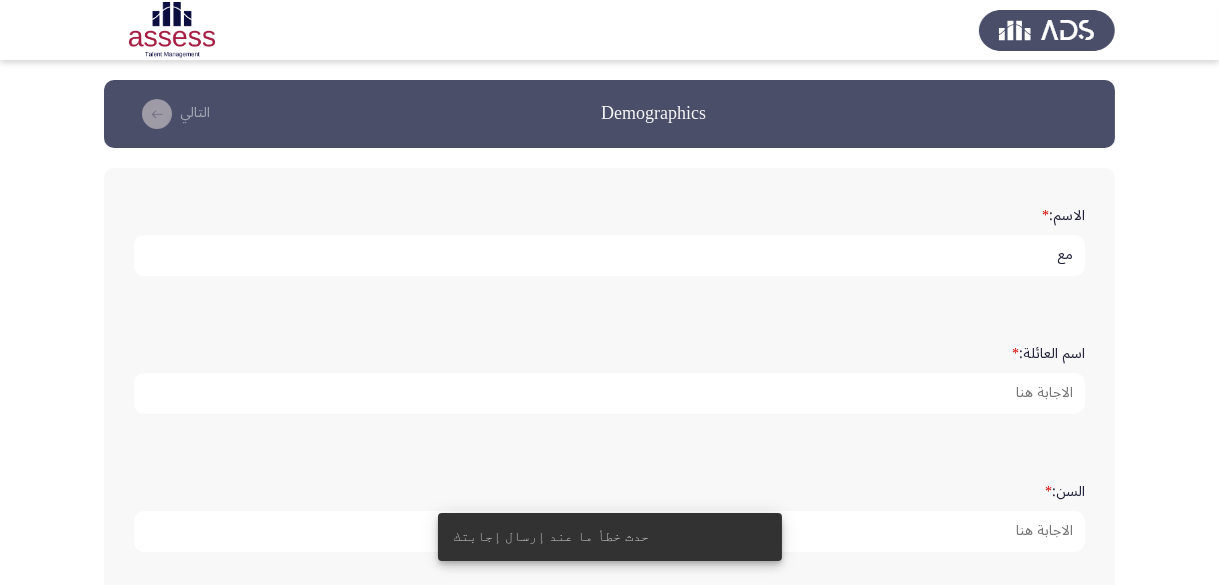 type on "م" 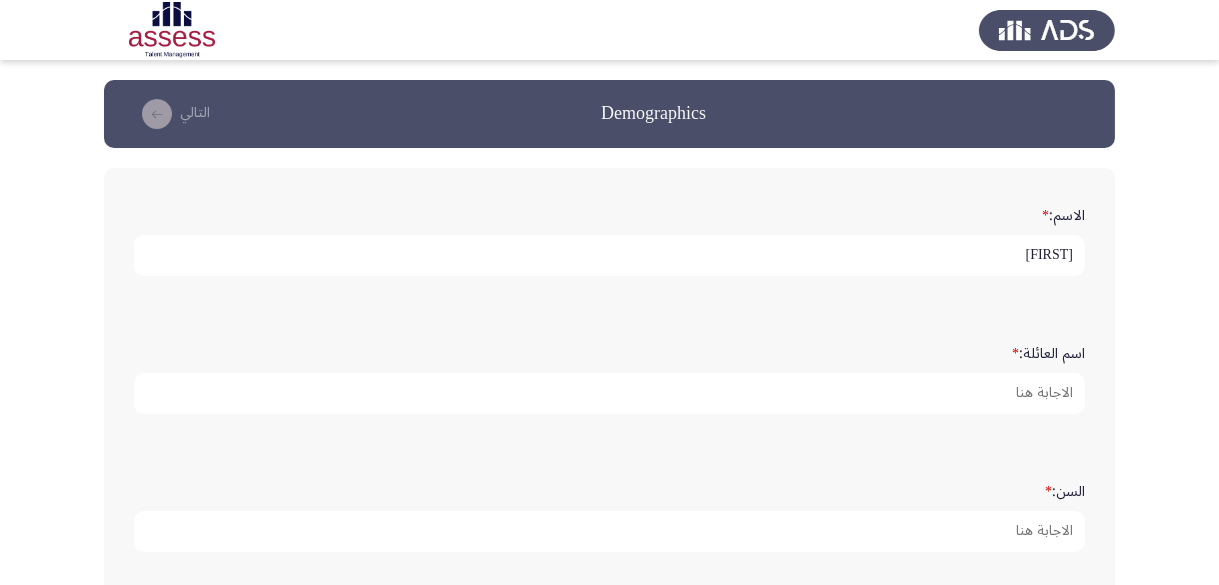 type on "MOAZ" 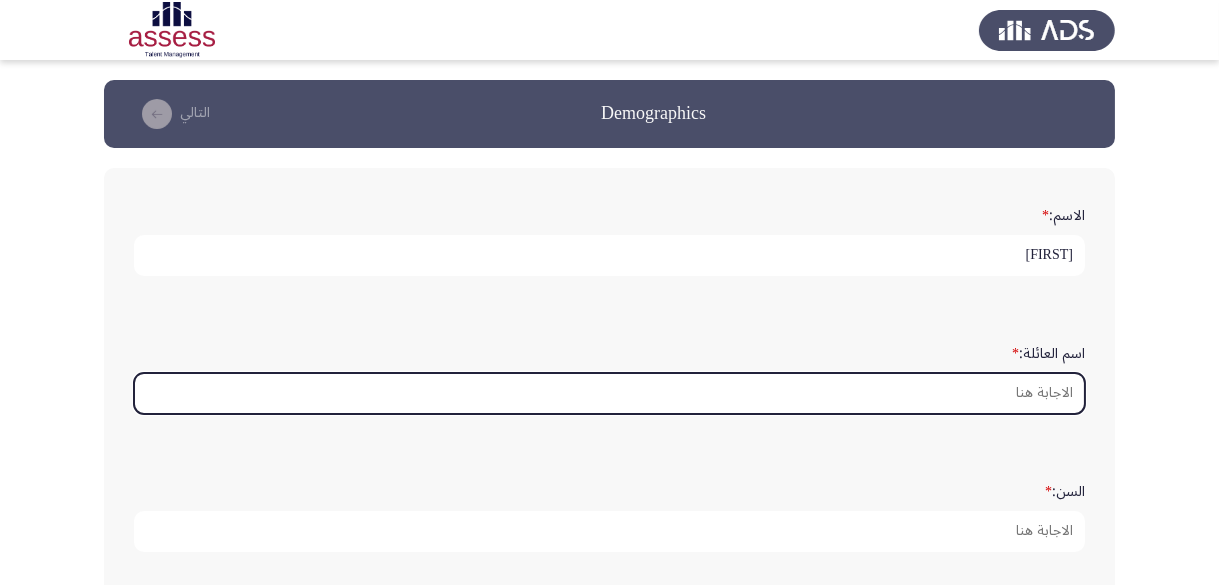 click on "اسم العائلة:   *" at bounding box center [609, 393] 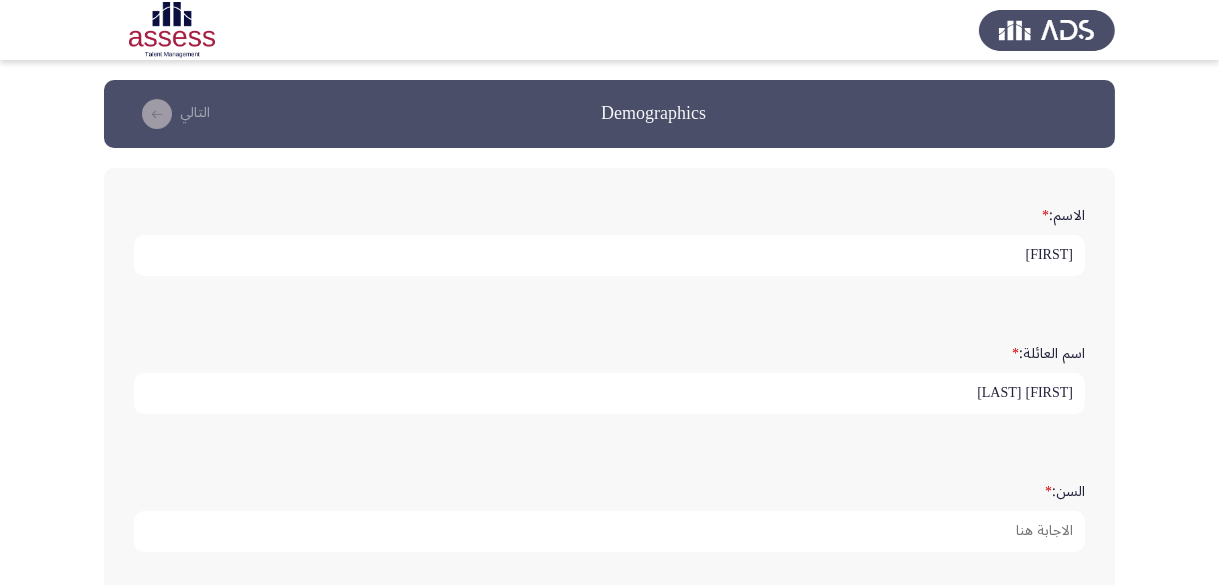 type on "SHEHAB ELDEEN" 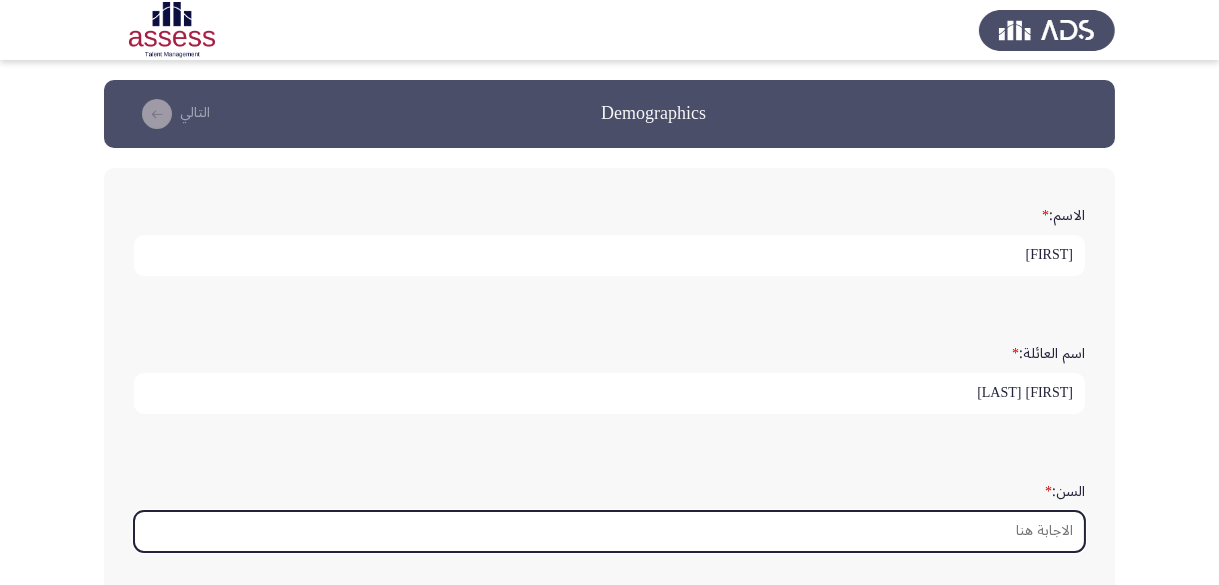 click on "السن:   *" at bounding box center (609, 531) 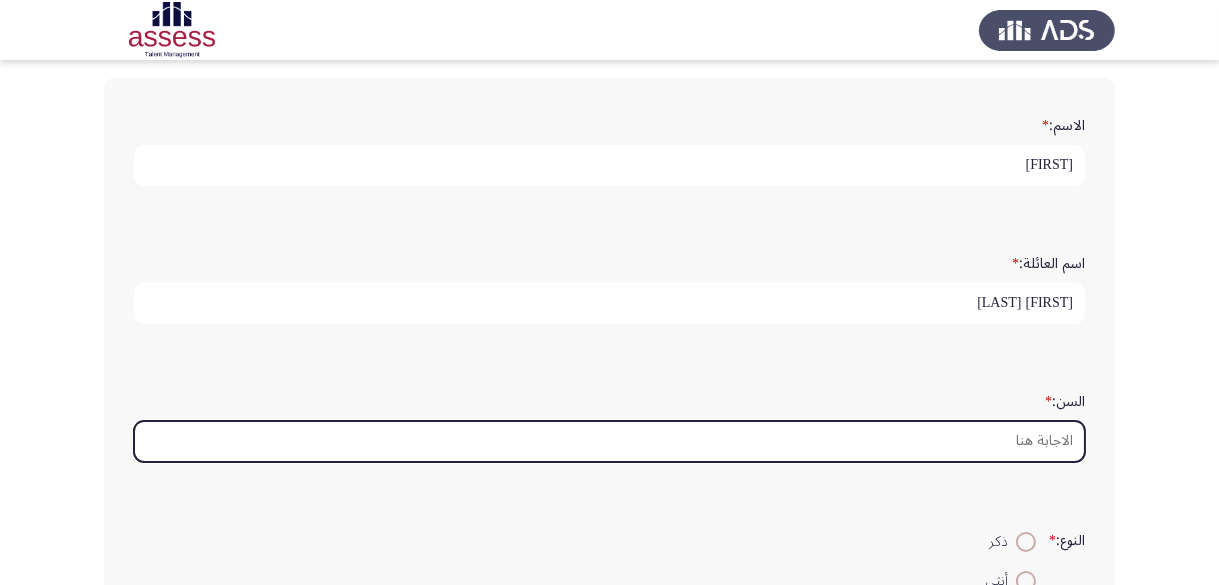 click on "الاسم:   * MOAZ اسم العائلة:   * SHEHAB ELDEEN السن:   * النوع:   *    ذكر     أنثي  البريد الإلكتروني:   * المسمى الوظيفى:   *" 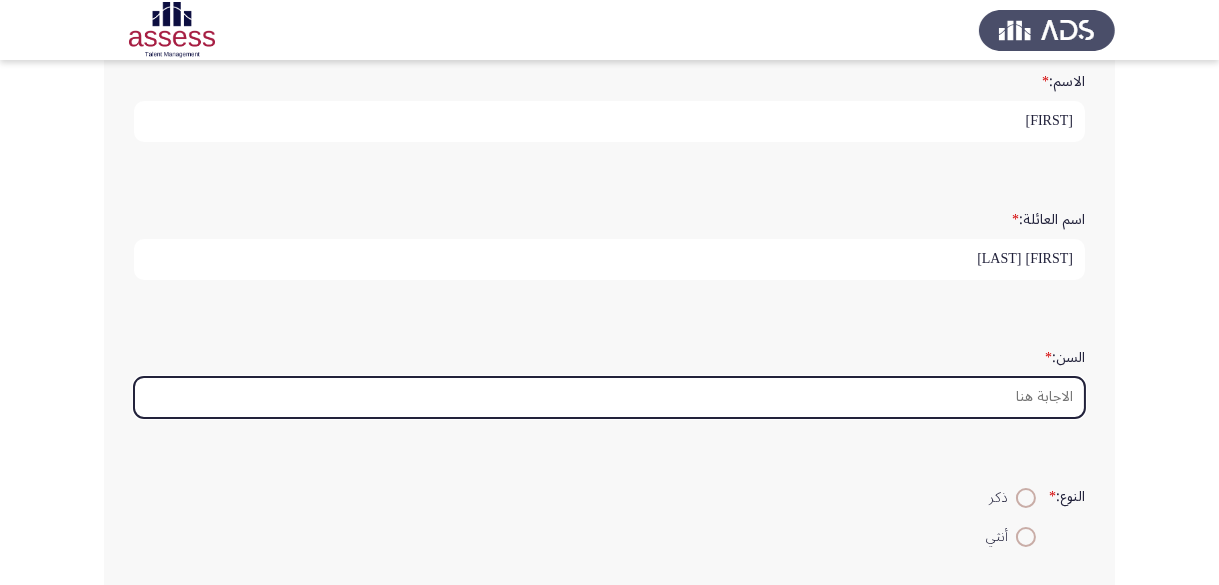 scroll, scrollTop: 100, scrollLeft: 0, axis: vertical 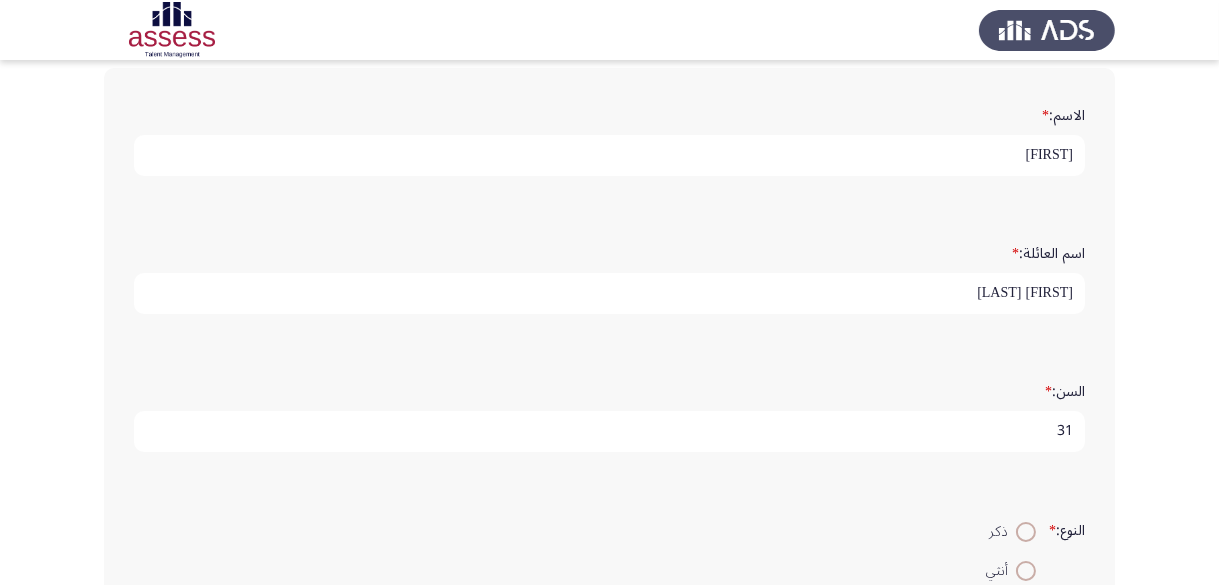 type on "31" 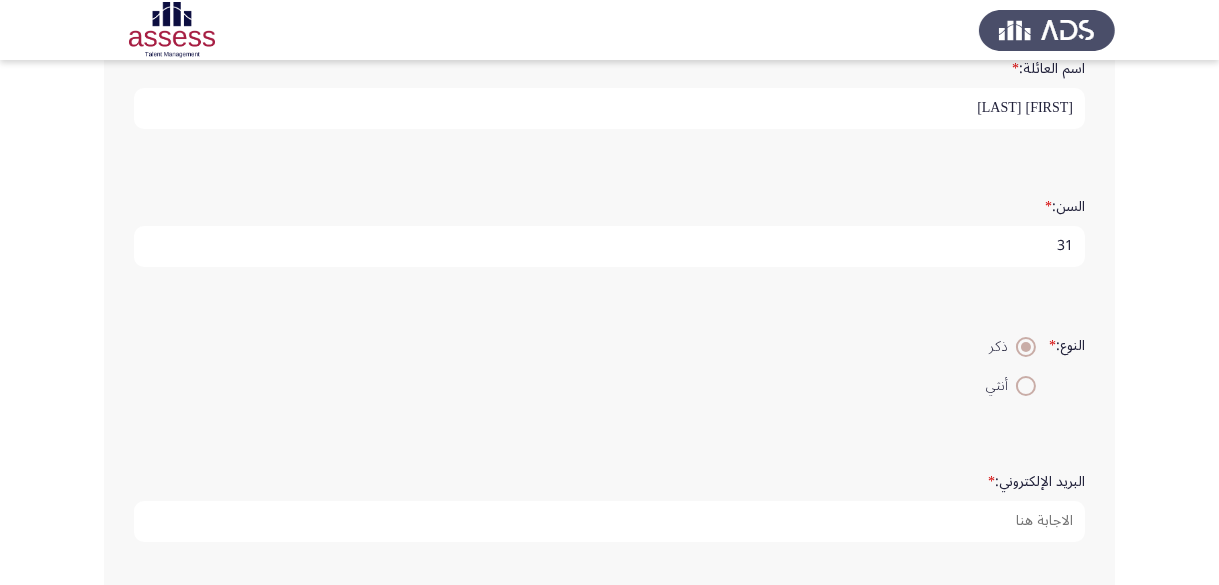 scroll, scrollTop: 300, scrollLeft: 0, axis: vertical 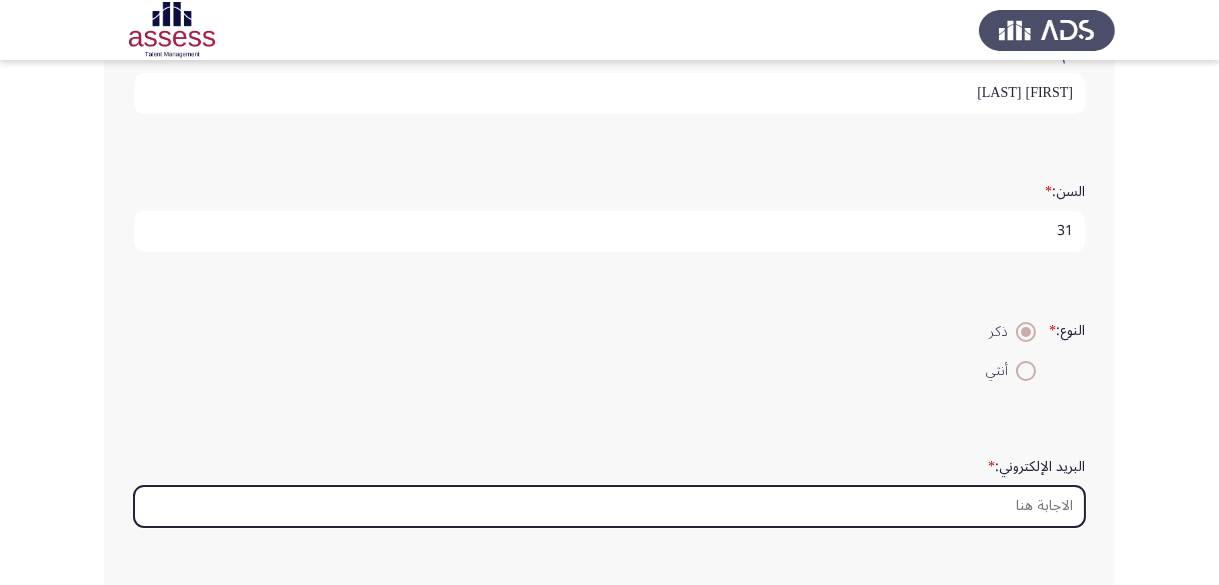 click on "البريد الإلكتروني:   *" at bounding box center (609, 506) 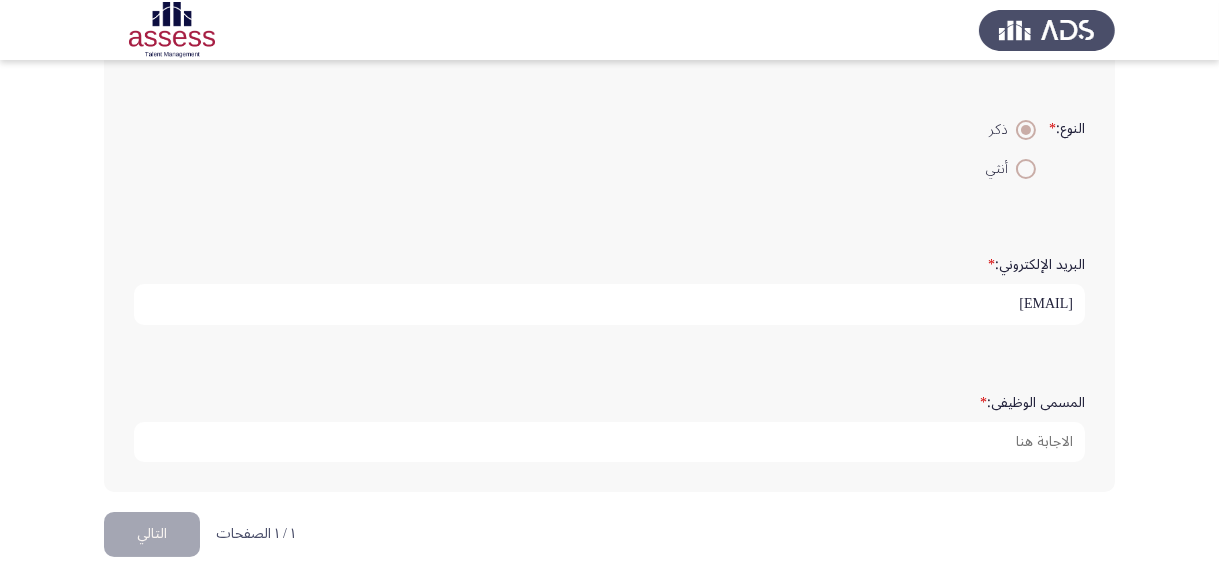 scroll, scrollTop: 503, scrollLeft: 0, axis: vertical 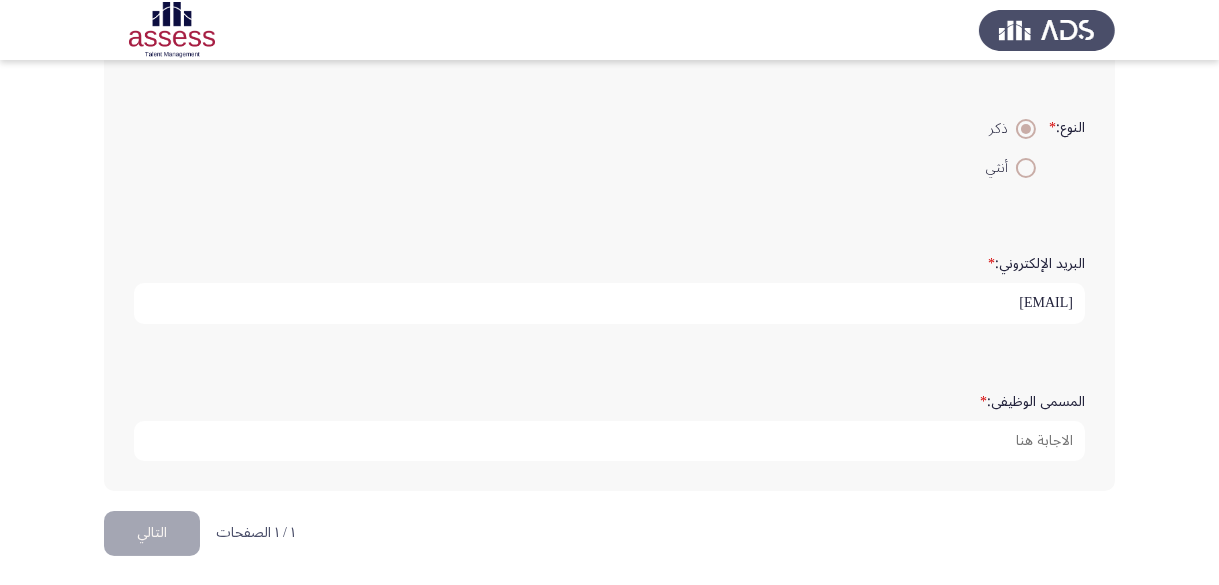 type on "moazfawzy7@gmail.com" 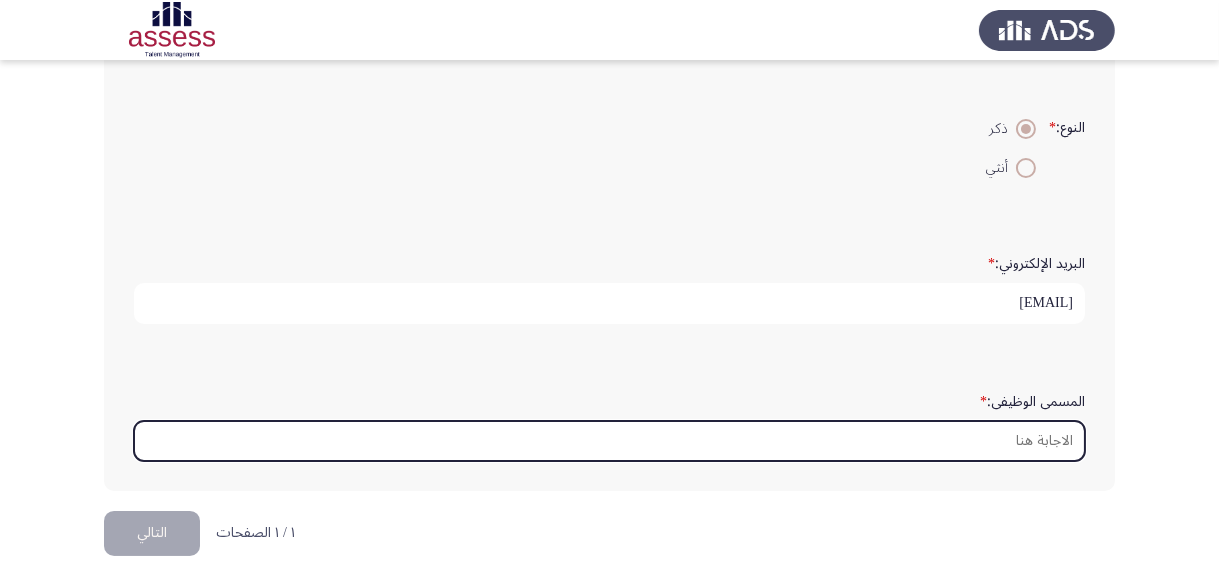 click on "المسمى الوظيفى:   *" at bounding box center (609, 441) 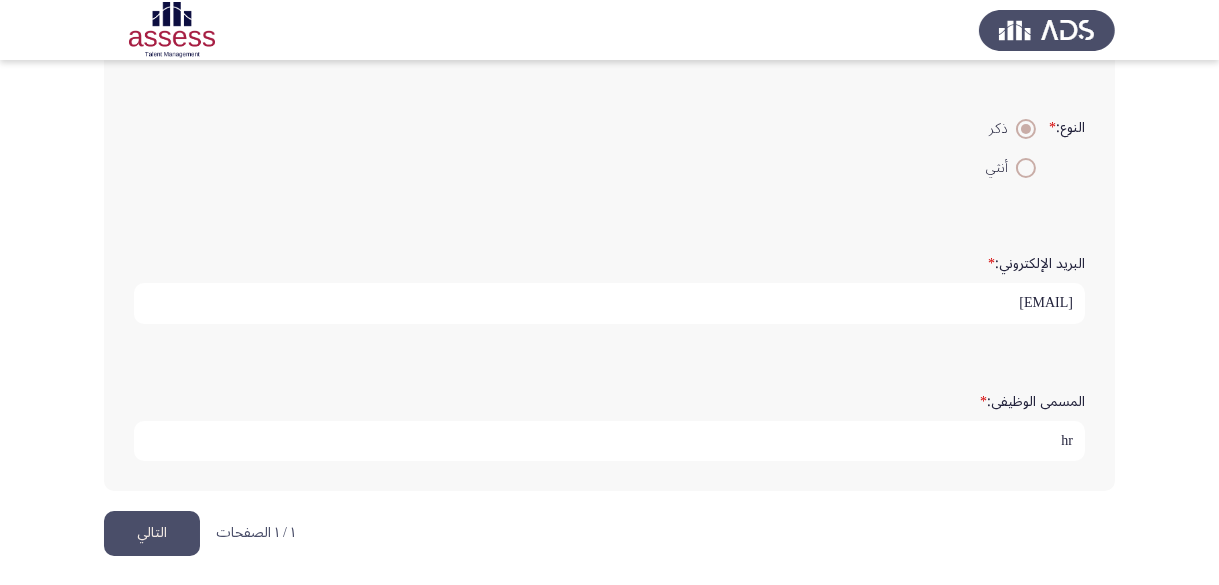 type on "hr" 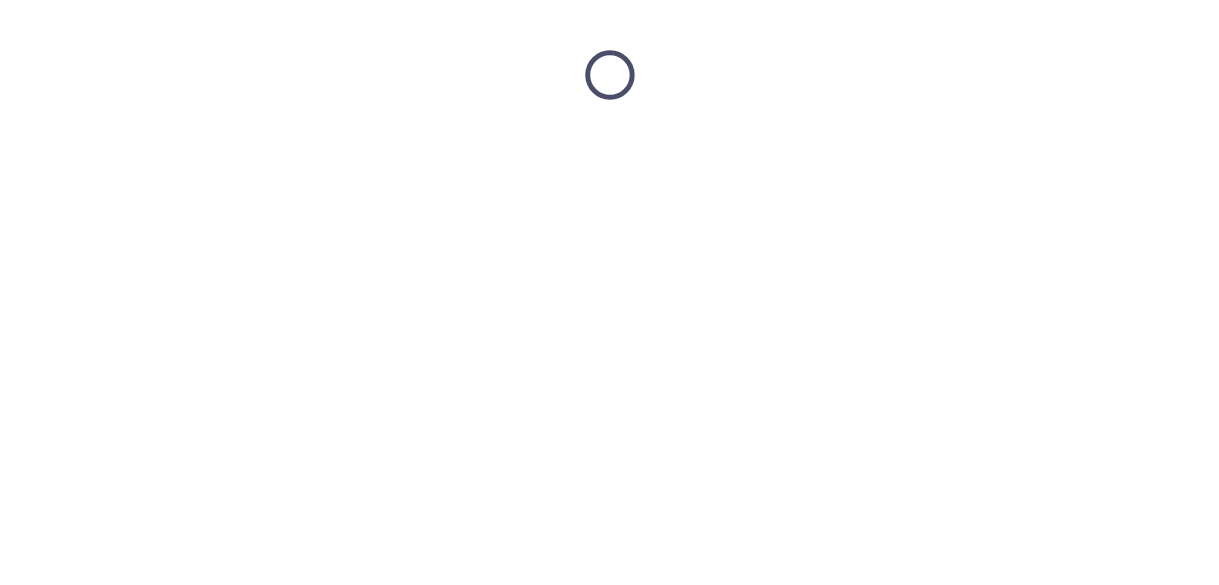 scroll, scrollTop: 0, scrollLeft: 0, axis: both 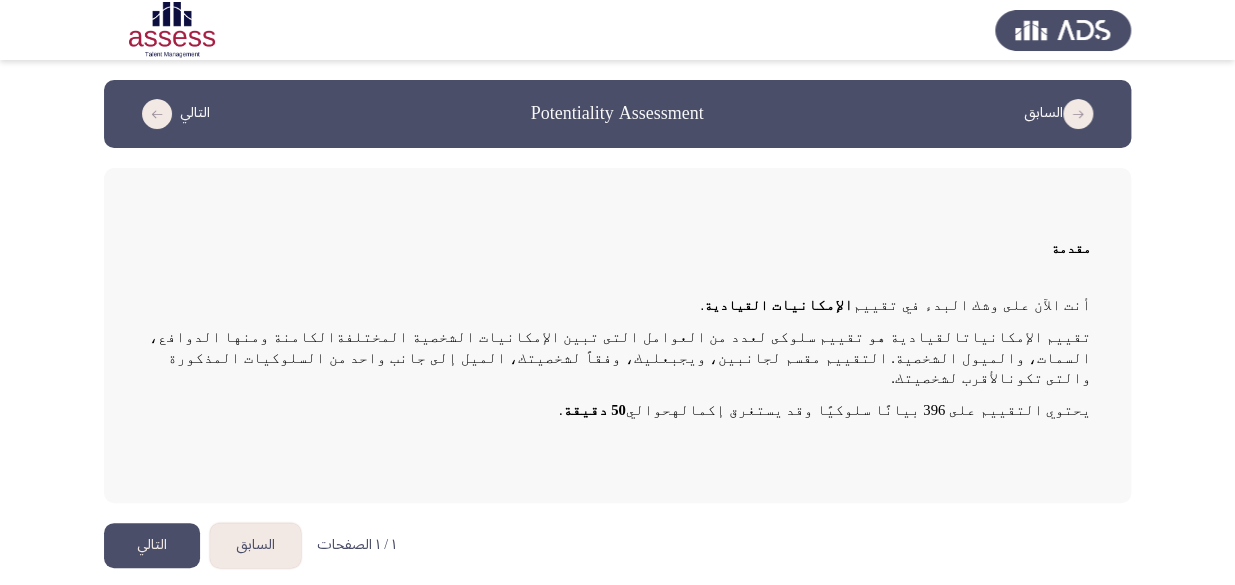 click on "مقدمة" 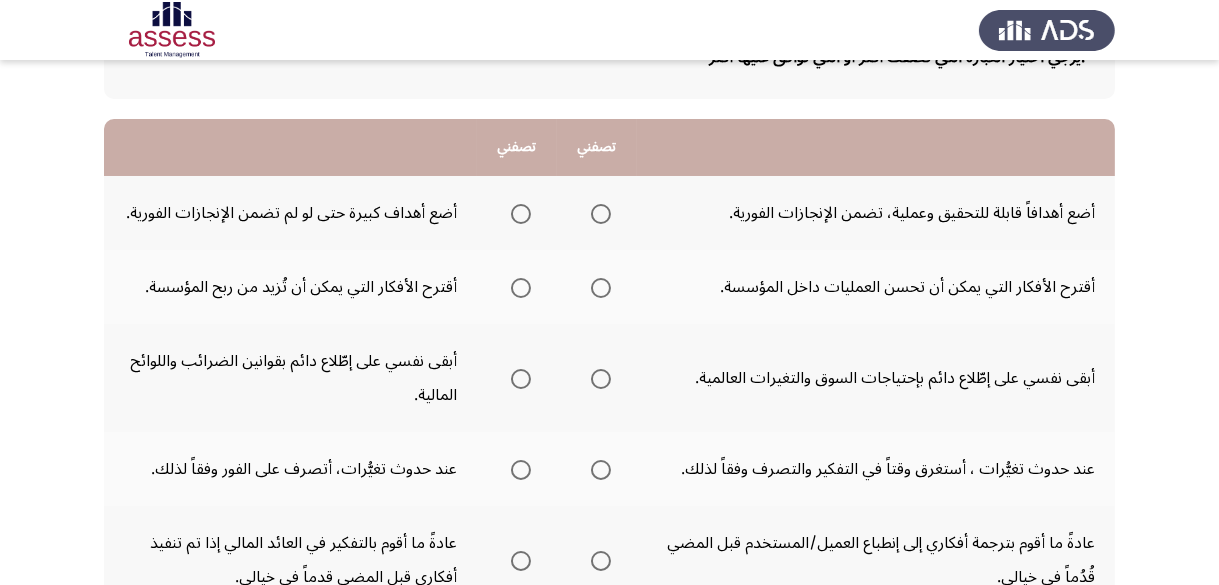 scroll, scrollTop: 21, scrollLeft: 0, axis: vertical 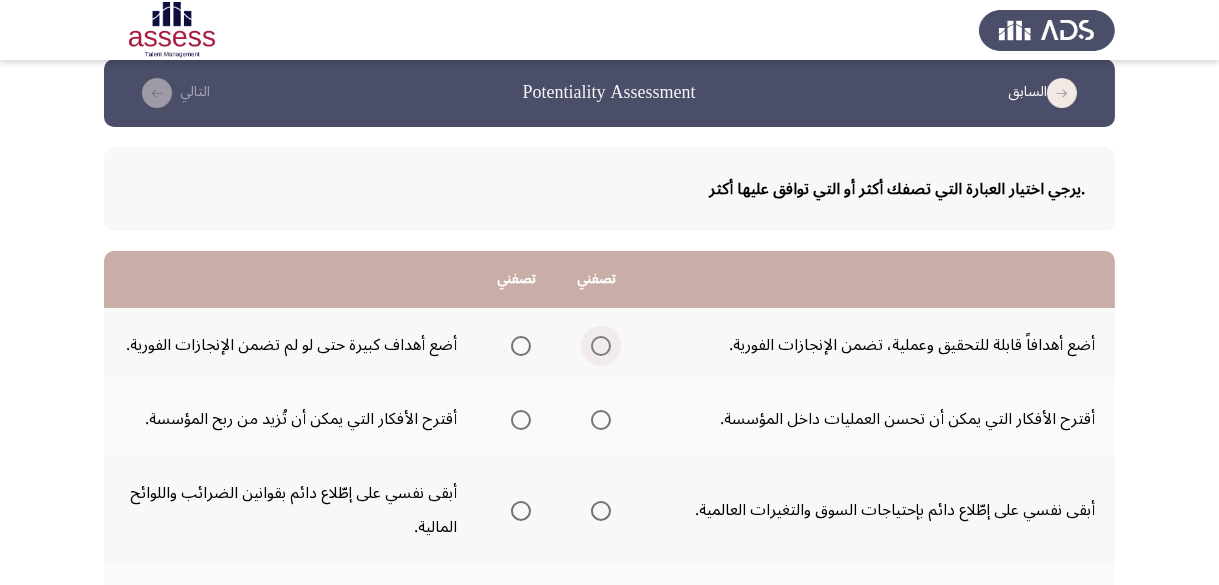 click at bounding box center (601, 346) 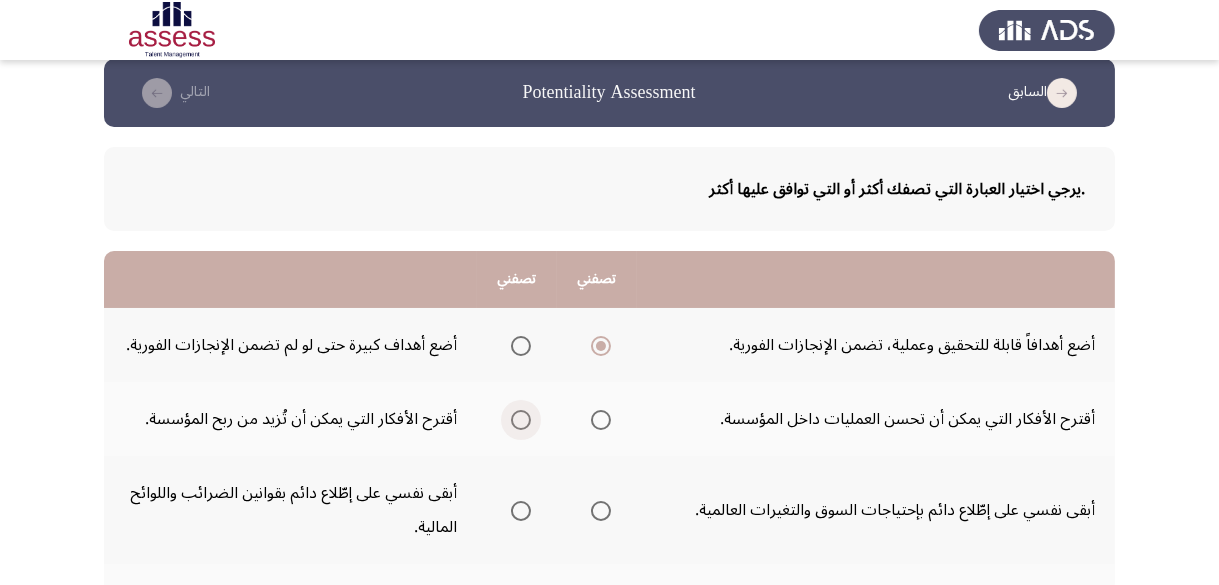 click at bounding box center (521, 420) 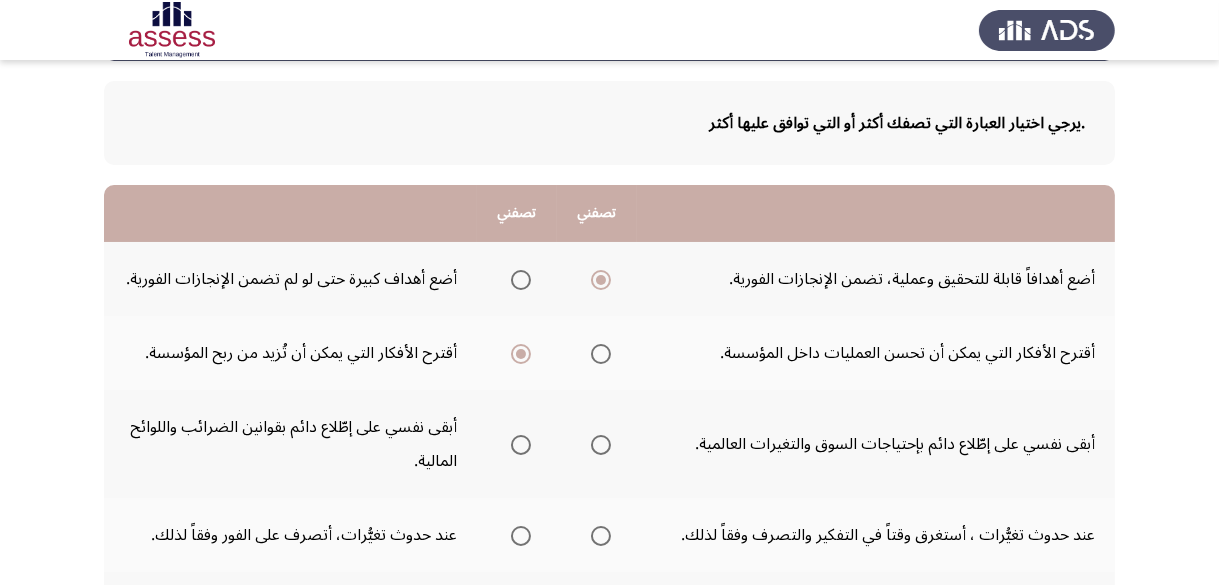scroll, scrollTop: 121, scrollLeft: 0, axis: vertical 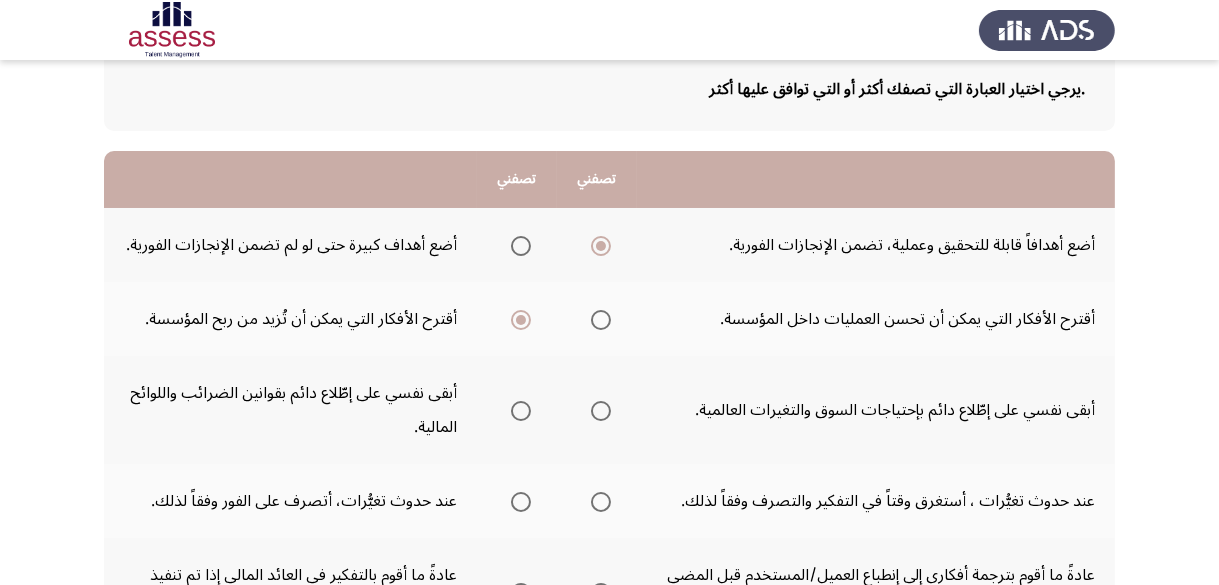 click on "عادةً ما أقوم بترجمة أفكاري إلى إنطباع العميل/المستخدم قبل المضي قُدُماً في خيالي." 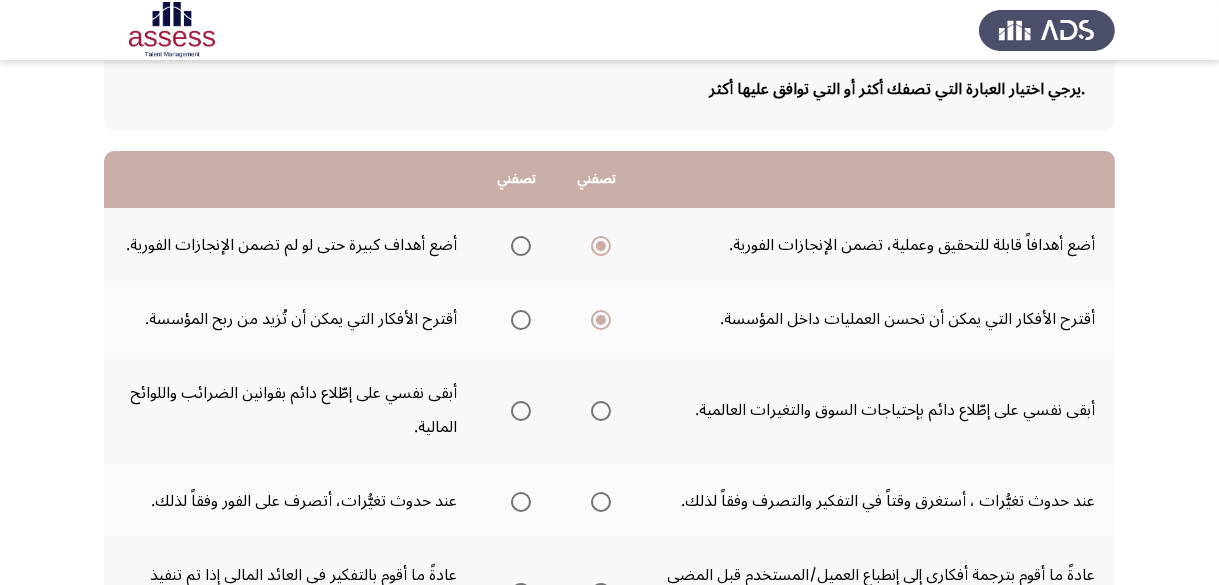 click at bounding box center (521, 320) 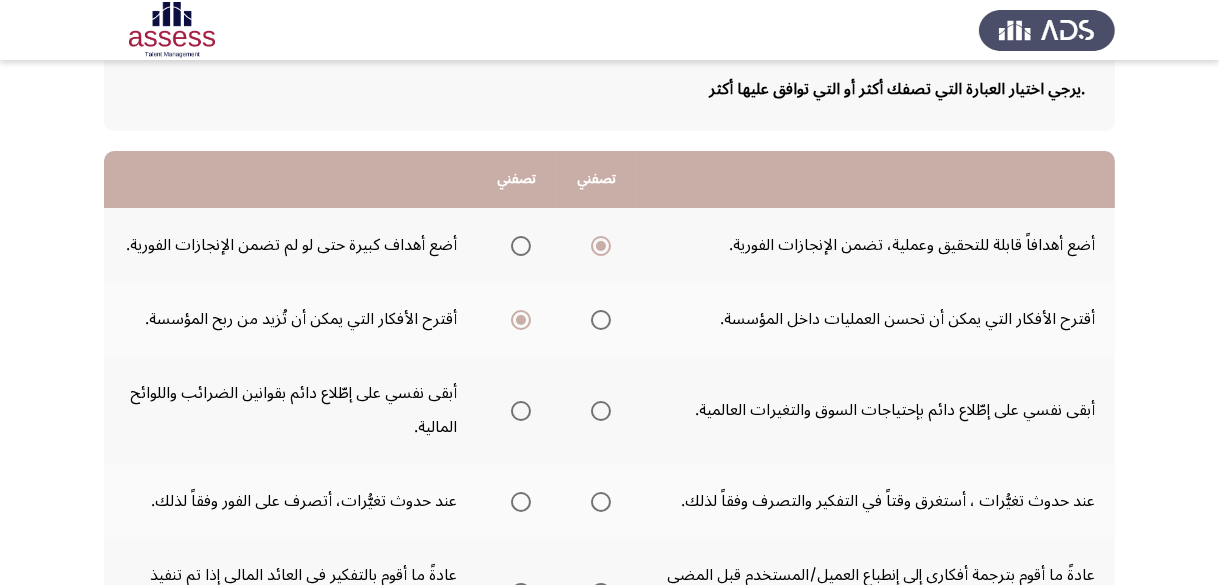 click at bounding box center (521, 411) 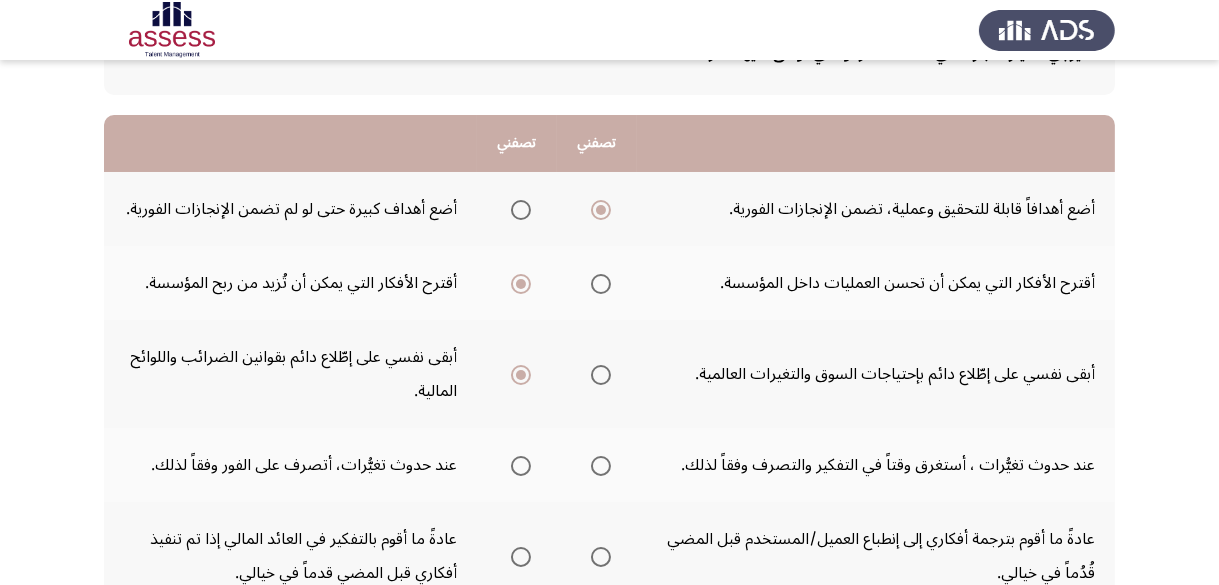 scroll, scrollTop: 121, scrollLeft: 0, axis: vertical 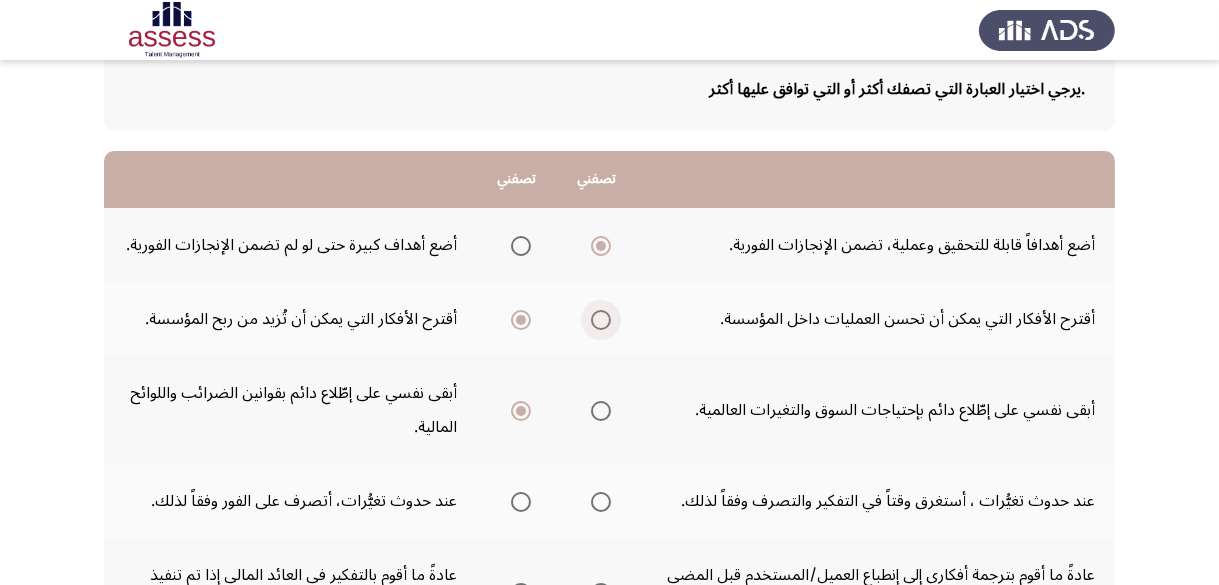 click at bounding box center (601, 320) 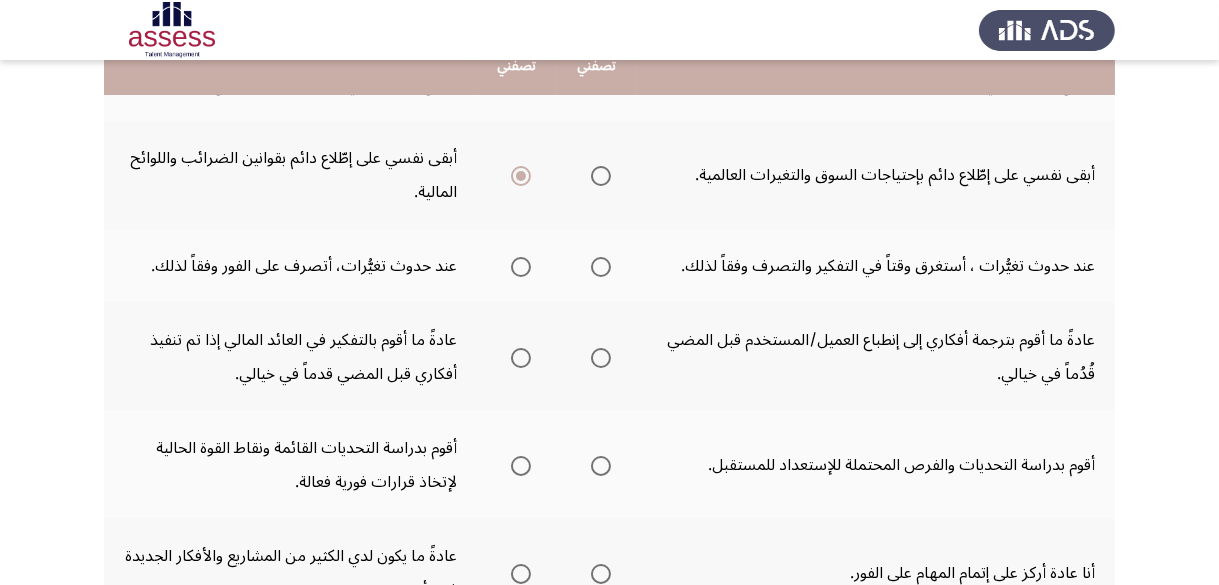 scroll, scrollTop: 321, scrollLeft: 0, axis: vertical 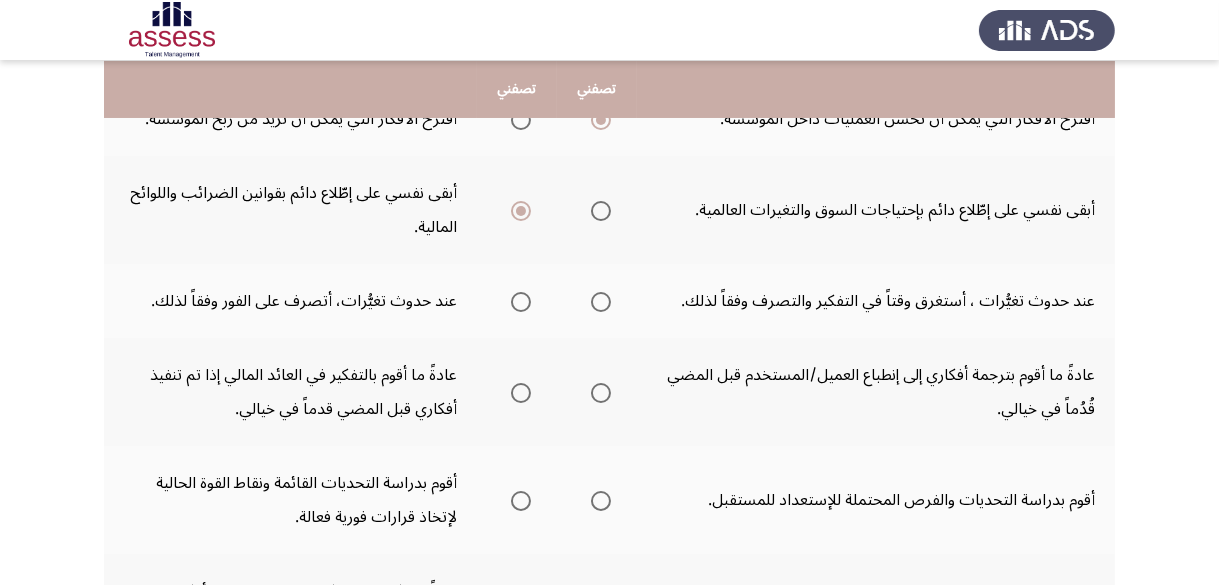 click at bounding box center (521, 302) 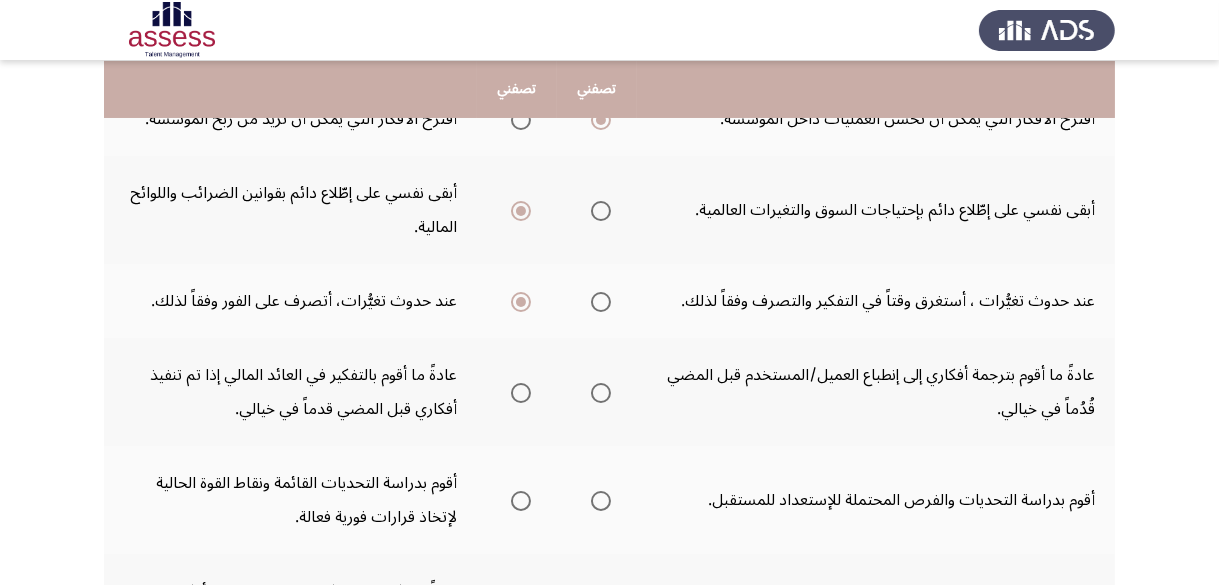 click at bounding box center (601, 393) 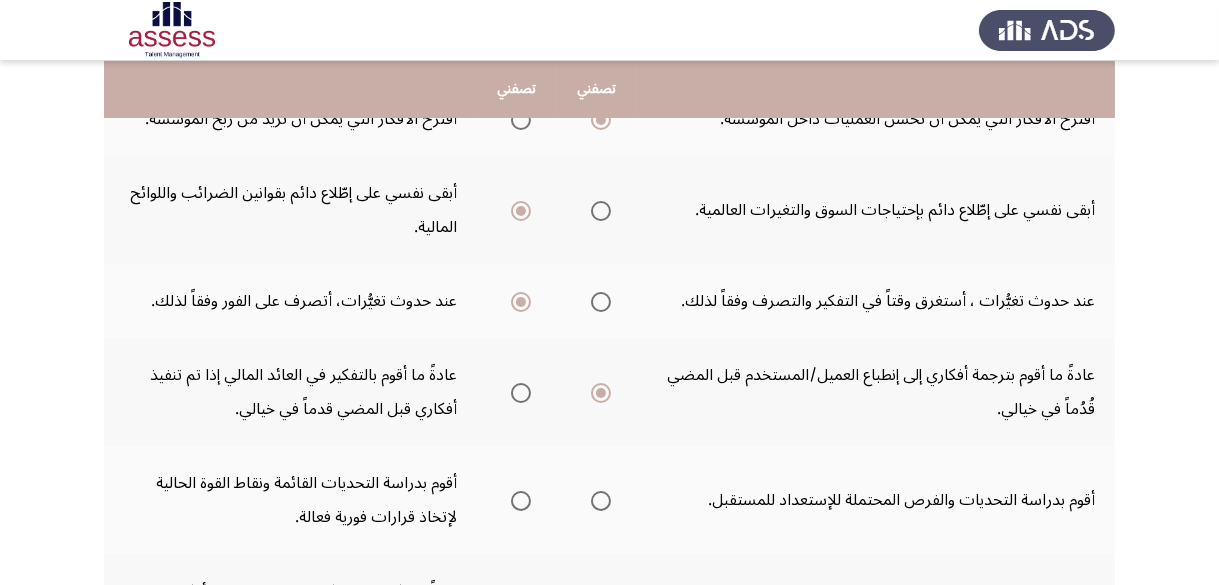 click at bounding box center [601, 302] 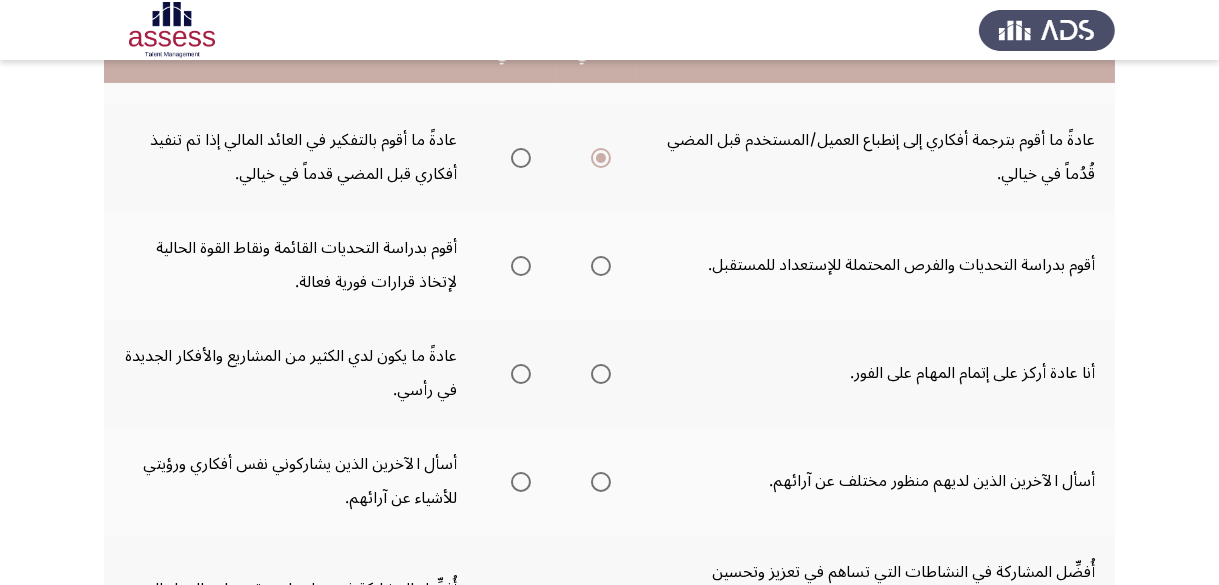 scroll, scrollTop: 521, scrollLeft: 0, axis: vertical 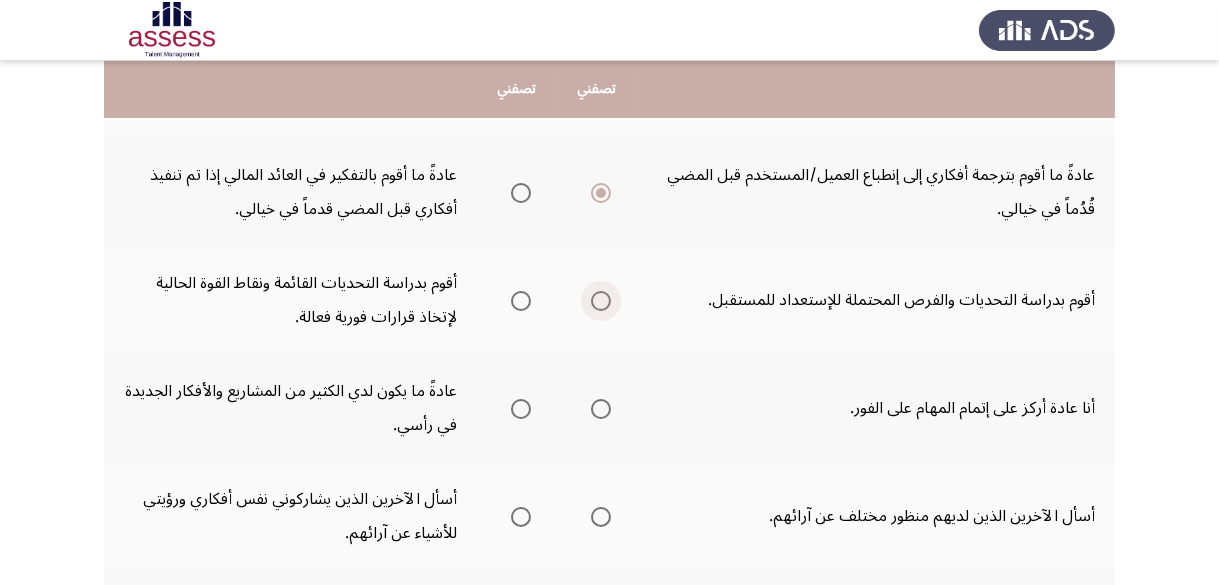 click at bounding box center [601, 301] 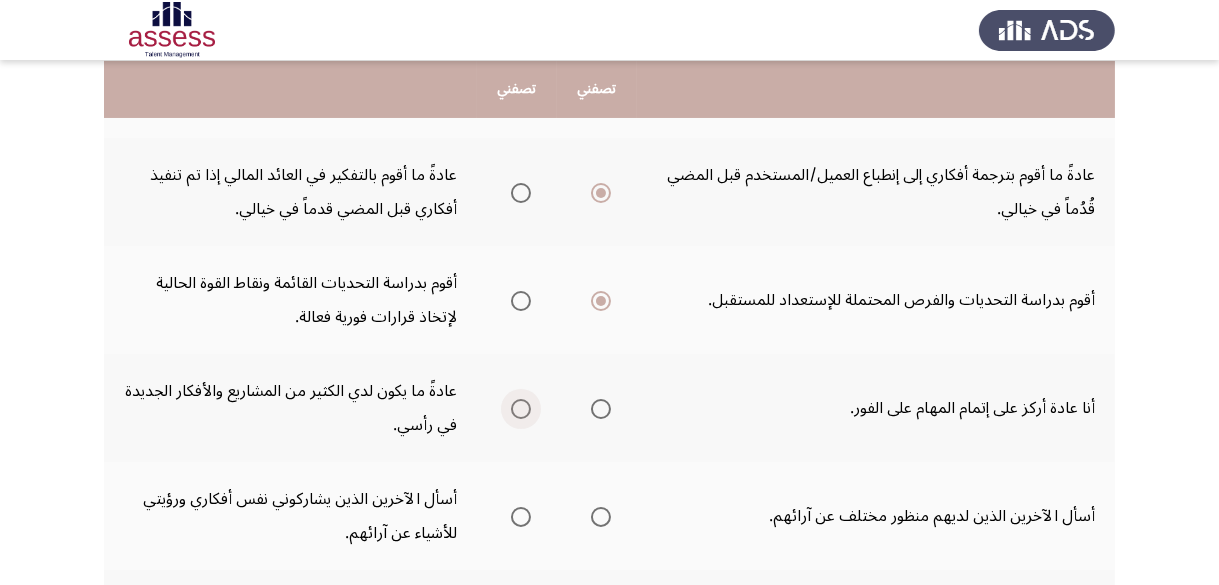 click at bounding box center [521, 409] 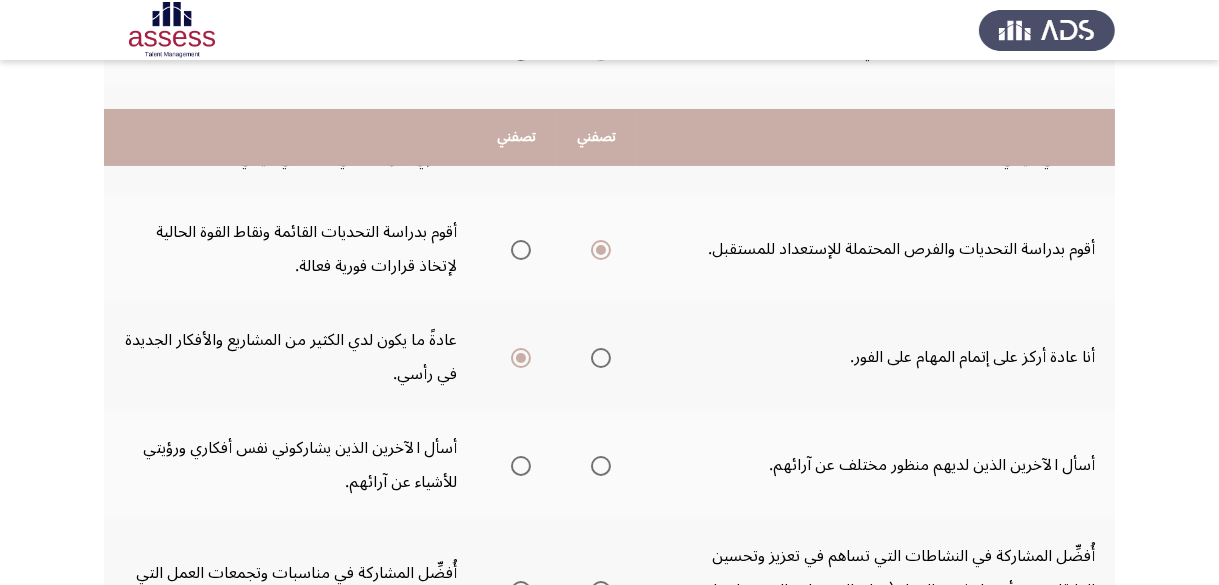 scroll, scrollTop: 621, scrollLeft: 0, axis: vertical 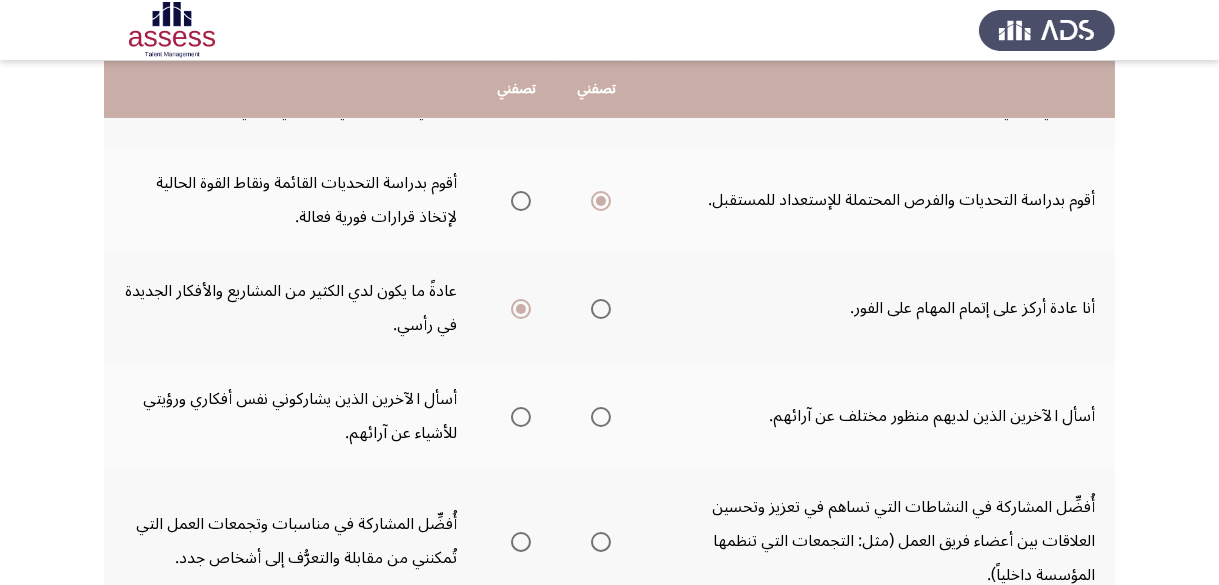 click at bounding box center (601, 417) 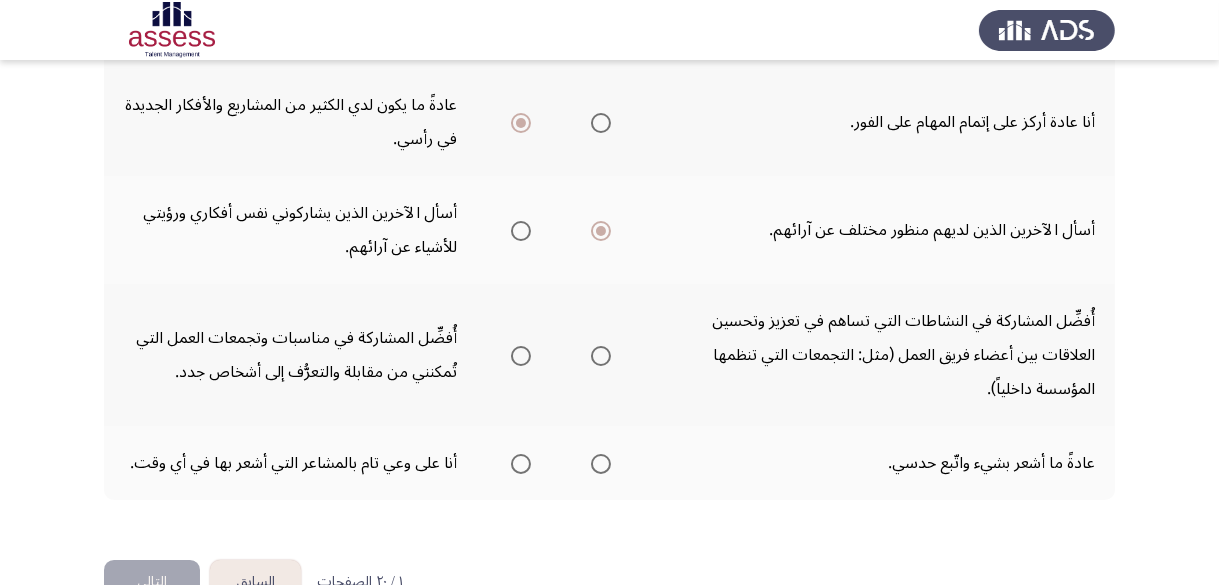 scroll, scrollTop: 821, scrollLeft: 0, axis: vertical 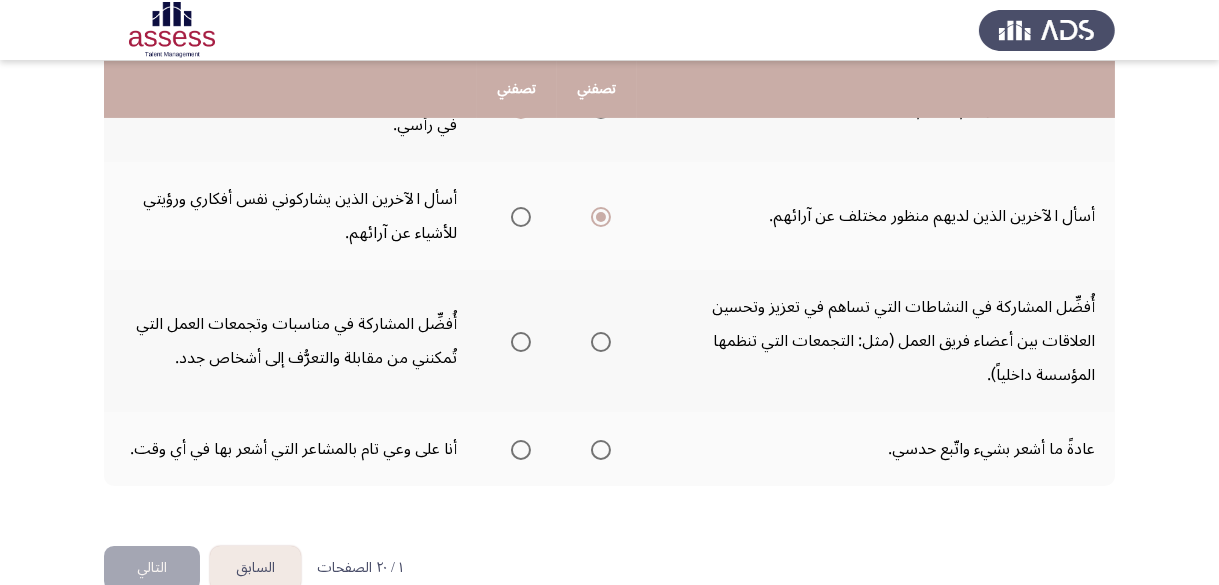 click at bounding box center [601, 342] 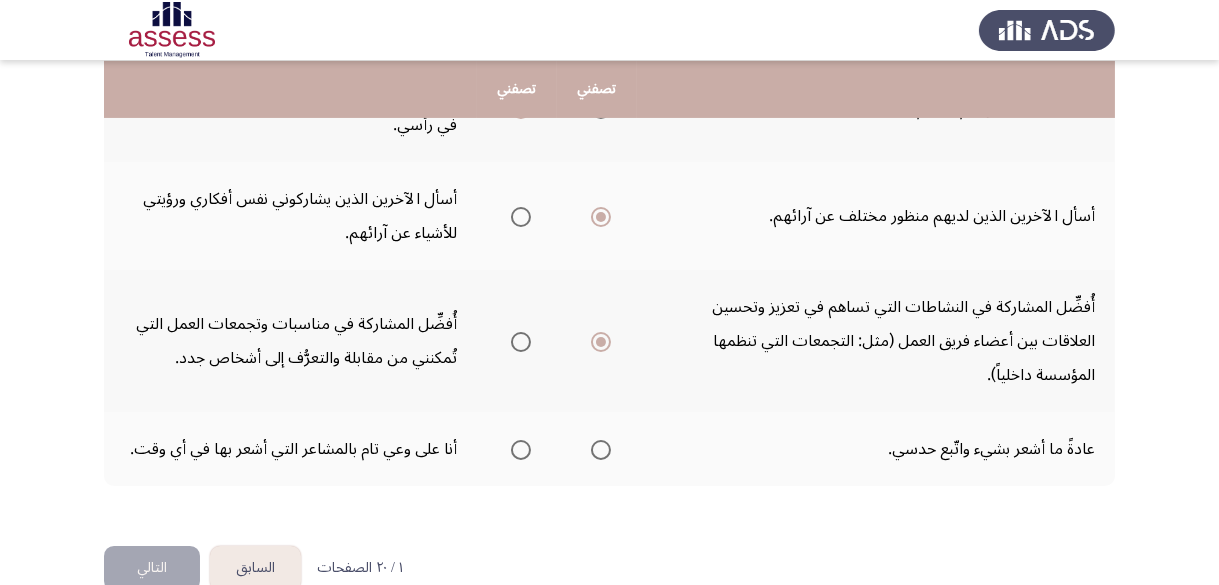 click at bounding box center [521, 450] 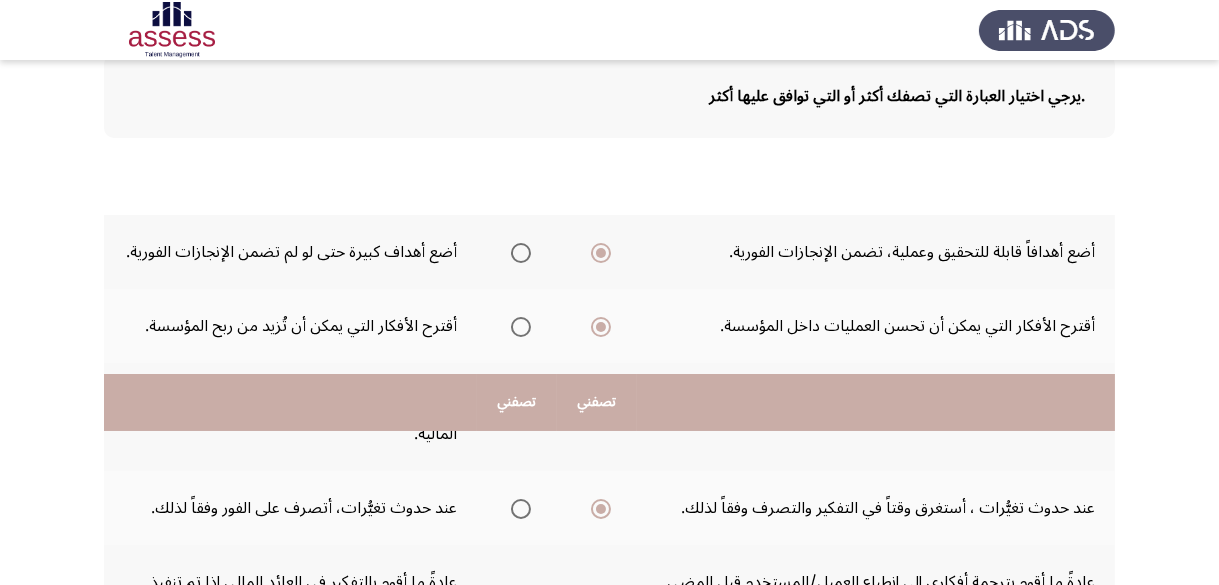 scroll, scrollTop: 821, scrollLeft: 0, axis: vertical 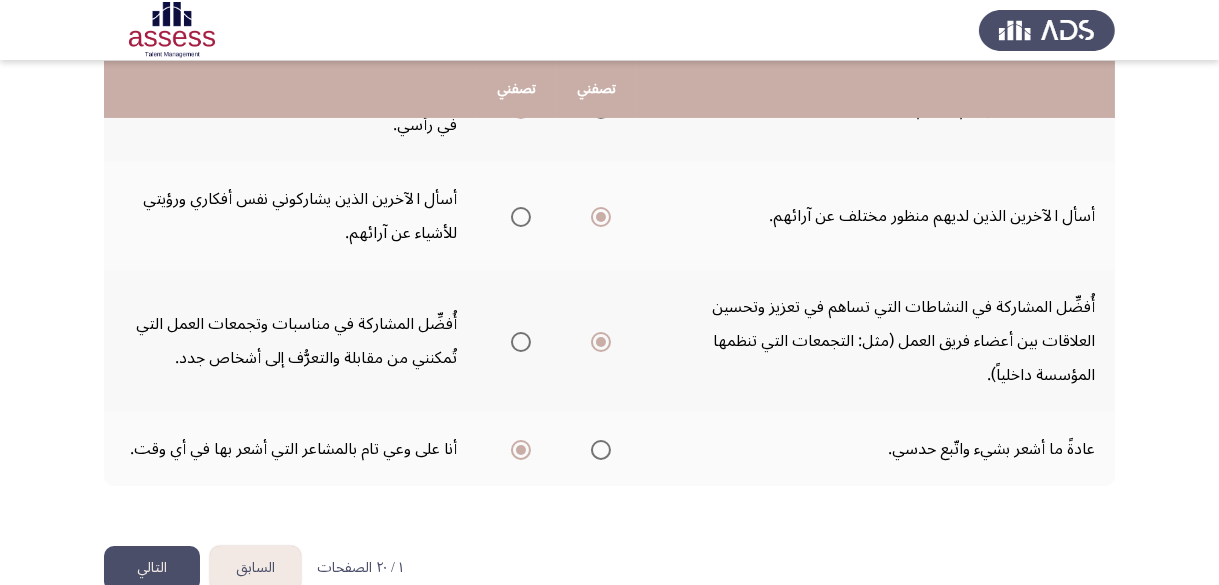 click on ".يرجي اختيار العبارة التي تصفك أكثر أو التي توافق عليها أكثر  تصفني   تصفني  أضع أهدافاً قابلة للتحقيق وعملية، تضمن الإنجازات الفورية.      أضع أهداف كبيرة حتى لو لم تضمن الإنجازات الفورية.  أقترح الأفكار التي يمكن أن تحسن العمليات داخل المؤسسة.      أقترح الأفكار التي يمكن أن تُزيد من ربح المؤسسة.  أبقى نفسي على إطّلاع دائم بإحتياجات السوق والتغيرات العالمية.      أبقى نفسي على إطّلاع دائم بقوانين الضرائب واللوائح المالية.  عند حدوث تغيُّرات ، أستغرق وقتاً في التفكير والتصرف وفقاً لذلك.      عند حدوث تغيُّرات، أتصرف على الفور وفقاً لذلك." 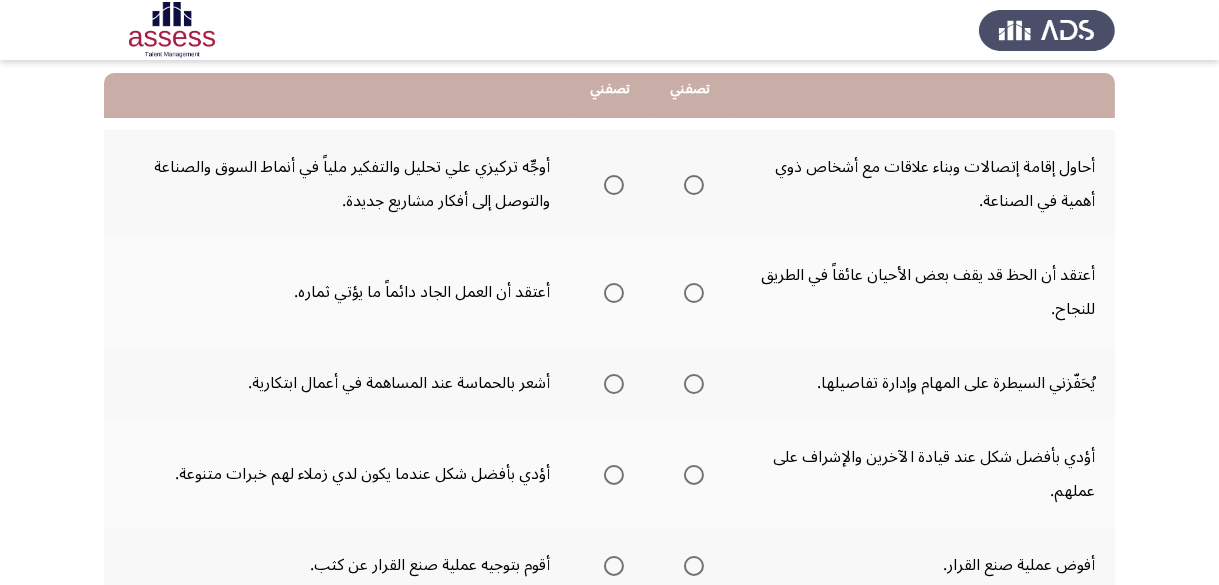 scroll, scrollTop: 200, scrollLeft: 0, axis: vertical 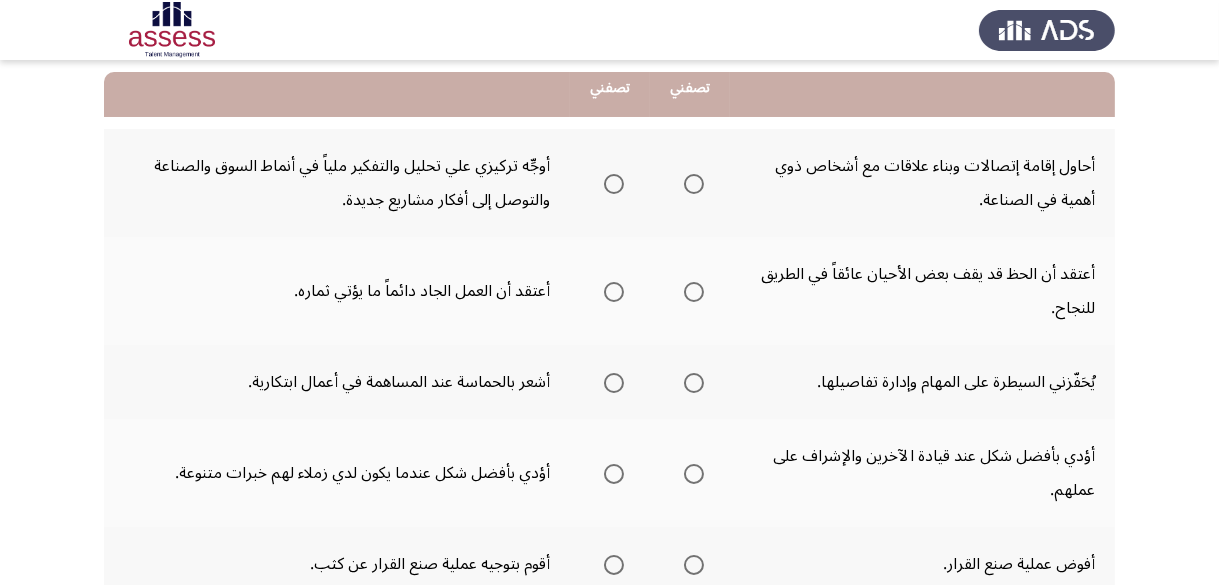 click at bounding box center [694, 184] 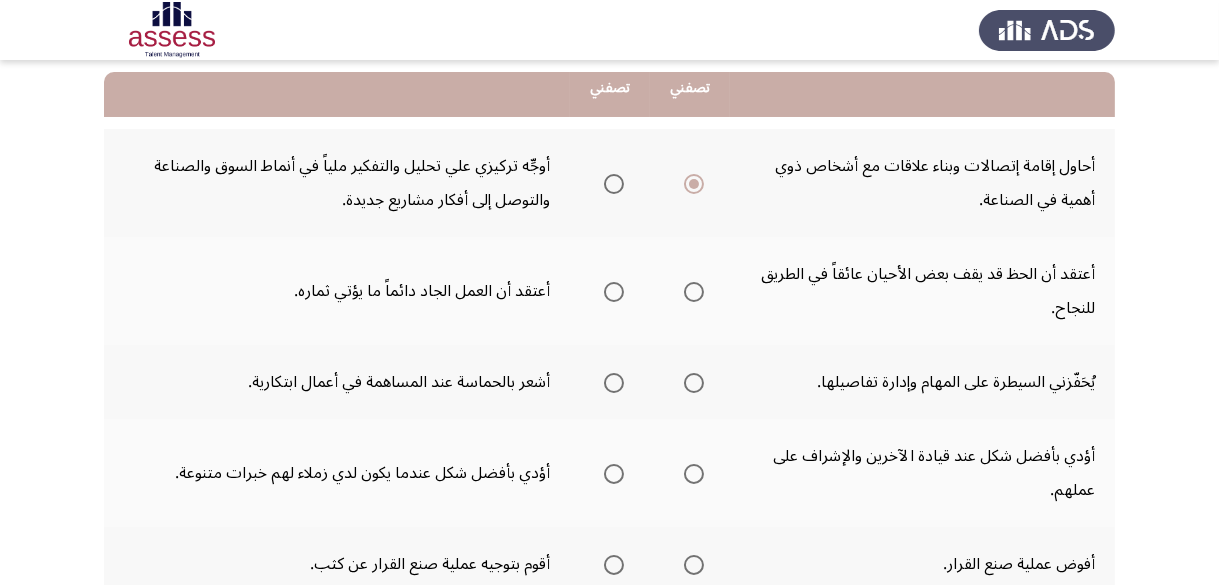 click at bounding box center [614, 184] 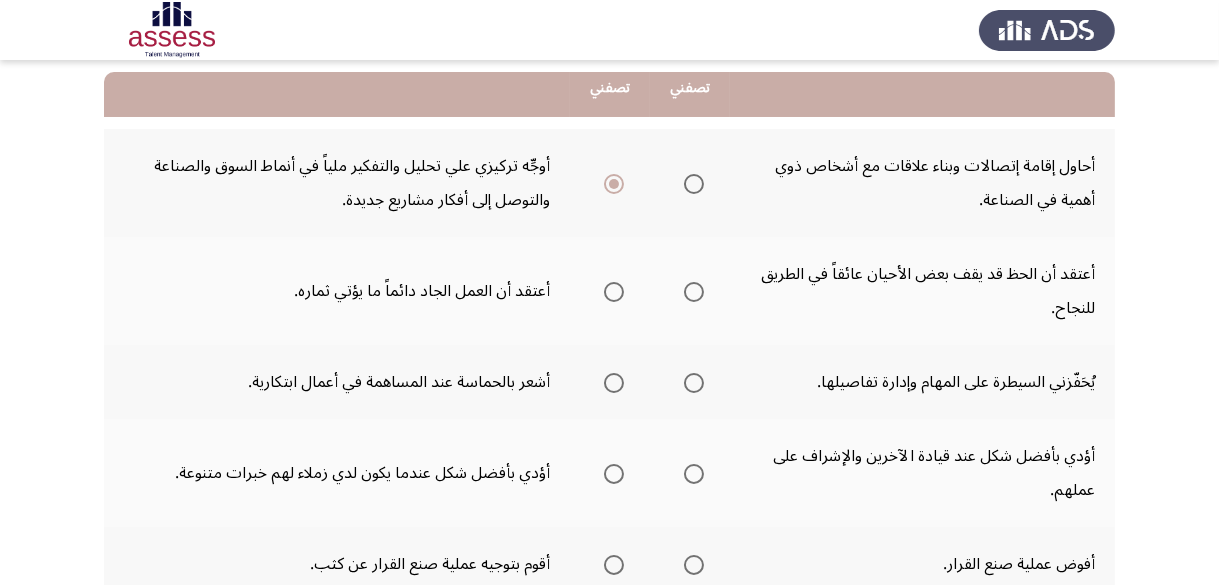 click at bounding box center [614, 292] 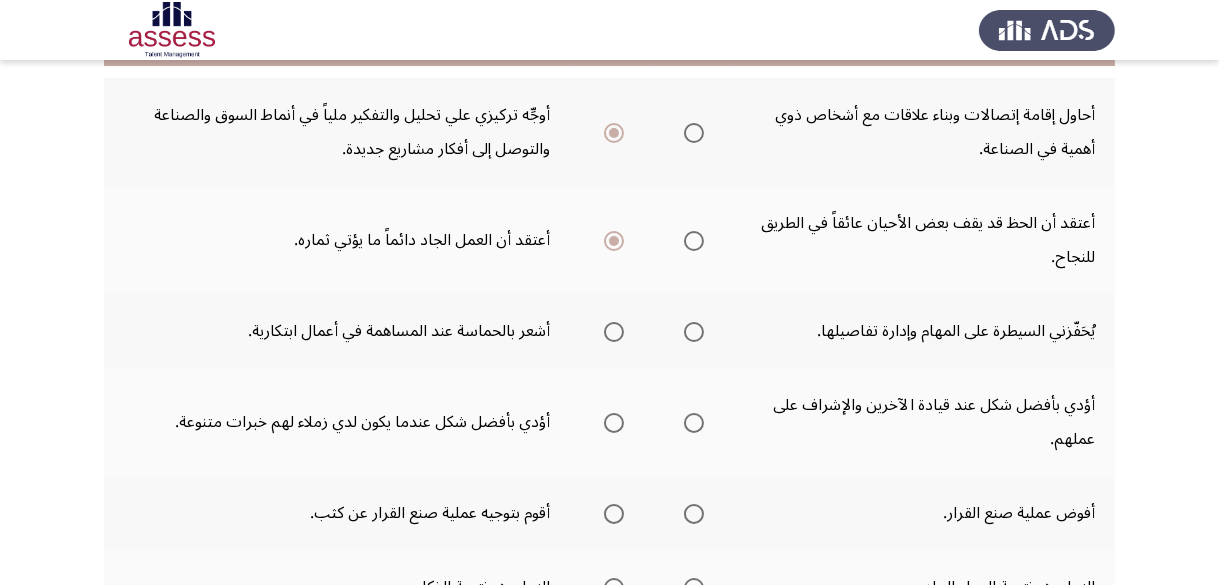 scroll, scrollTop: 300, scrollLeft: 0, axis: vertical 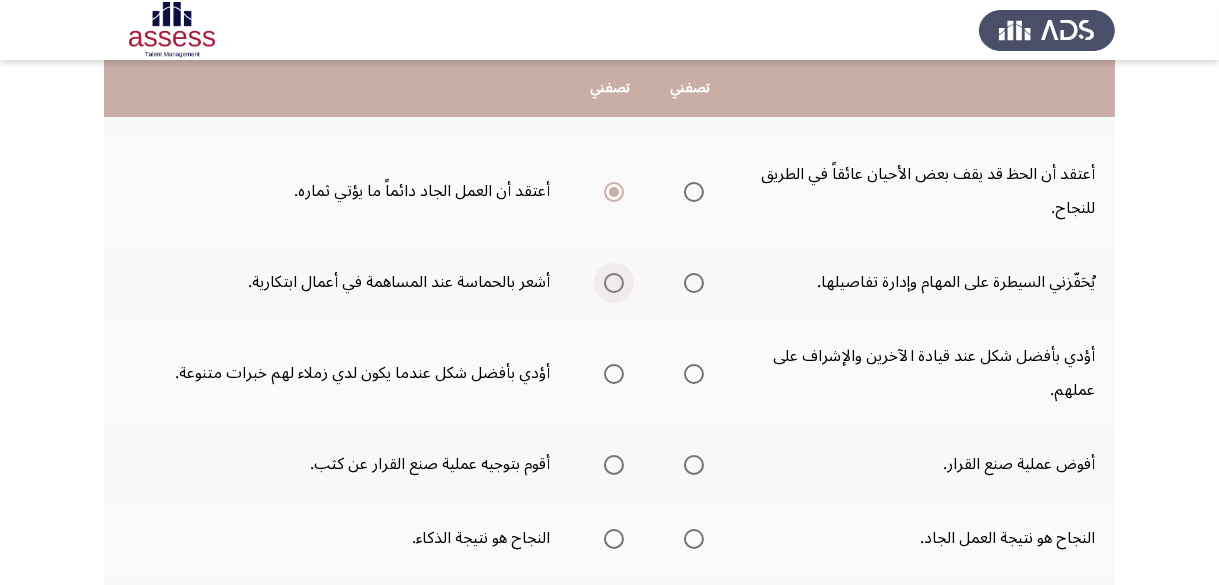 click at bounding box center (614, 283) 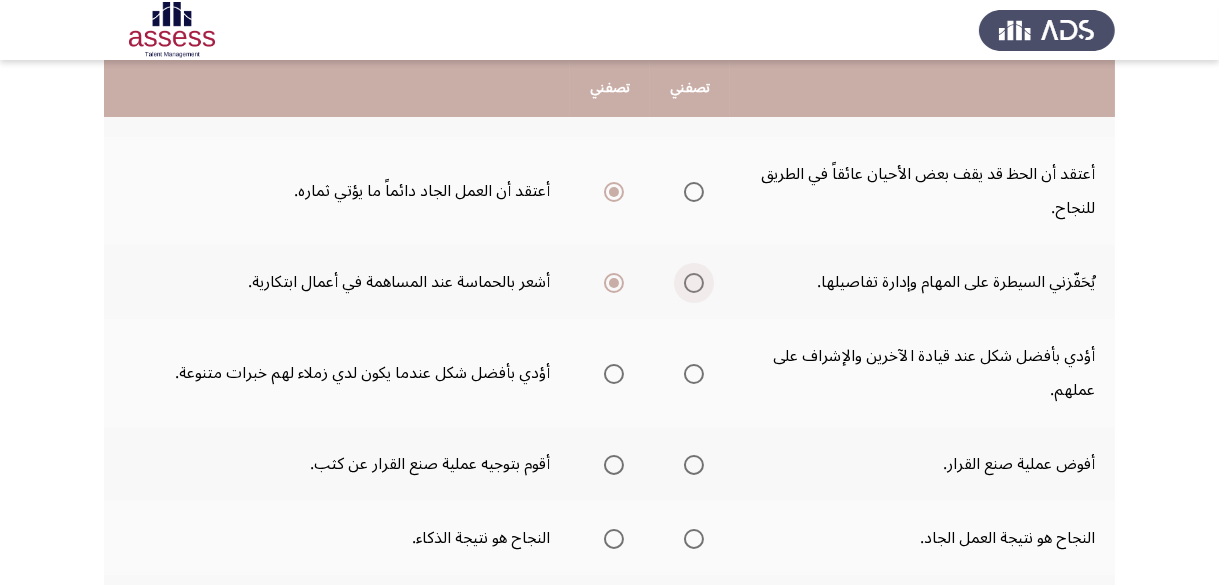 click at bounding box center [694, 283] 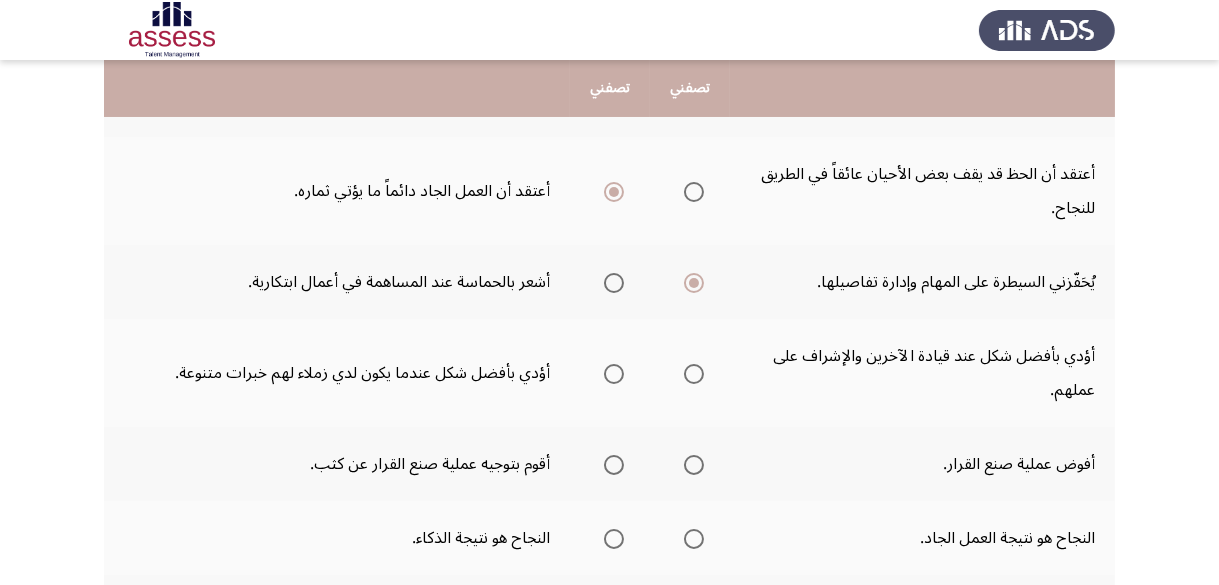 click at bounding box center (694, 374) 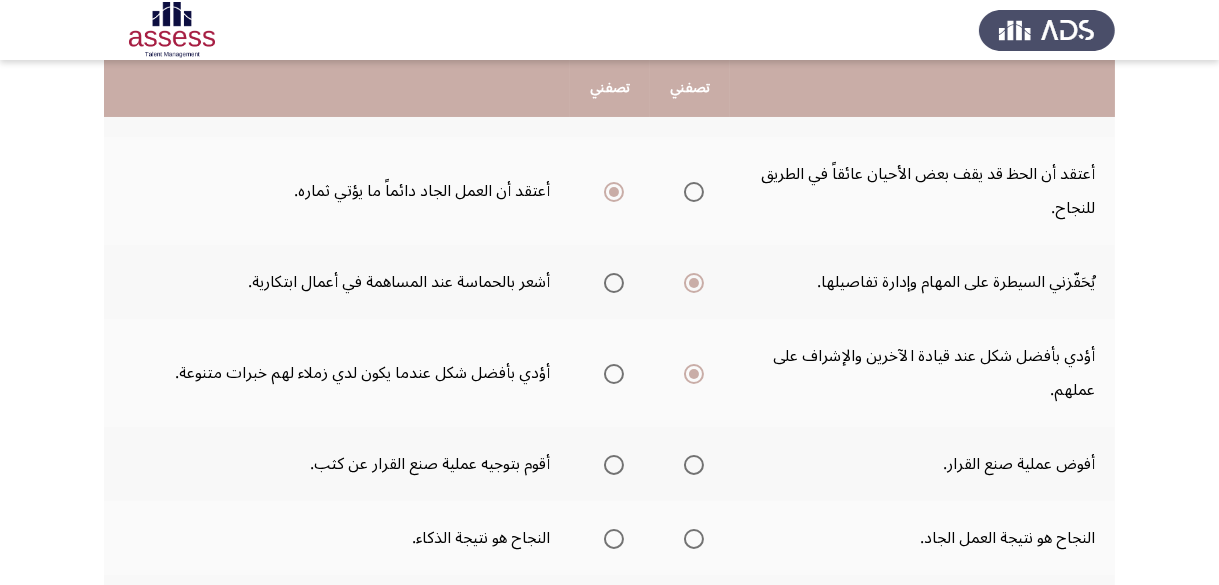 click at bounding box center (614, 465) 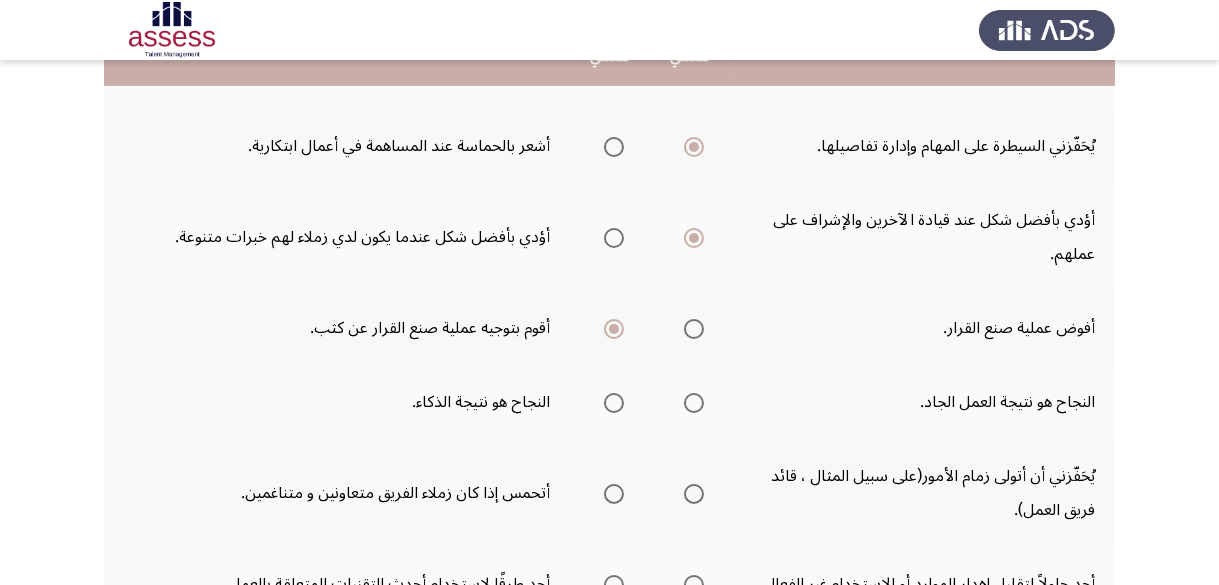 scroll, scrollTop: 500, scrollLeft: 0, axis: vertical 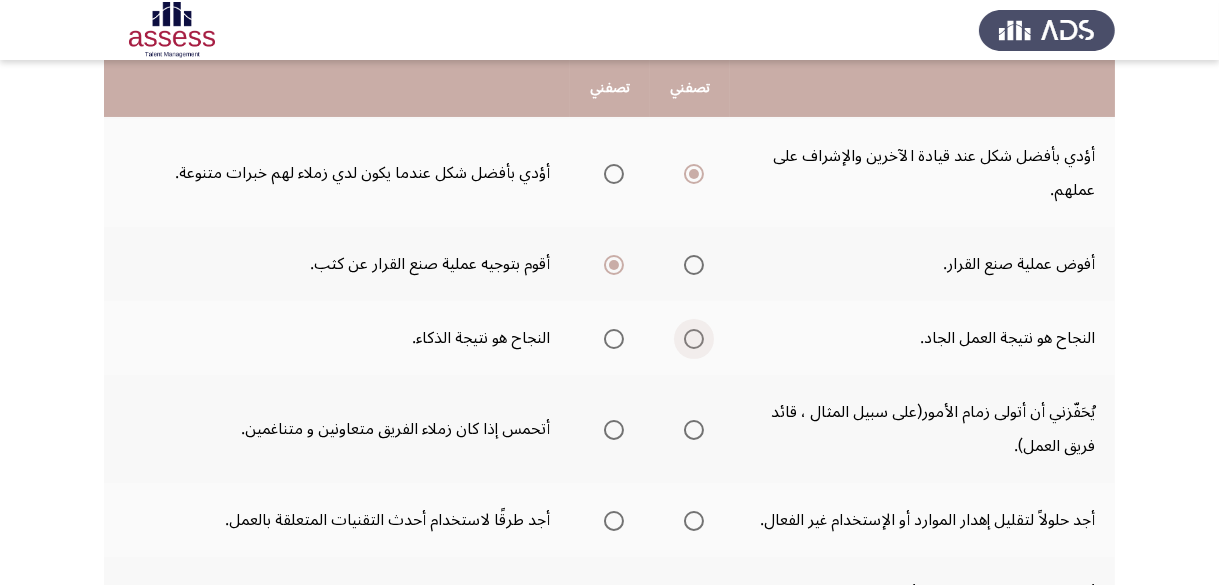 click at bounding box center (694, 339) 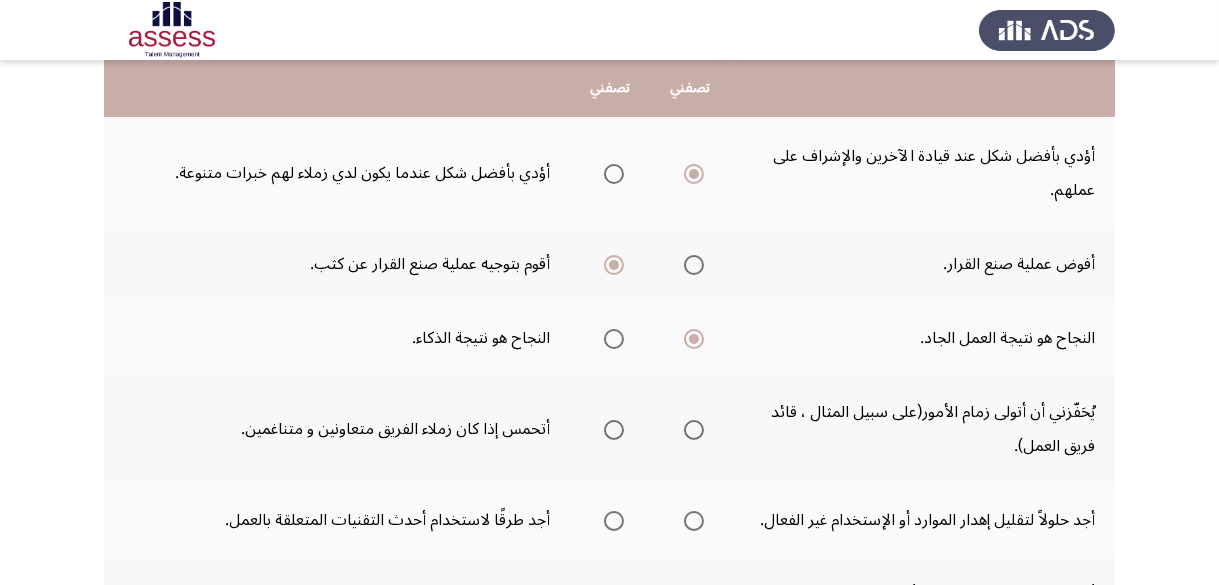 click at bounding box center (694, 430) 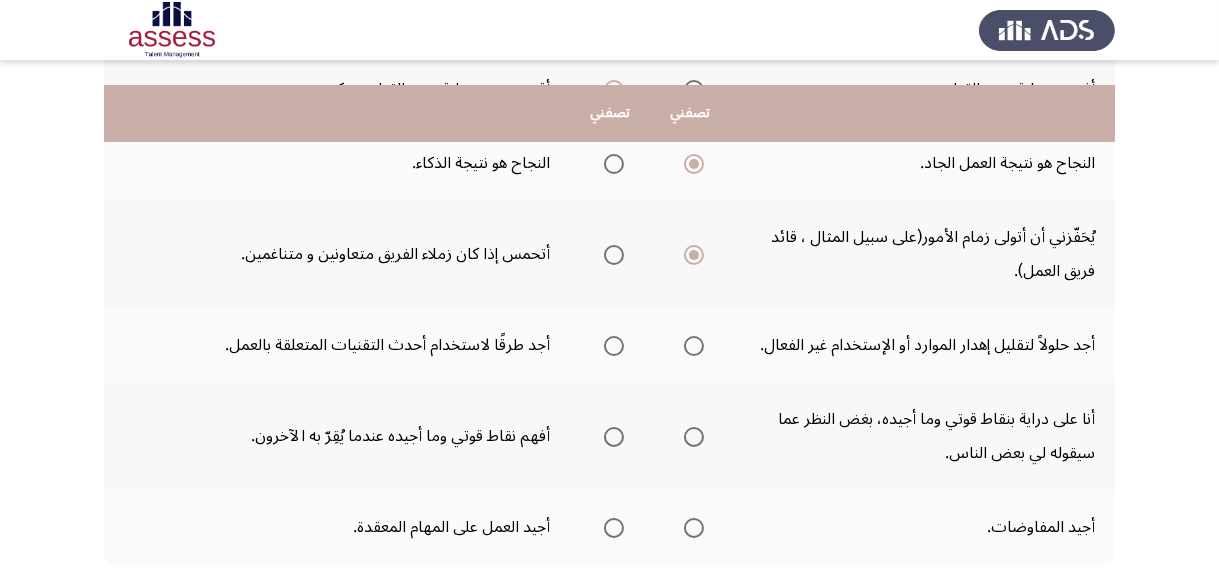 scroll, scrollTop: 700, scrollLeft: 0, axis: vertical 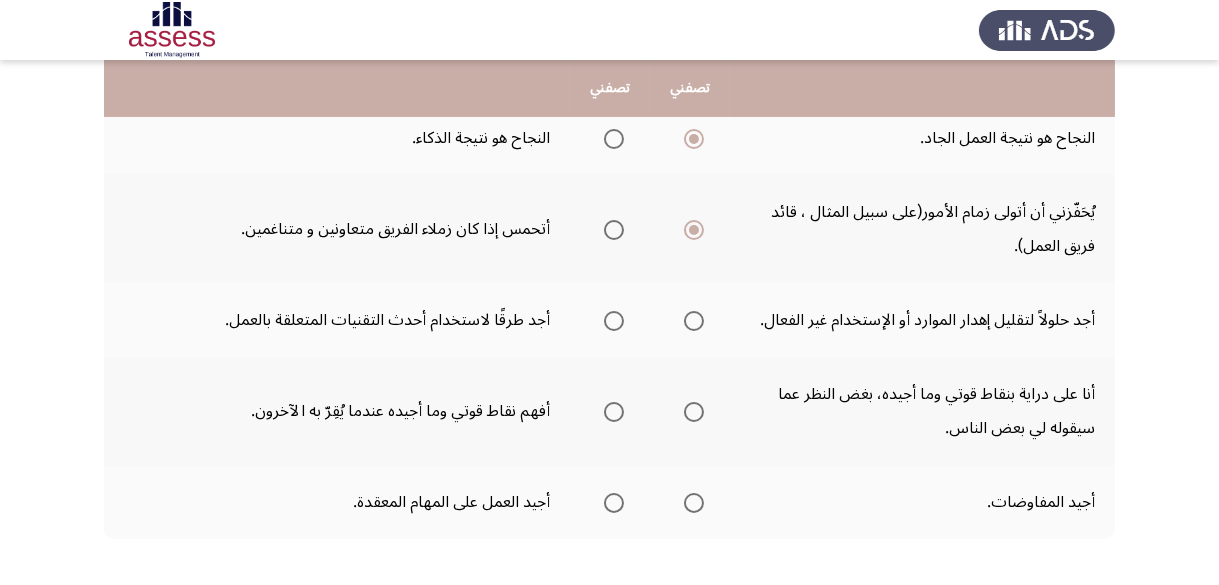 click at bounding box center [694, 321] 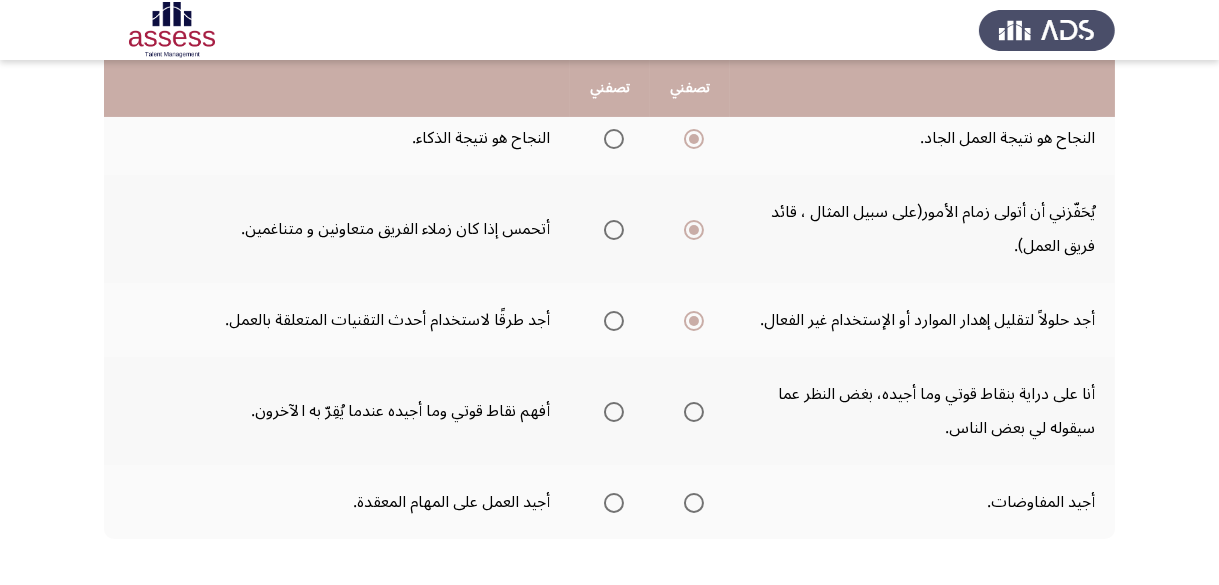 click at bounding box center [614, 321] 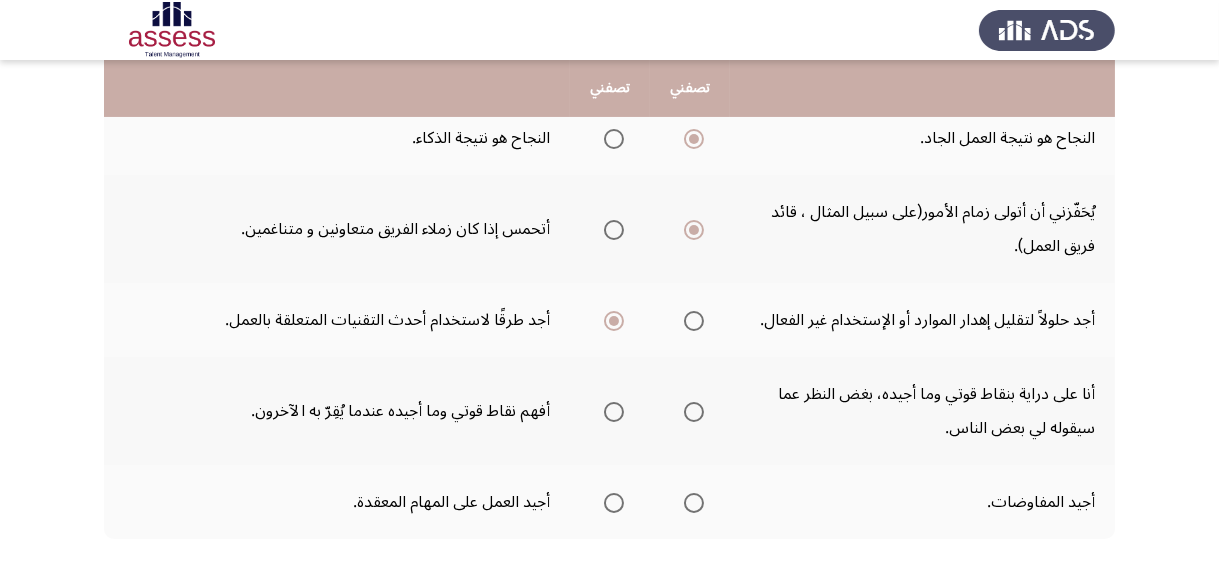 click at bounding box center [694, 412] 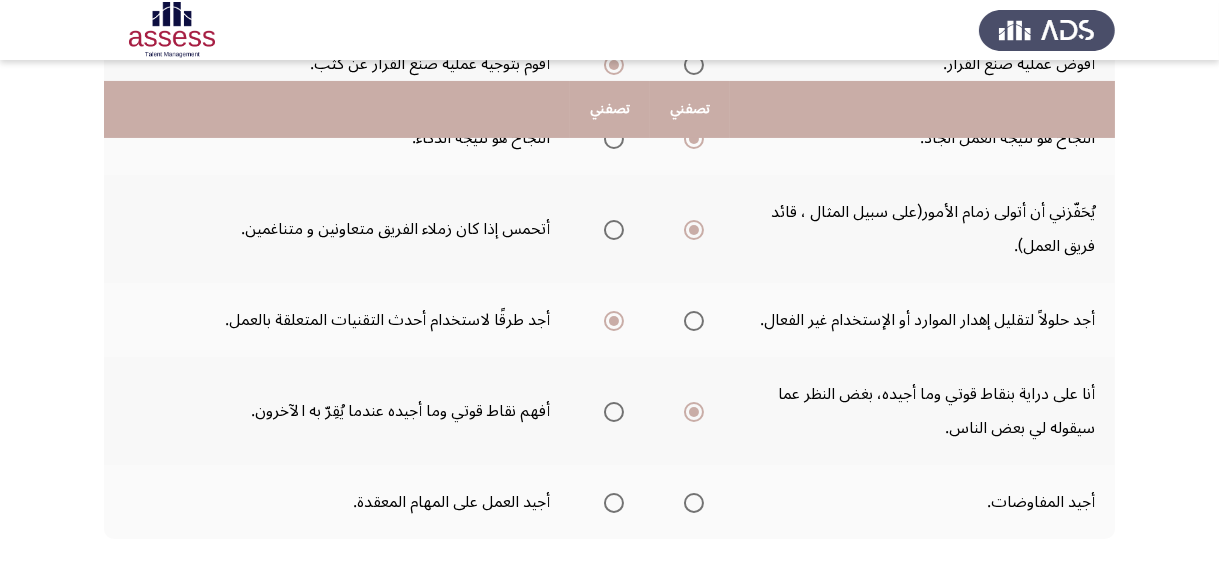 scroll, scrollTop: 788, scrollLeft: 0, axis: vertical 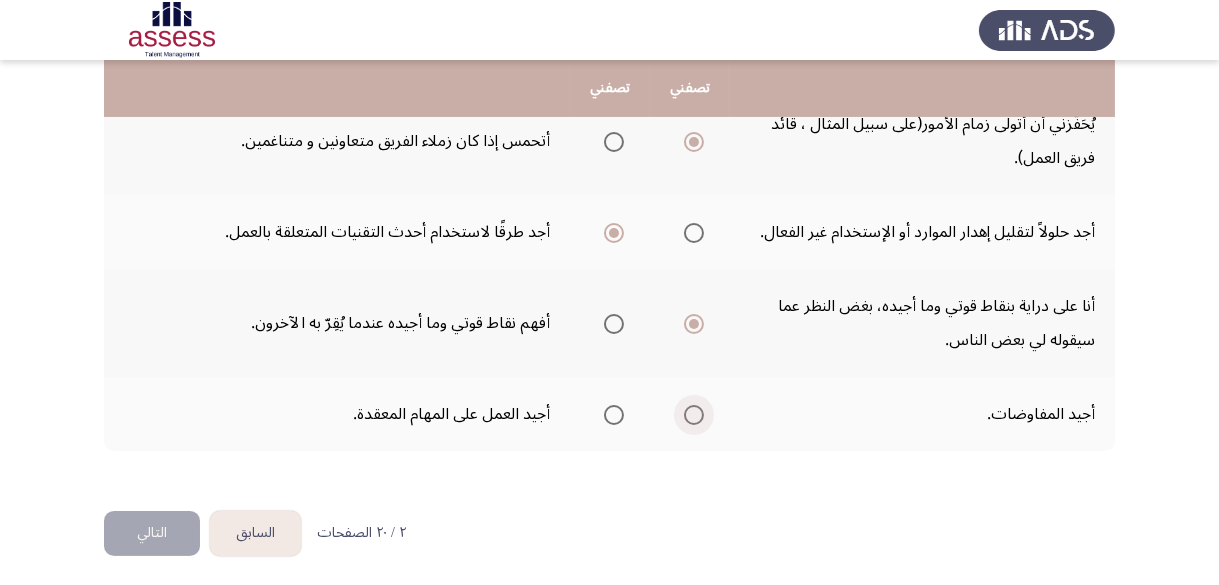 click at bounding box center [694, 415] 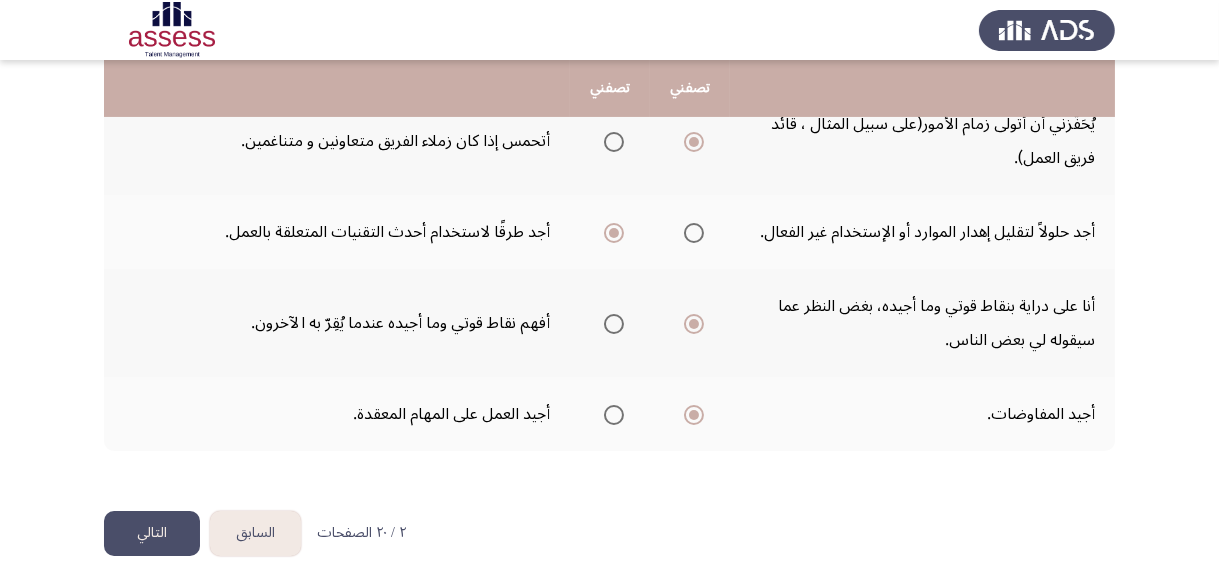 click on "التالي" 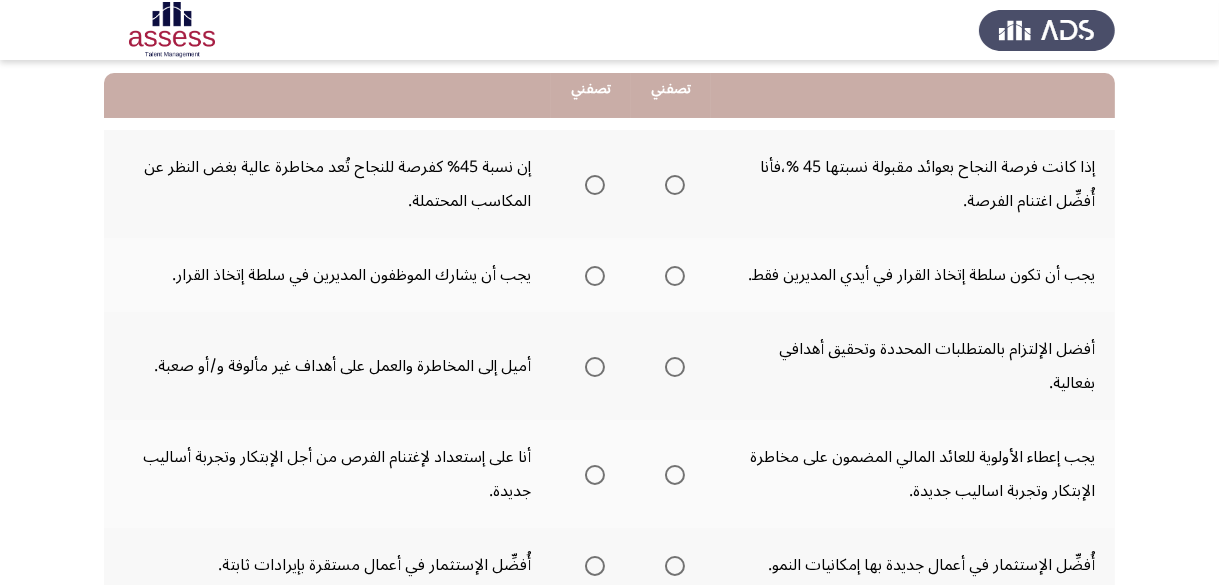 scroll, scrollTop: 200, scrollLeft: 0, axis: vertical 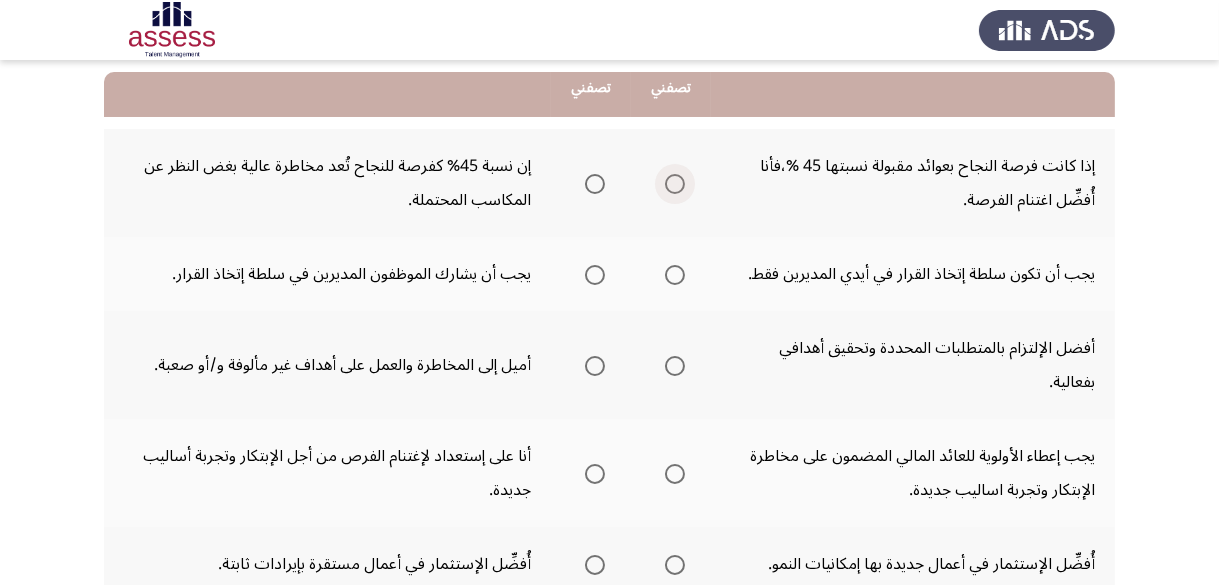 click at bounding box center [675, 184] 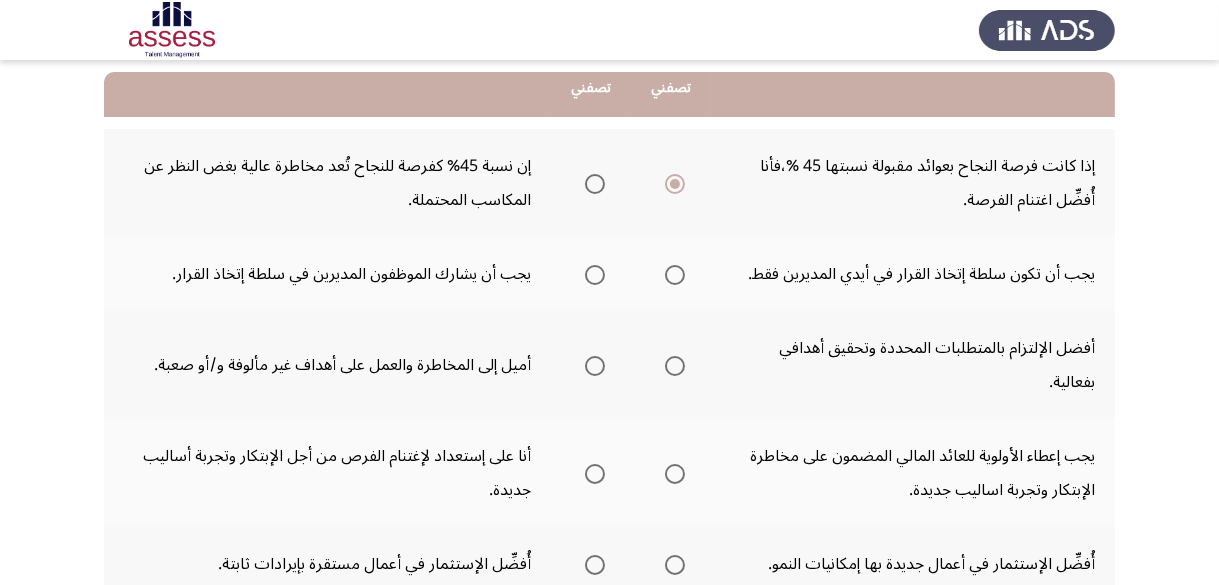 click at bounding box center (595, 275) 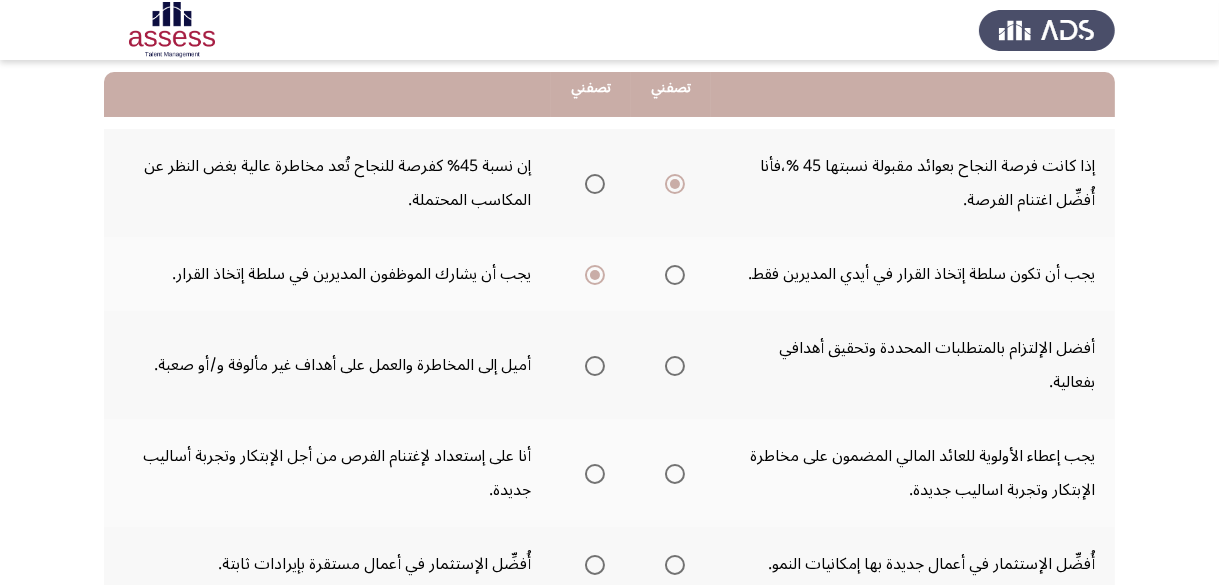 click at bounding box center [595, 366] 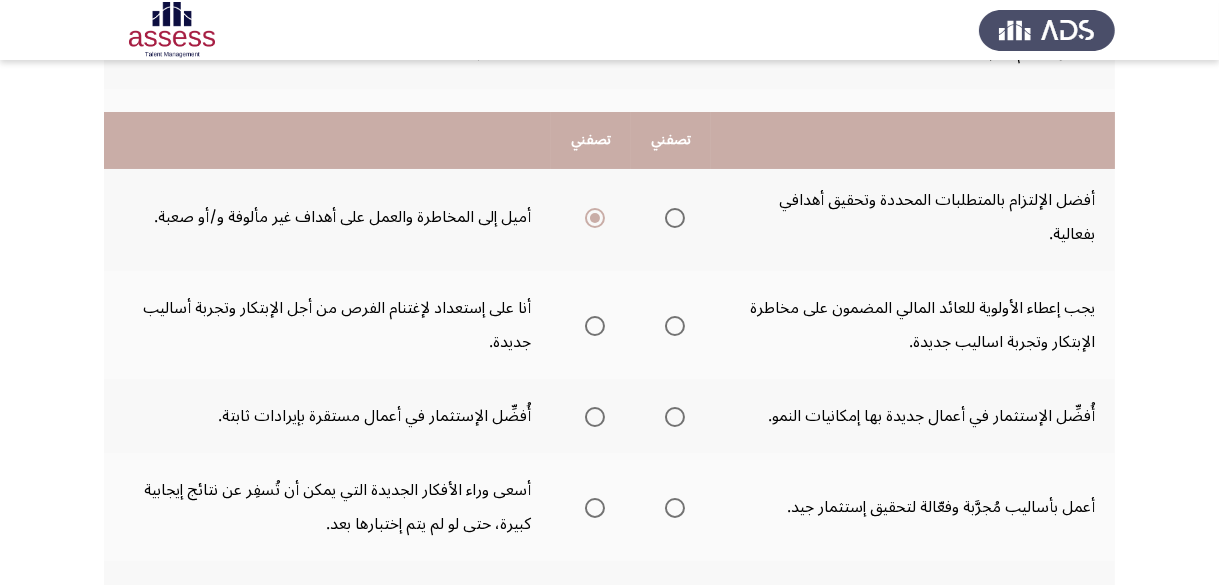 scroll, scrollTop: 400, scrollLeft: 0, axis: vertical 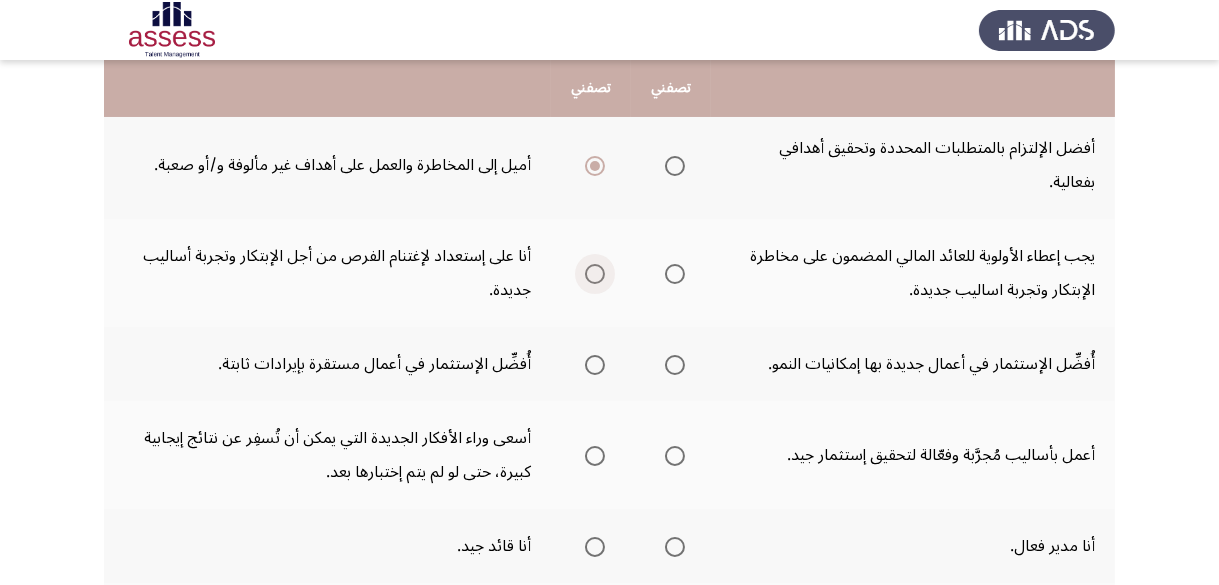 click at bounding box center [595, 274] 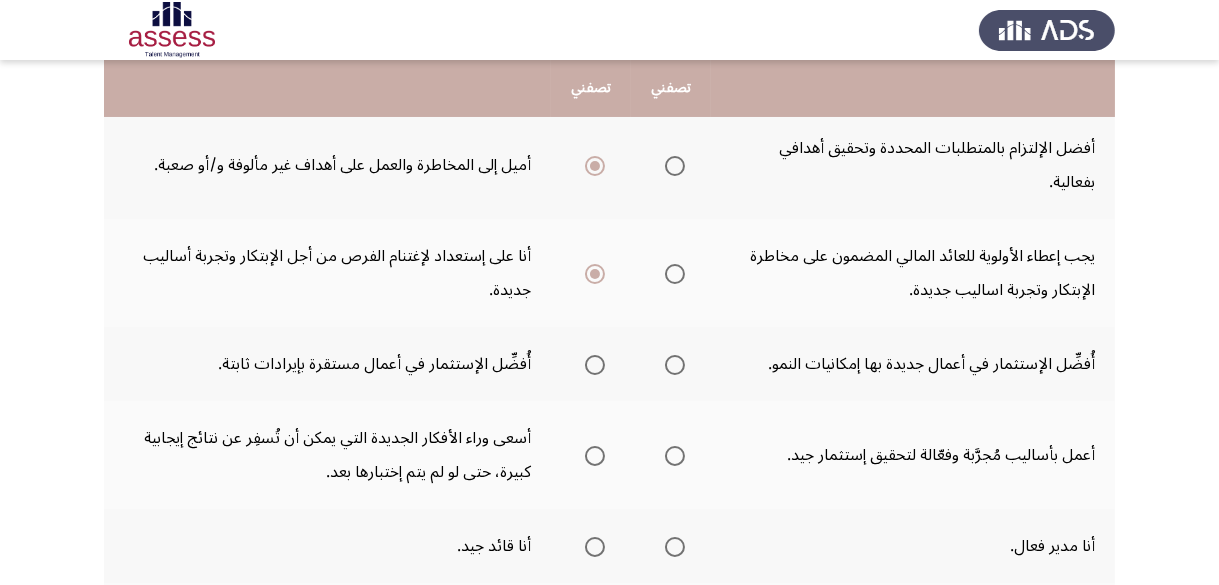 click at bounding box center (675, 365) 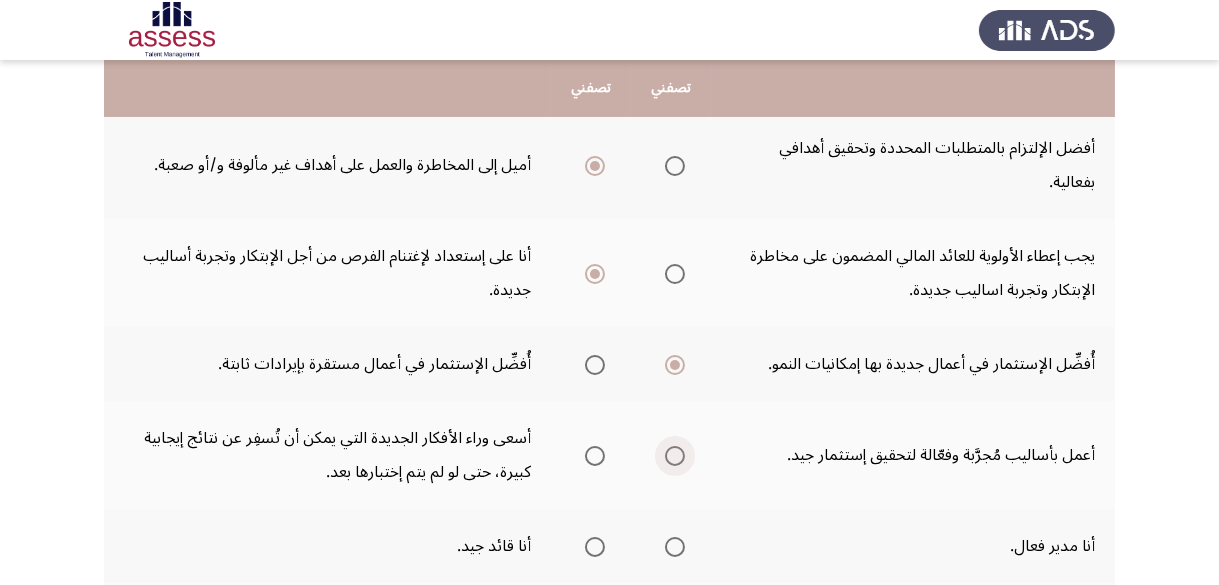 click at bounding box center [675, 456] 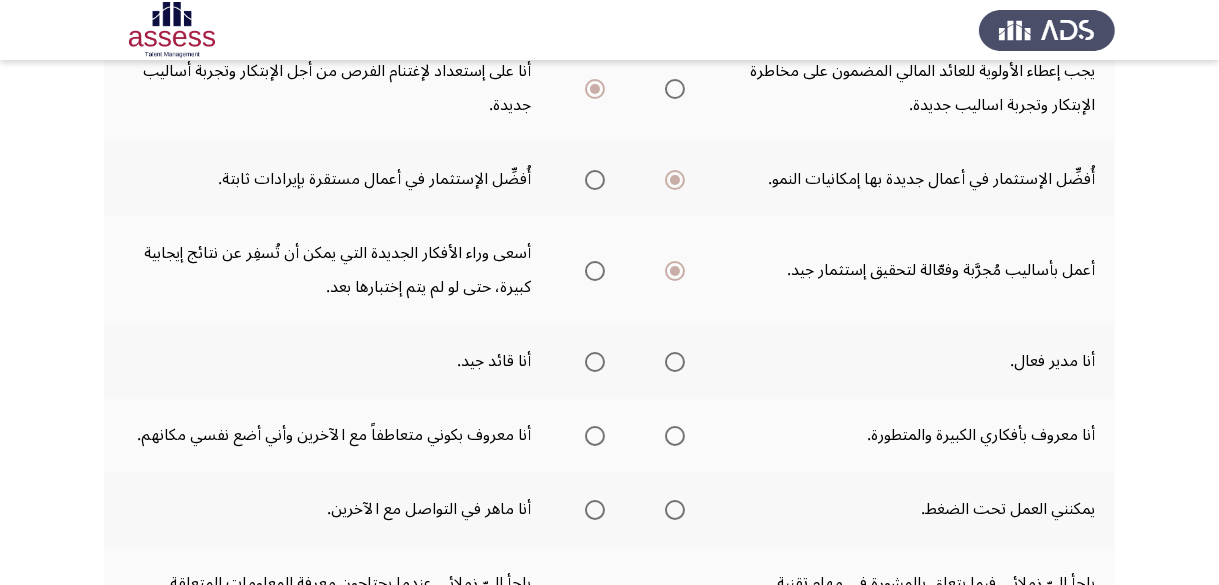 scroll, scrollTop: 600, scrollLeft: 0, axis: vertical 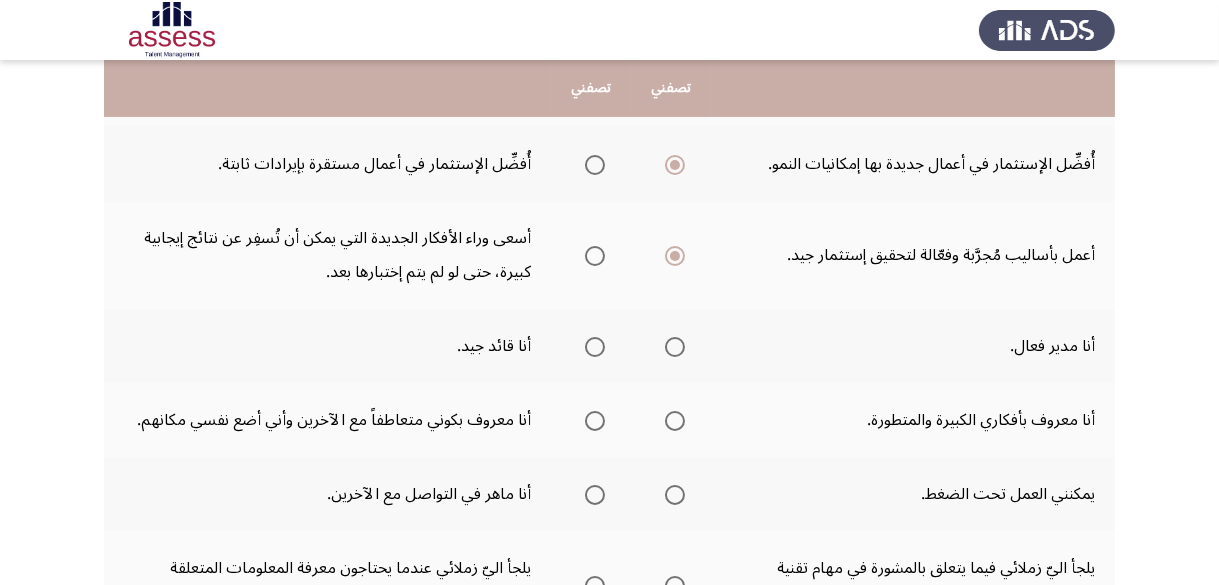 click at bounding box center [595, 347] 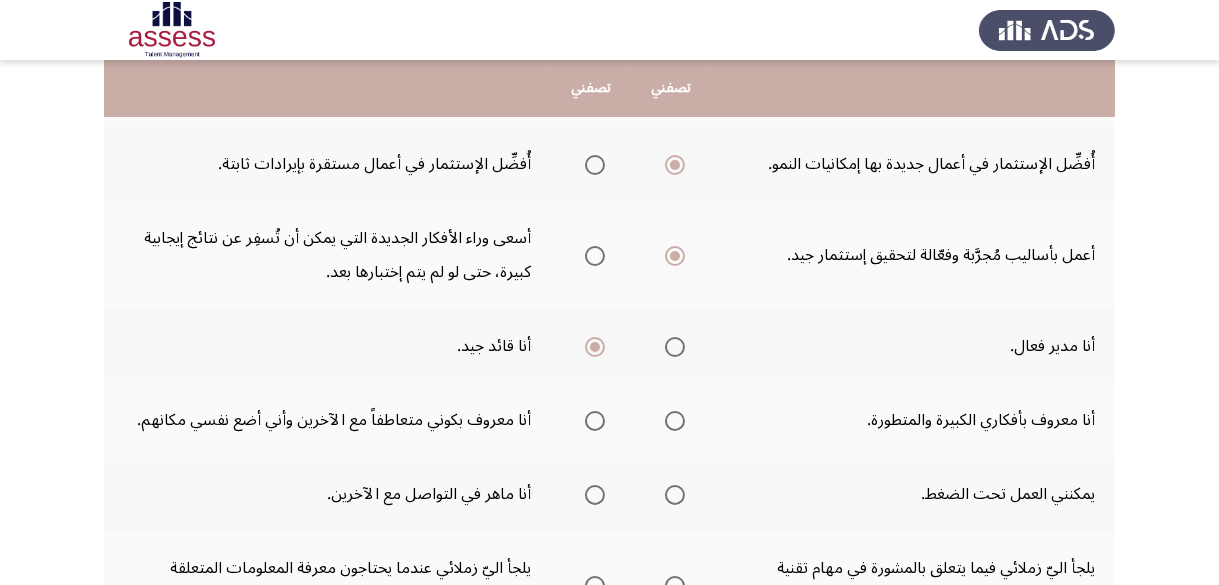 click at bounding box center [595, 421] 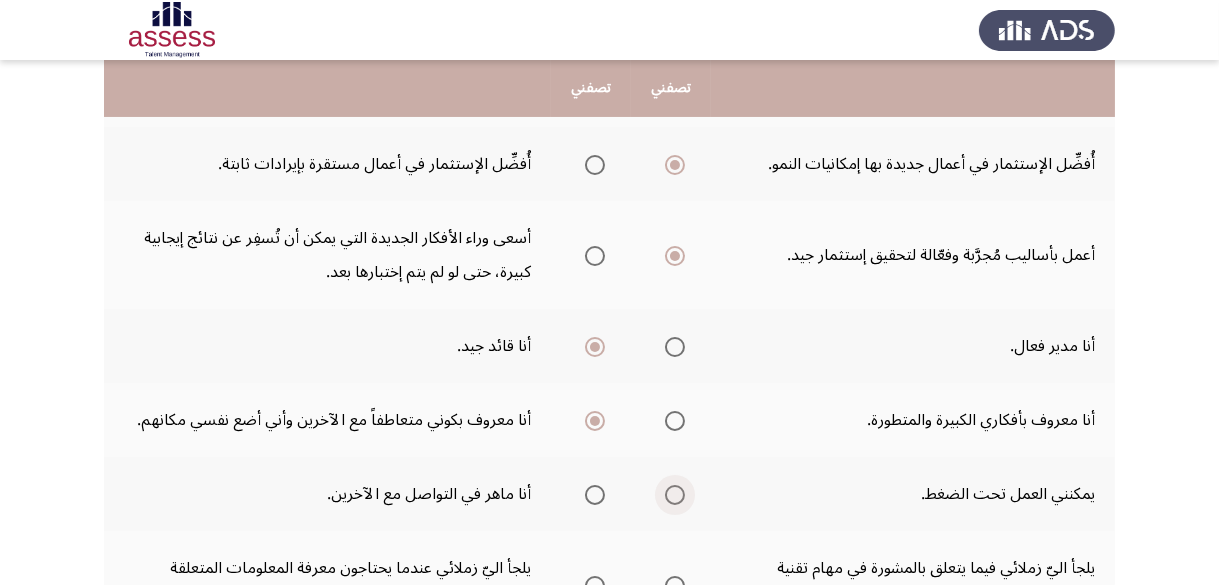 click at bounding box center (675, 495) 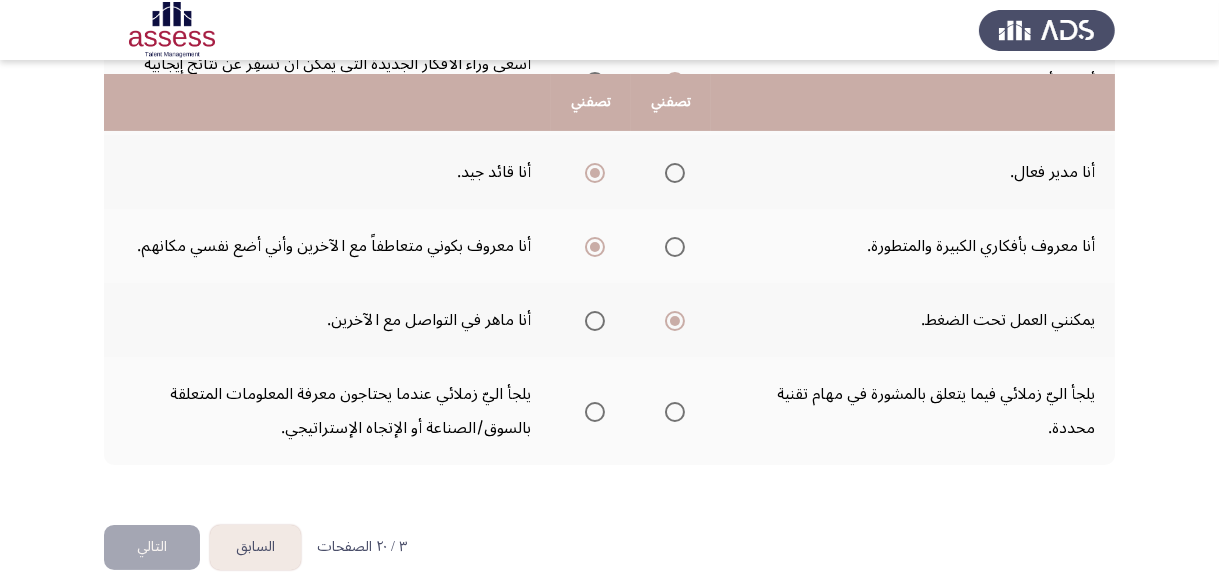 scroll, scrollTop: 788, scrollLeft: 0, axis: vertical 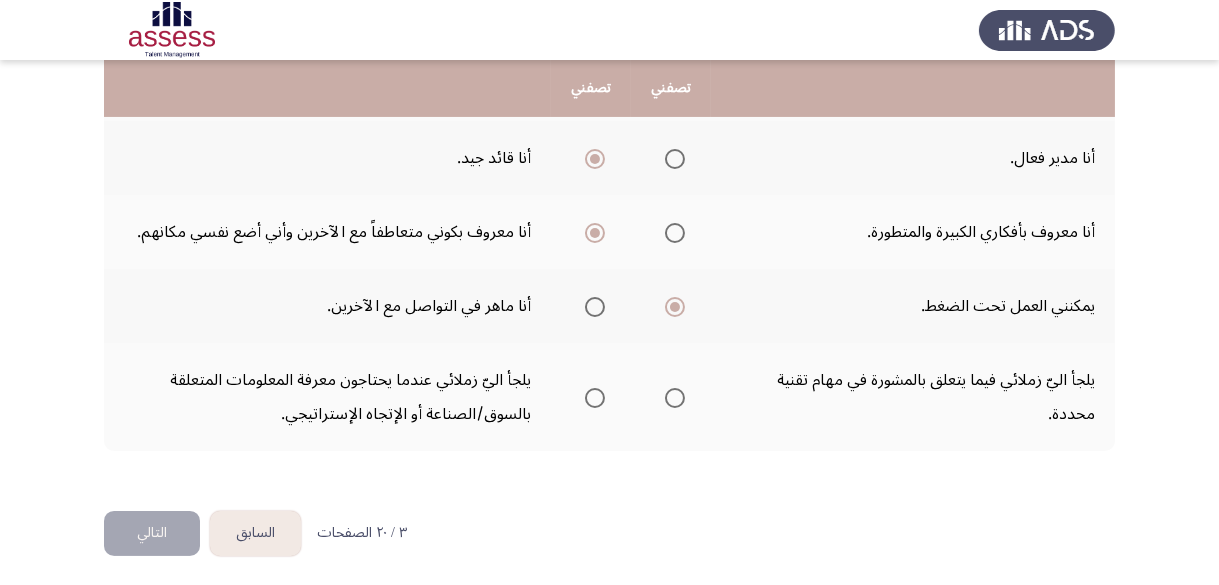 click at bounding box center (595, 398) 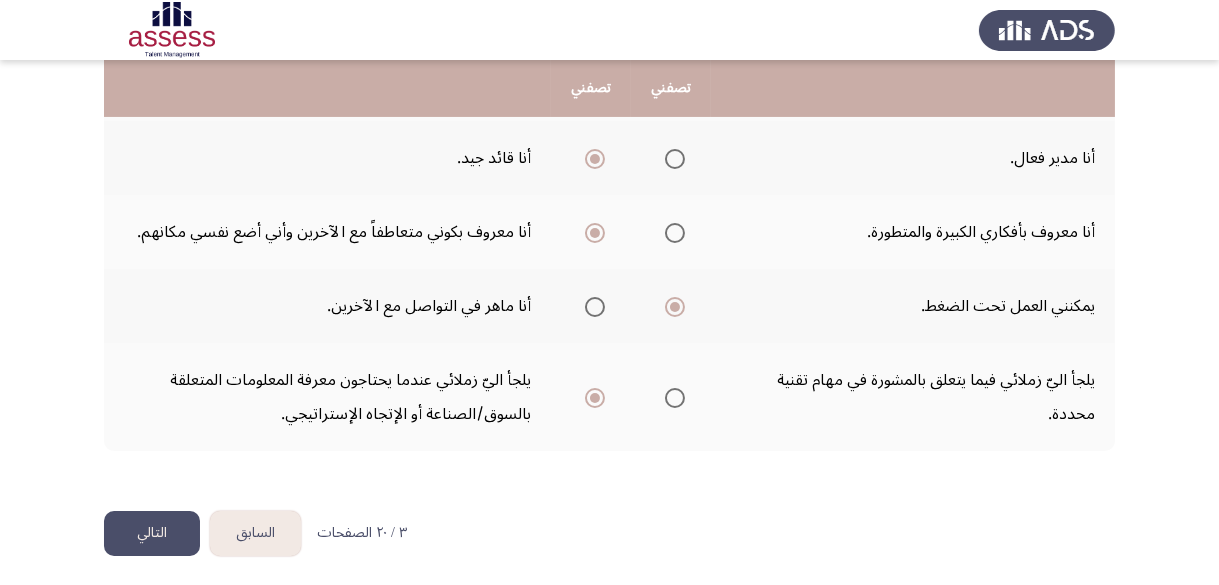 click on "التالي" 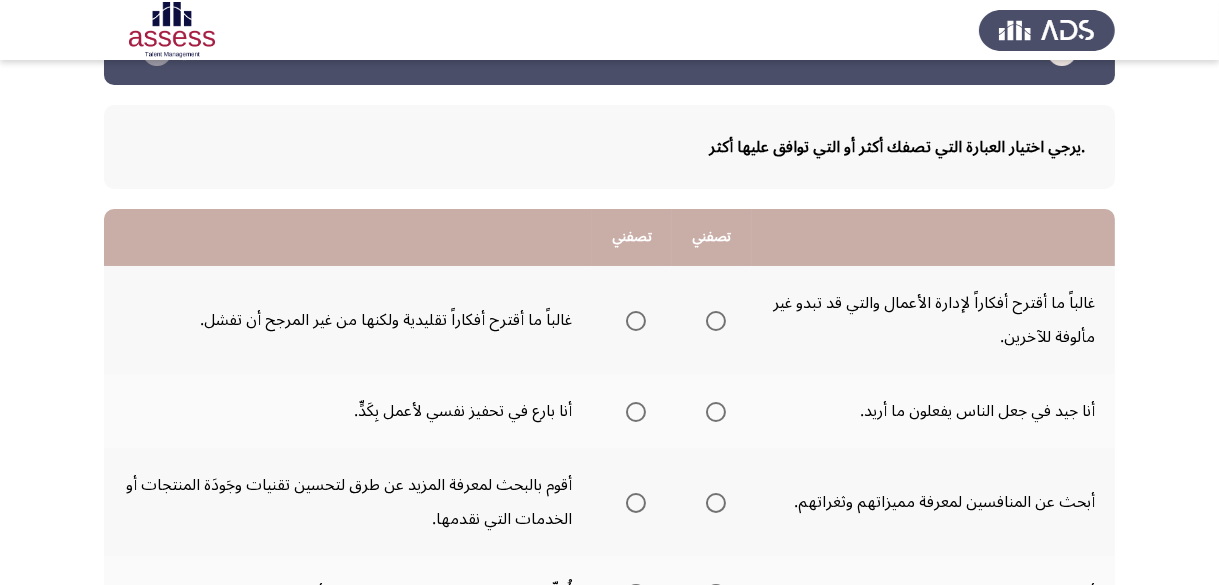 scroll, scrollTop: 100, scrollLeft: 0, axis: vertical 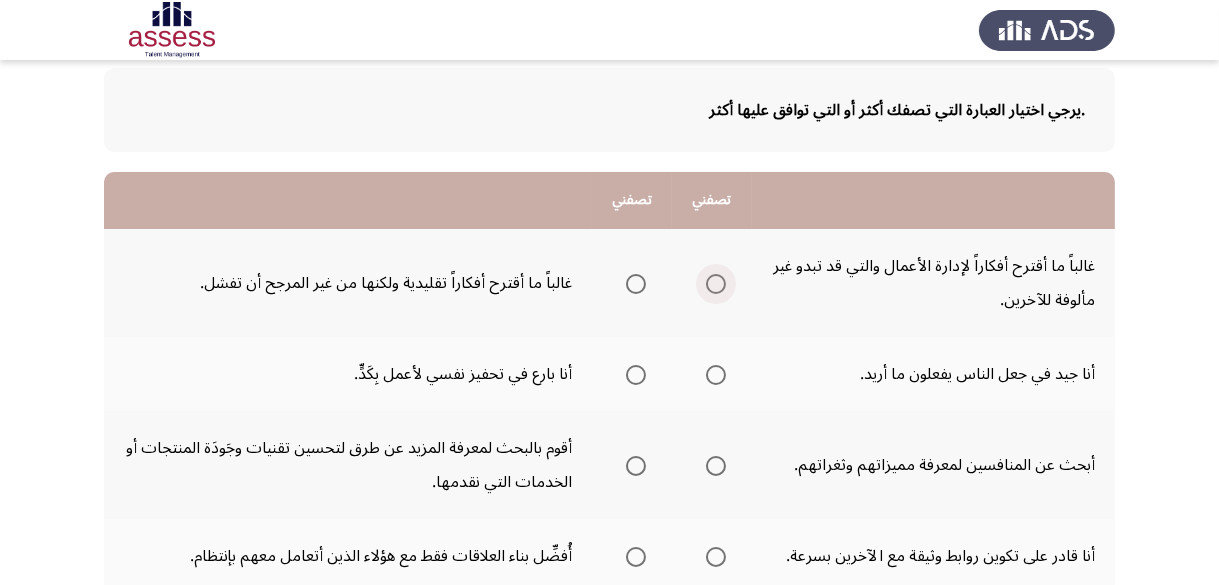 click at bounding box center [716, 284] 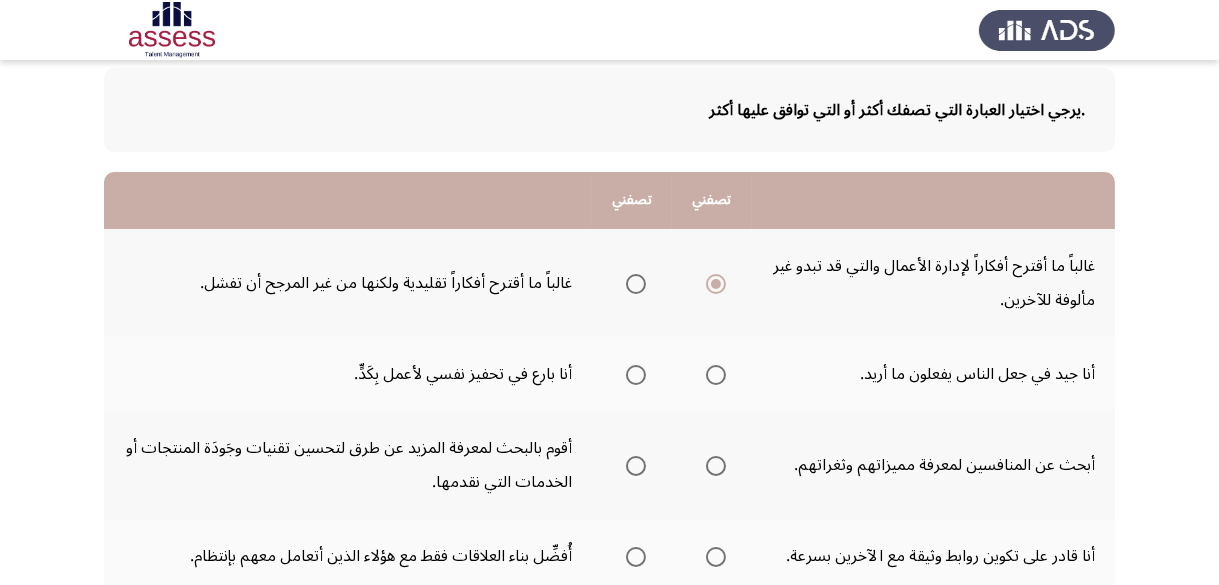 click at bounding box center (716, 375) 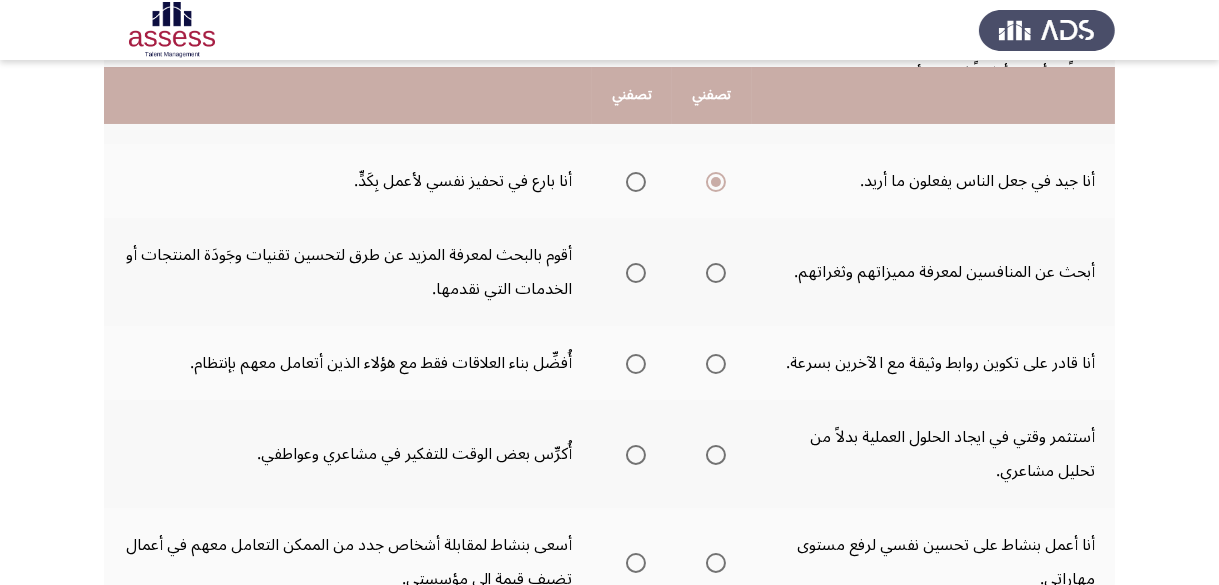 scroll, scrollTop: 300, scrollLeft: 0, axis: vertical 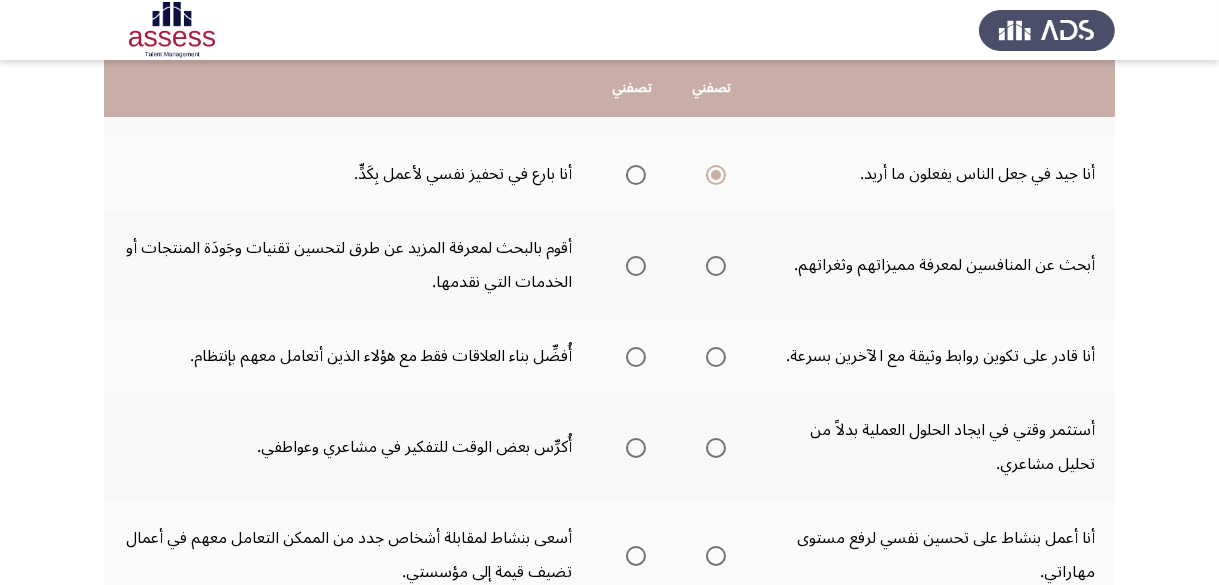 click at bounding box center [636, 266] 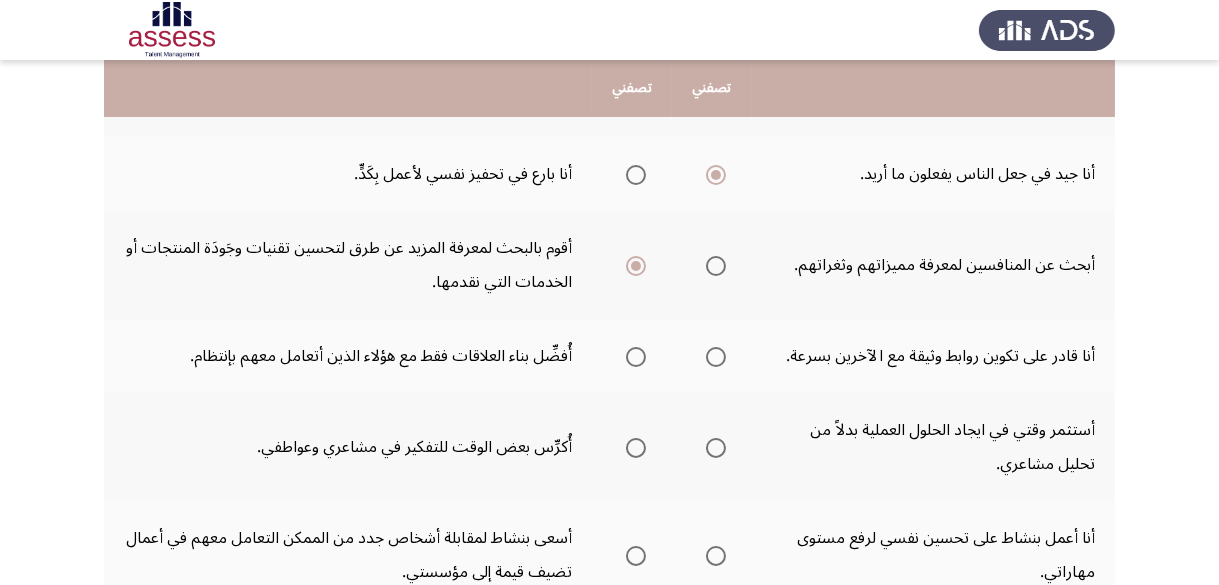 click at bounding box center [636, 357] 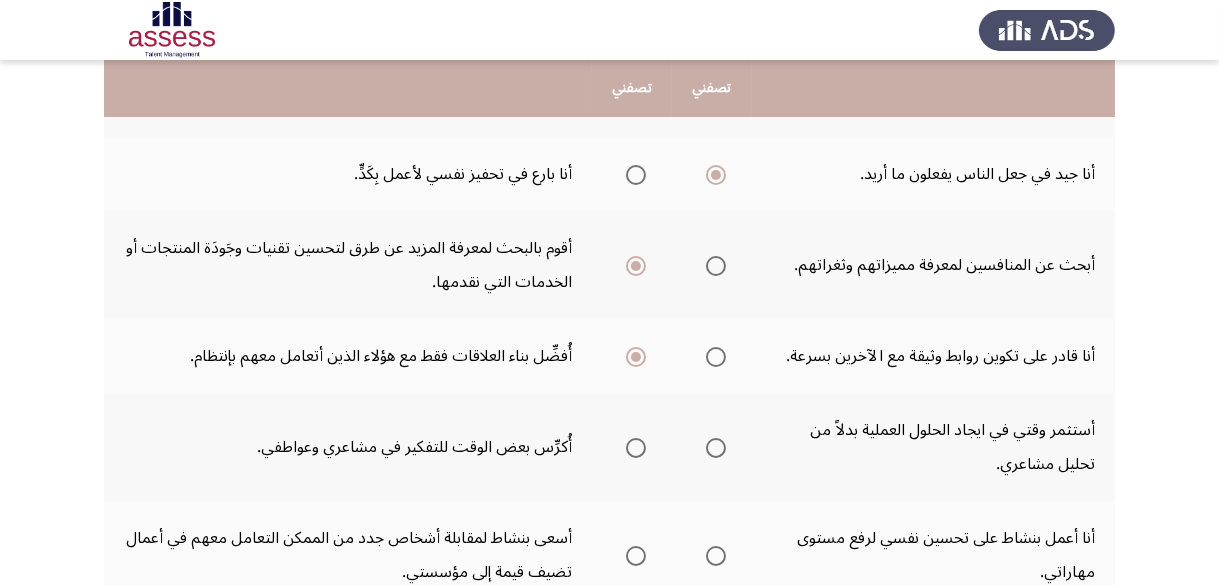 click at bounding box center (716, 357) 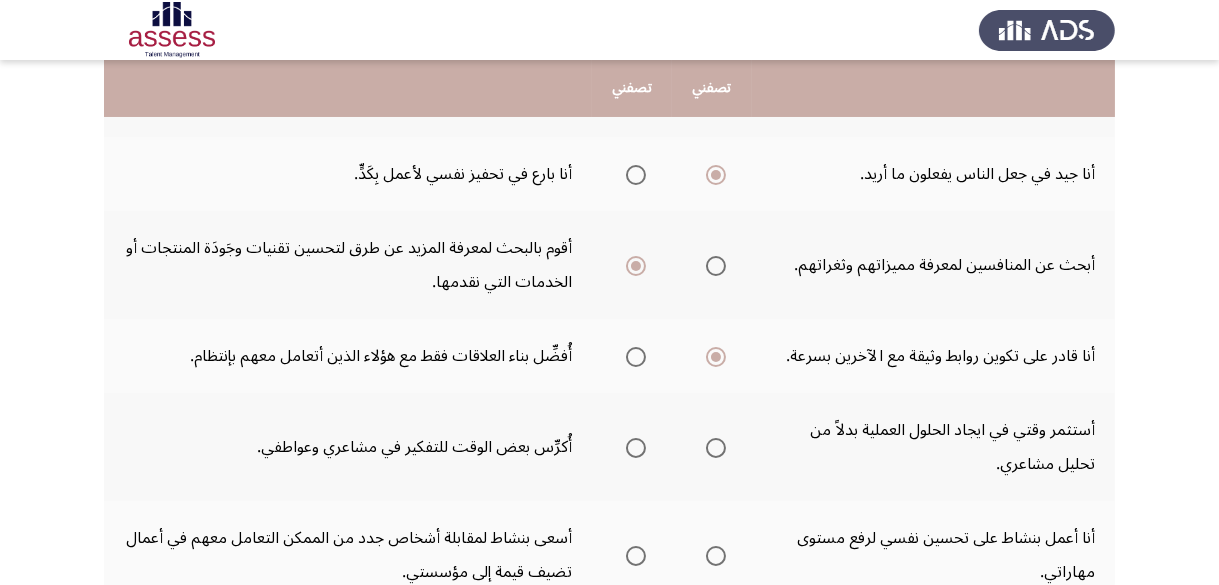 click at bounding box center (716, 448) 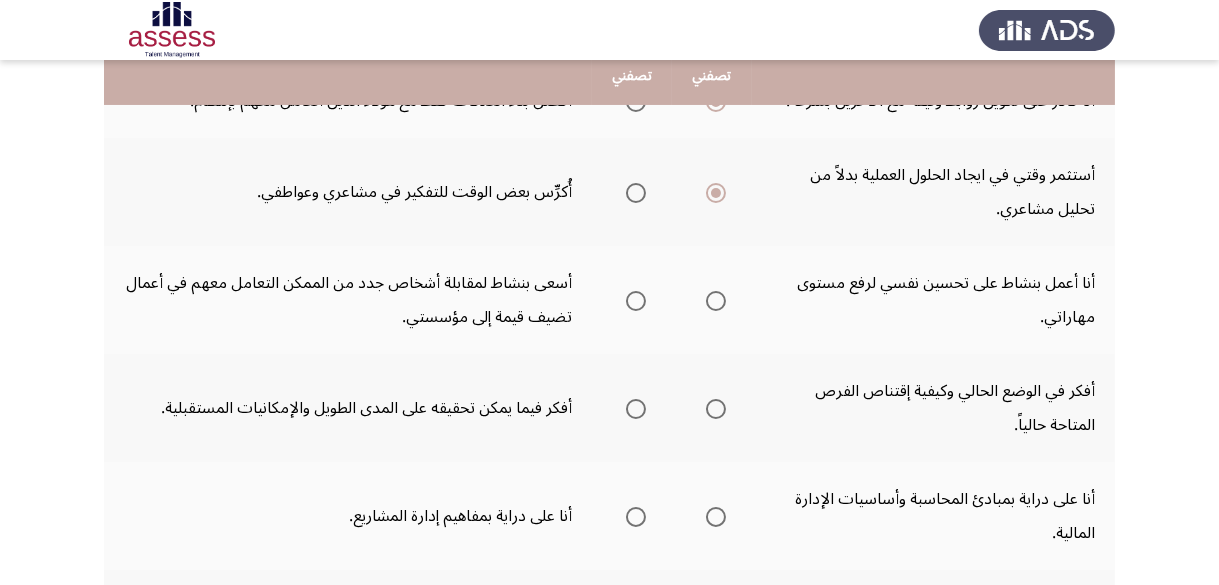 scroll, scrollTop: 455, scrollLeft: 0, axis: vertical 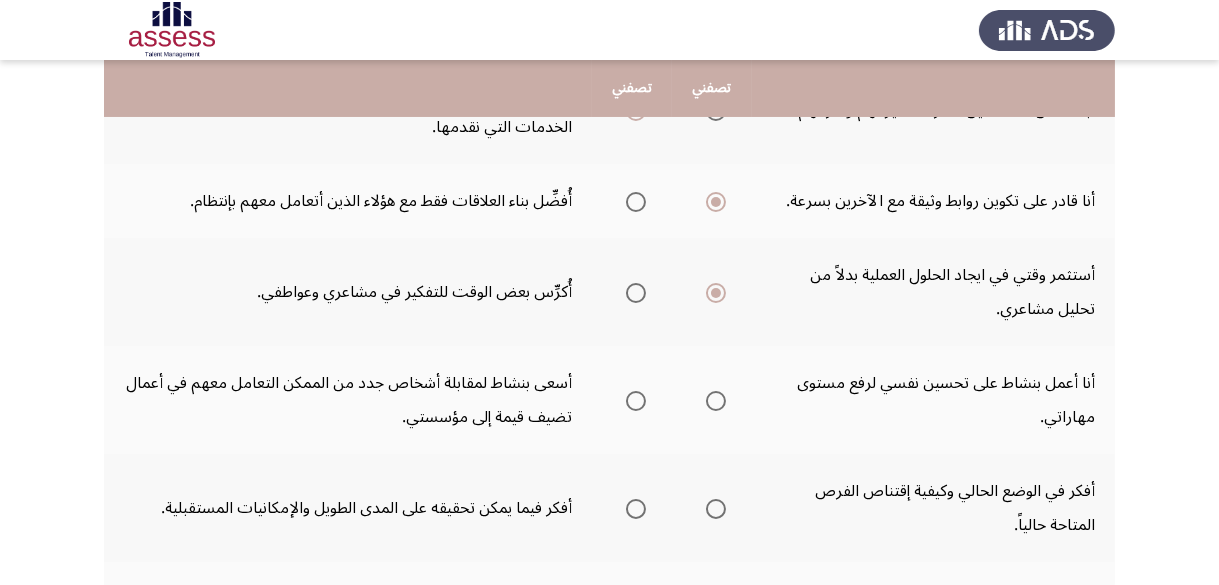 click at bounding box center [636, 401] 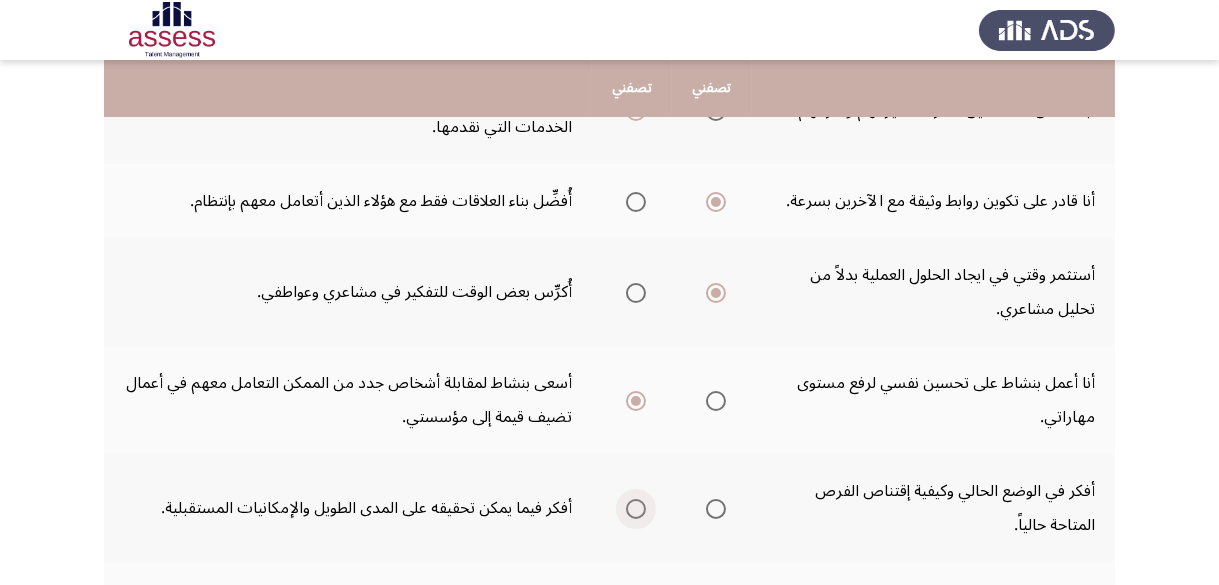 click at bounding box center [636, 509] 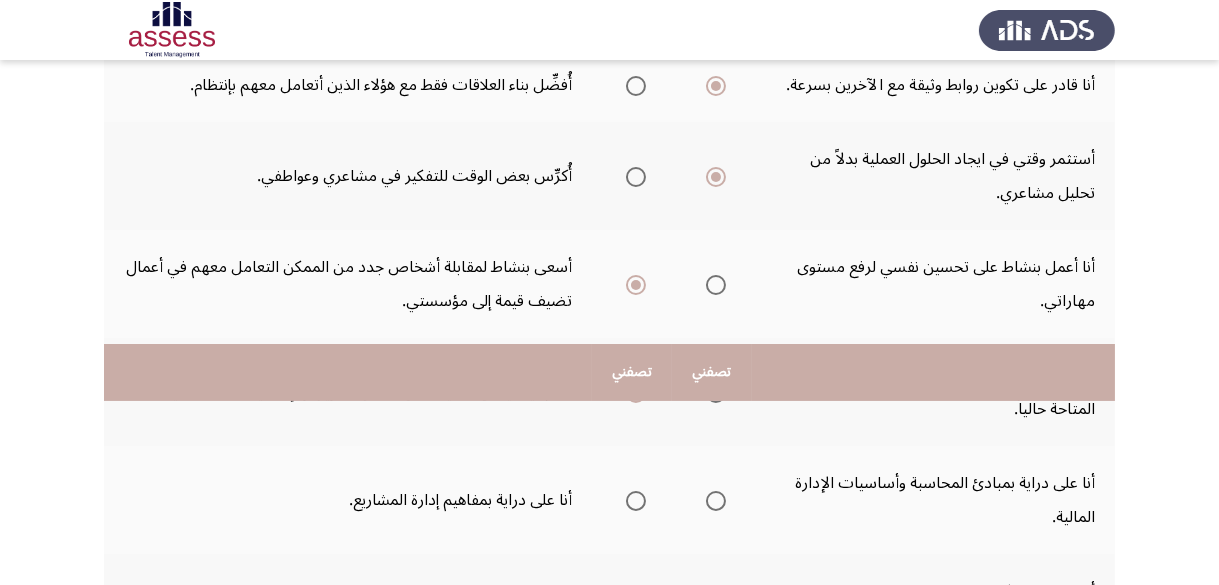 scroll, scrollTop: 555, scrollLeft: 0, axis: vertical 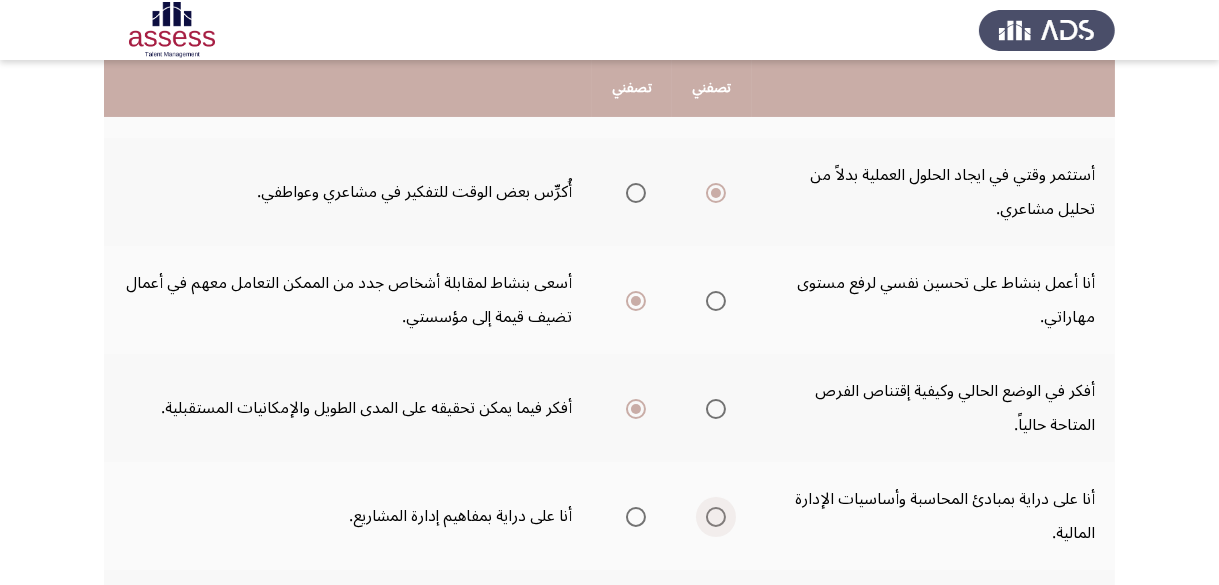 click at bounding box center [716, 517] 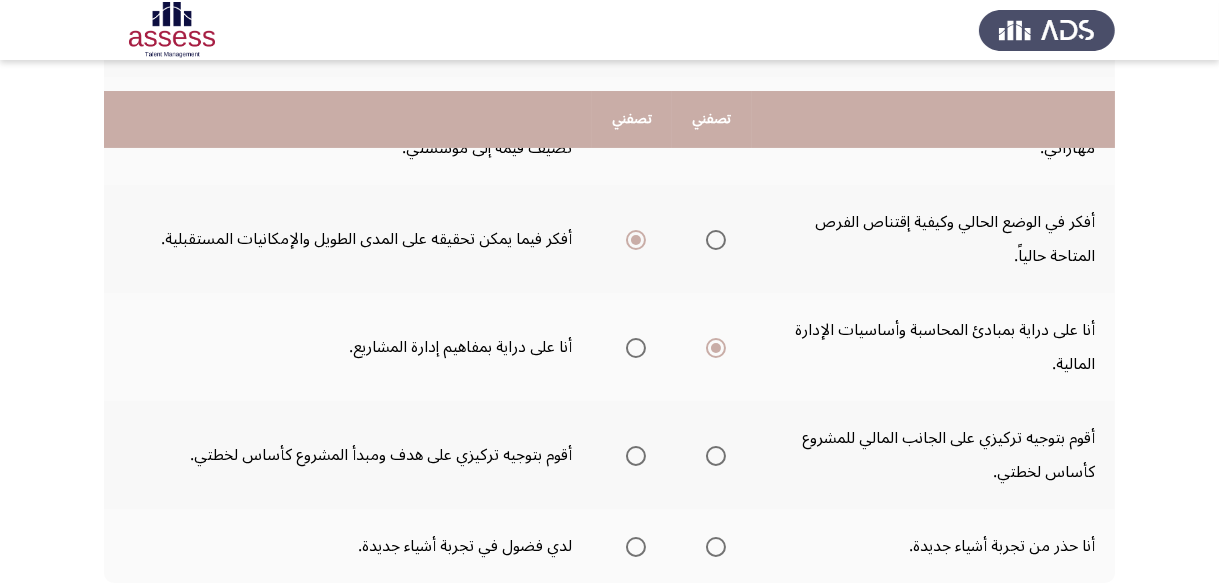 scroll, scrollTop: 755, scrollLeft: 0, axis: vertical 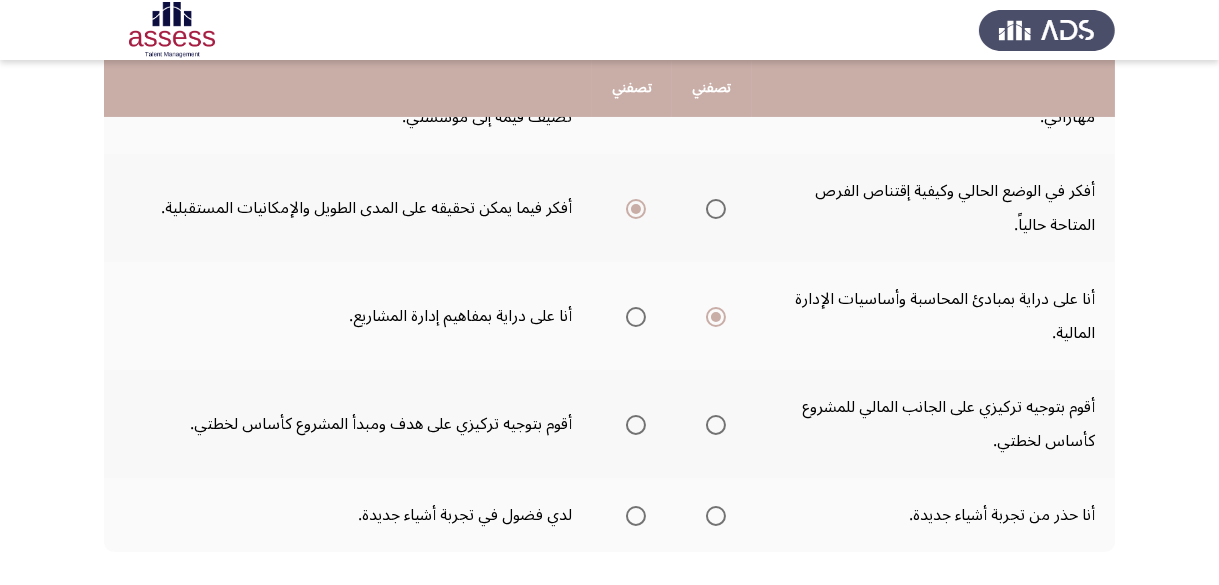 click at bounding box center [716, 425] 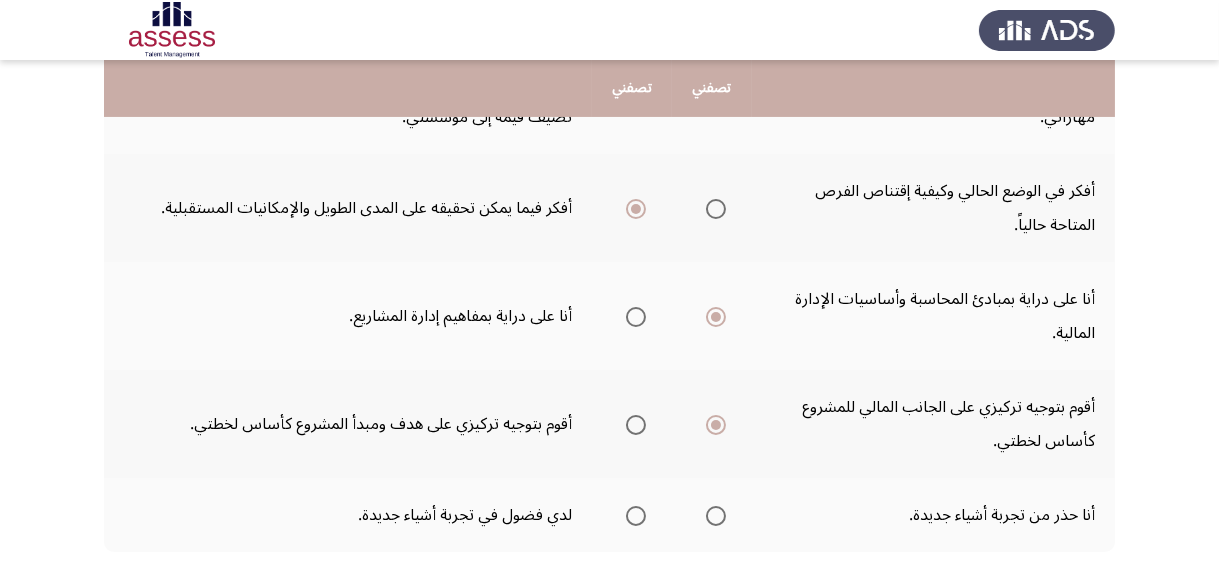 click at bounding box center [636, 516] 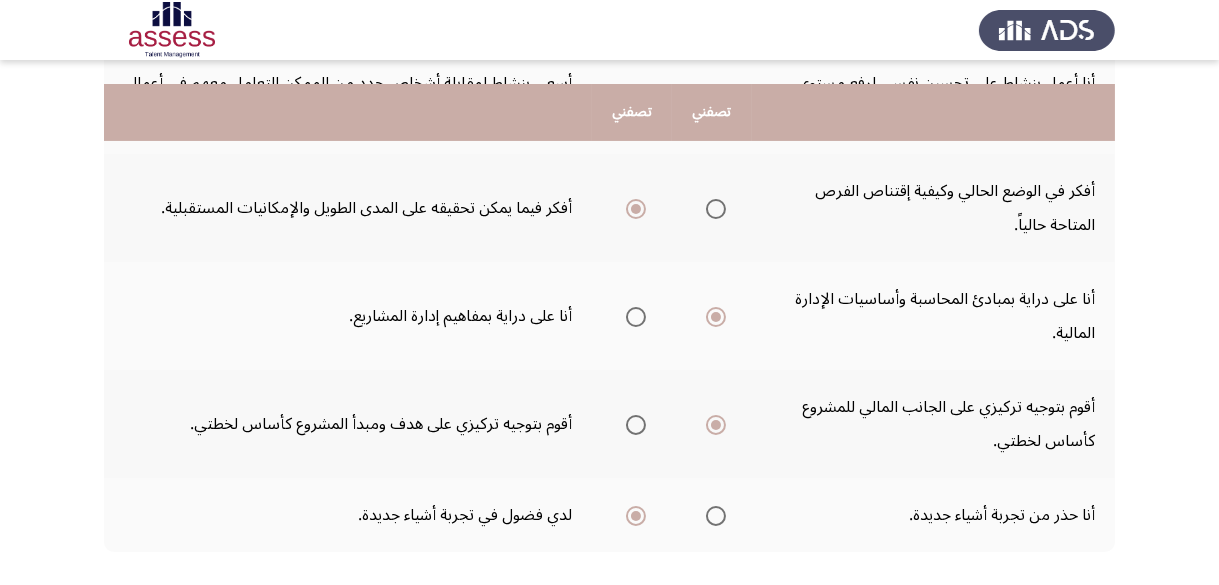 scroll, scrollTop: 855, scrollLeft: 0, axis: vertical 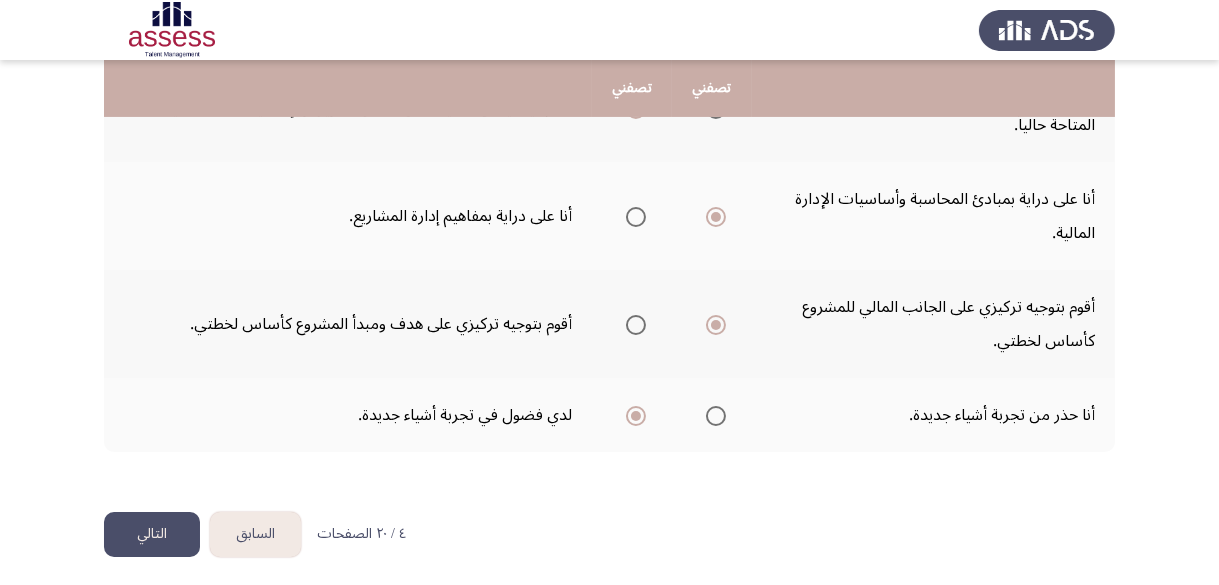 click on "التالي" 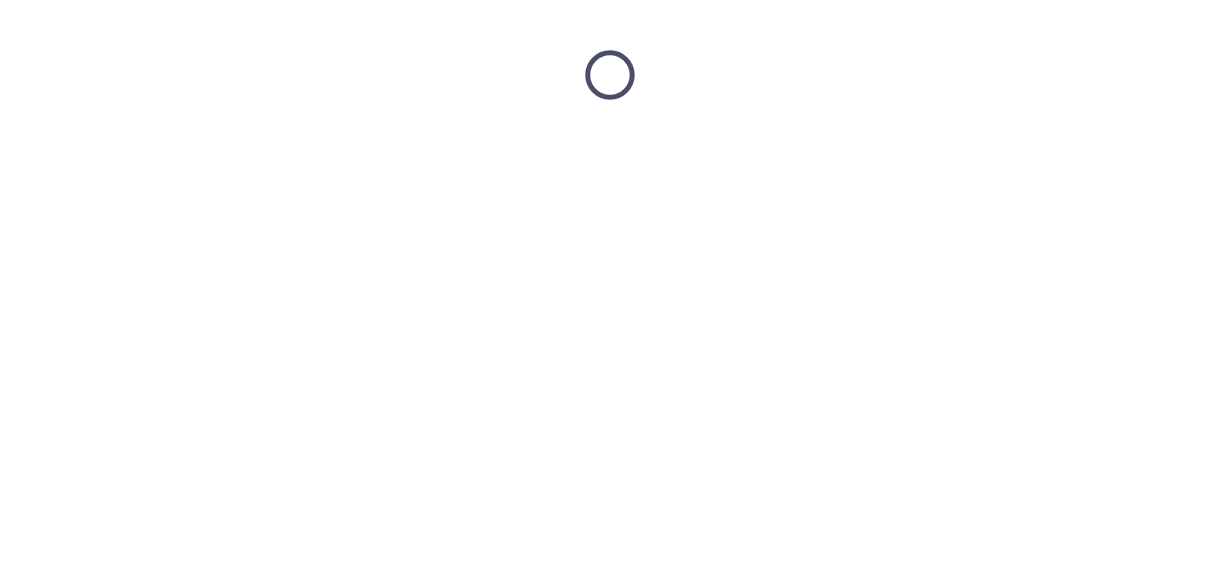 scroll, scrollTop: 0, scrollLeft: 0, axis: both 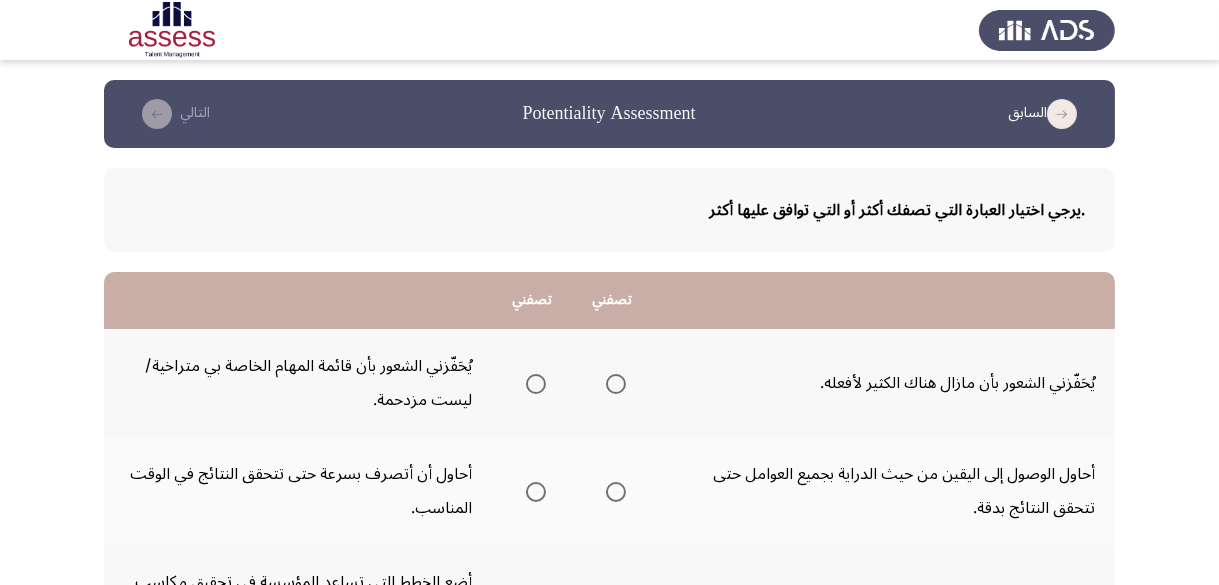 click at bounding box center (616, 384) 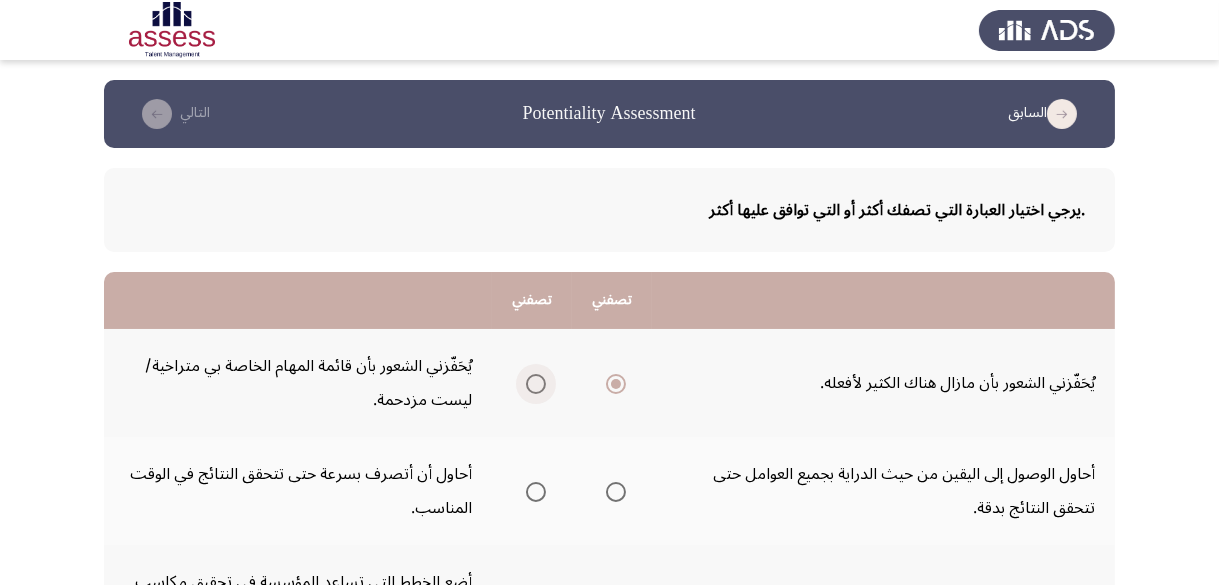 click at bounding box center (536, 384) 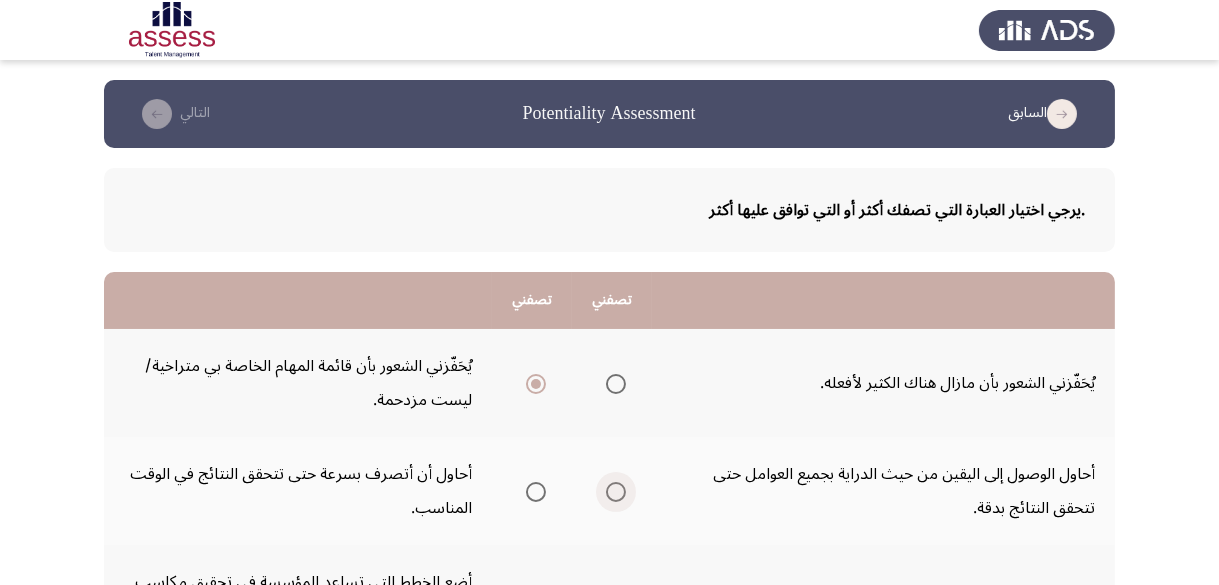 click at bounding box center (616, 492) 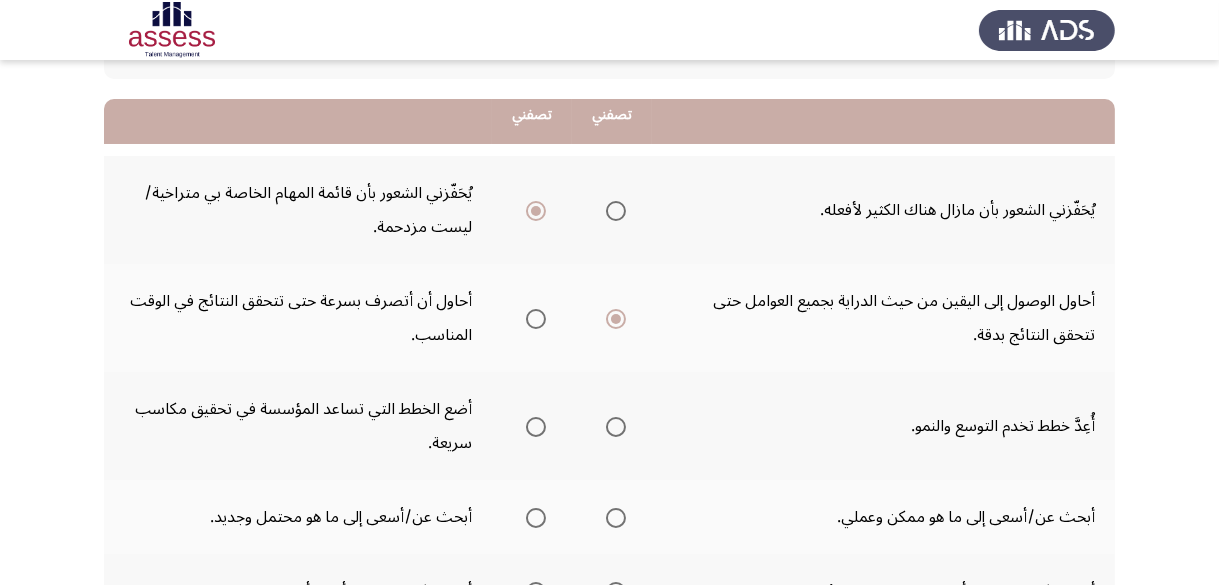 scroll, scrollTop: 200, scrollLeft: 0, axis: vertical 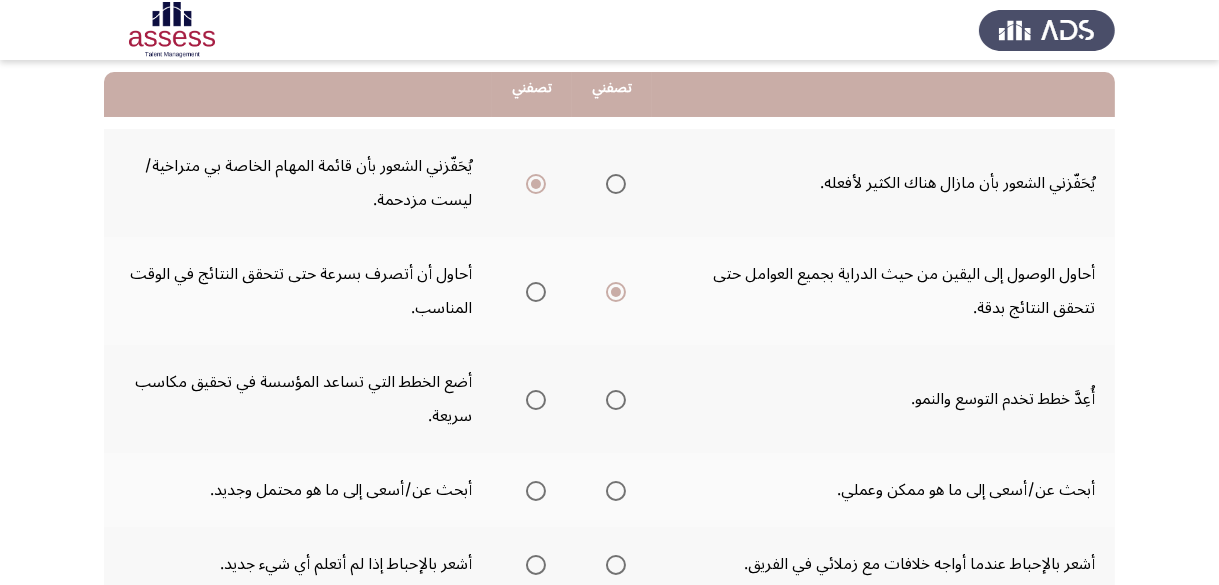click at bounding box center [616, 400] 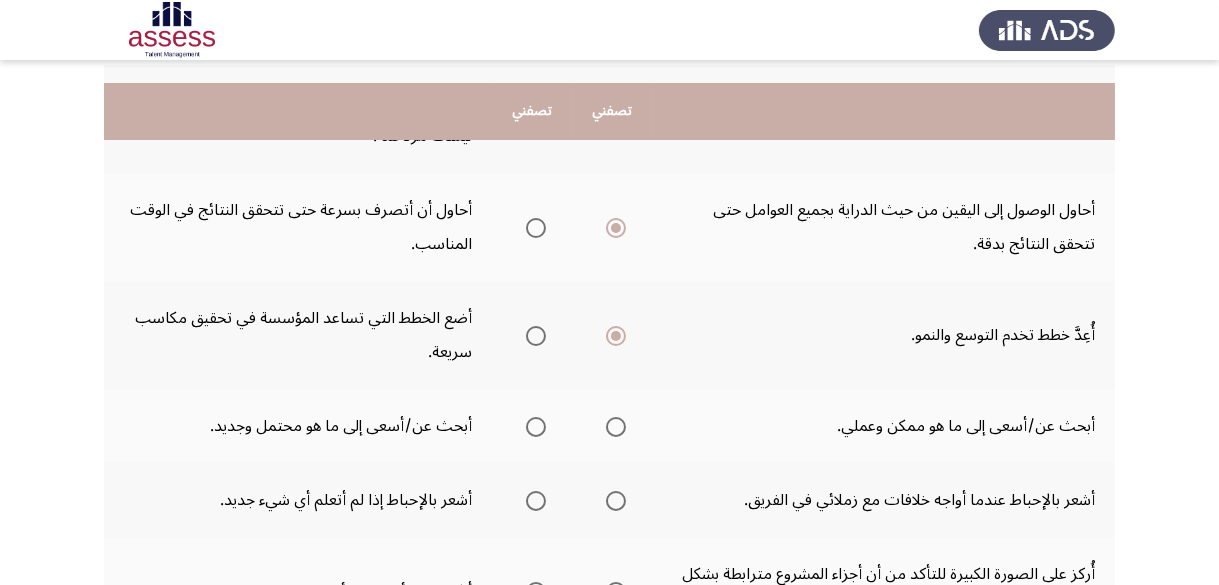 scroll, scrollTop: 300, scrollLeft: 0, axis: vertical 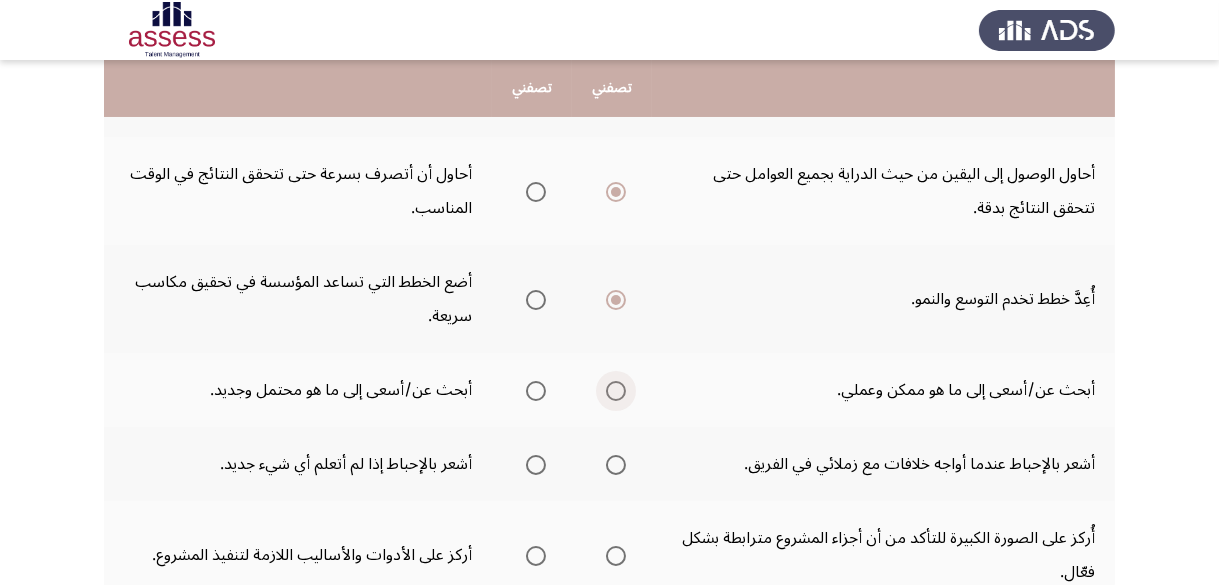 click at bounding box center (616, 391) 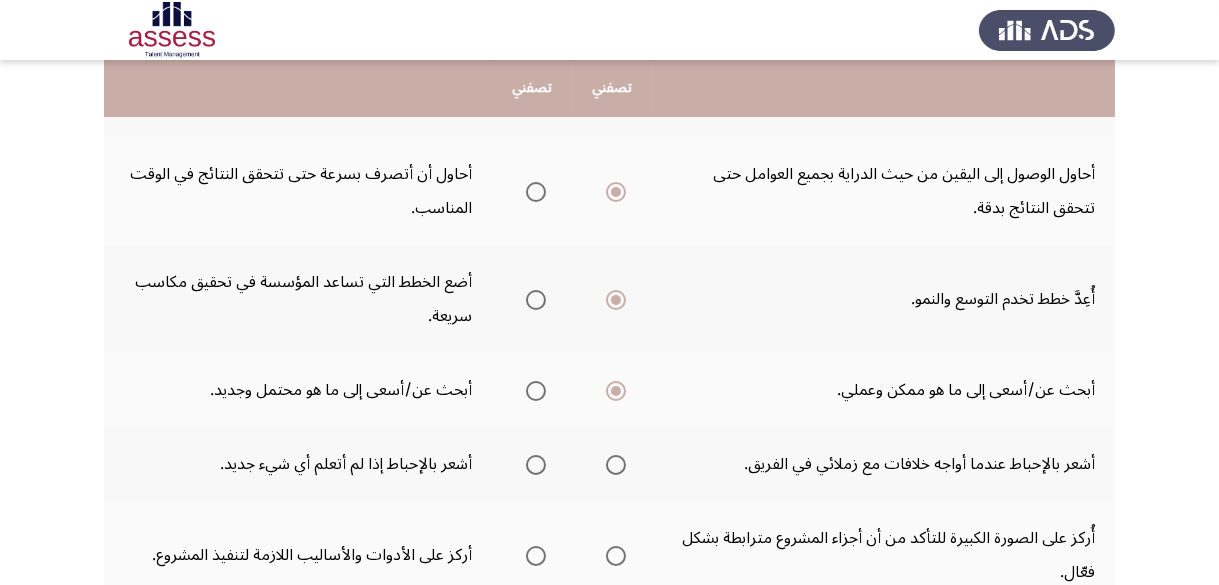 click at bounding box center (616, 465) 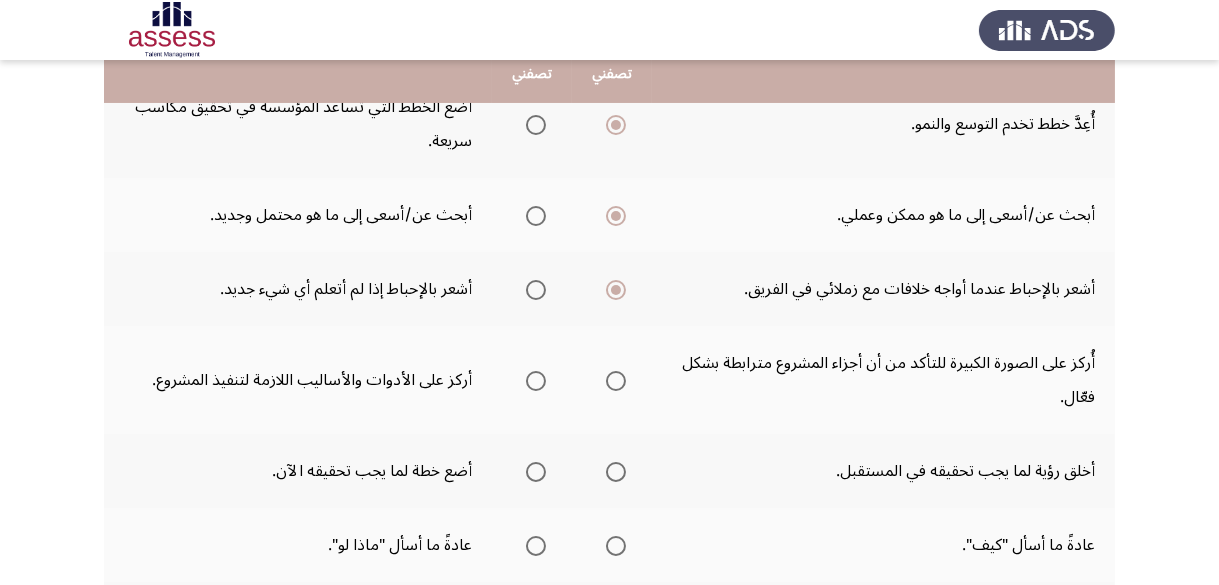 scroll, scrollTop: 500, scrollLeft: 0, axis: vertical 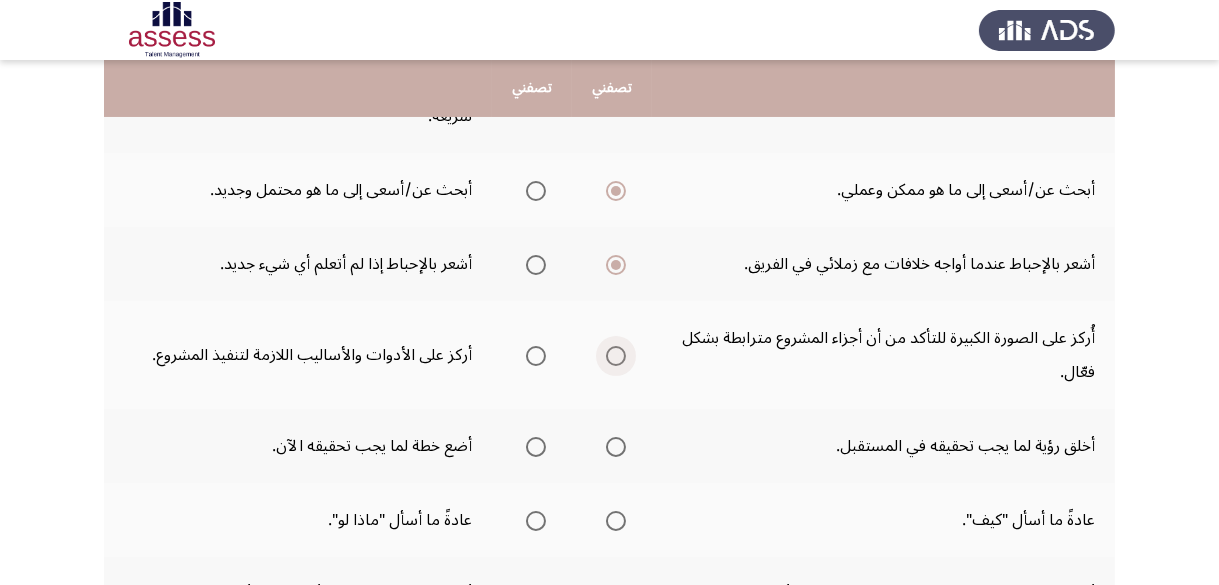 click at bounding box center [616, 356] 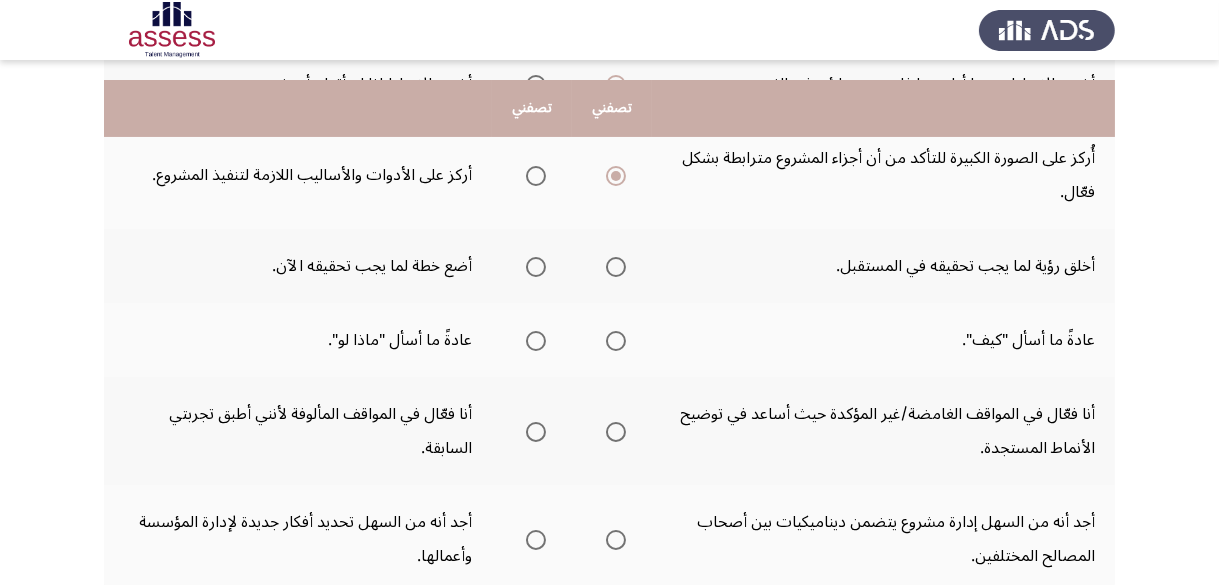 scroll, scrollTop: 700, scrollLeft: 0, axis: vertical 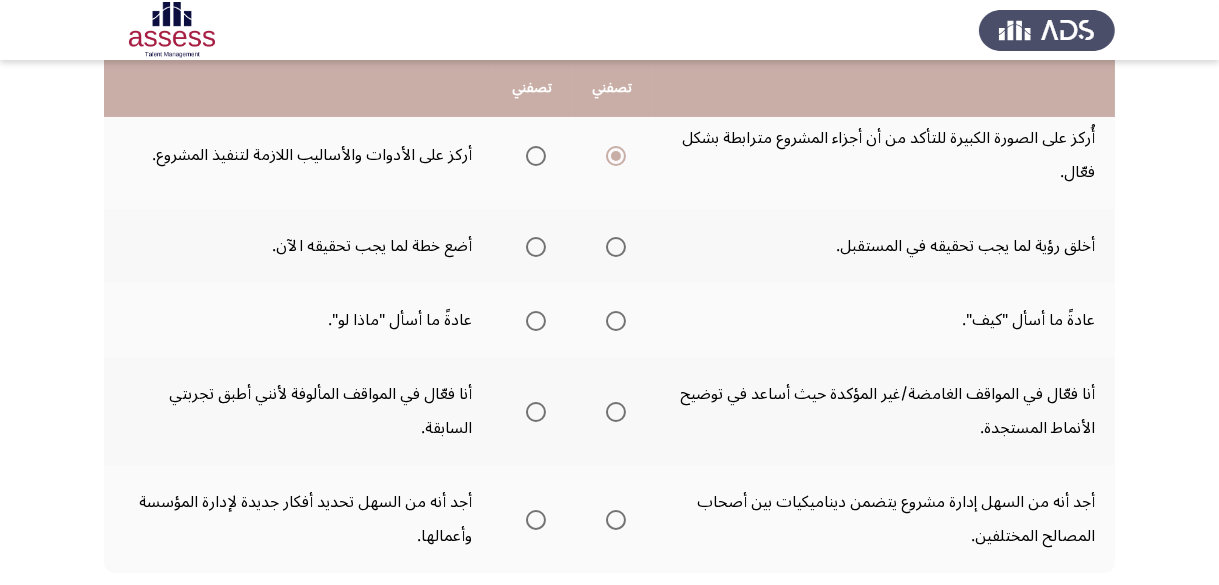 click at bounding box center (616, 247) 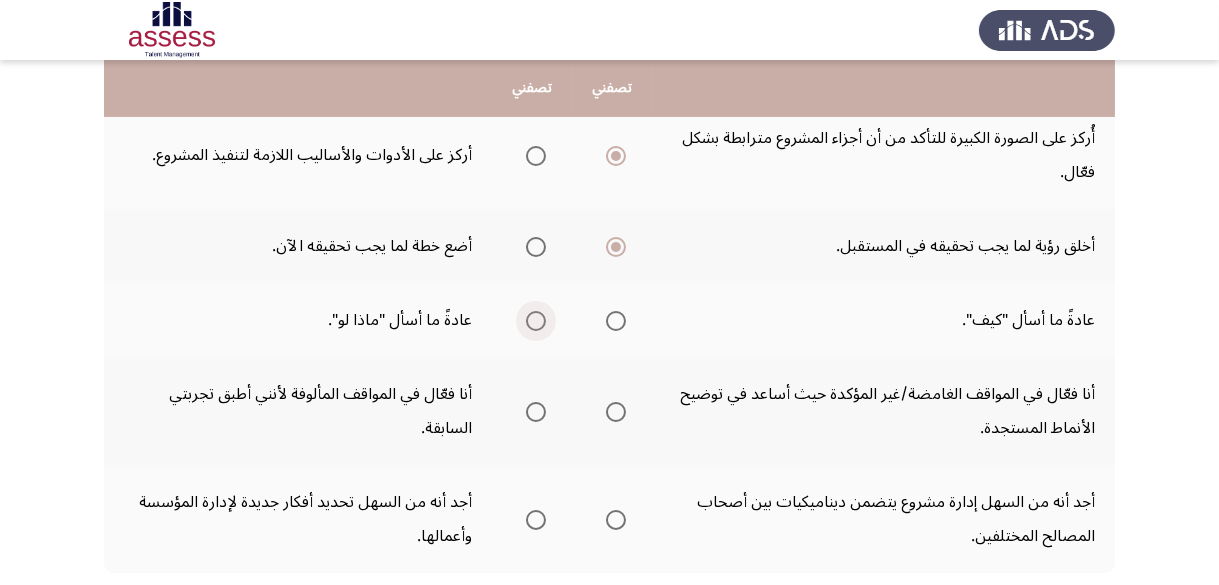 click at bounding box center (536, 321) 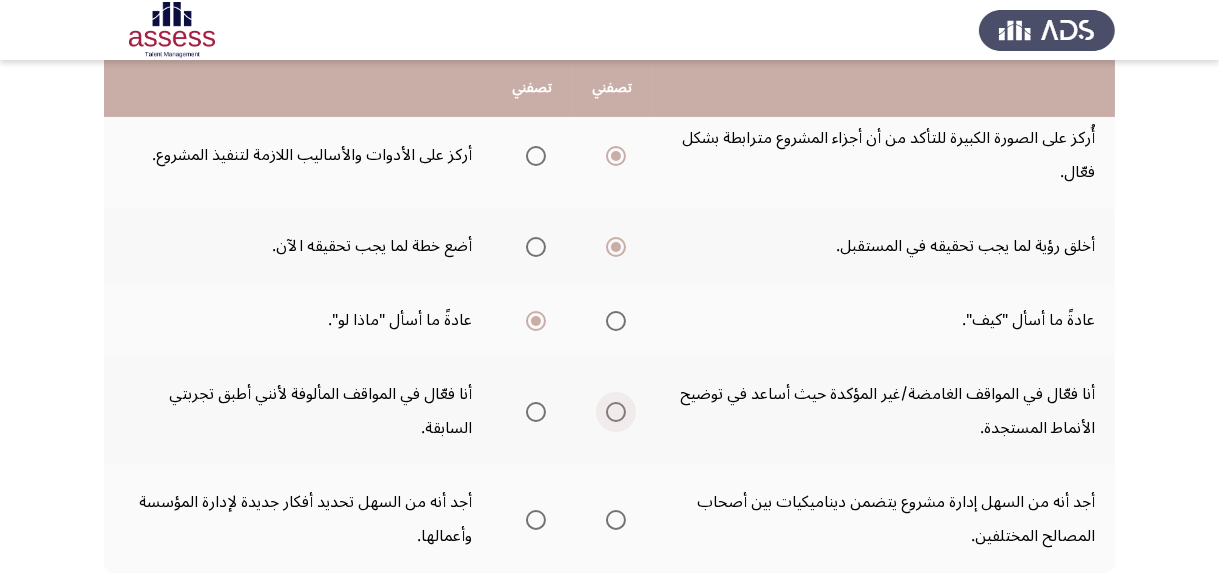 click at bounding box center [616, 412] 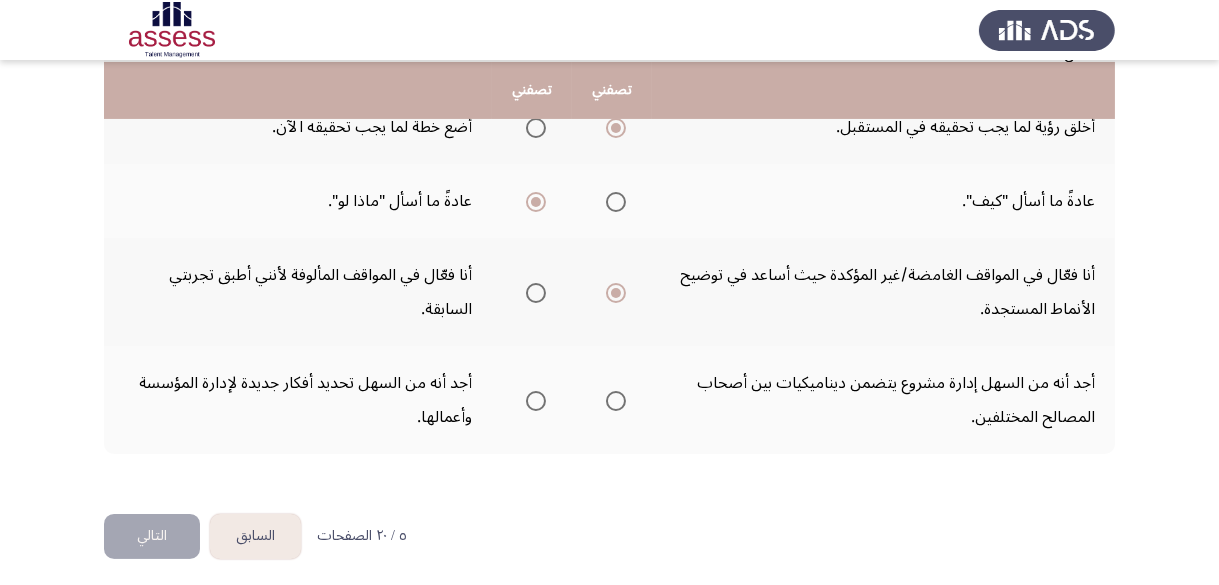 scroll, scrollTop: 821, scrollLeft: 0, axis: vertical 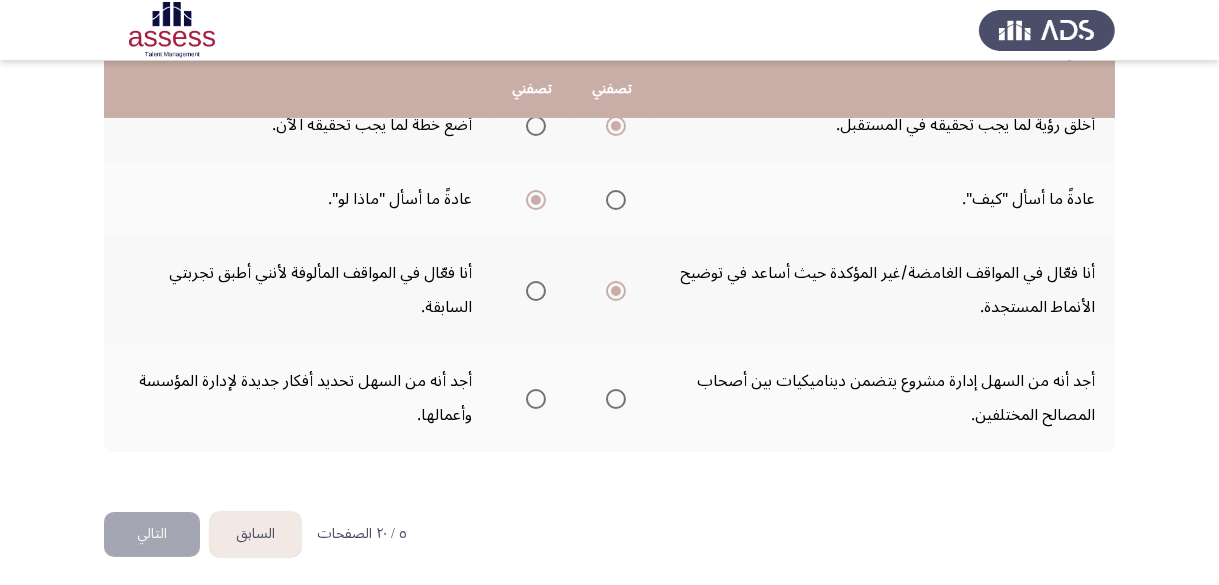 click at bounding box center (616, 399) 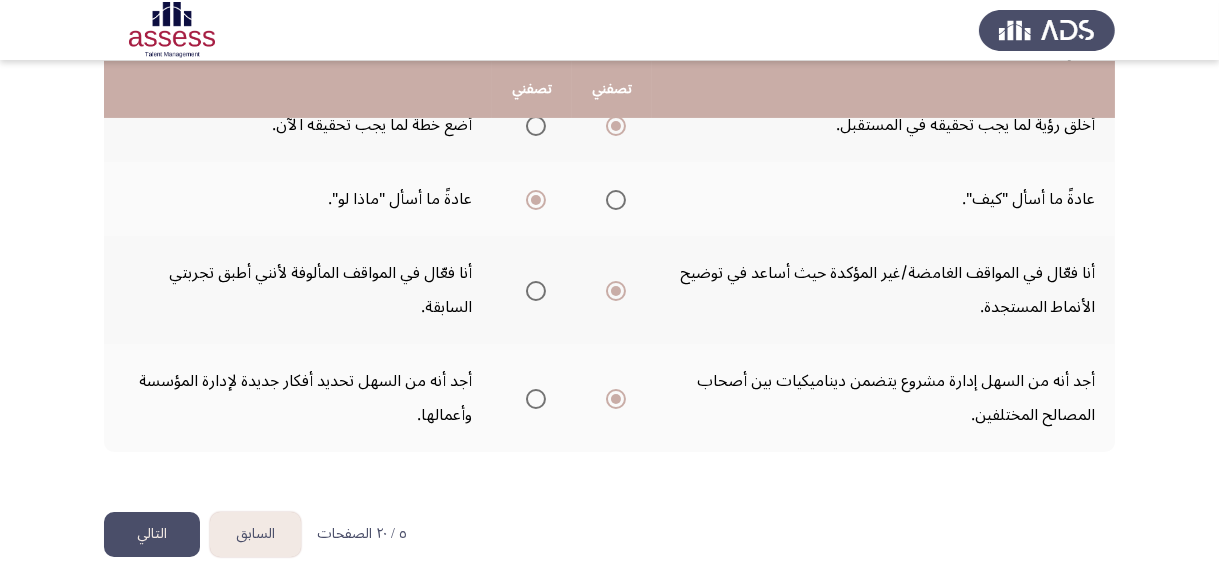 click on "التالي" 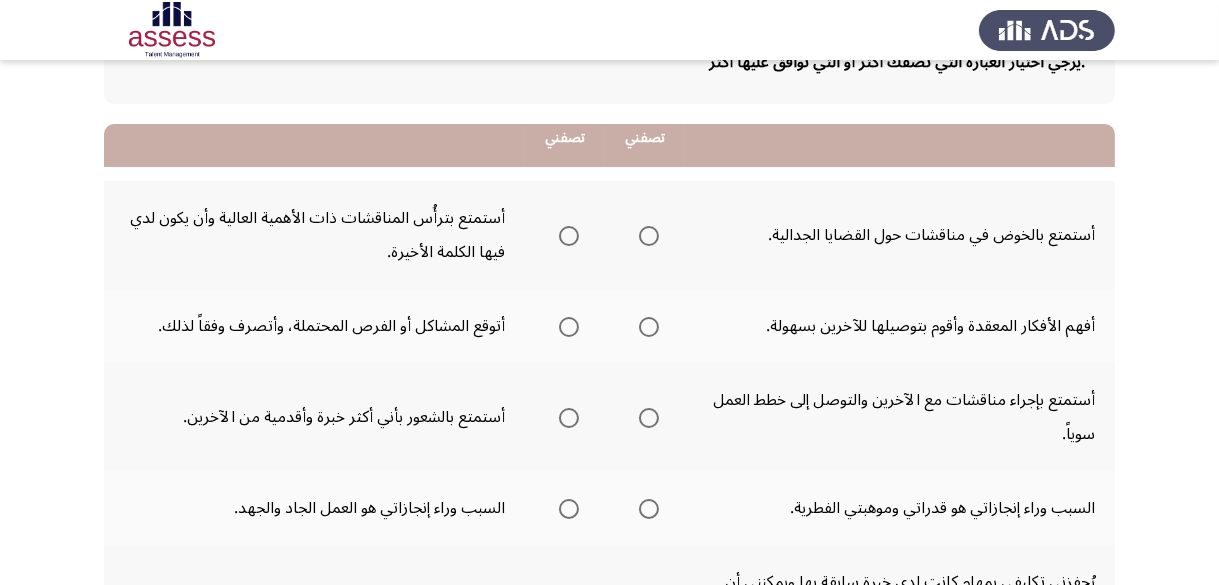 scroll, scrollTop: 200, scrollLeft: 0, axis: vertical 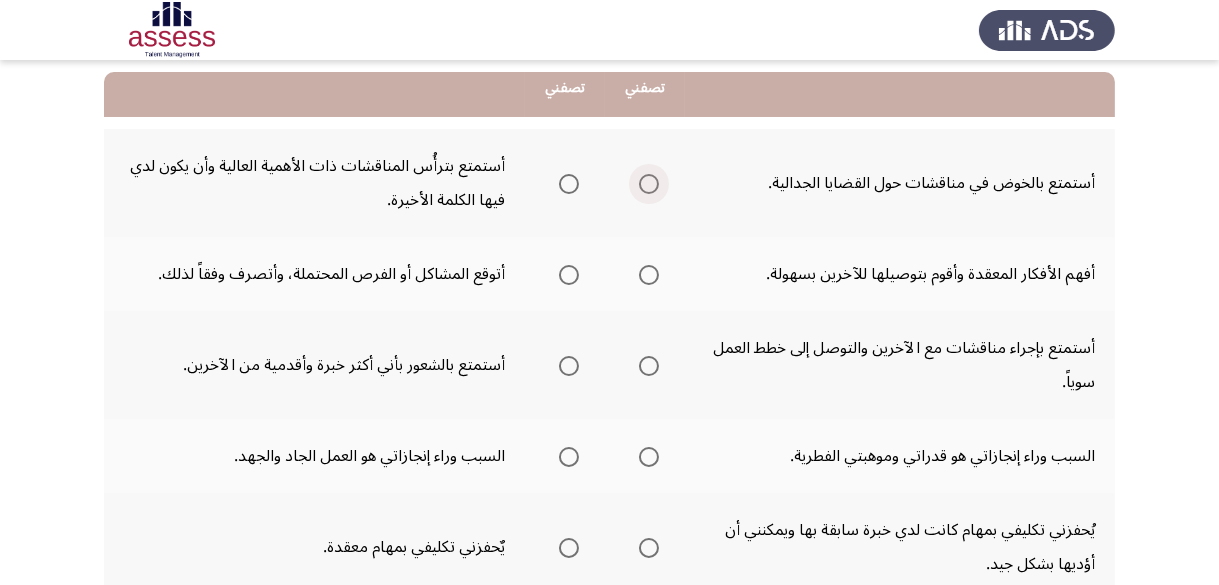 click at bounding box center [649, 184] 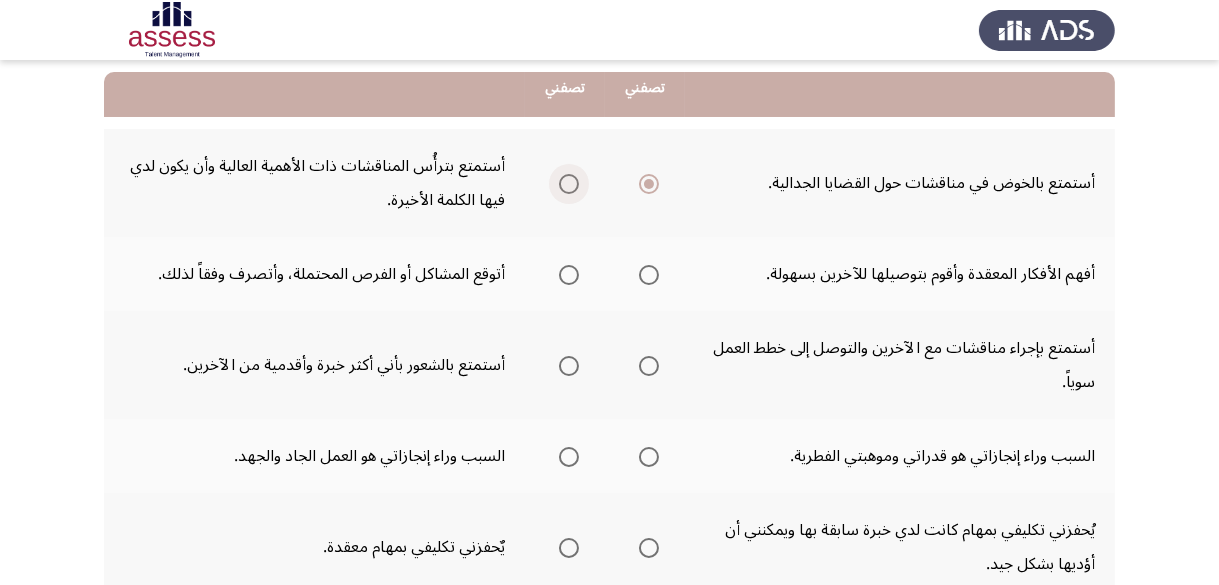 click at bounding box center [569, 184] 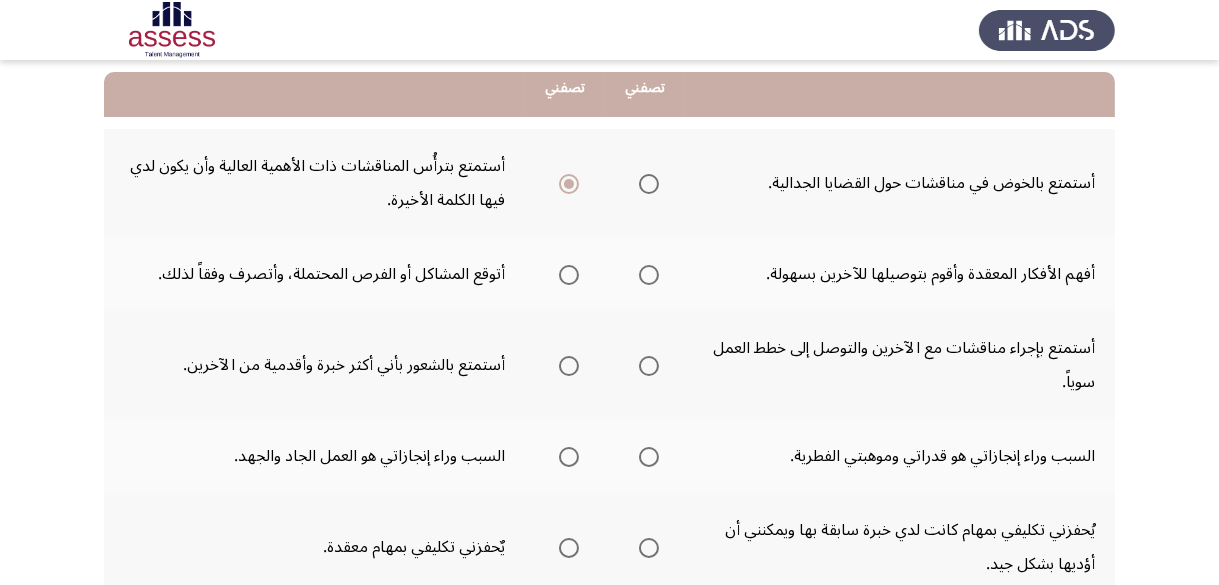 click at bounding box center [569, 275] 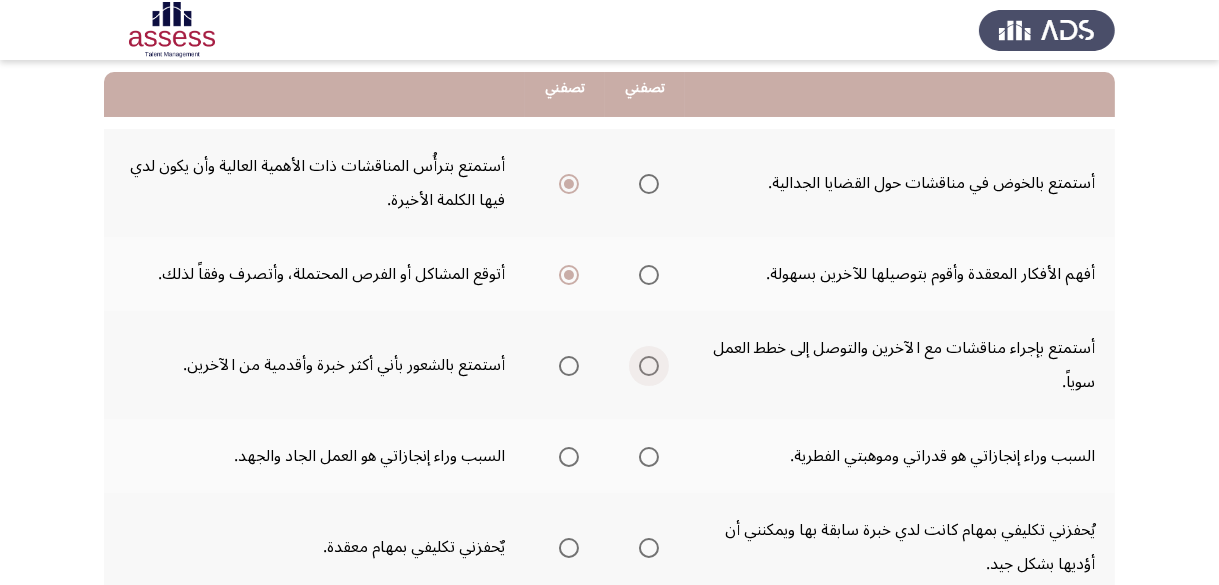 click at bounding box center (649, 366) 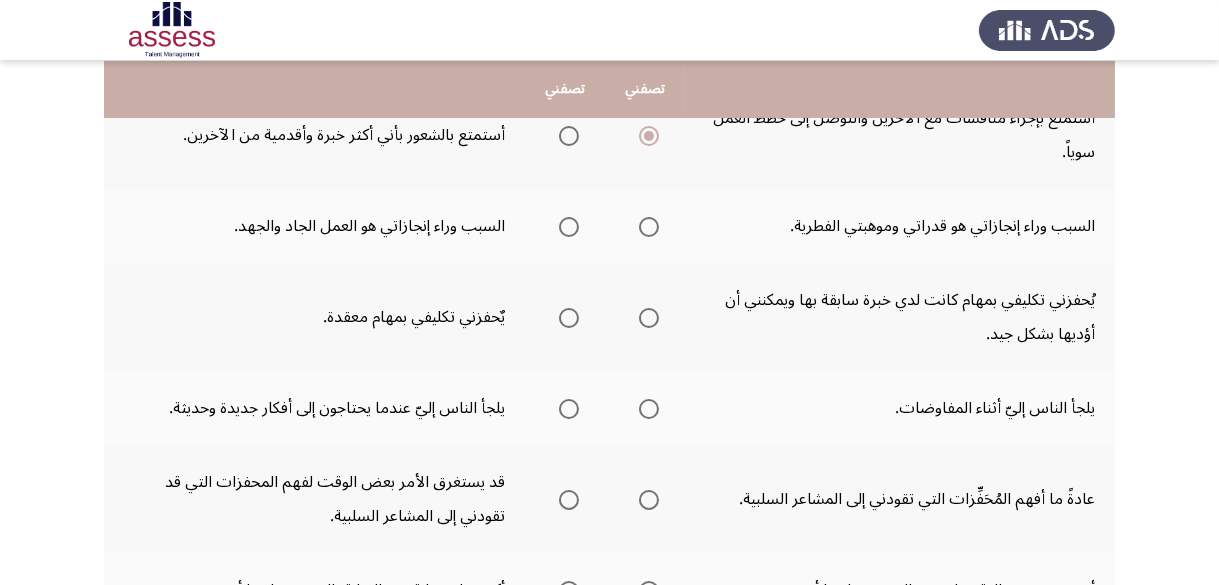 scroll, scrollTop: 400, scrollLeft: 0, axis: vertical 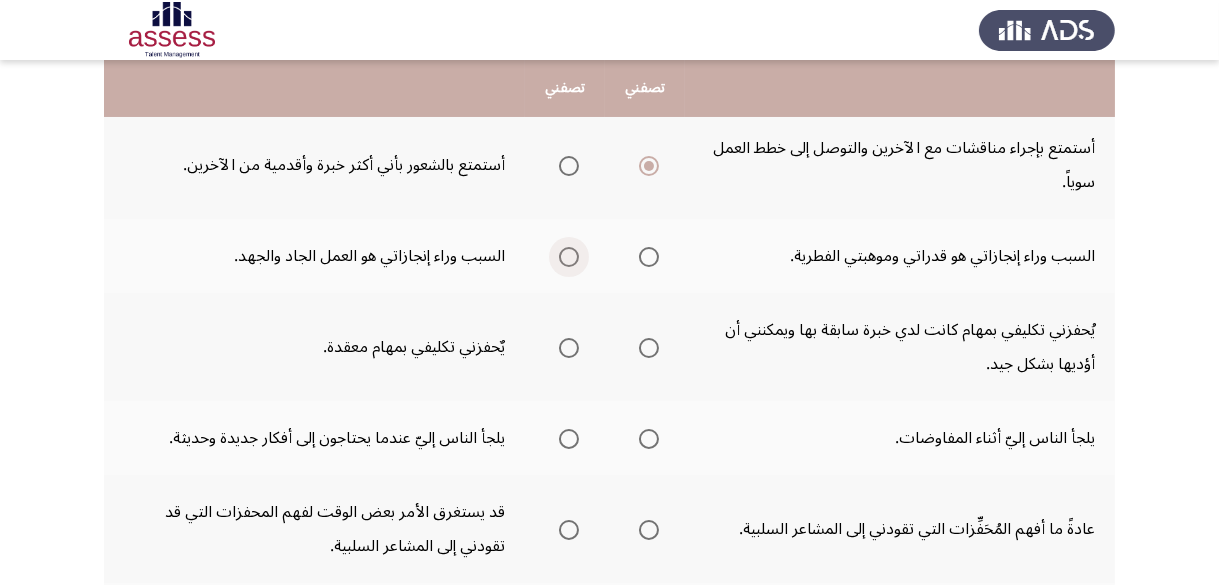 click at bounding box center [569, 257] 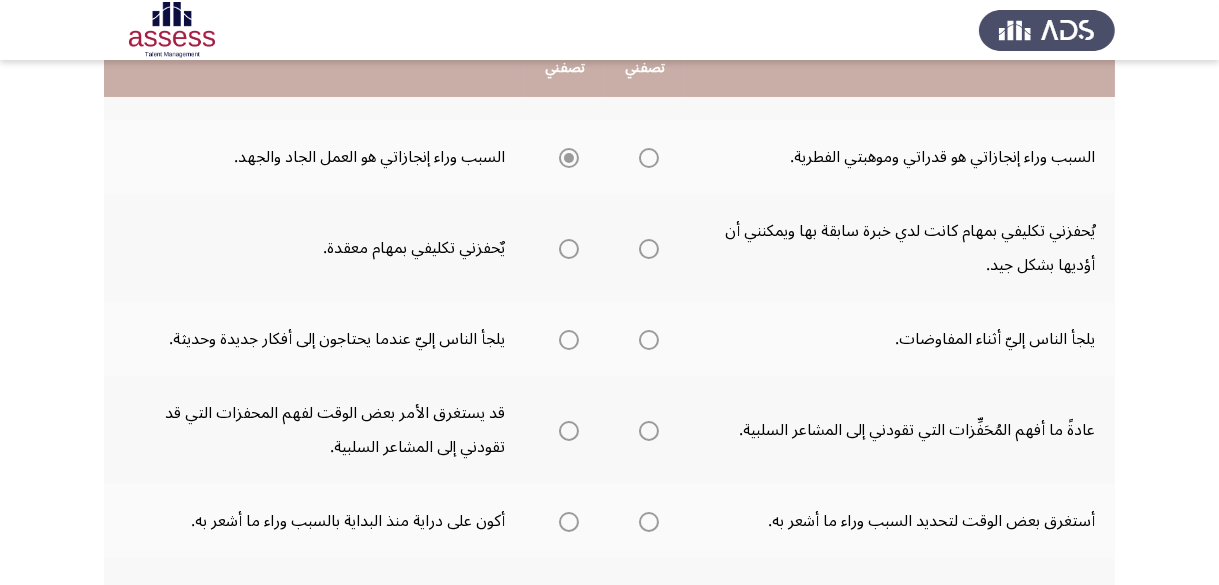 scroll, scrollTop: 500, scrollLeft: 0, axis: vertical 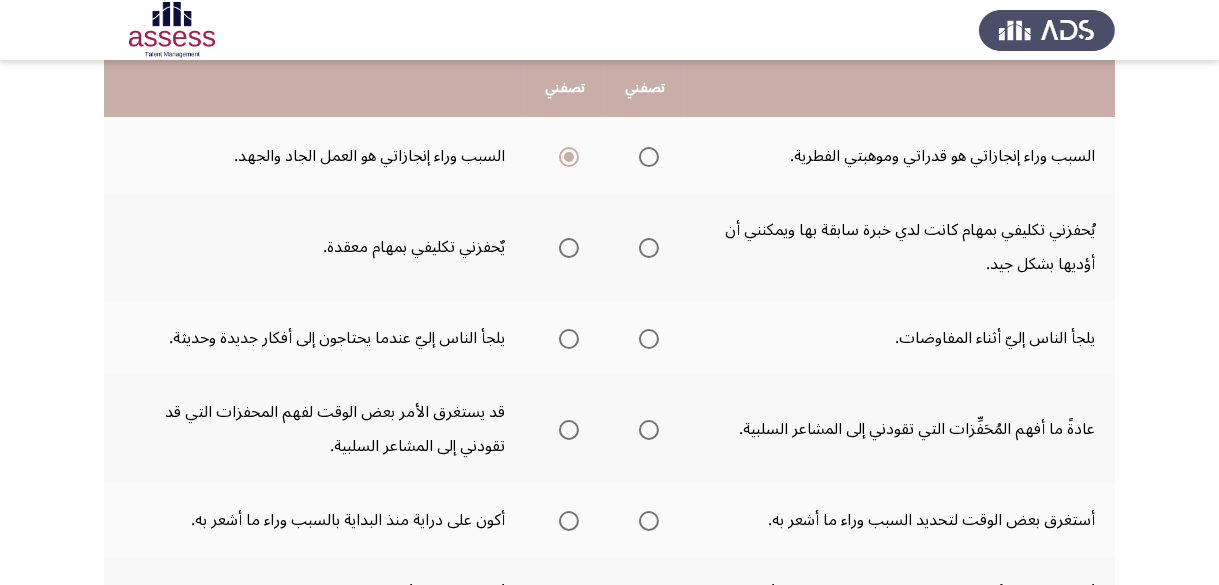 click at bounding box center (569, 248) 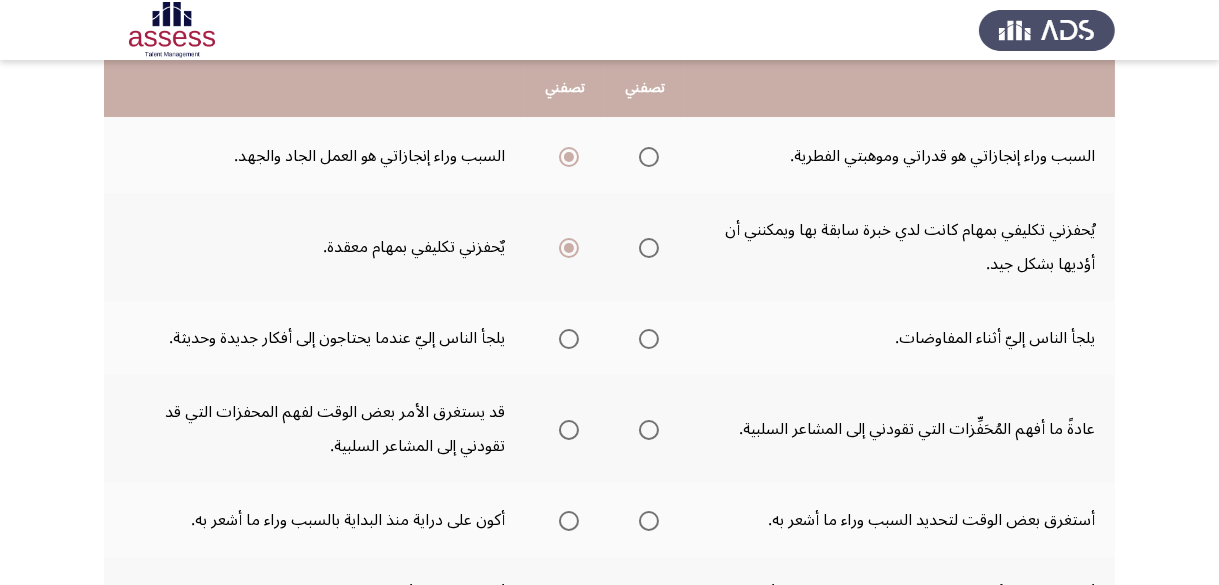 click at bounding box center [649, 339] 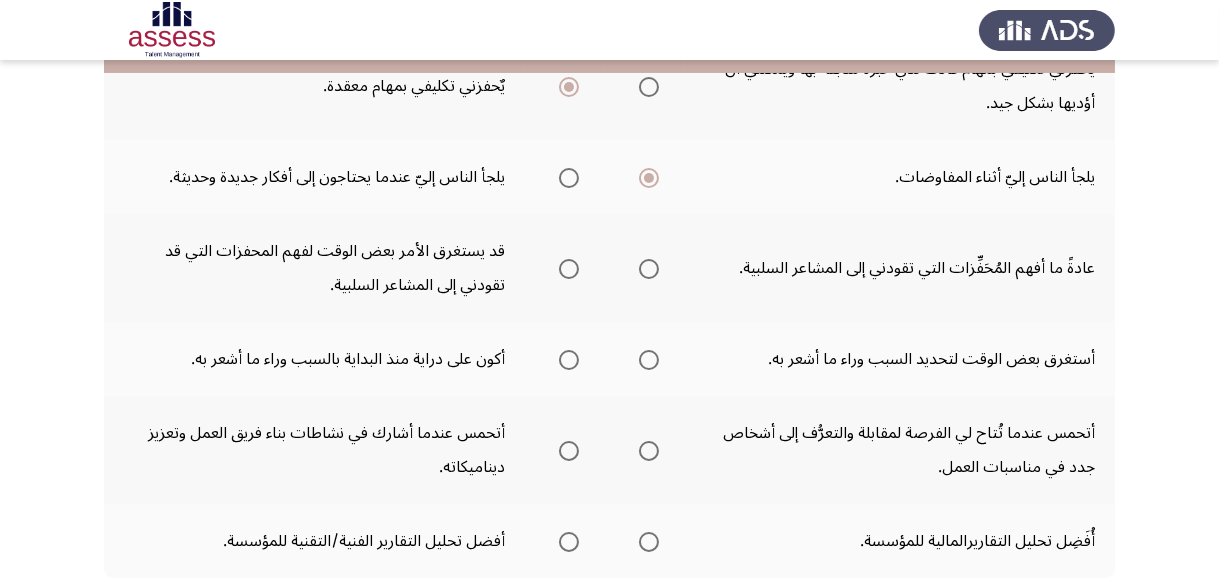 scroll, scrollTop: 700, scrollLeft: 0, axis: vertical 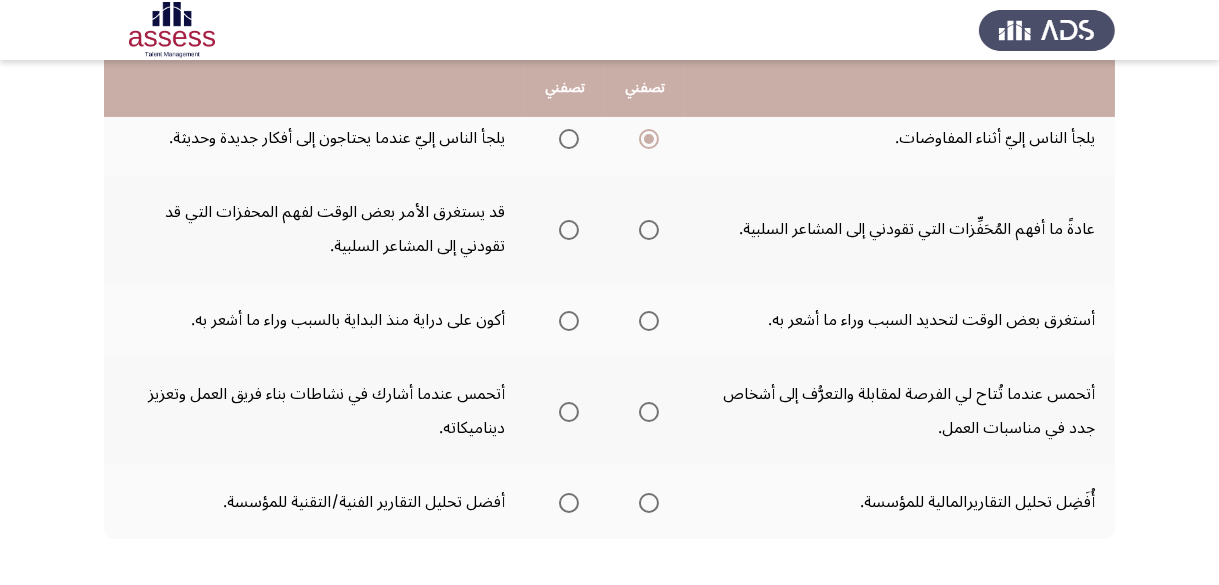 click at bounding box center (649, 230) 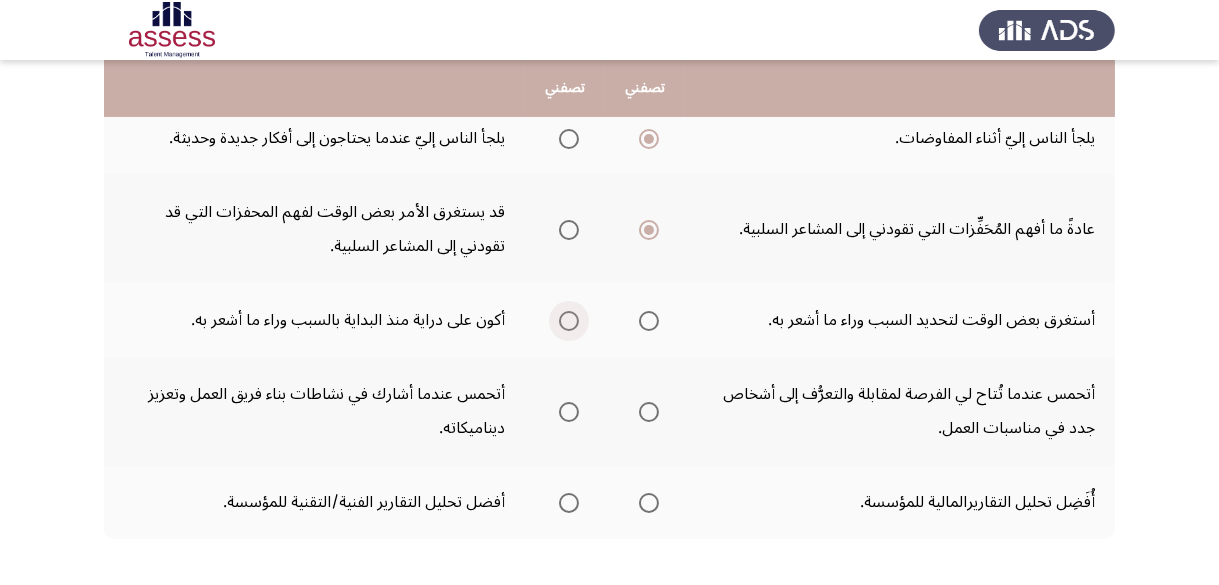click at bounding box center [569, 321] 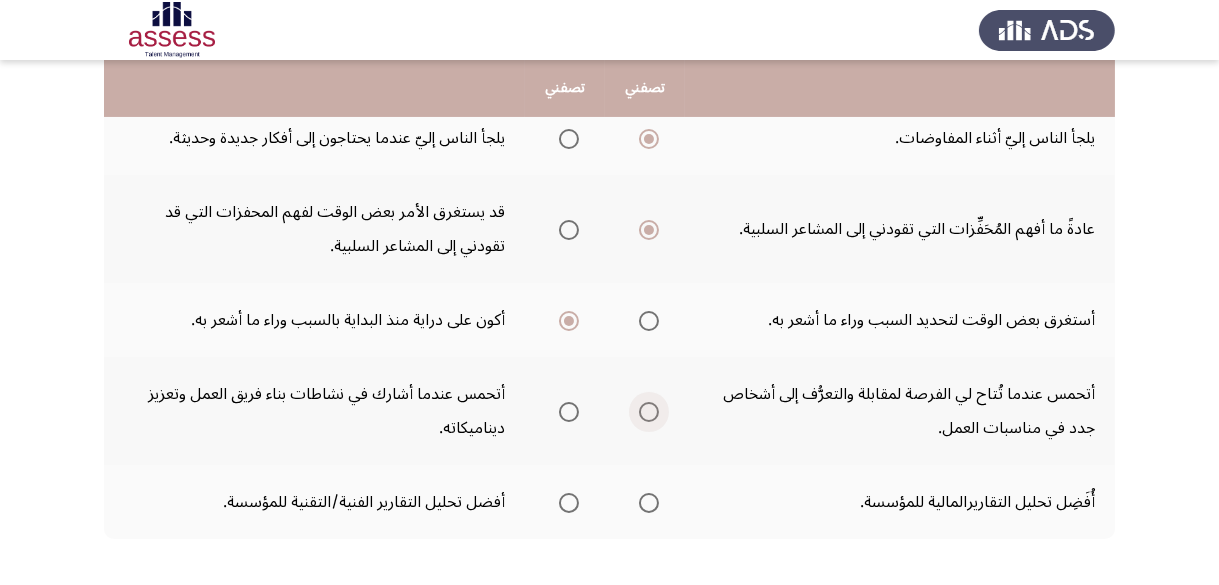 click at bounding box center [649, 412] 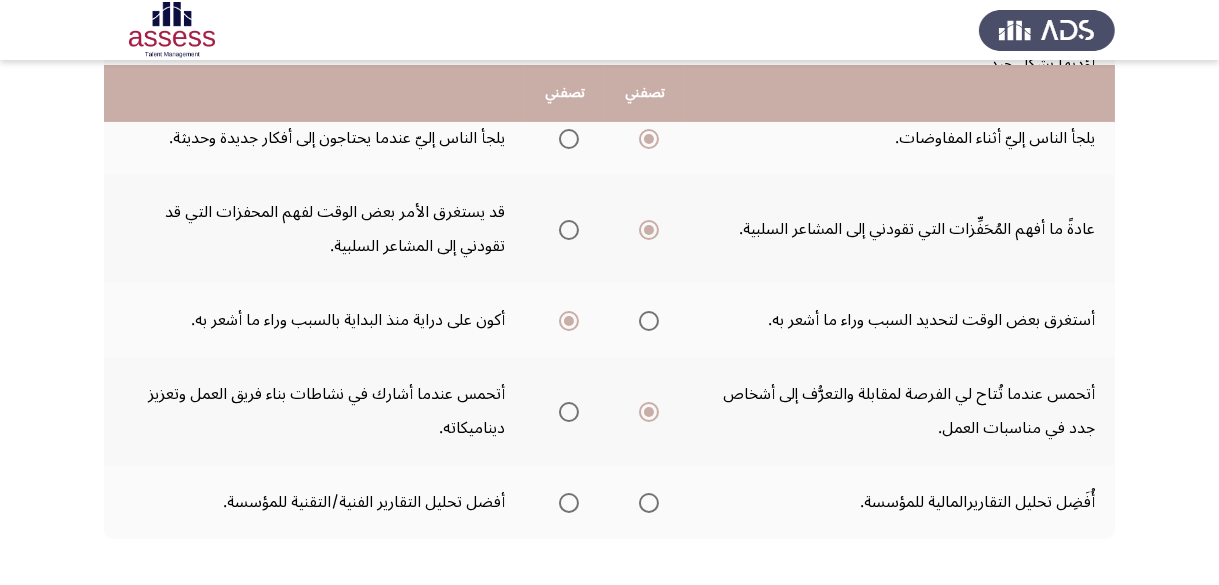 scroll, scrollTop: 788, scrollLeft: 0, axis: vertical 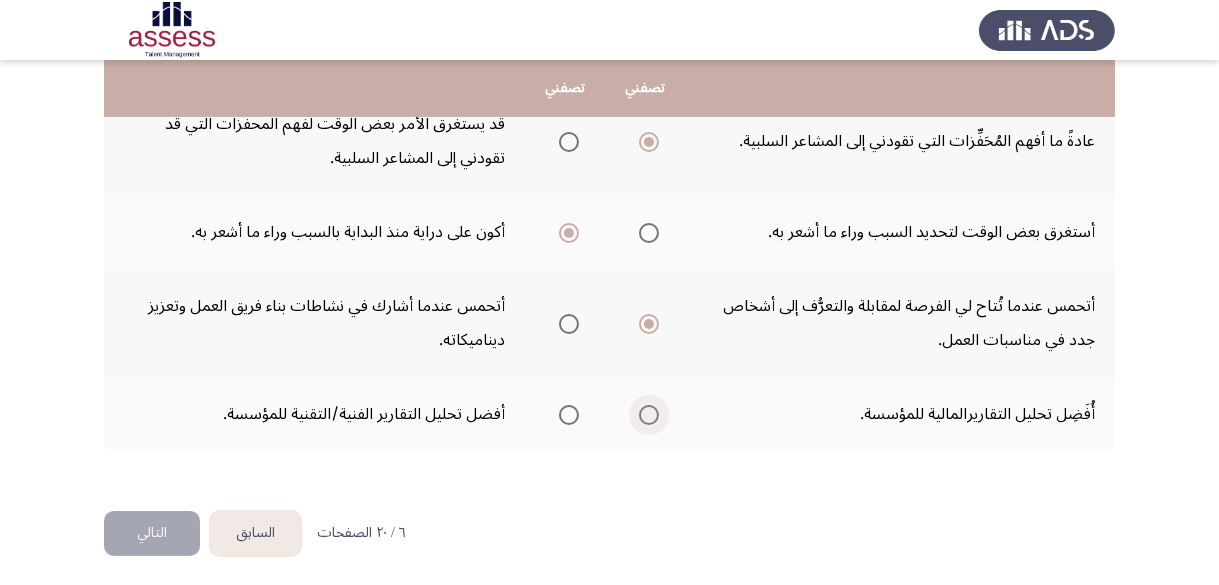click at bounding box center (649, 415) 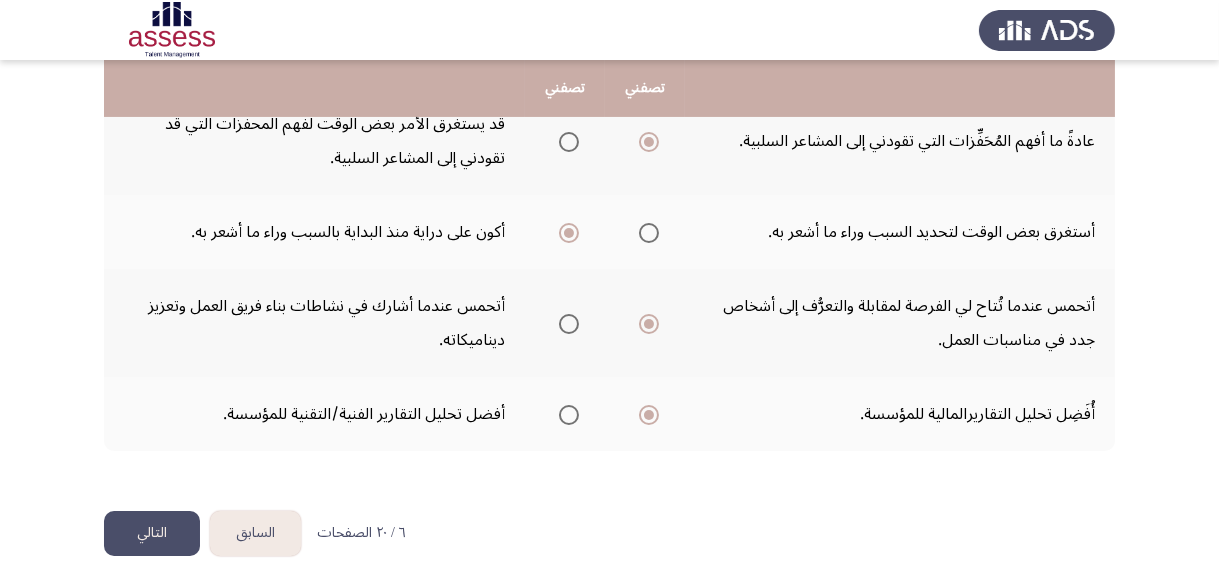 click on "التالي" 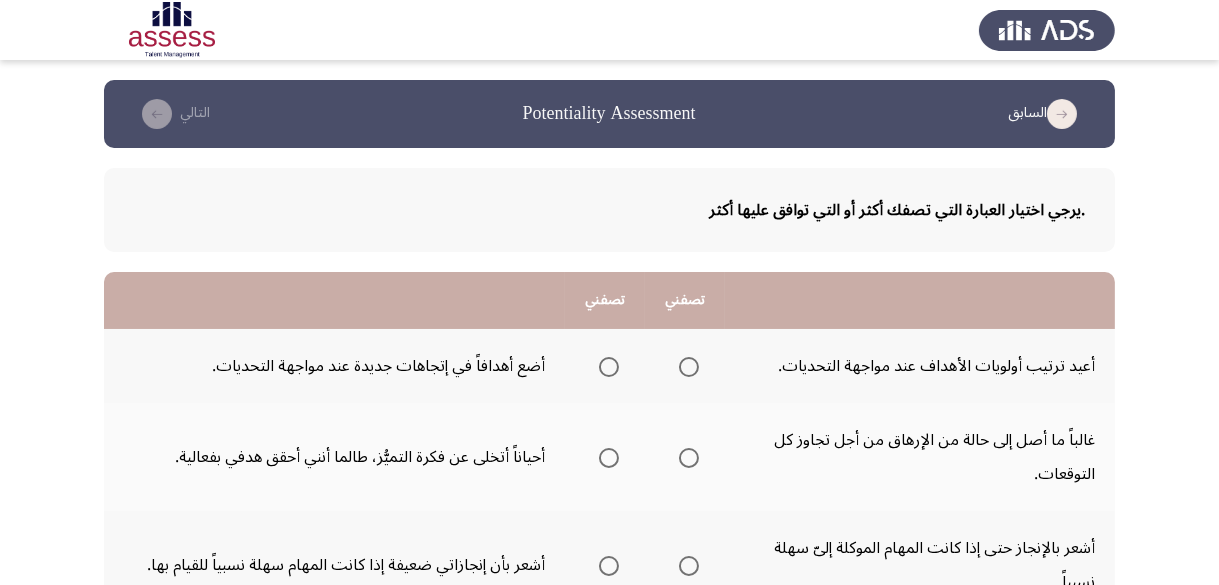 click at bounding box center (689, 367) 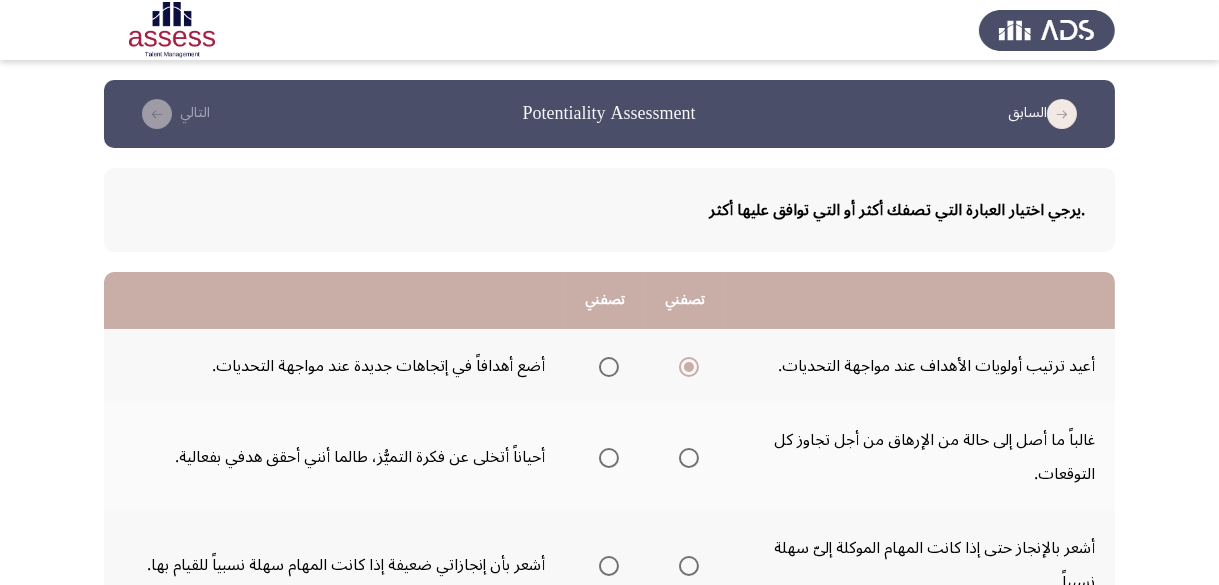 click at bounding box center (689, 458) 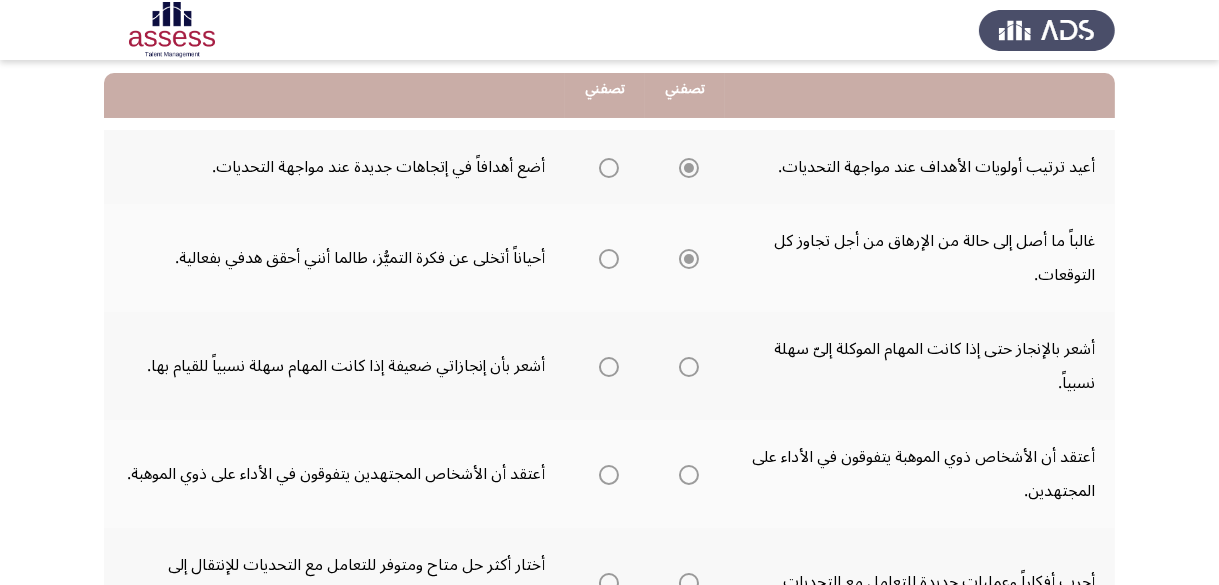 scroll, scrollTop: 200, scrollLeft: 0, axis: vertical 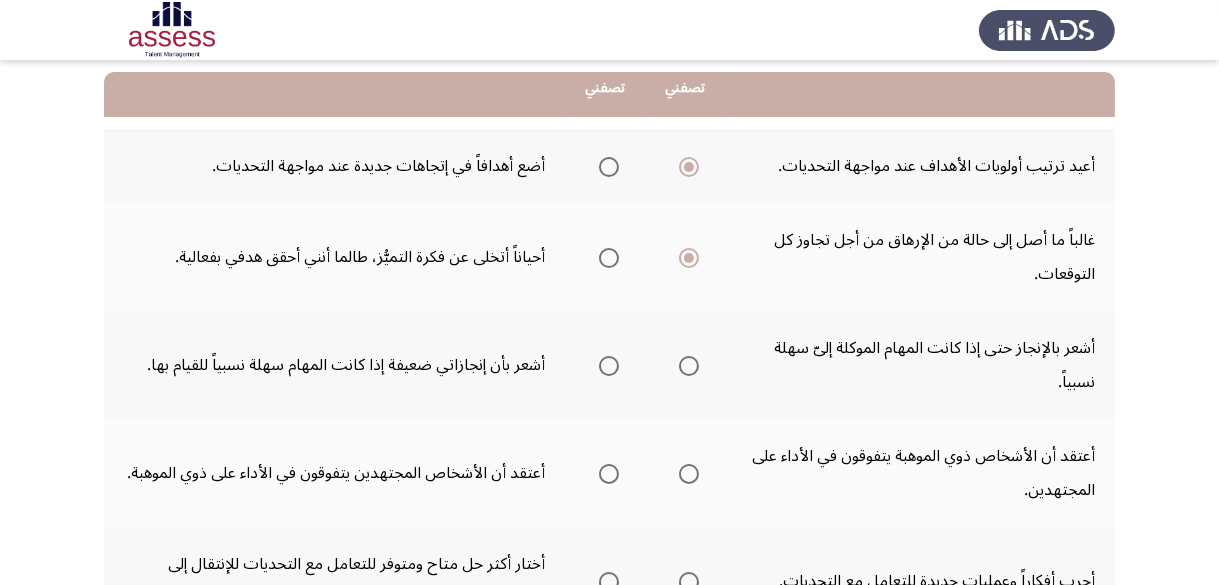 click at bounding box center [609, 366] 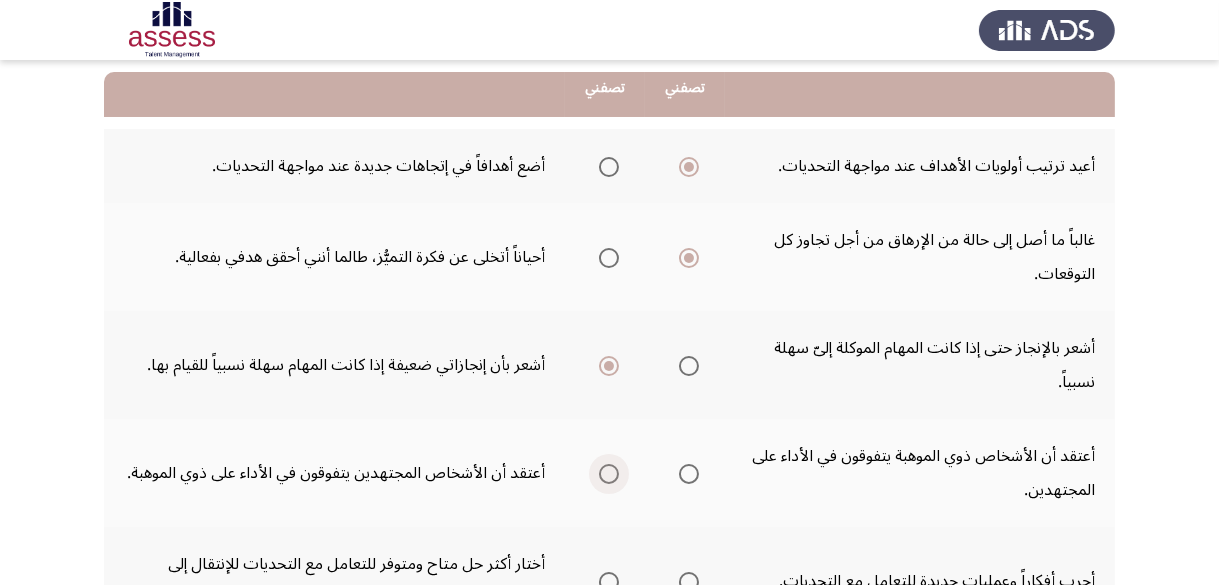 click at bounding box center [609, 474] 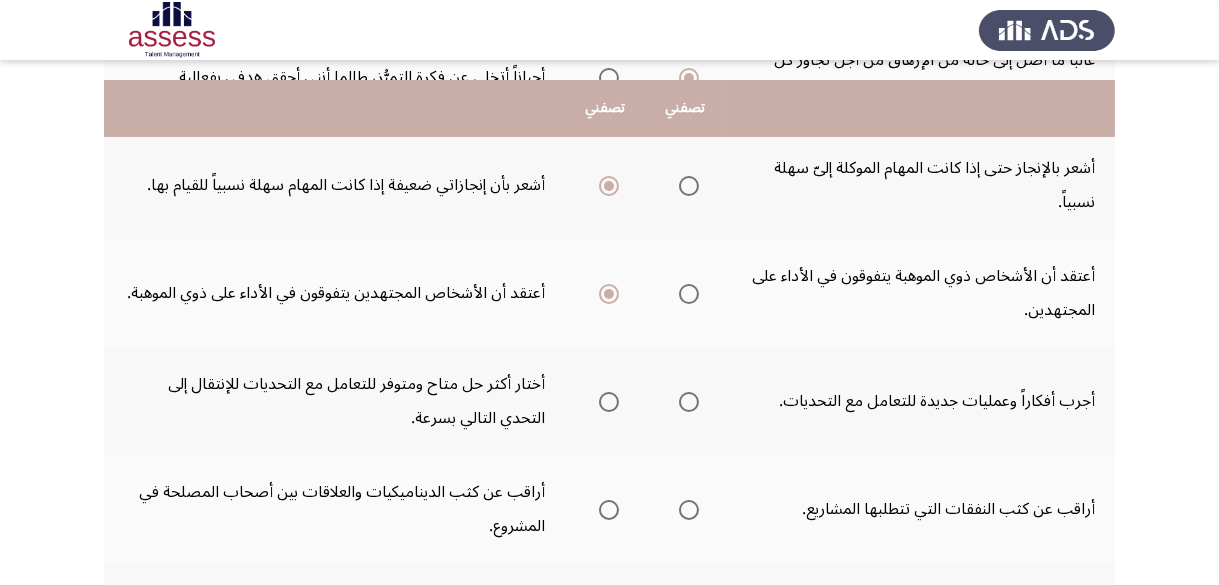 scroll, scrollTop: 400, scrollLeft: 0, axis: vertical 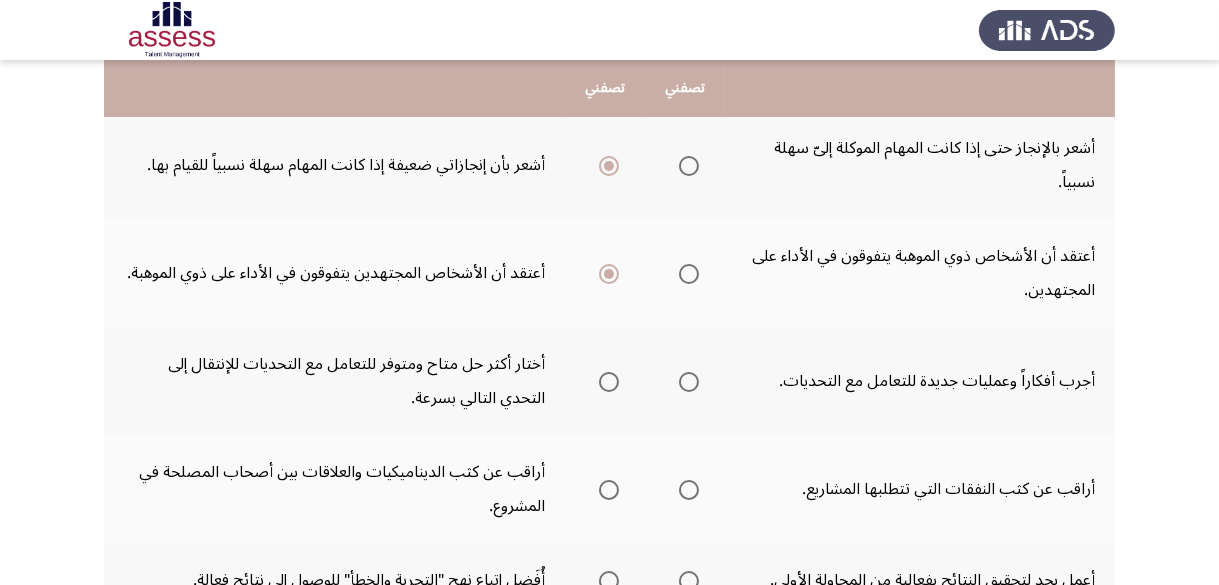 click at bounding box center (609, 382) 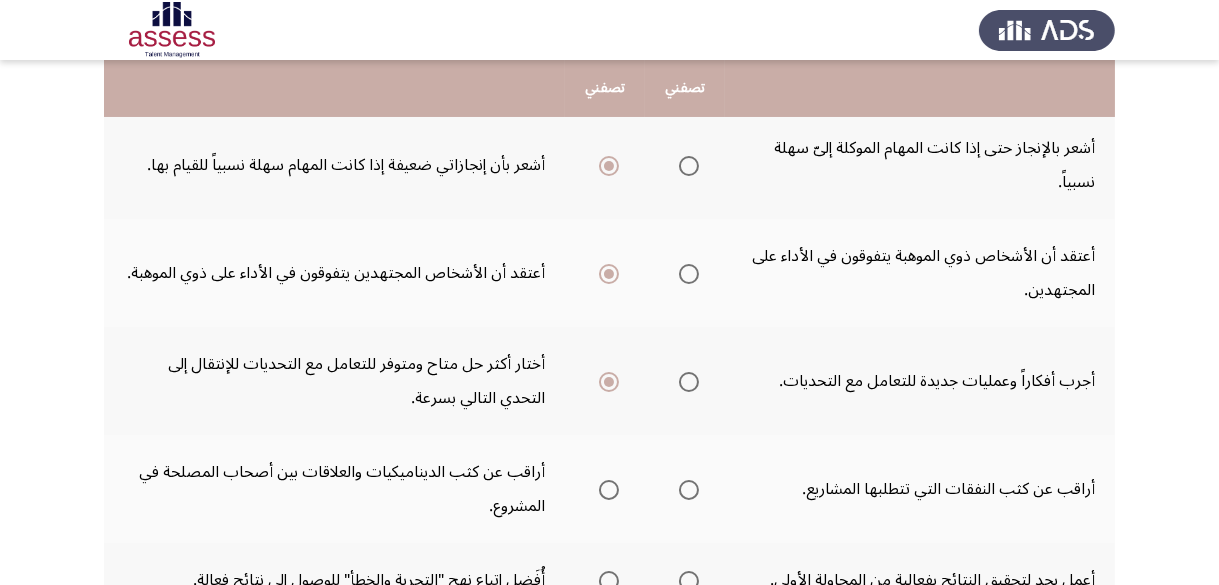 click at bounding box center (689, 490) 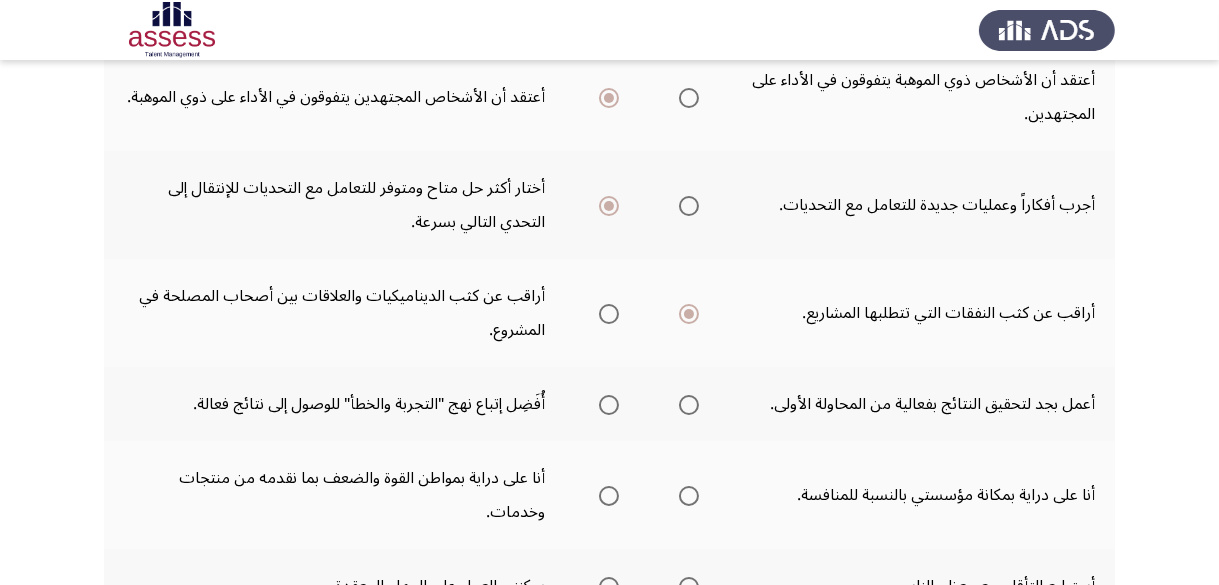 scroll, scrollTop: 600, scrollLeft: 0, axis: vertical 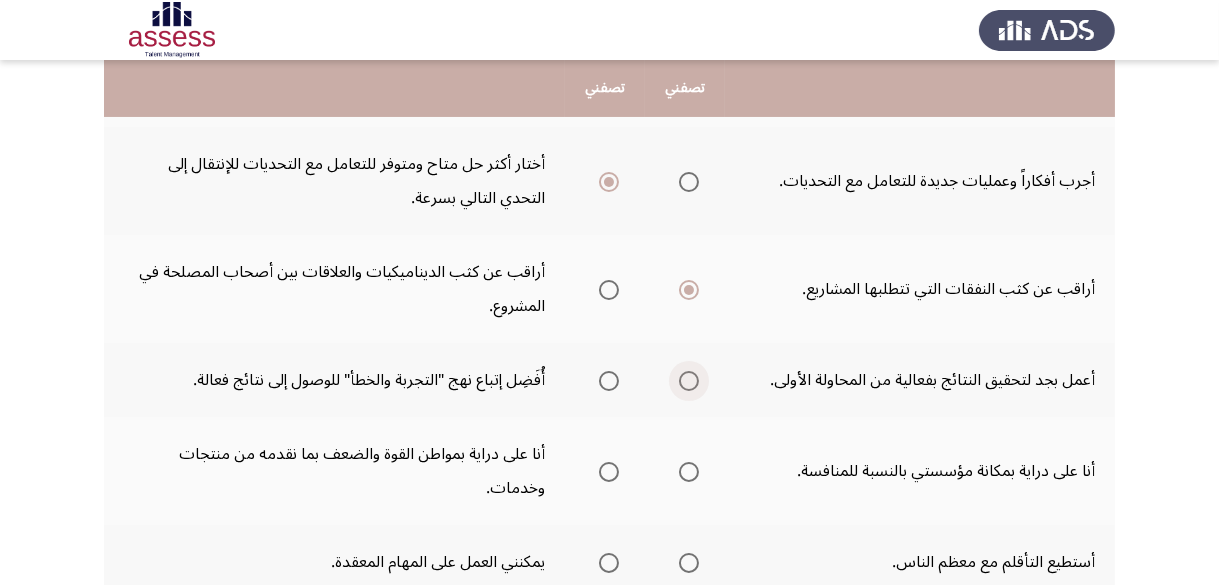 click at bounding box center (689, 381) 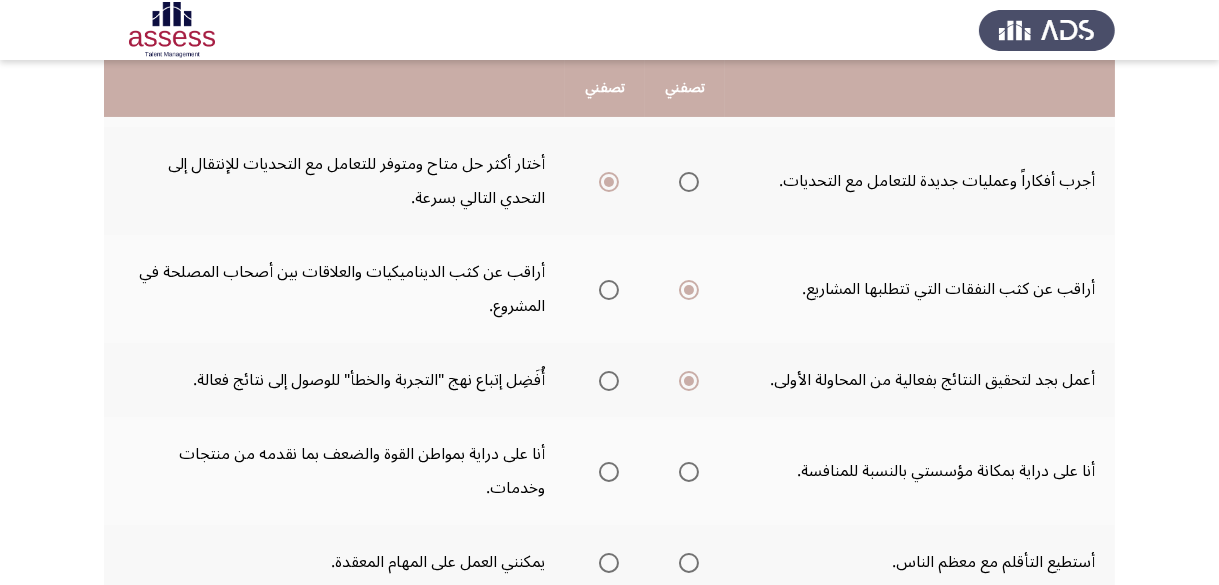 click at bounding box center (689, 472) 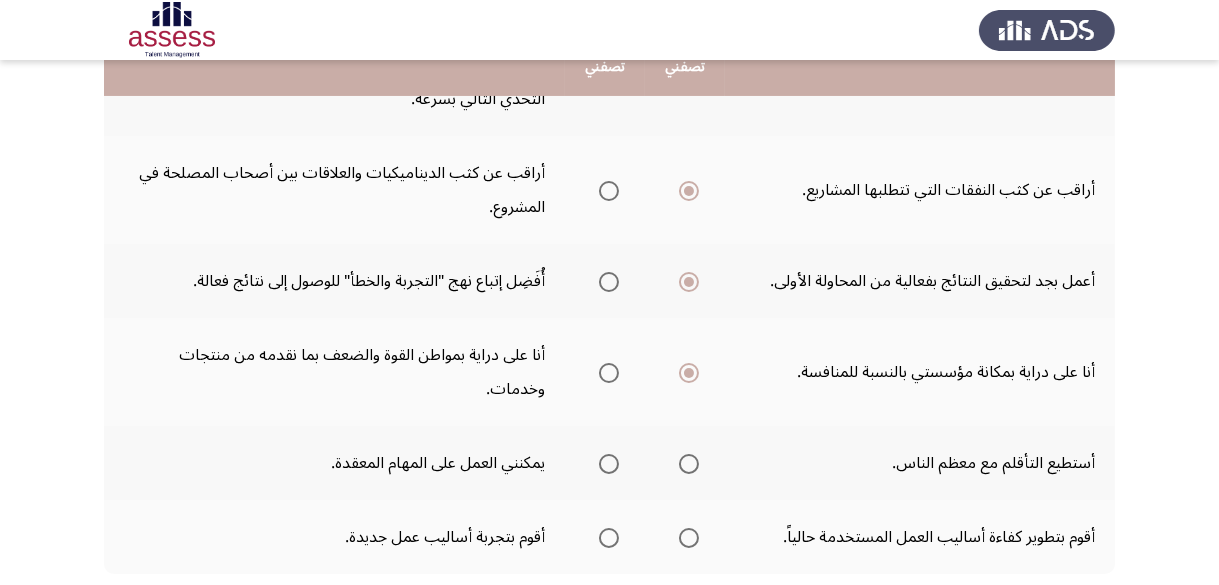 scroll, scrollTop: 700, scrollLeft: 0, axis: vertical 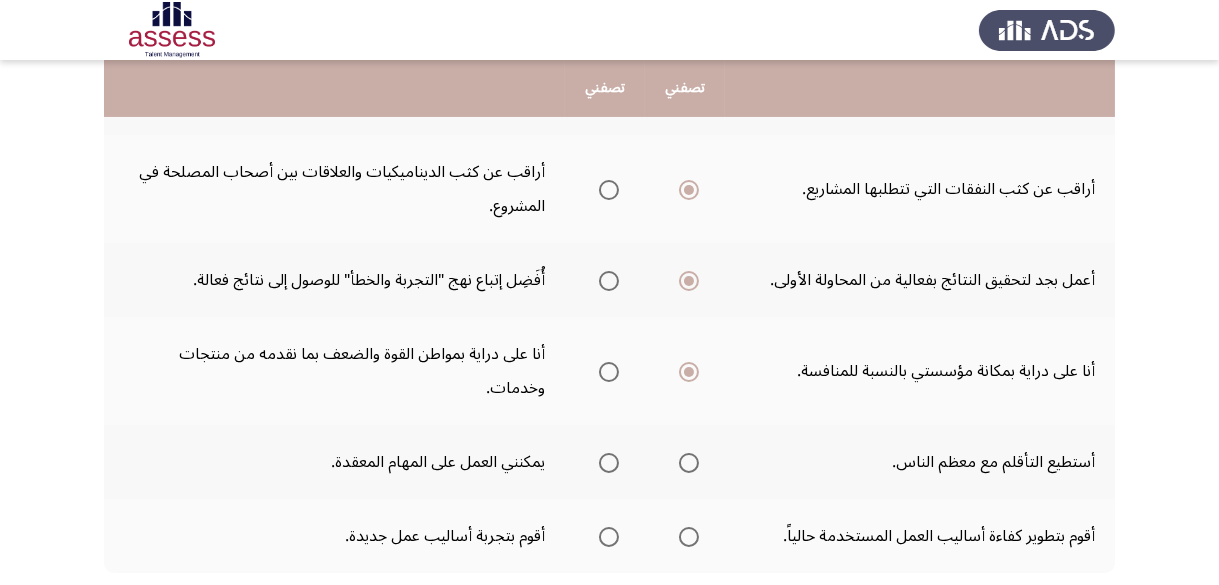 click at bounding box center (689, 463) 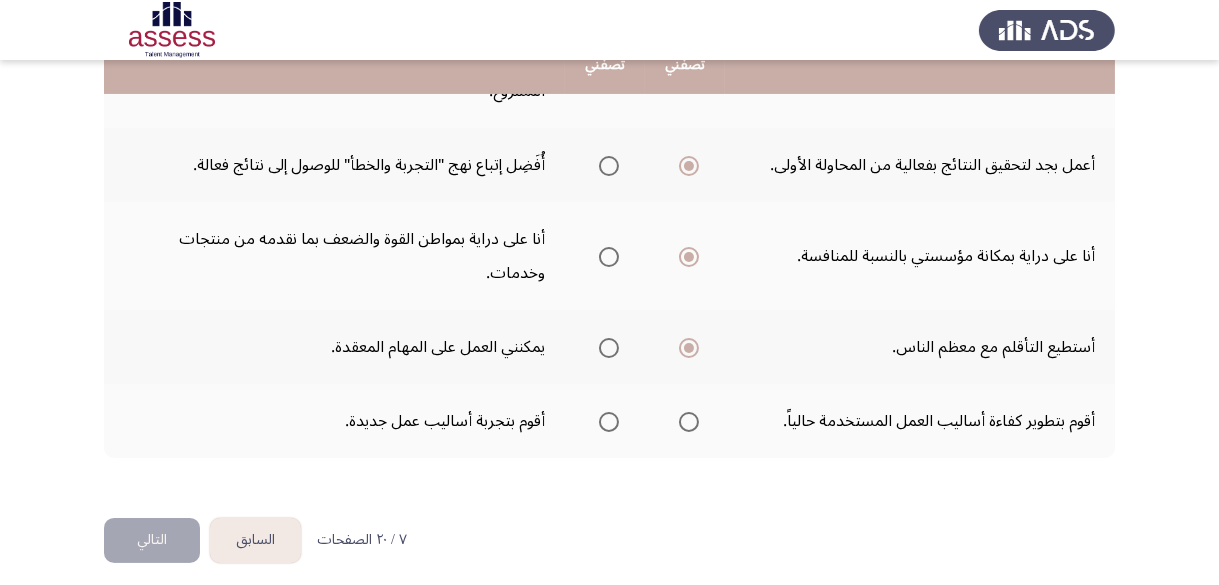 scroll, scrollTop: 821, scrollLeft: 0, axis: vertical 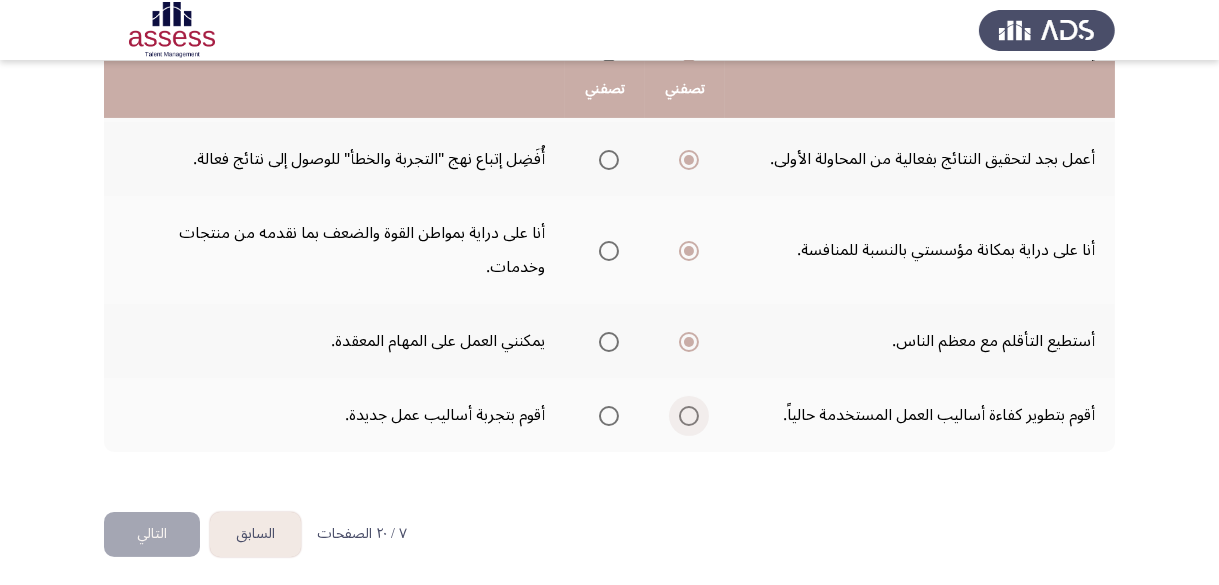 click at bounding box center (689, 416) 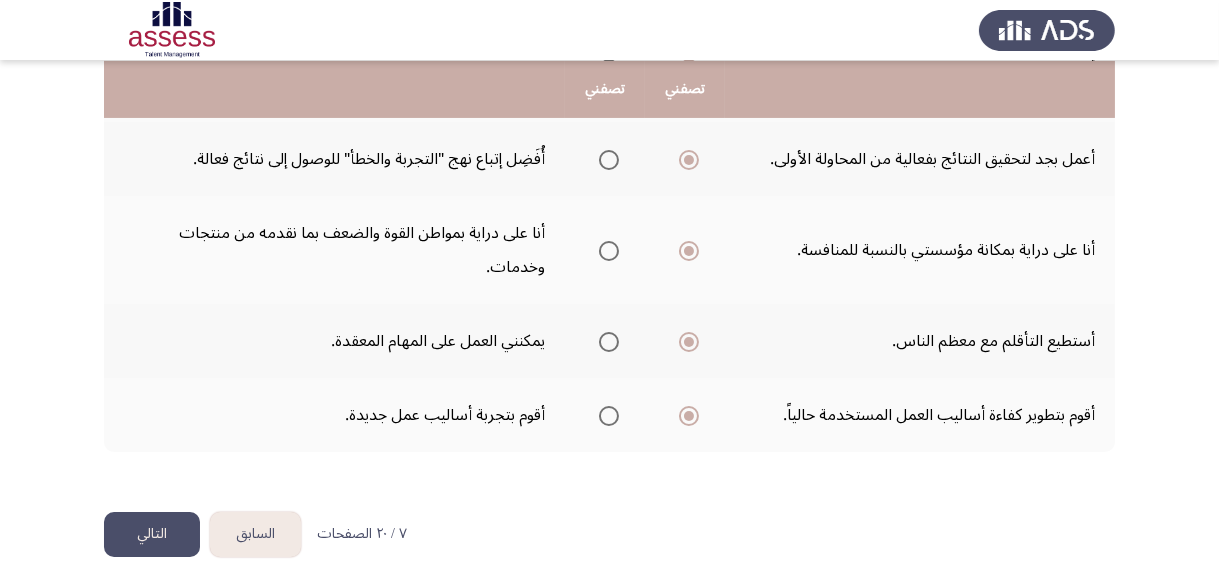 click on "التالي" 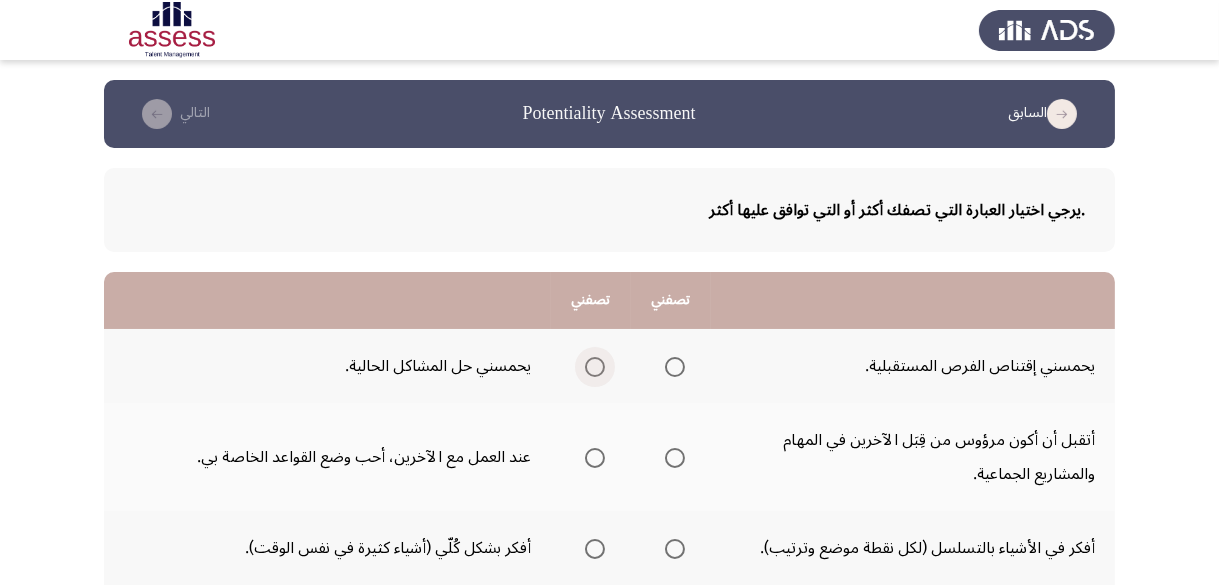 click at bounding box center [595, 367] 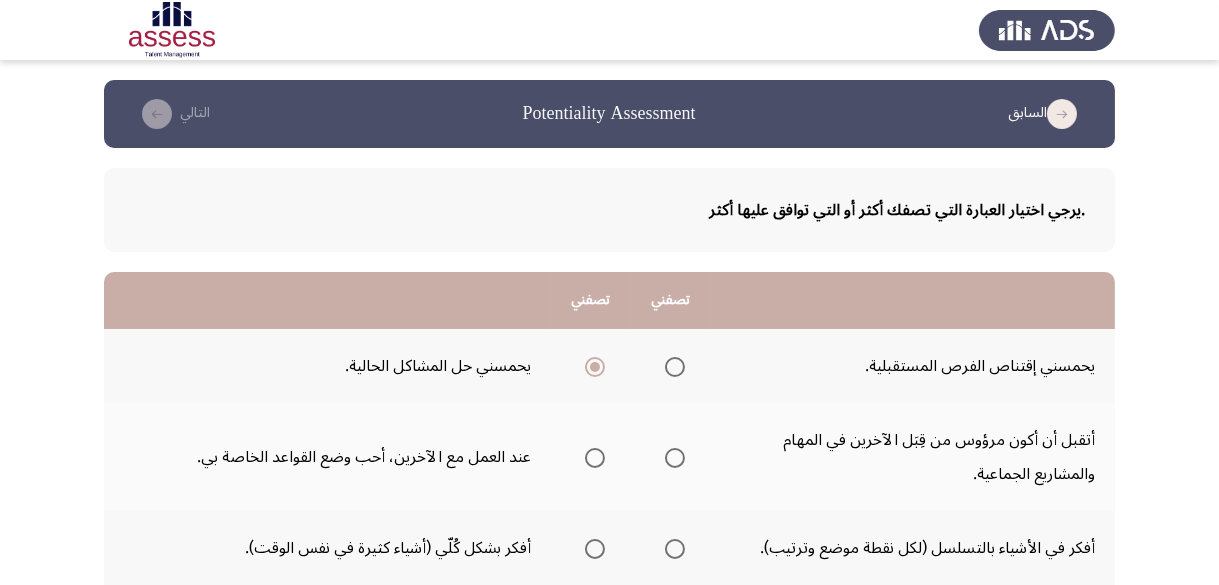 scroll, scrollTop: 100, scrollLeft: 0, axis: vertical 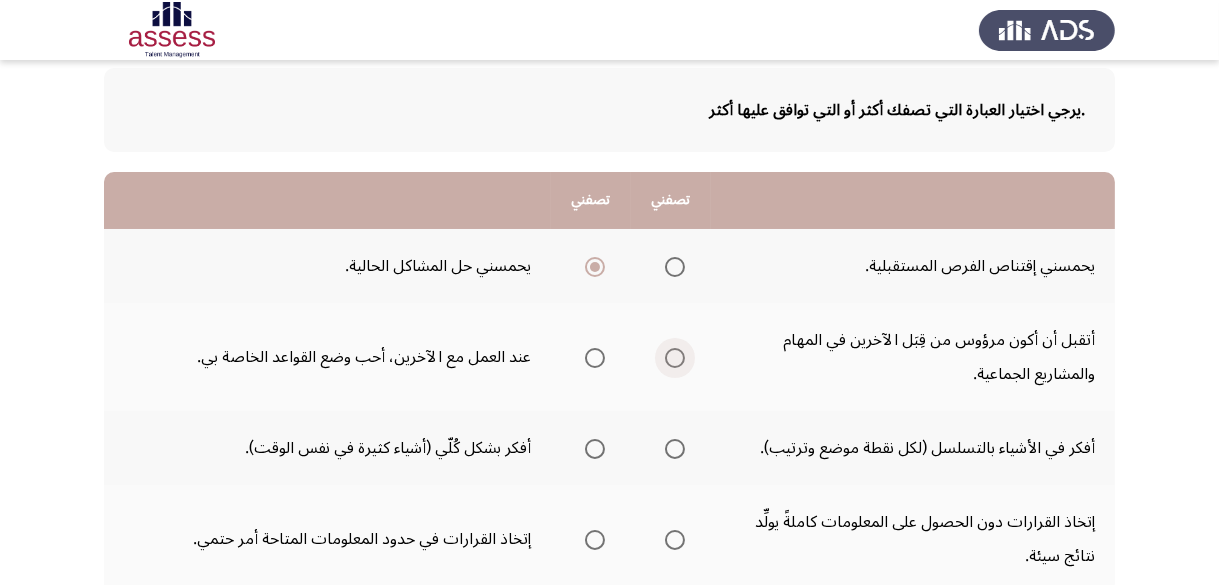 click at bounding box center [675, 358] 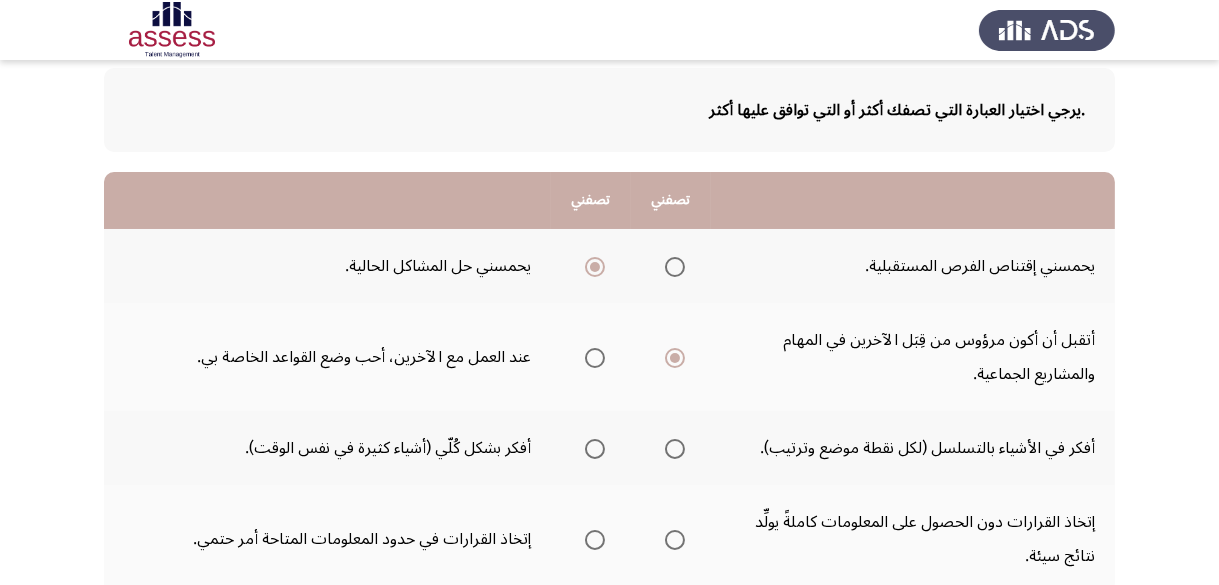 scroll, scrollTop: 200, scrollLeft: 0, axis: vertical 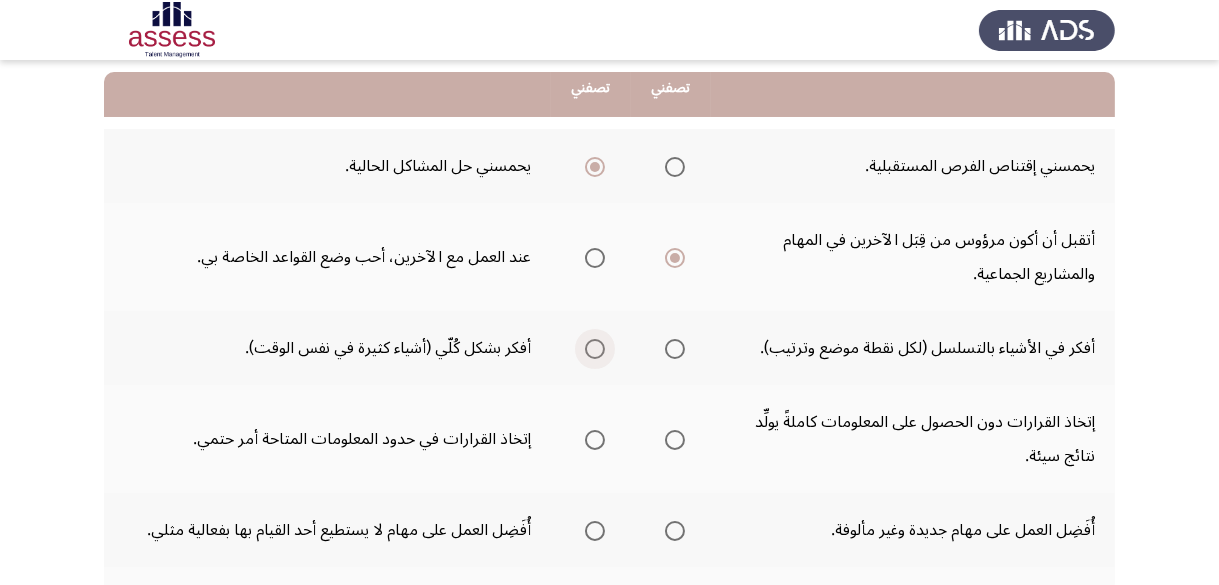 click at bounding box center (591, 349) 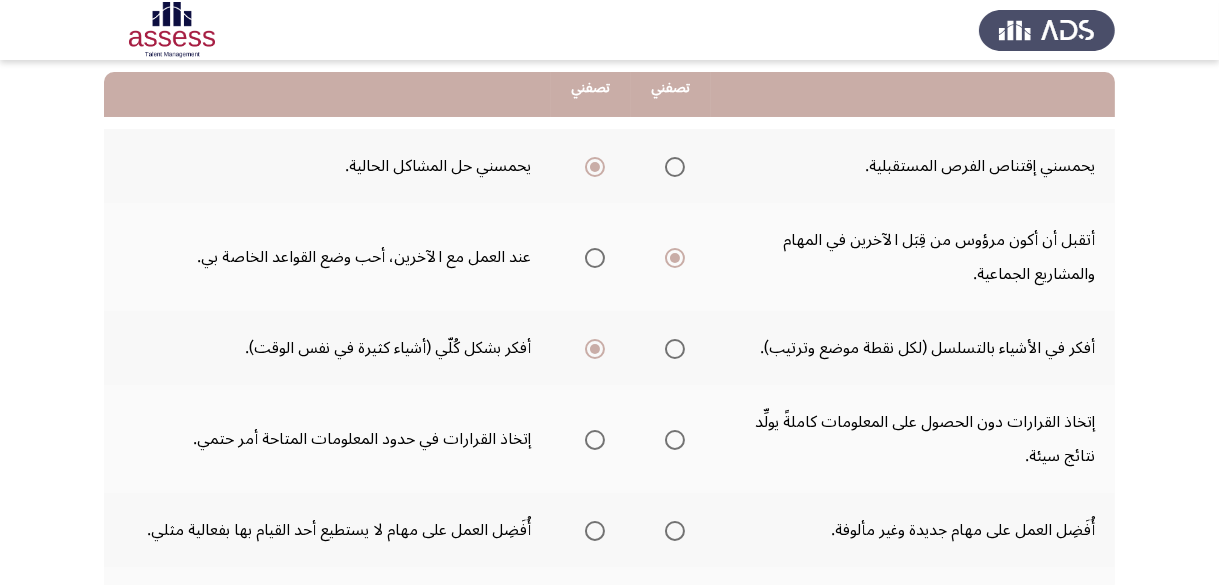 click at bounding box center [595, 440] 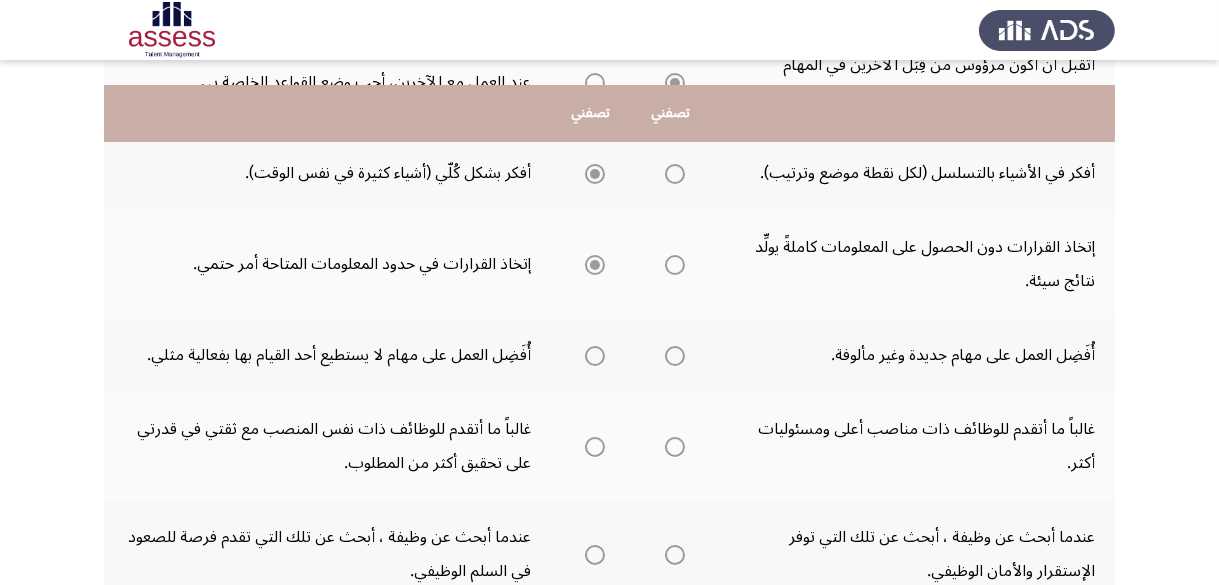 scroll, scrollTop: 400, scrollLeft: 0, axis: vertical 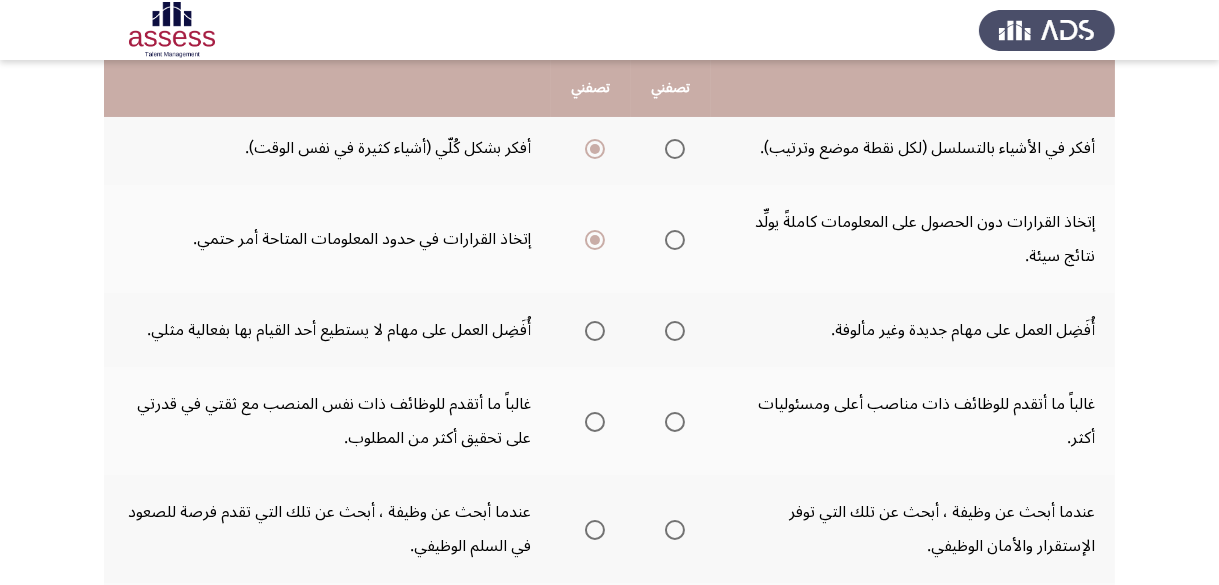 click at bounding box center [675, 331] 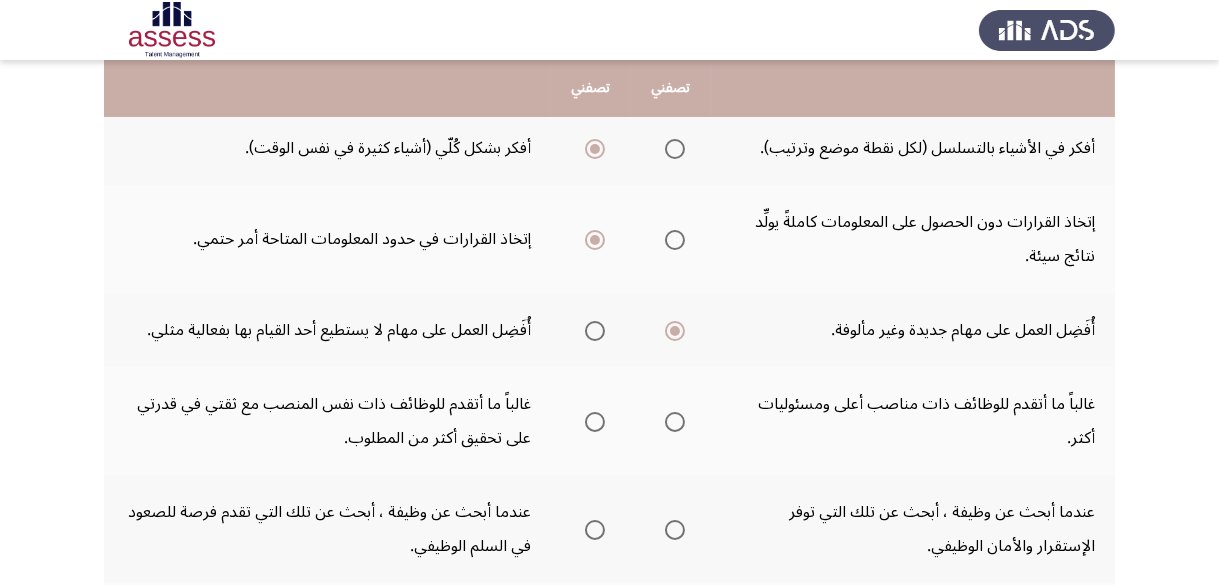 click at bounding box center [675, 422] 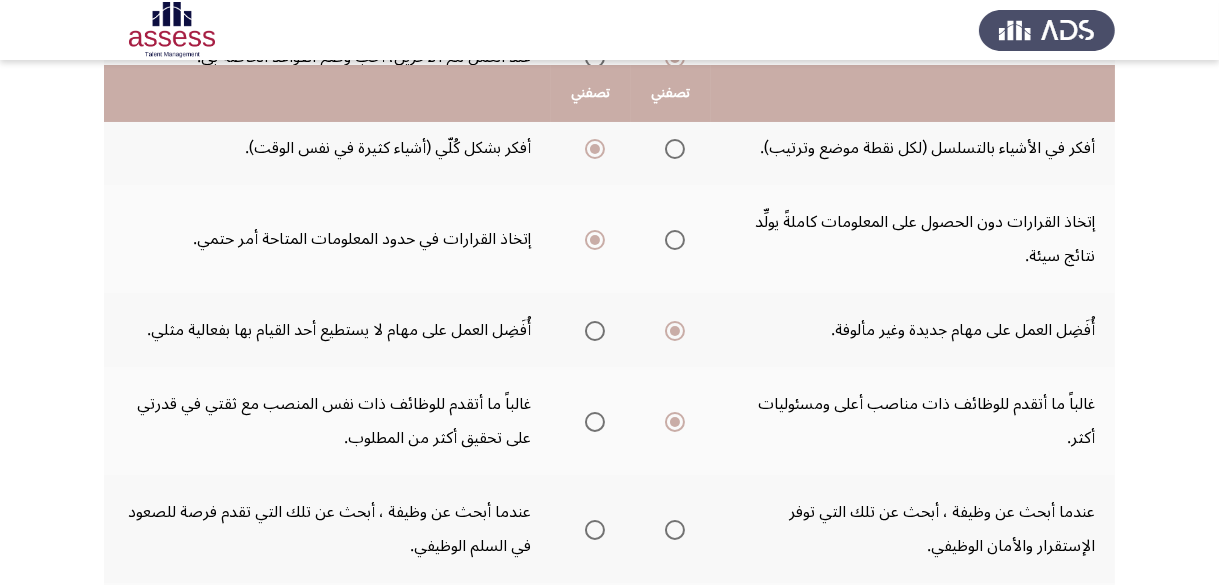 scroll, scrollTop: 500, scrollLeft: 0, axis: vertical 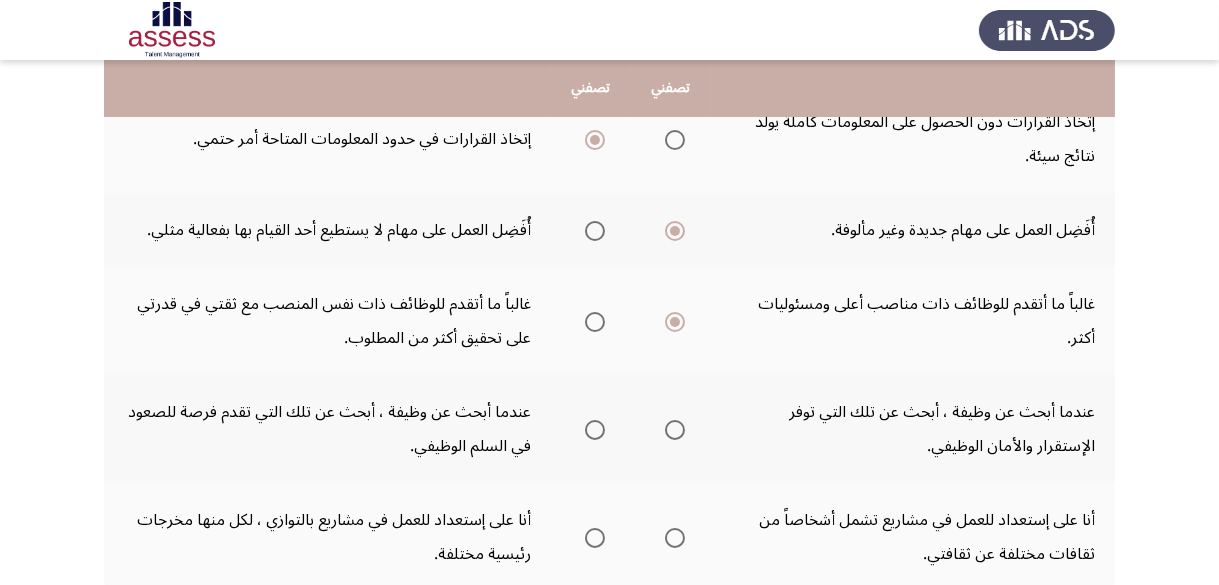 click at bounding box center (595, 430) 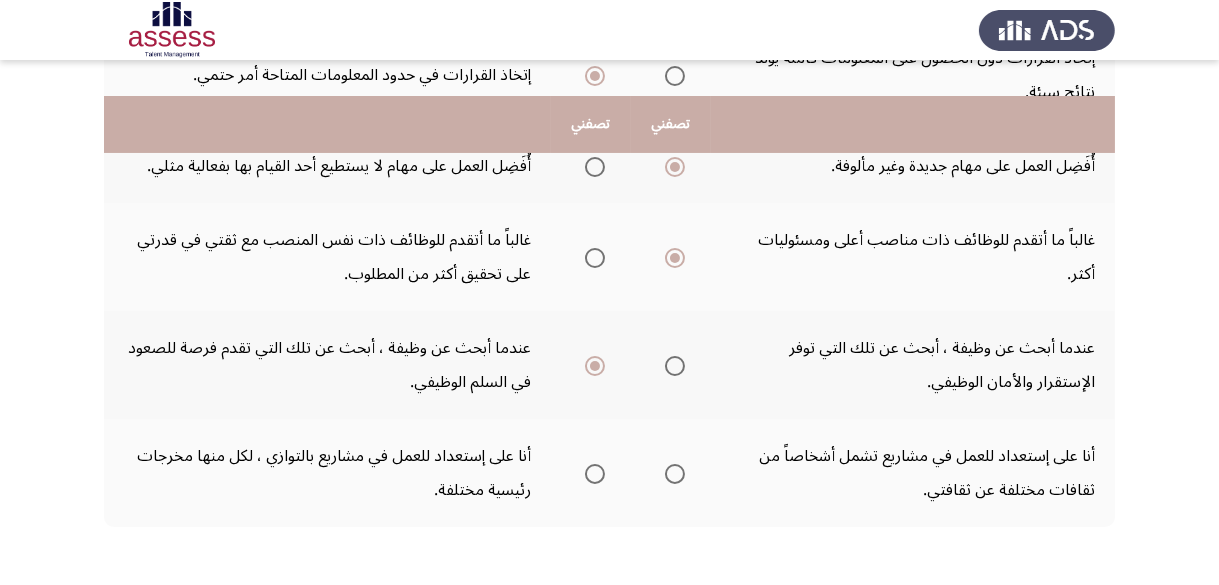 scroll, scrollTop: 600, scrollLeft: 0, axis: vertical 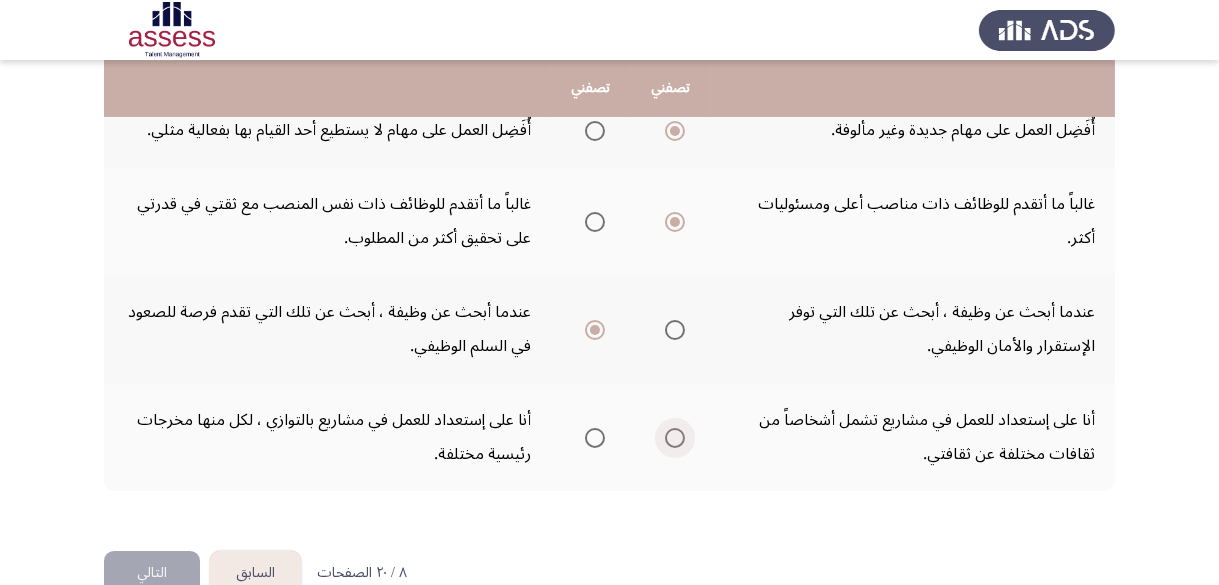 click at bounding box center (675, 438) 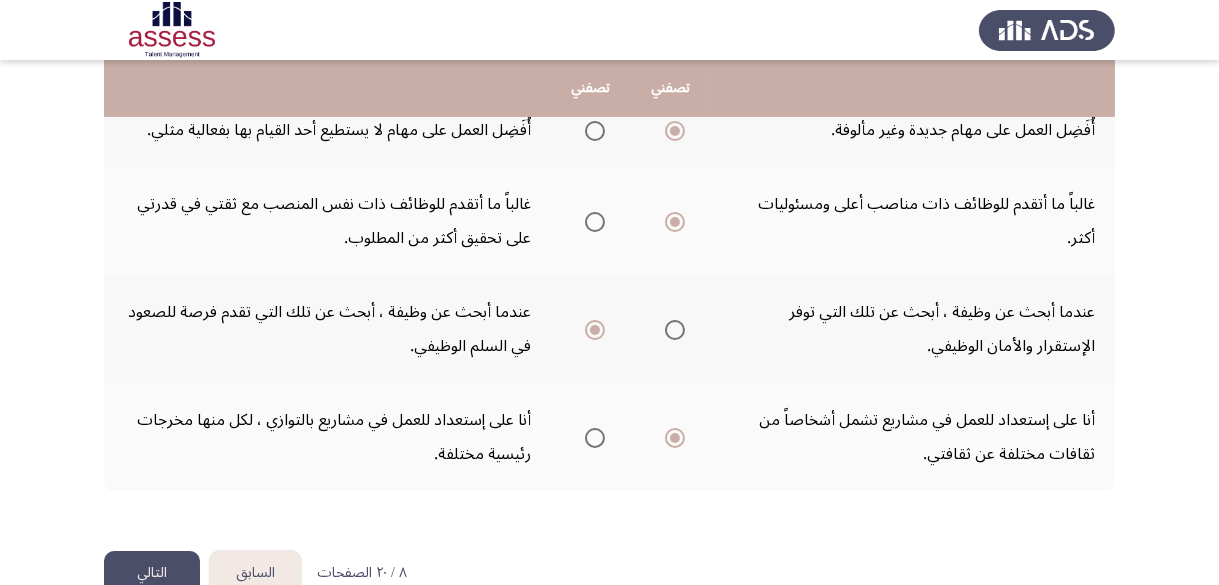 click on "التالي" 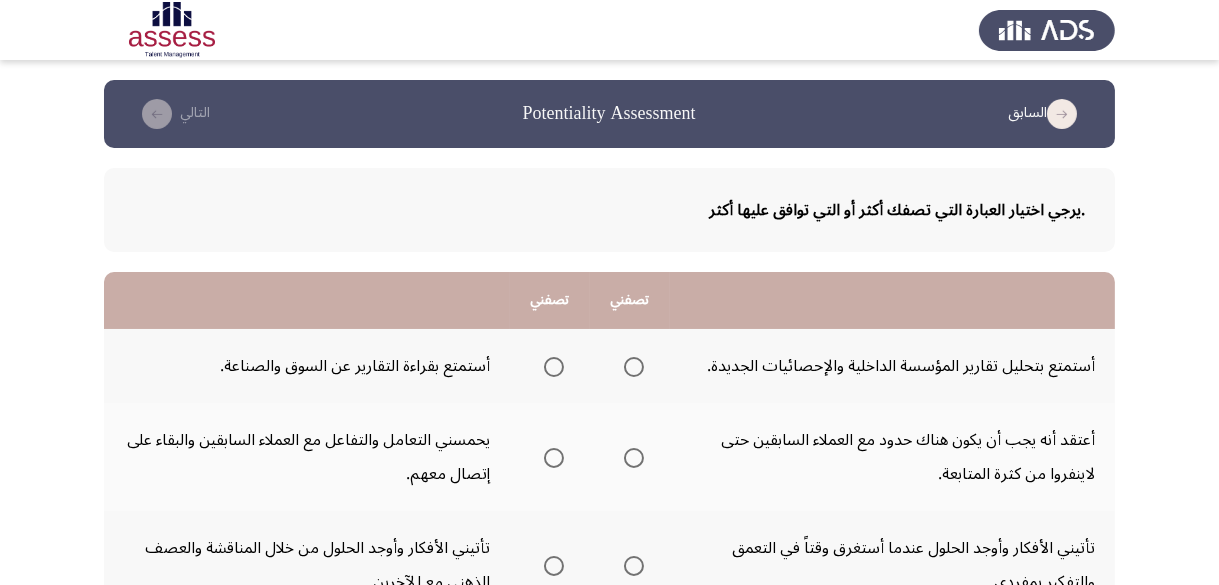 click at bounding box center [554, 367] 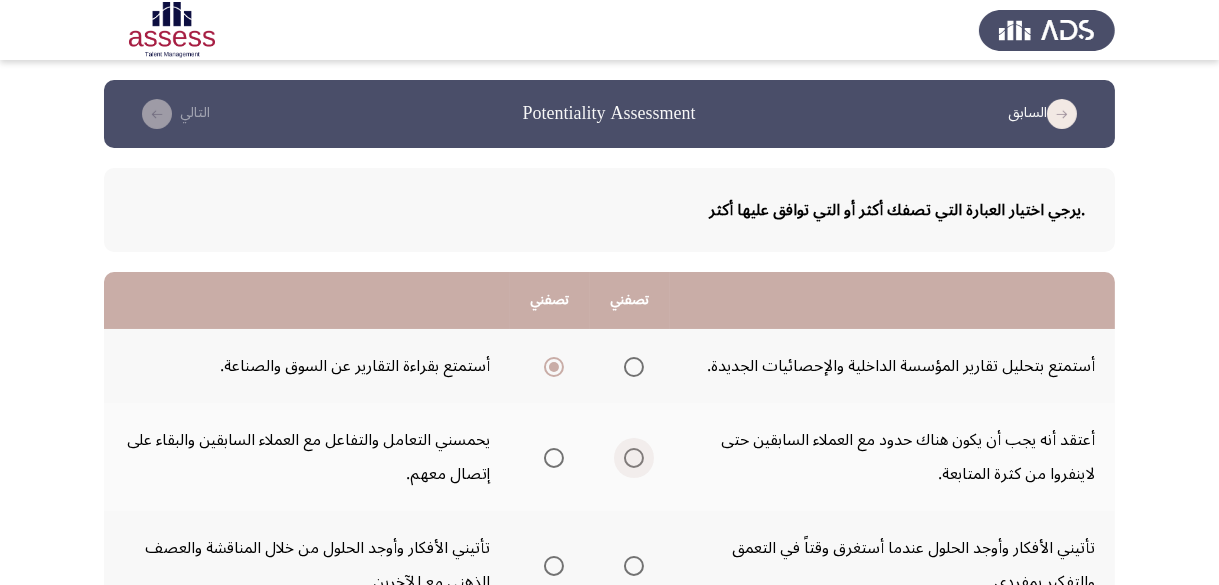click at bounding box center (634, 458) 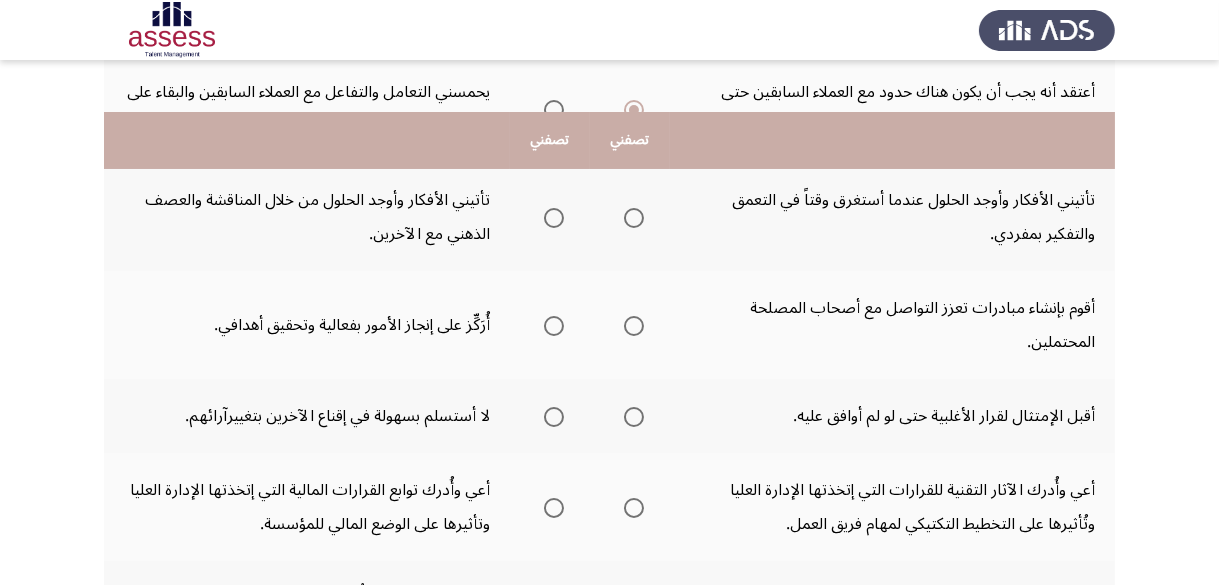 scroll, scrollTop: 300, scrollLeft: 0, axis: vertical 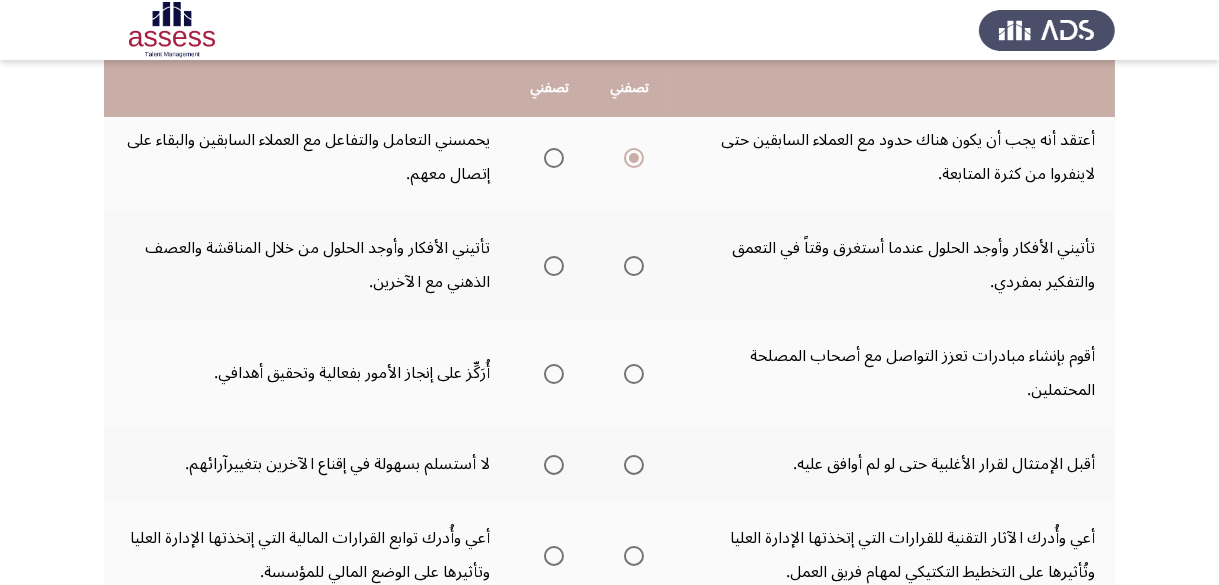 click at bounding box center (634, 266) 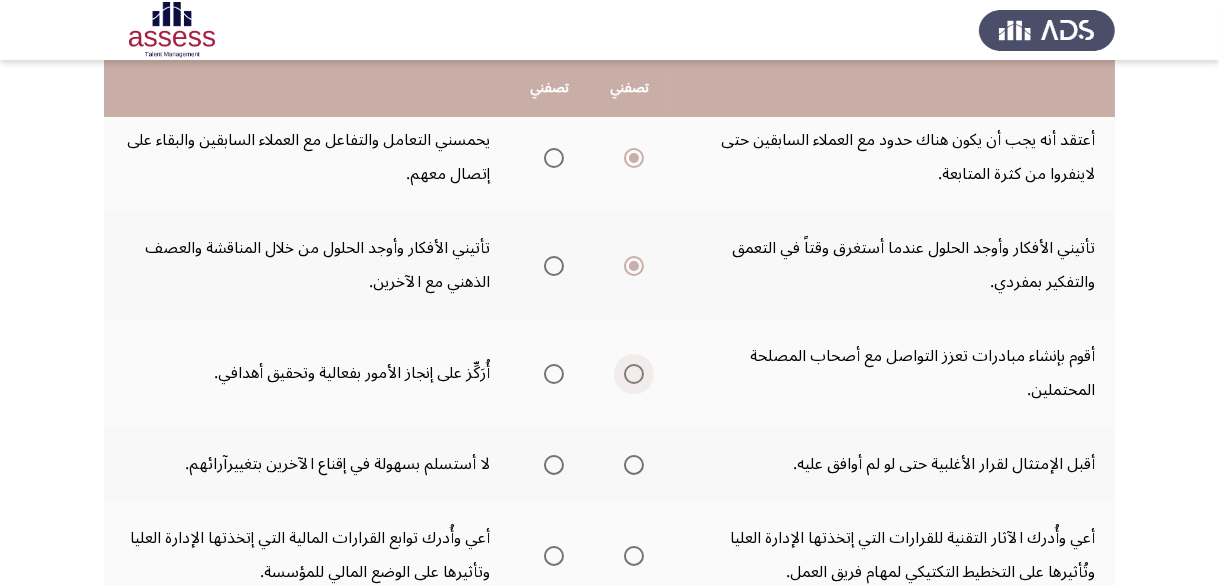 click at bounding box center [634, 374] 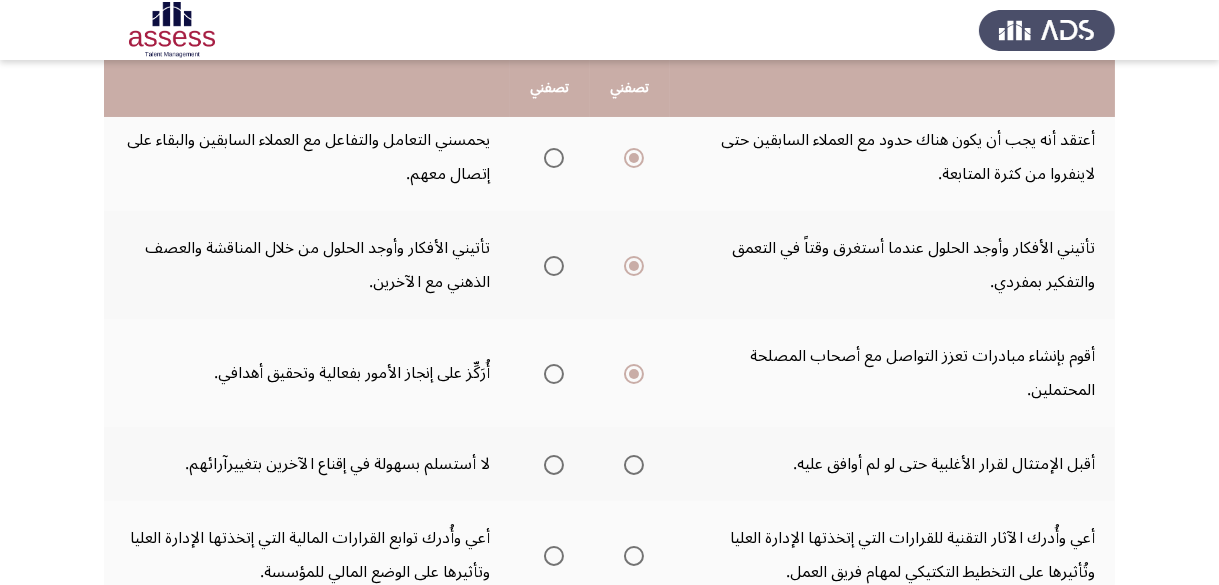 click at bounding box center (634, 465) 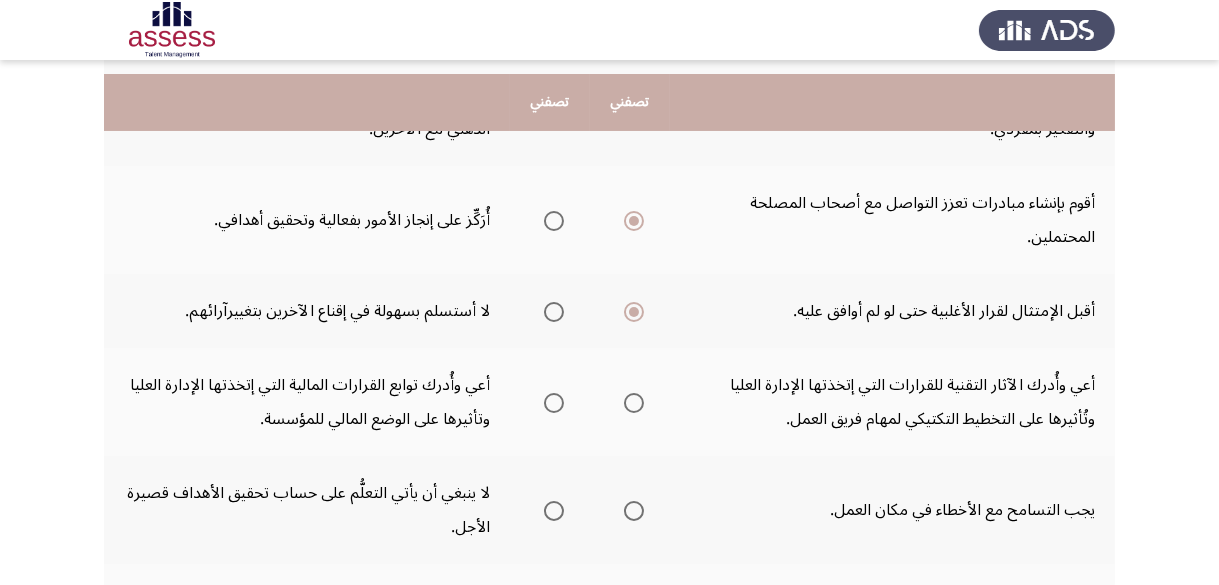 scroll, scrollTop: 500, scrollLeft: 0, axis: vertical 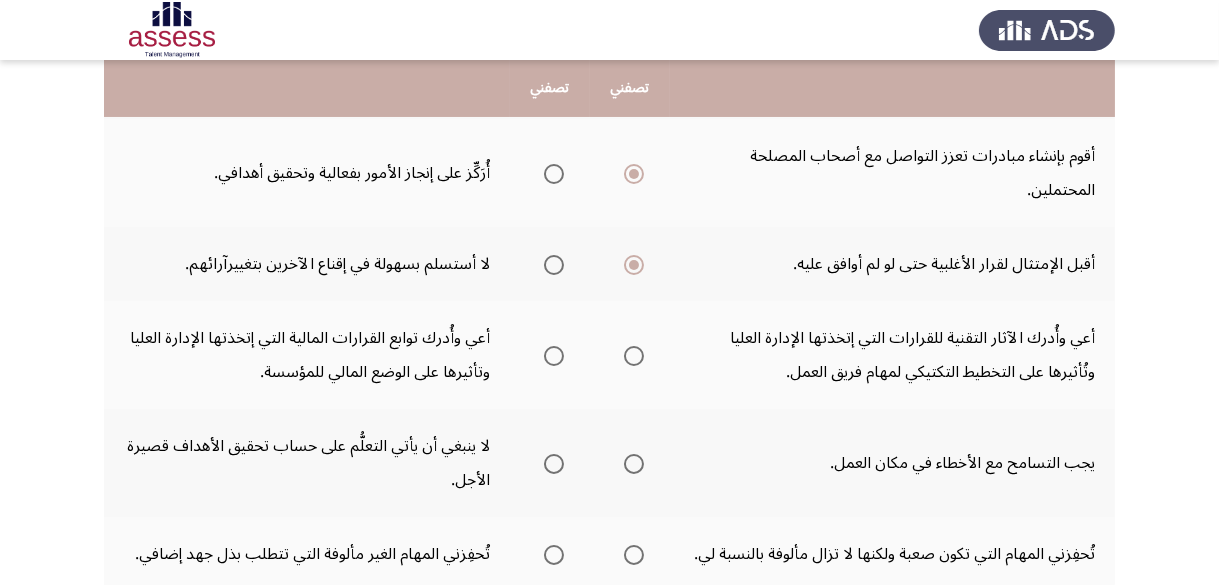 click at bounding box center (554, 356) 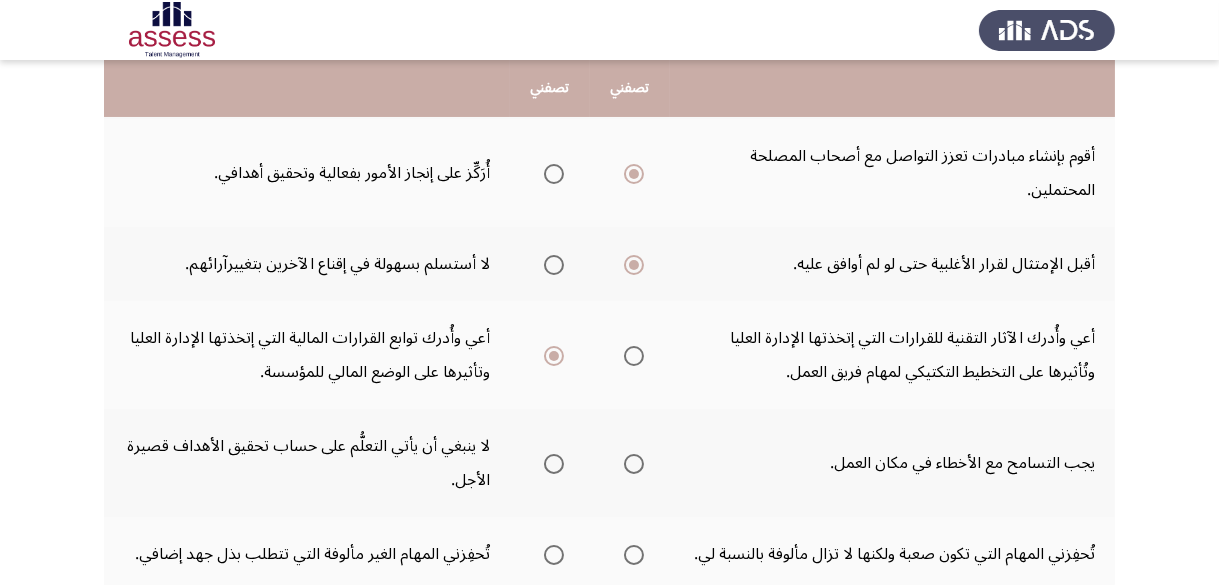 click at bounding box center [634, 464] 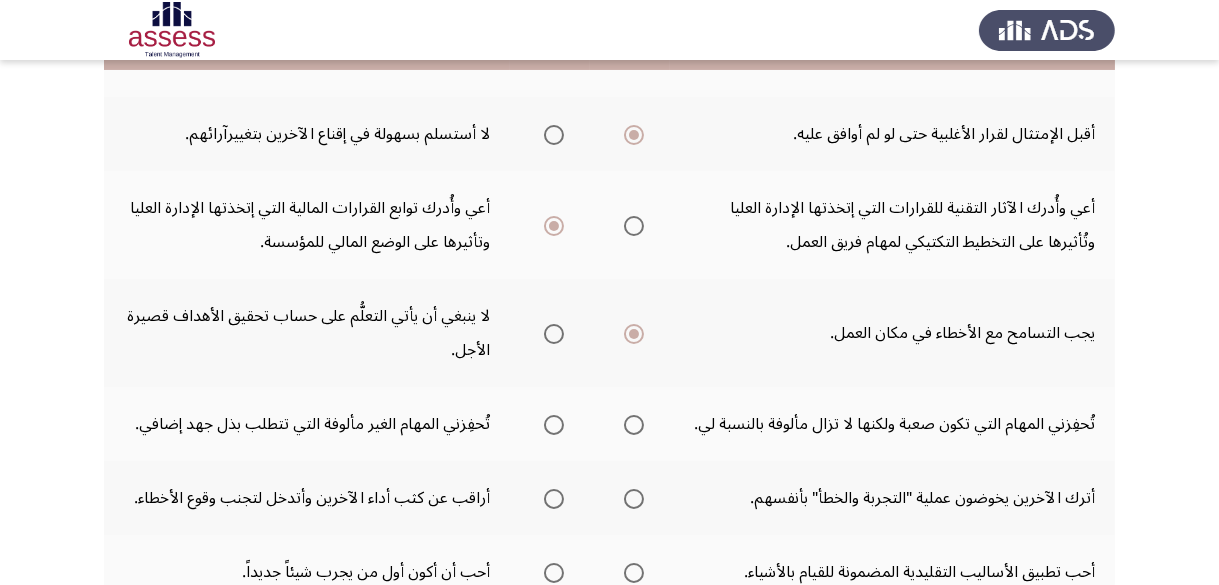 scroll, scrollTop: 700, scrollLeft: 0, axis: vertical 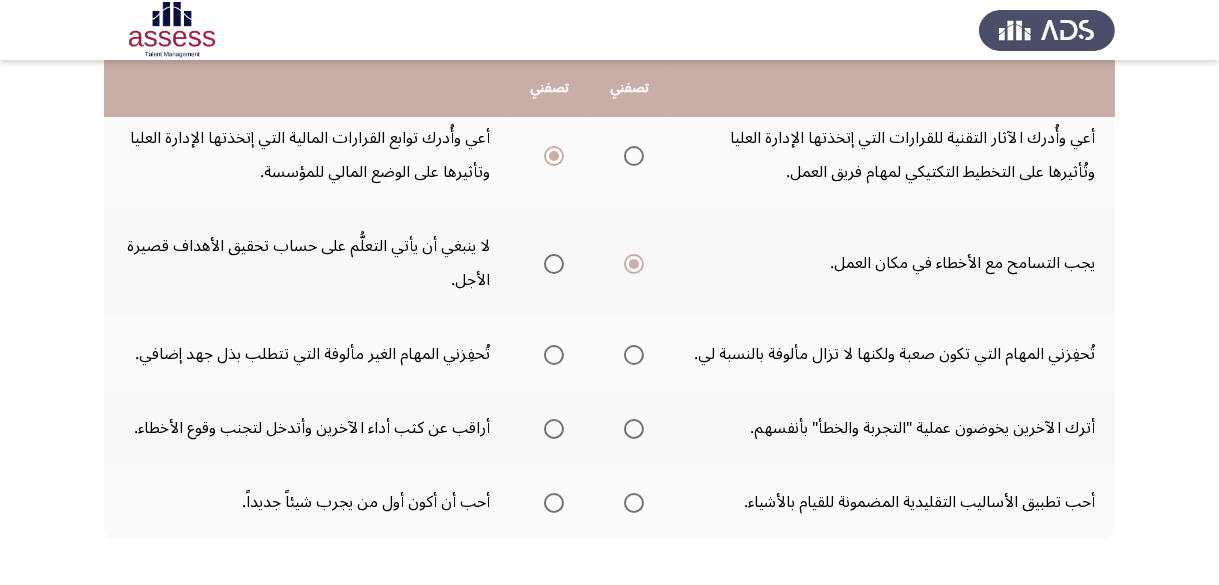 click at bounding box center [554, 355] 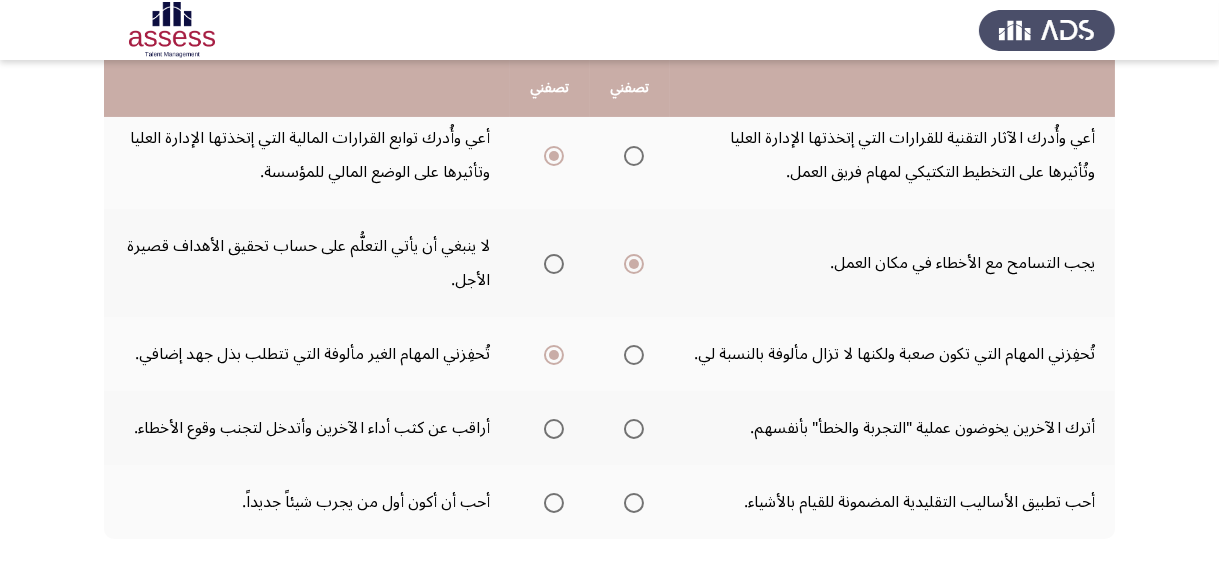 click at bounding box center [554, 429] 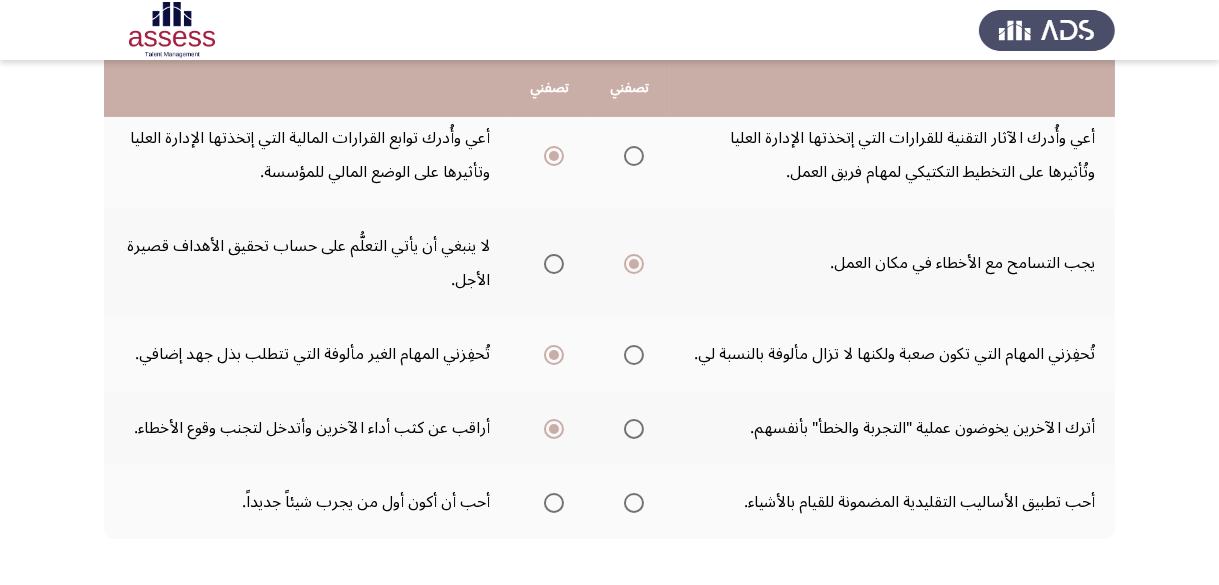 click at bounding box center [554, 503] 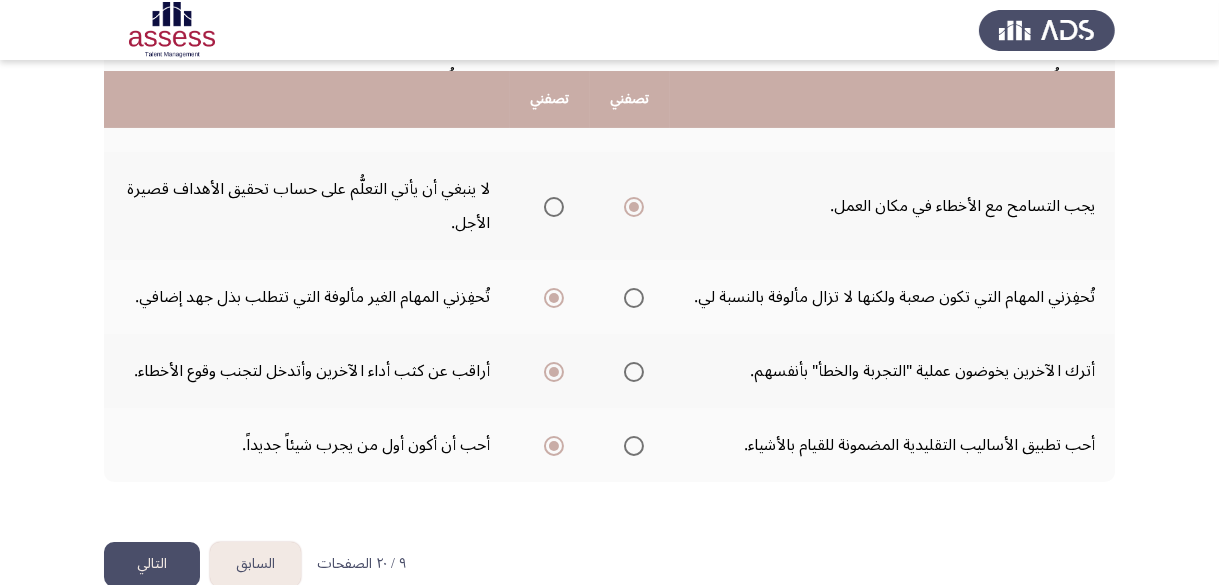 scroll, scrollTop: 788, scrollLeft: 0, axis: vertical 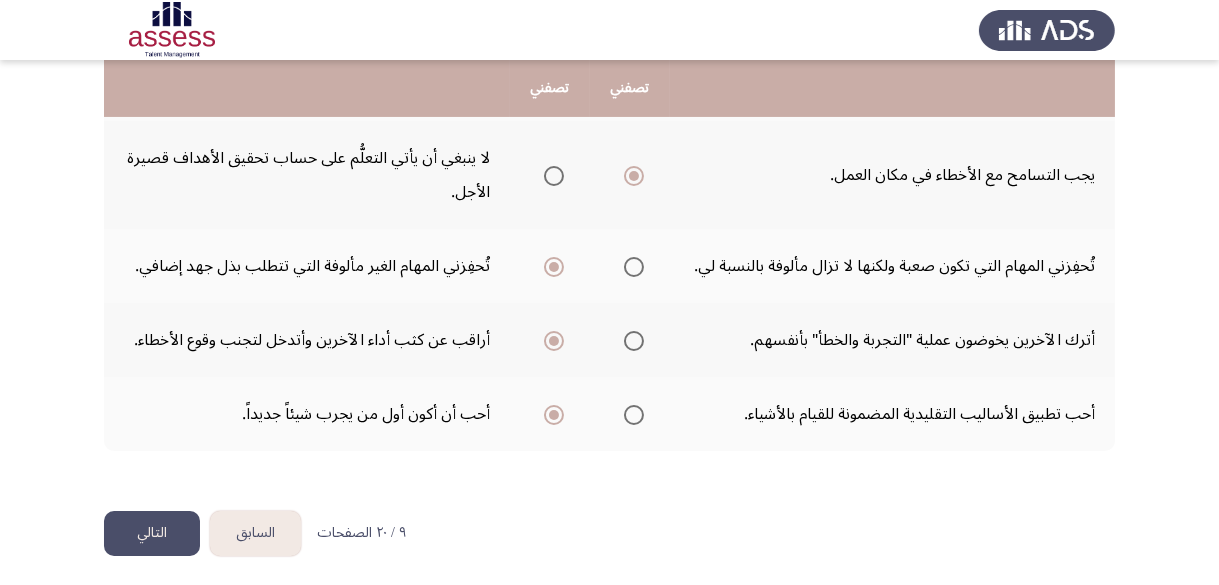 click on "التالي" 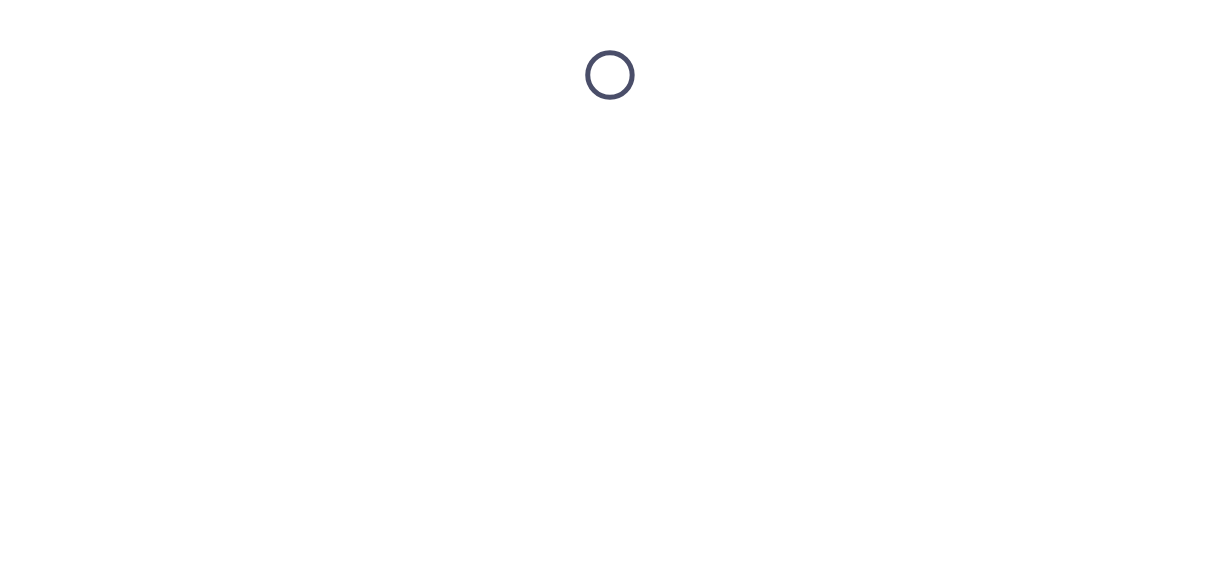scroll, scrollTop: 0, scrollLeft: 0, axis: both 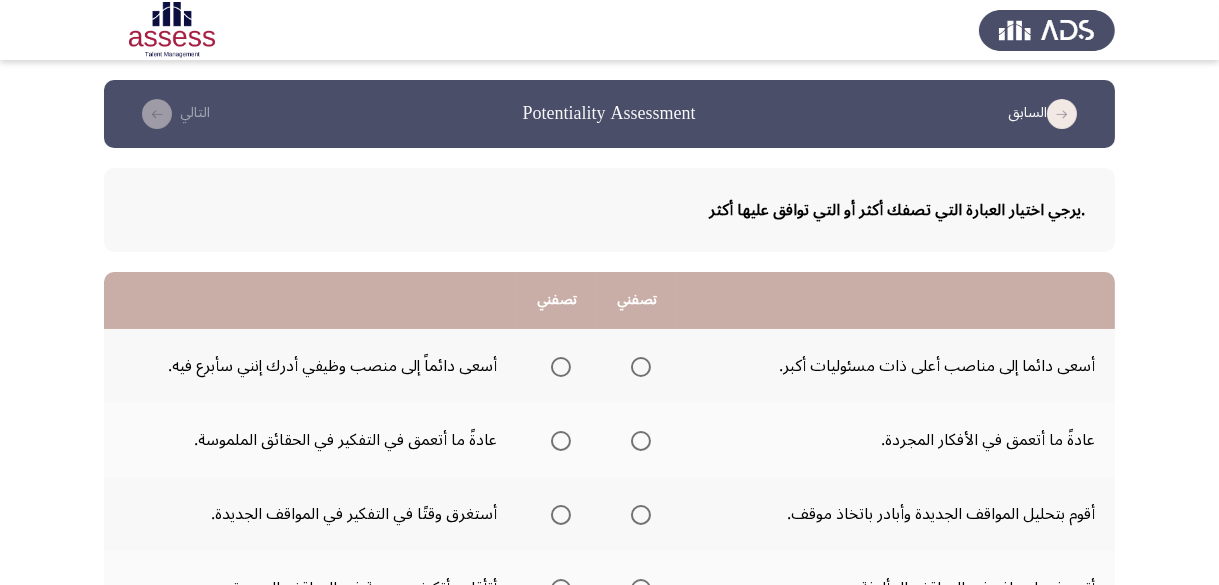 click at bounding box center (641, 367) 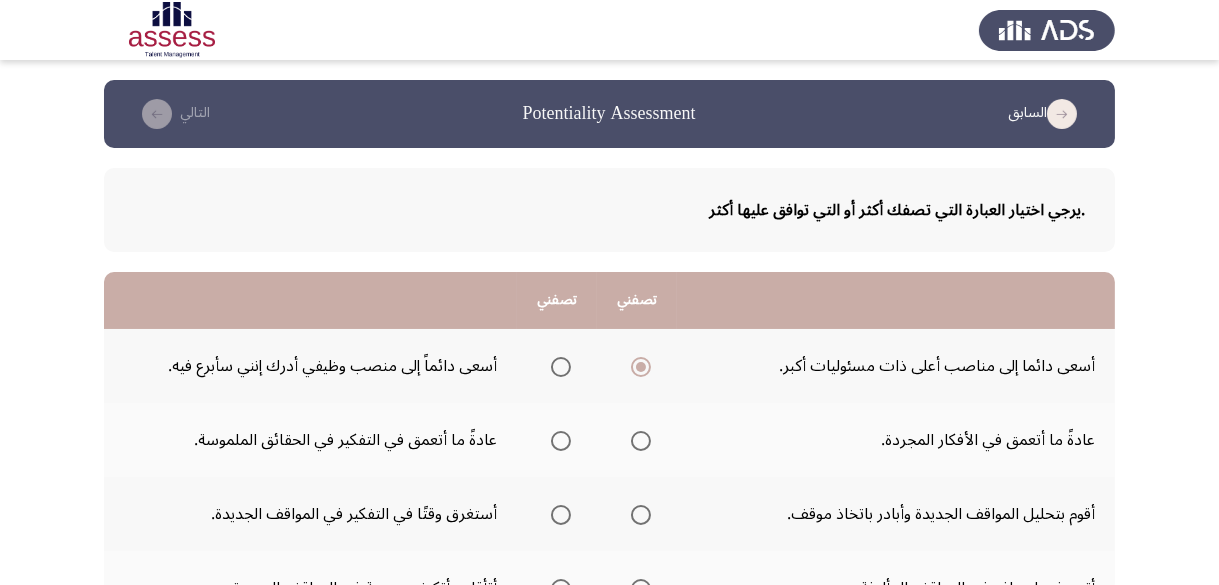 click at bounding box center [561, 441] 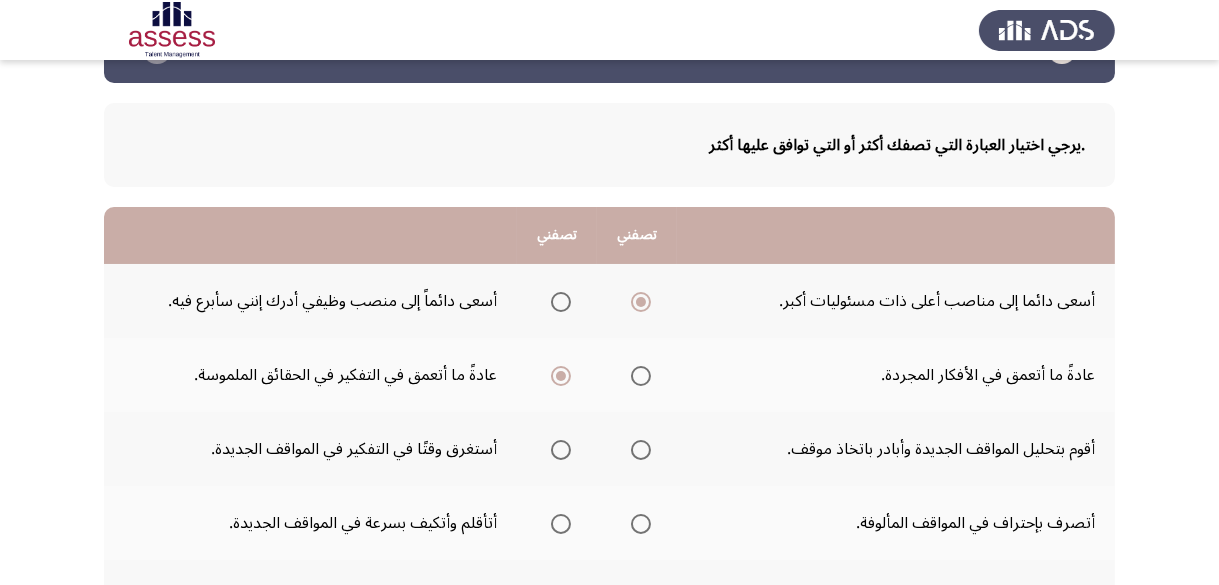 scroll, scrollTop: 100, scrollLeft: 0, axis: vertical 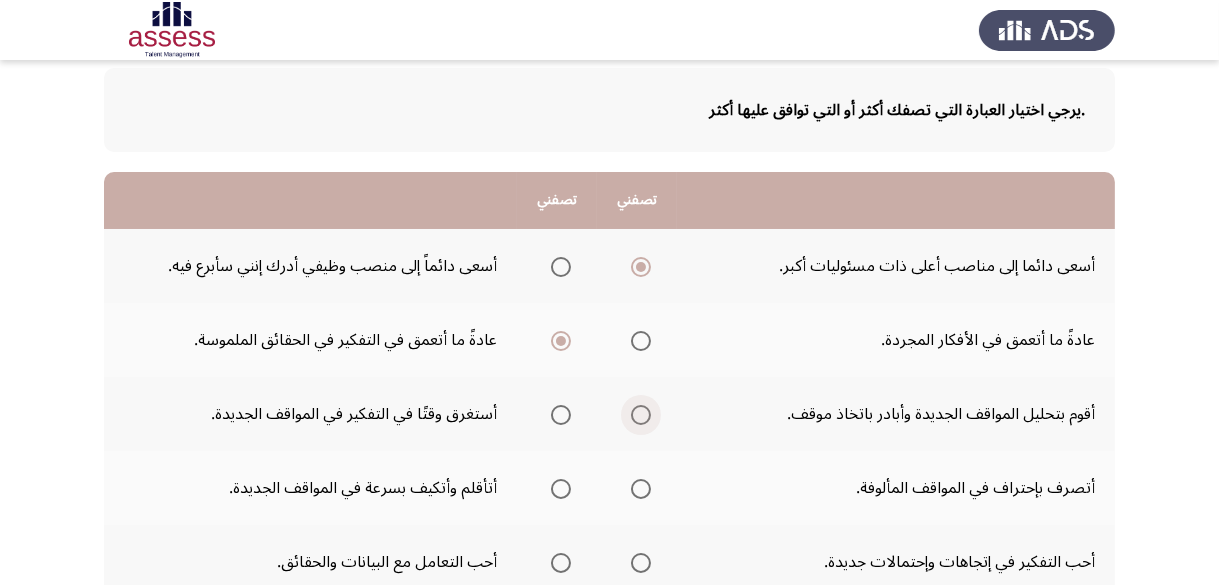 click at bounding box center (641, 415) 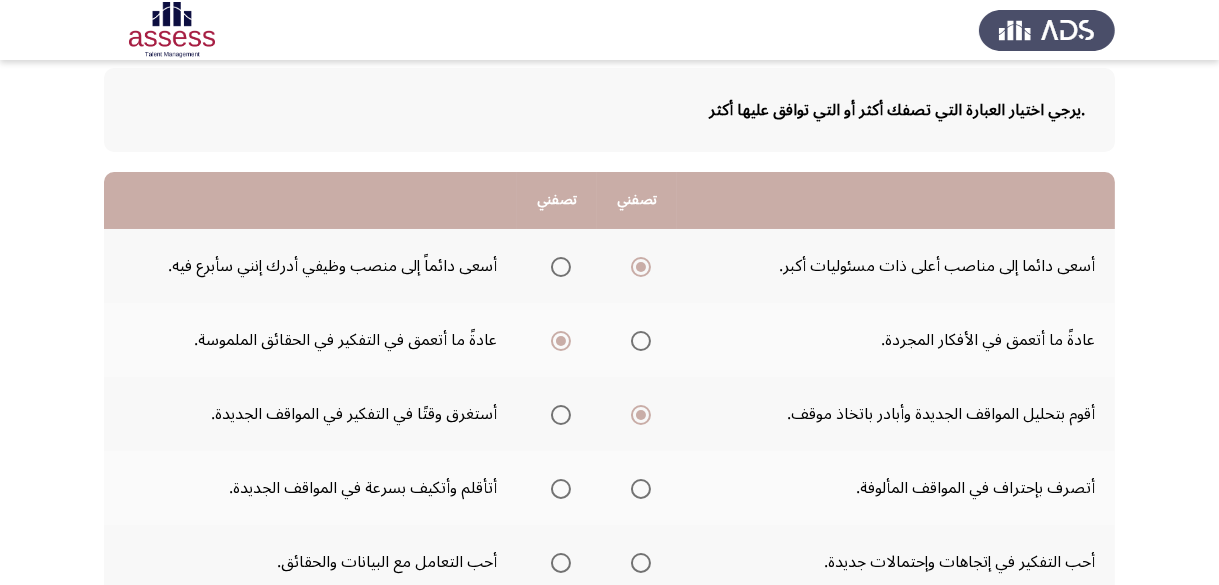click at bounding box center [561, 489] 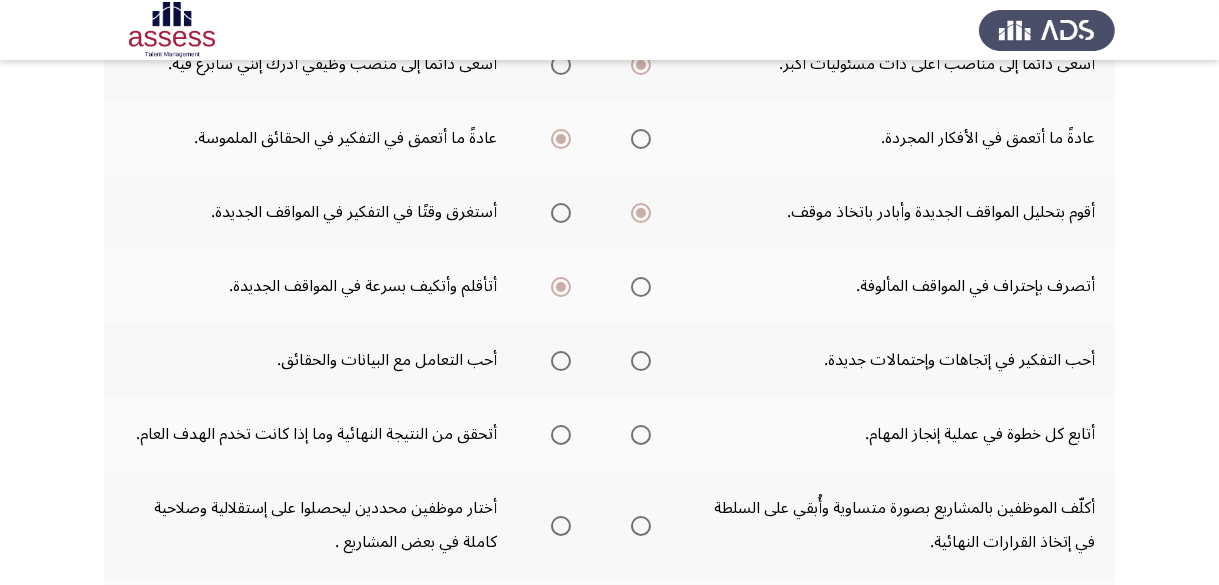 scroll, scrollTop: 400, scrollLeft: 0, axis: vertical 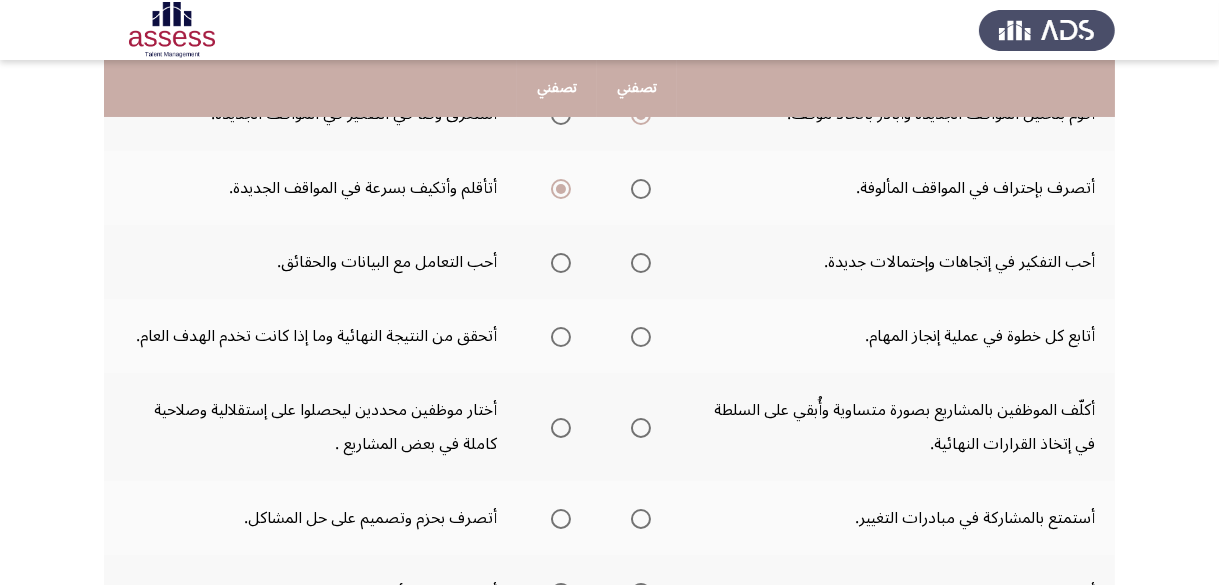 click at bounding box center [641, 263] 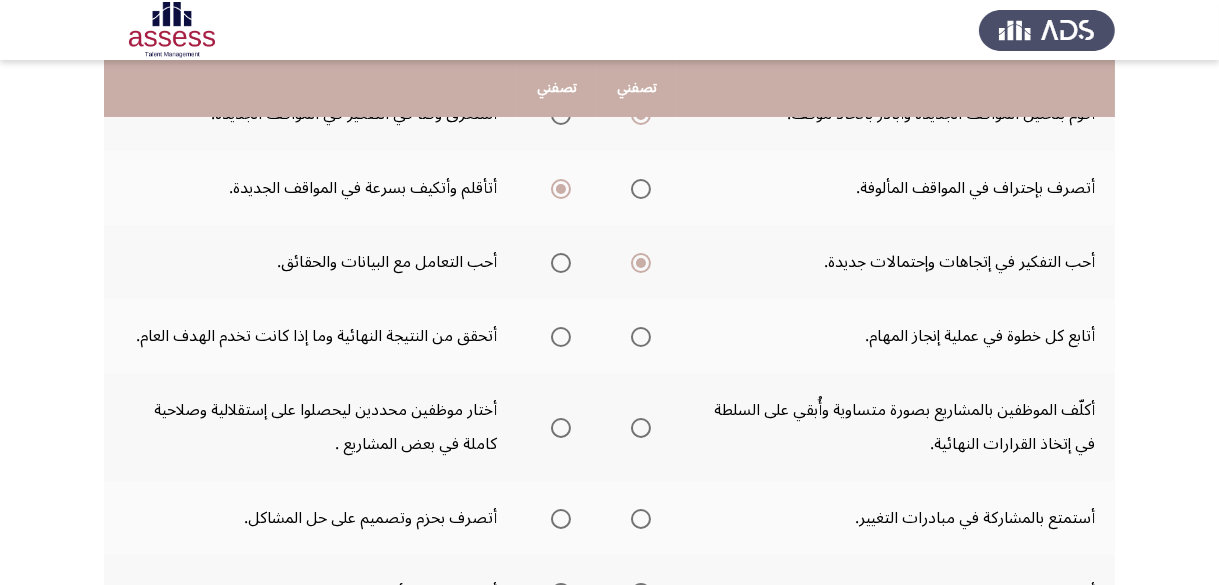 click at bounding box center [641, 337] 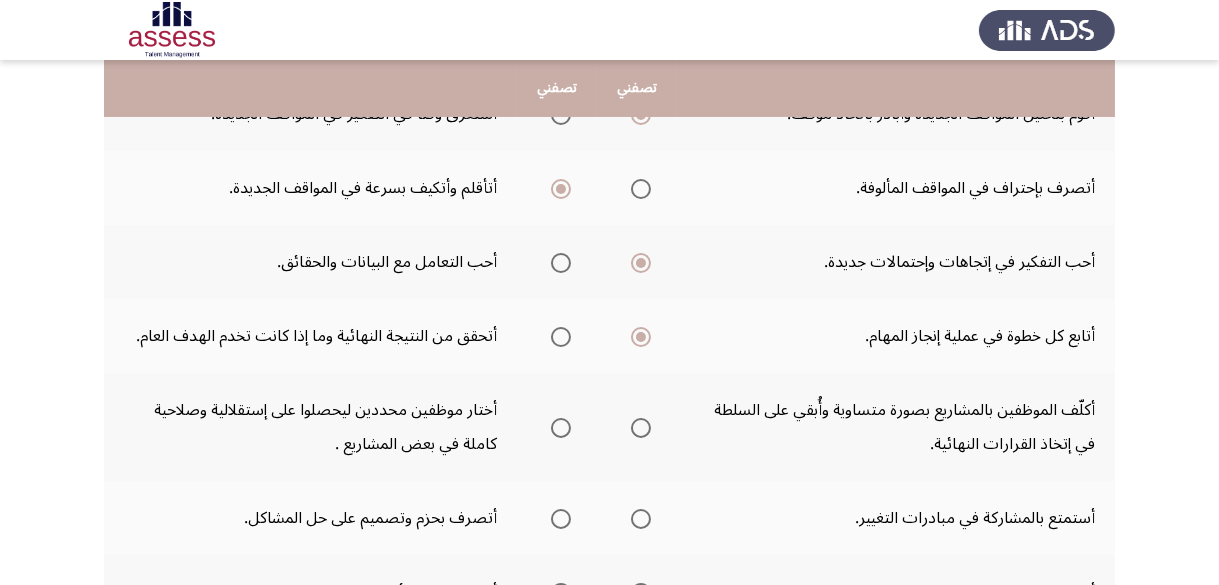 click at bounding box center (561, 428) 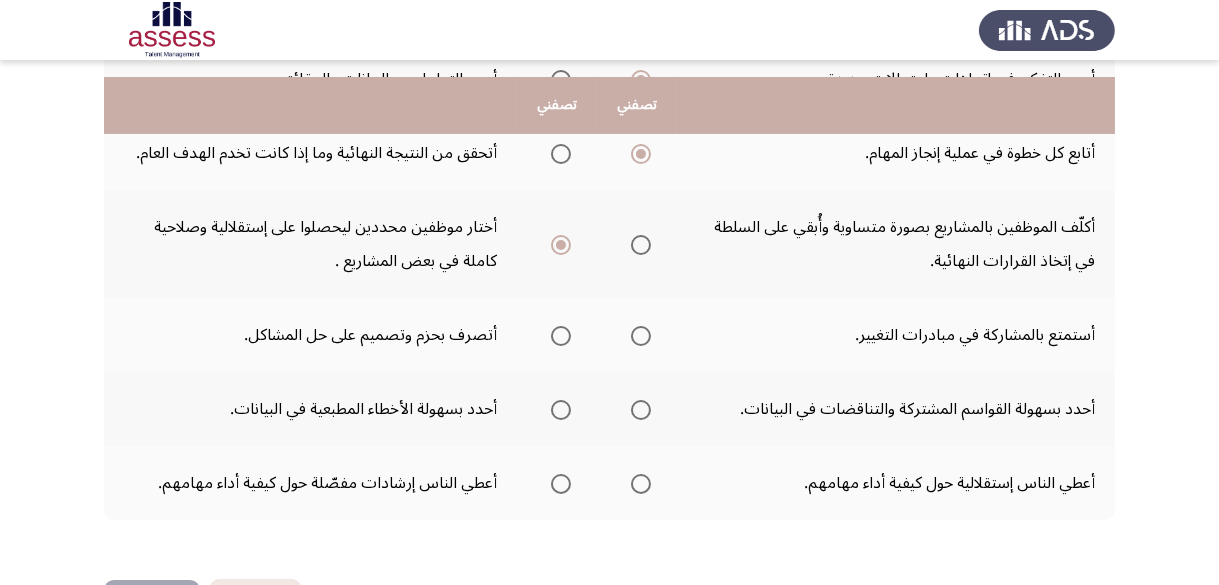 scroll, scrollTop: 600, scrollLeft: 0, axis: vertical 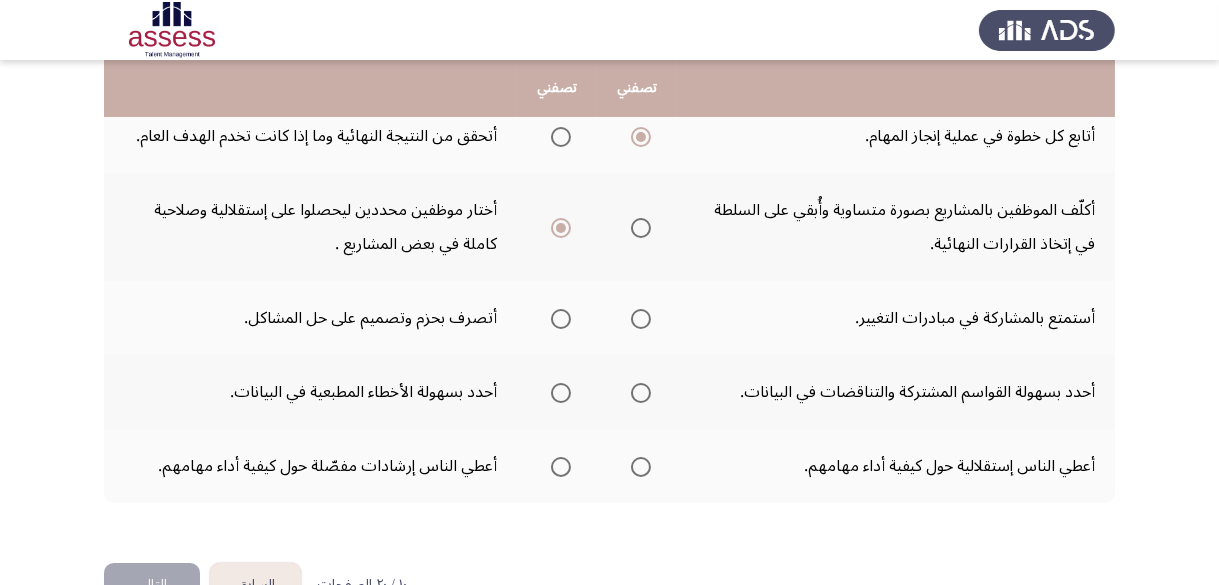 click at bounding box center [561, 319] 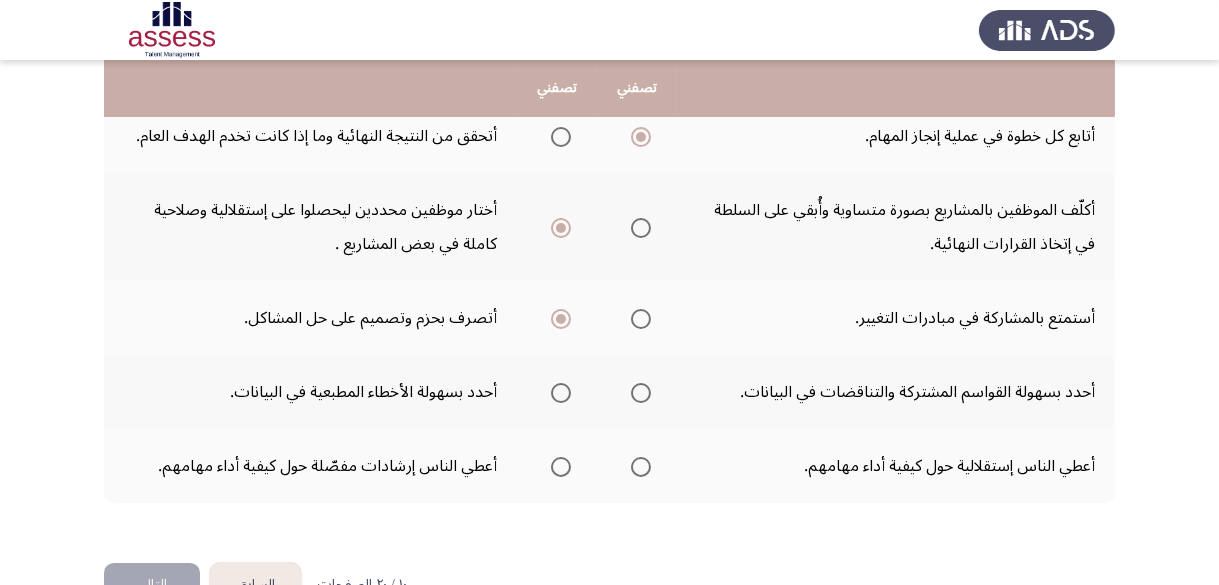 click at bounding box center (641, 393) 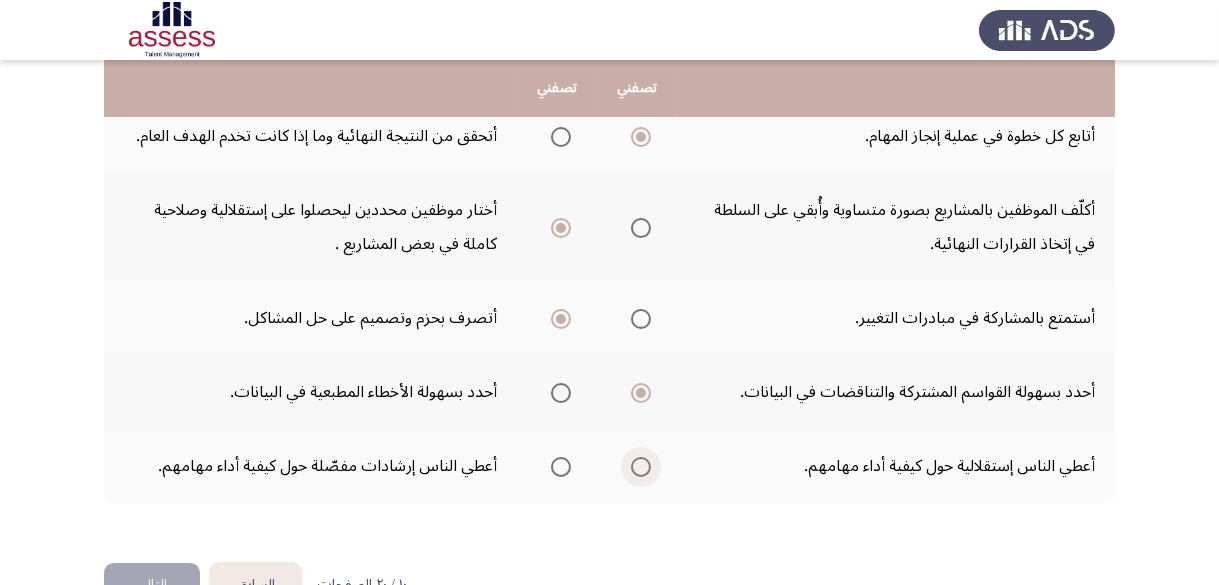 click at bounding box center [641, 467] 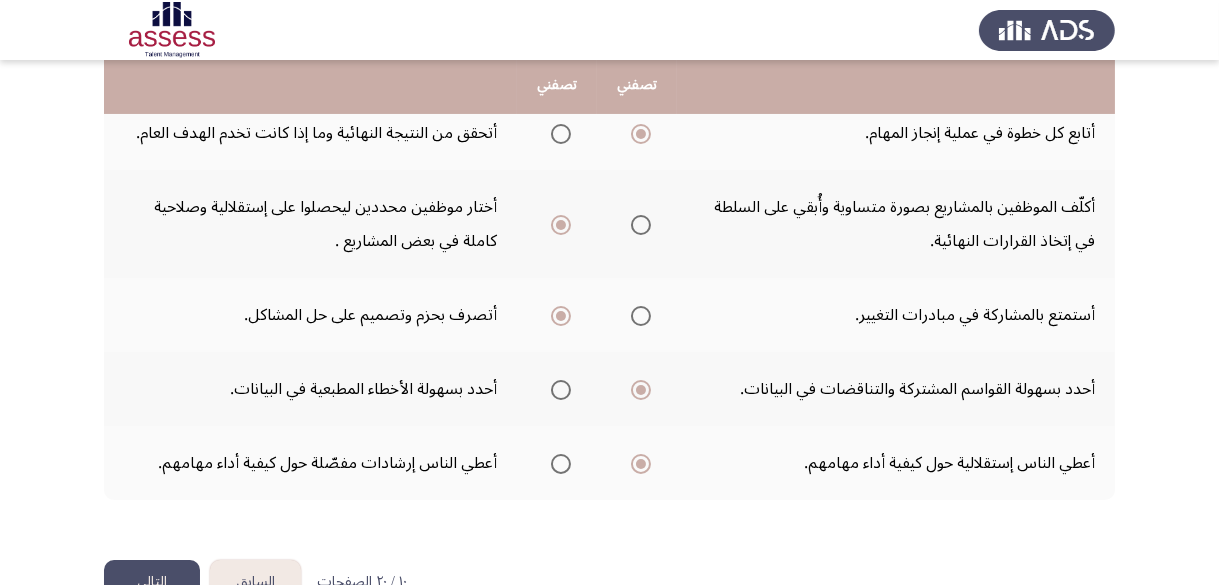 scroll, scrollTop: 653, scrollLeft: 0, axis: vertical 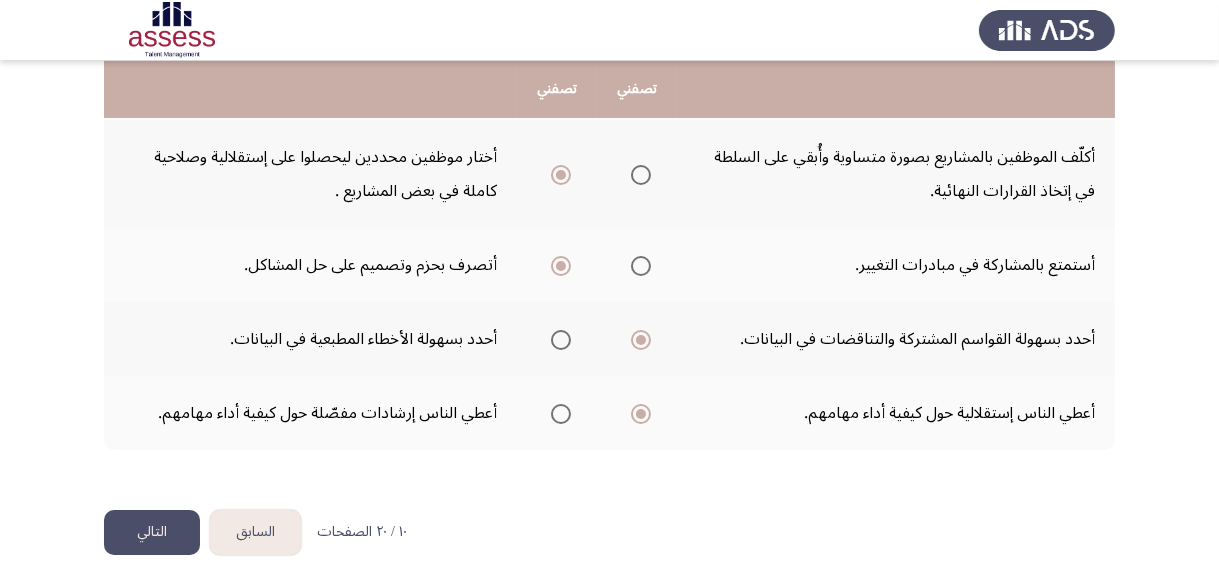 click on "التالي" 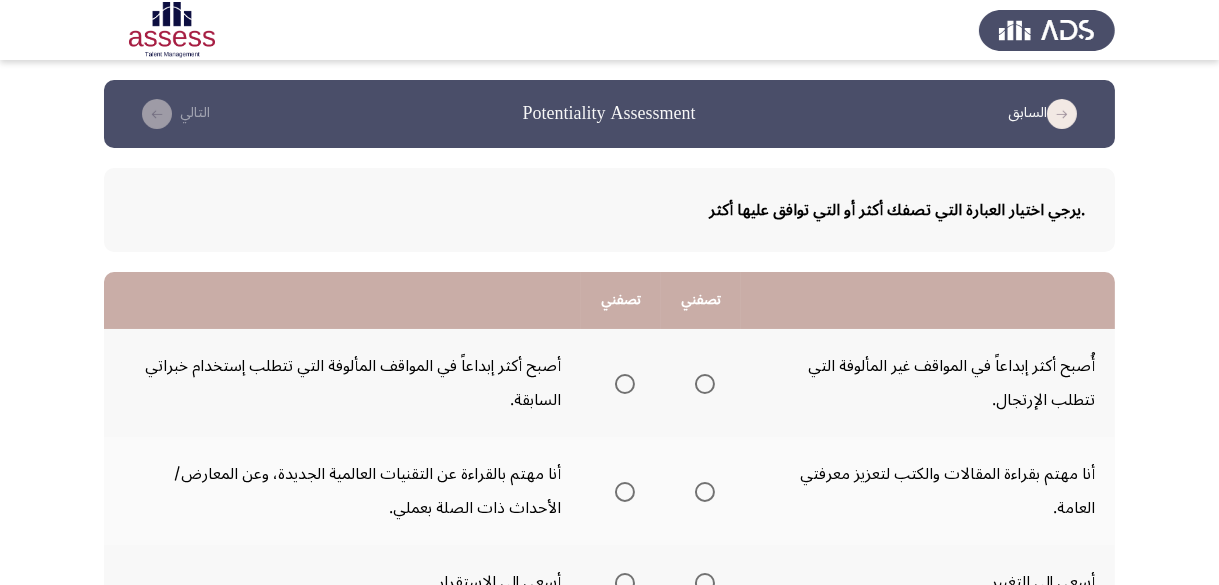click at bounding box center [705, 384] 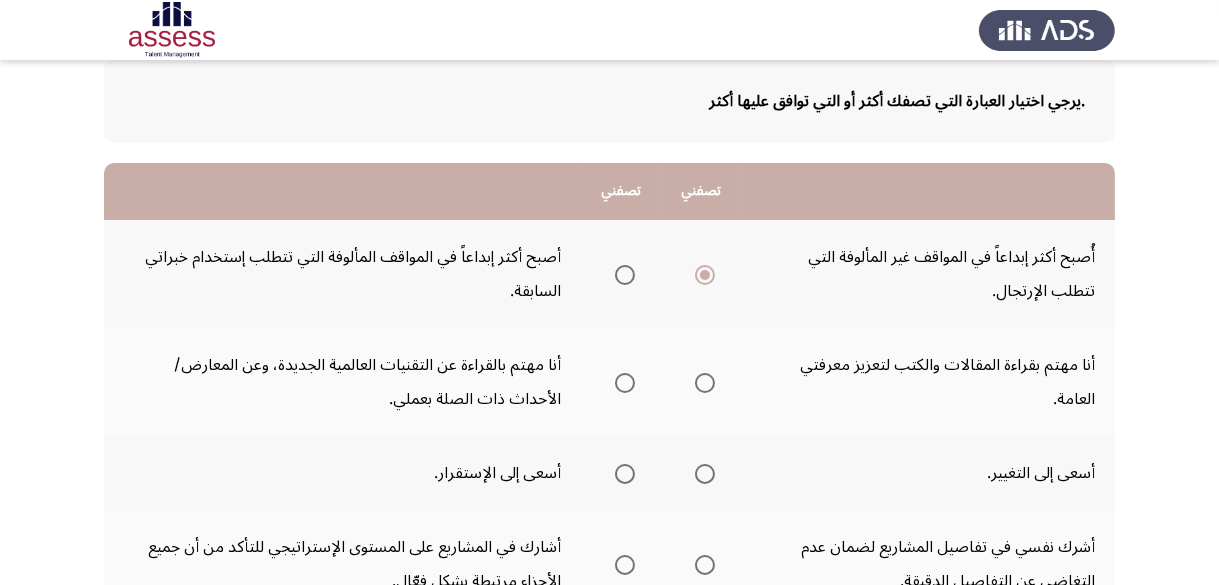 scroll, scrollTop: 200, scrollLeft: 0, axis: vertical 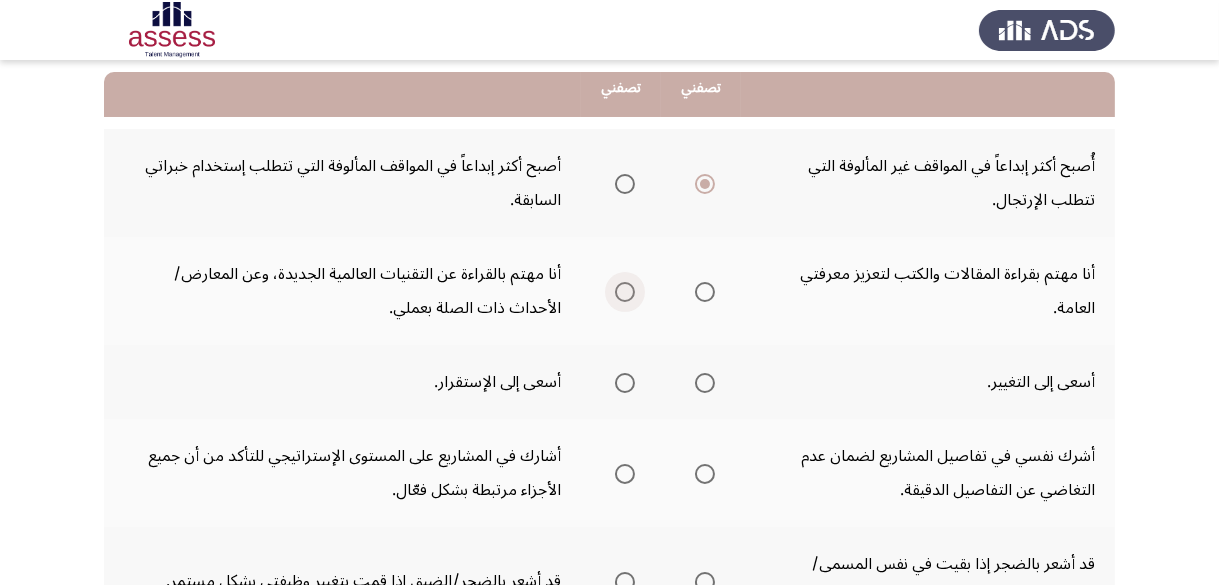 click at bounding box center [625, 292] 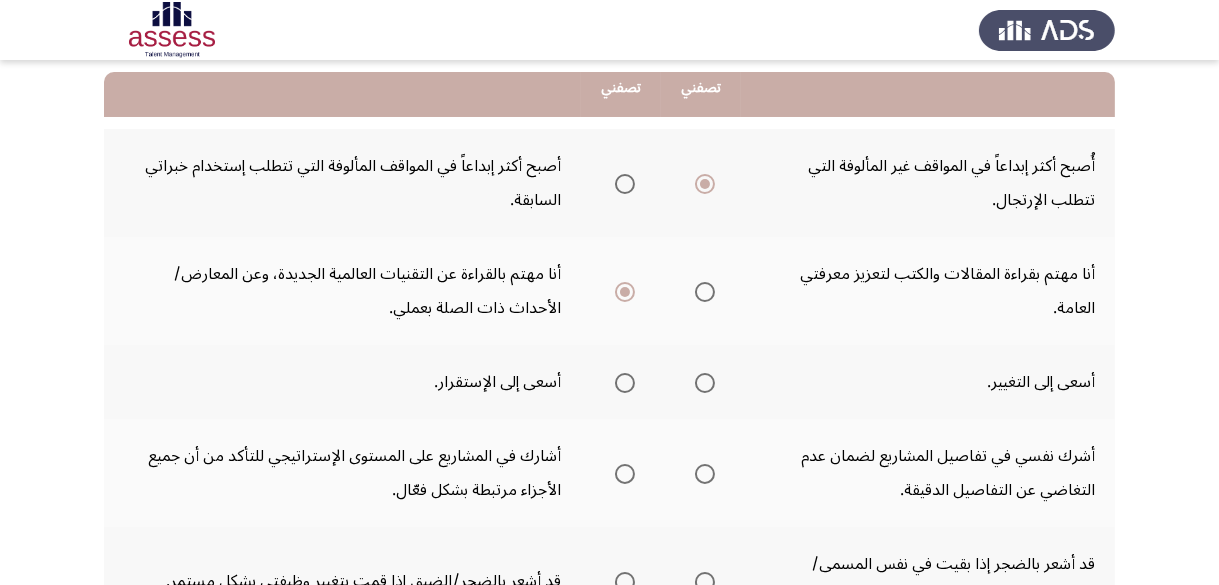 click at bounding box center [705, 383] 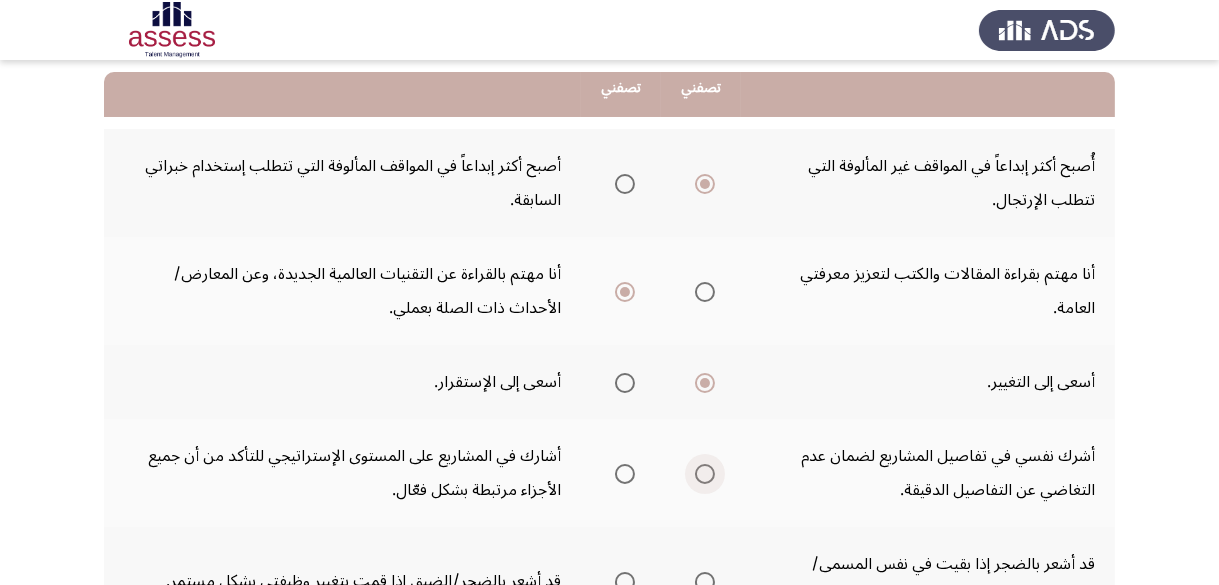 click at bounding box center [705, 474] 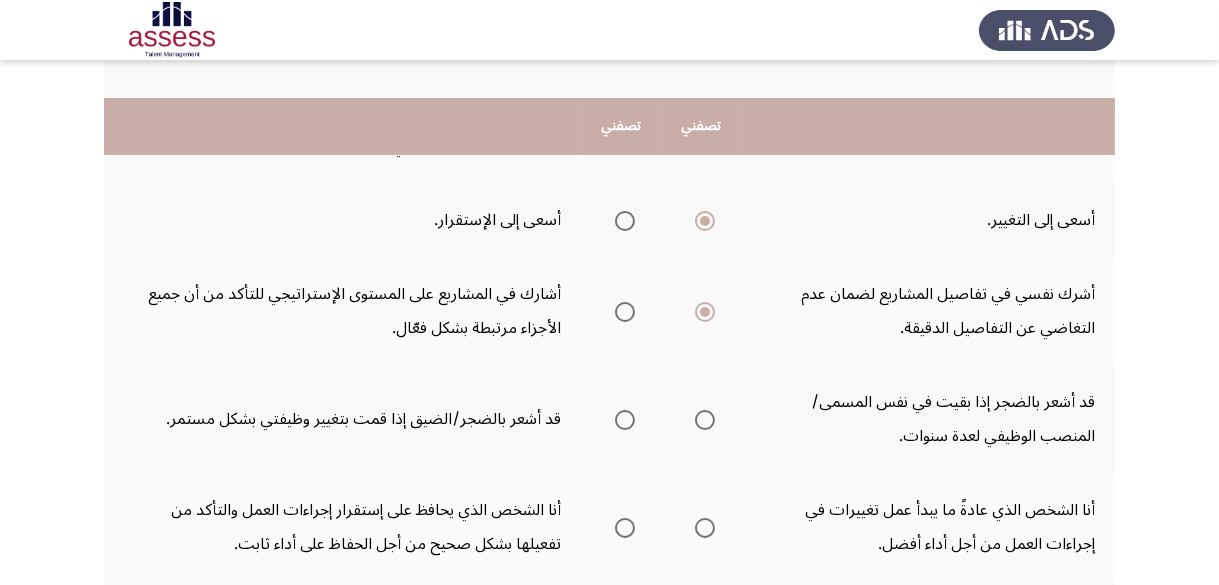 scroll, scrollTop: 400, scrollLeft: 0, axis: vertical 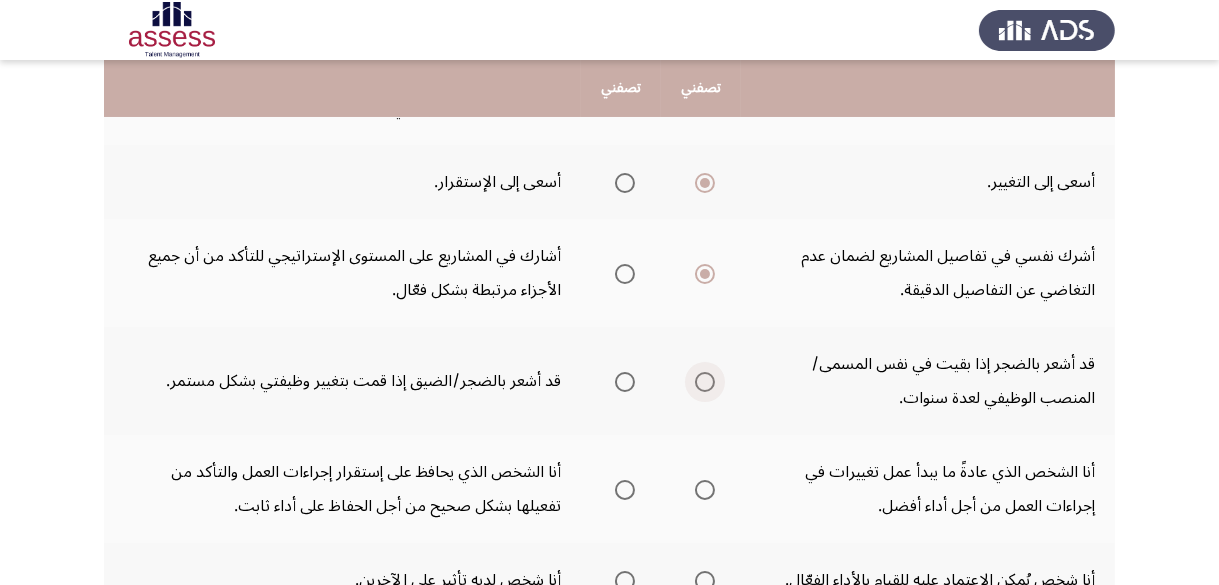 click at bounding box center [705, 382] 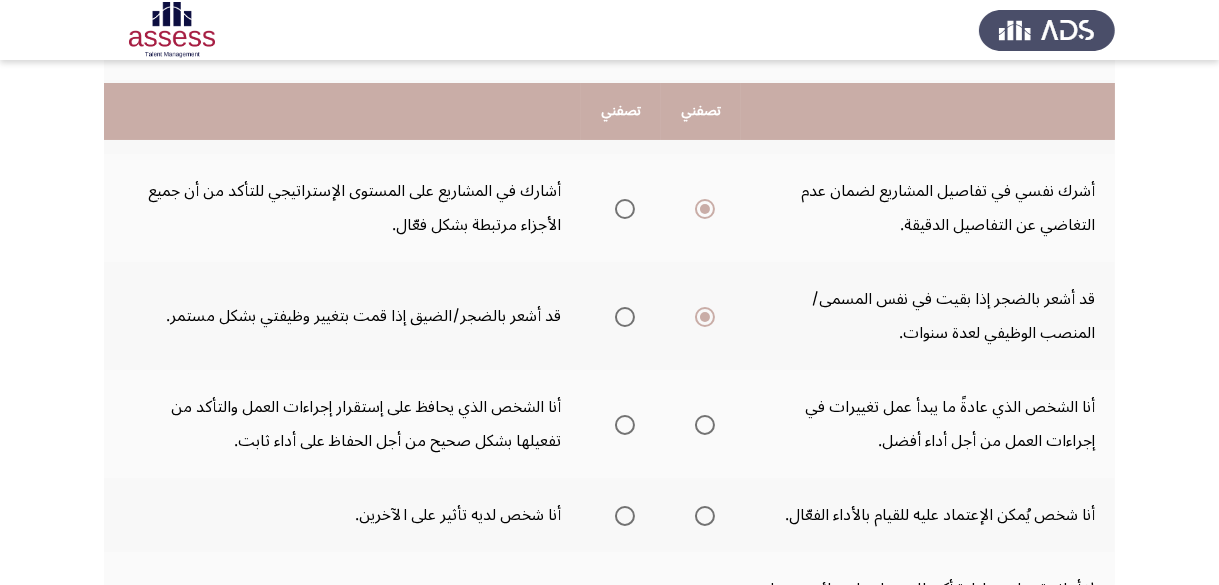 scroll, scrollTop: 500, scrollLeft: 0, axis: vertical 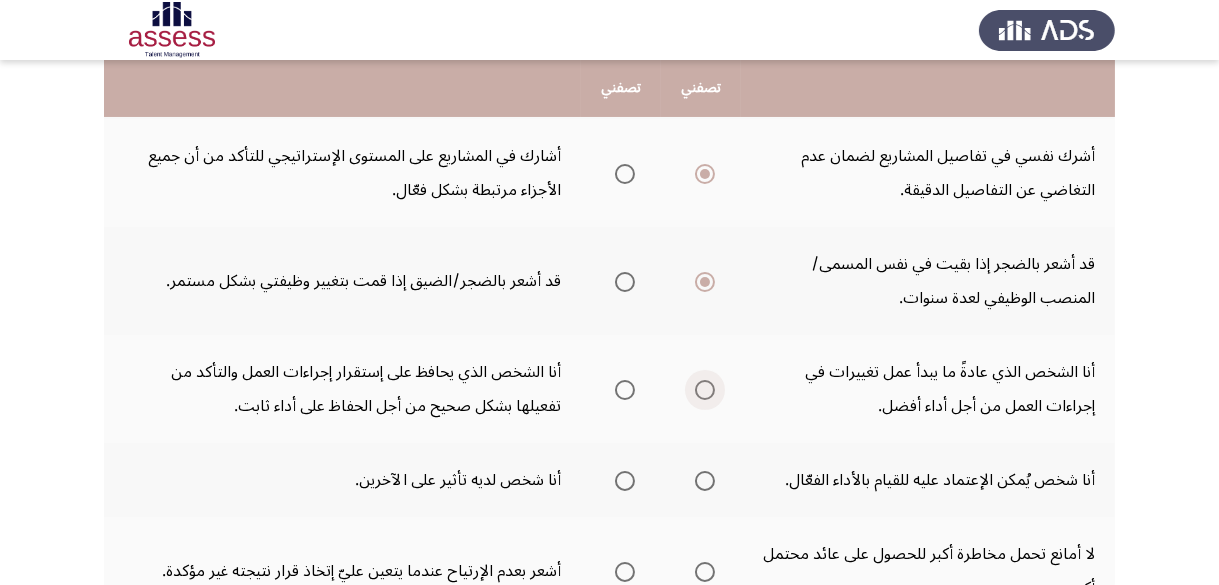 click at bounding box center (705, 390) 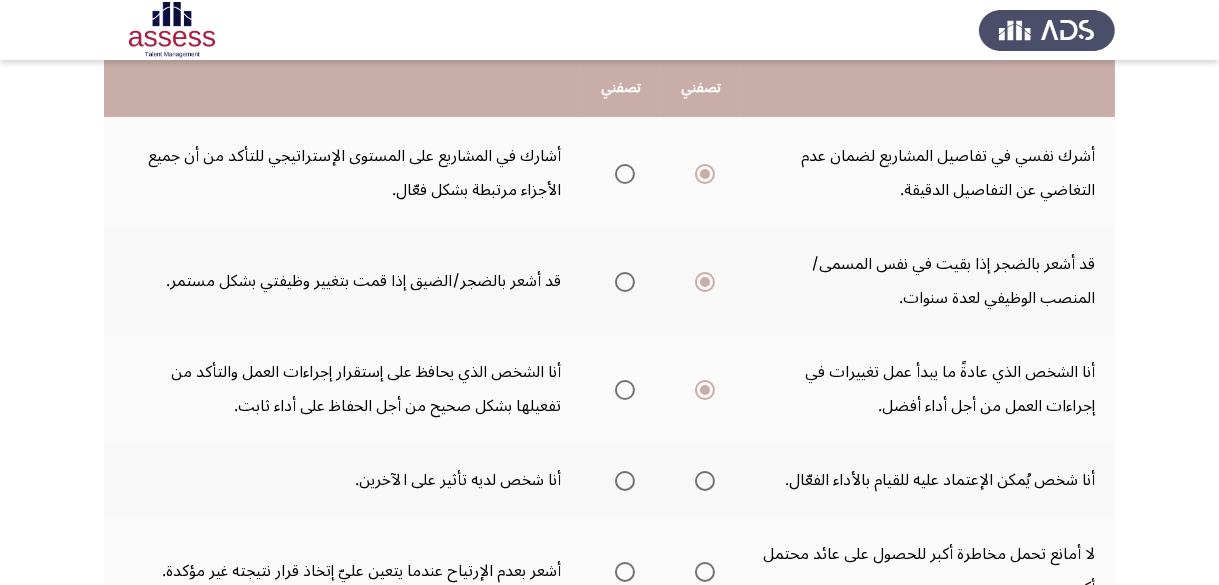 click at bounding box center (625, 481) 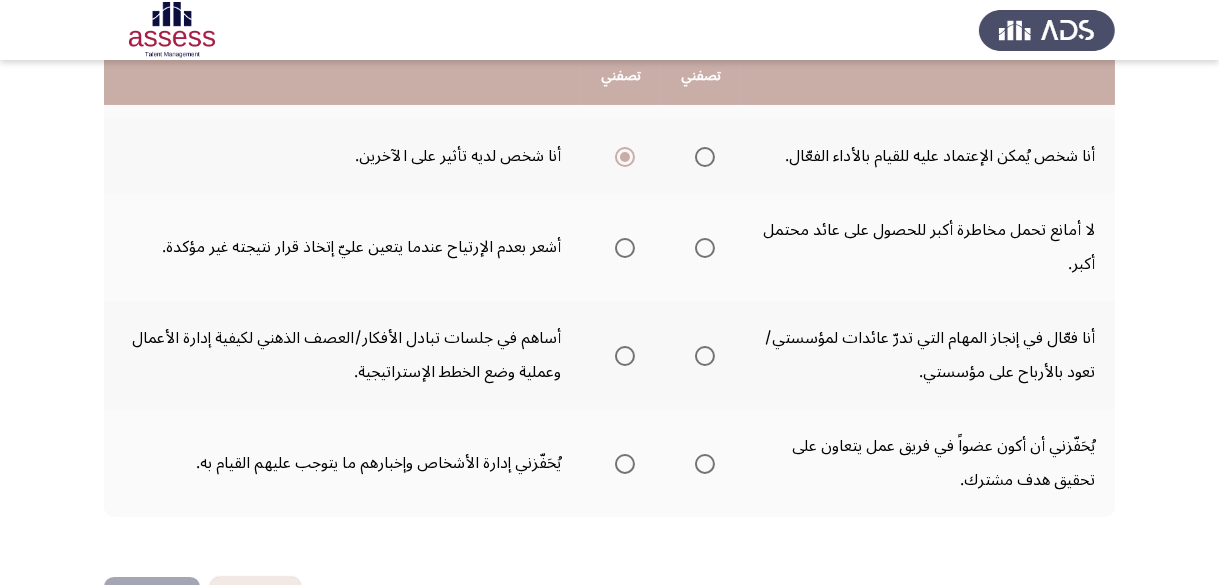 scroll, scrollTop: 789, scrollLeft: 0, axis: vertical 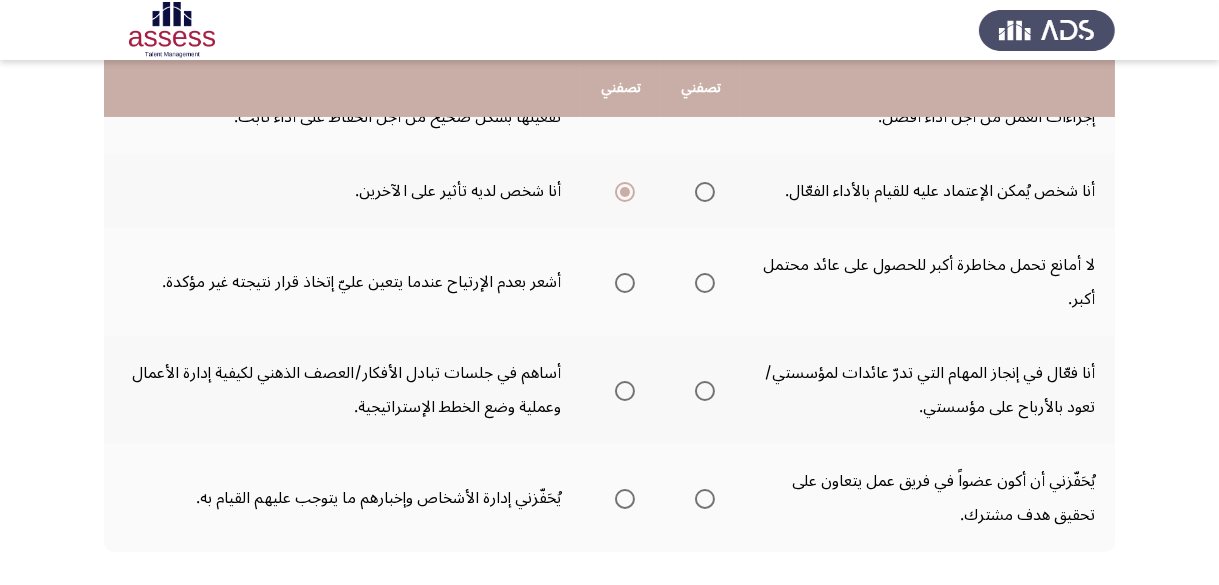 click at bounding box center (705, 283) 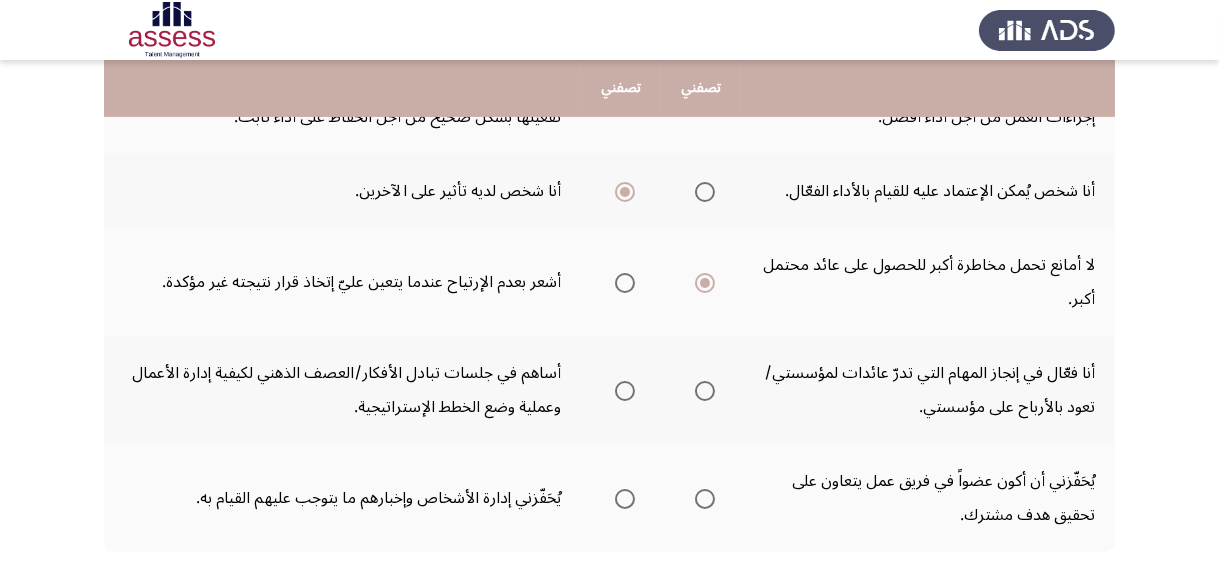 click at bounding box center (705, 391) 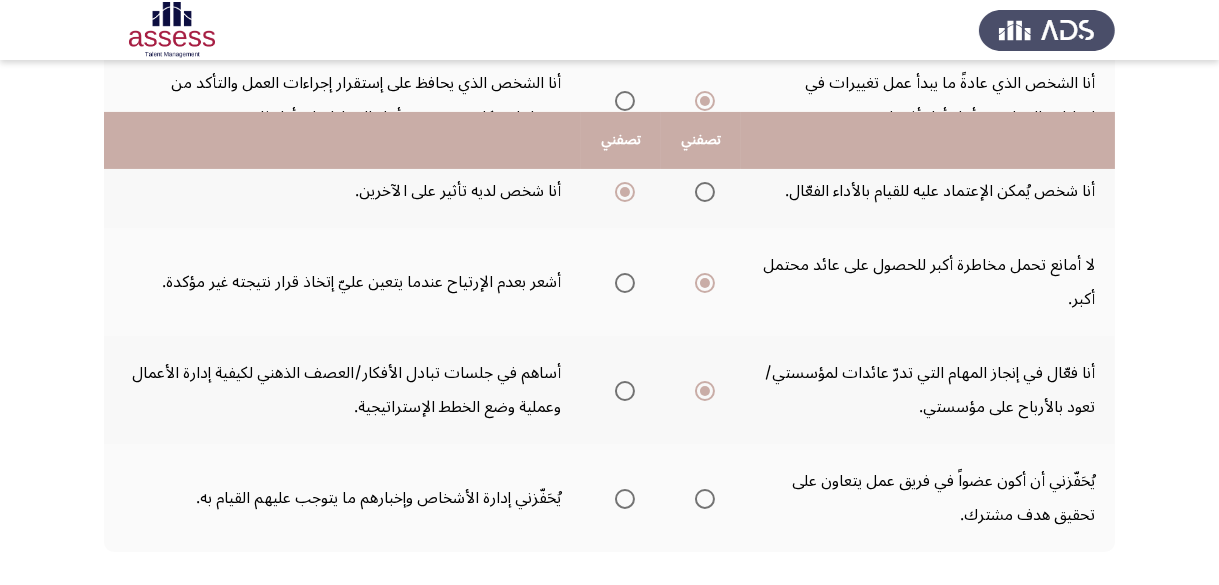 scroll, scrollTop: 889, scrollLeft: 0, axis: vertical 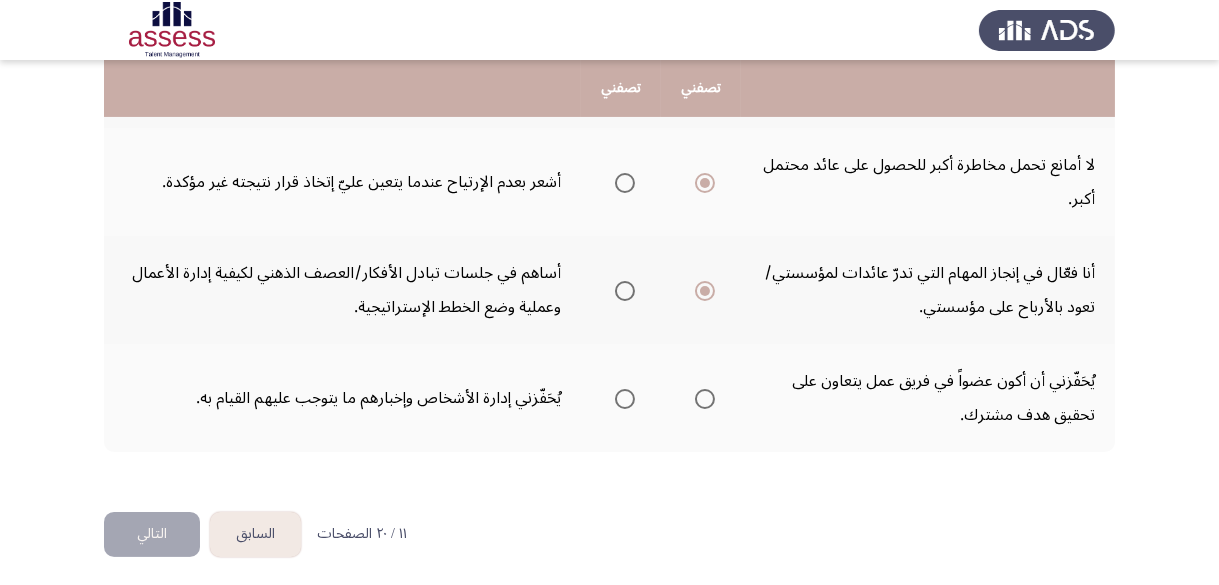 click at bounding box center (625, 399) 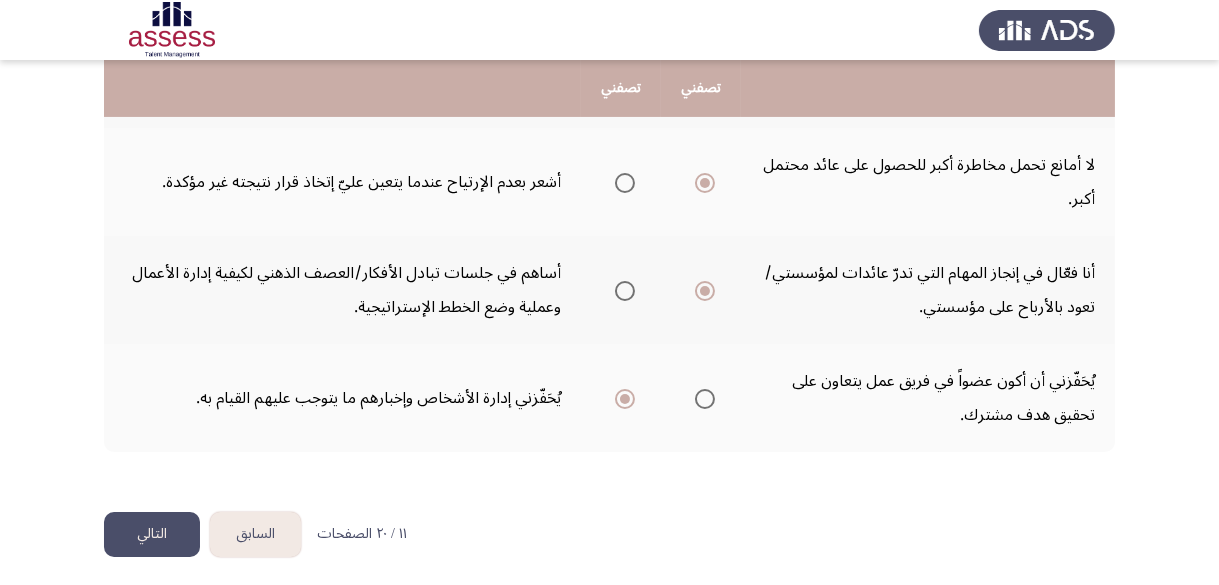 click on "التالي" 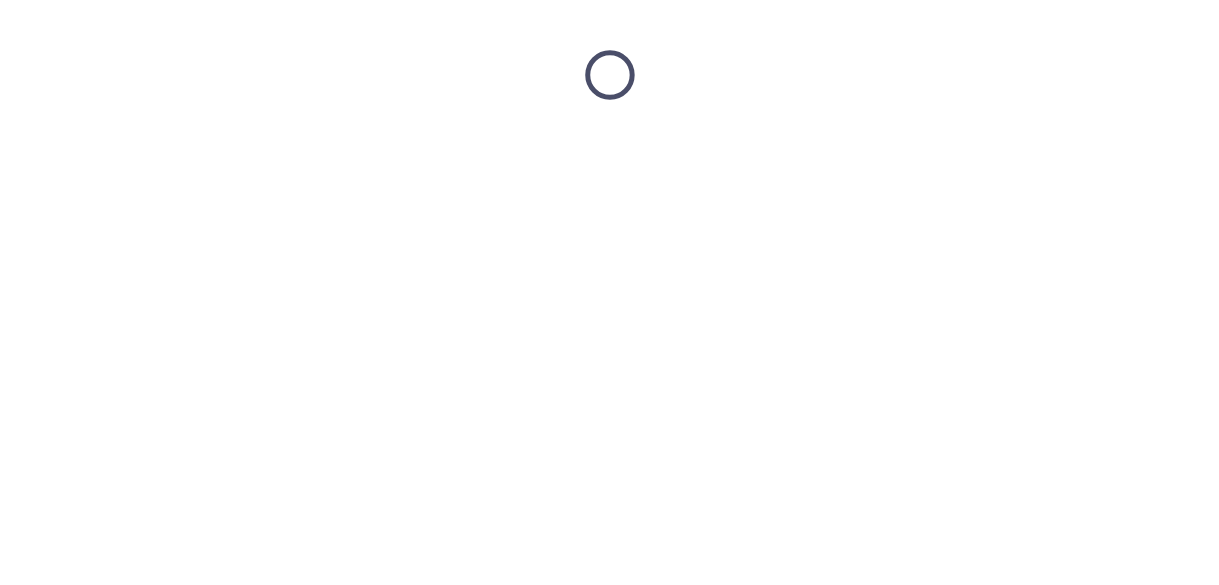 scroll, scrollTop: 0, scrollLeft: 0, axis: both 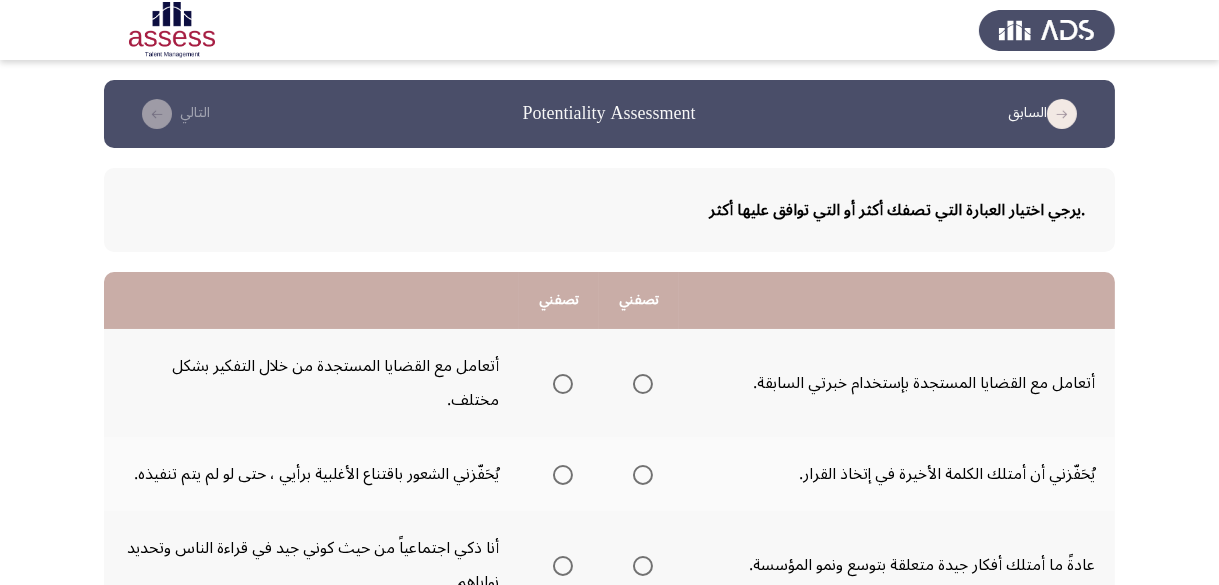 click at bounding box center [643, 384] 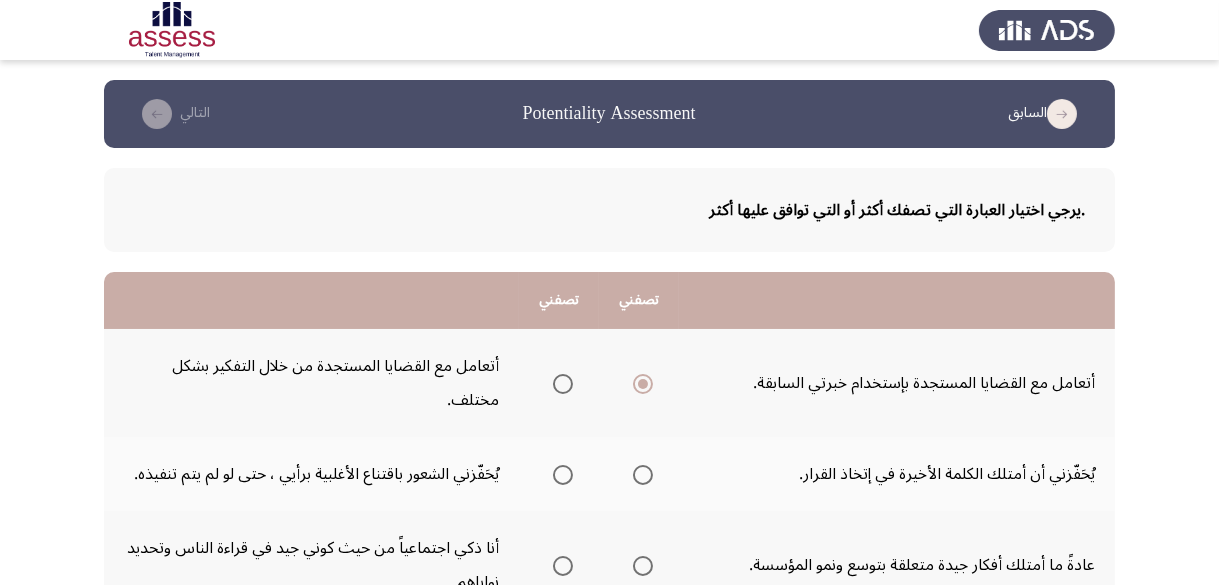 click at bounding box center (643, 475) 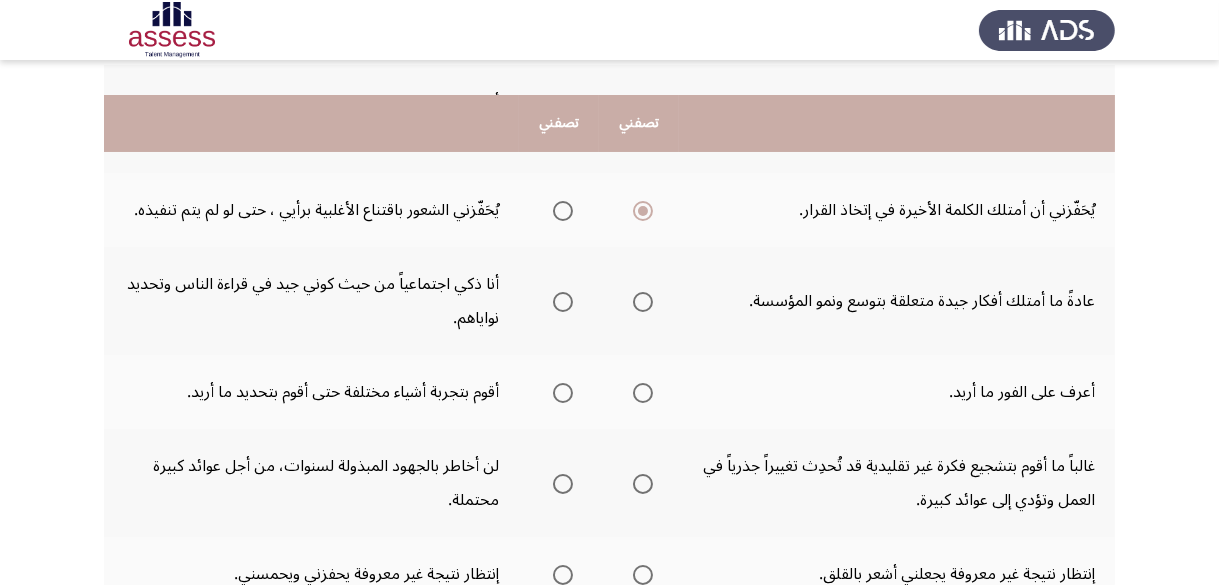 scroll, scrollTop: 300, scrollLeft: 0, axis: vertical 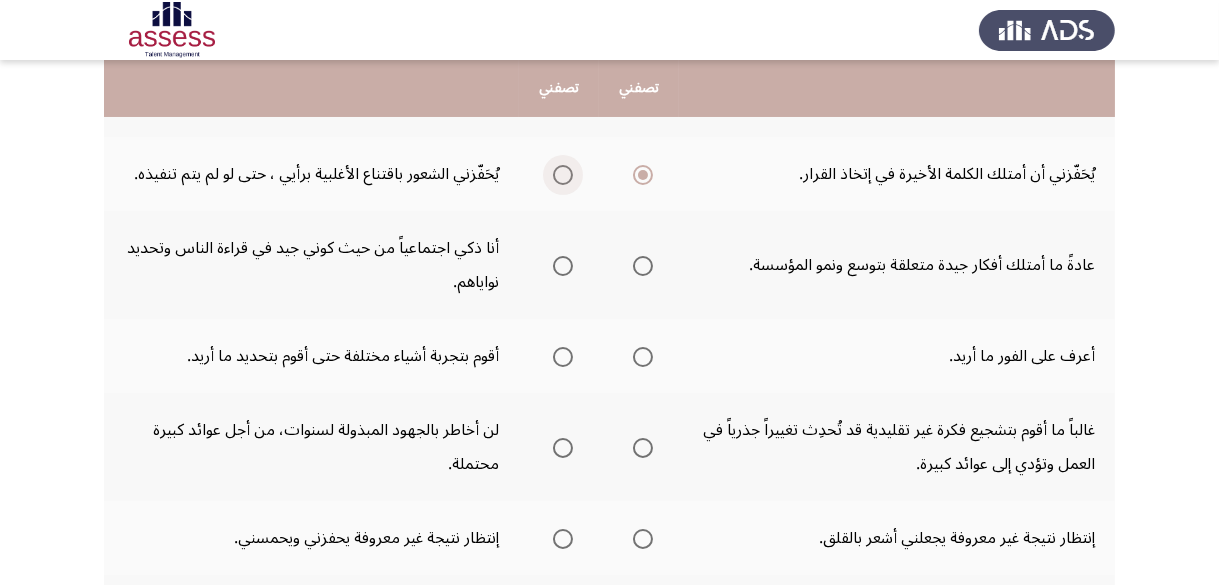 click at bounding box center [563, 175] 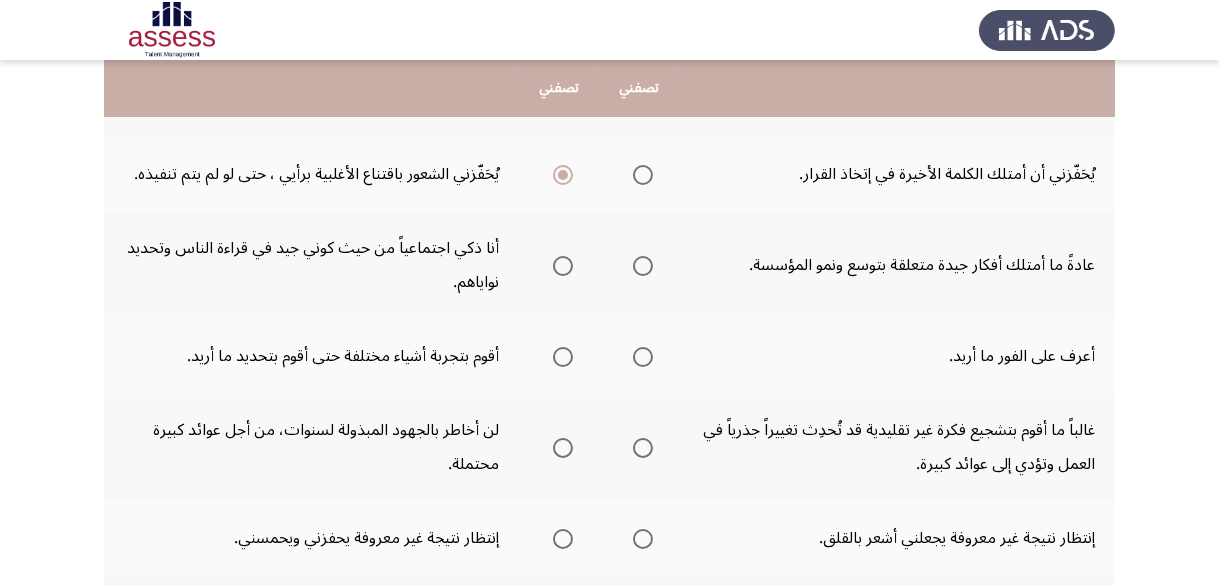 click at bounding box center [563, 266] 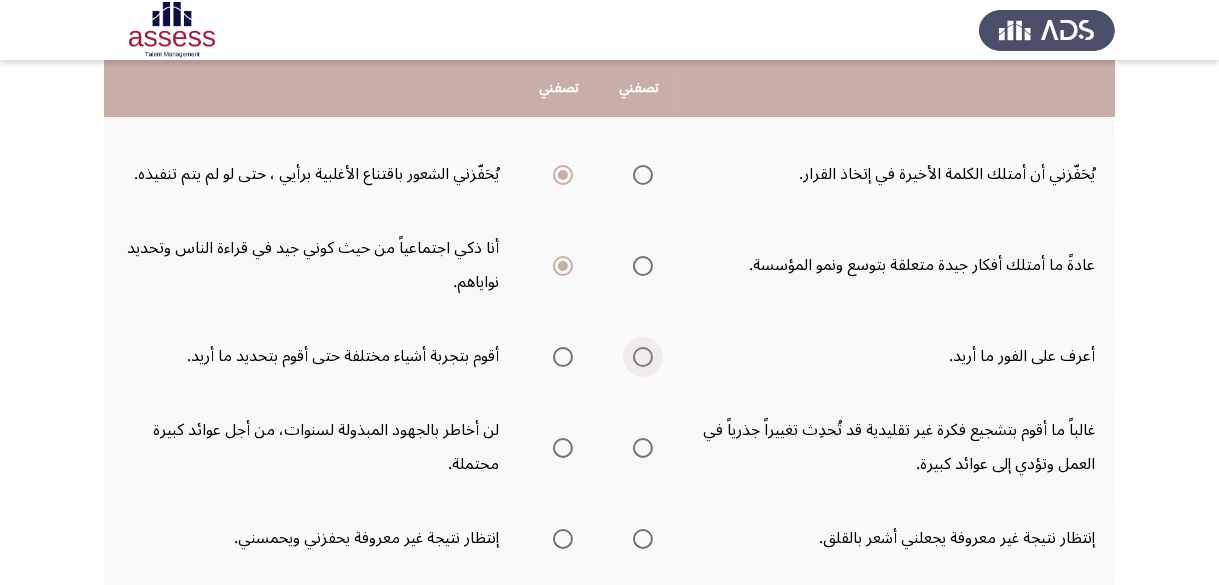 click at bounding box center [643, 357] 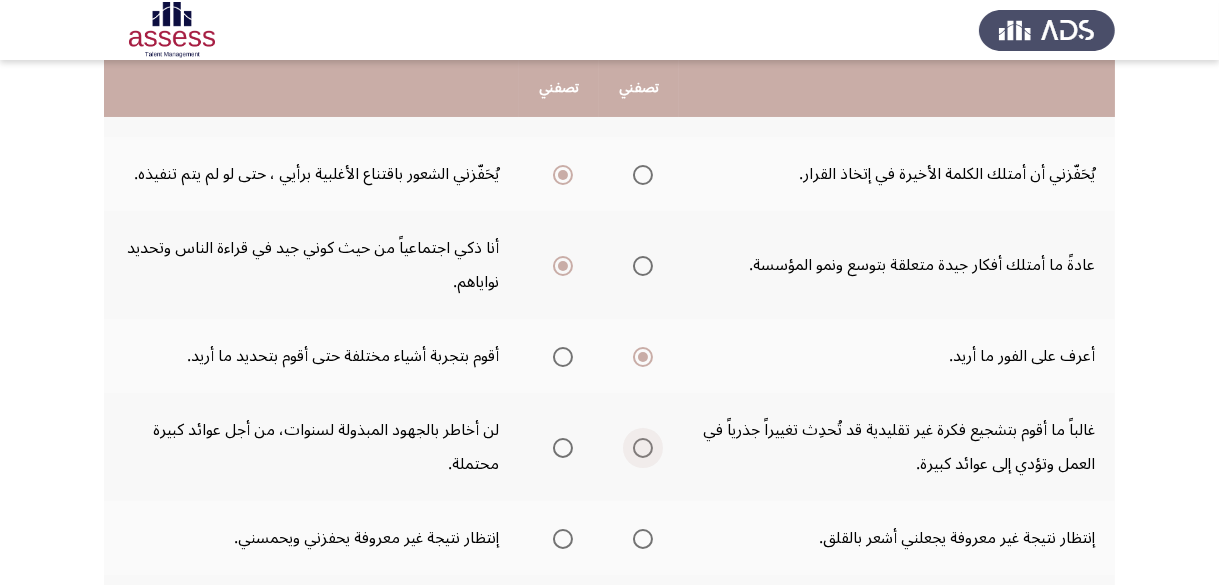 click at bounding box center [643, 448] 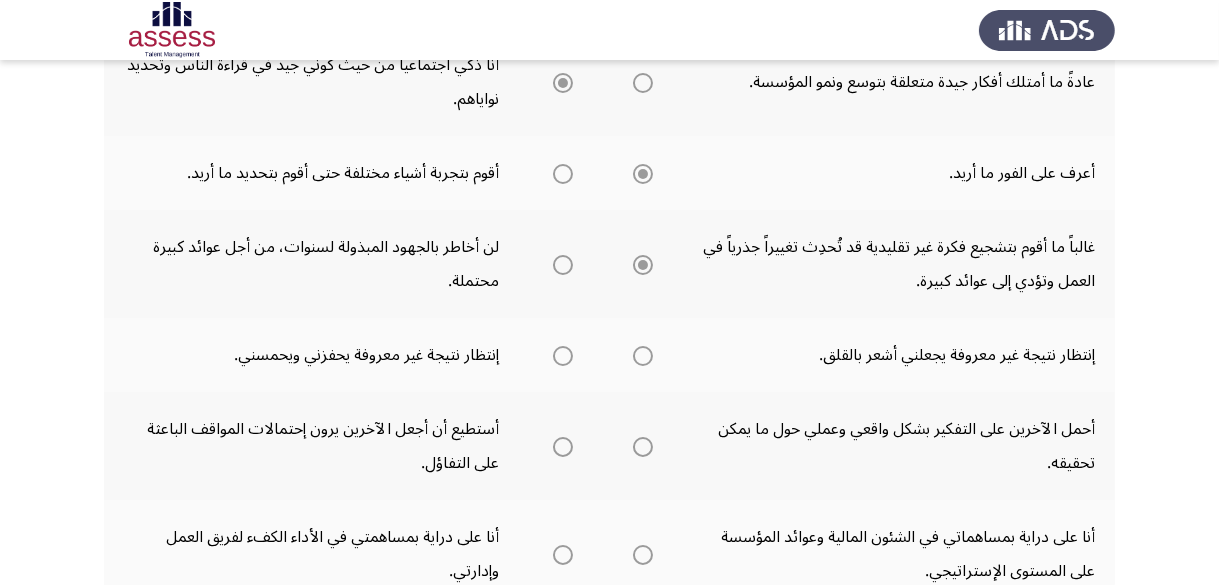 scroll, scrollTop: 500, scrollLeft: 0, axis: vertical 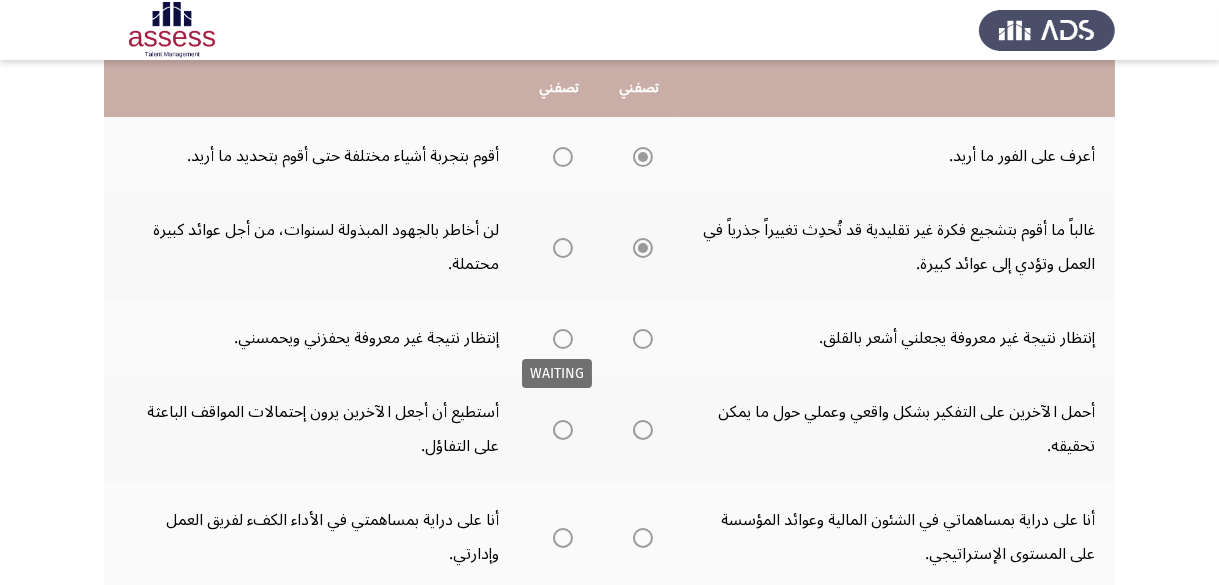 click at bounding box center [563, 339] 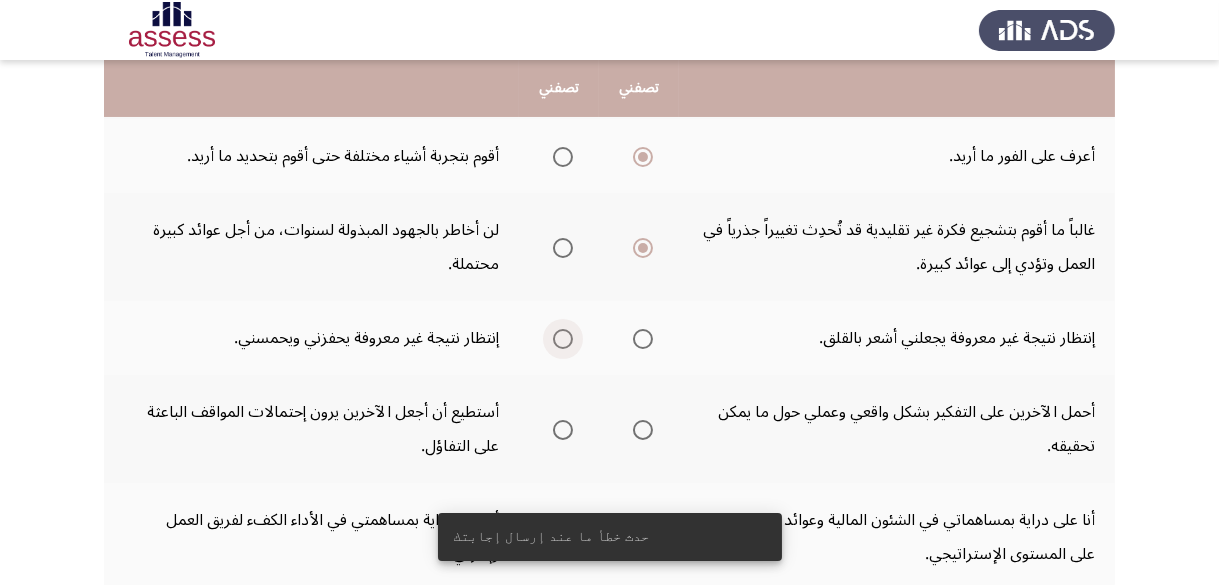 click at bounding box center [563, 339] 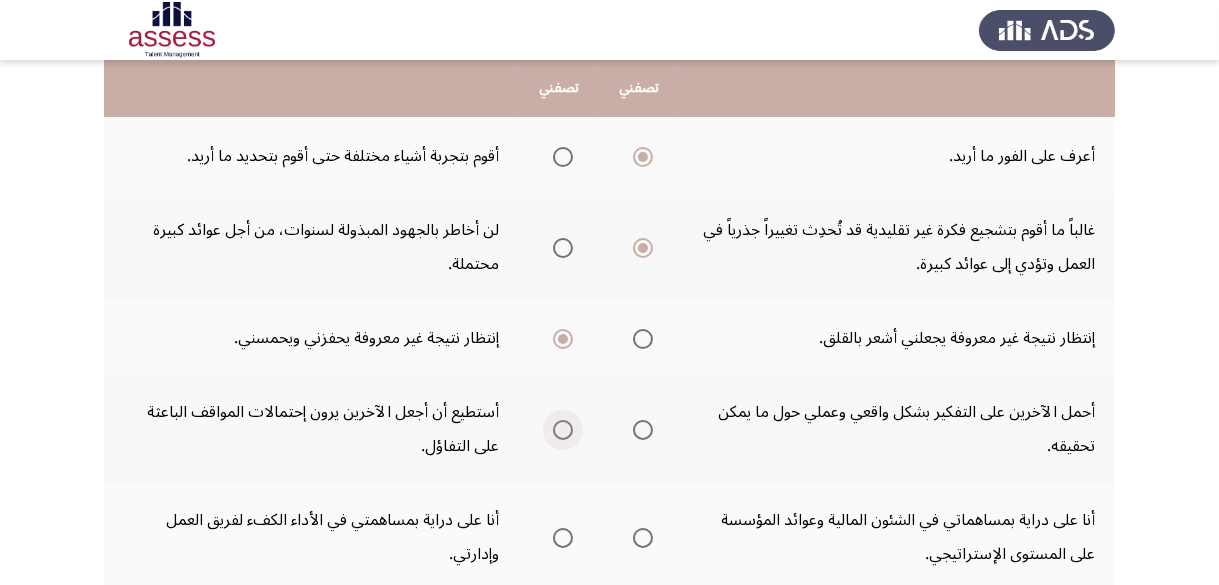 click at bounding box center (563, 430) 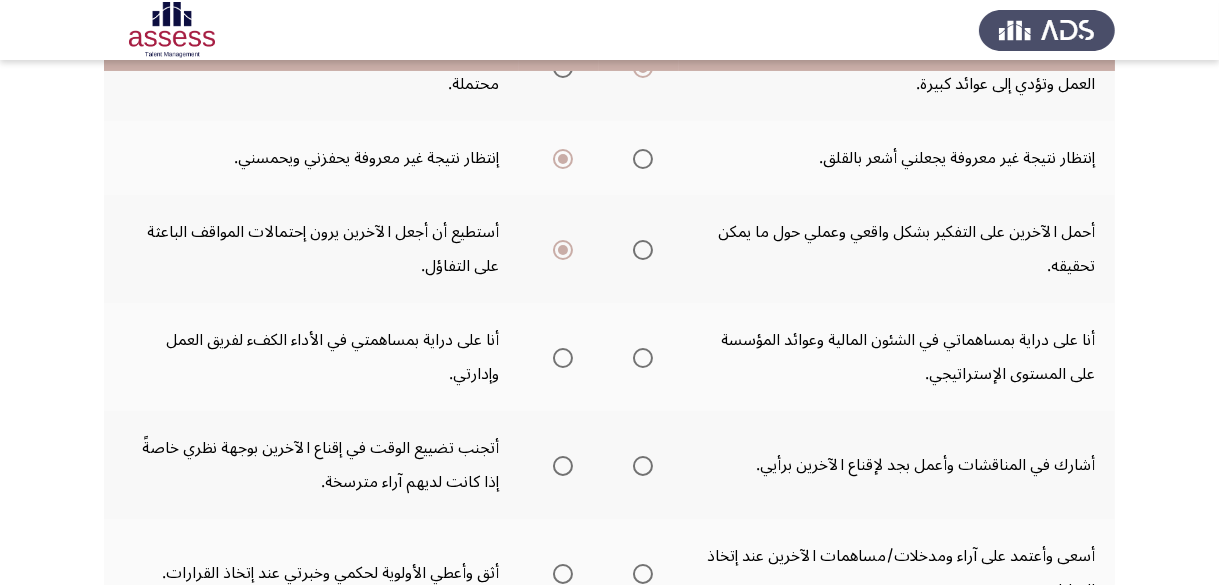 scroll, scrollTop: 700, scrollLeft: 0, axis: vertical 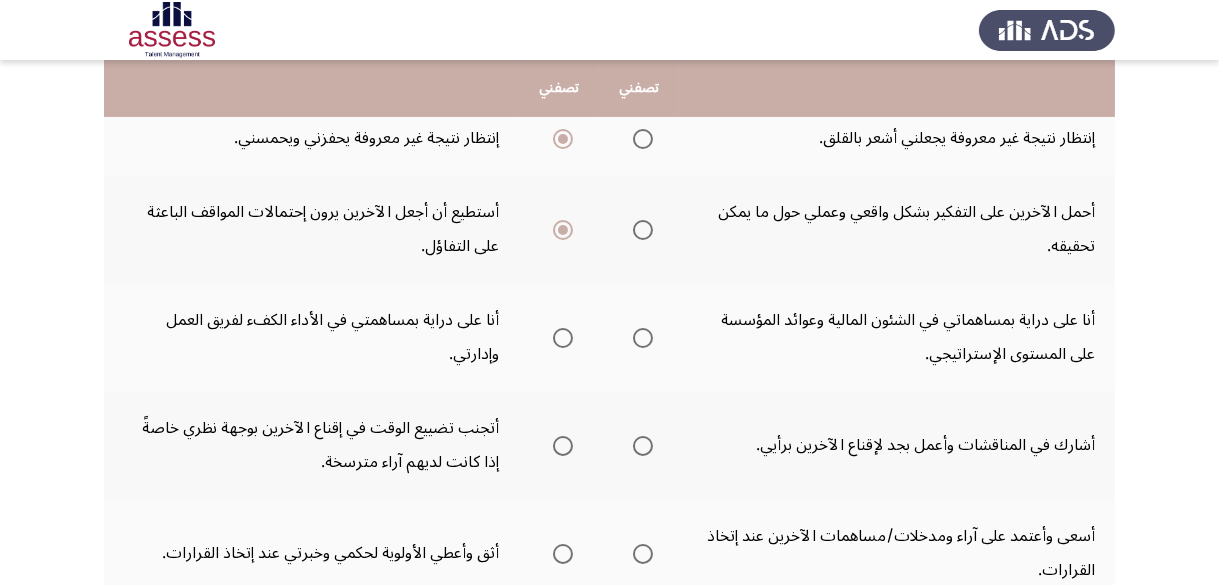 click 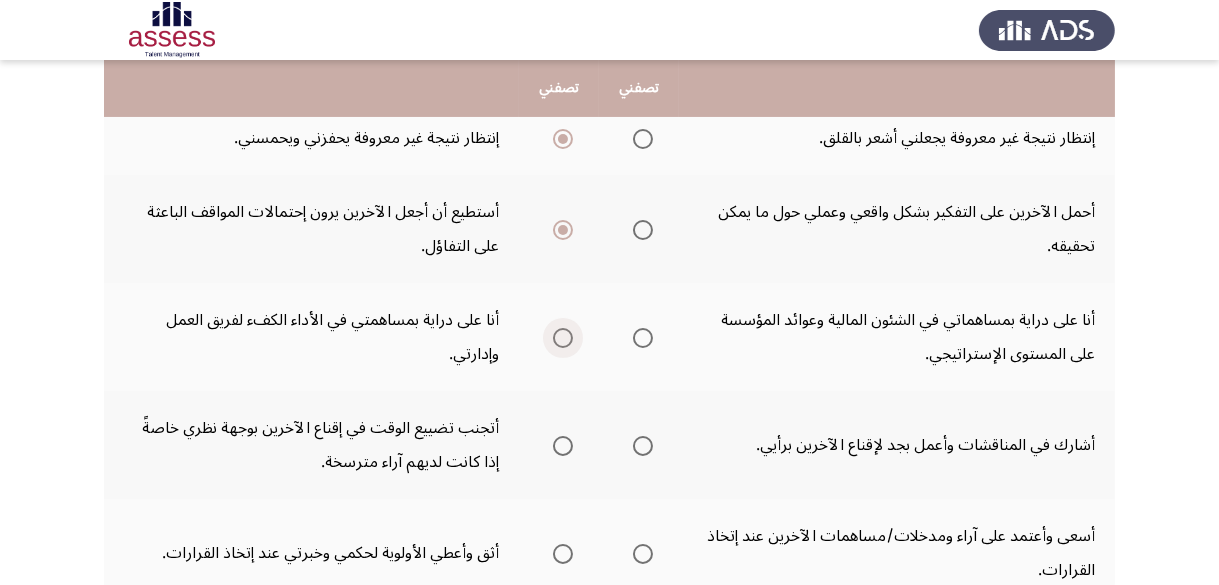 click at bounding box center (563, 338) 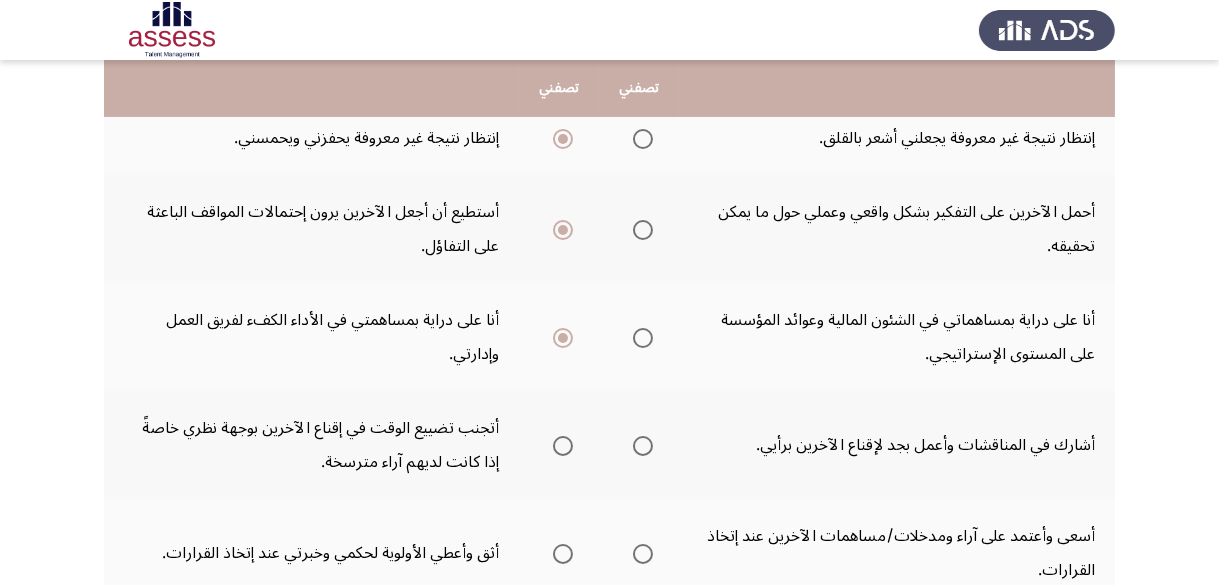 click at bounding box center (643, 446) 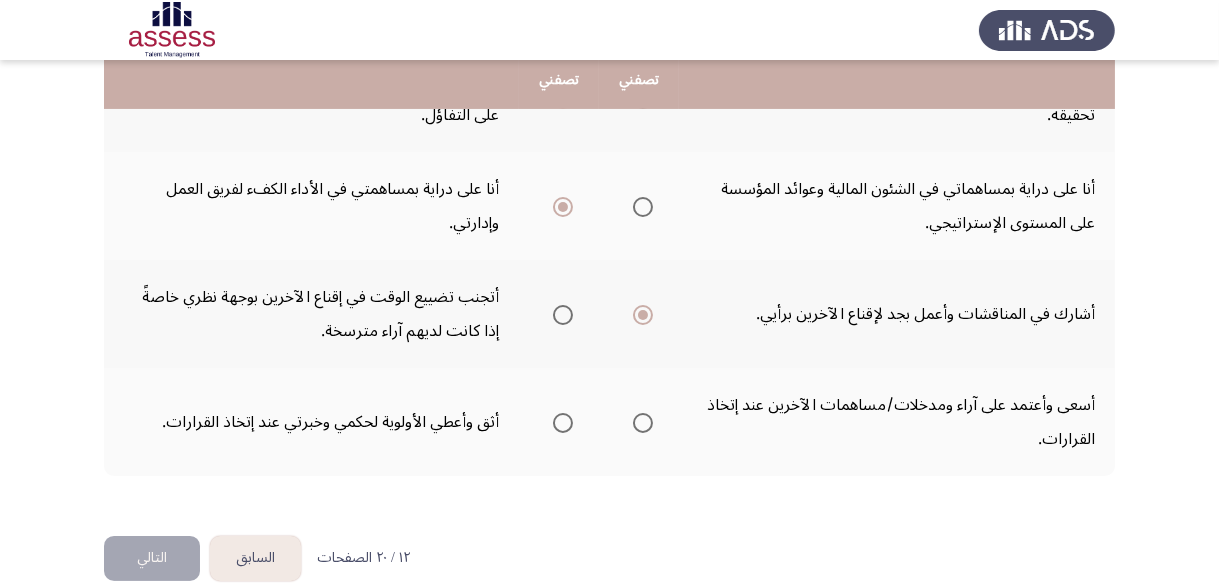 scroll, scrollTop: 855, scrollLeft: 0, axis: vertical 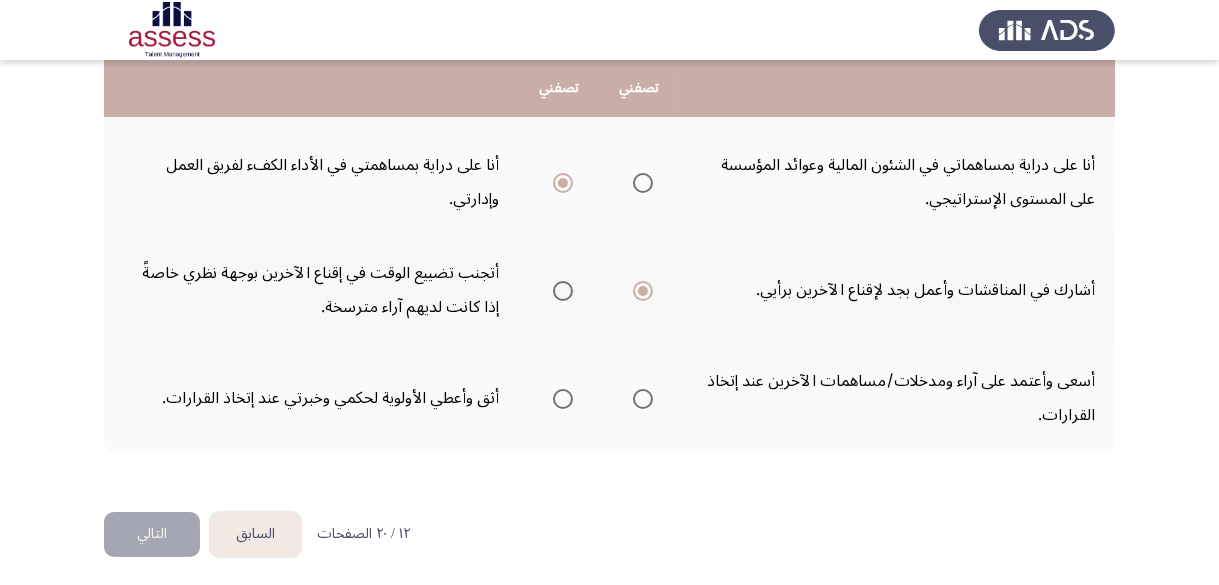 click at bounding box center [643, 399] 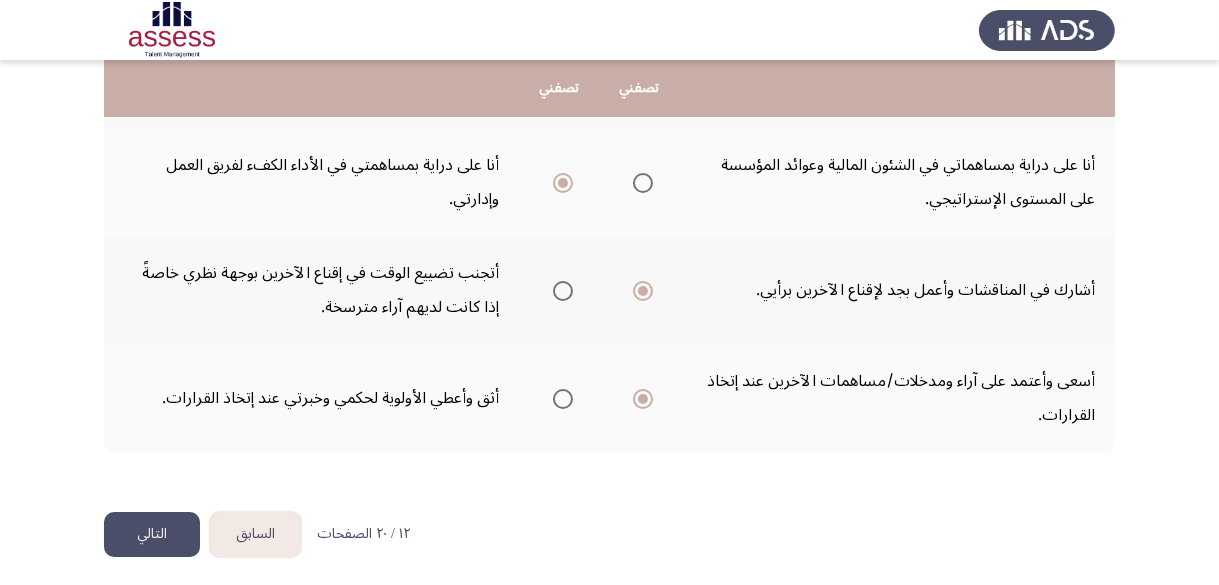 click on "التالي" 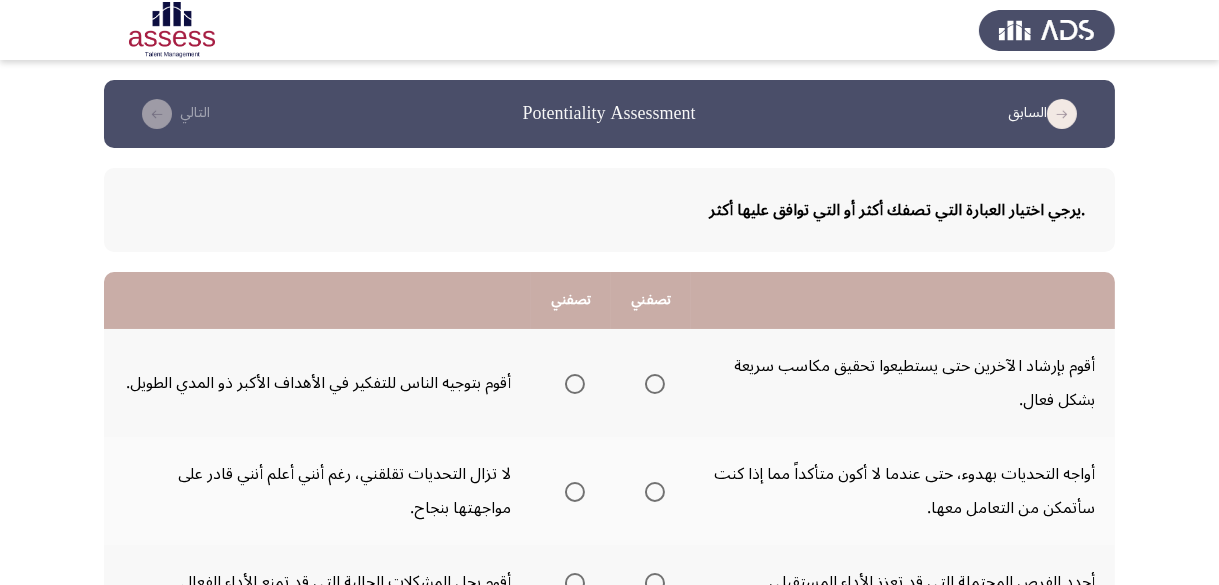 click at bounding box center [655, 384] 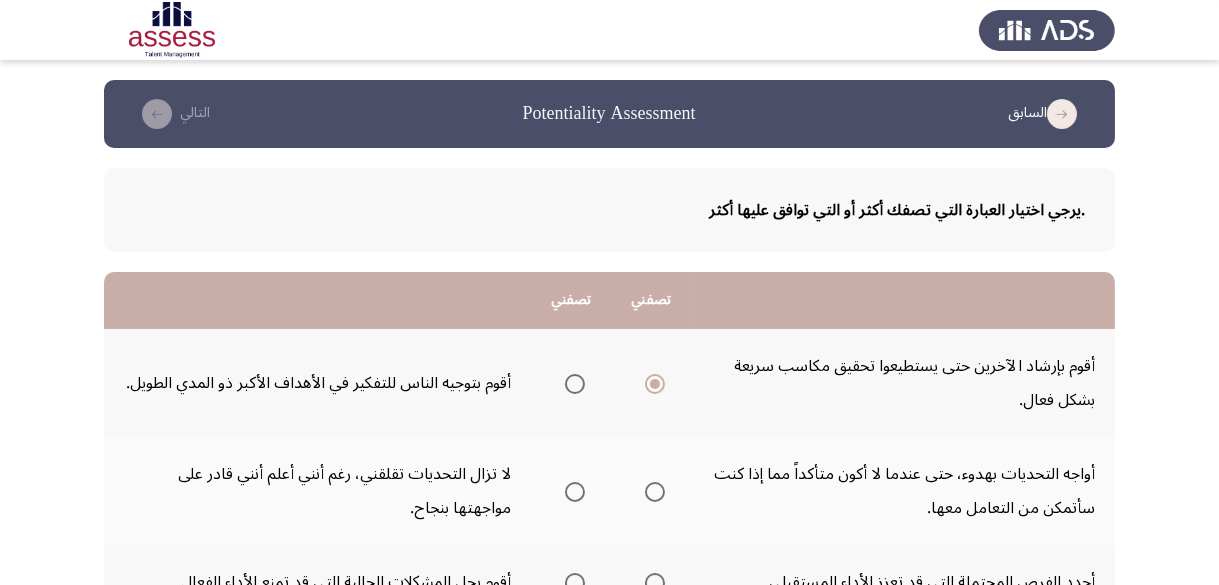 click at bounding box center [655, 492] 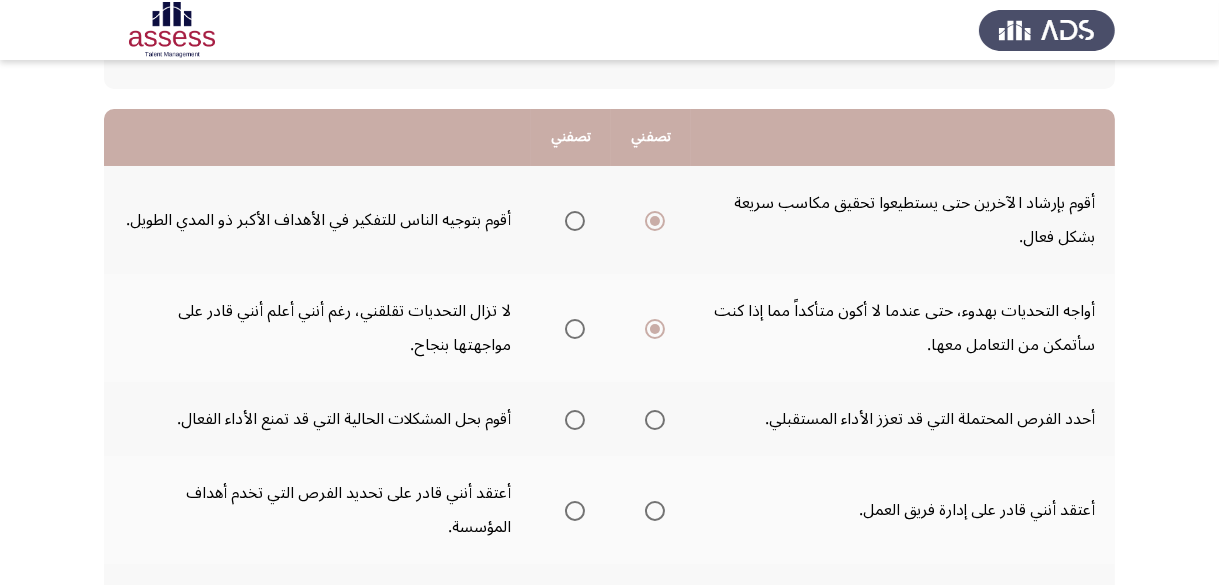 scroll, scrollTop: 200, scrollLeft: 0, axis: vertical 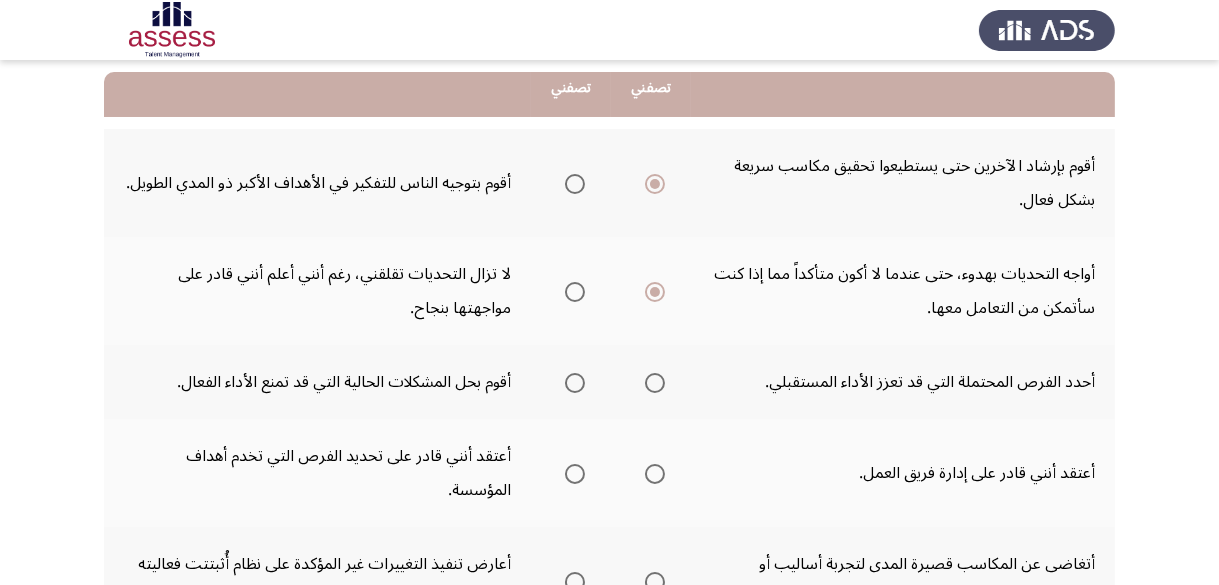 click at bounding box center [655, 383] 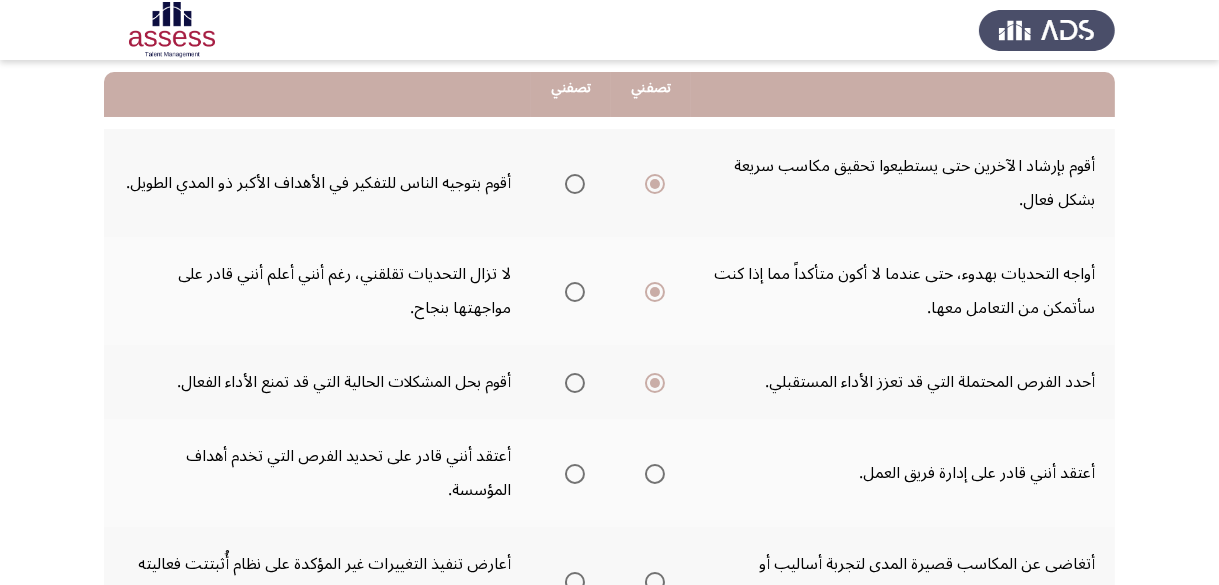 click at bounding box center (655, 474) 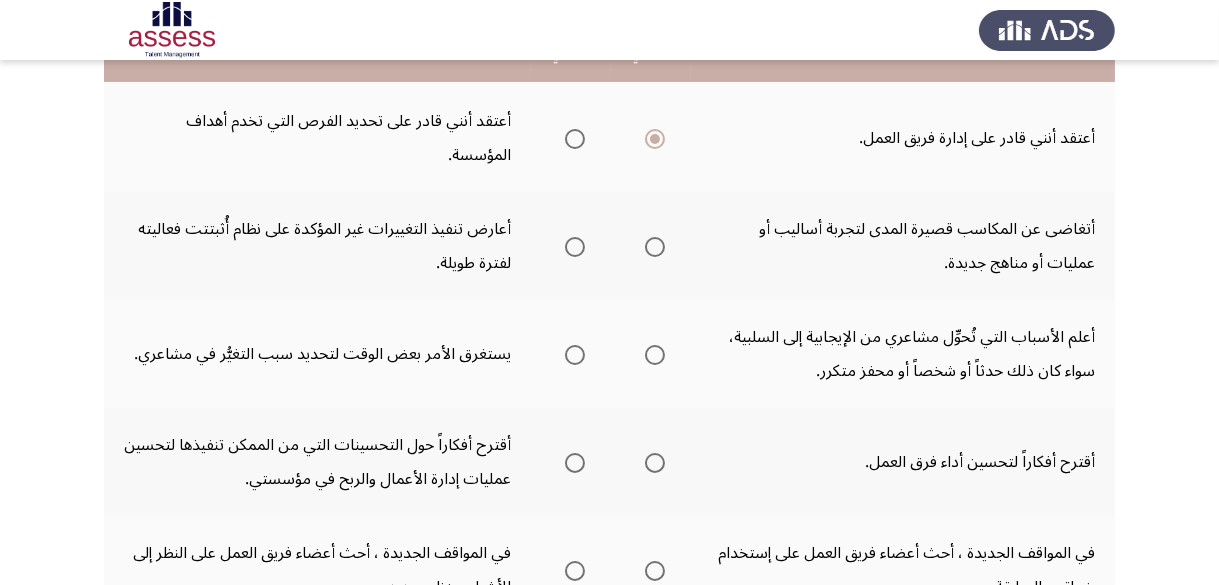 scroll, scrollTop: 500, scrollLeft: 0, axis: vertical 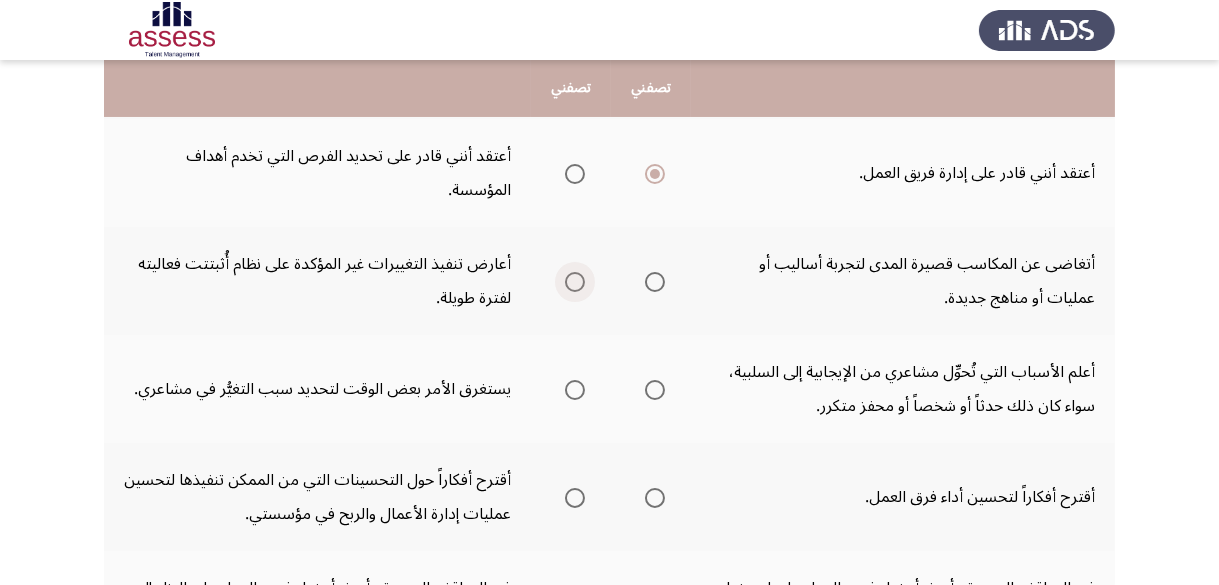 click at bounding box center (575, 282) 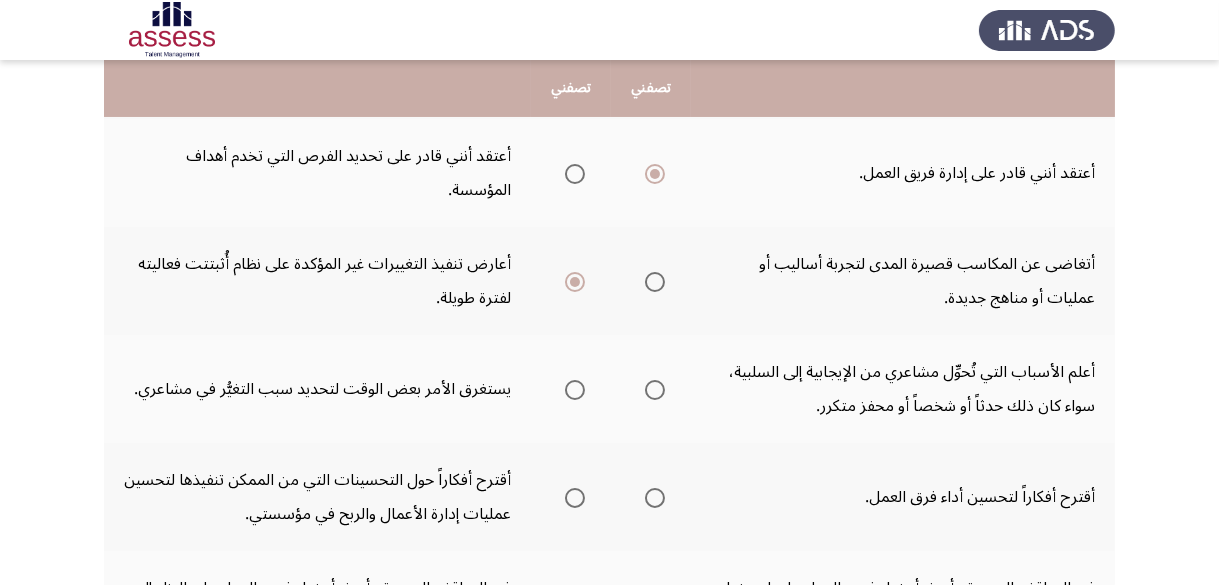 click at bounding box center [655, 282] 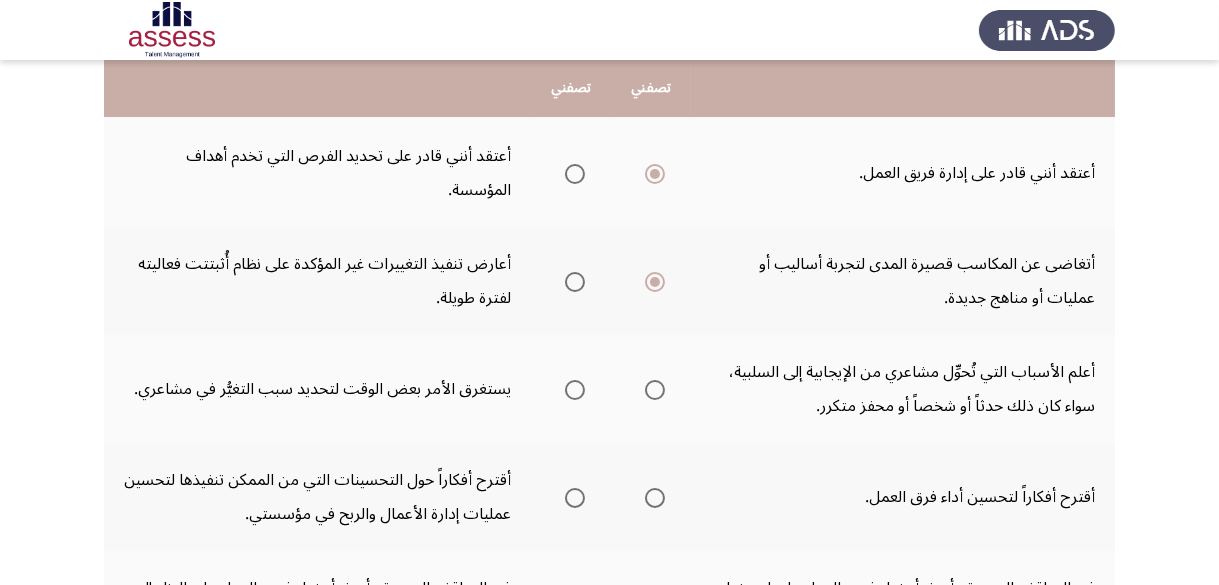 click at bounding box center (655, 390) 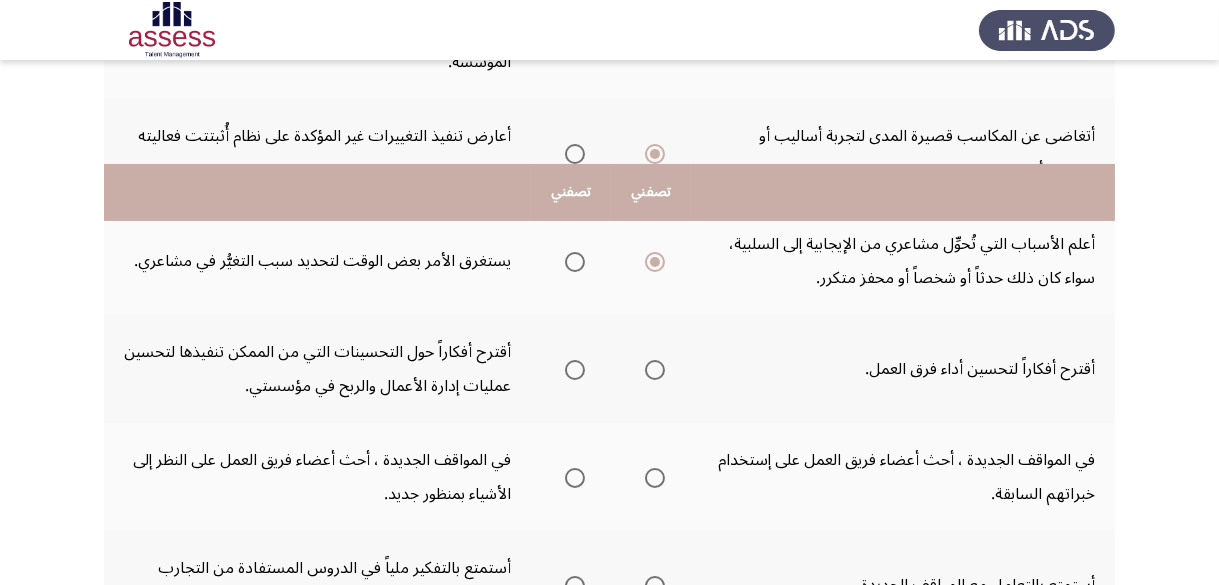 scroll, scrollTop: 589, scrollLeft: 0, axis: vertical 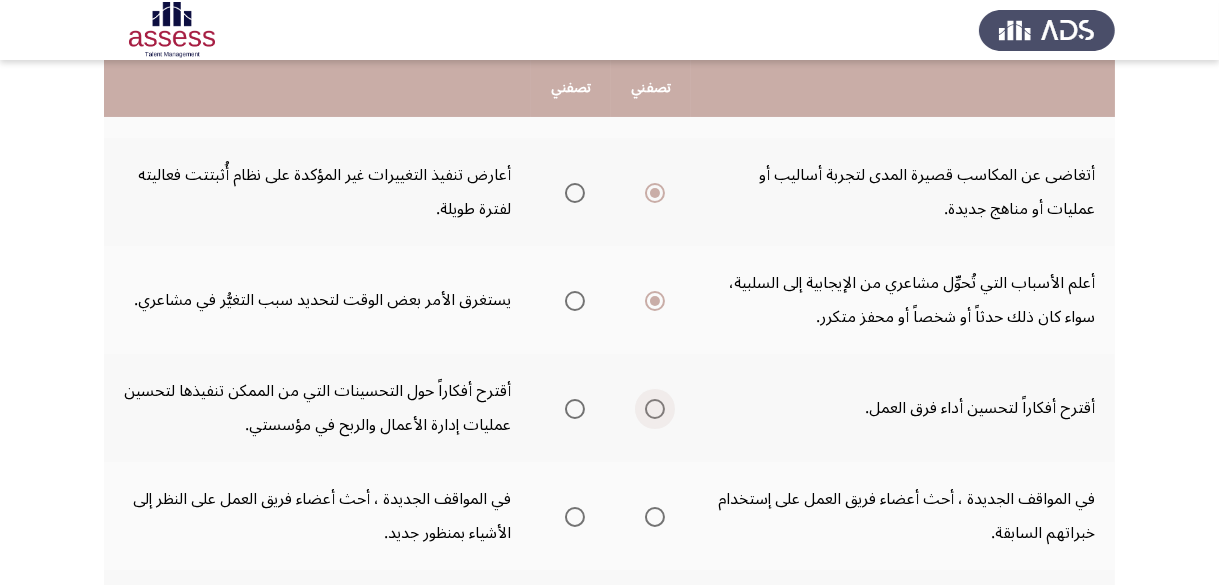 click at bounding box center (655, 409) 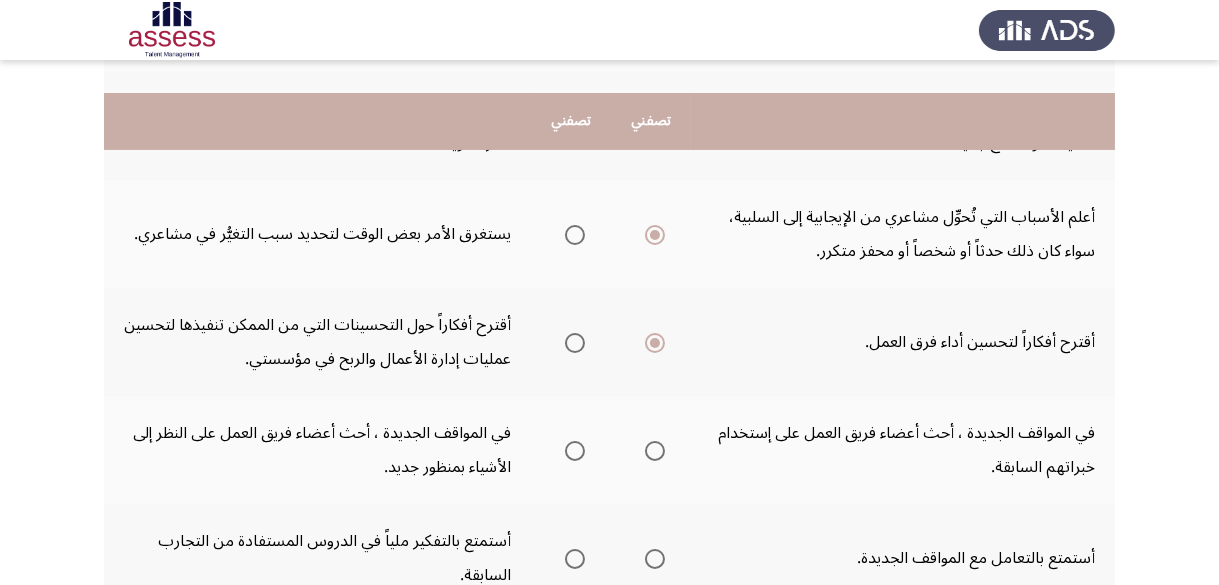 scroll, scrollTop: 689, scrollLeft: 0, axis: vertical 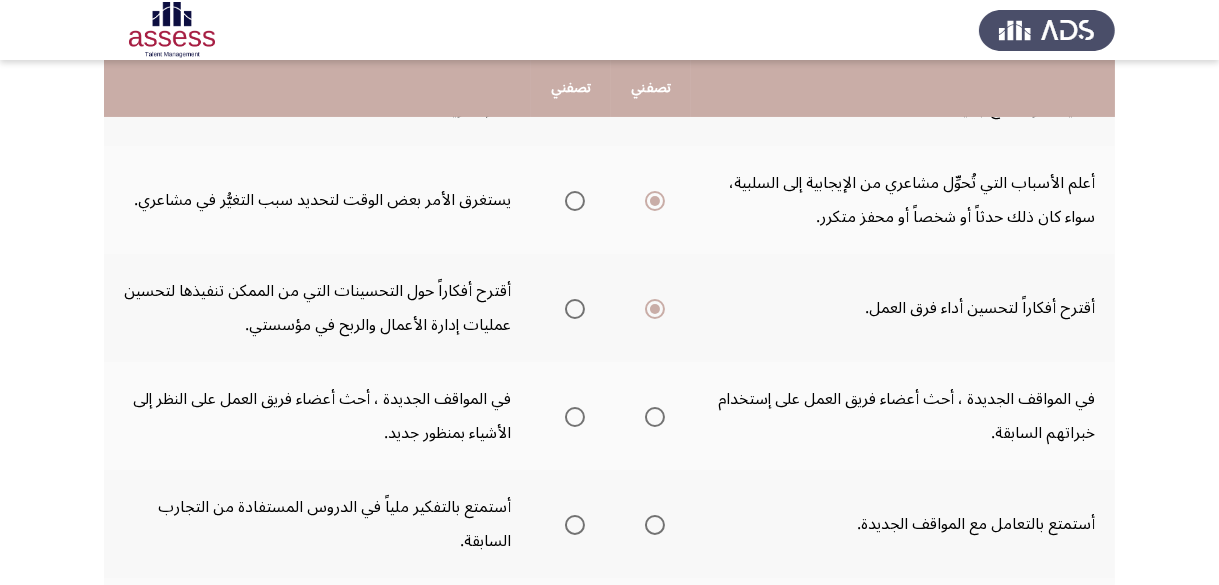 click at bounding box center (575, 417) 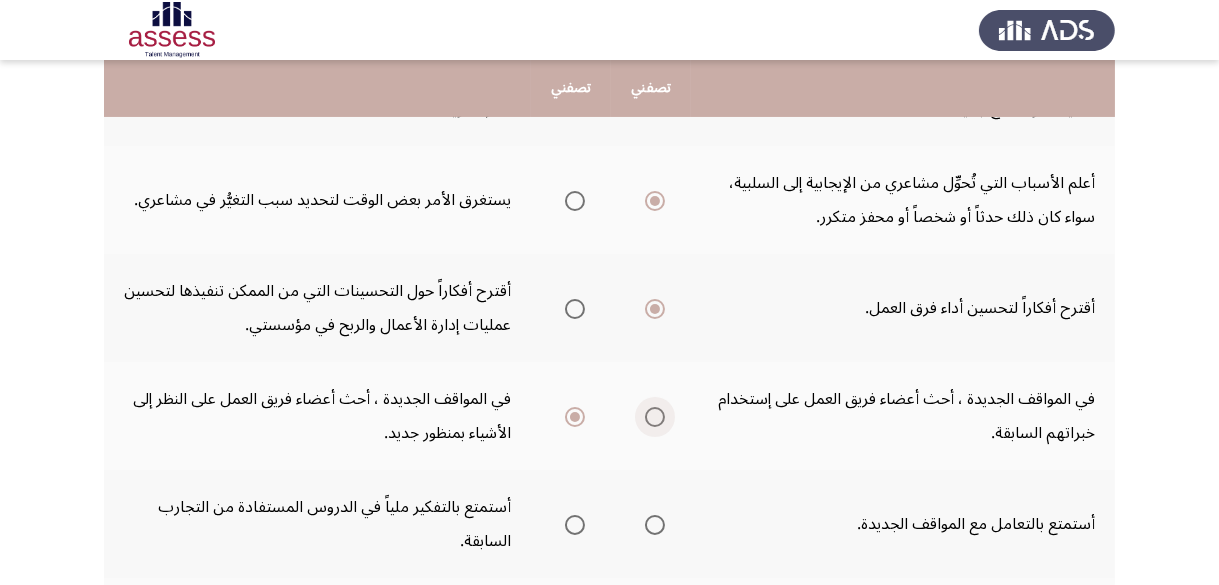 click at bounding box center [655, 417] 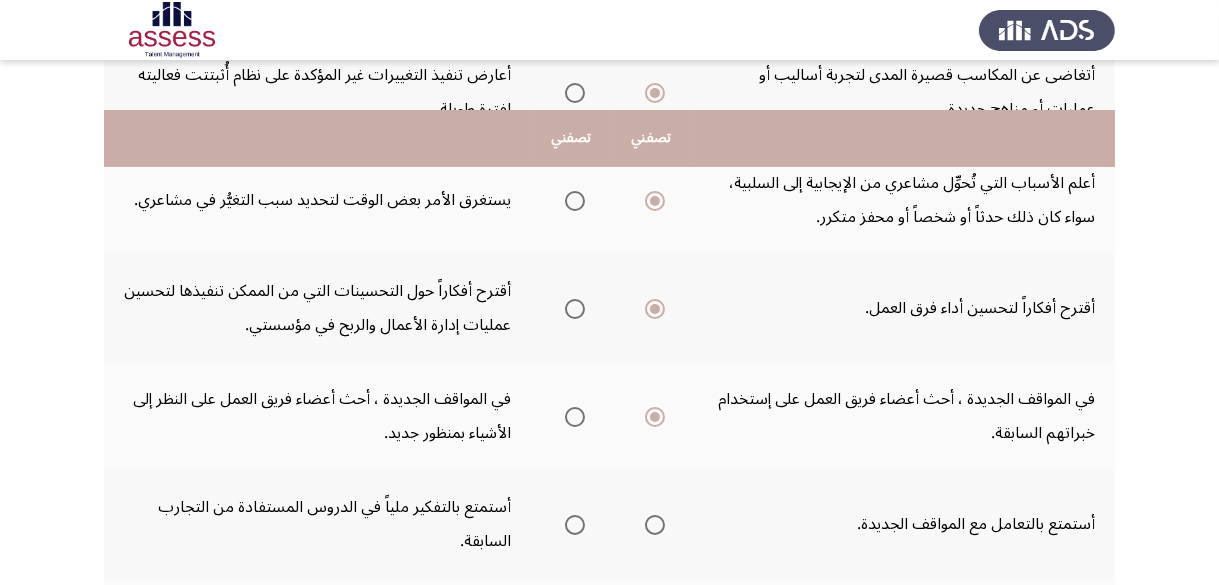 scroll, scrollTop: 789, scrollLeft: 0, axis: vertical 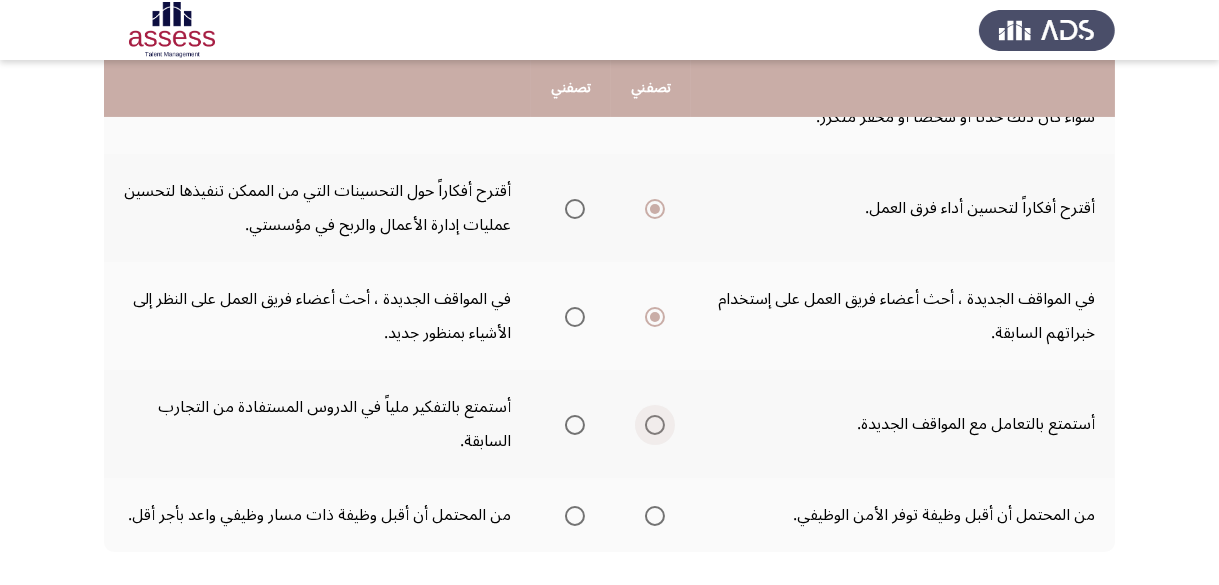 click at bounding box center (655, 425) 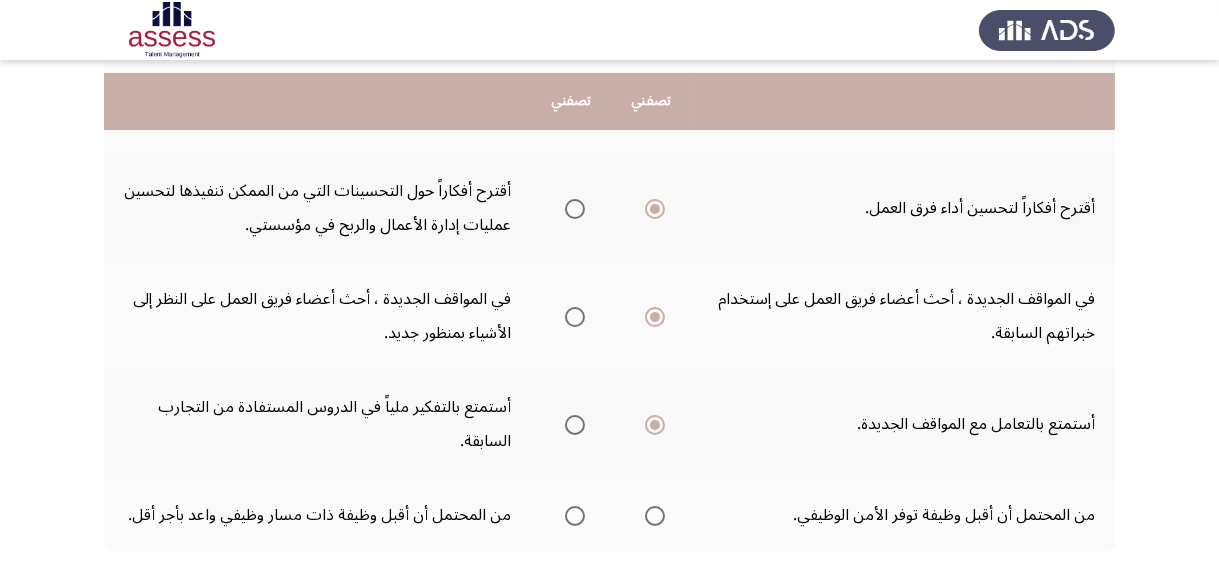 scroll, scrollTop: 889, scrollLeft: 0, axis: vertical 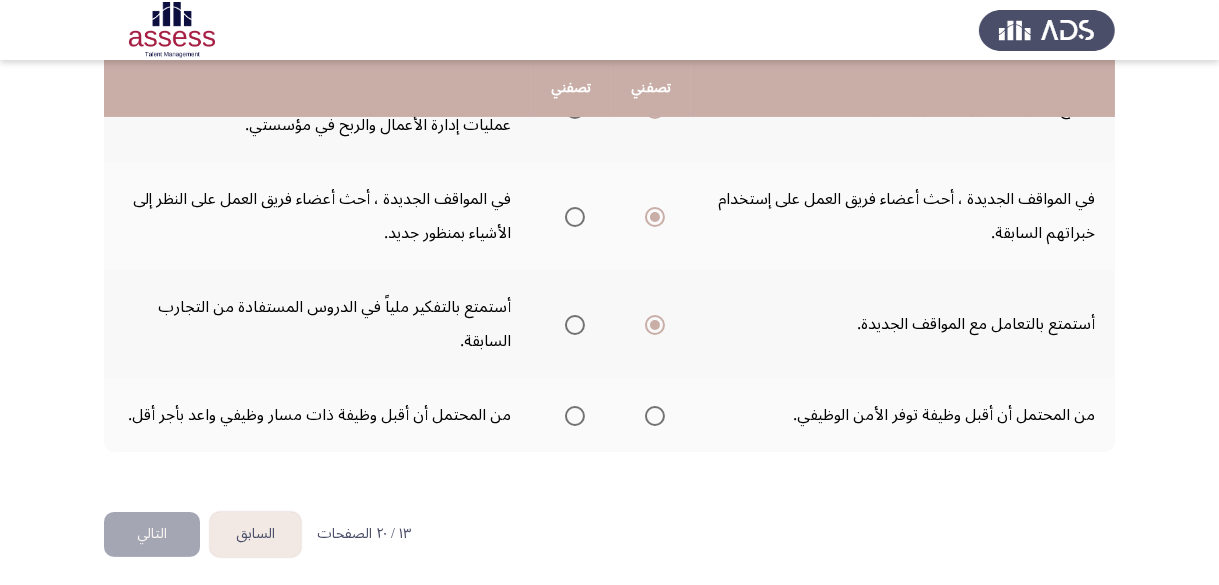 click at bounding box center (575, 416) 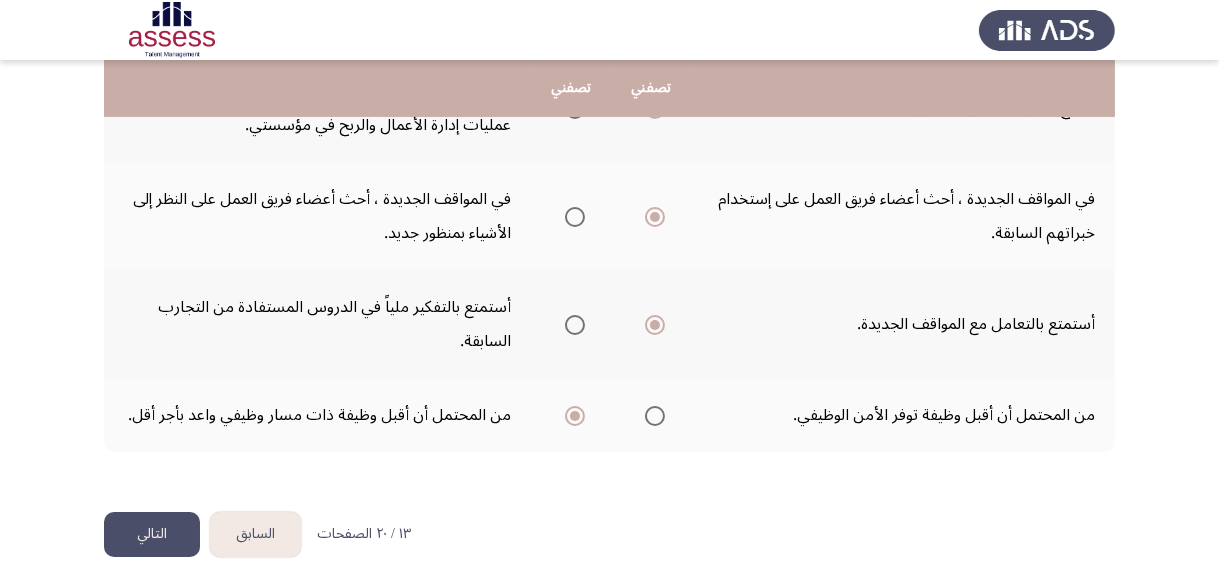 click on "التالي" 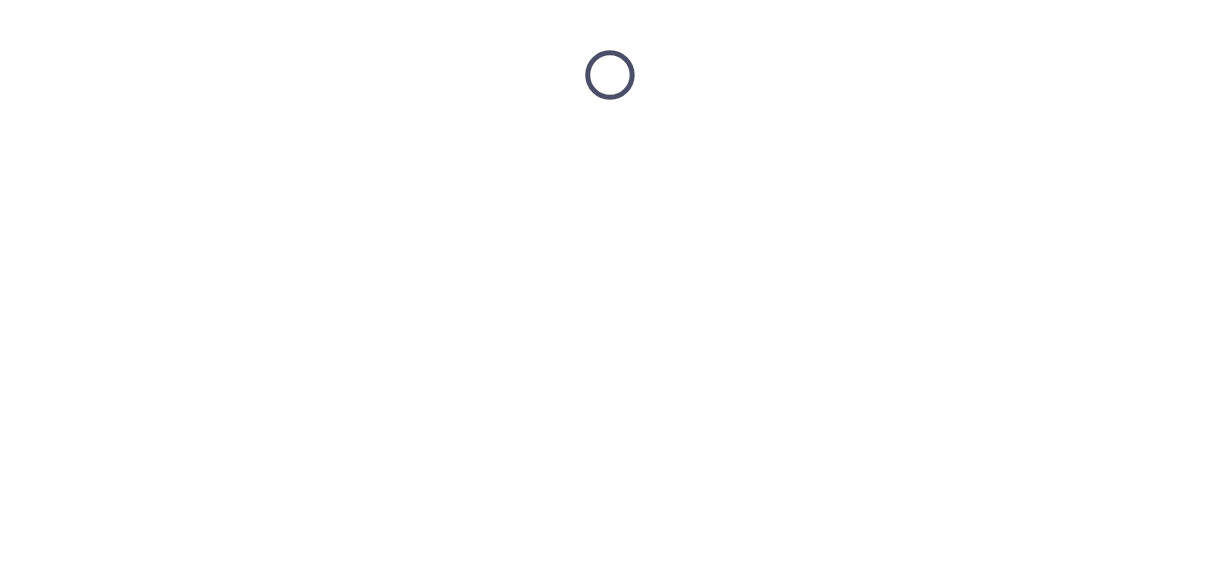 scroll, scrollTop: 0, scrollLeft: 0, axis: both 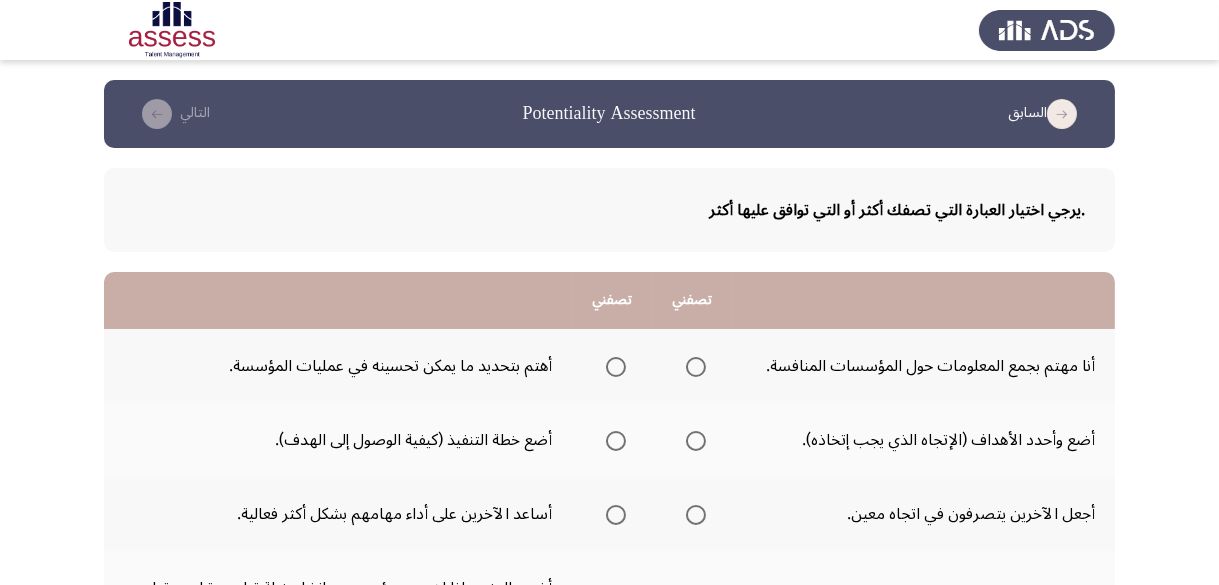 click at bounding box center (696, 367) 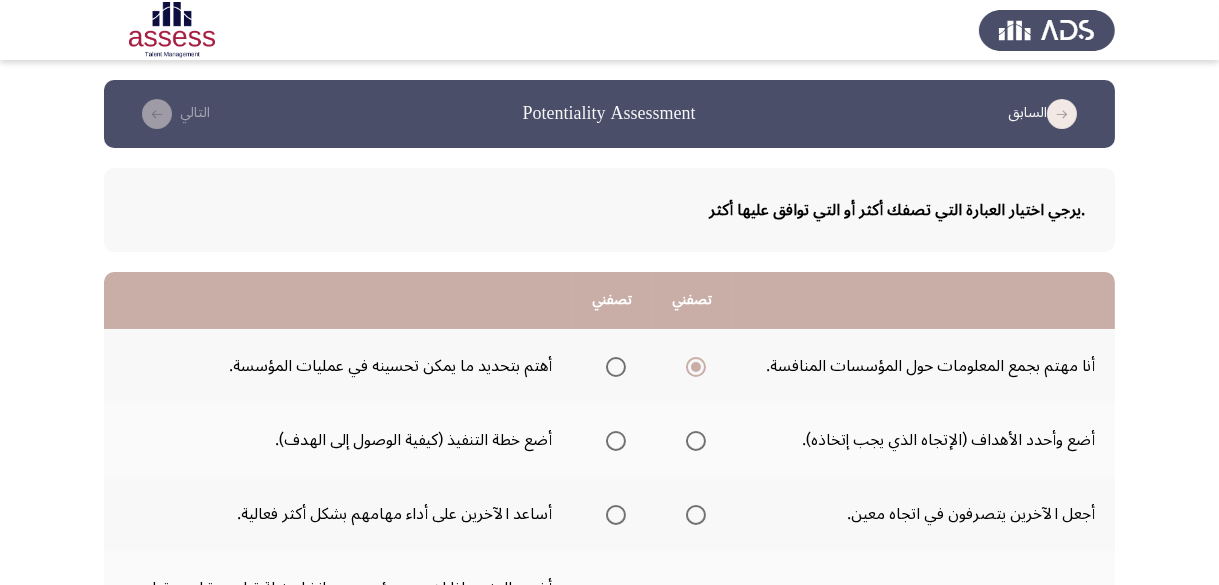 click at bounding box center (696, 441) 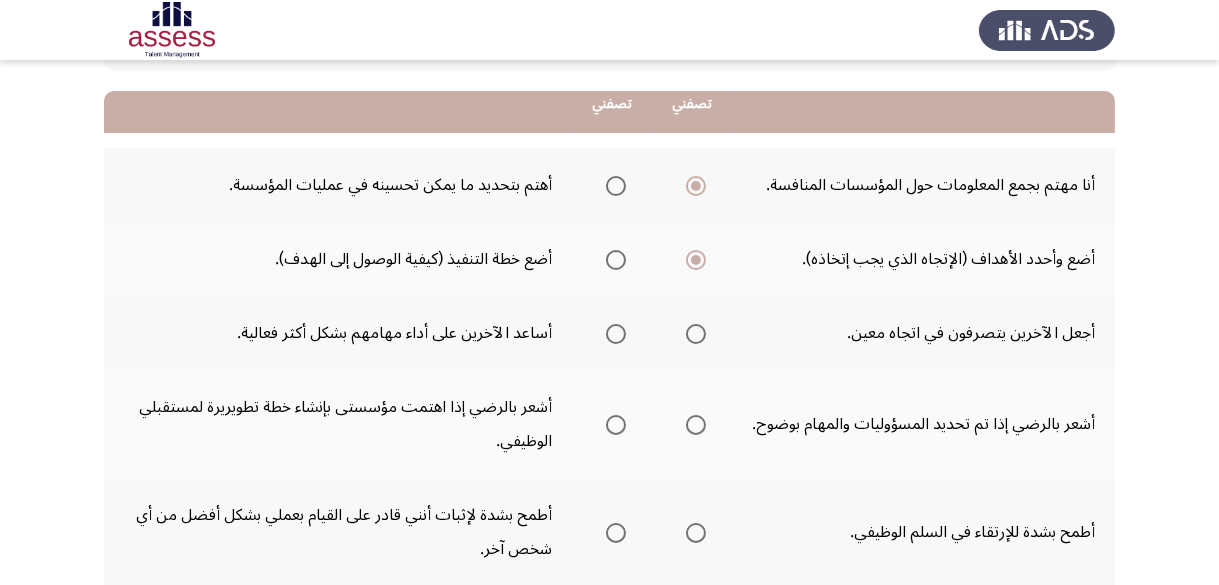 scroll, scrollTop: 200, scrollLeft: 0, axis: vertical 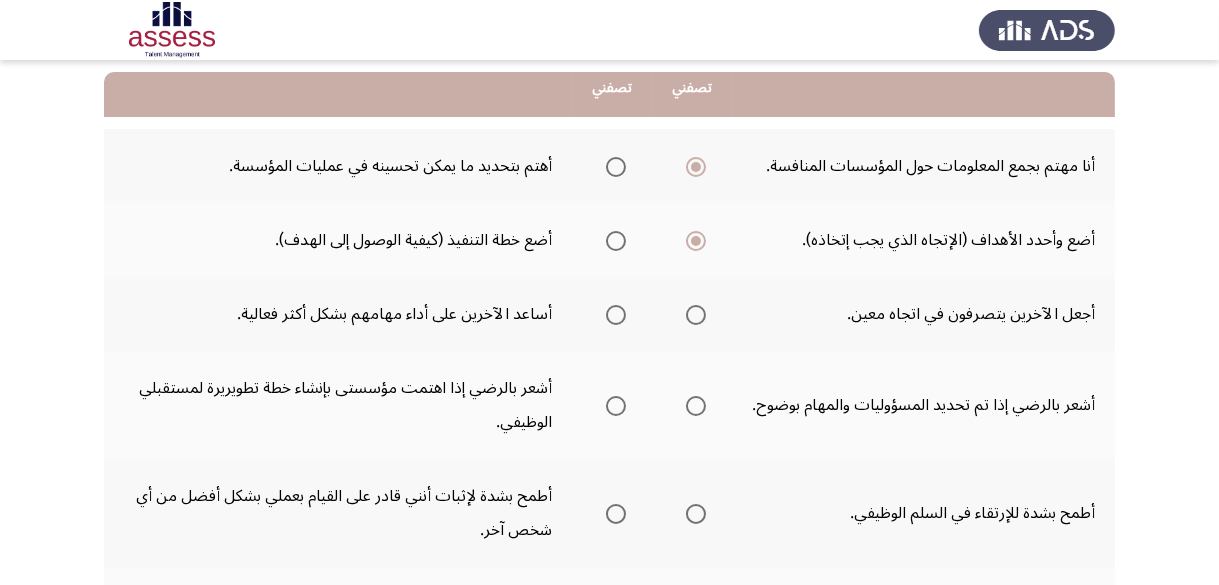 click at bounding box center [696, 315] 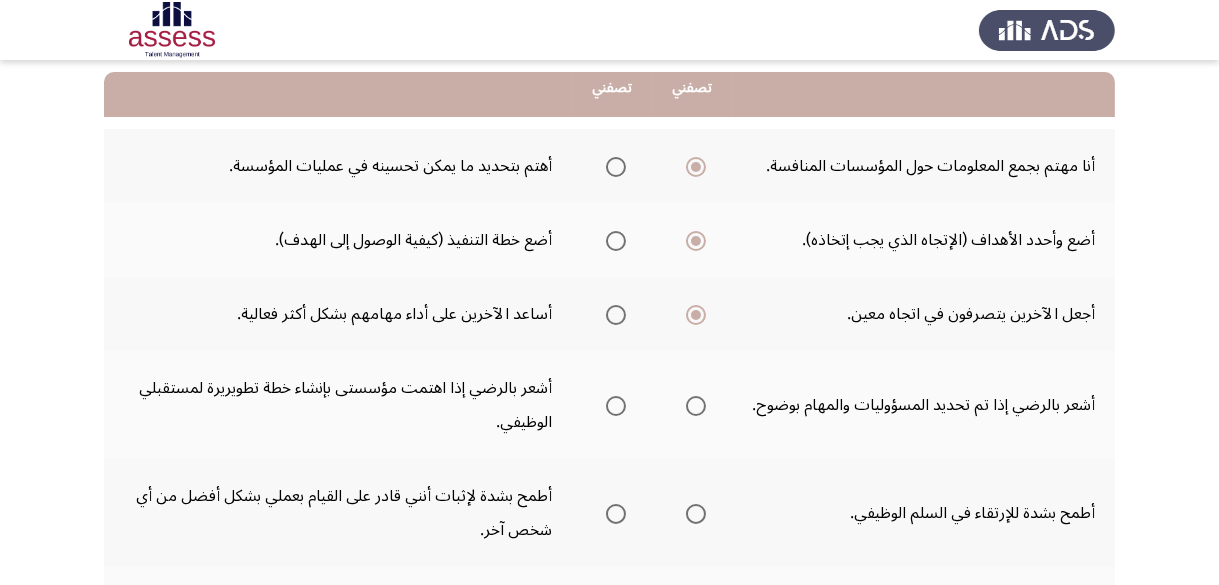 click at bounding box center (616, 406) 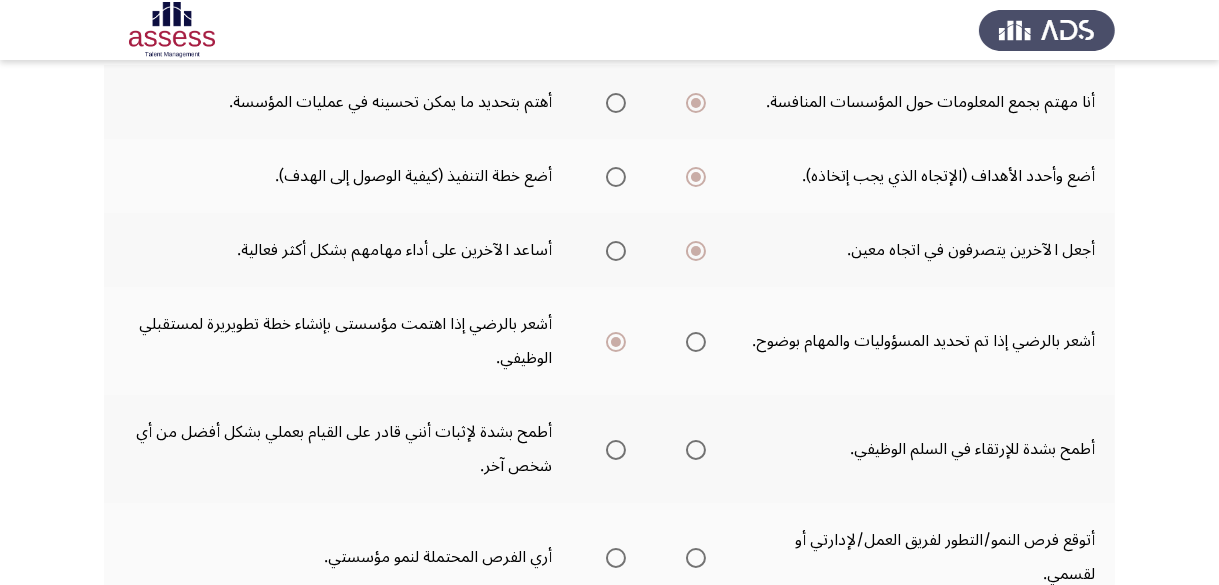 scroll, scrollTop: 300, scrollLeft: 0, axis: vertical 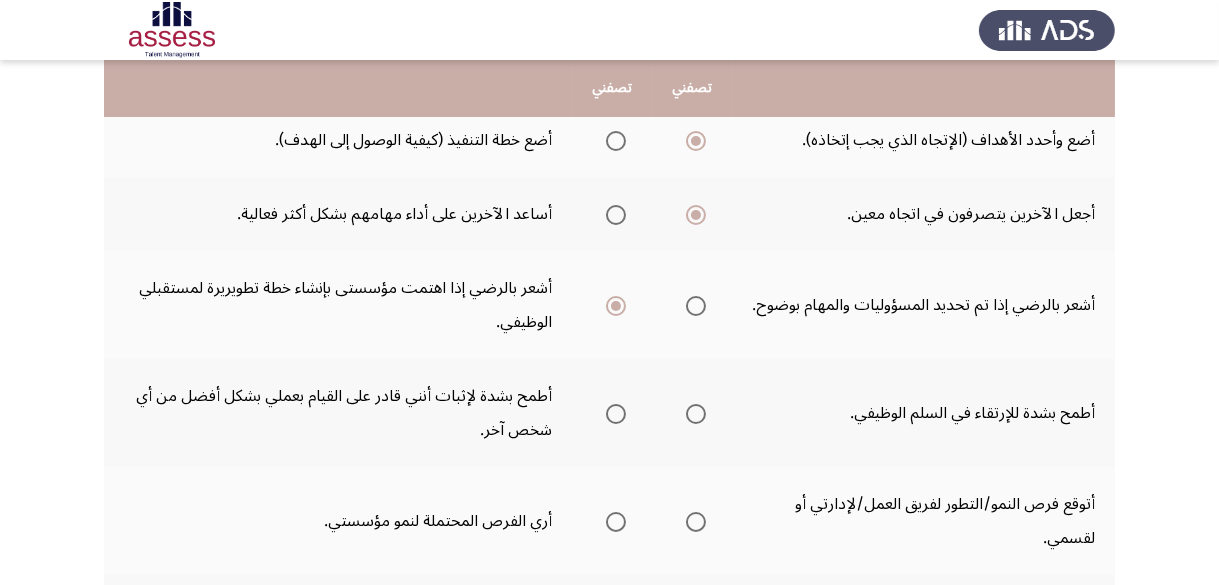 click at bounding box center [696, 414] 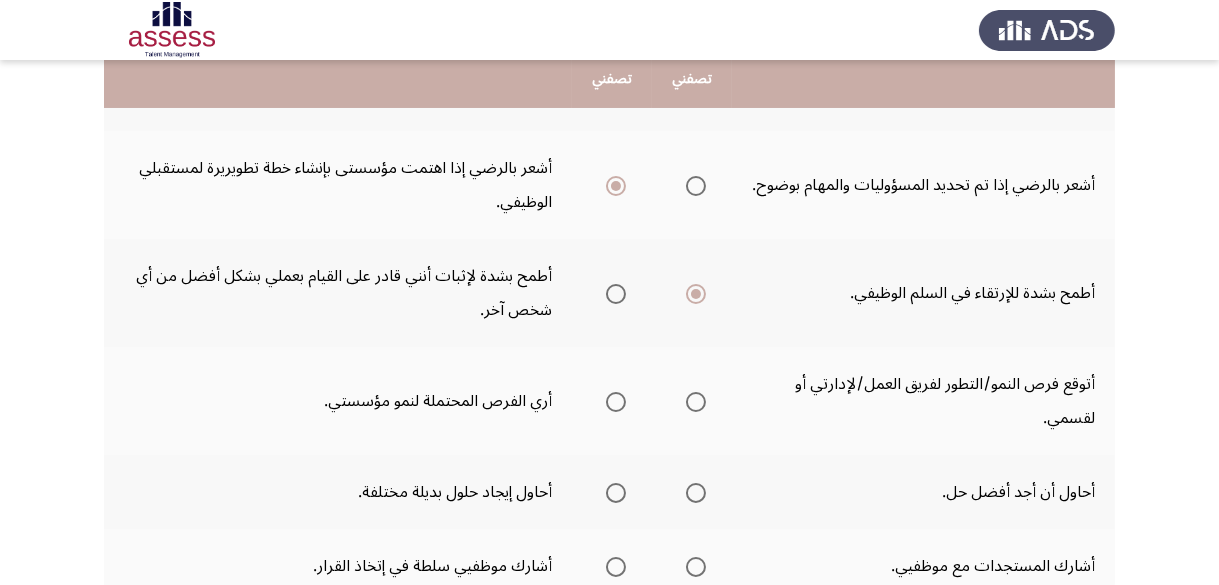 scroll, scrollTop: 500, scrollLeft: 0, axis: vertical 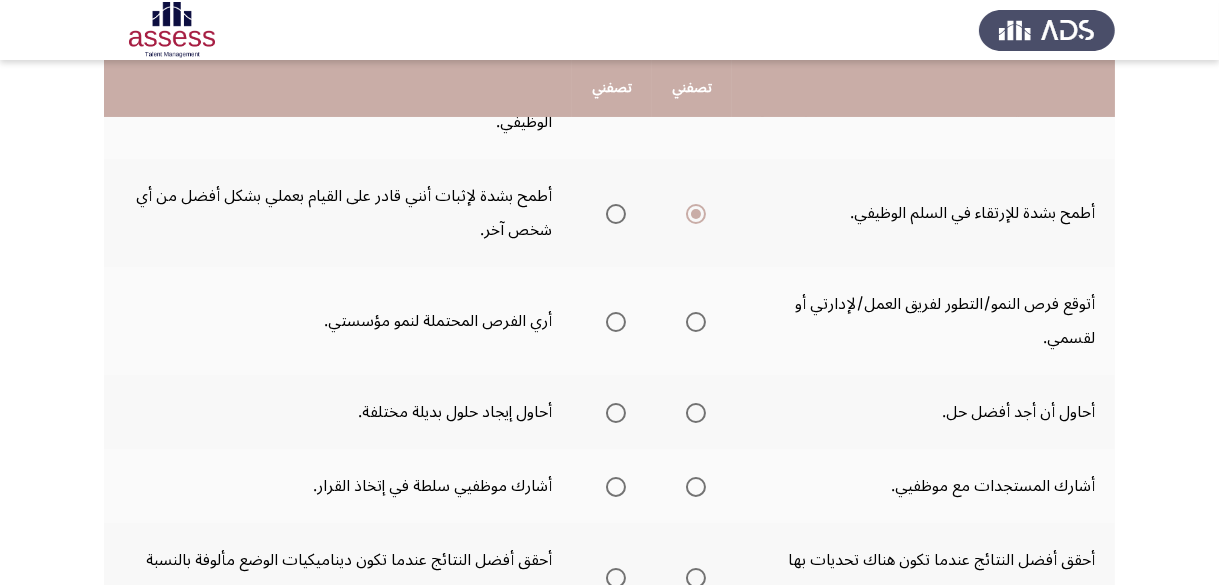 click at bounding box center [696, 322] 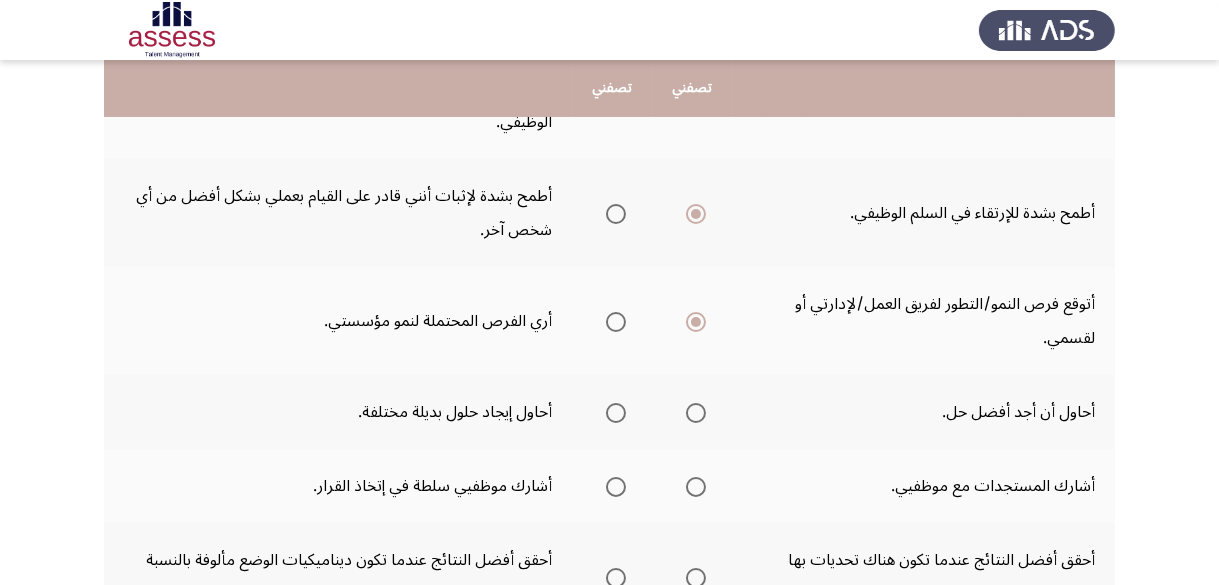 click at bounding box center [616, 322] 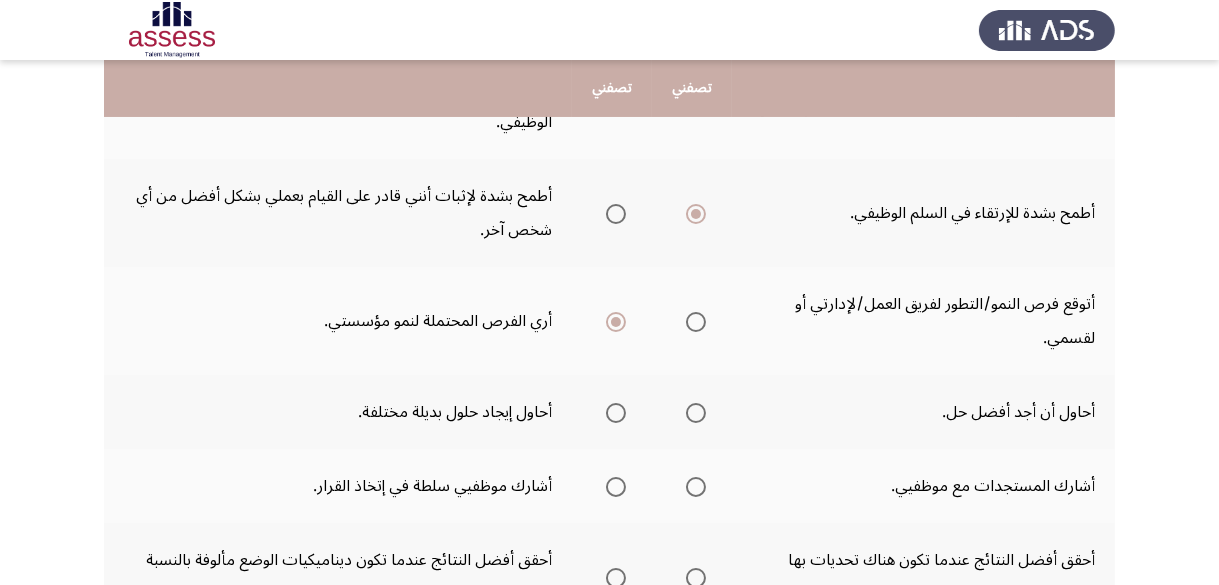 click at bounding box center (696, 413) 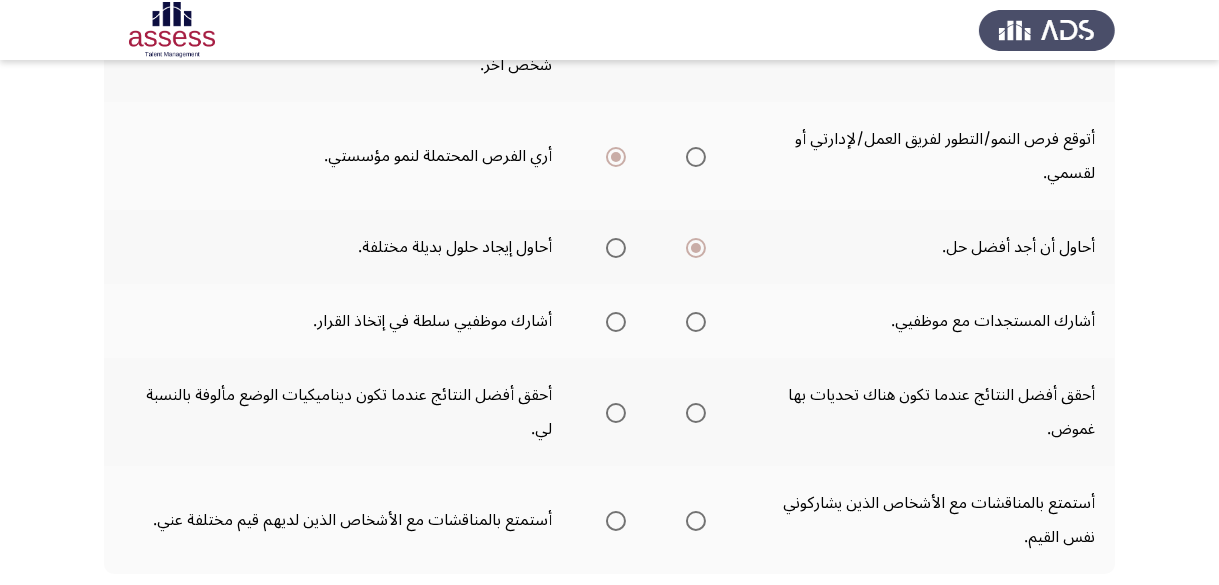 scroll, scrollTop: 700, scrollLeft: 0, axis: vertical 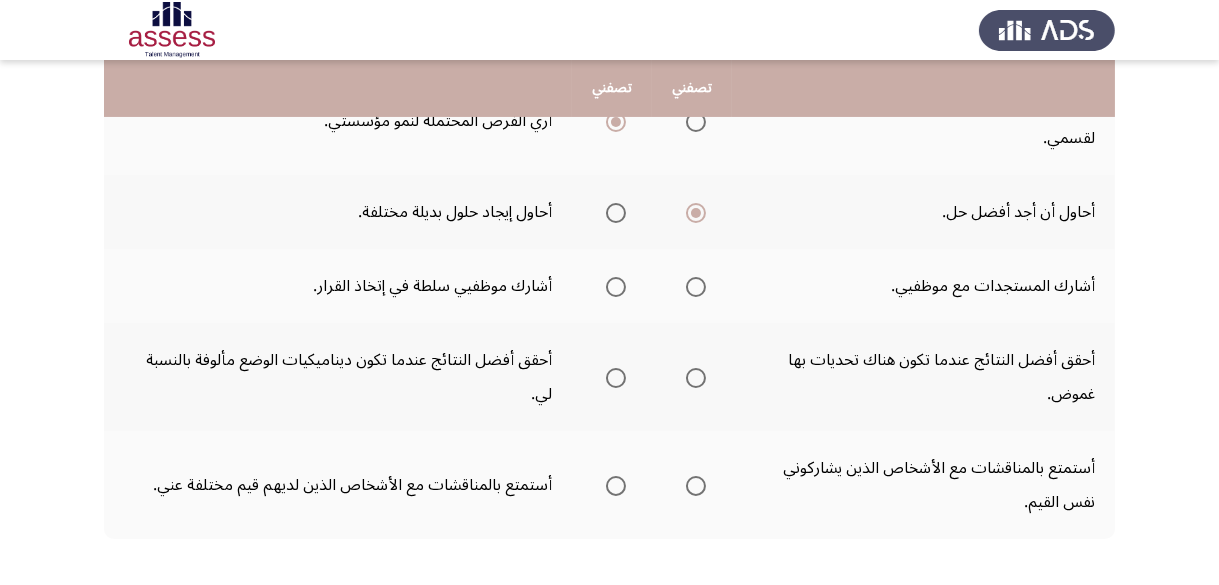 click at bounding box center [696, 287] 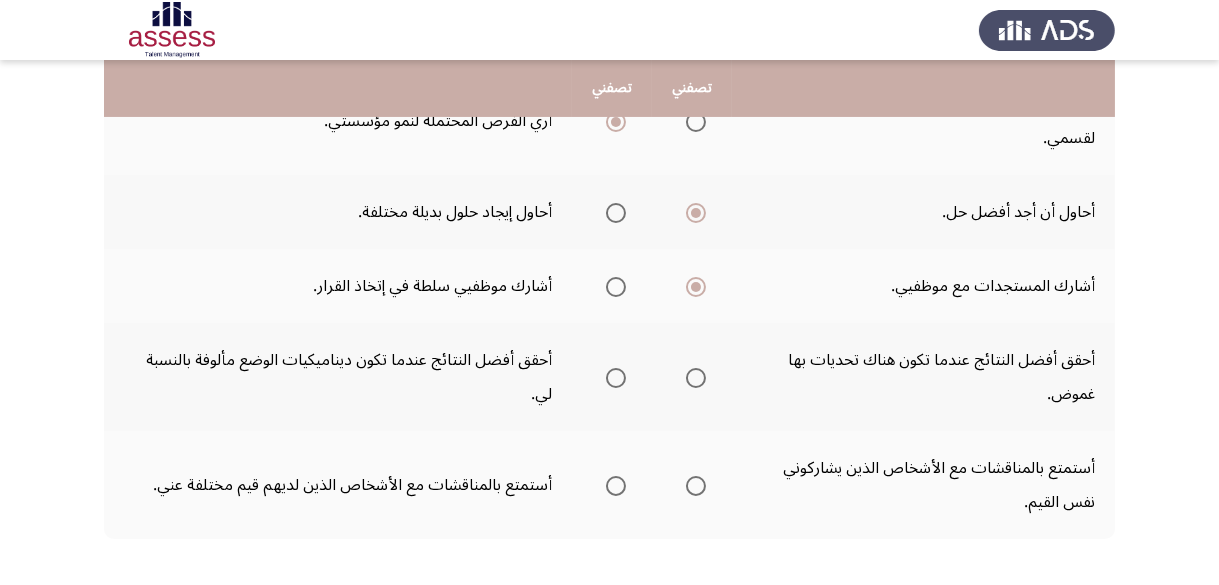 click at bounding box center (696, 378) 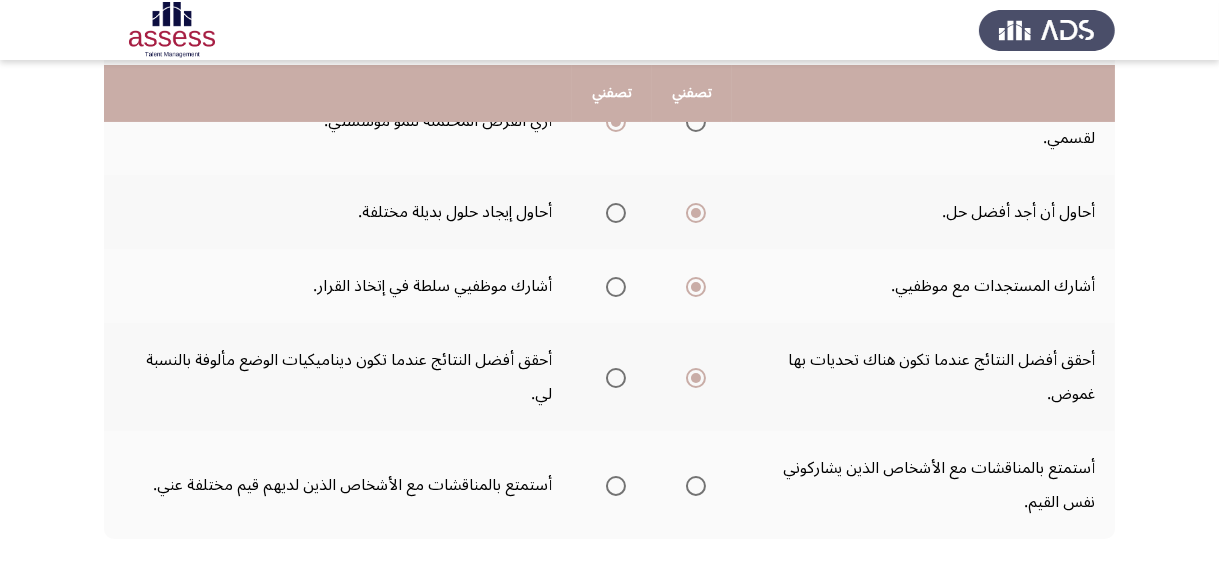 scroll, scrollTop: 788, scrollLeft: 0, axis: vertical 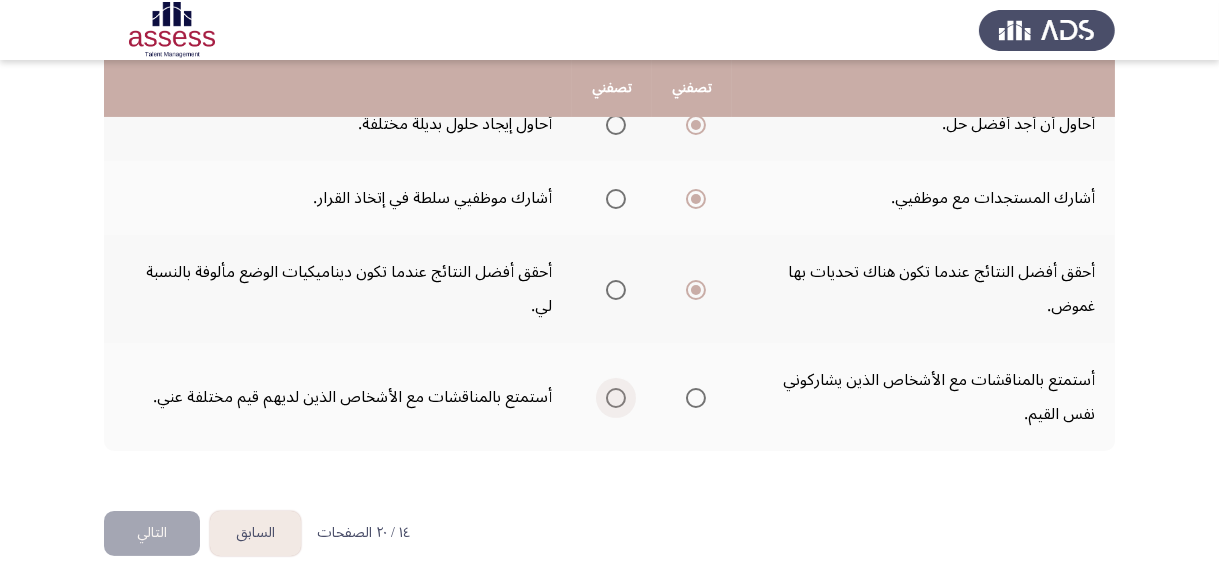 click at bounding box center (616, 398) 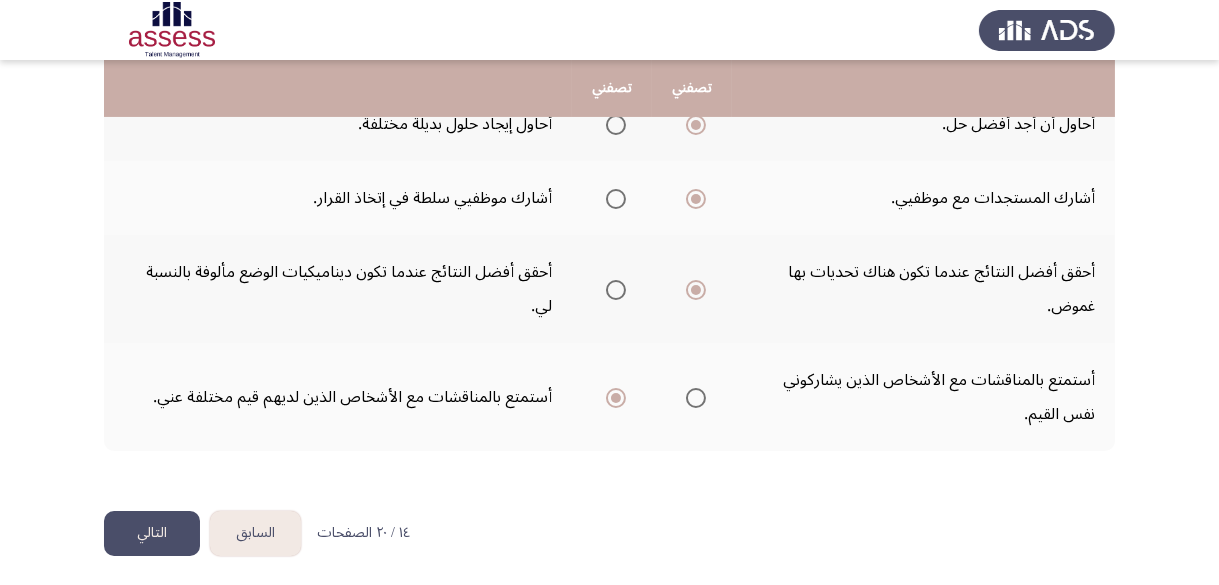 click on "التالي" 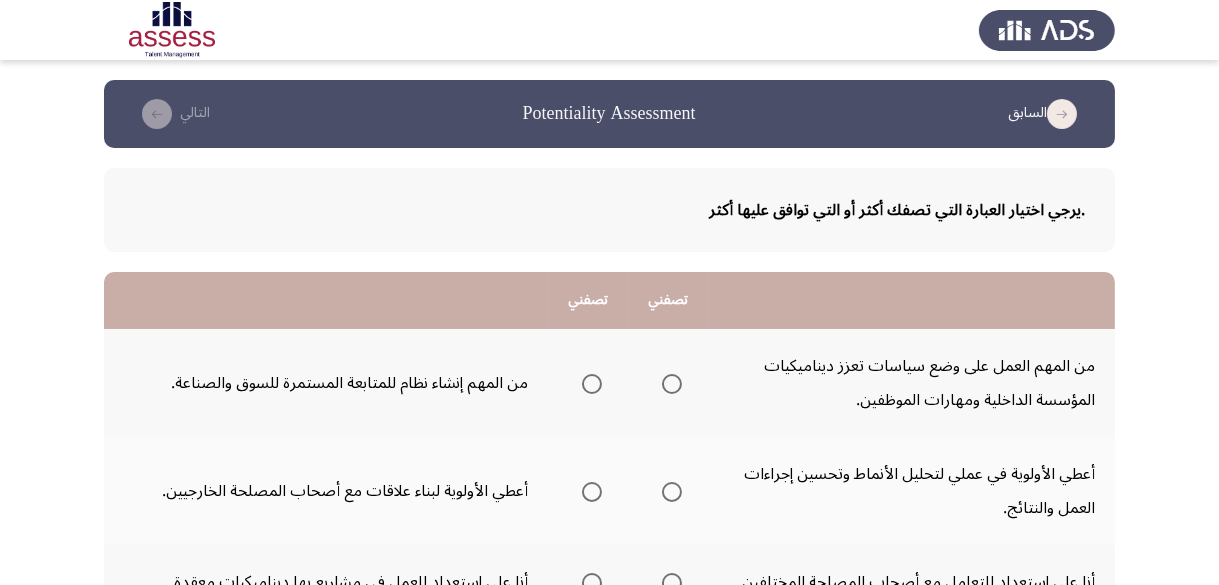 click at bounding box center (672, 384) 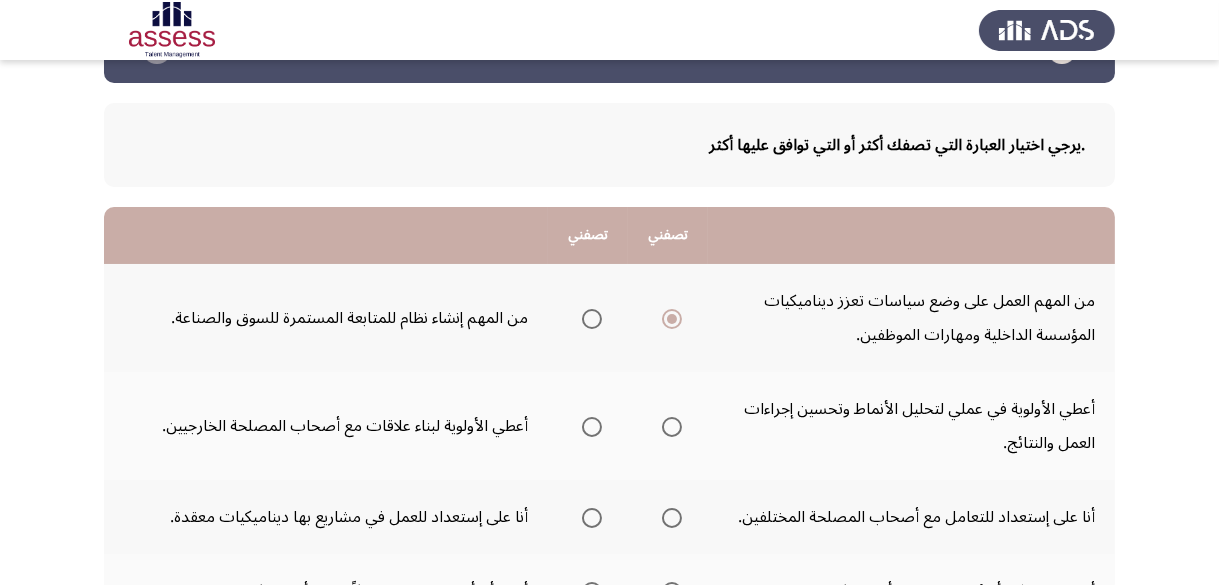 scroll, scrollTop: 100, scrollLeft: 0, axis: vertical 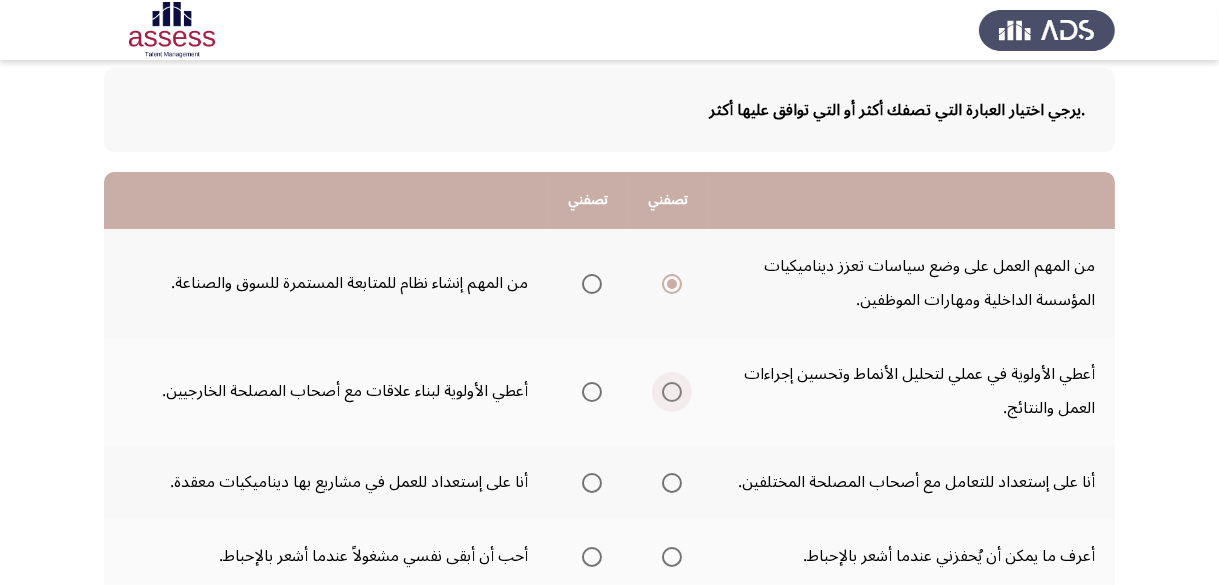 click at bounding box center [672, 392] 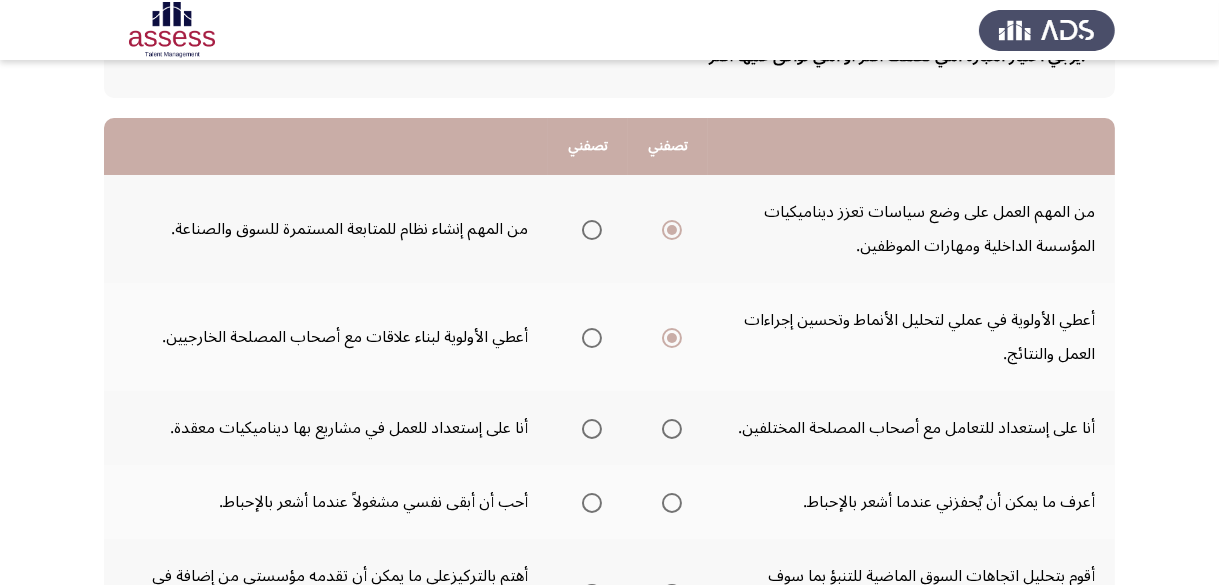 scroll, scrollTop: 200, scrollLeft: 0, axis: vertical 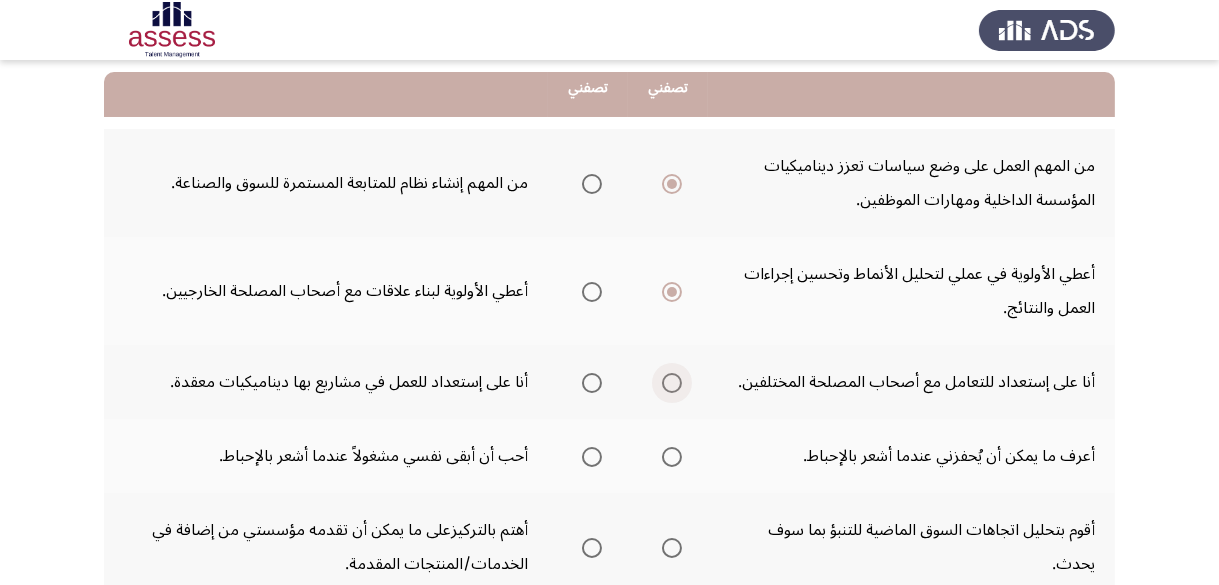 click at bounding box center (672, 383) 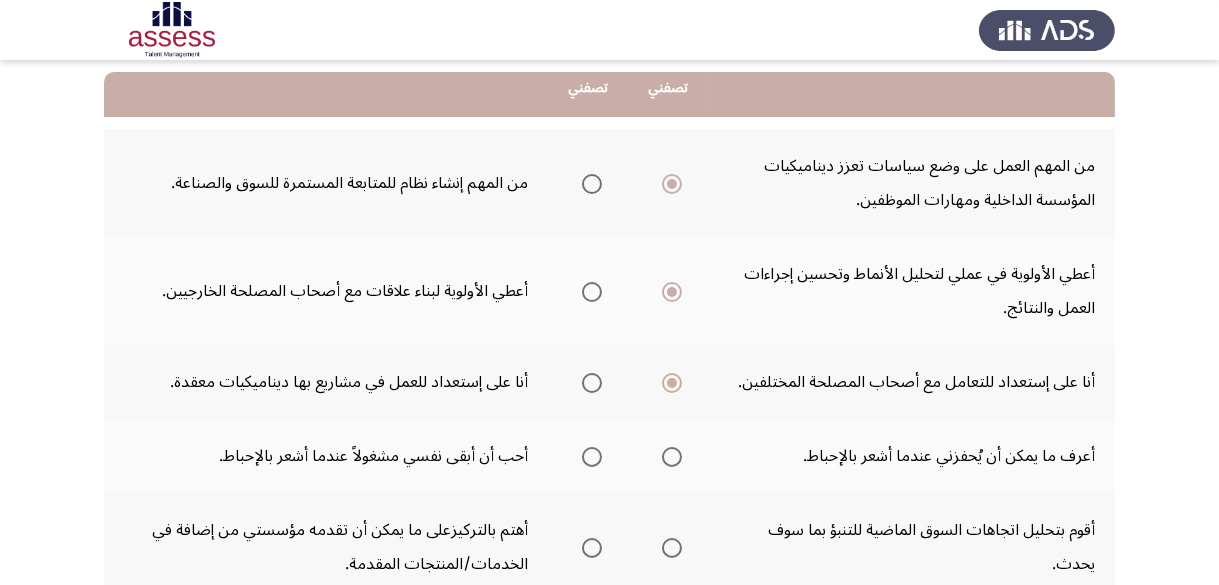 click at bounding box center (672, 457) 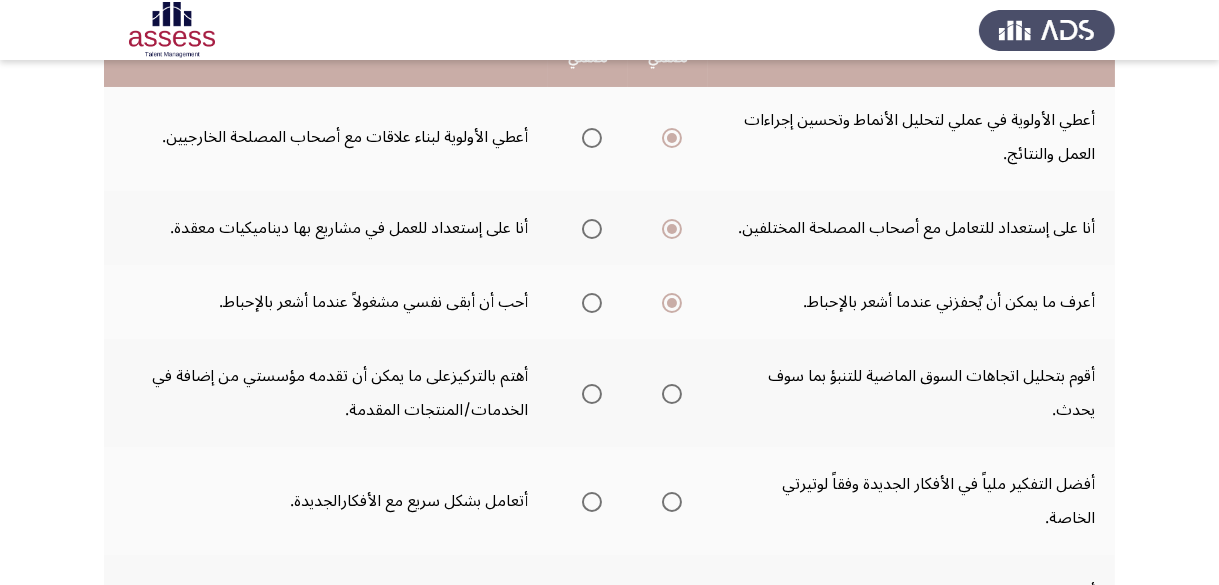 scroll, scrollTop: 400, scrollLeft: 0, axis: vertical 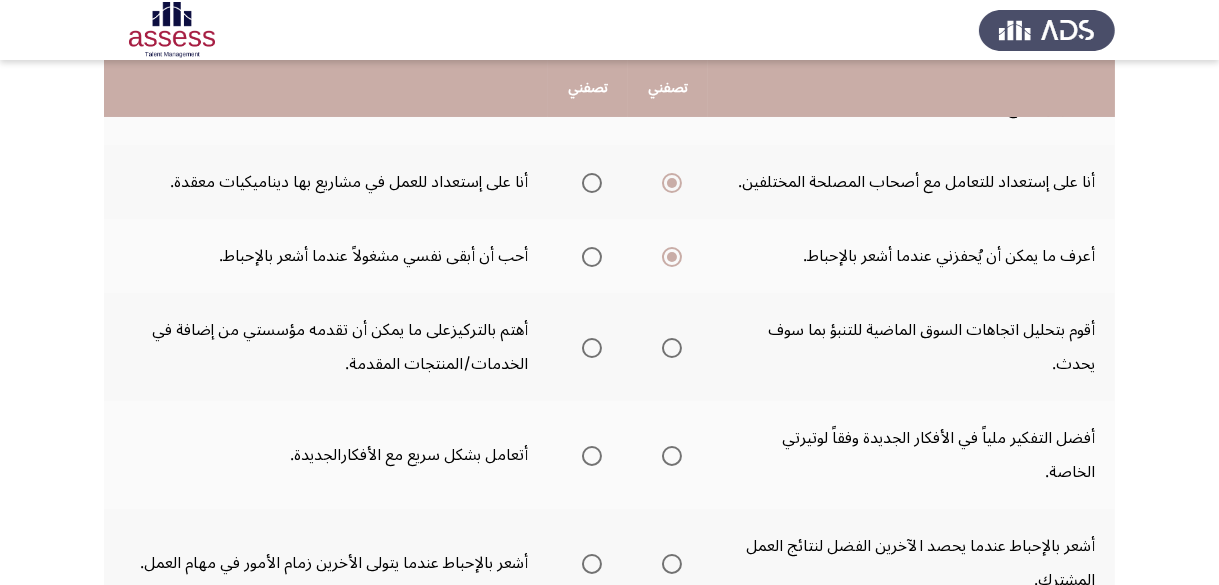 click at bounding box center [672, 348] 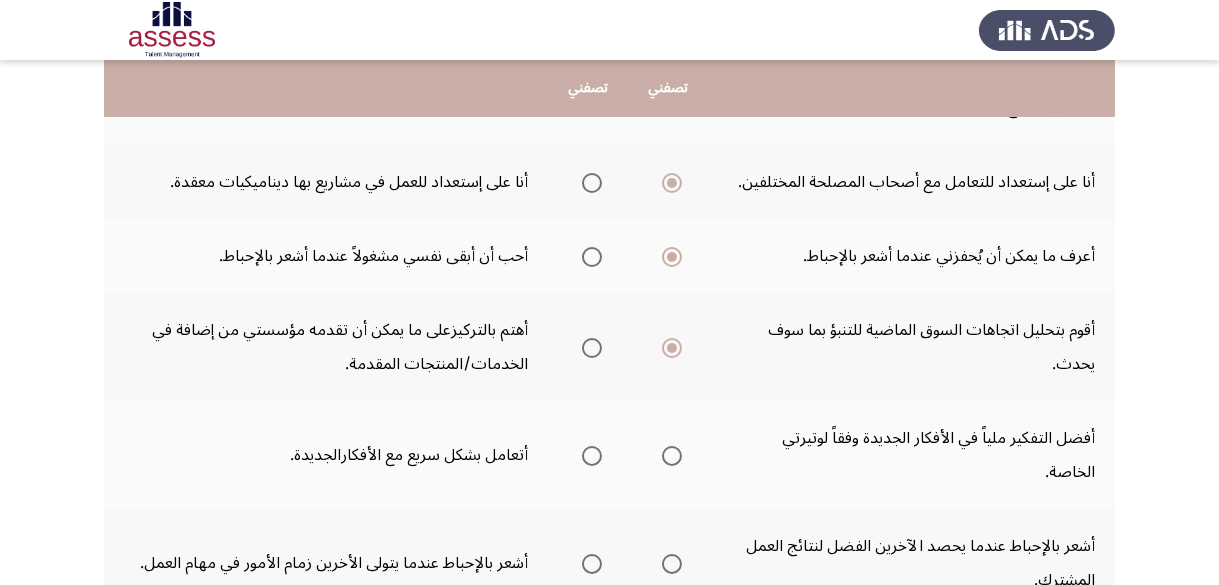 click at bounding box center (672, 456) 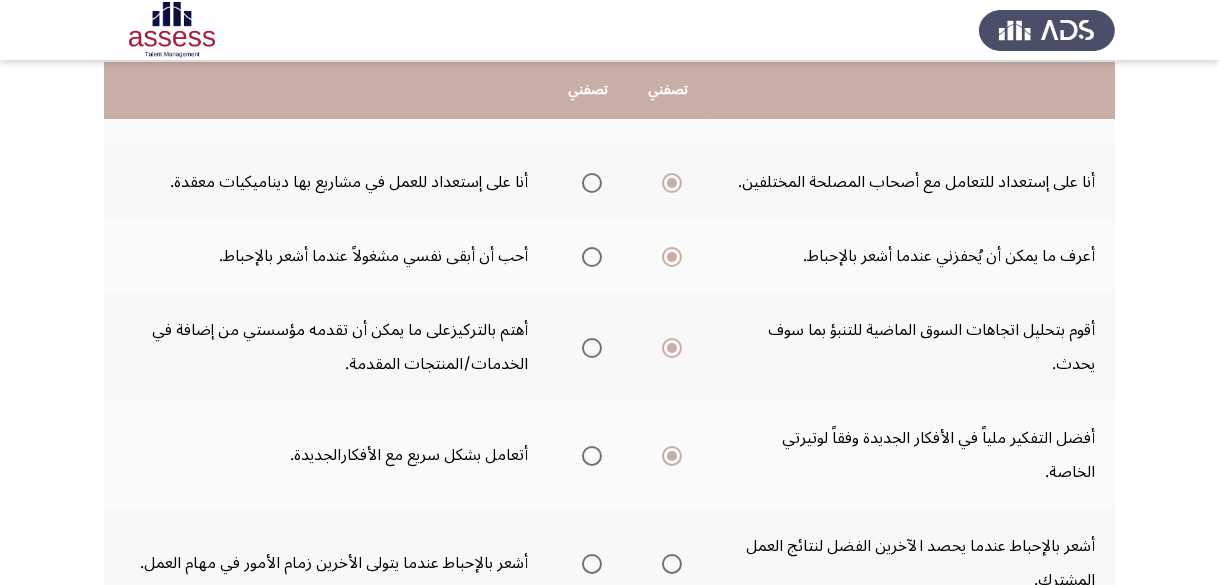 scroll, scrollTop: 500, scrollLeft: 0, axis: vertical 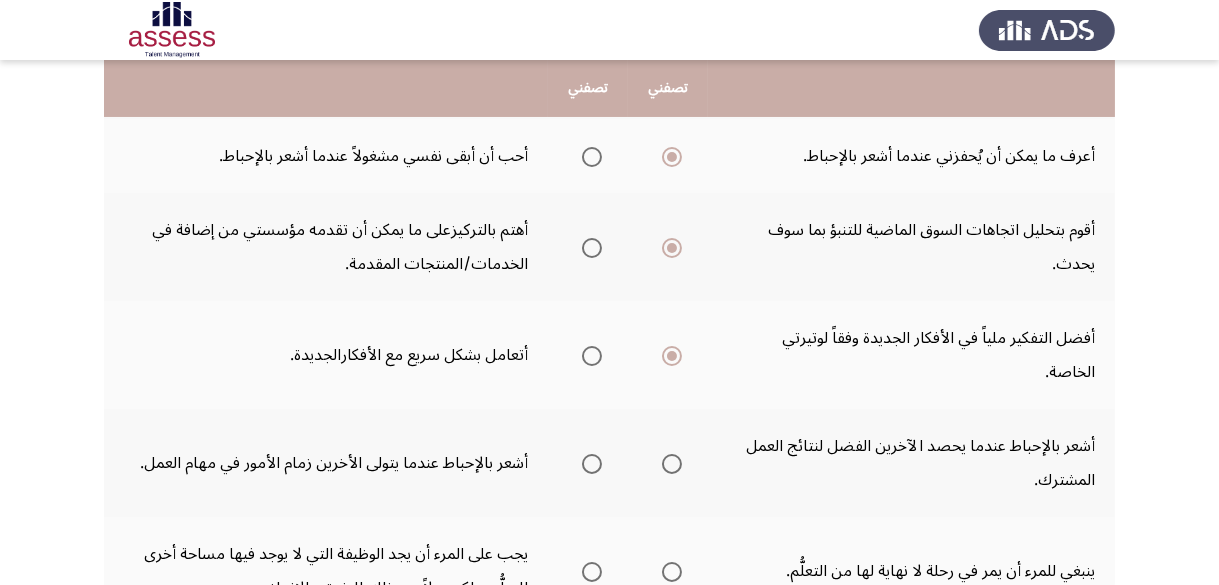 click 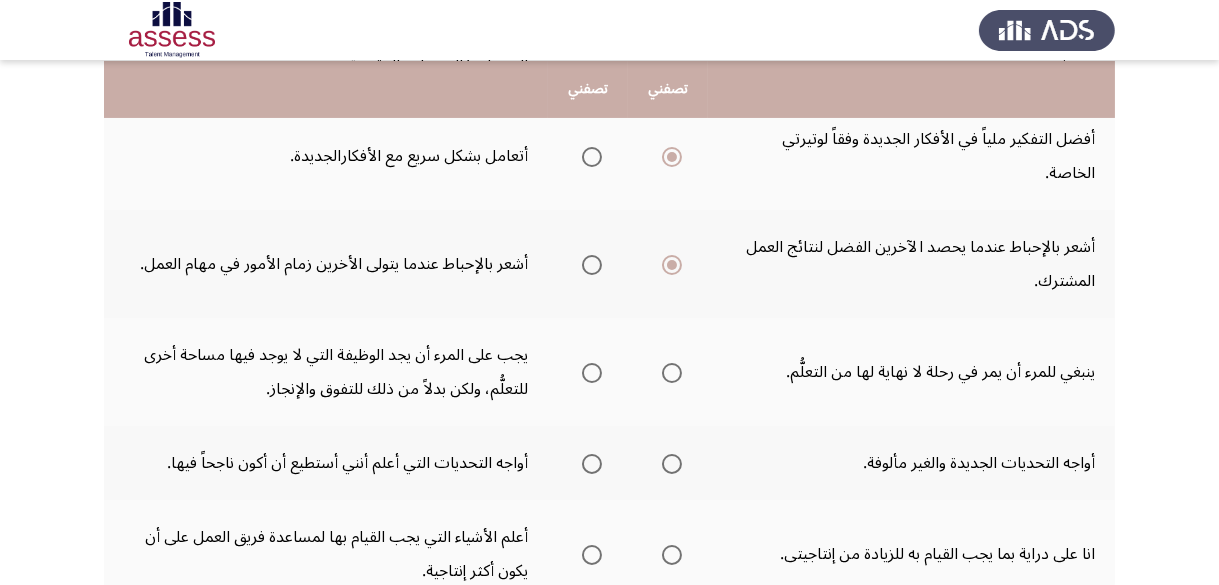 scroll, scrollTop: 700, scrollLeft: 0, axis: vertical 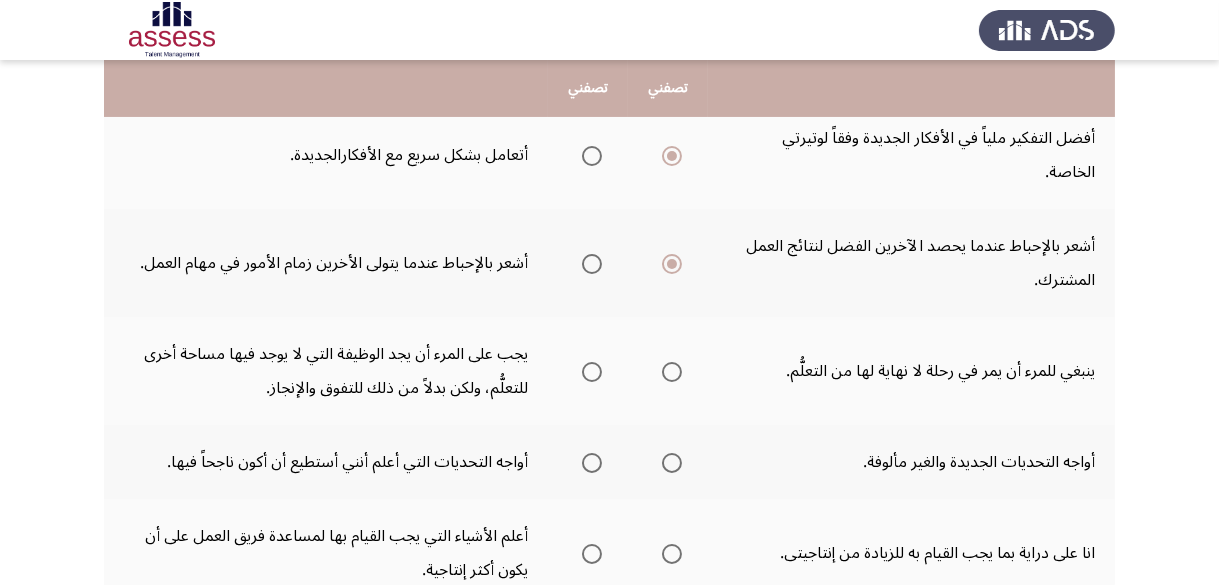 click at bounding box center (672, 372) 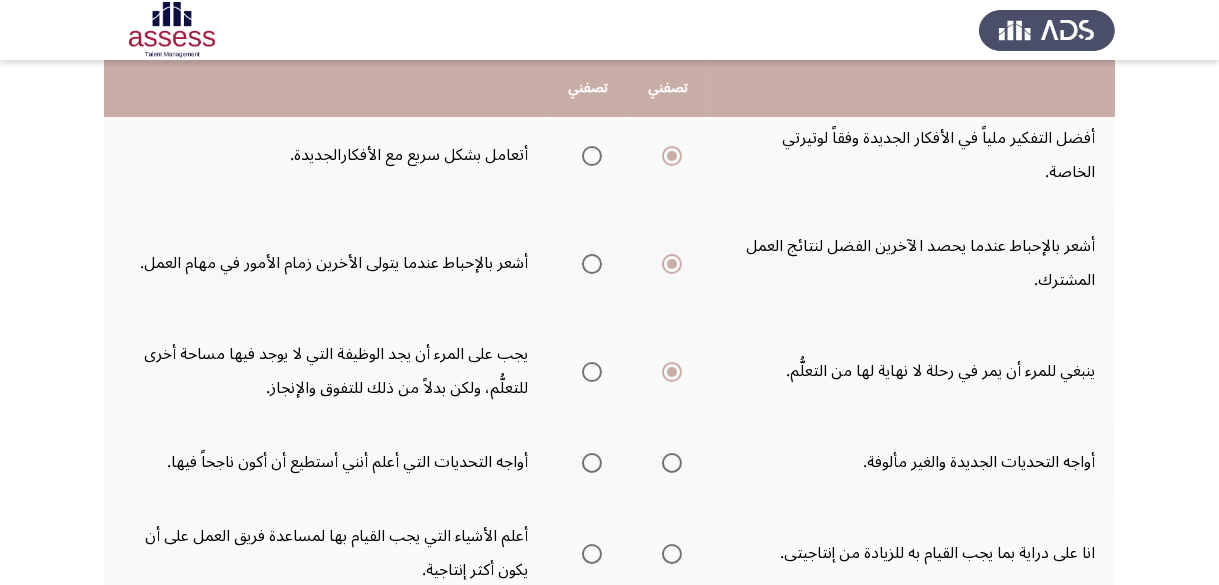 click at bounding box center [672, 463] 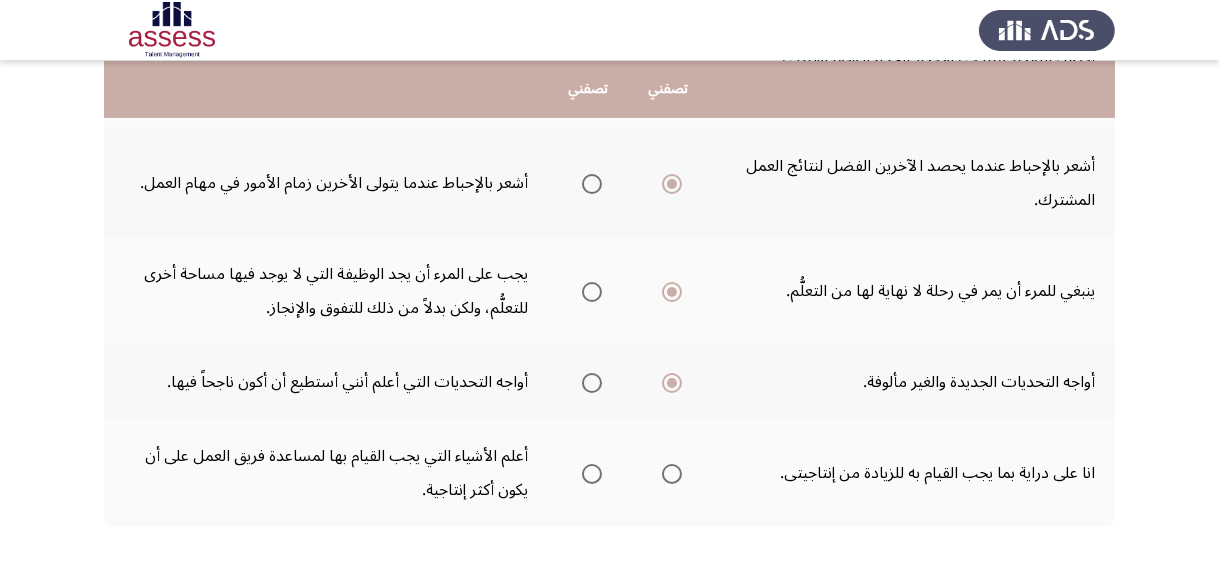 scroll, scrollTop: 821, scrollLeft: 0, axis: vertical 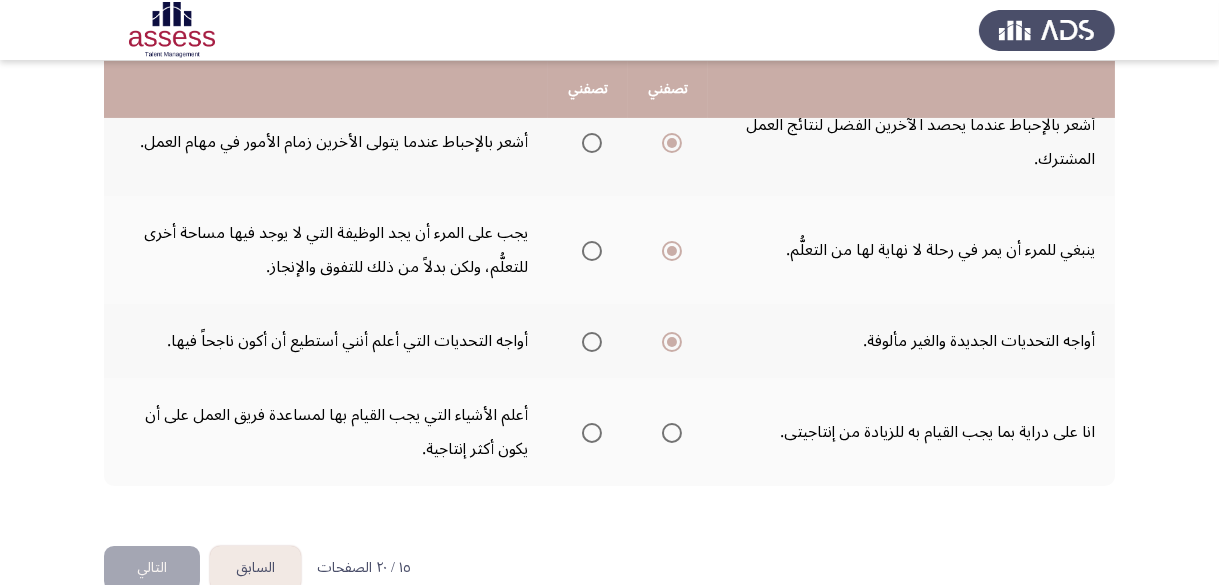 click at bounding box center [592, 433] 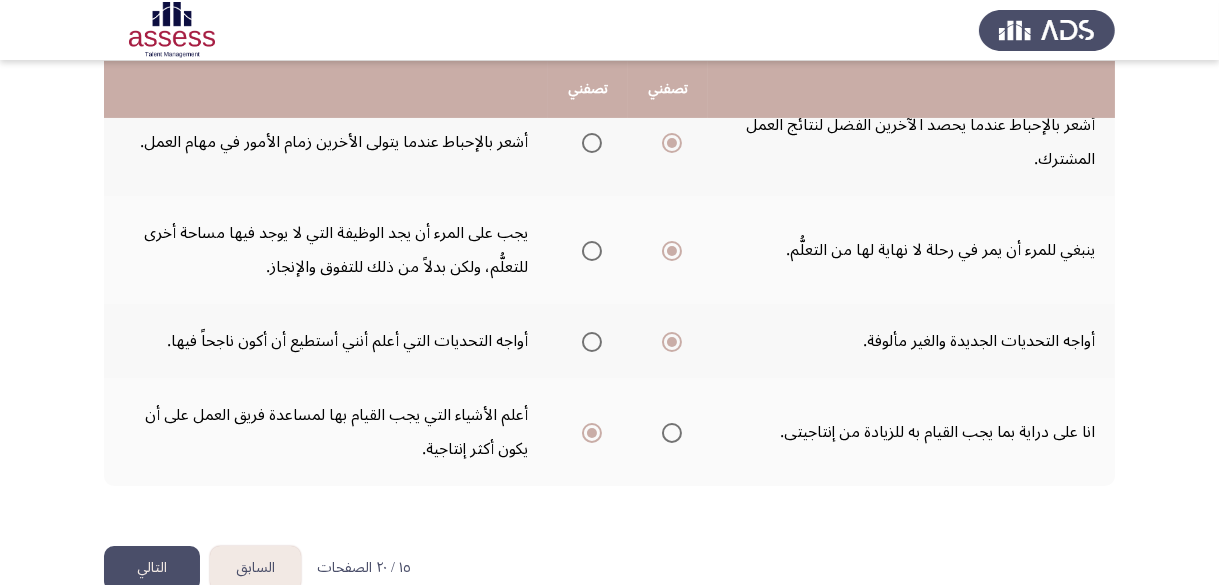 click on "التالي" 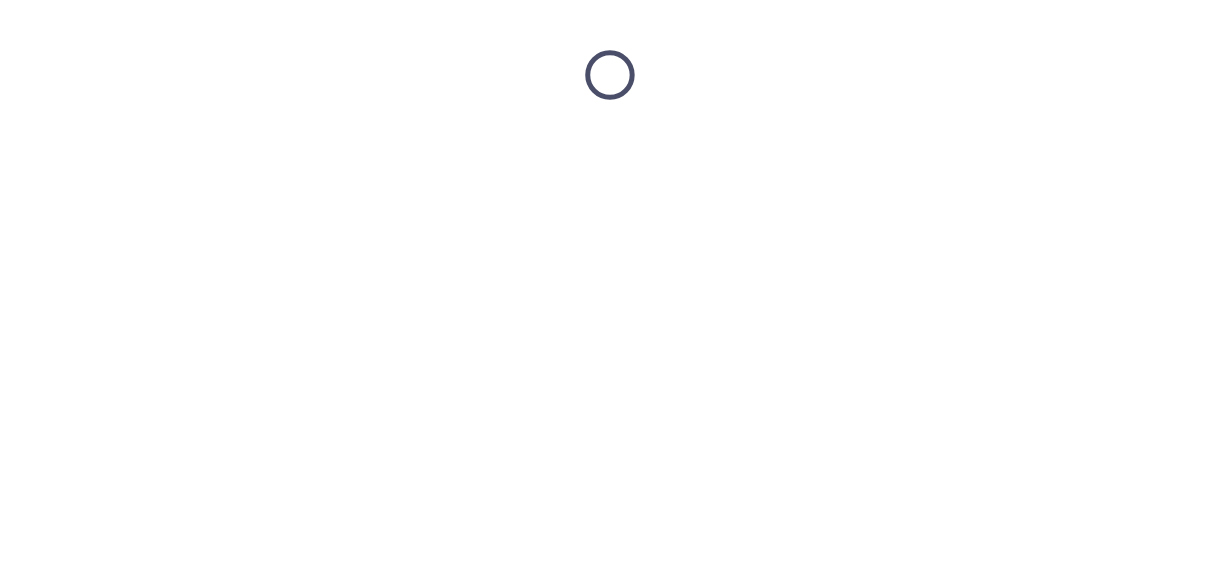 scroll, scrollTop: 0, scrollLeft: 0, axis: both 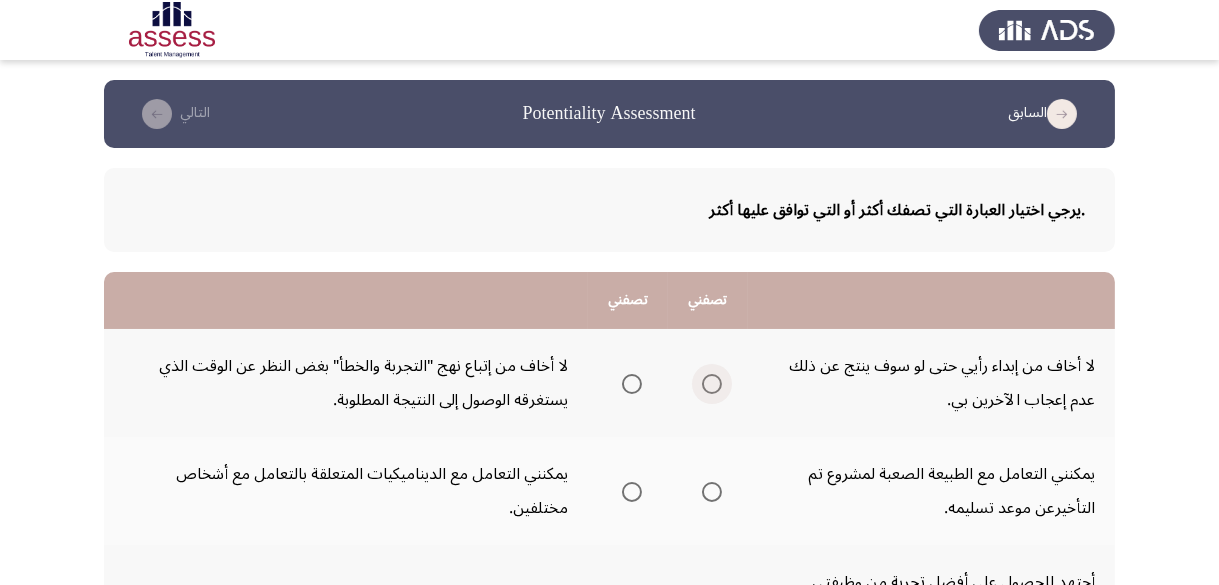 click at bounding box center [712, 384] 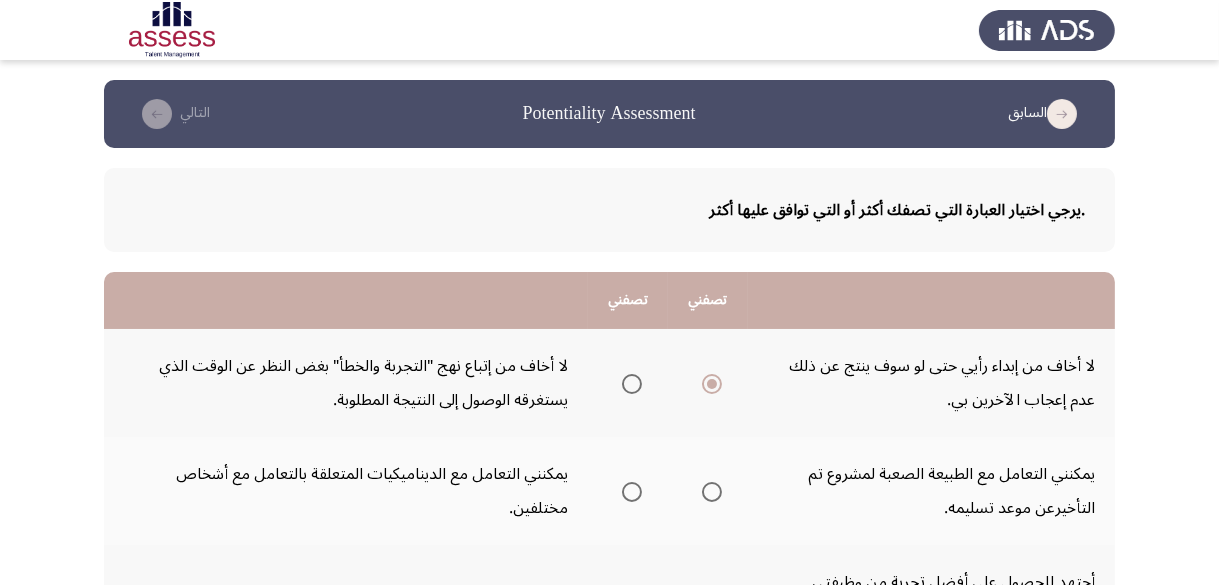 scroll, scrollTop: 100, scrollLeft: 0, axis: vertical 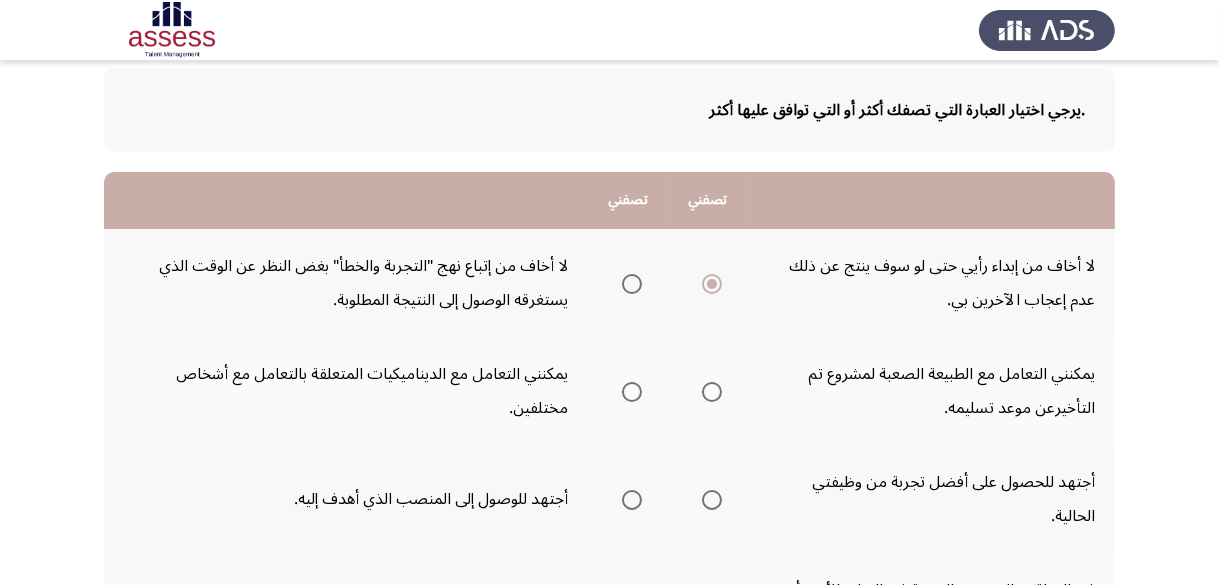 click at bounding box center (712, 392) 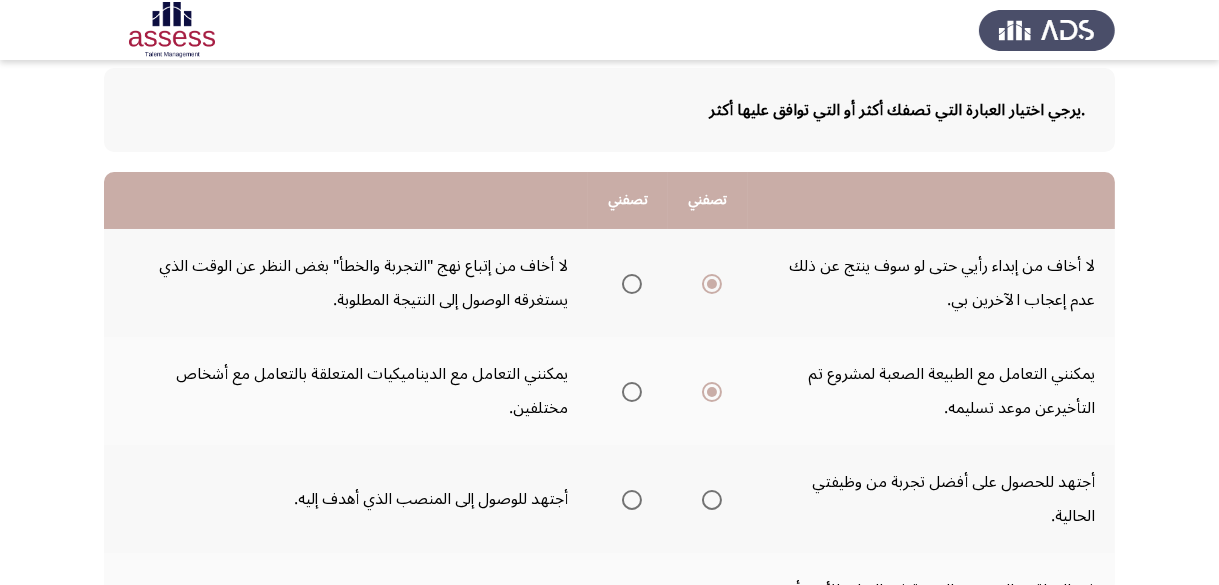 click at bounding box center [712, 500] 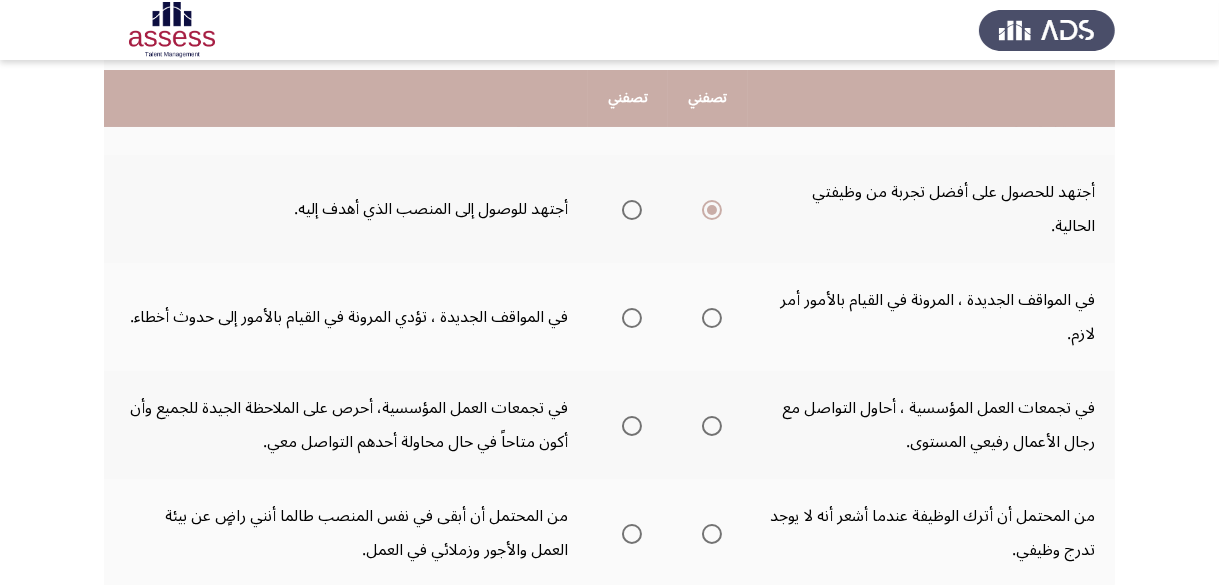 scroll, scrollTop: 400, scrollLeft: 0, axis: vertical 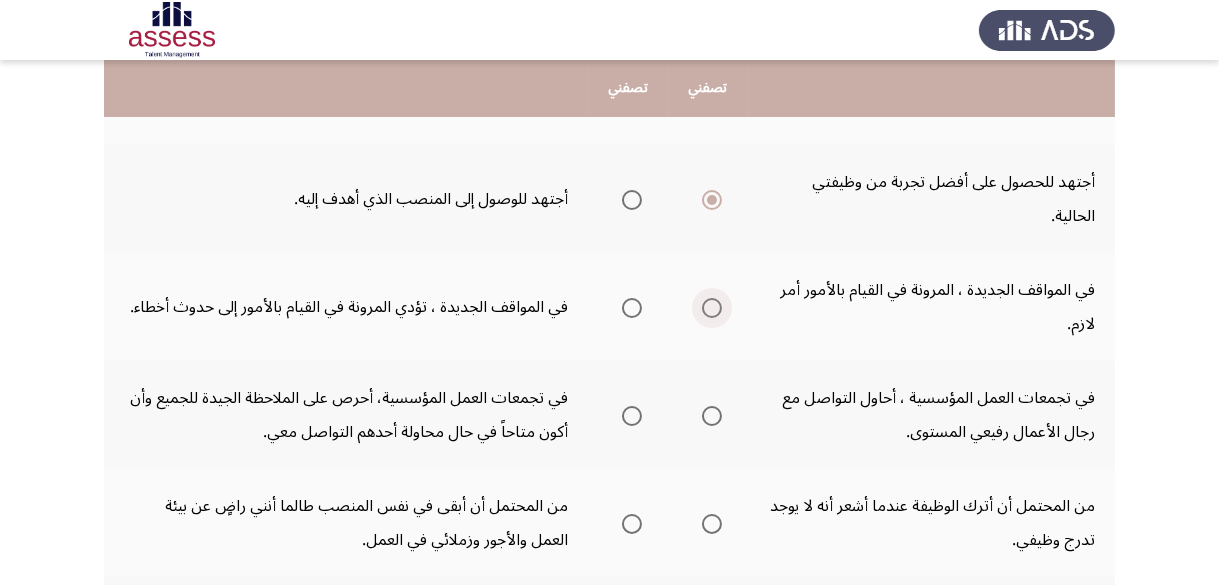 click at bounding box center [712, 308] 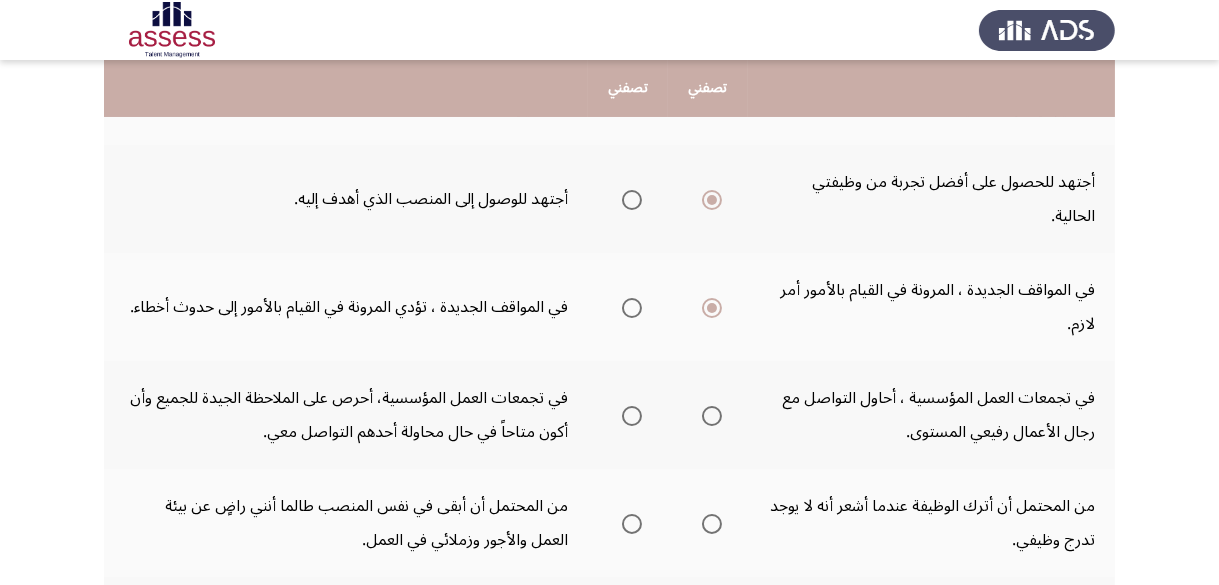 click at bounding box center (712, 416) 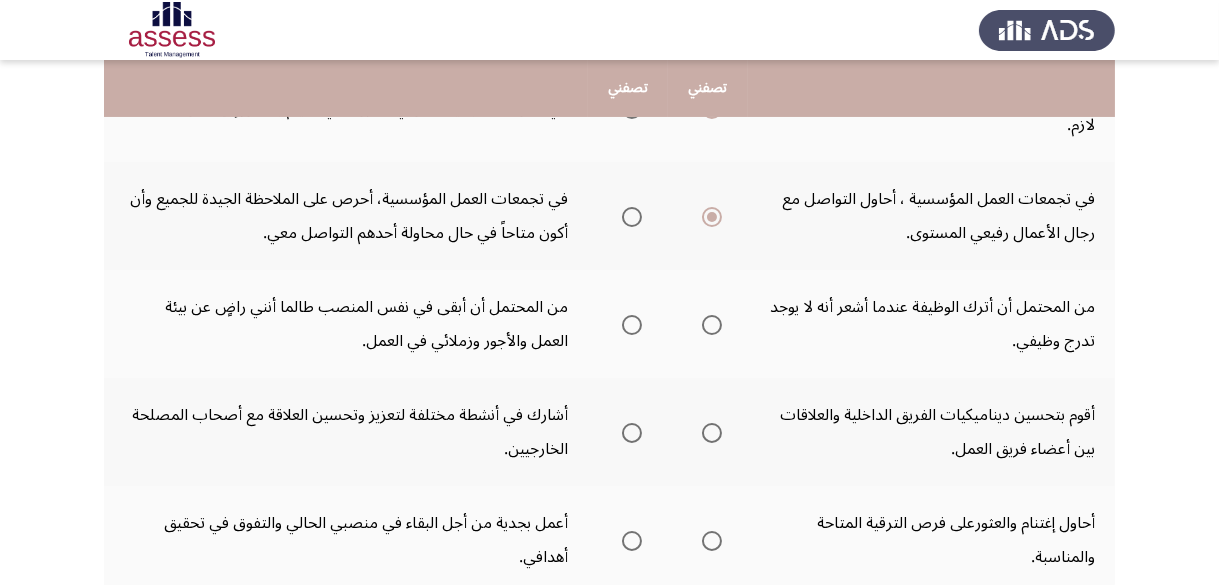 scroll, scrollTop: 600, scrollLeft: 0, axis: vertical 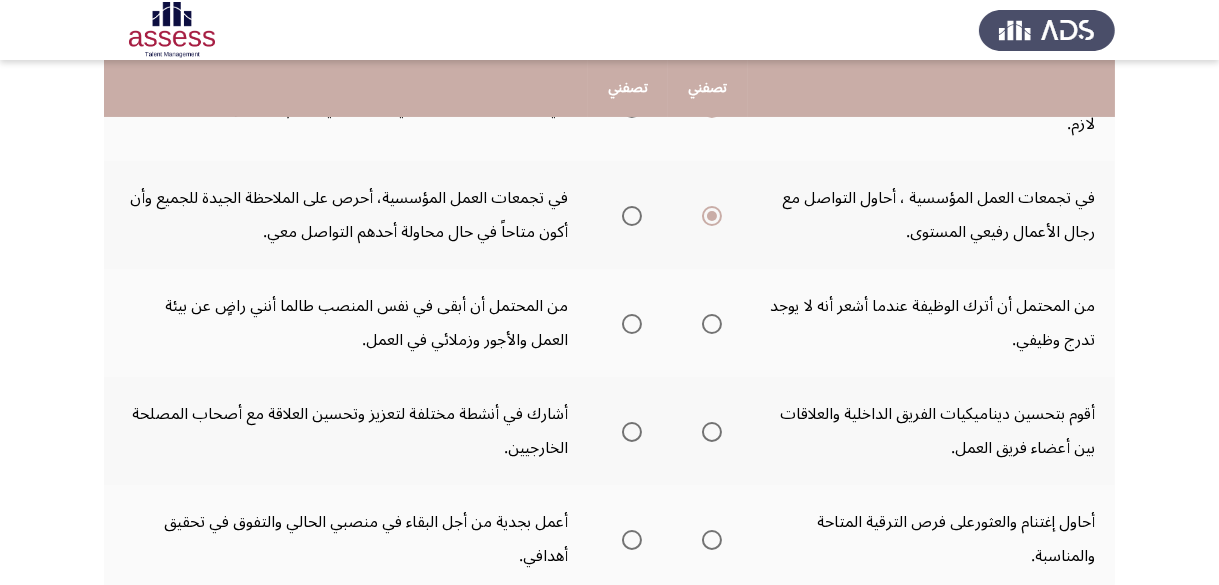 click at bounding box center (712, 324) 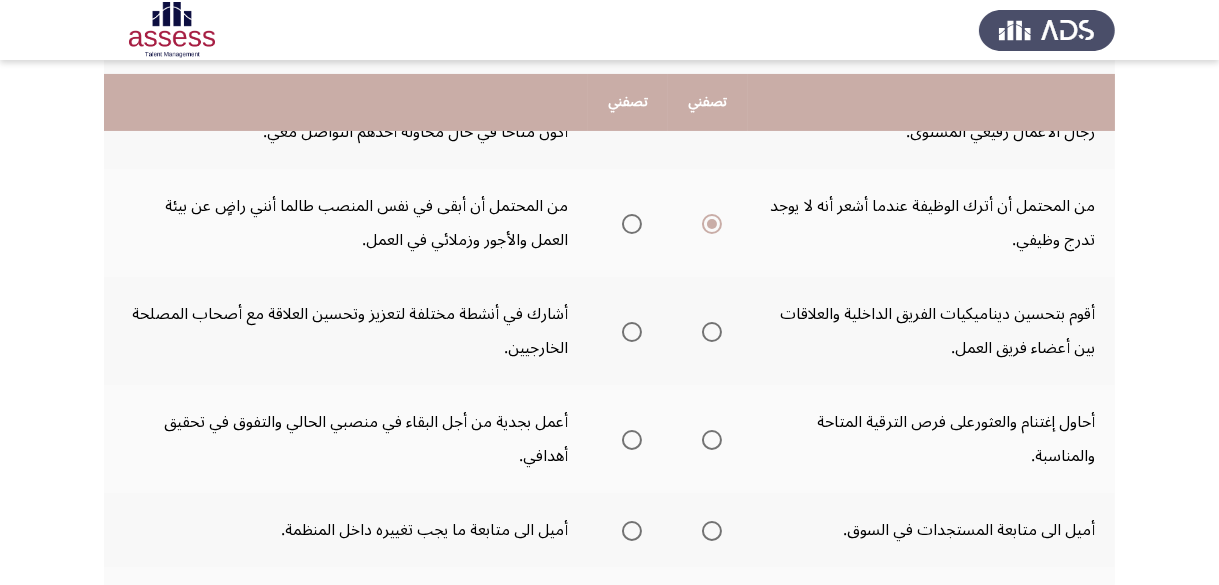 scroll, scrollTop: 800, scrollLeft: 0, axis: vertical 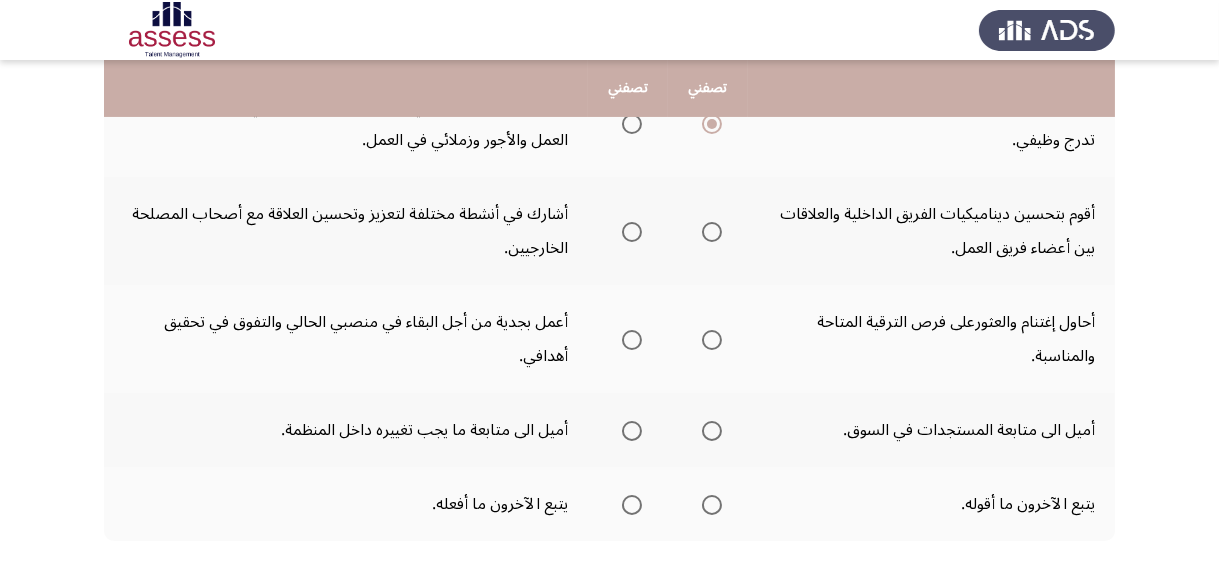 click at bounding box center (712, 232) 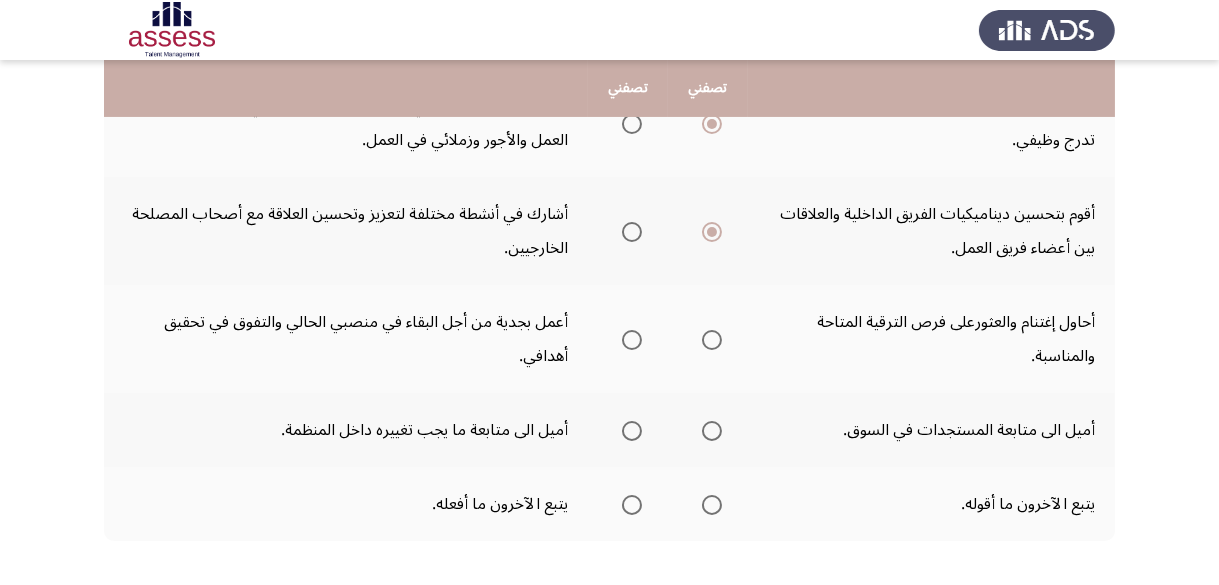 click at bounding box center [712, 340] 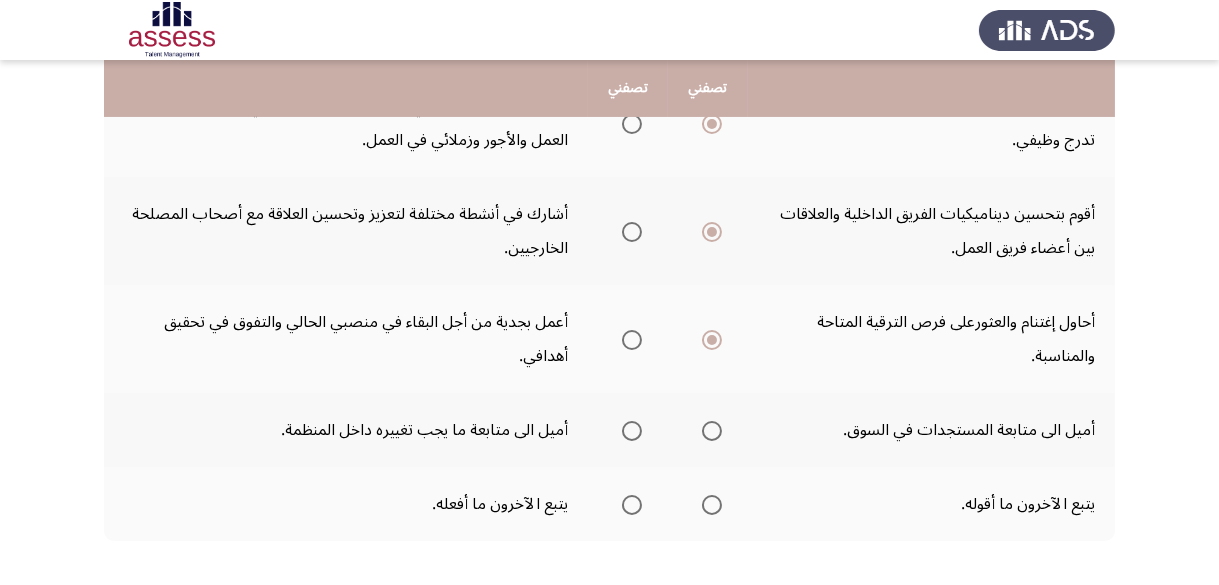 click at bounding box center [632, 431] 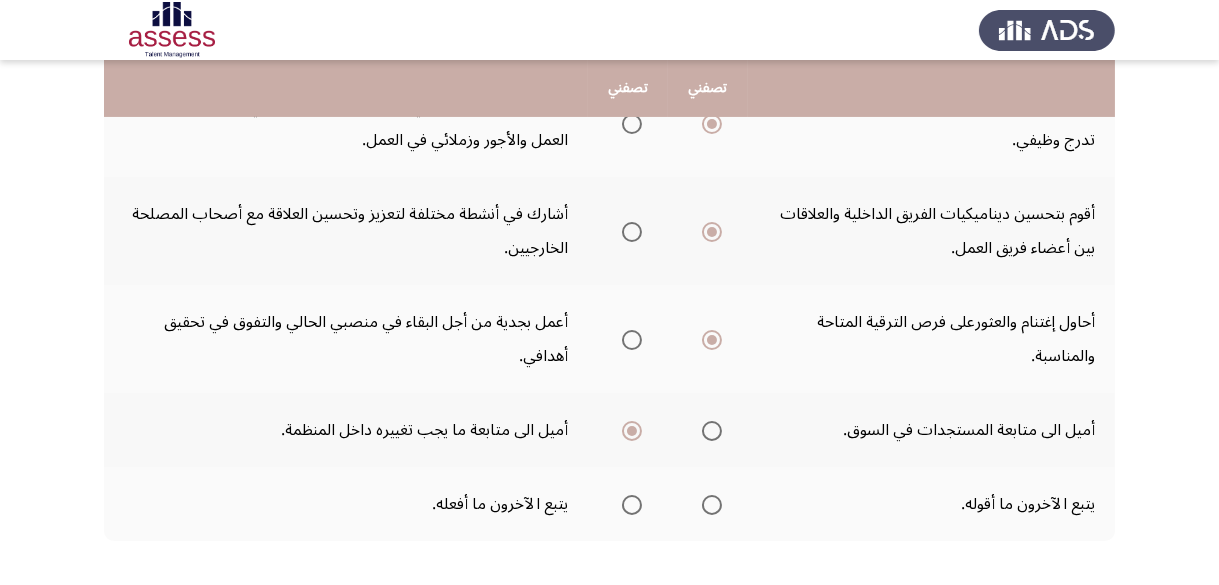 click at bounding box center (632, 505) 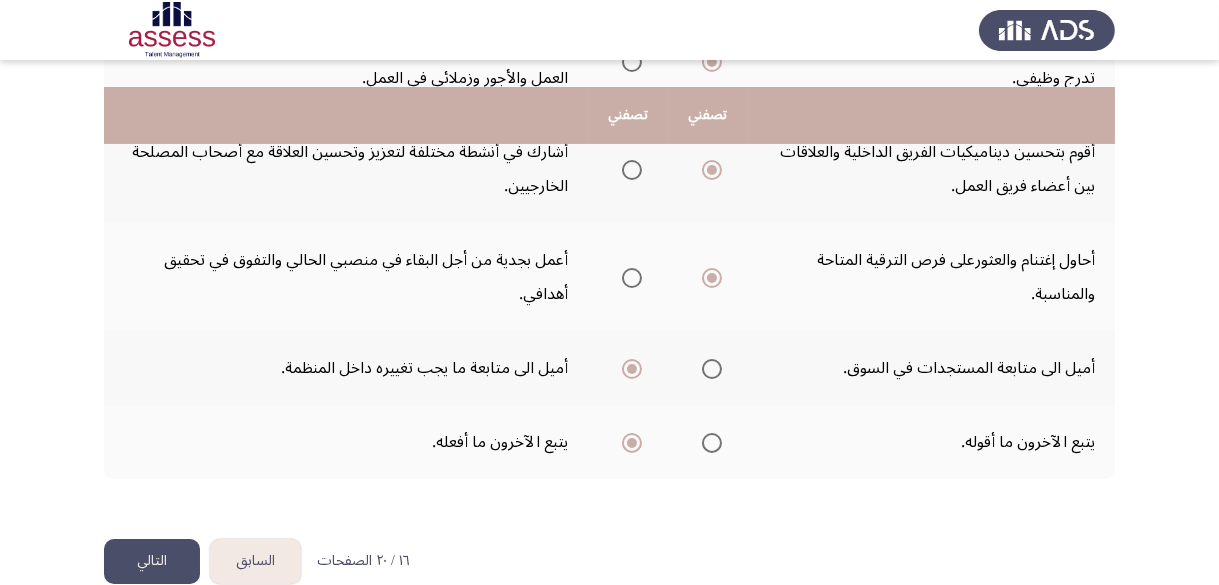 scroll, scrollTop: 889, scrollLeft: 0, axis: vertical 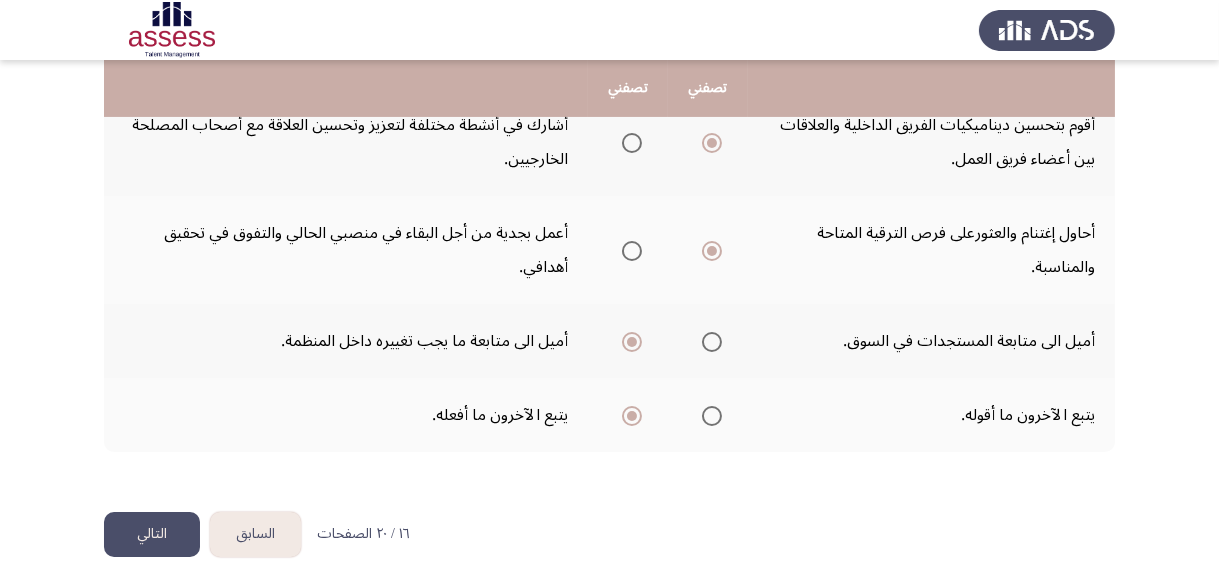 click on "التالي" 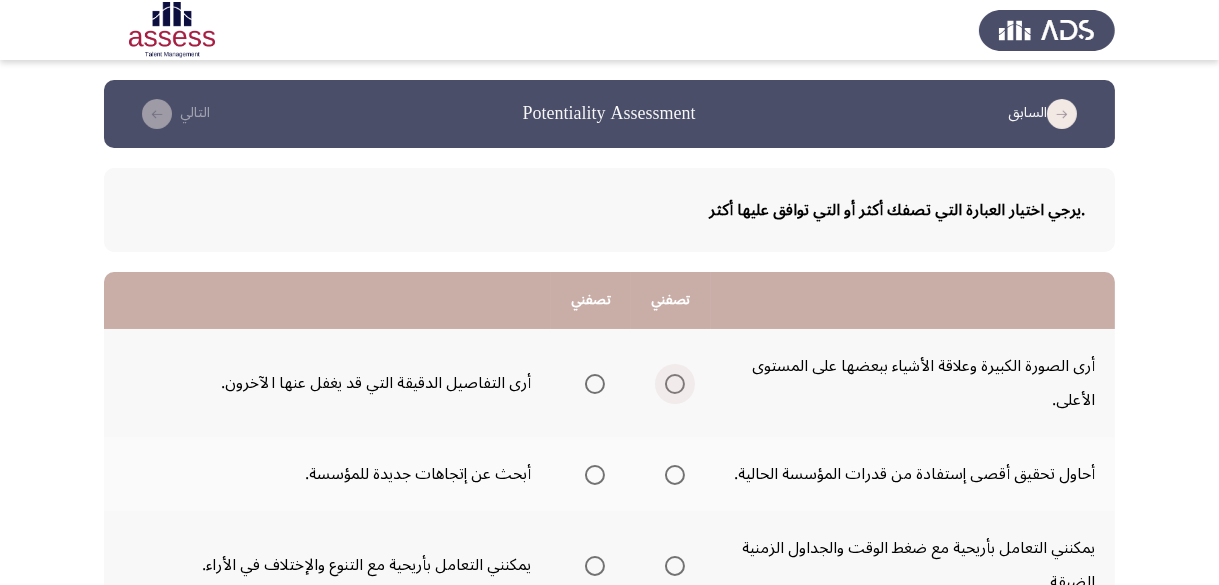 click at bounding box center (675, 384) 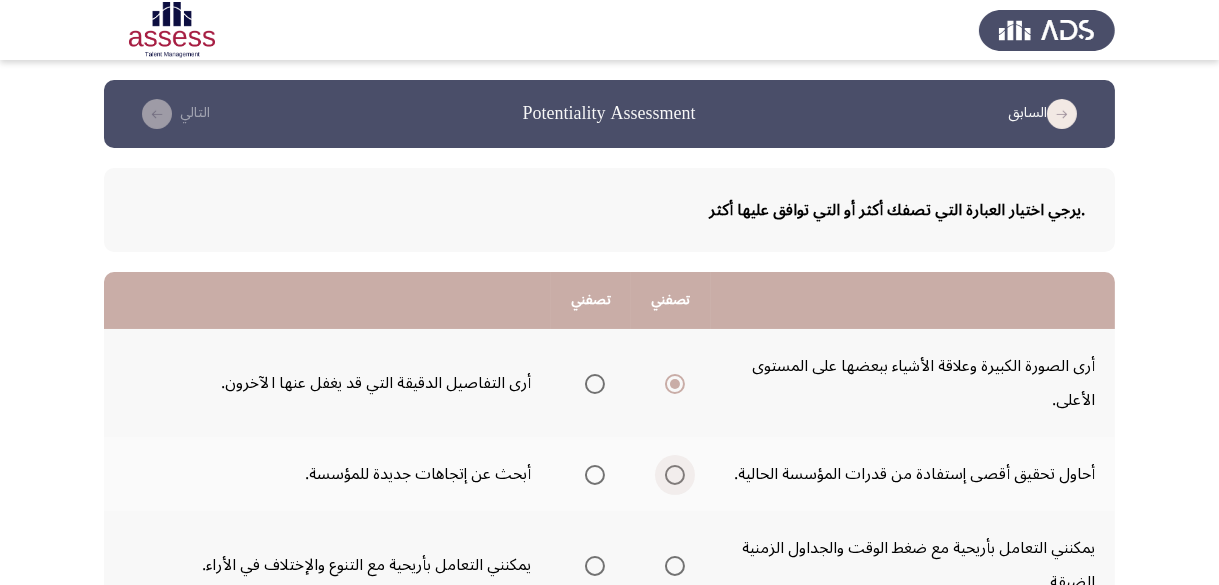 click at bounding box center (675, 475) 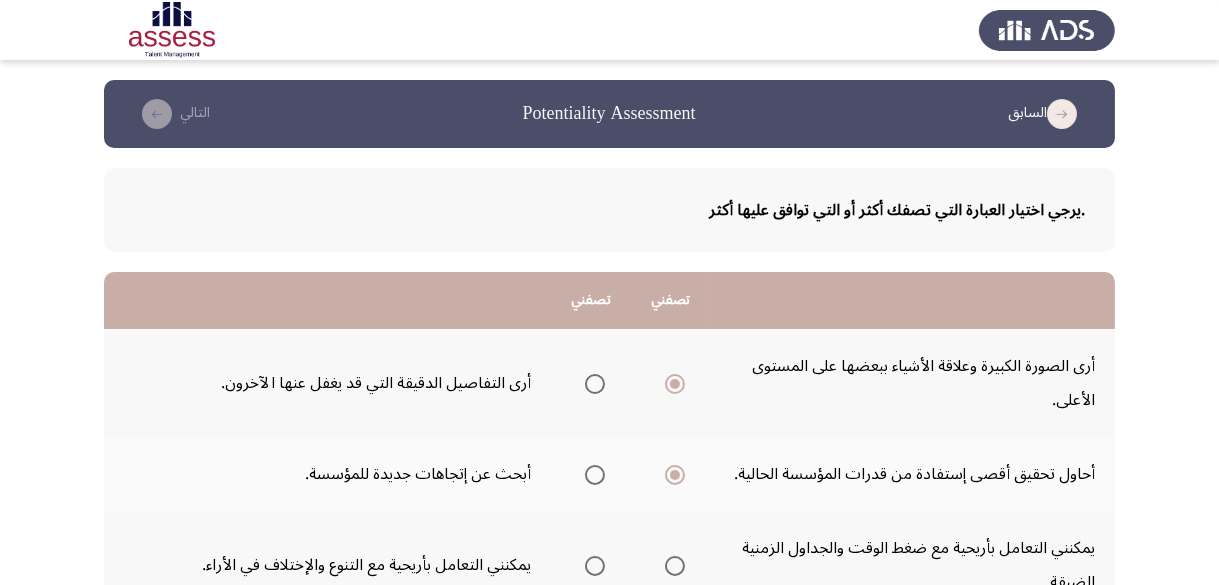 scroll, scrollTop: 100, scrollLeft: 0, axis: vertical 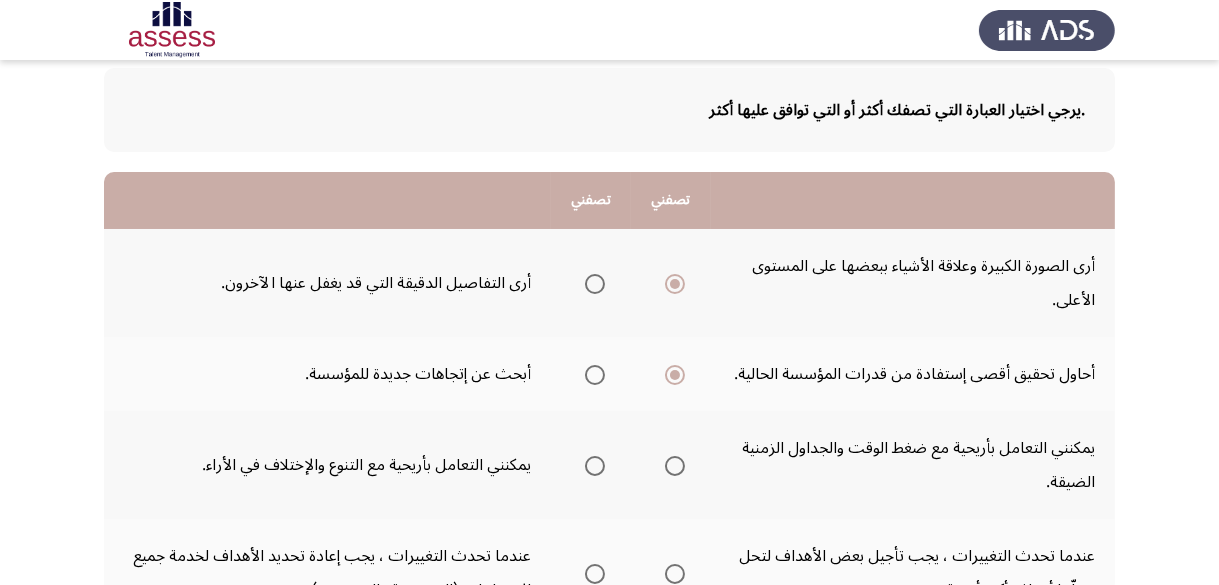 click at bounding box center (595, 466) 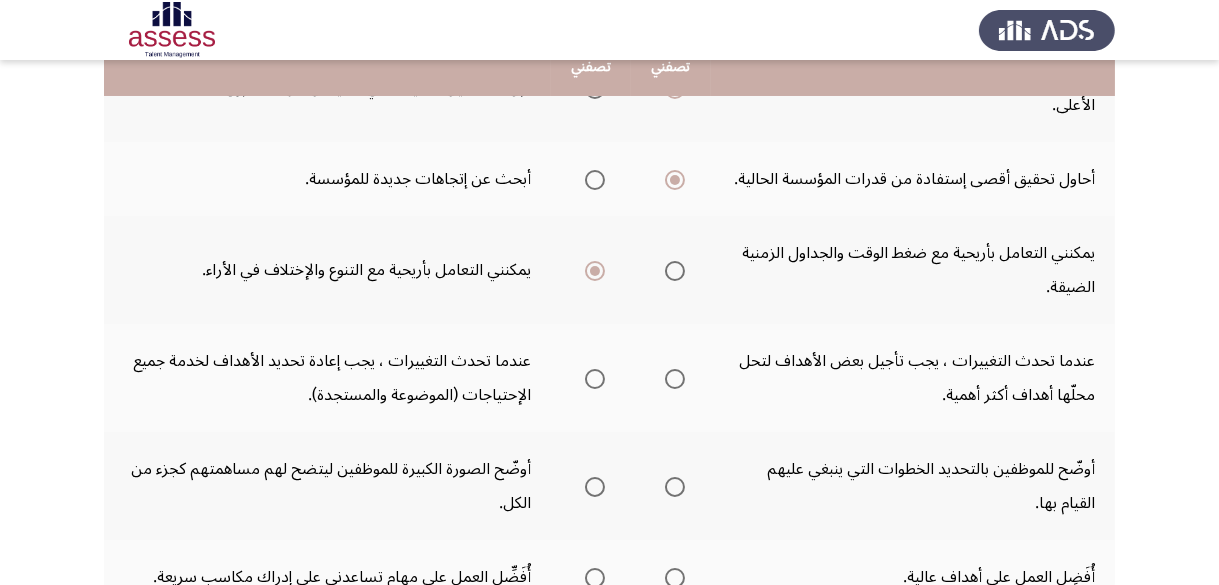 scroll, scrollTop: 300, scrollLeft: 0, axis: vertical 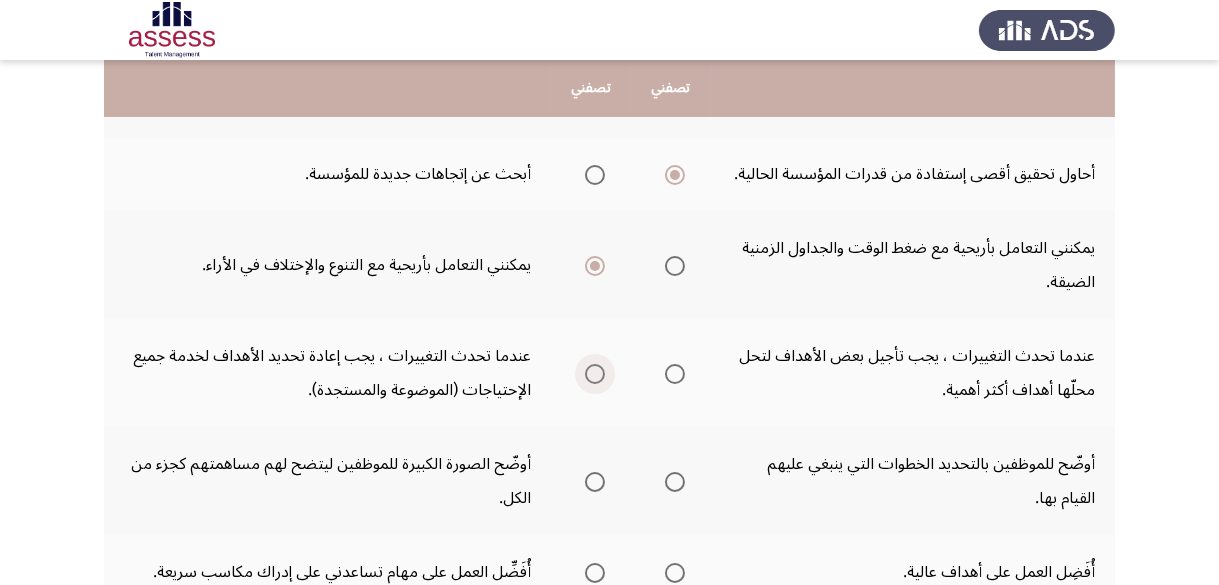 click at bounding box center (595, 374) 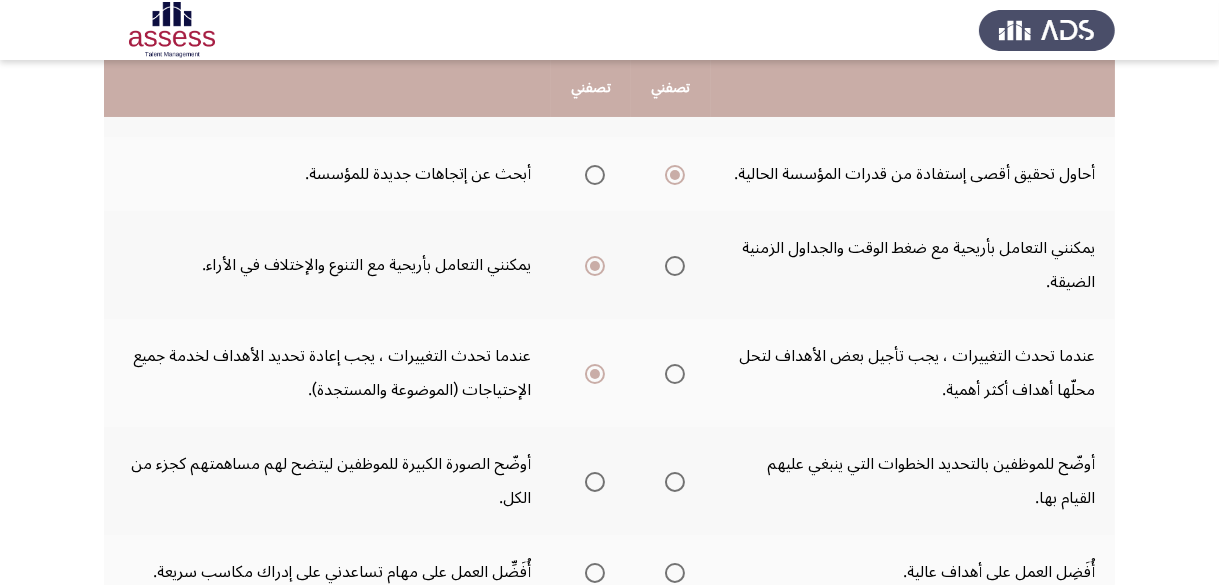 click at bounding box center [595, 482] 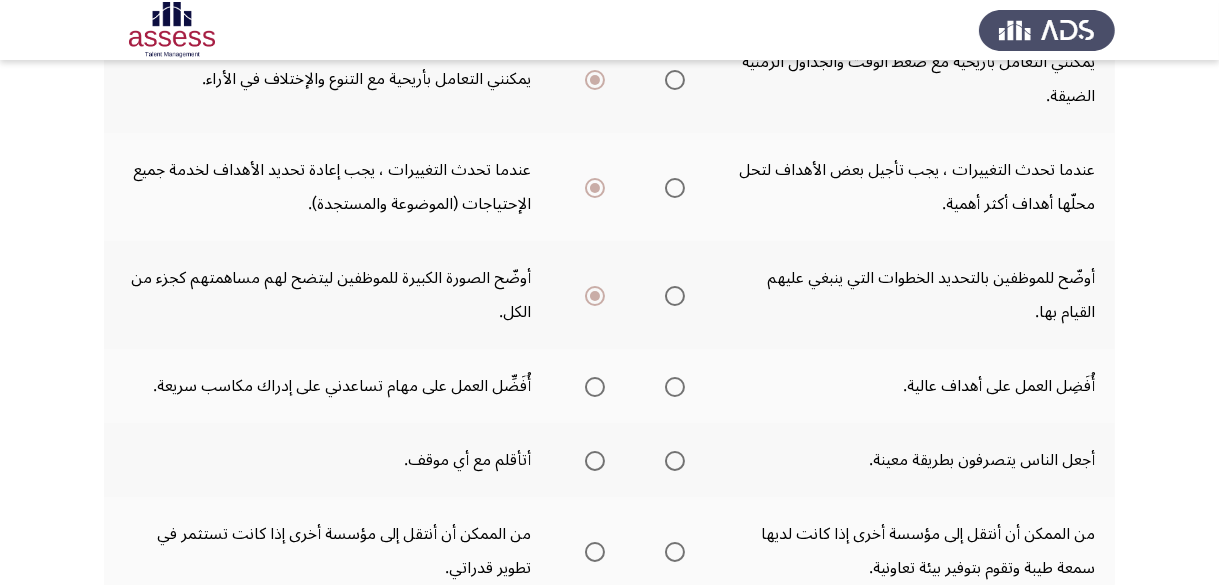 scroll, scrollTop: 500, scrollLeft: 0, axis: vertical 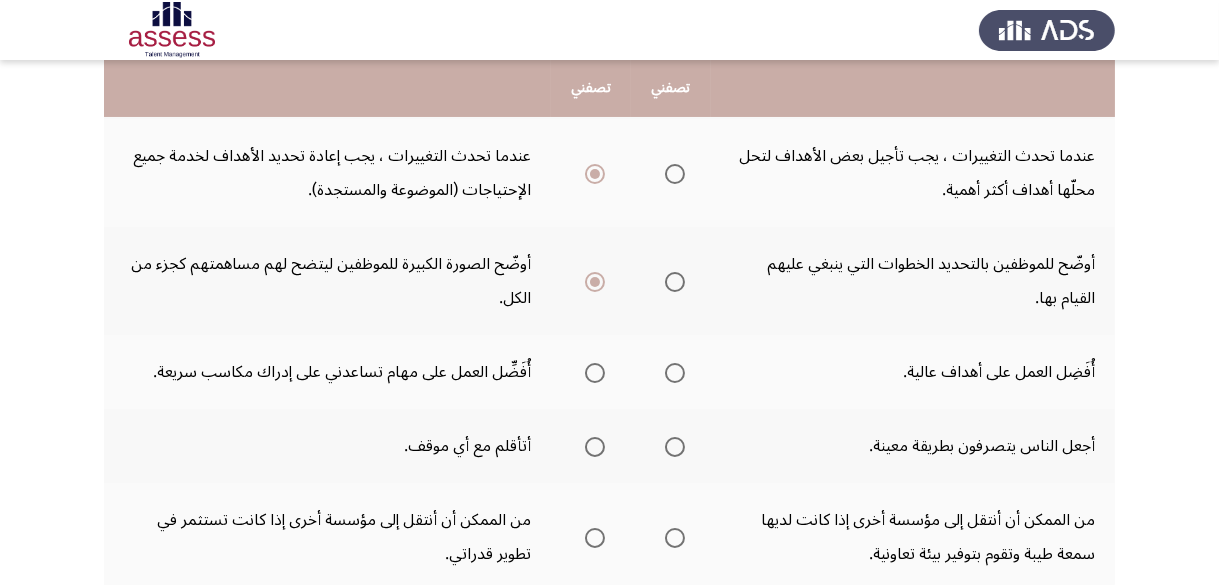 click at bounding box center [675, 373] 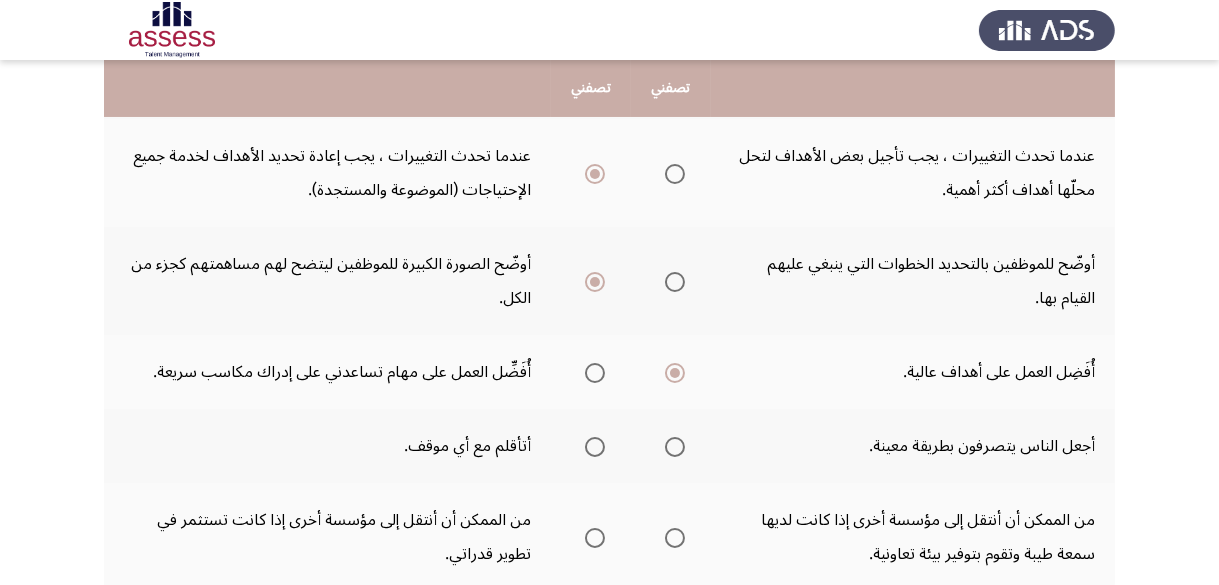 click at bounding box center (595, 447) 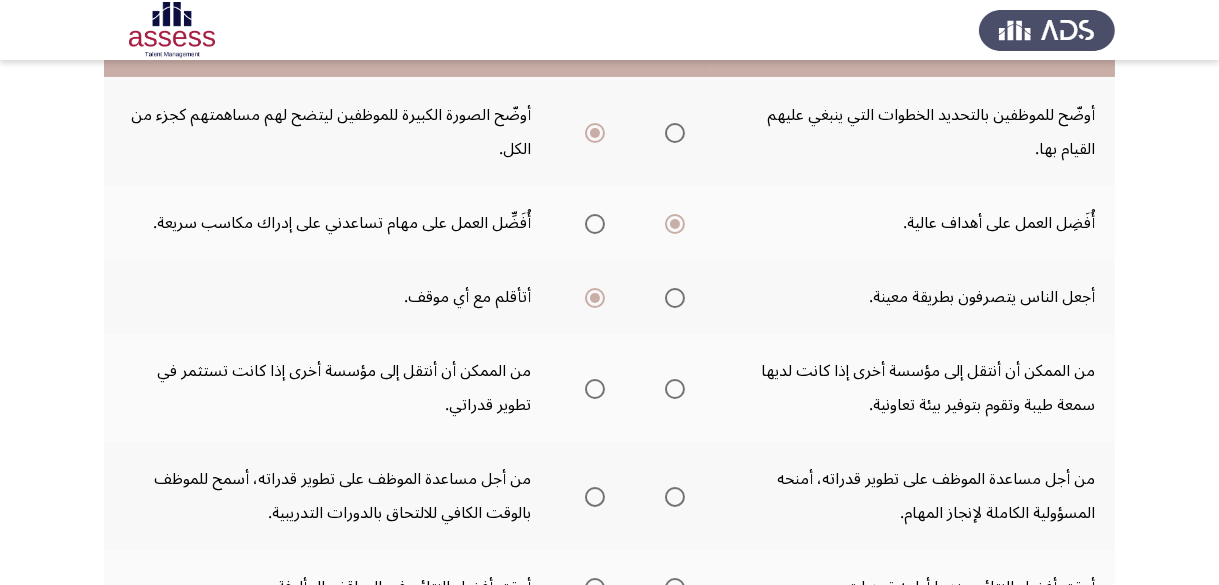 scroll, scrollTop: 700, scrollLeft: 0, axis: vertical 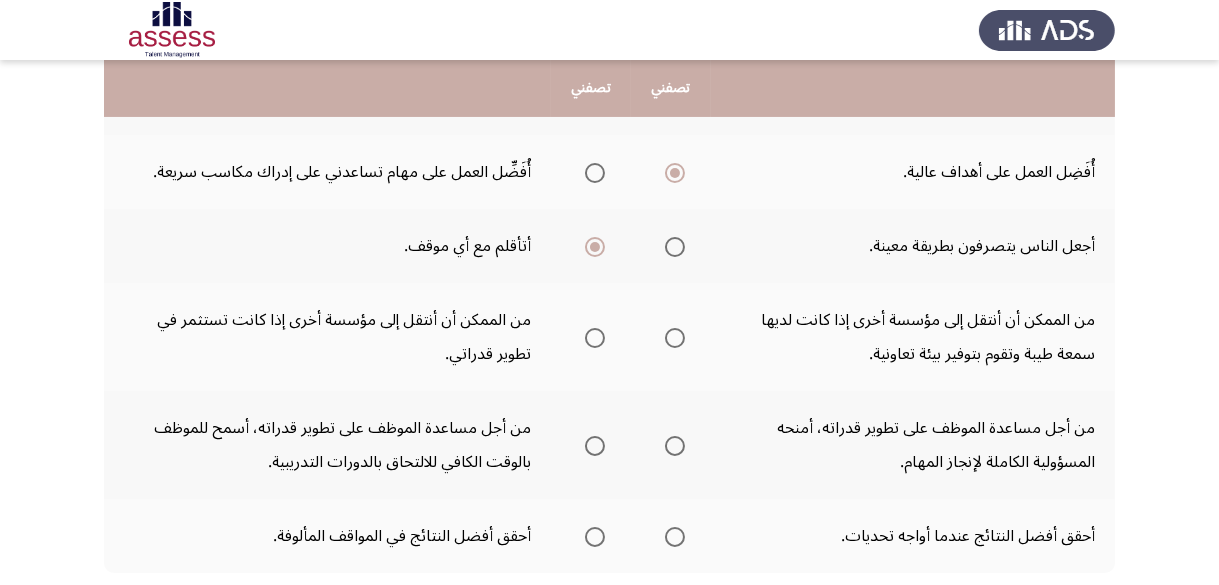 click at bounding box center (595, 338) 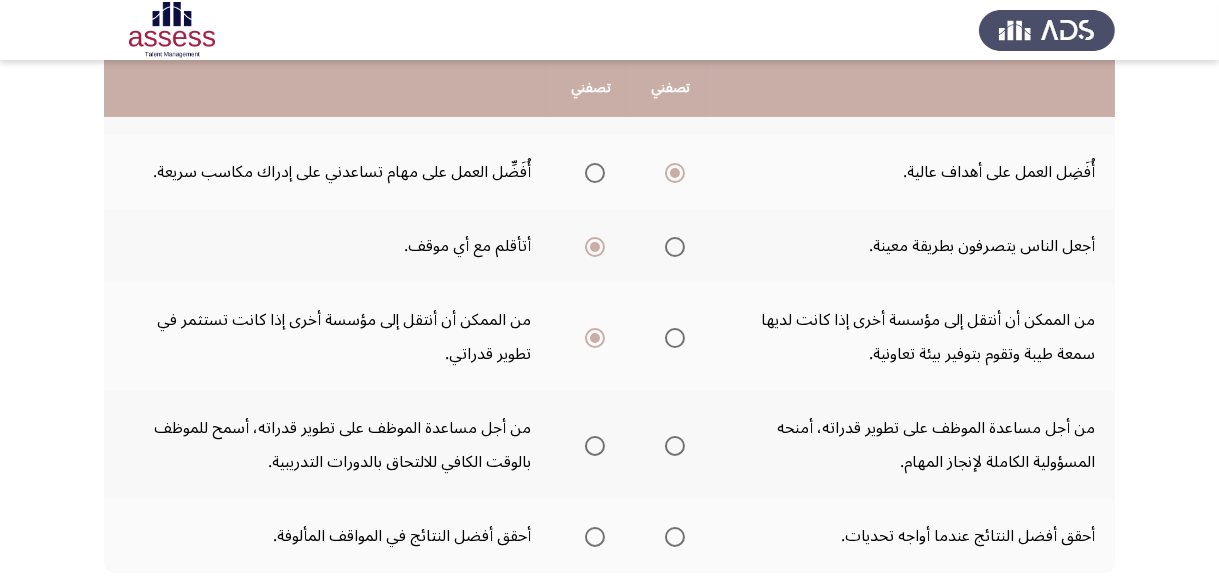 click at bounding box center (675, 446) 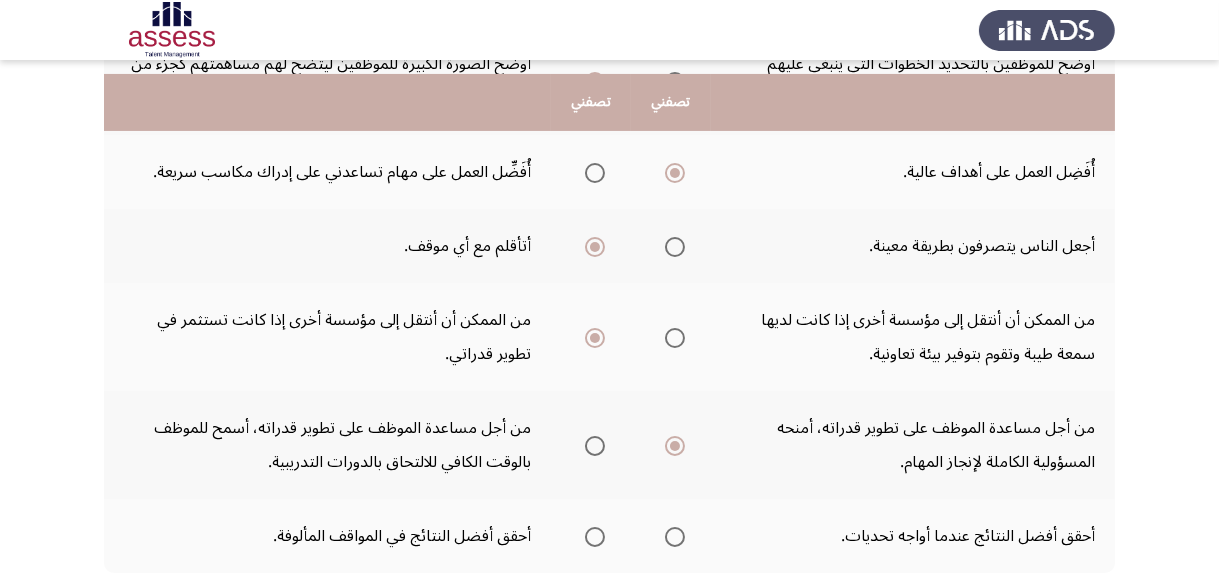 scroll, scrollTop: 800, scrollLeft: 0, axis: vertical 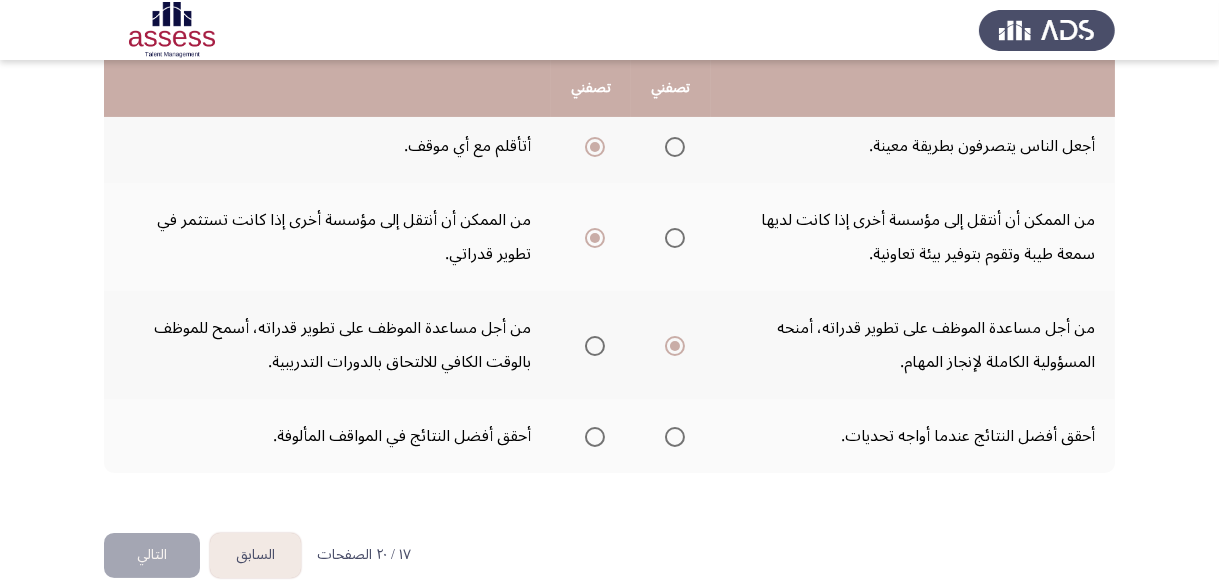 click at bounding box center (675, 437) 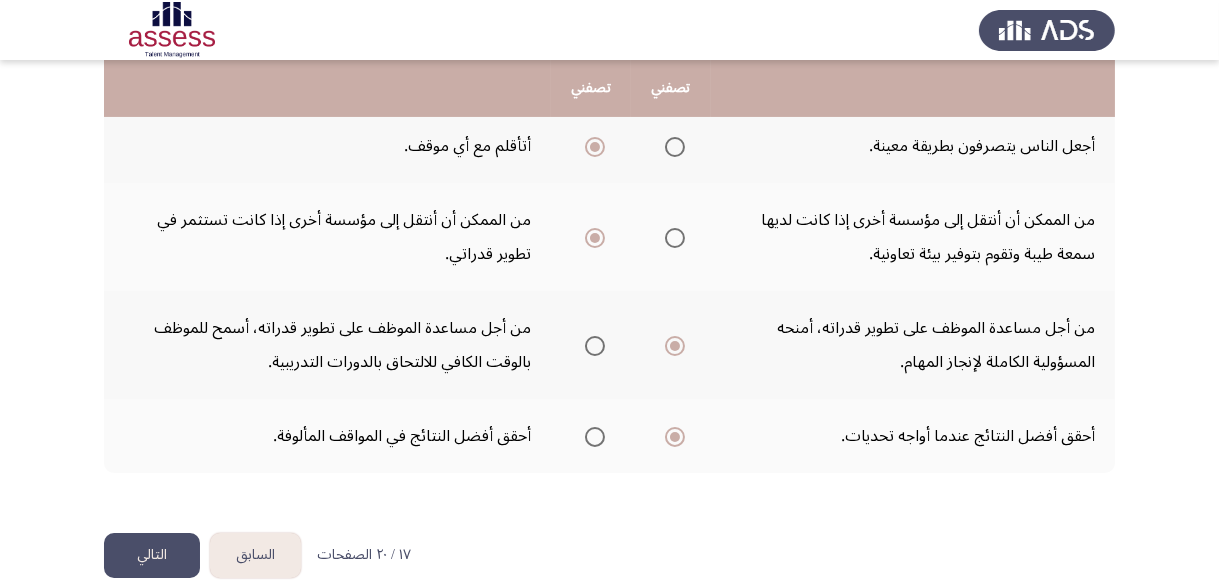 click on "التالي" 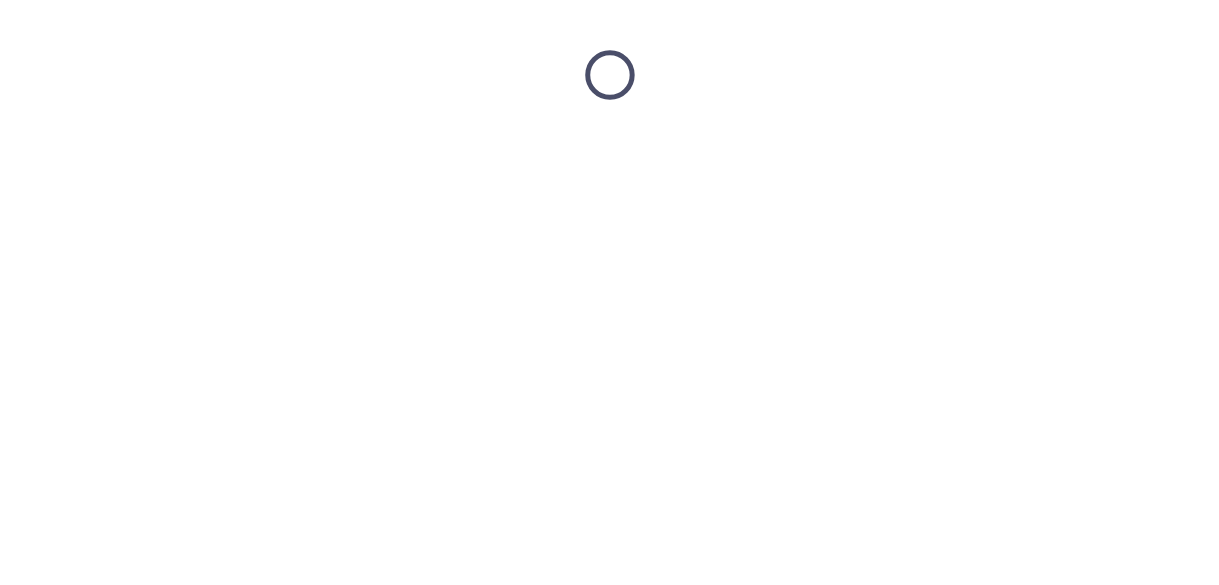scroll, scrollTop: 0, scrollLeft: 0, axis: both 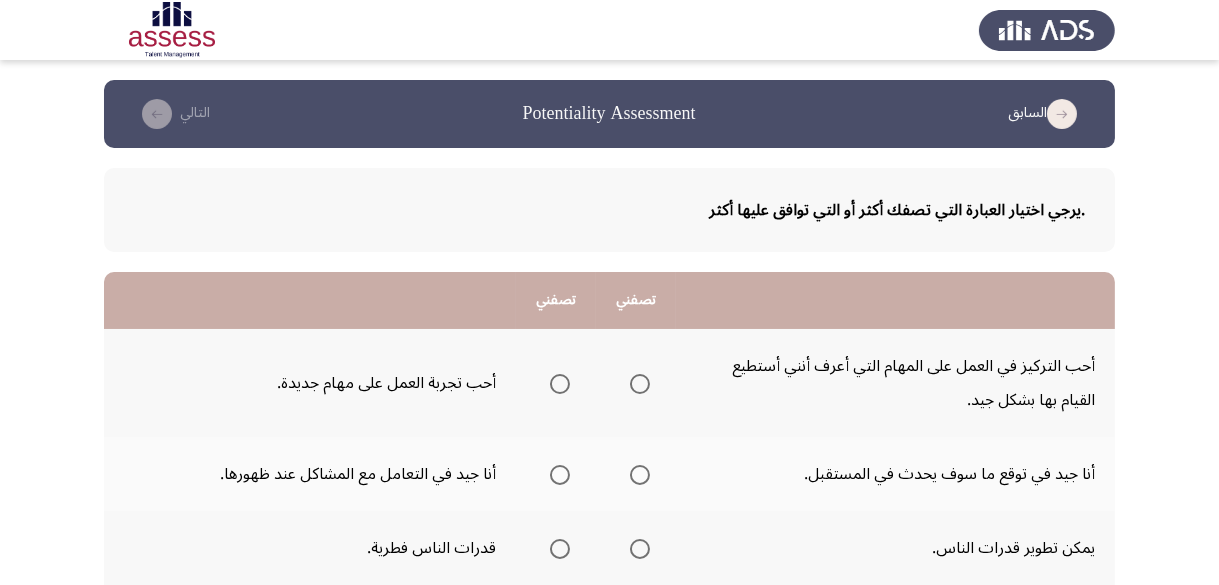 click at bounding box center [560, 384] 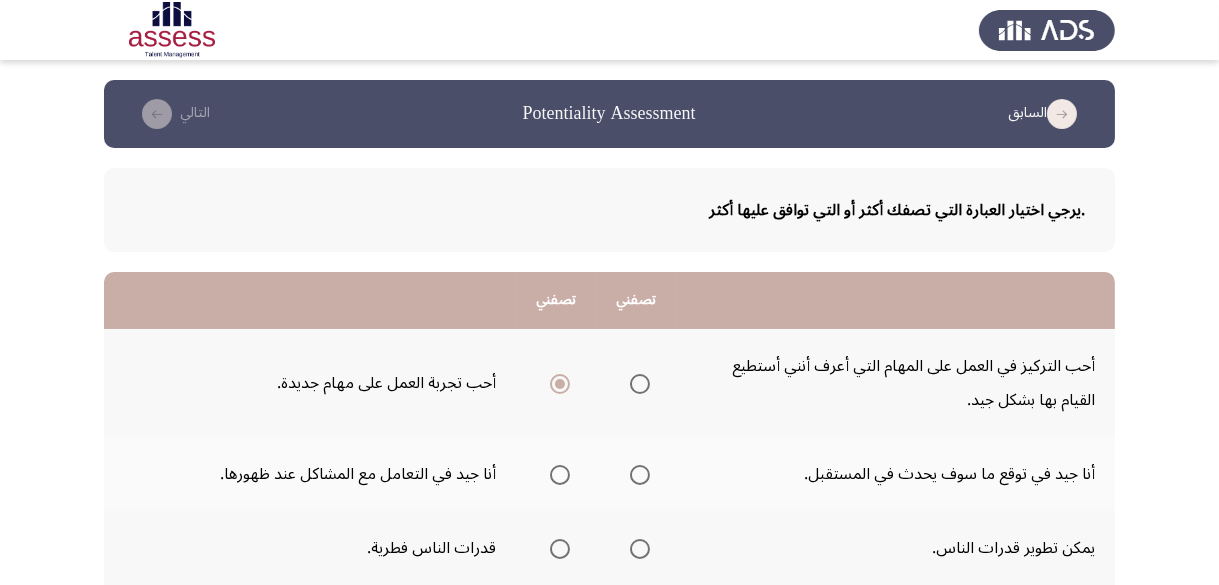 click at bounding box center [640, 549] 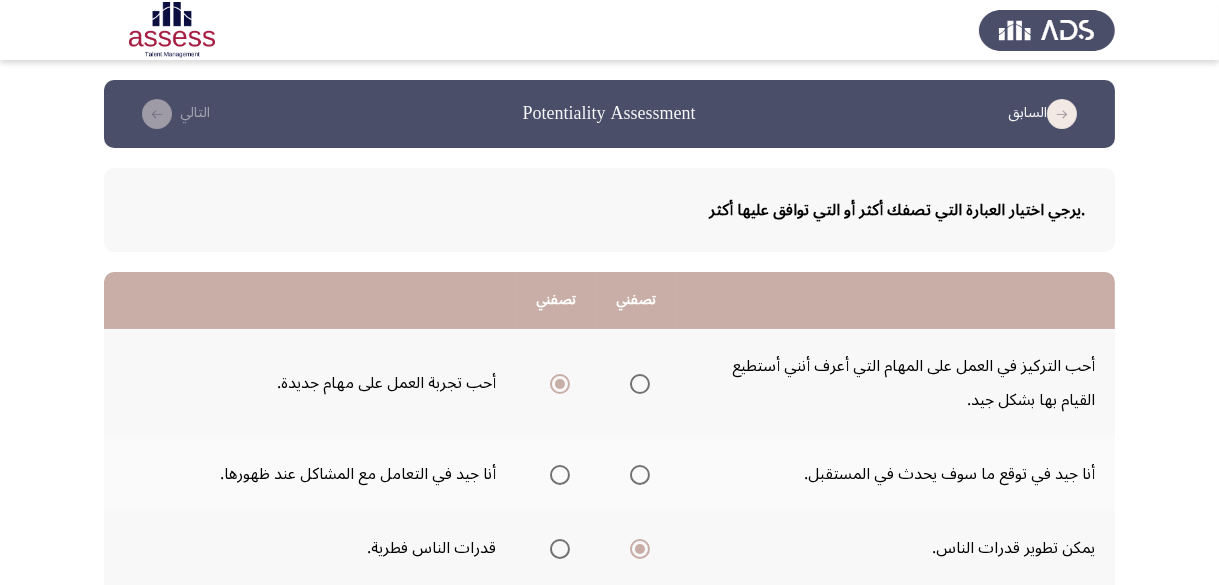 click at bounding box center [640, 475] 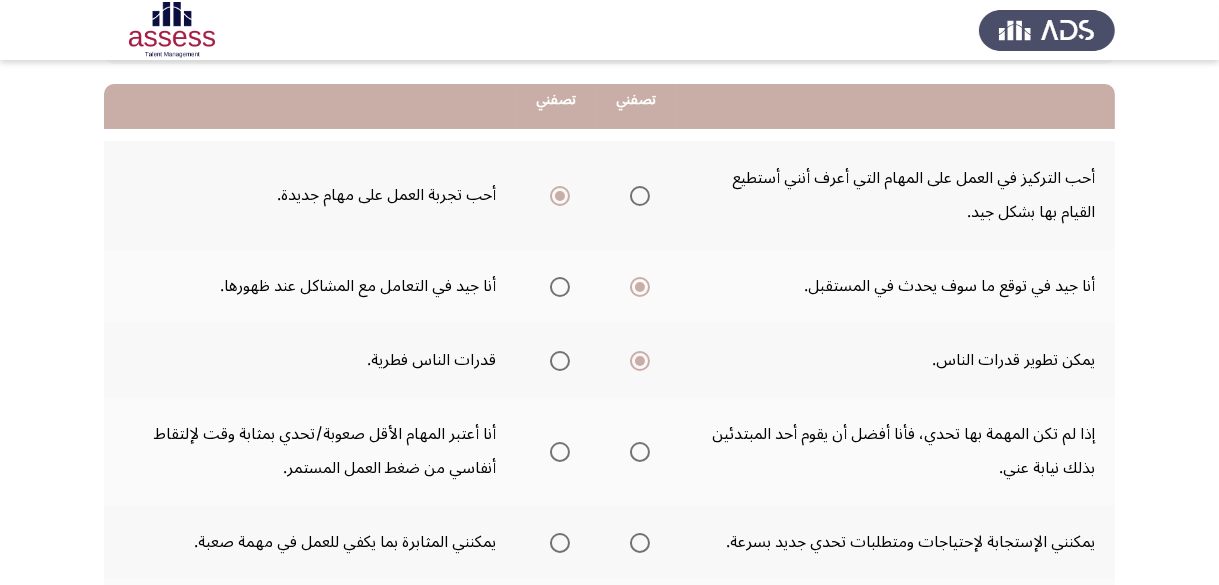 scroll, scrollTop: 200, scrollLeft: 0, axis: vertical 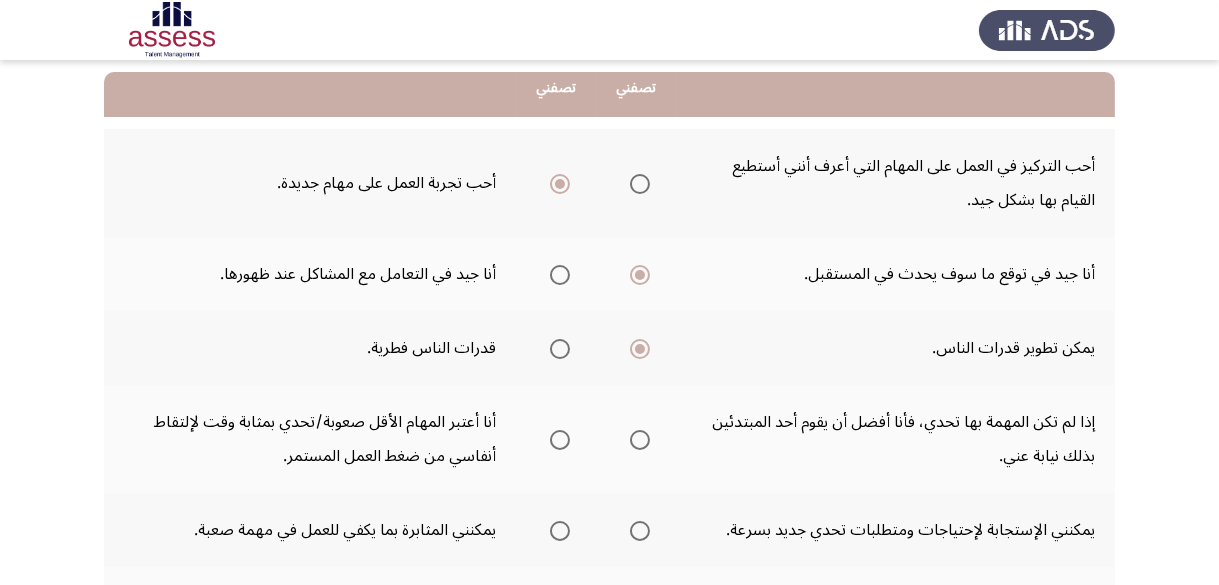 click at bounding box center (640, 440) 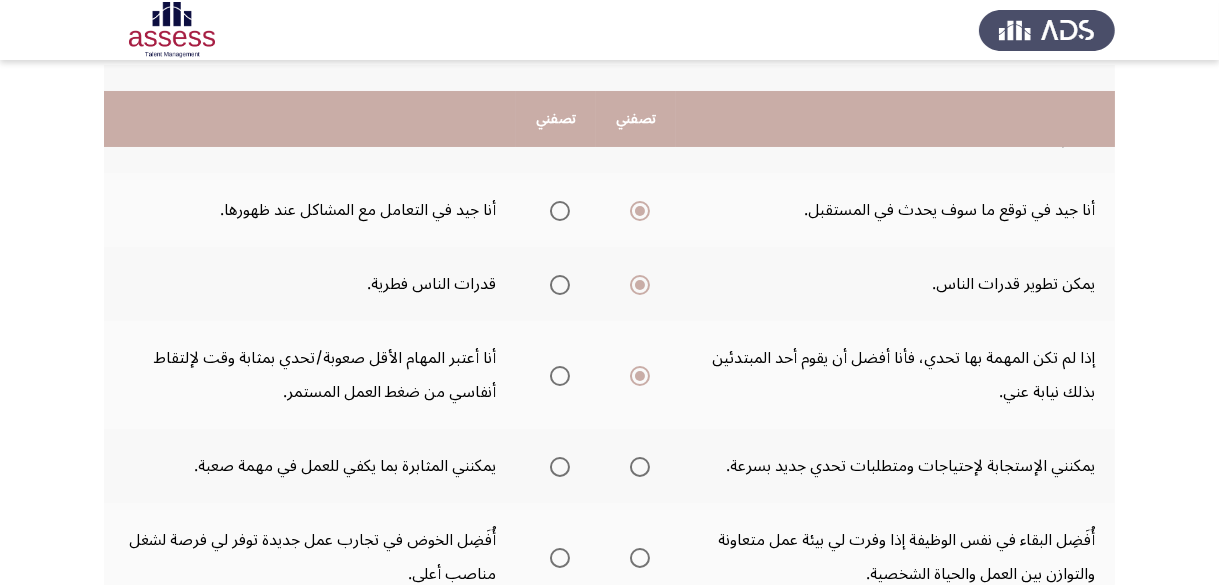 scroll, scrollTop: 300, scrollLeft: 0, axis: vertical 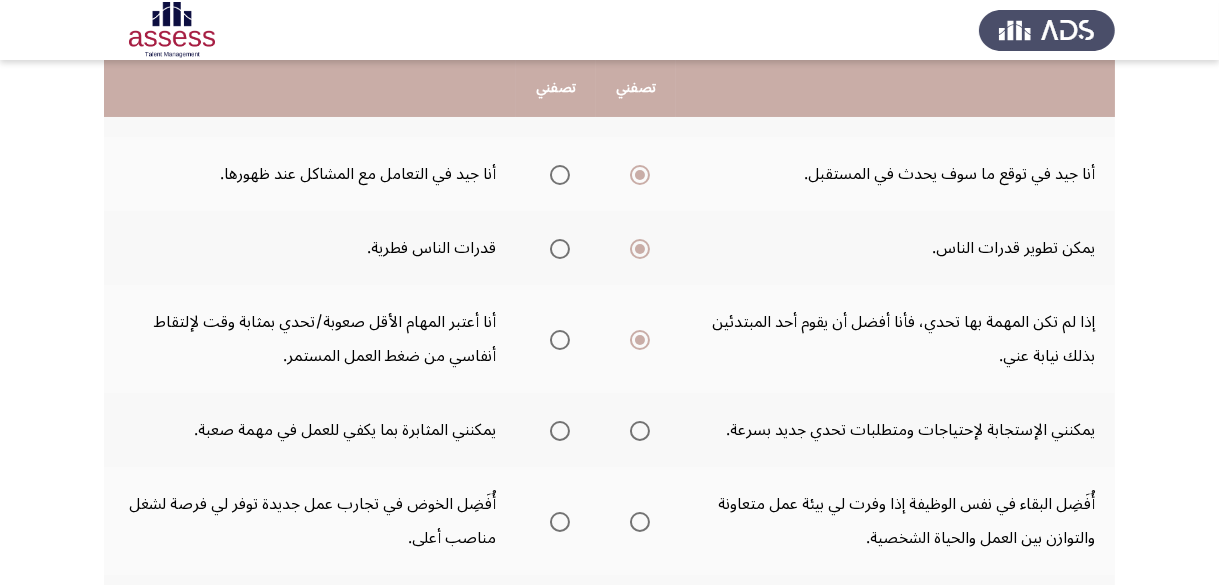 click at bounding box center [640, 431] 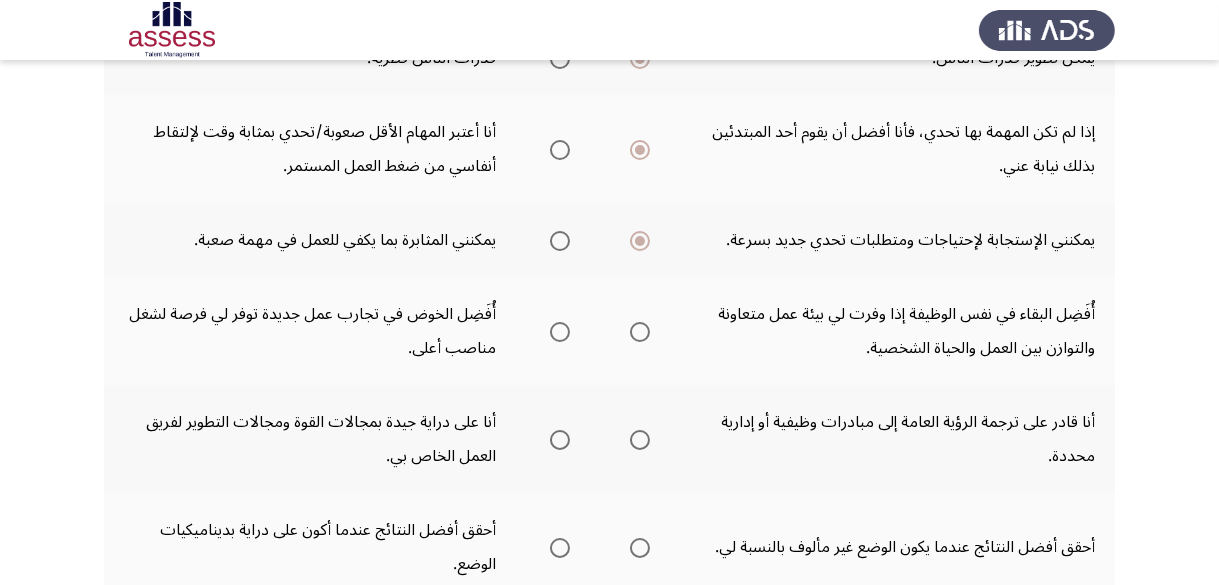 scroll, scrollTop: 500, scrollLeft: 0, axis: vertical 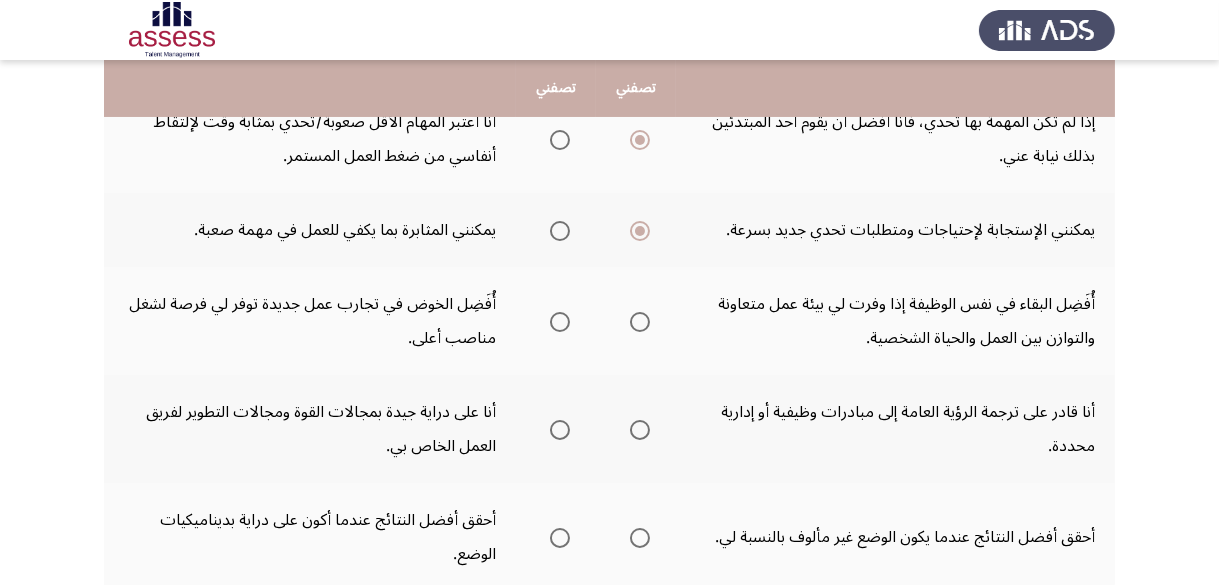 click at bounding box center (560, 322) 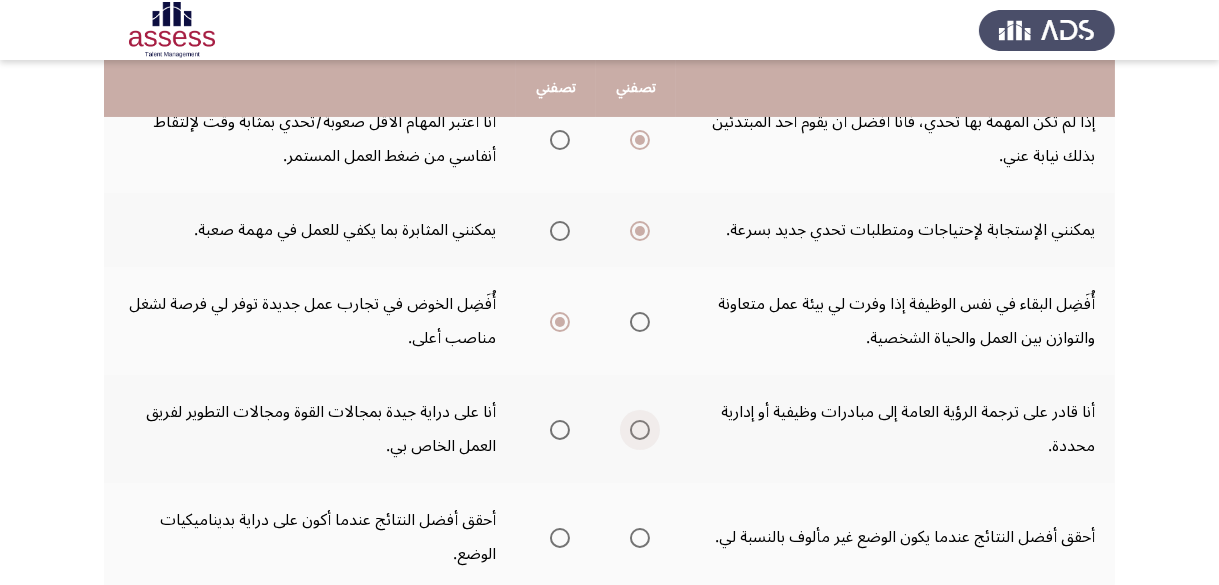 click at bounding box center [640, 430] 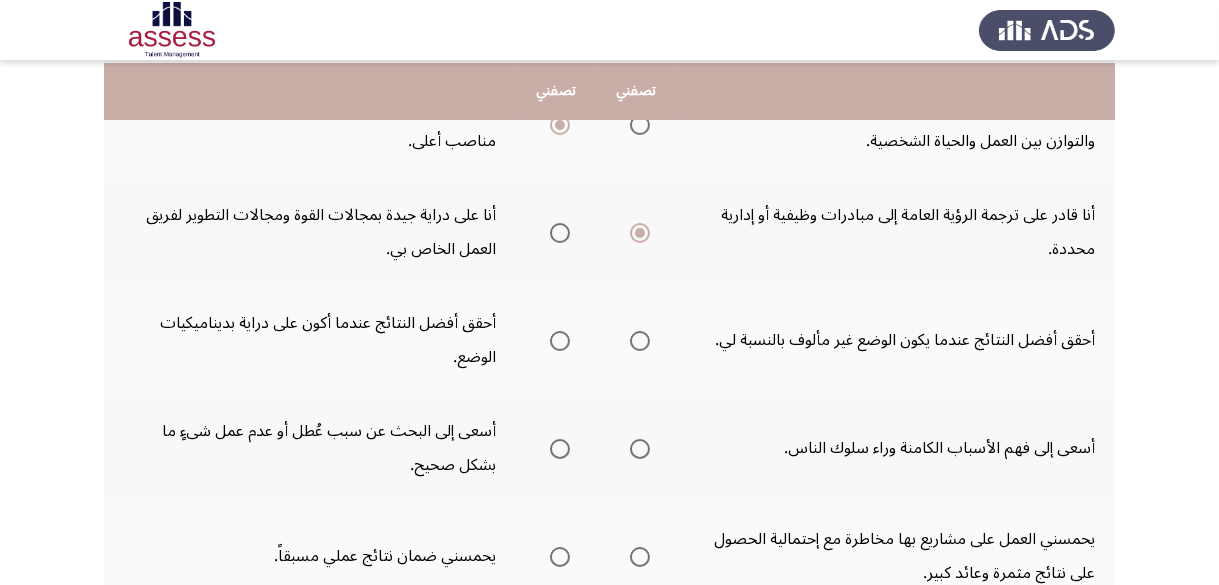 scroll, scrollTop: 700, scrollLeft: 0, axis: vertical 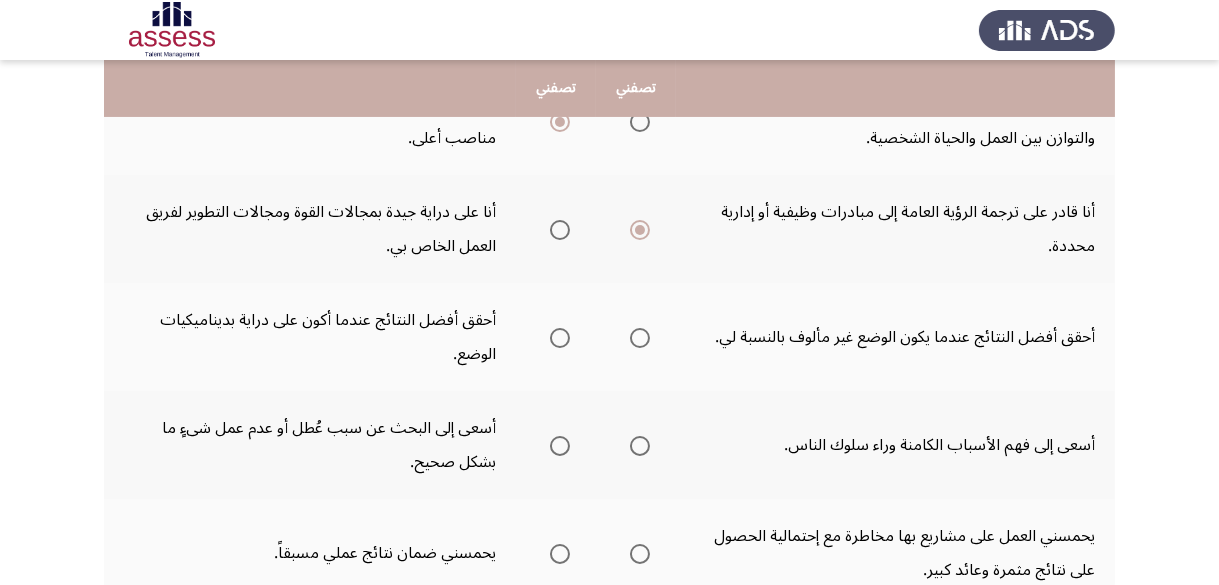 click at bounding box center [560, 338] 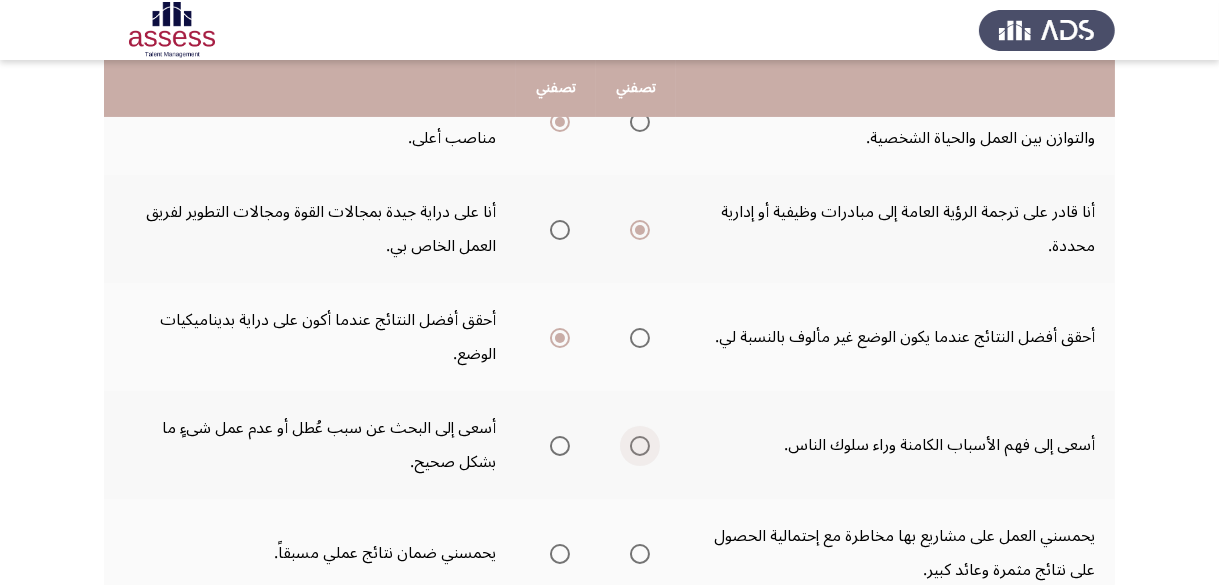 click at bounding box center [640, 446] 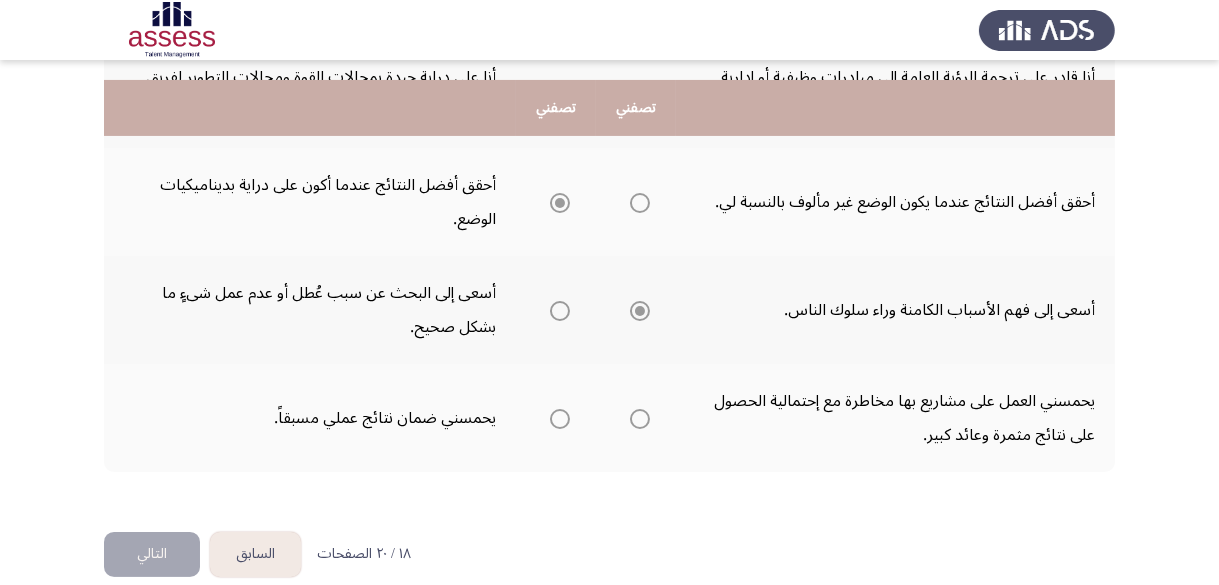 scroll, scrollTop: 855, scrollLeft: 0, axis: vertical 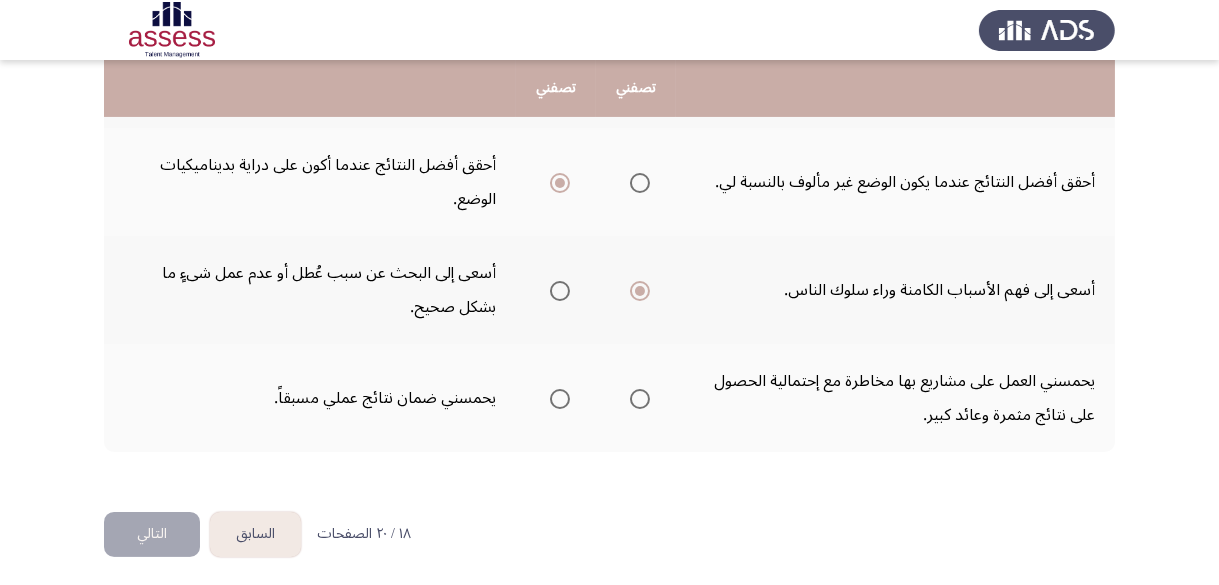 click at bounding box center (560, 291) 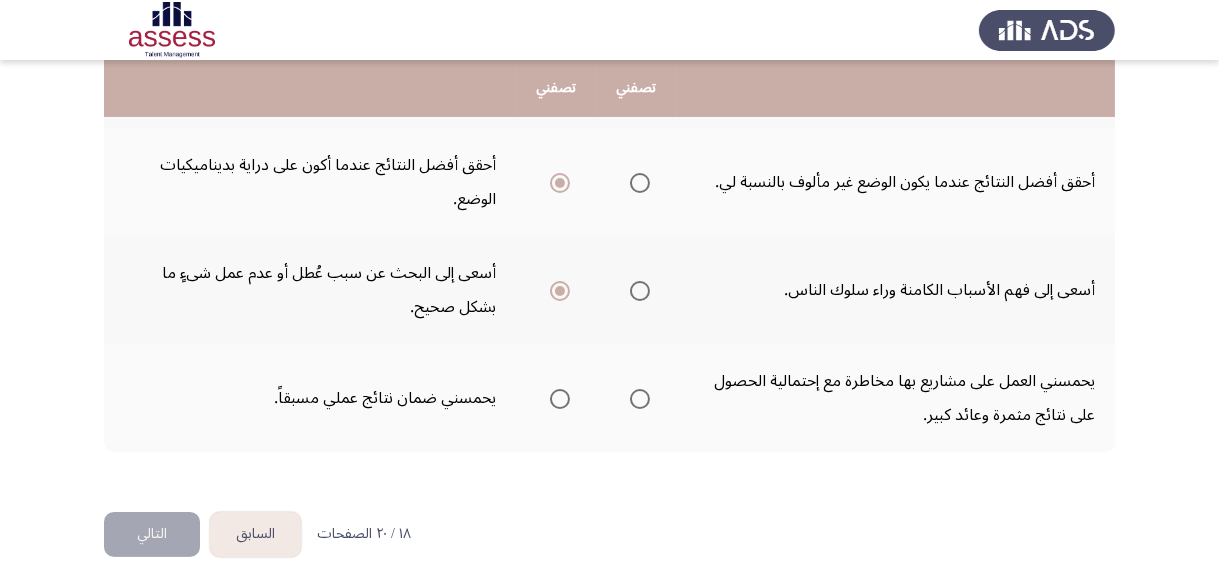 click 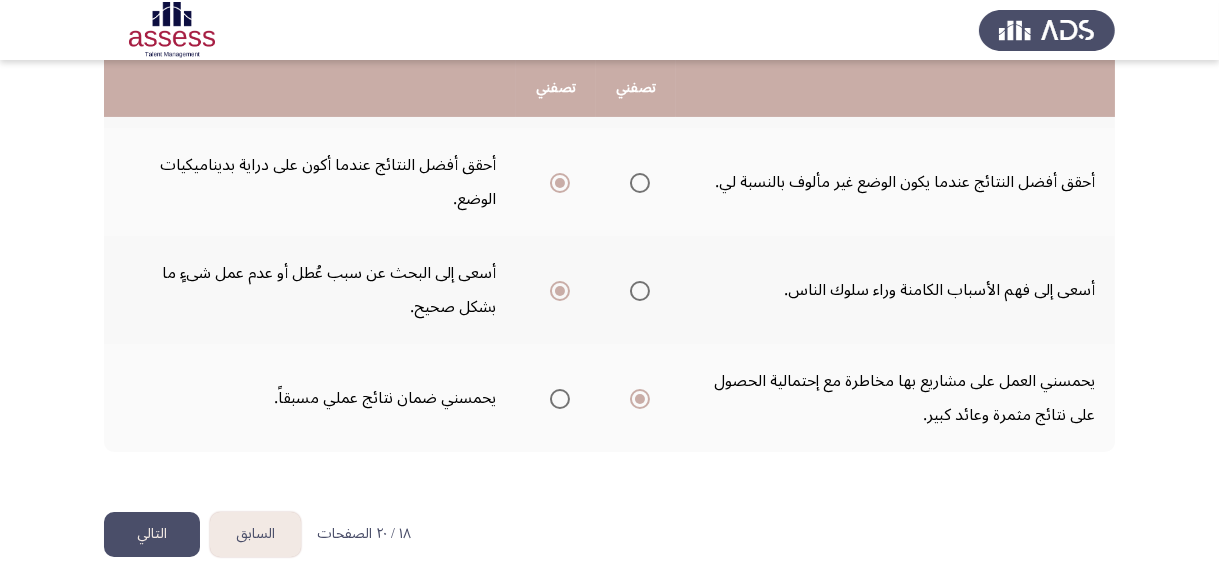 click on "التالي" 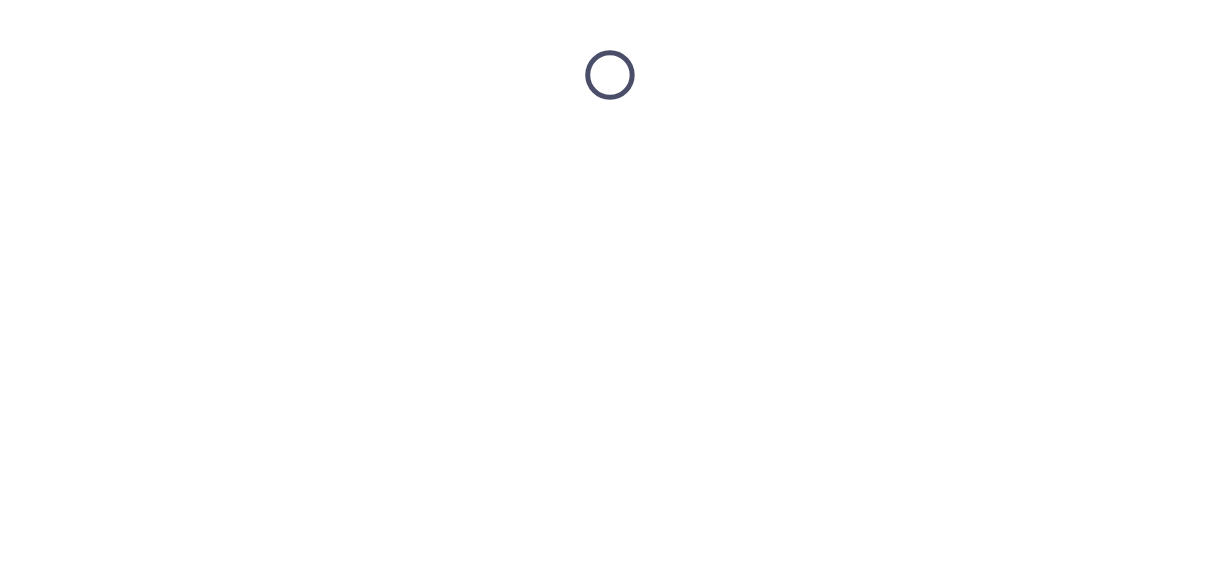 scroll, scrollTop: 0, scrollLeft: 0, axis: both 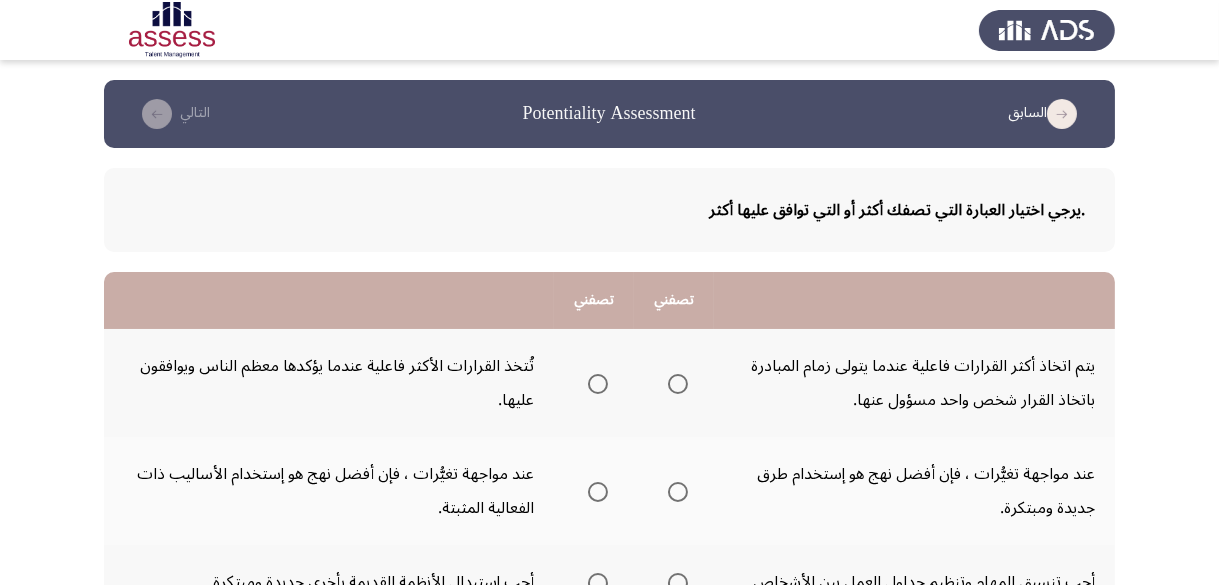click at bounding box center (598, 384) 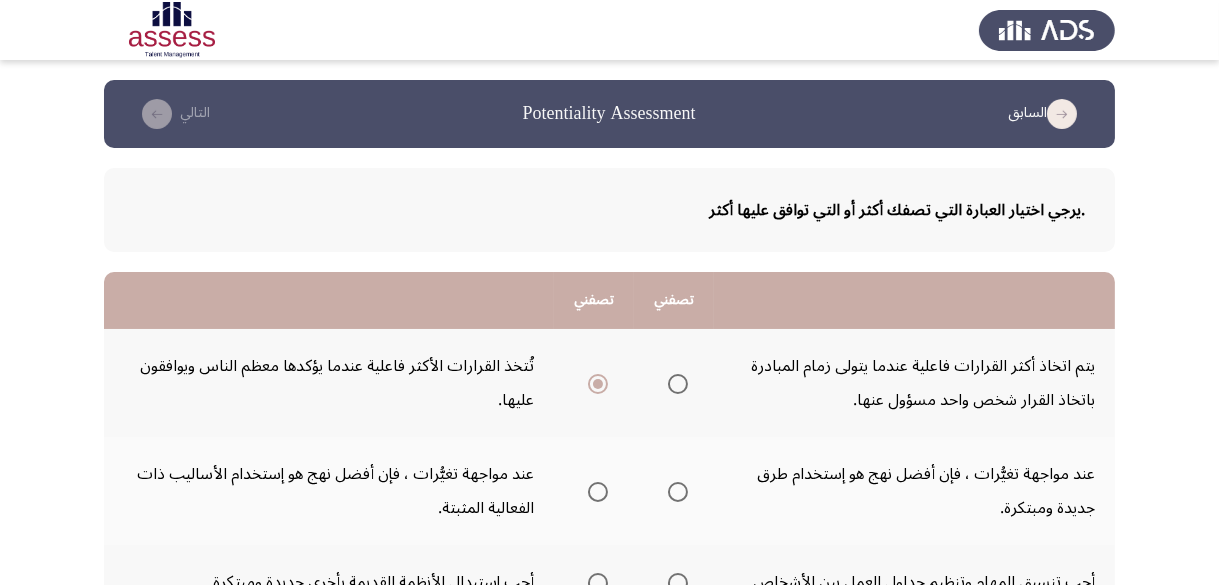 click at bounding box center (598, 492) 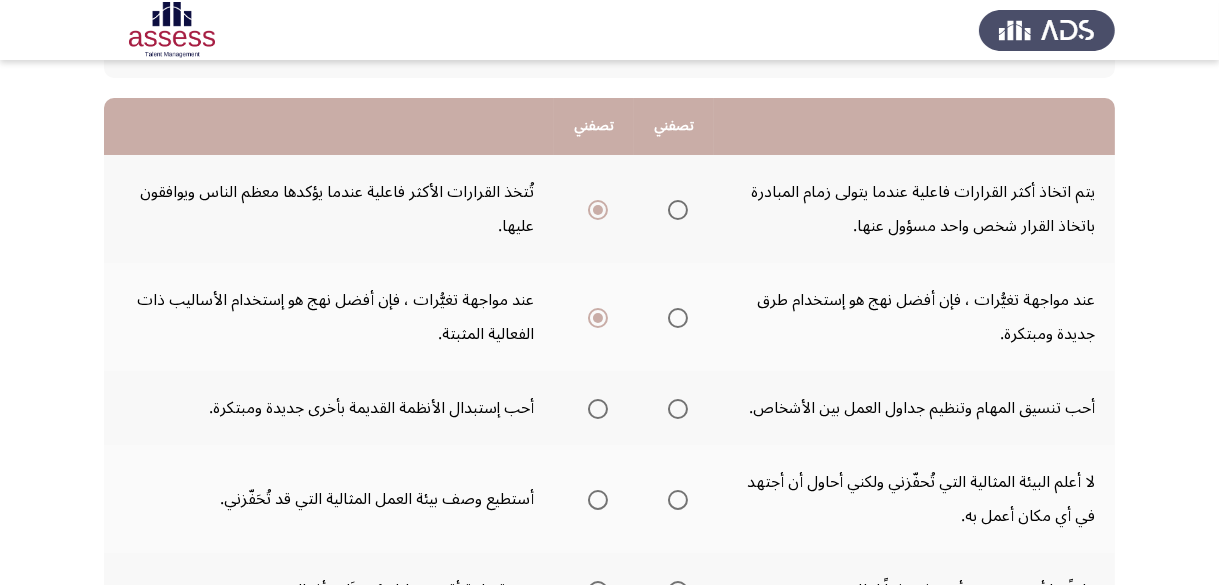 scroll, scrollTop: 200, scrollLeft: 0, axis: vertical 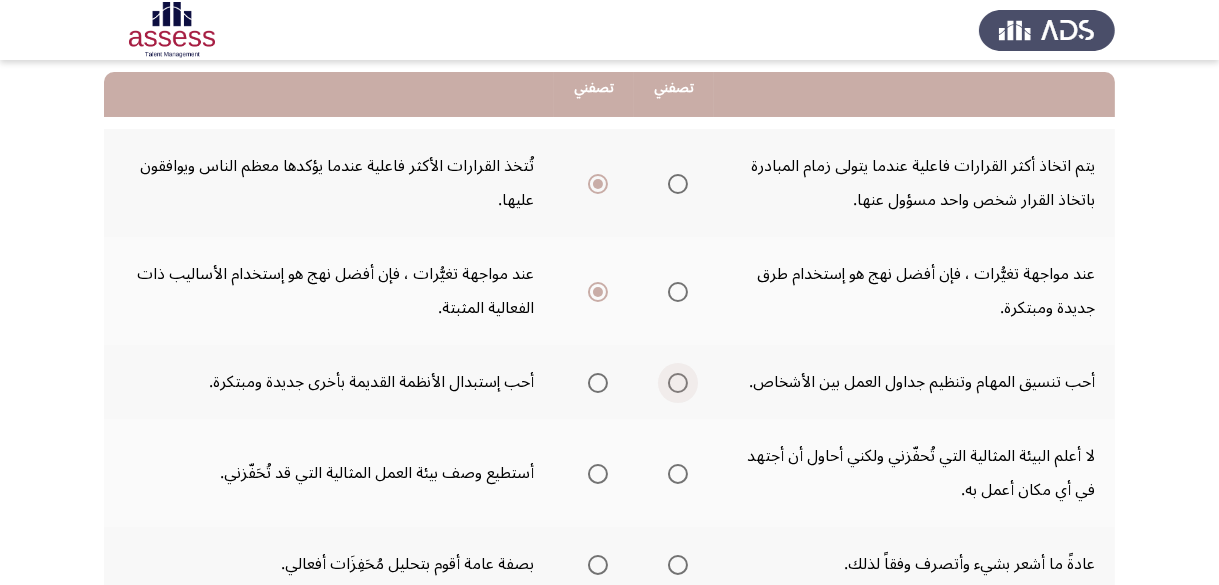 click at bounding box center [678, 383] 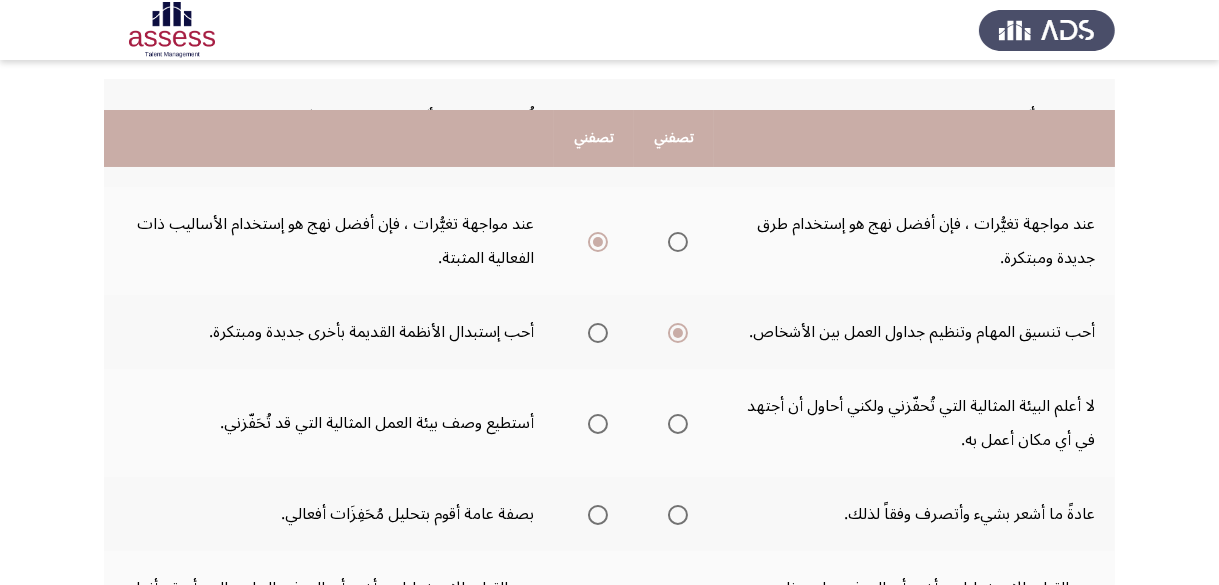 scroll, scrollTop: 300, scrollLeft: 0, axis: vertical 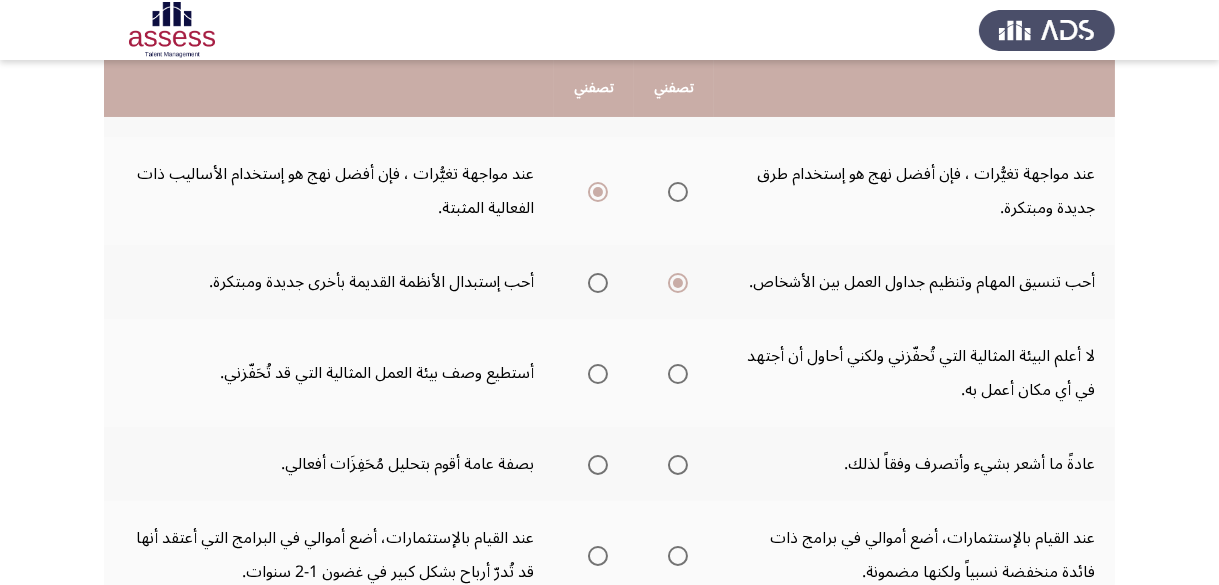 click at bounding box center (598, 374) 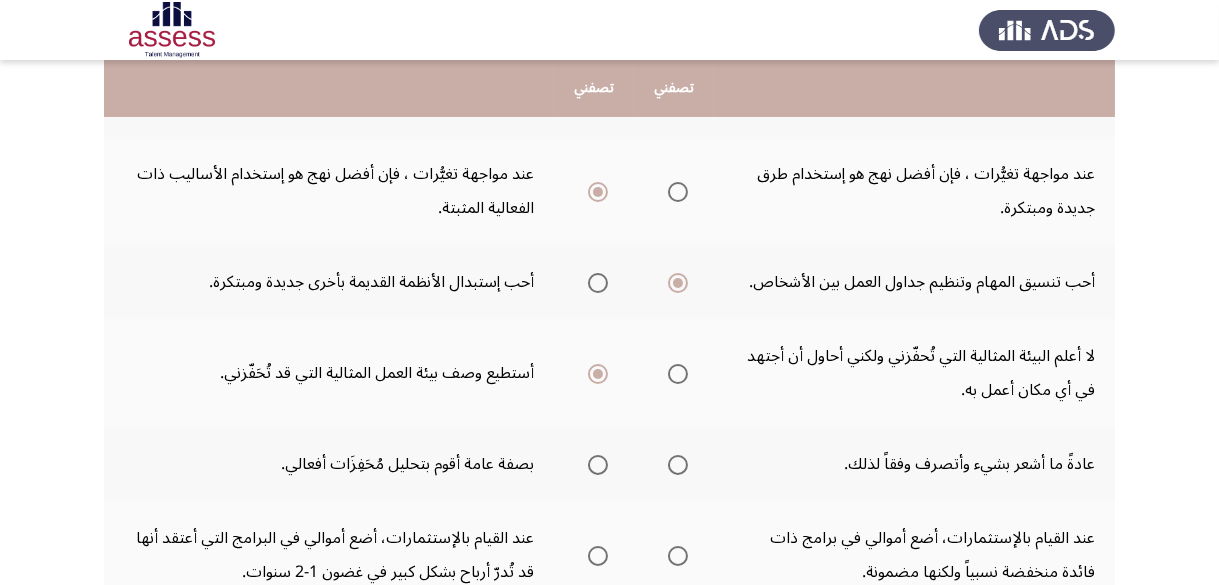 click at bounding box center [598, 465] 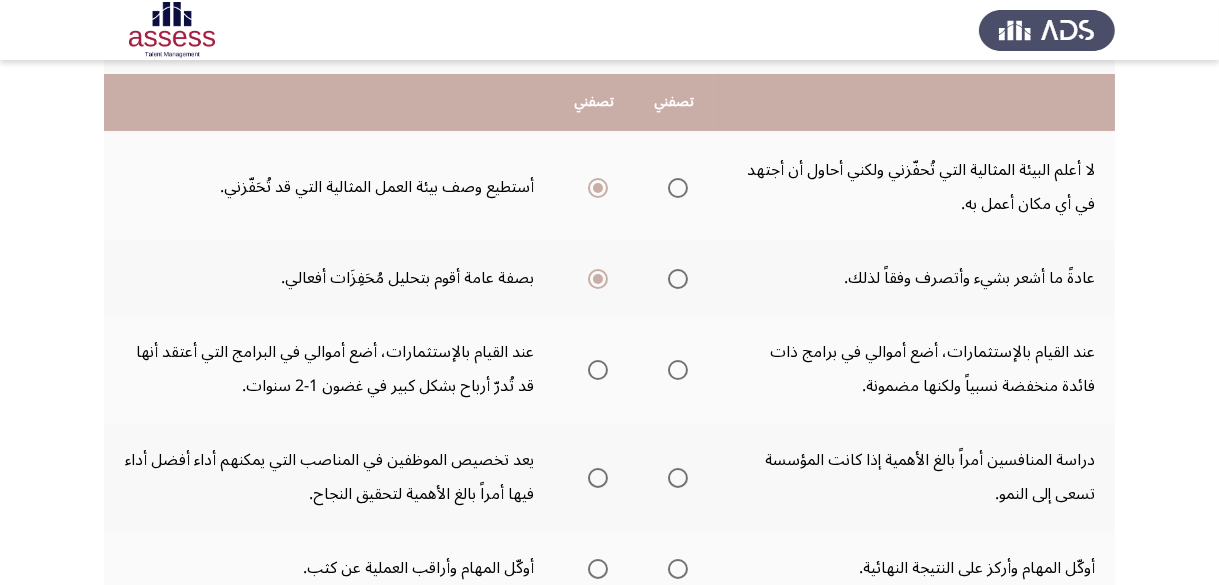 scroll, scrollTop: 500, scrollLeft: 0, axis: vertical 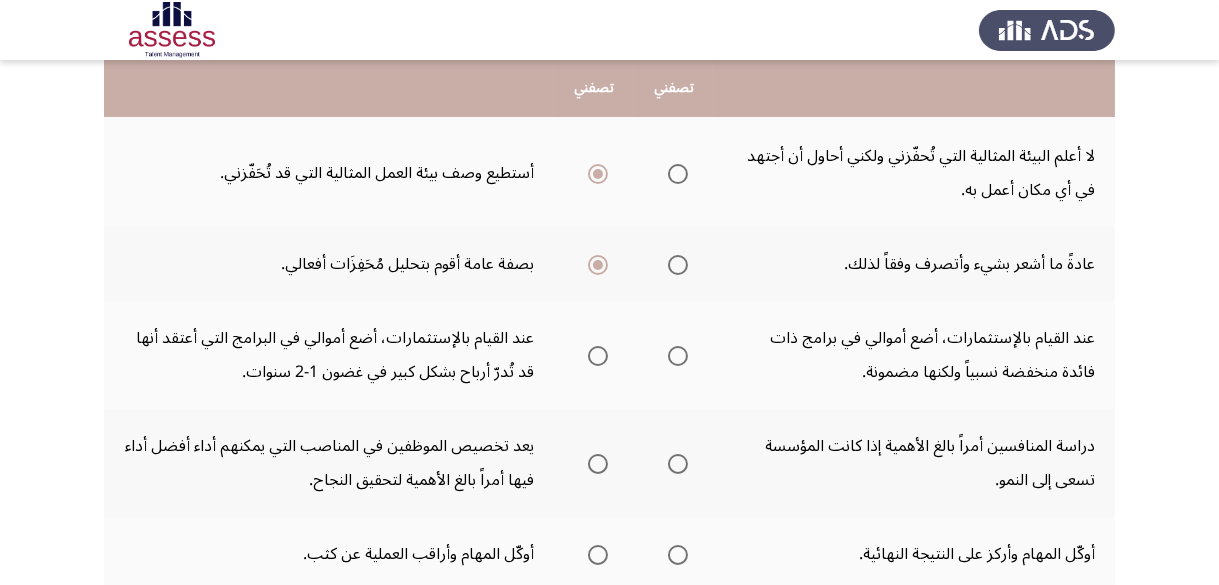 click at bounding box center (678, 356) 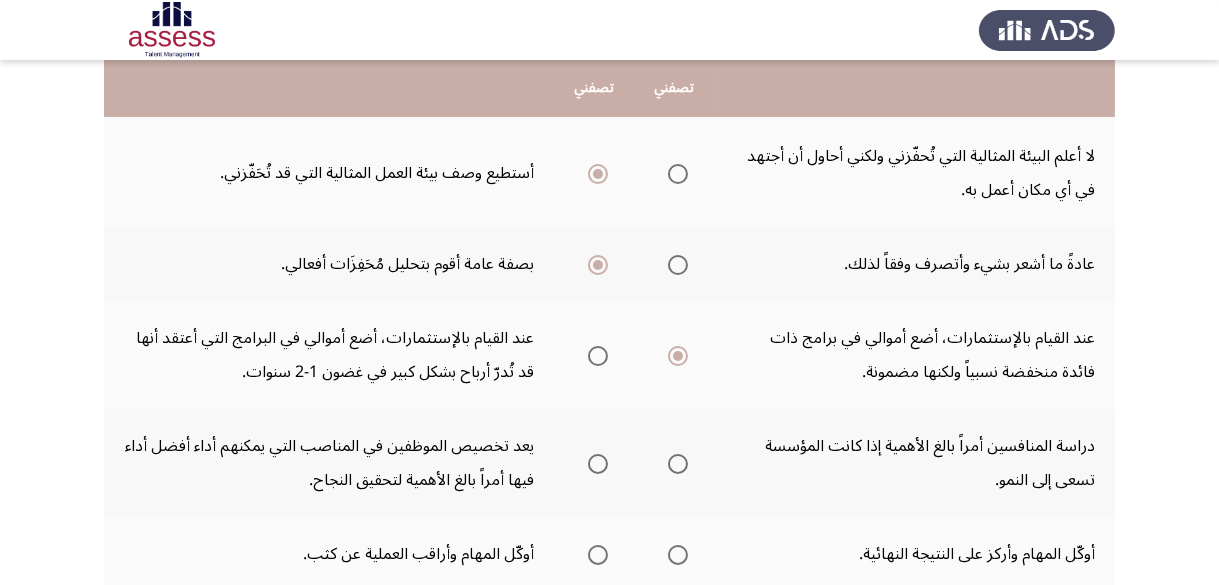 click at bounding box center (598, 356) 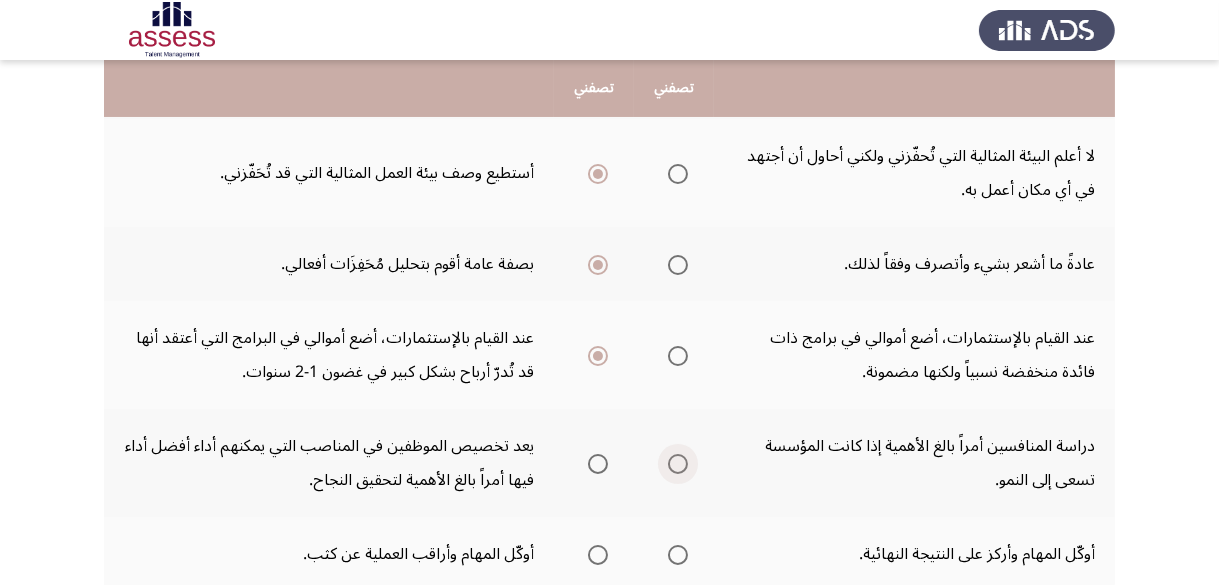 click at bounding box center (678, 464) 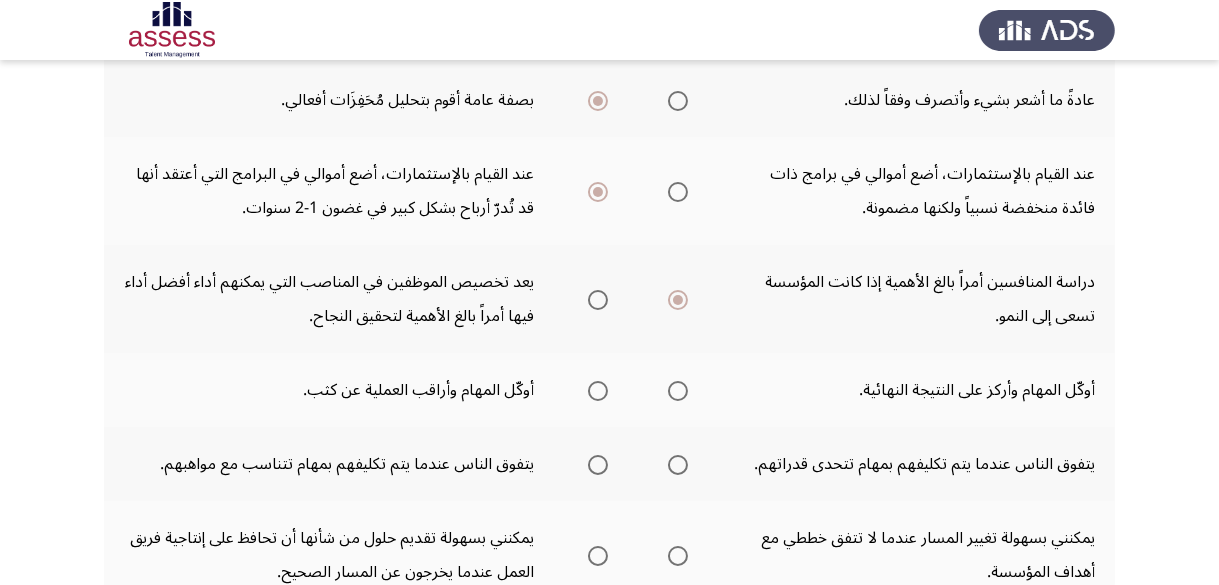 scroll, scrollTop: 700, scrollLeft: 0, axis: vertical 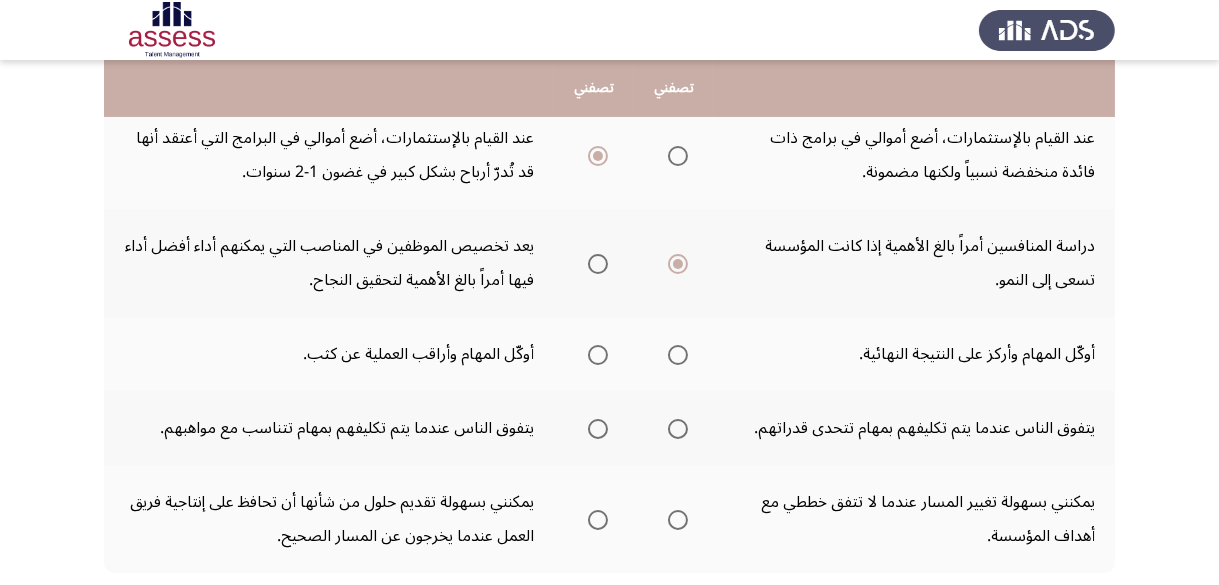 click at bounding box center [598, 264] 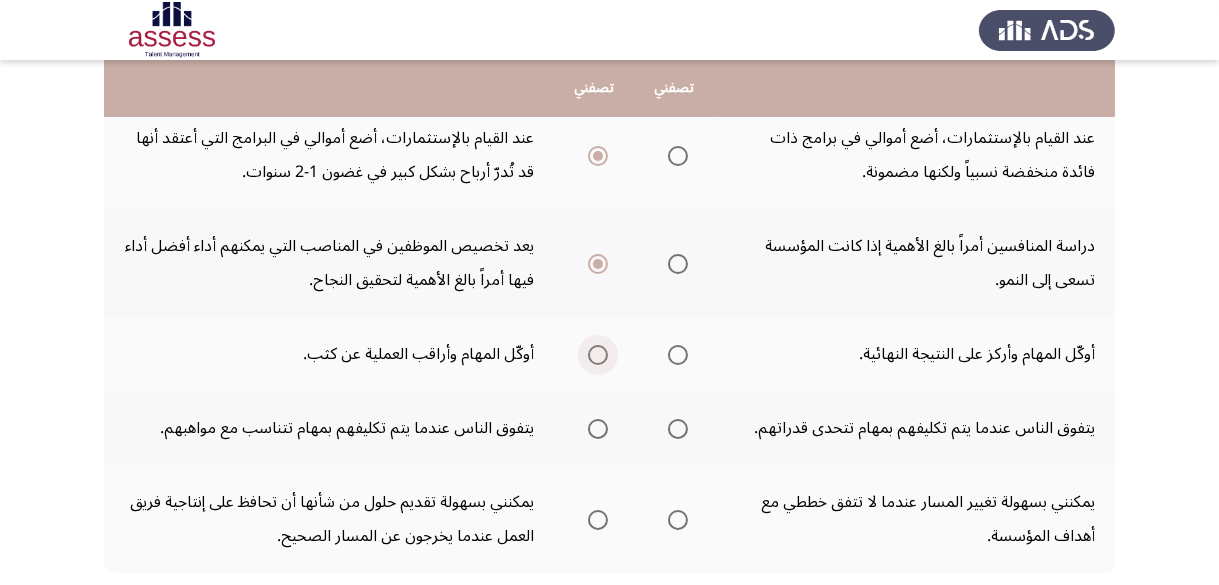 click at bounding box center [598, 355] 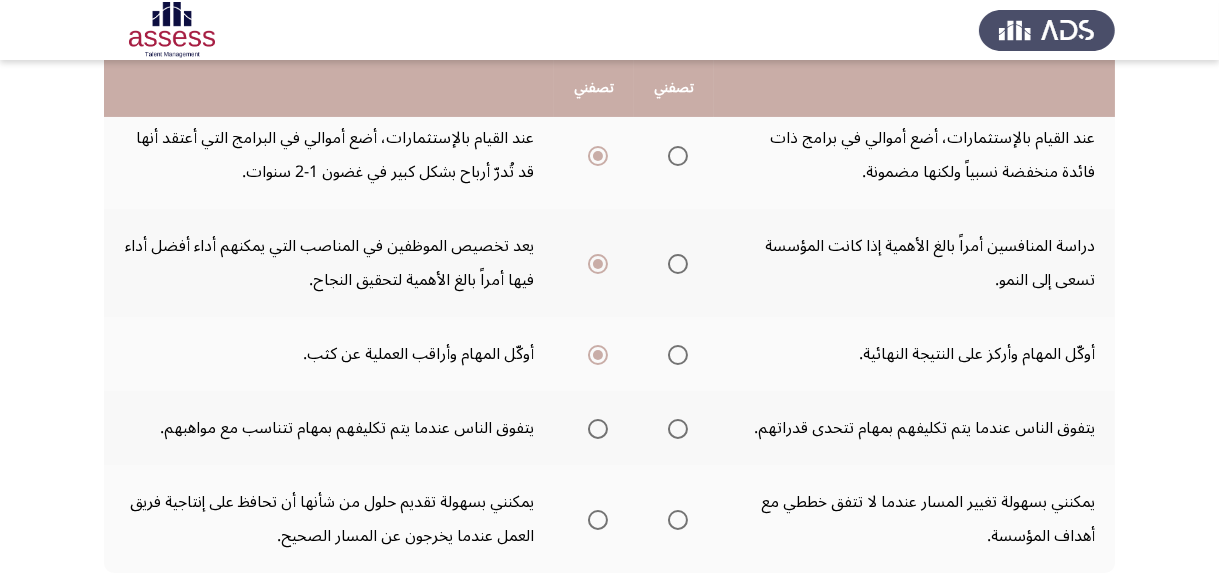 click at bounding box center (678, 429) 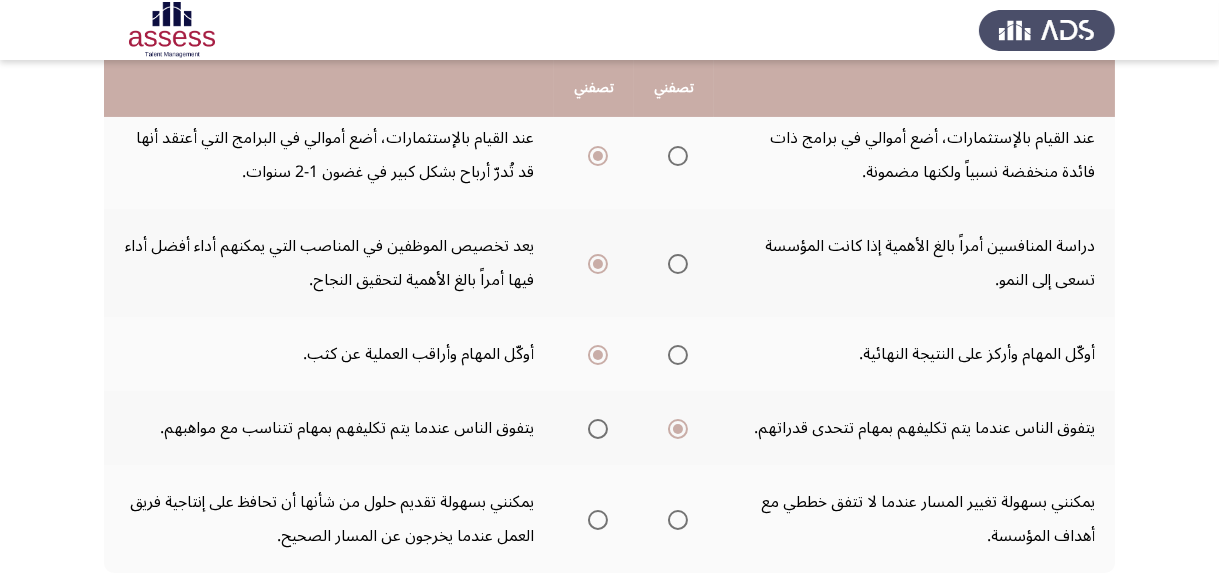 click at bounding box center [678, 520] 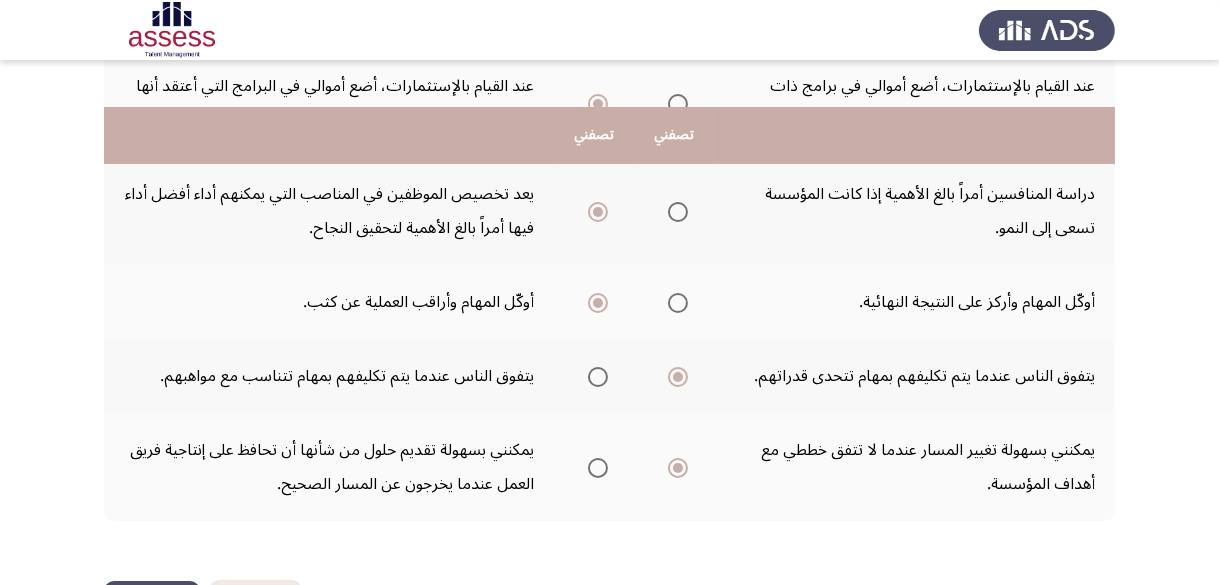 scroll, scrollTop: 800, scrollLeft: 0, axis: vertical 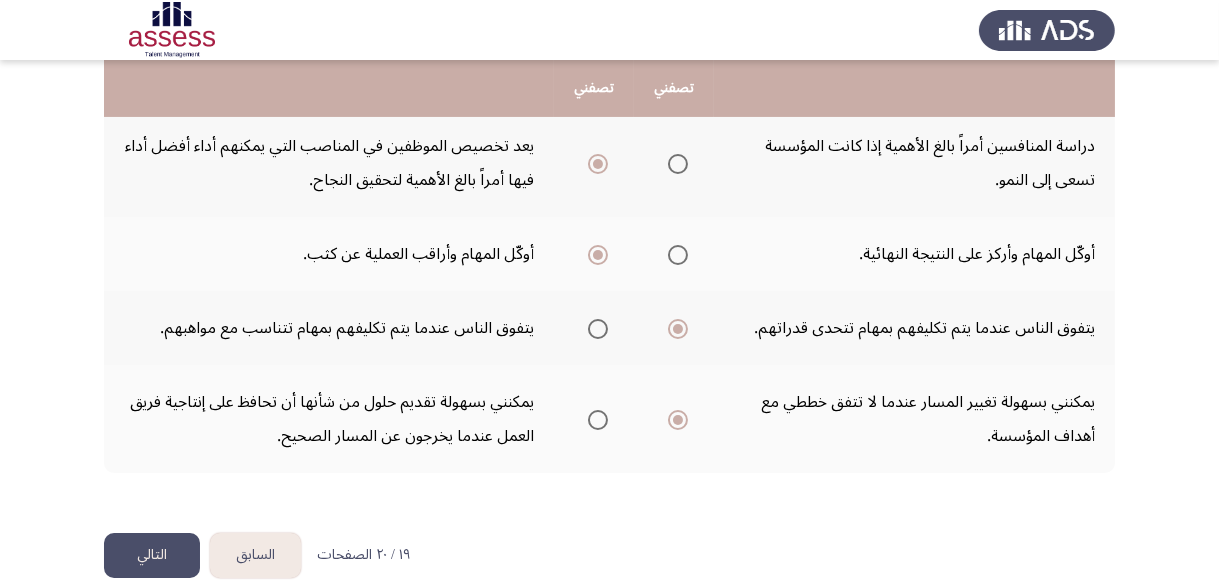 click on "التالي" 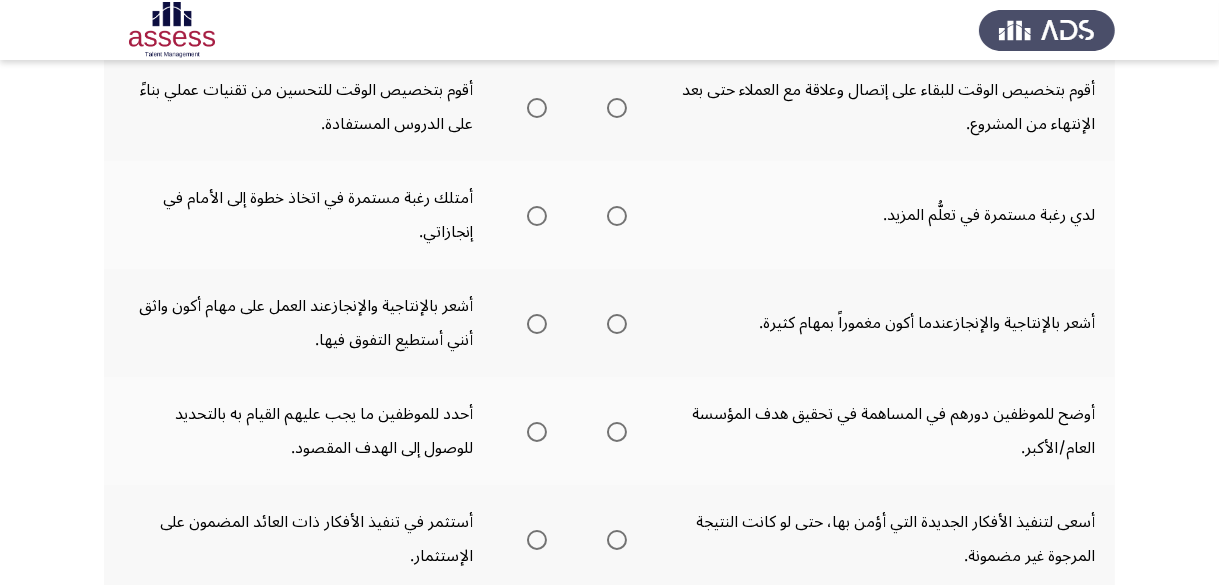 scroll, scrollTop: 100, scrollLeft: 0, axis: vertical 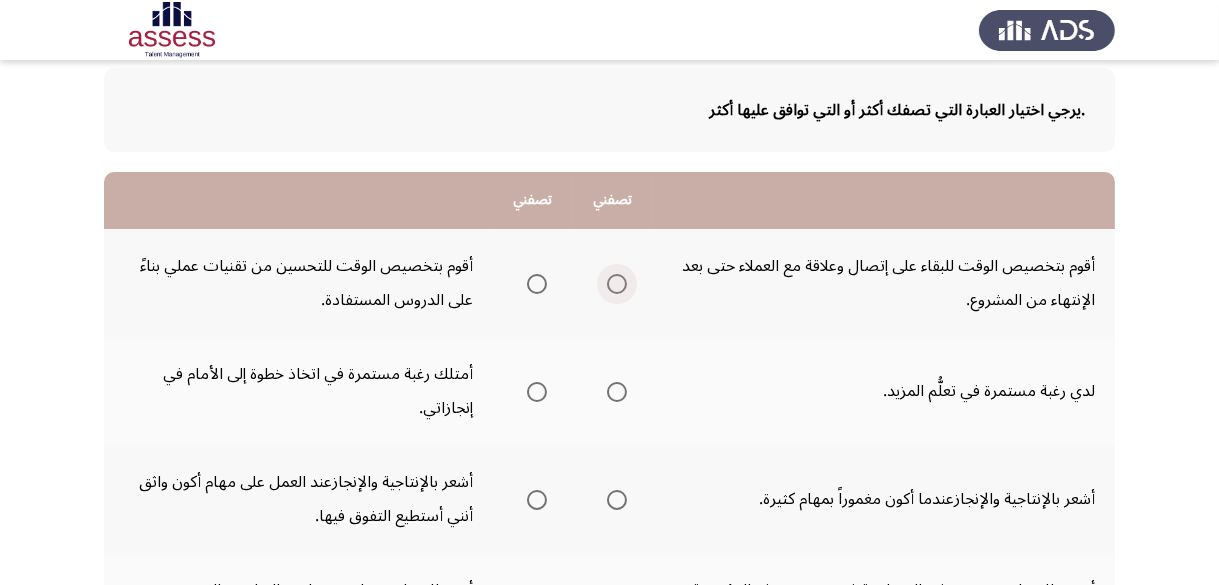 click at bounding box center (617, 284) 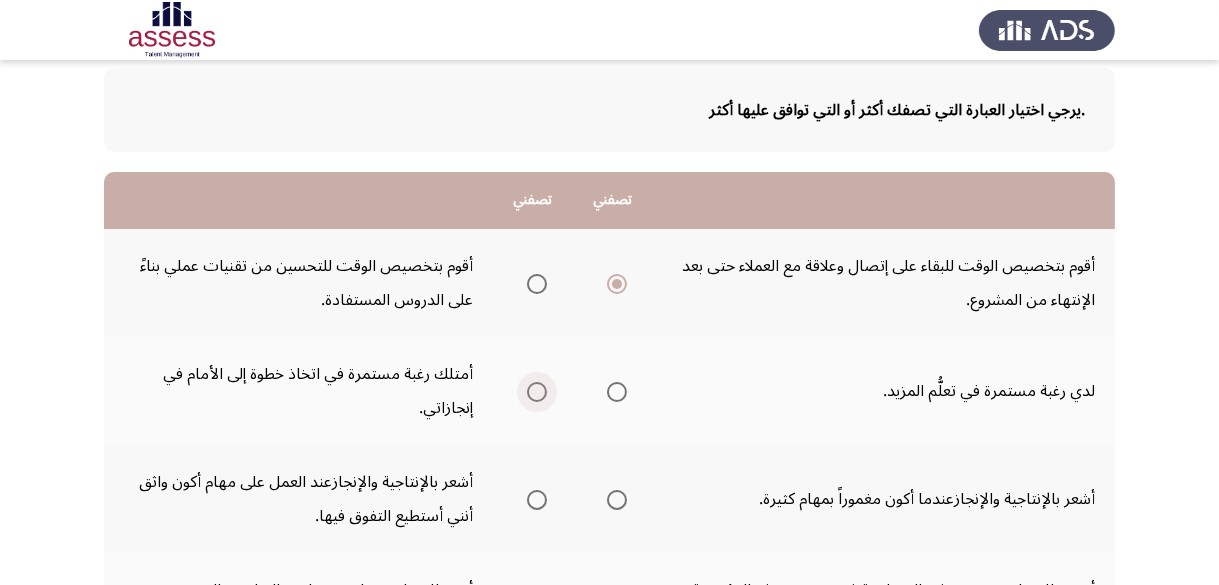 click at bounding box center (537, 392) 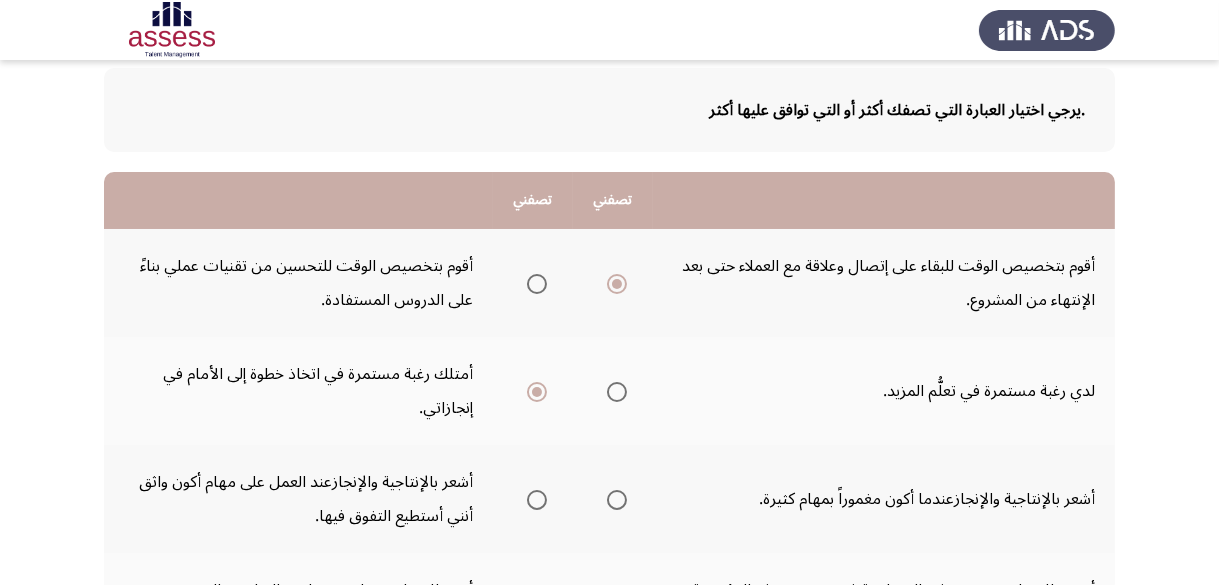 click at bounding box center [617, 500] 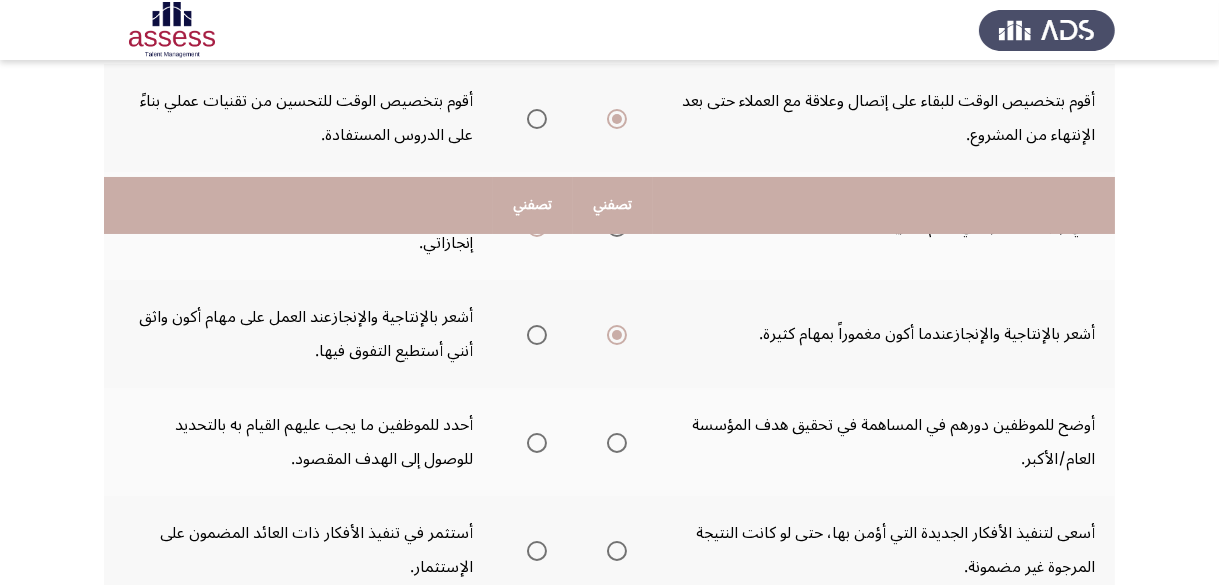scroll, scrollTop: 400, scrollLeft: 0, axis: vertical 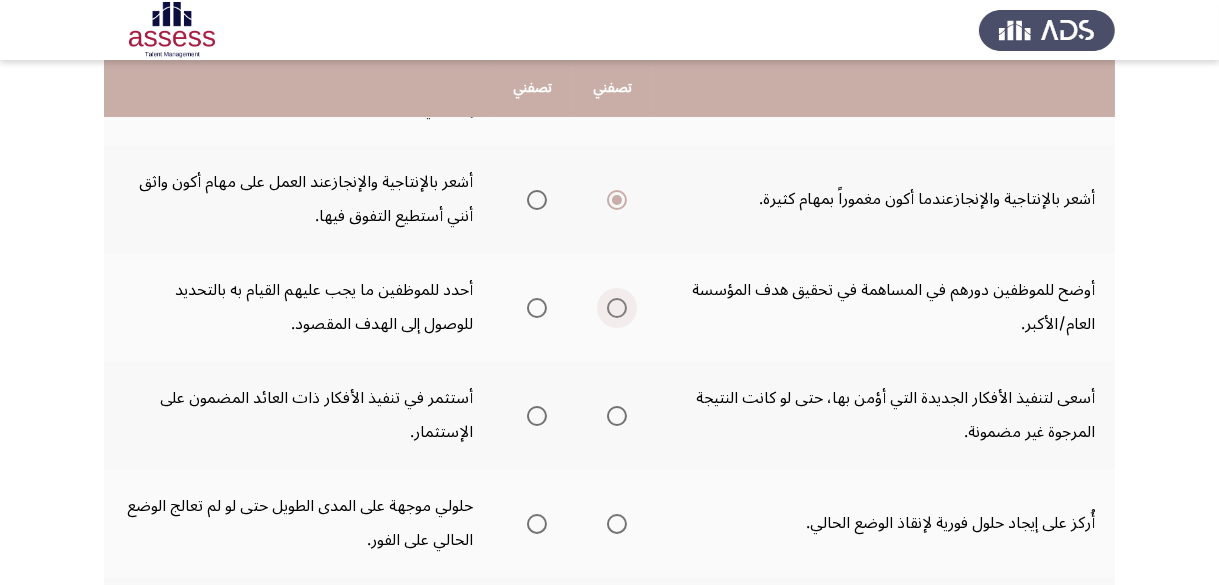click at bounding box center [617, 308] 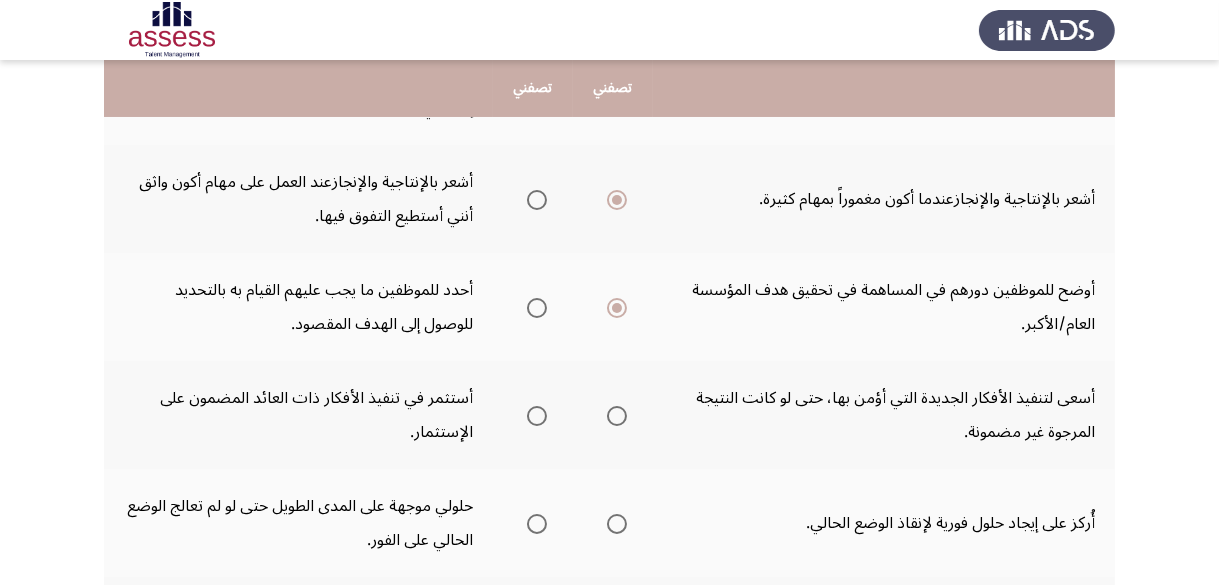 click at bounding box center [617, 416] 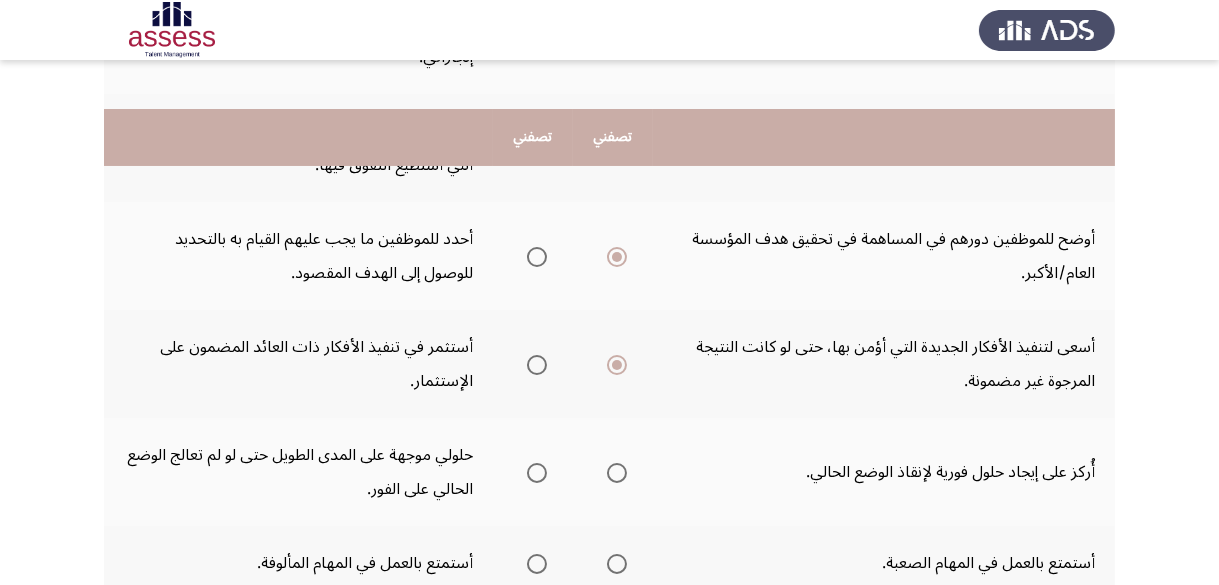 scroll, scrollTop: 500, scrollLeft: 0, axis: vertical 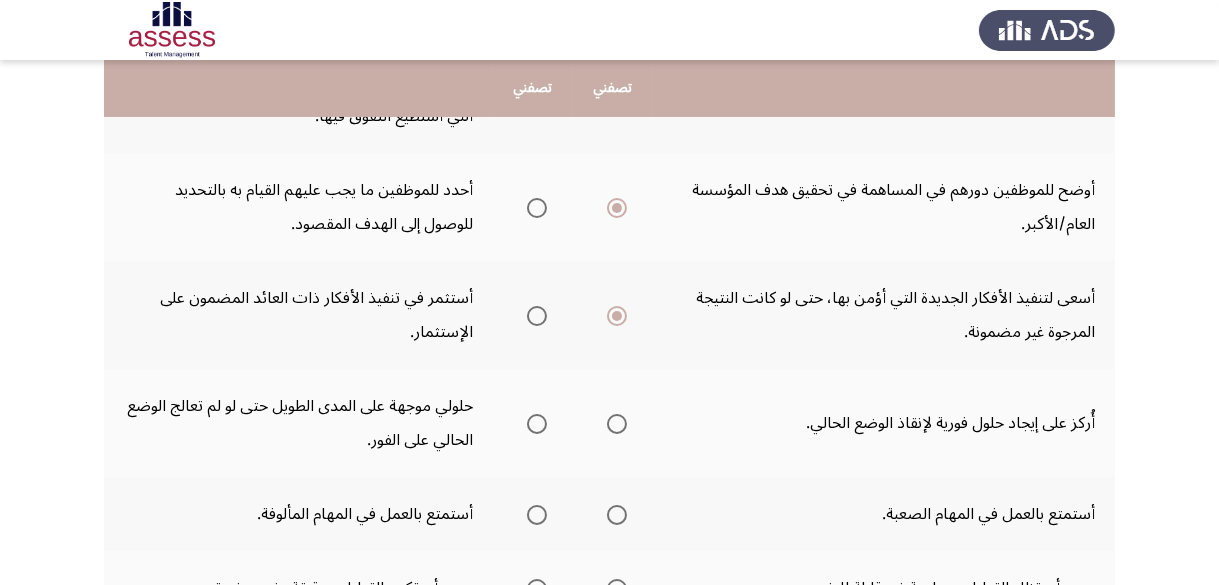click at bounding box center [617, 424] 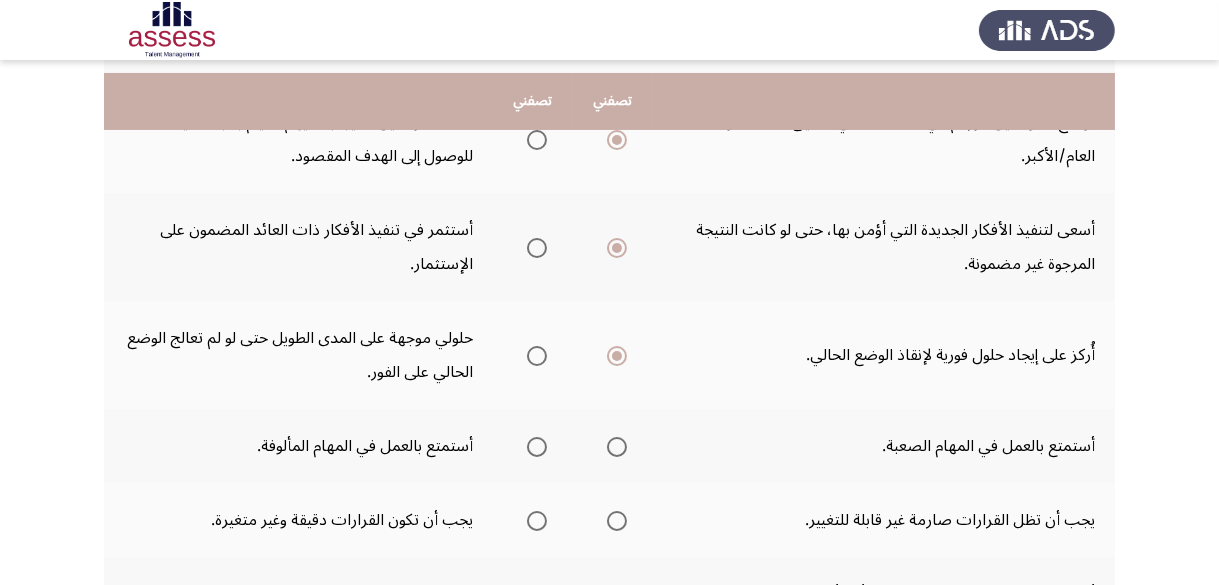 scroll, scrollTop: 600, scrollLeft: 0, axis: vertical 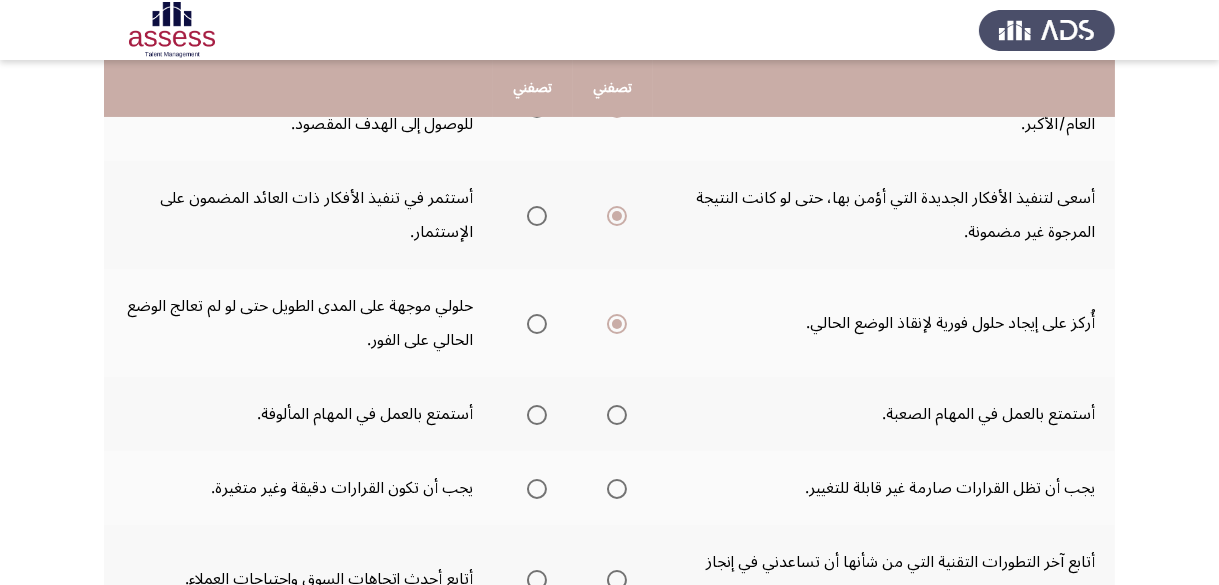 click at bounding box center (617, 415) 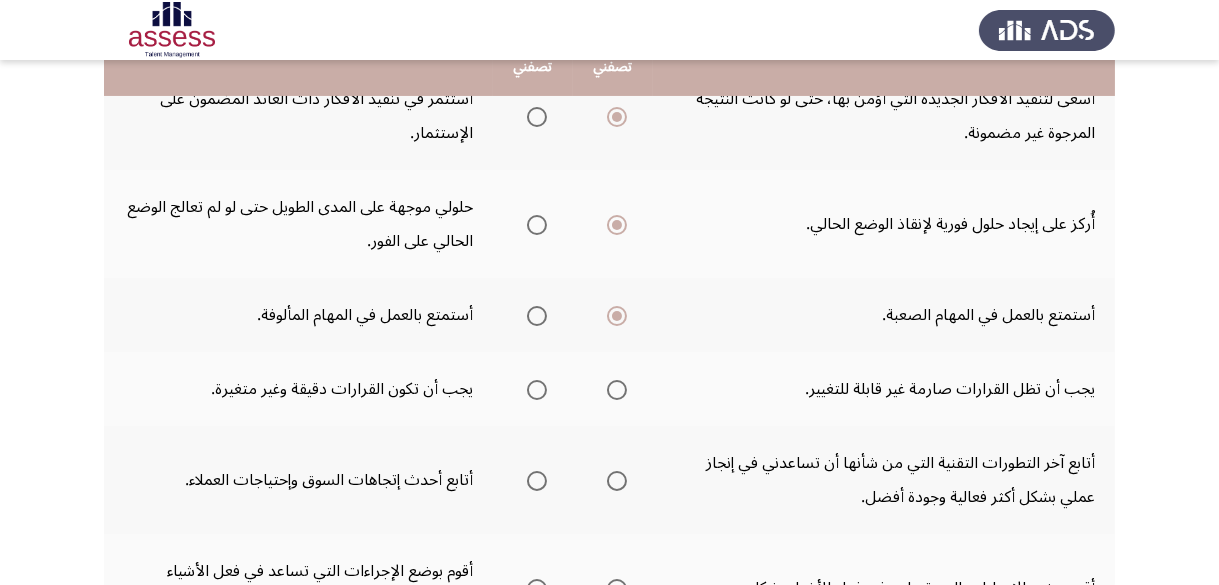 scroll, scrollTop: 700, scrollLeft: 0, axis: vertical 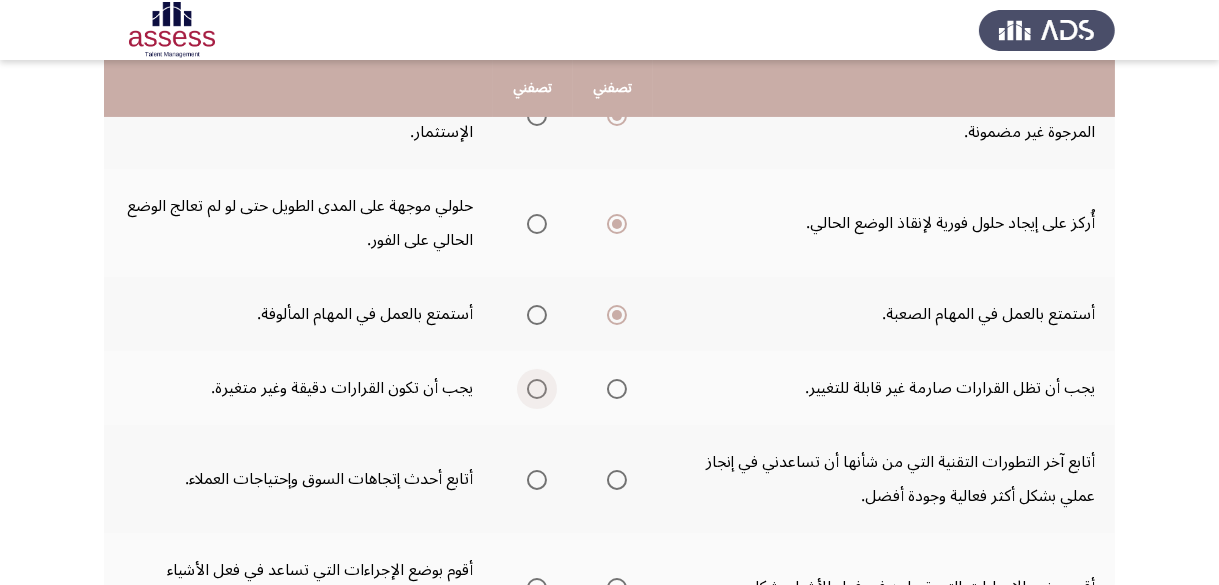 click at bounding box center (537, 389) 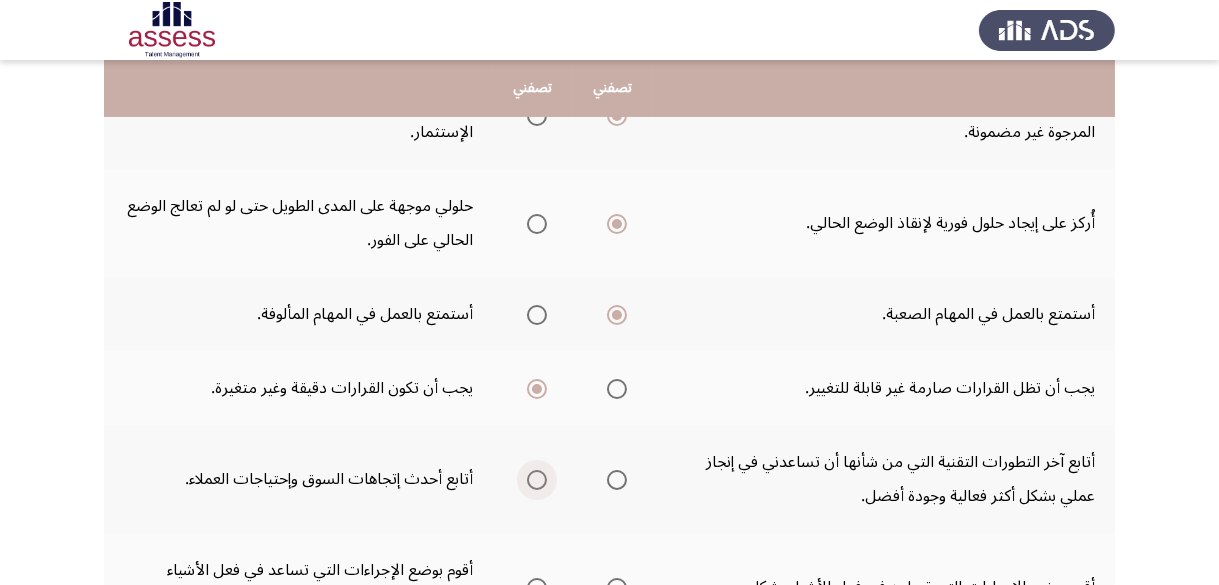 click at bounding box center [537, 480] 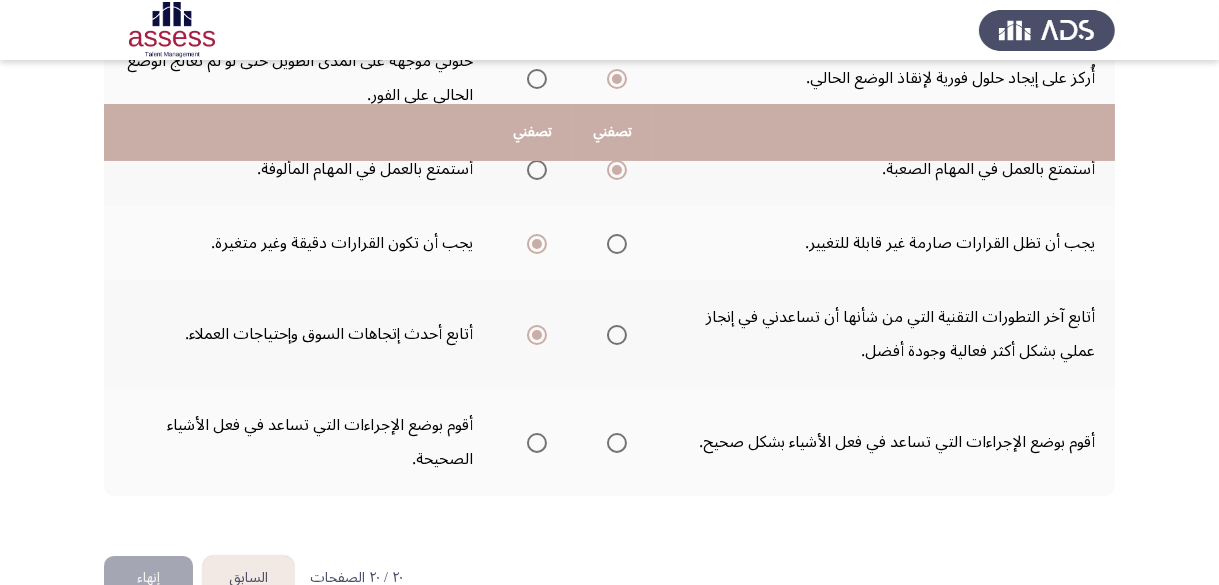 scroll, scrollTop: 889, scrollLeft: 0, axis: vertical 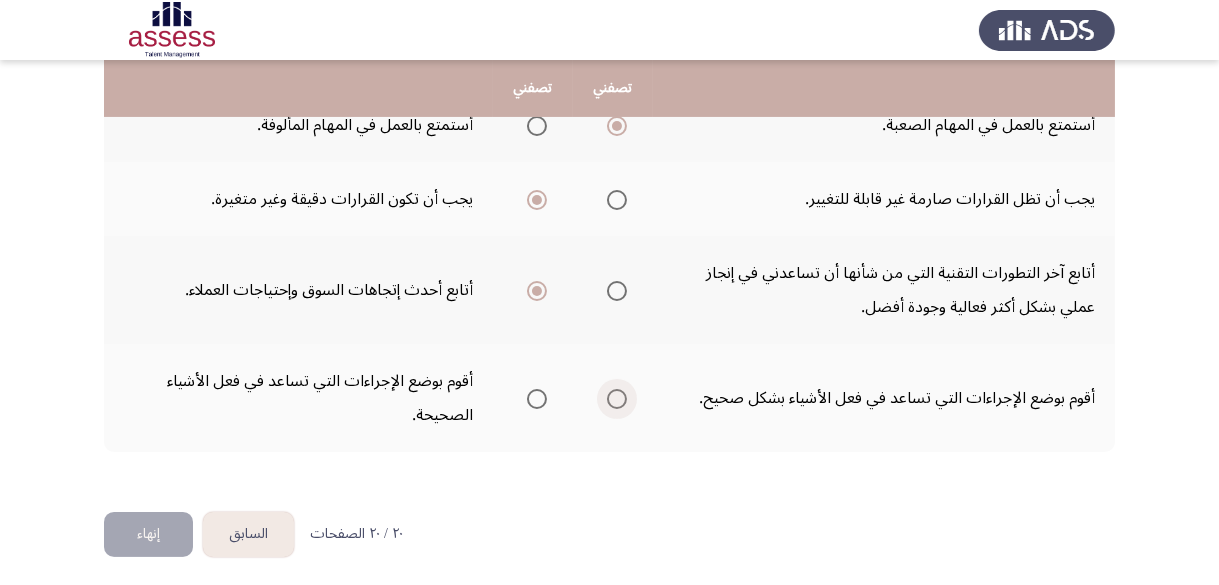 click at bounding box center (617, 399) 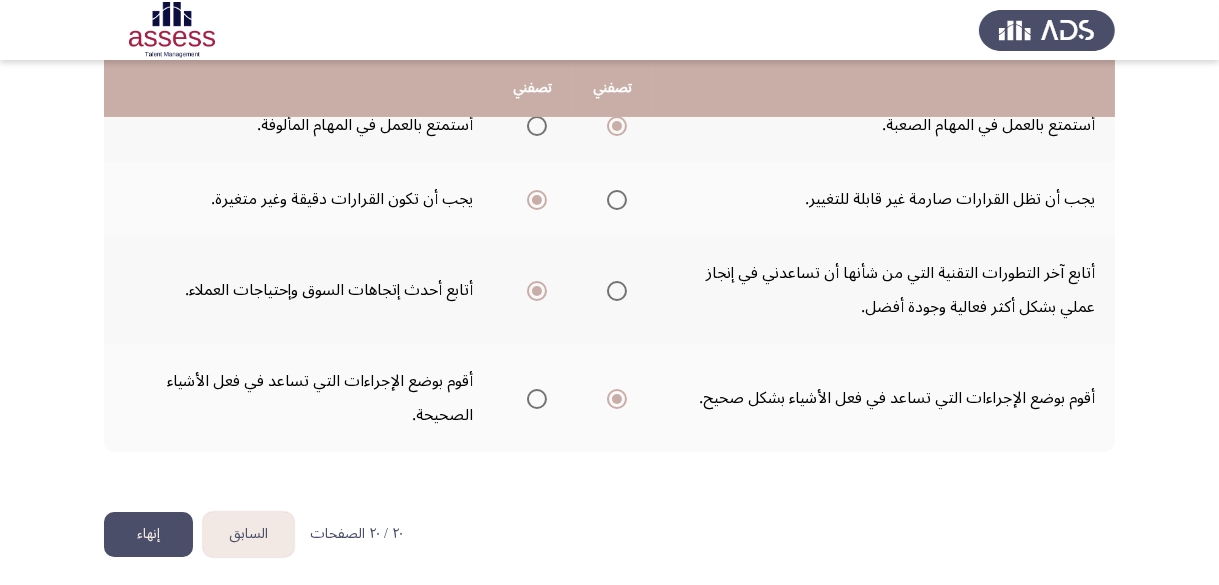 click on "إنهاء" 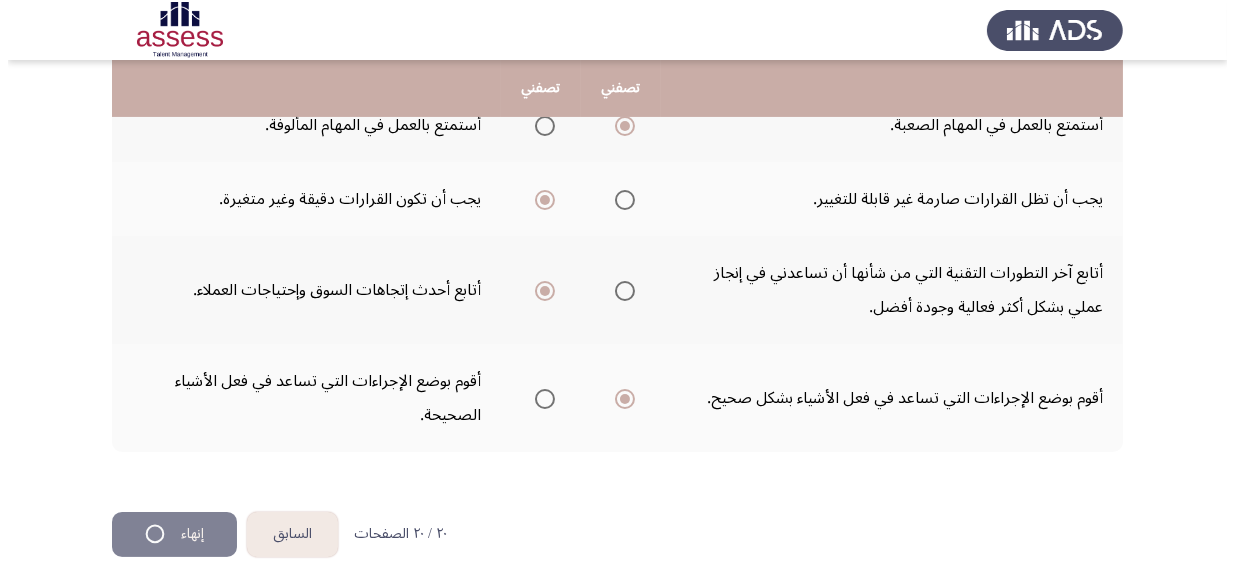 scroll, scrollTop: 0, scrollLeft: 0, axis: both 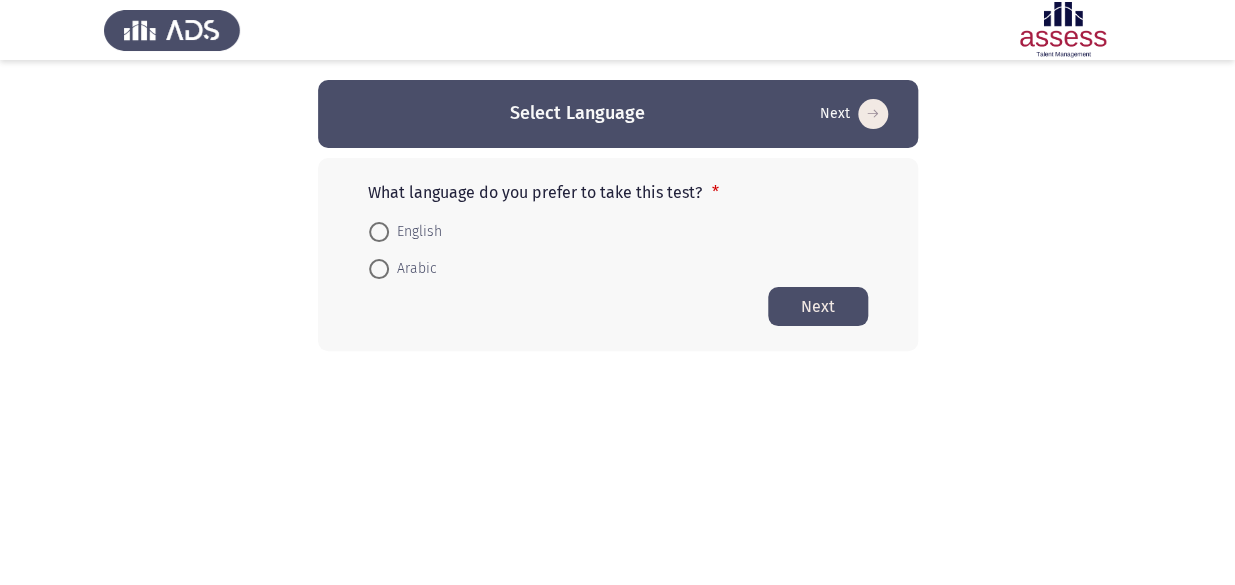 click on "Arabic" at bounding box center [413, 269] 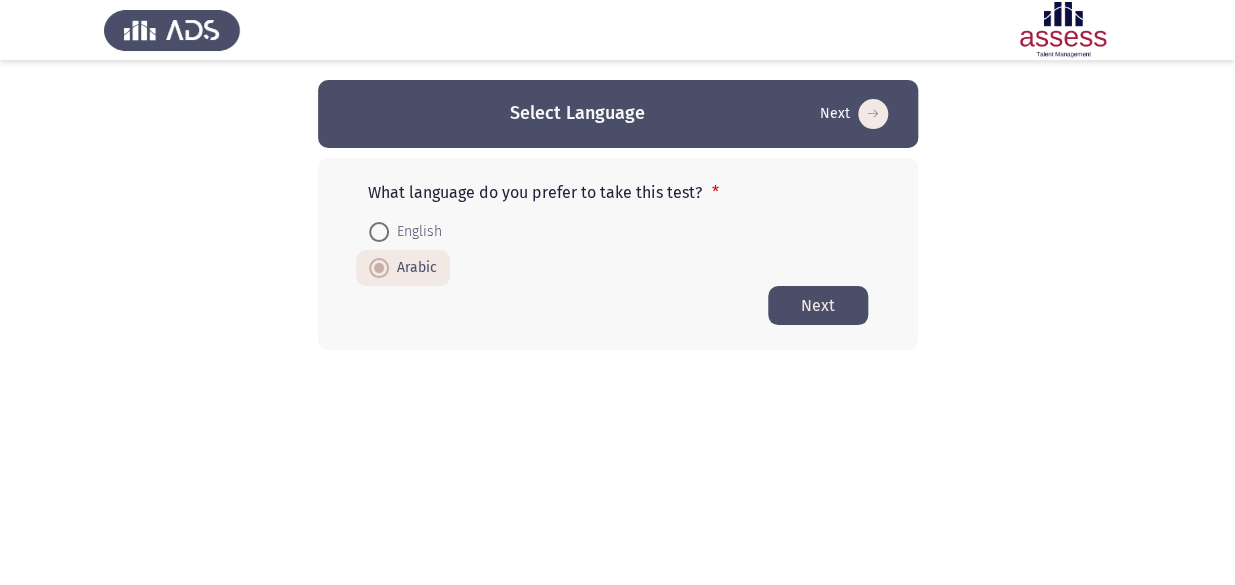 click on "Next" 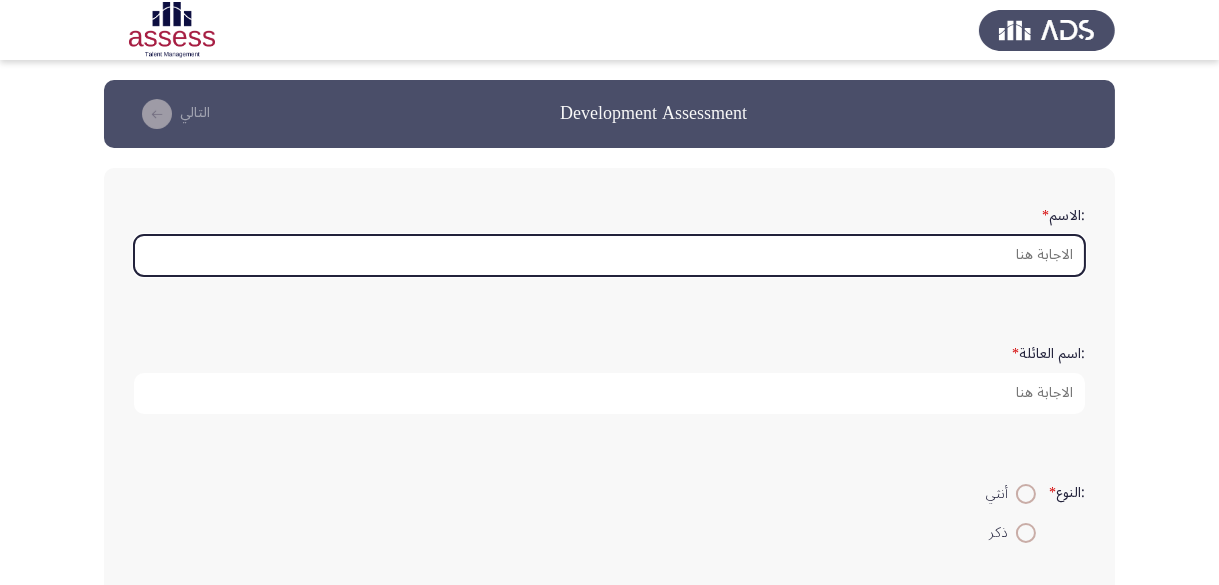 click on ":الاسم   *" at bounding box center (609, 255) 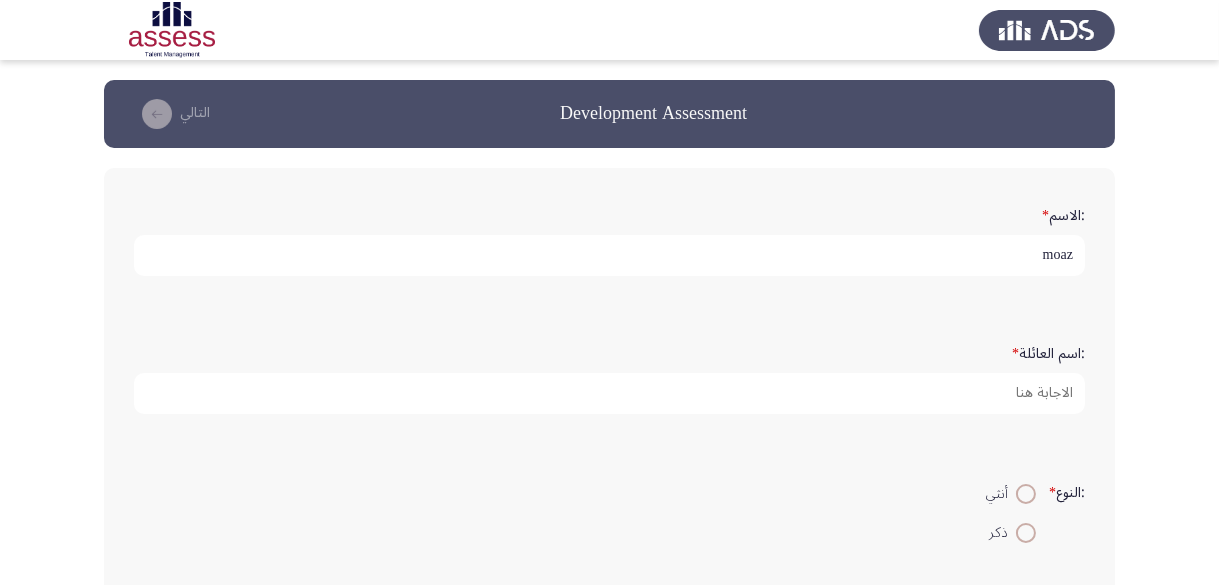 type on "moaz" 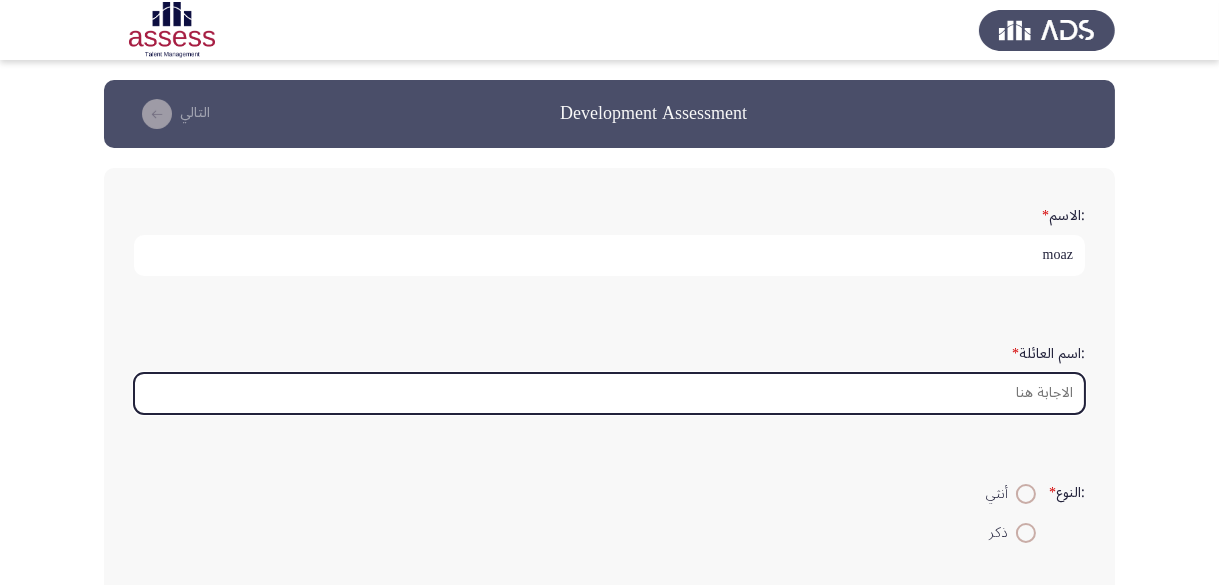 click on ":اسم العائلة   *" at bounding box center (609, 393) 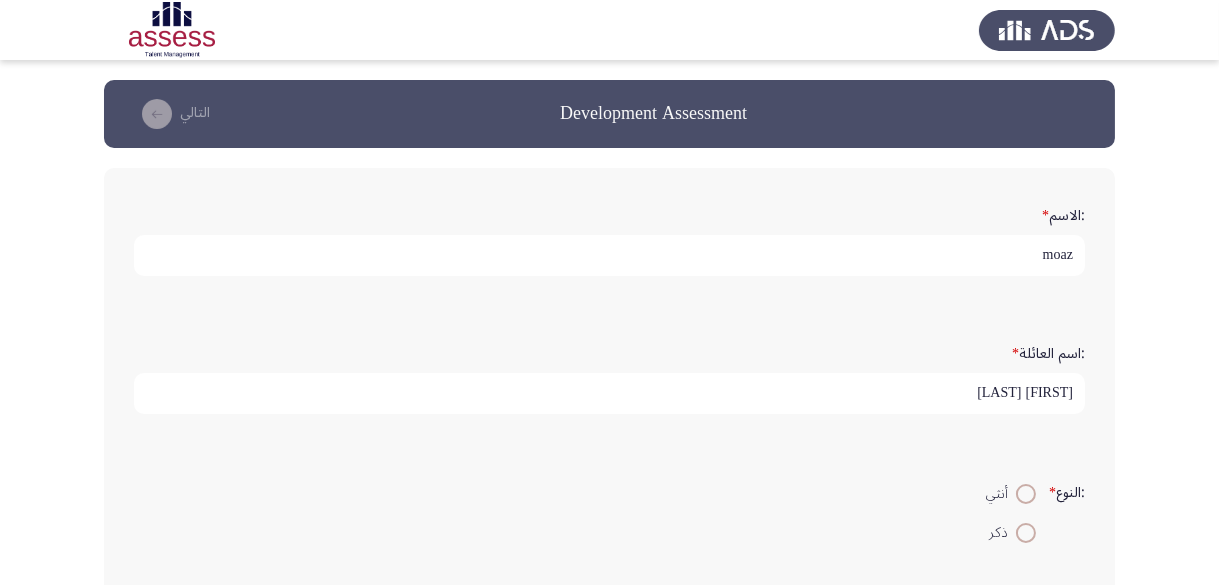 type on "[FIRST] [LAST]" 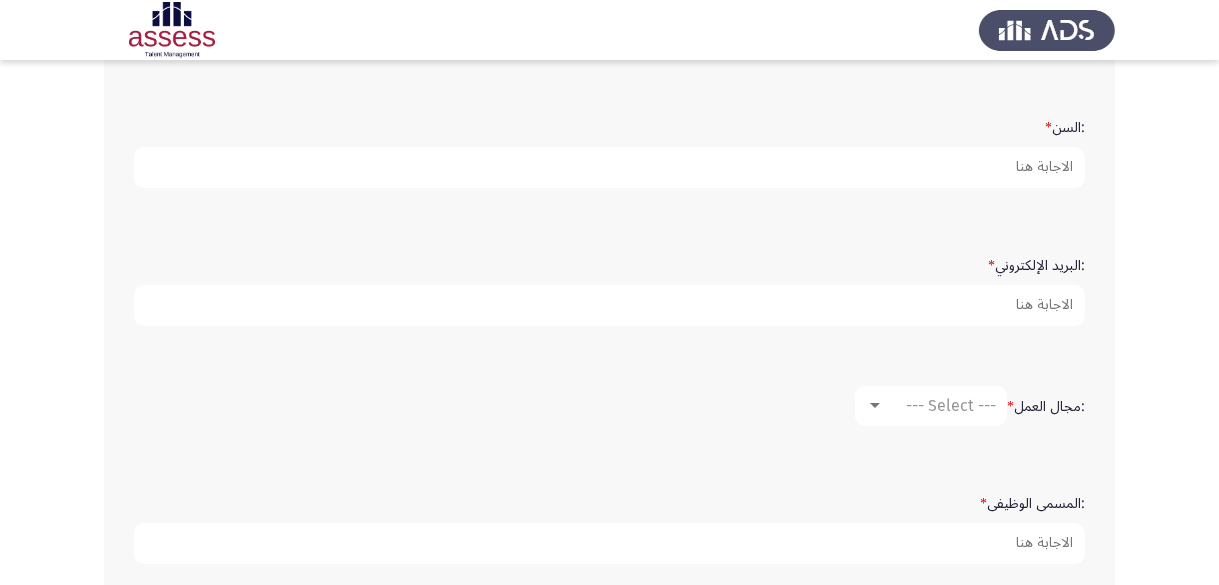 scroll, scrollTop: 520, scrollLeft: 0, axis: vertical 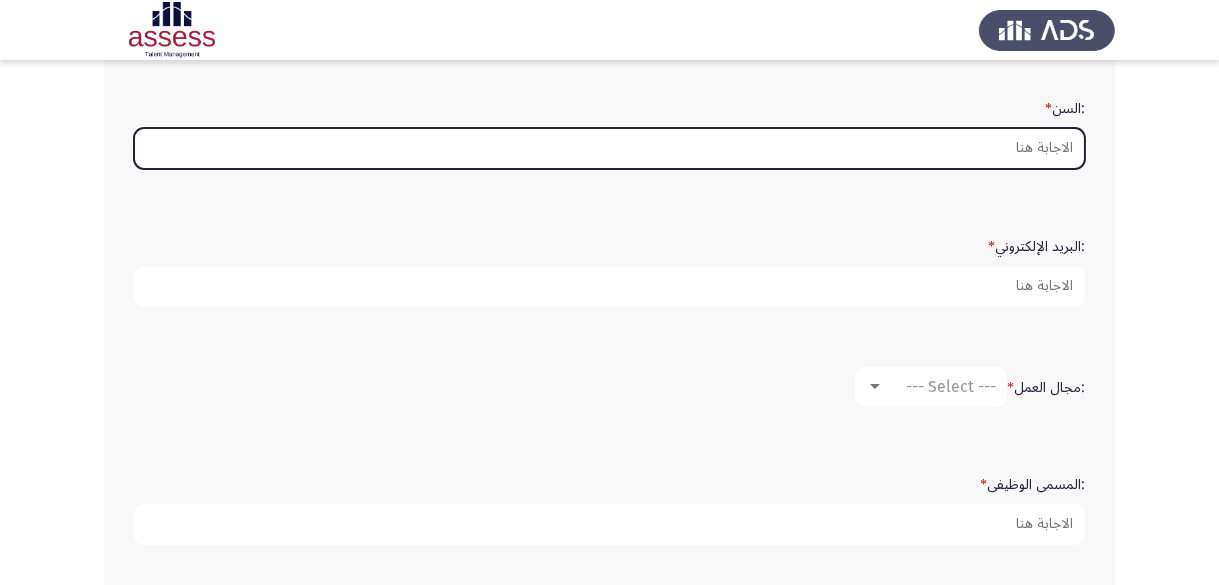 click on ":السن   *" at bounding box center (609, 148) 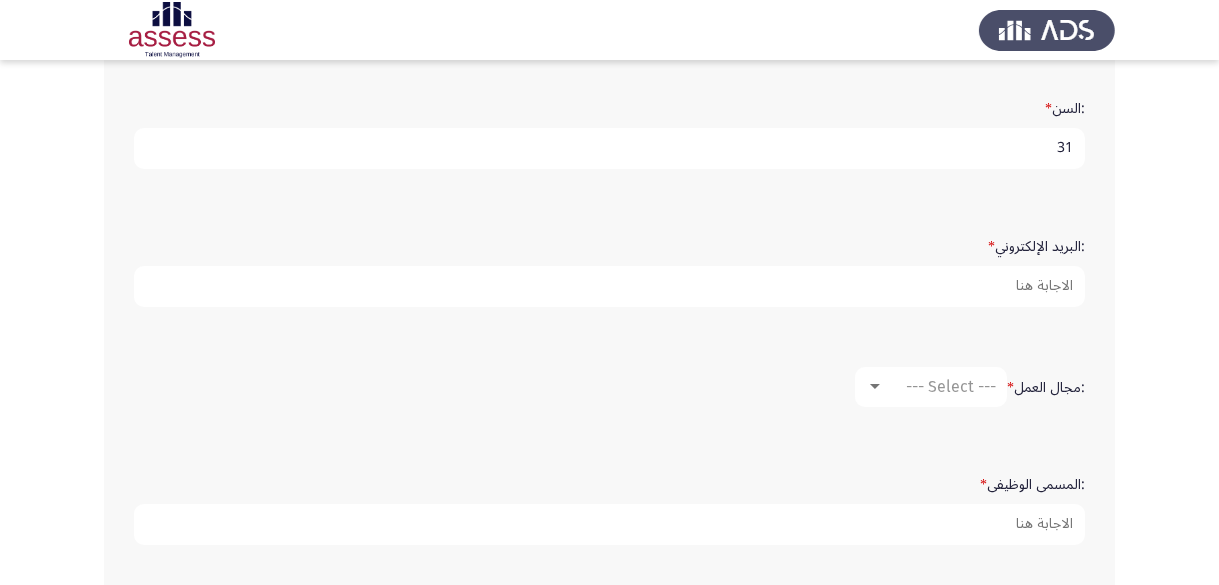 type on "31" 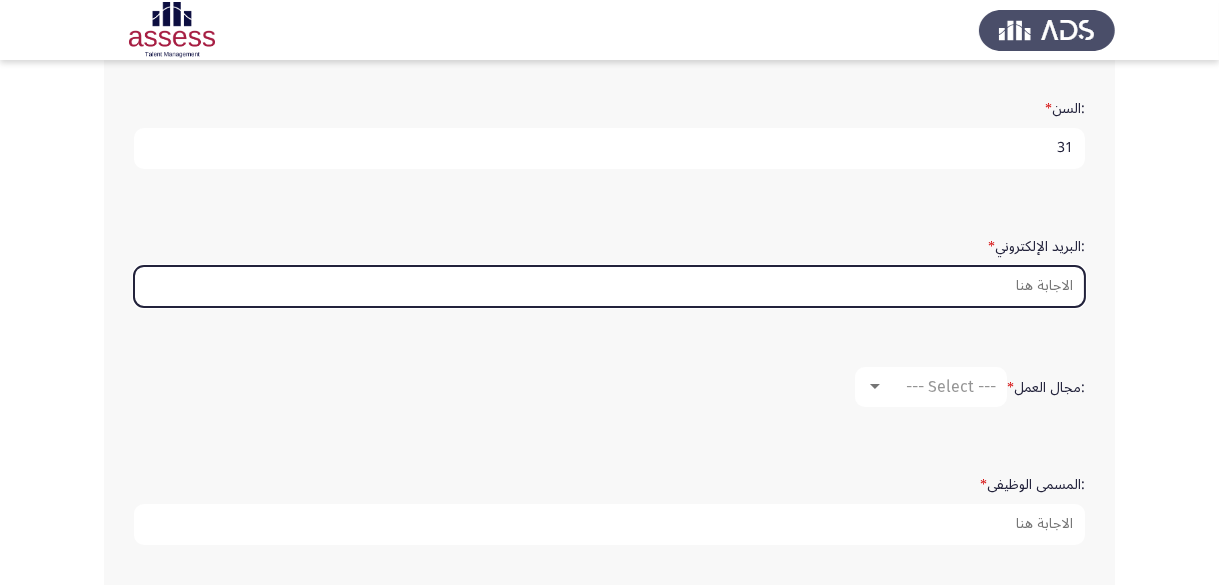 click on ":البريد الإلكتروني   *" at bounding box center (609, 286) 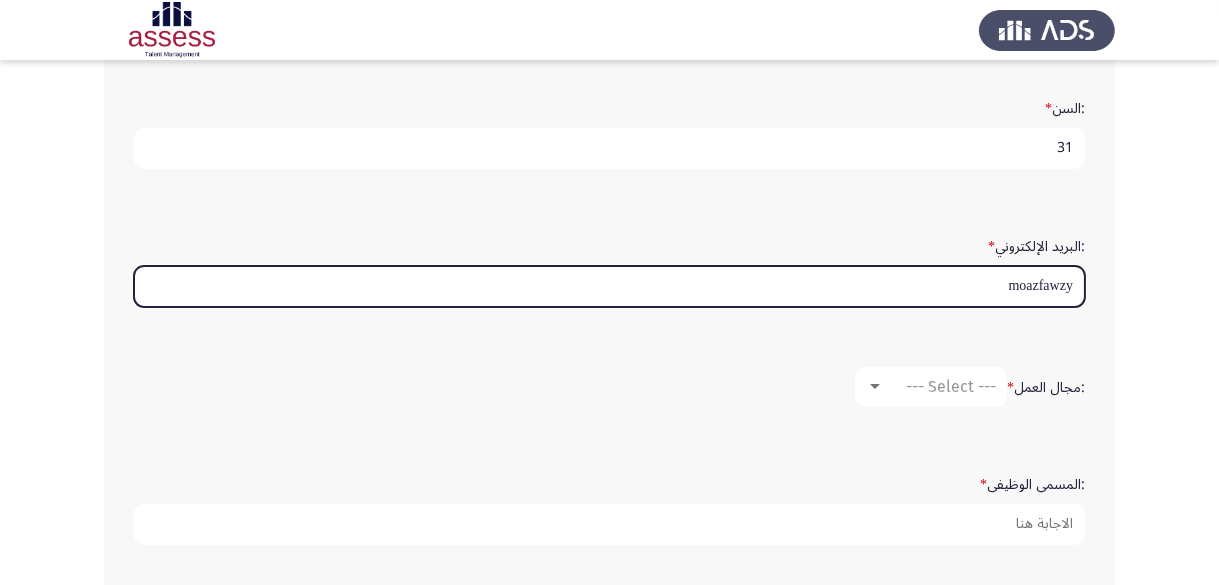 type on "[EMAIL]" 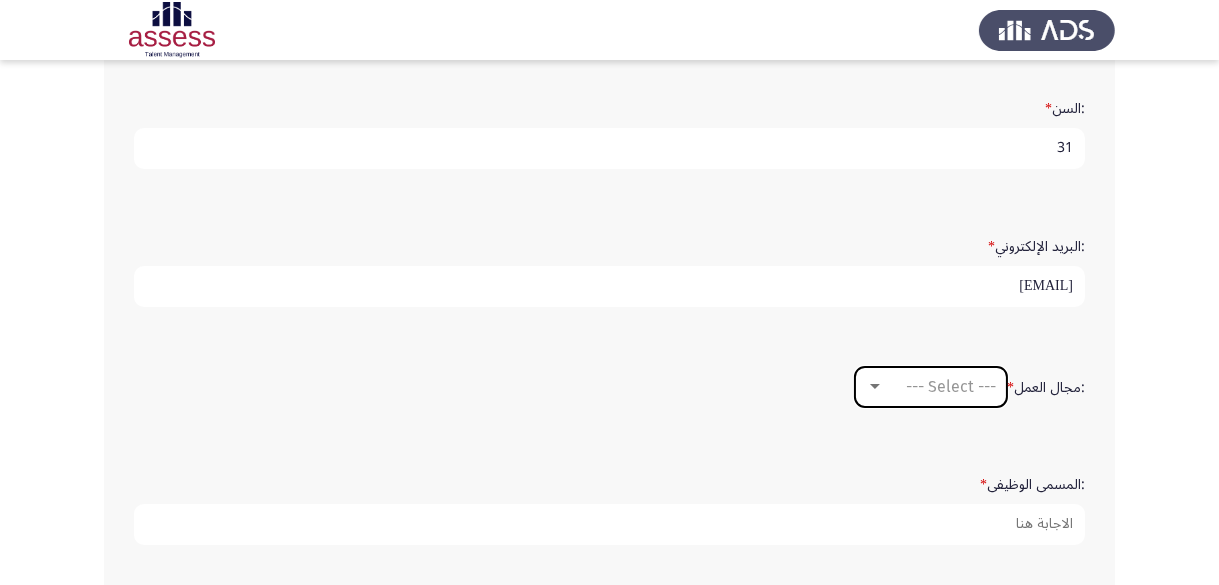 click at bounding box center (875, 387) 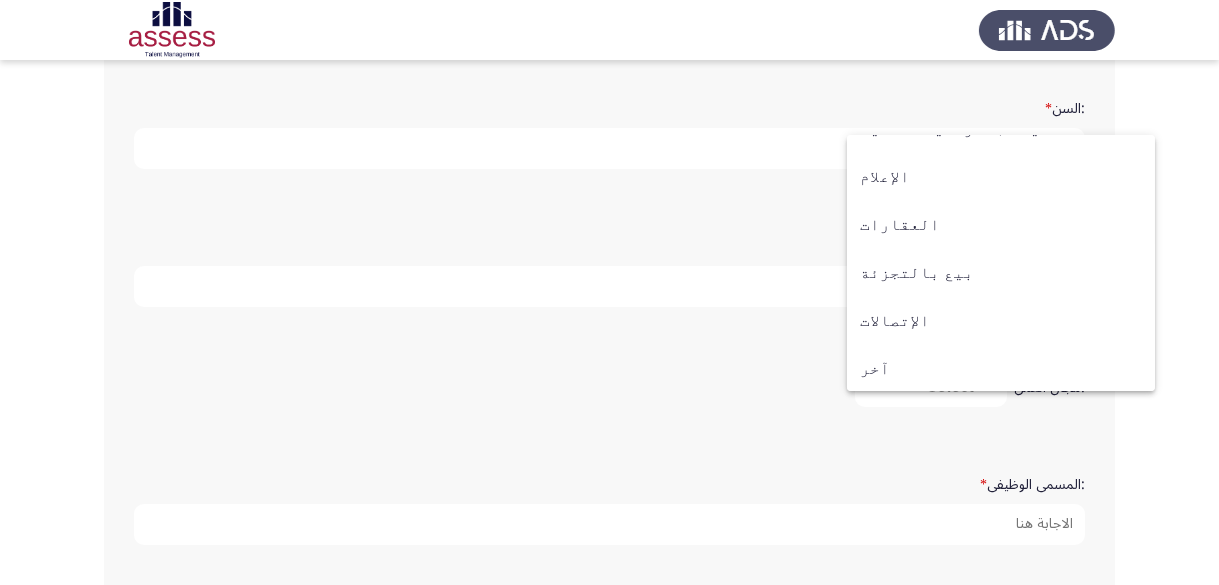 scroll, scrollTop: 655, scrollLeft: 0, axis: vertical 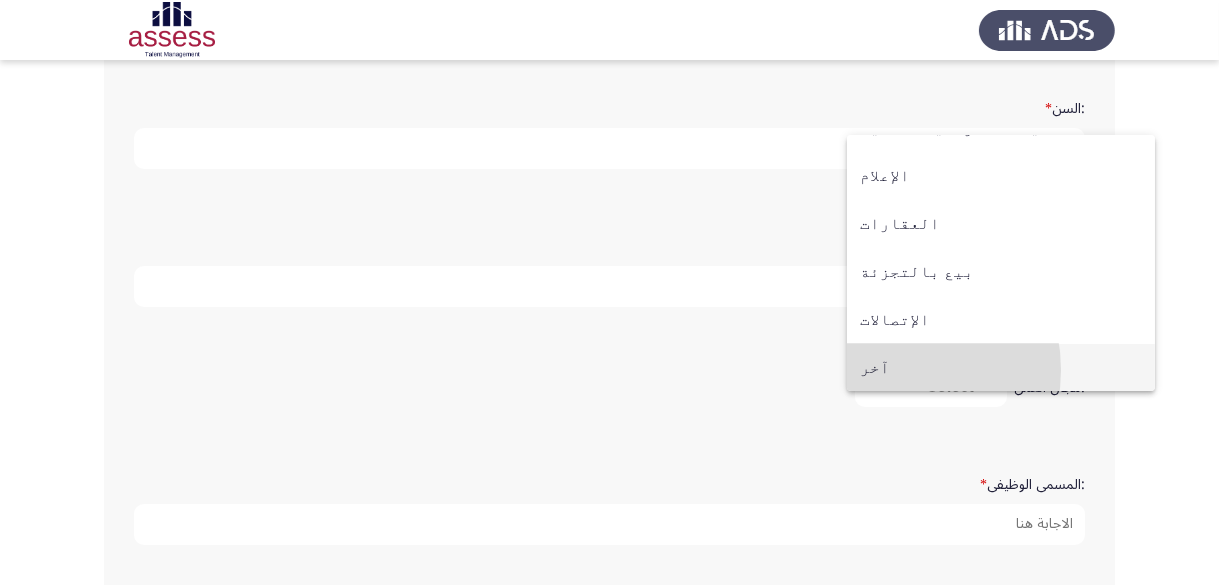 click on "آخر" at bounding box center [1001, 368] 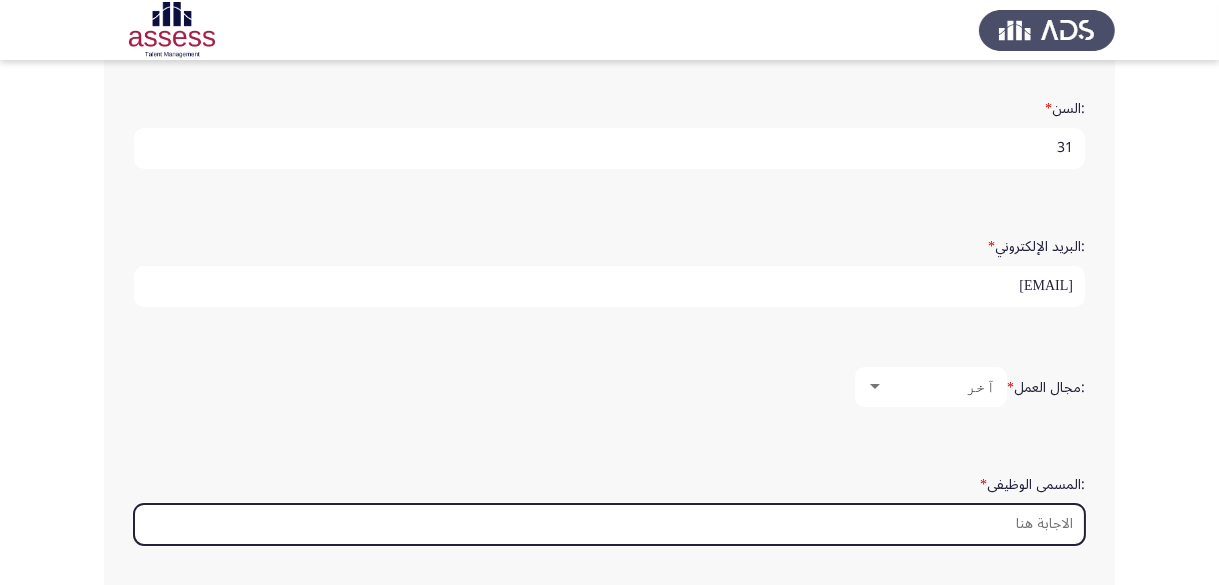 click on ":المسمى الوظيفى   *" at bounding box center (609, 524) 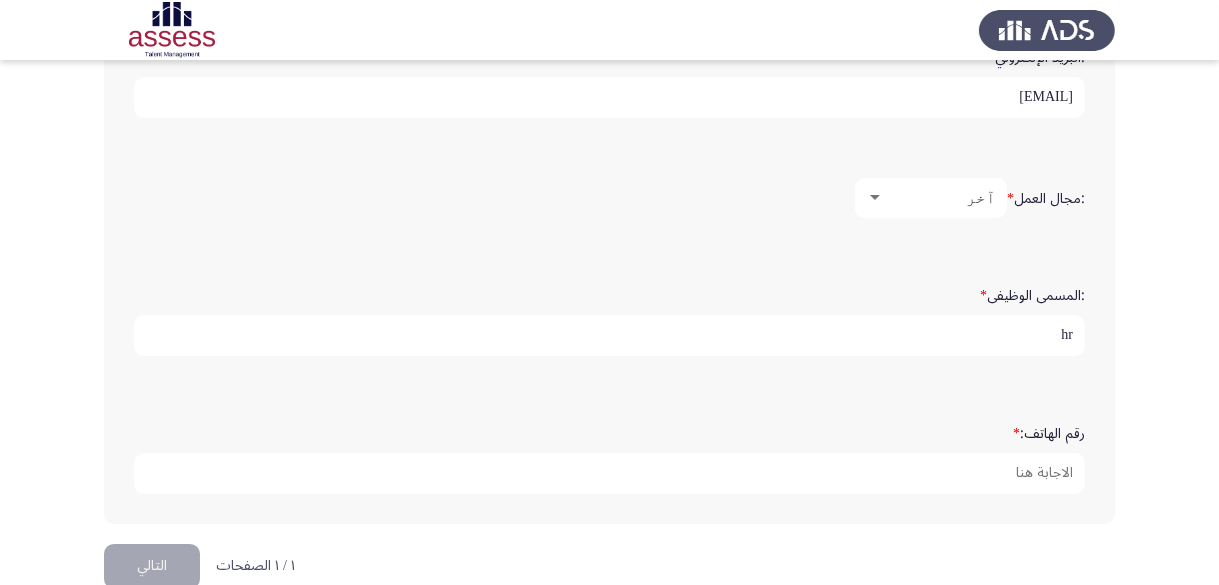 scroll, scrollTop: 715, scrollLeft: 0, axis: vertical 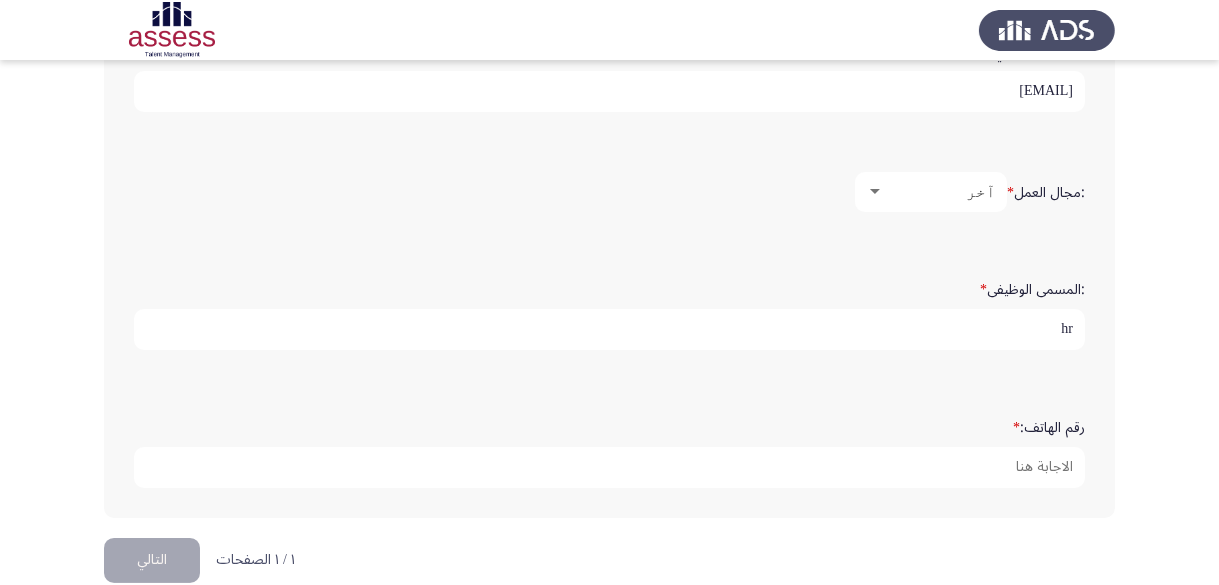type on "hr" 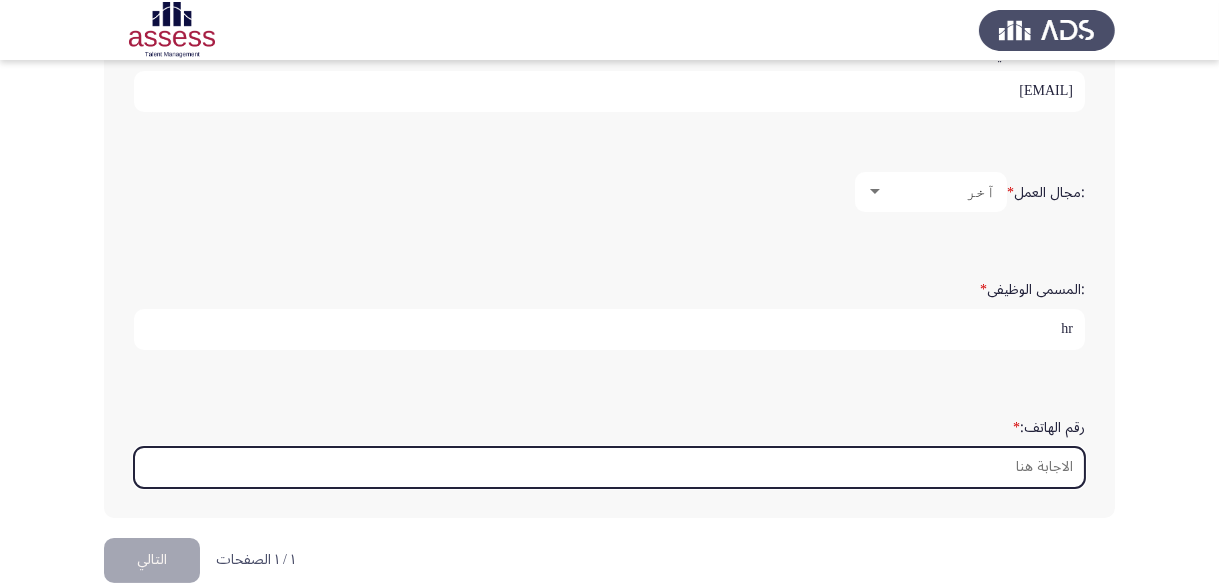 click on "رقم الهاتف:    *" at bounding box center (609, 467) 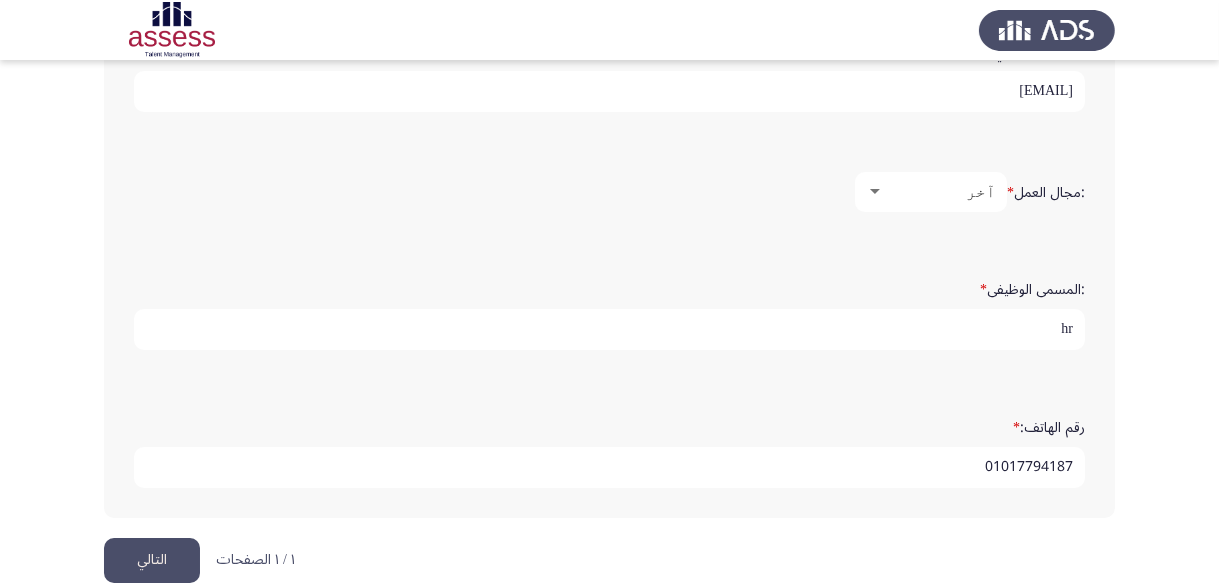 type on "01017794187" 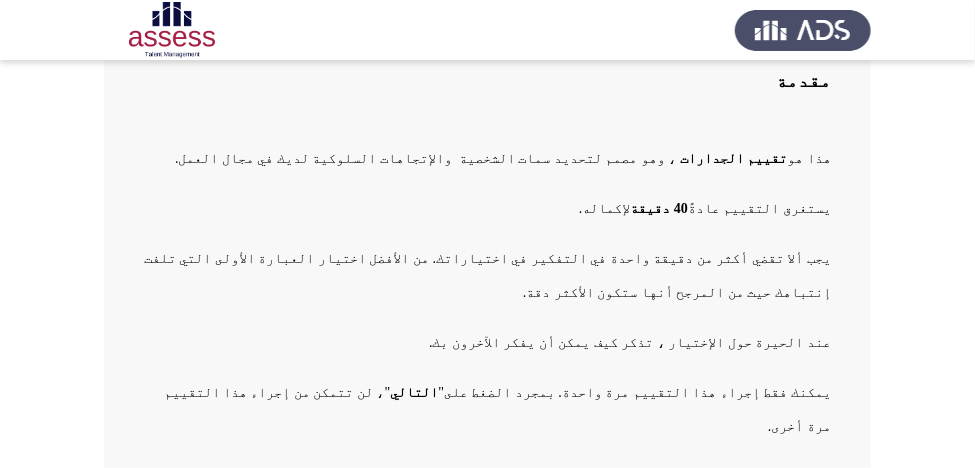 scroll, scrollTop: 217, scrollLeft: 0, axis: vertical 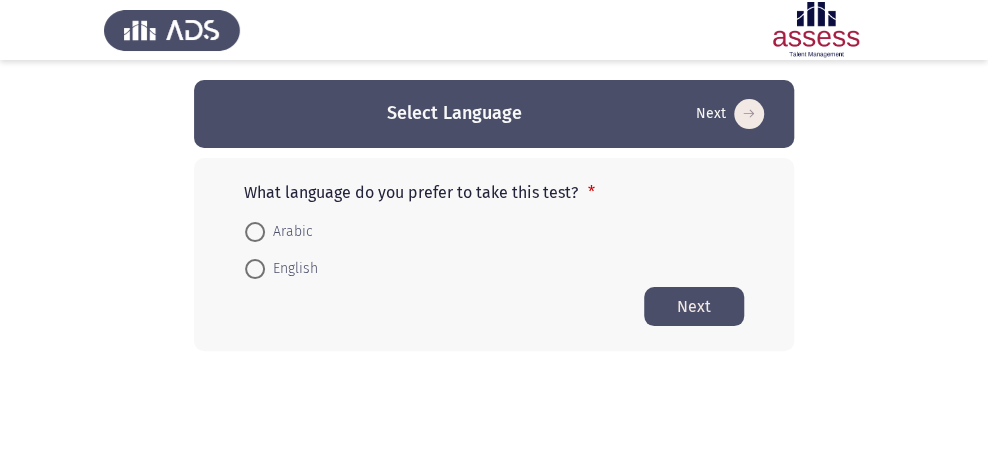 click on "Arabic" at bounding box center (289, 232) 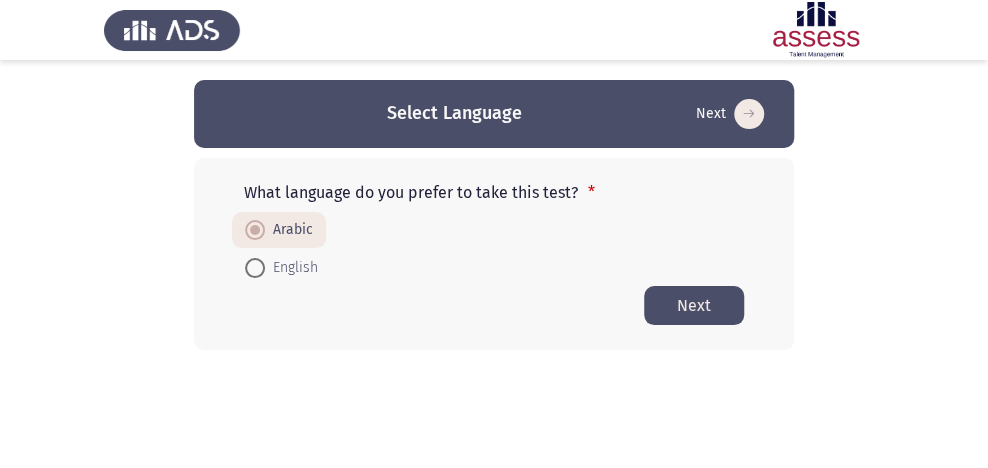 click on "Next" 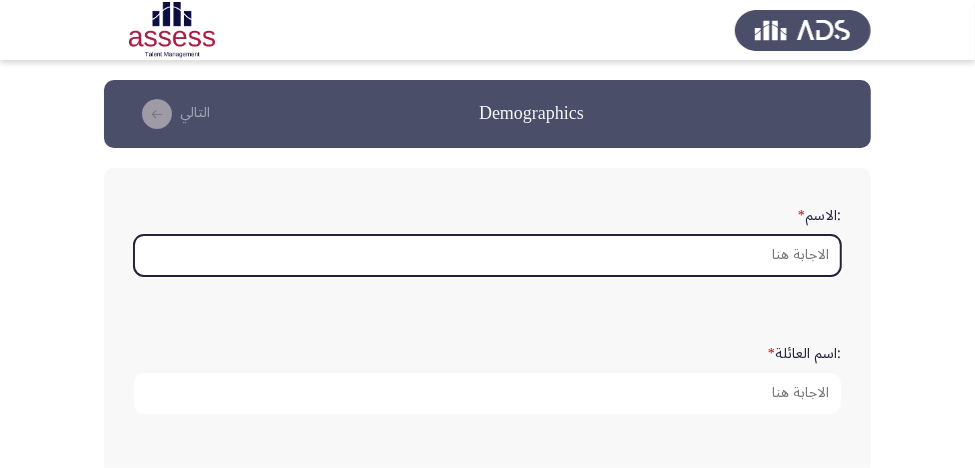 click on ":الاسم   *" at bounding box center (487, 255) 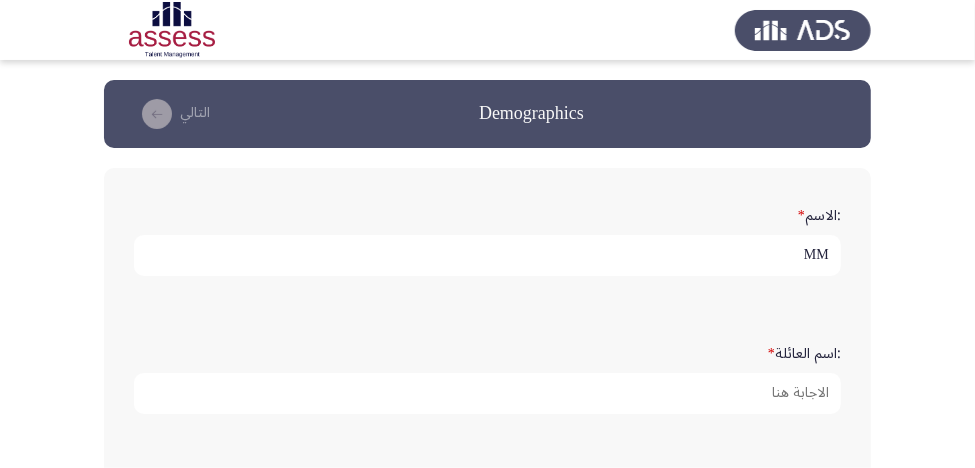 type on "M" 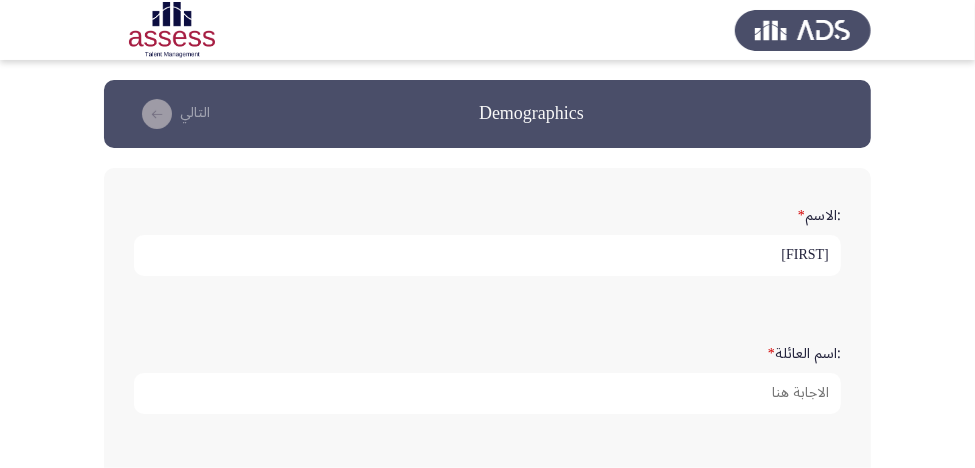 type on "MOAZ" 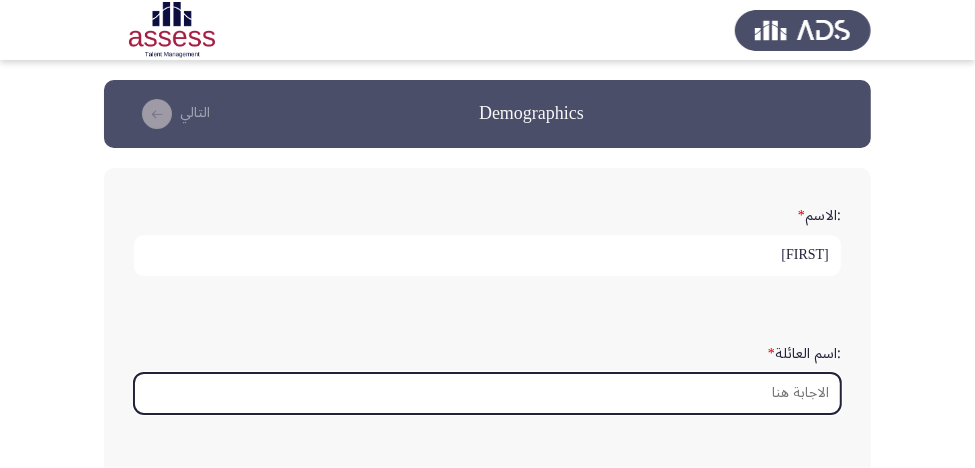 click on ":اسم العائلة   *" at bounding box center (487, 393) 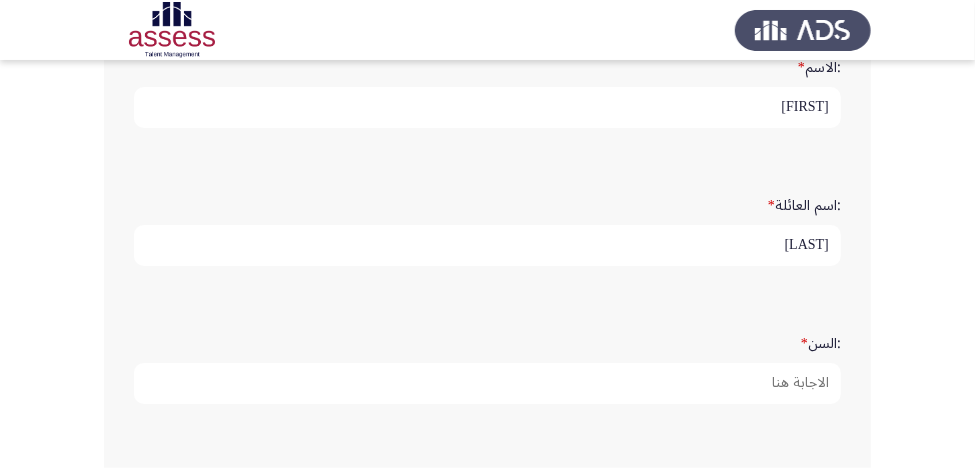 scroll, scrollTop: 160, scrollLeft: 0, axis: vertical 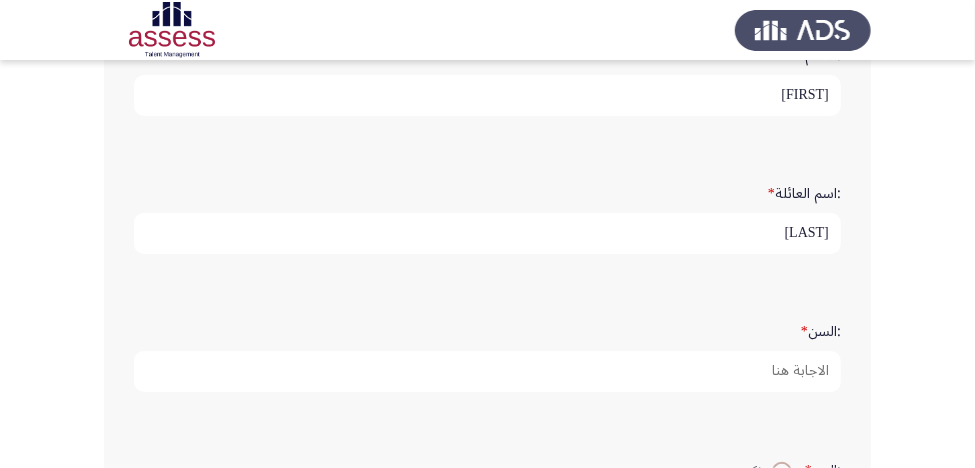 type on "SHAHABELDEEN" 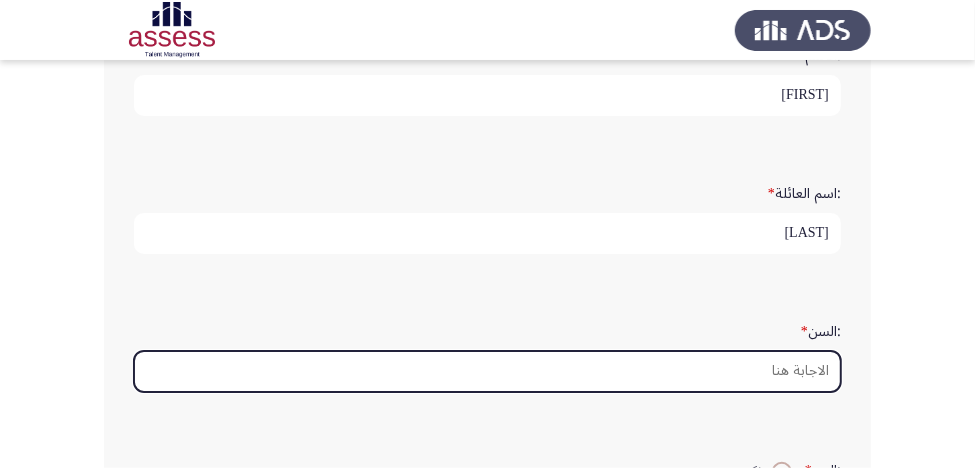 click on ":السن   *" at bounding box center [487, 371] 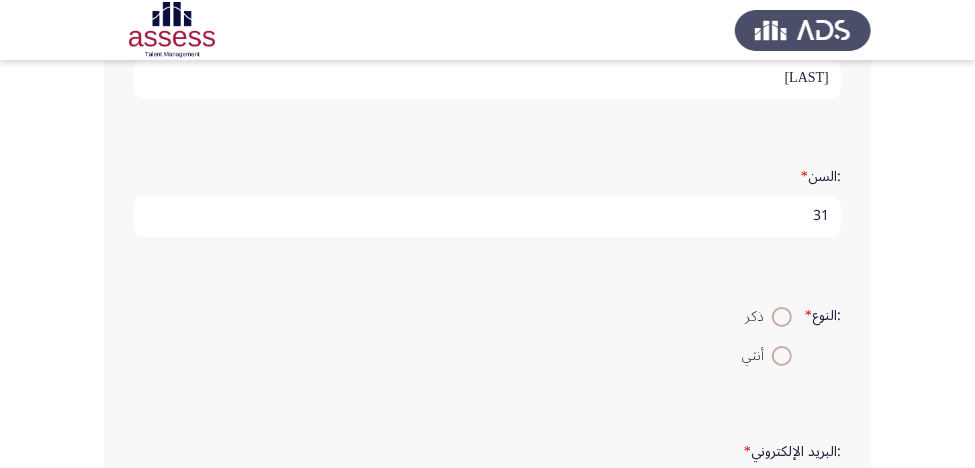 scroll, scrollTop: 320, scrollLeft: 0, axis: vertical 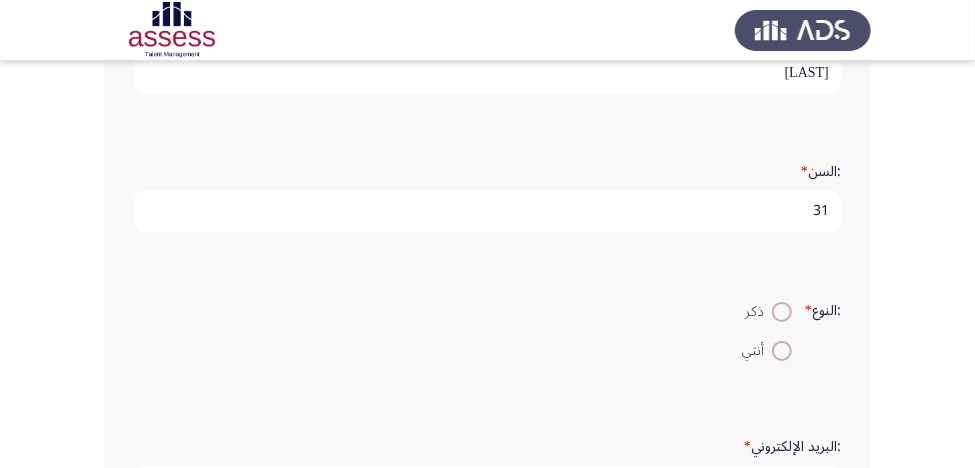 type on "31" 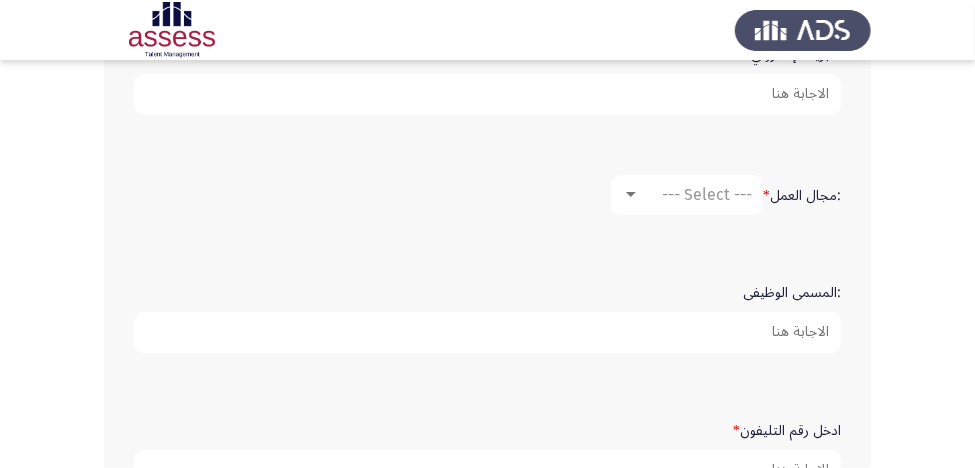 scroll, scrollTop: 800, scrollLeft: 0, axis: vertical 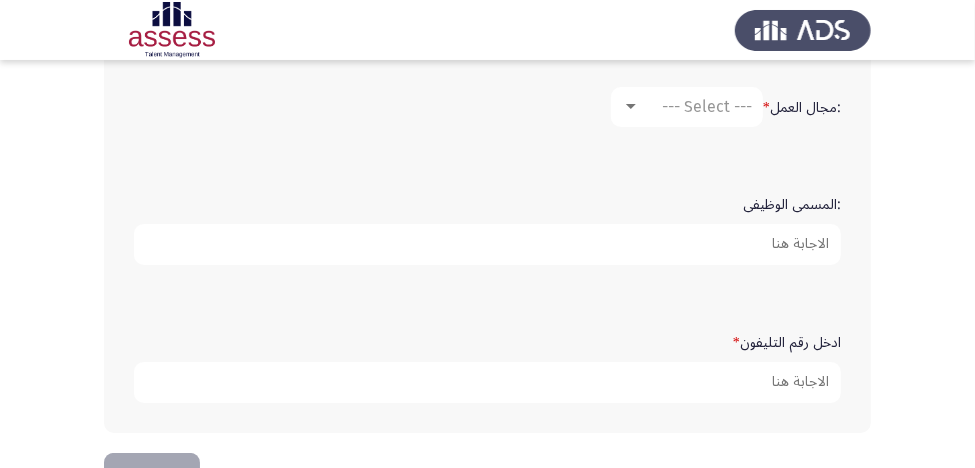 click on ":المسمى الوظيفى" at bounding box center [487, 244] 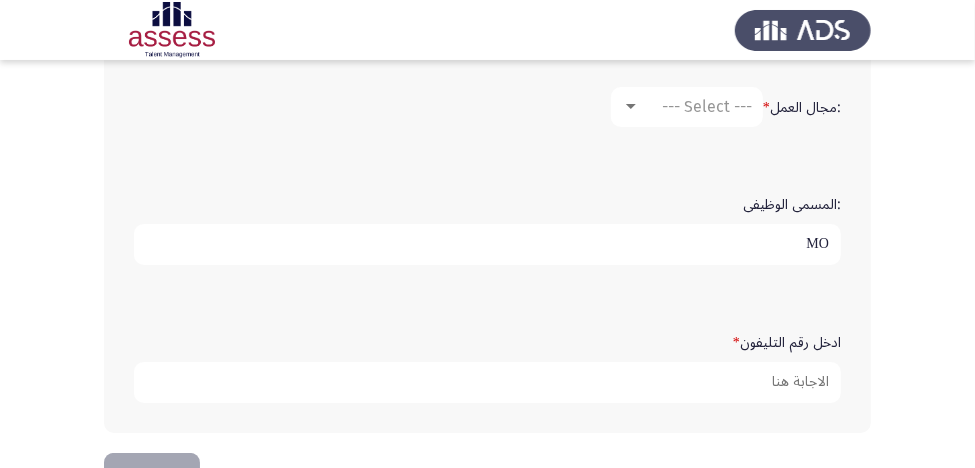 type on "M" 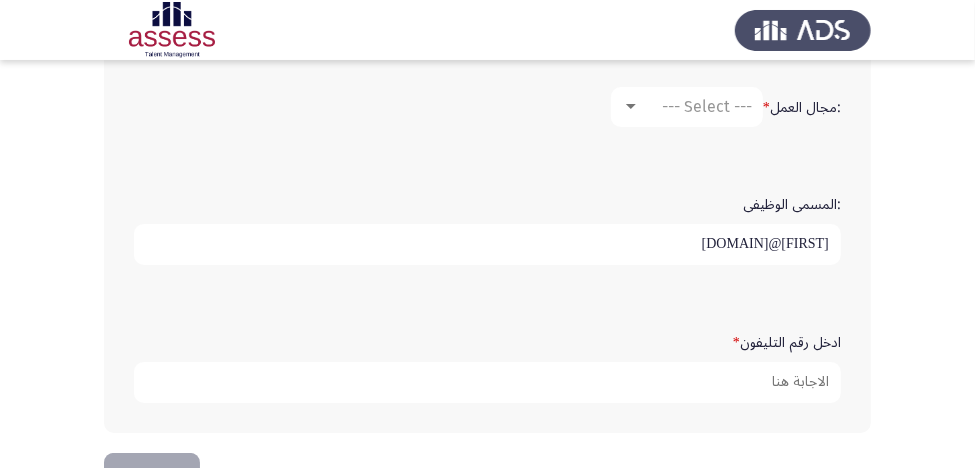 type on "moazfawzy7@gmail.com" 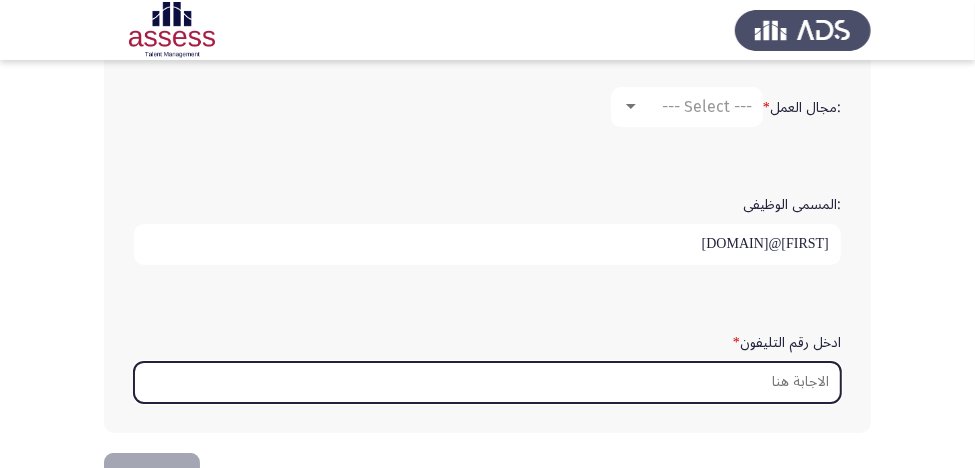 click on "ادخل رقم التليفون   *" at bounding box center [487, 382] 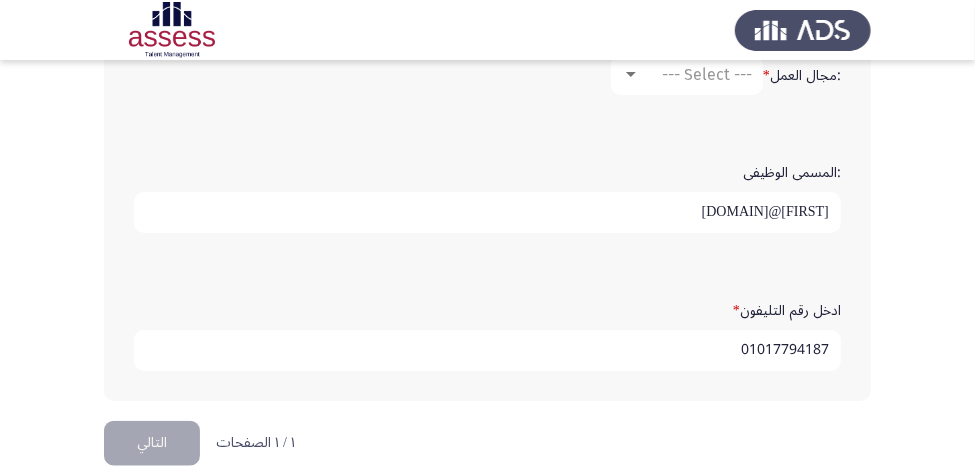 scroll, scrollTop: 861, scrollLeft: 0, axis: vertical 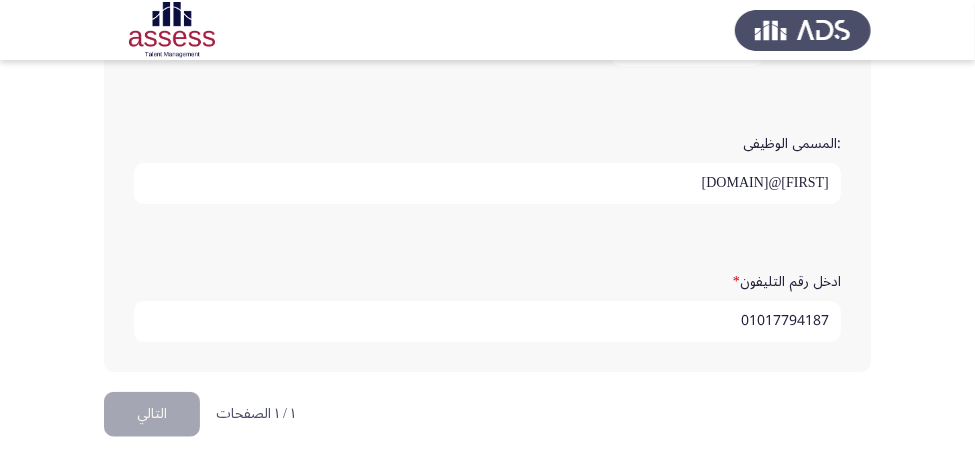 type on "01017794187" 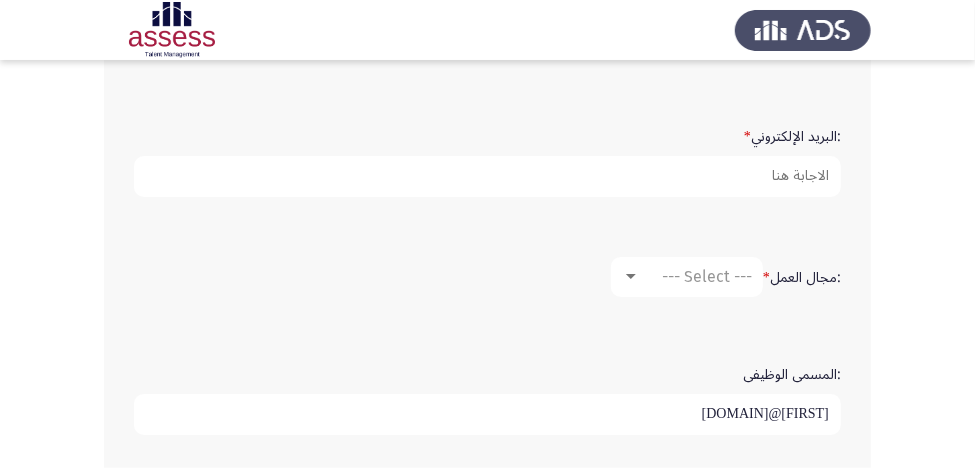 scroll, scrollTop: 621, scrollLeft: 0, axis: vertical 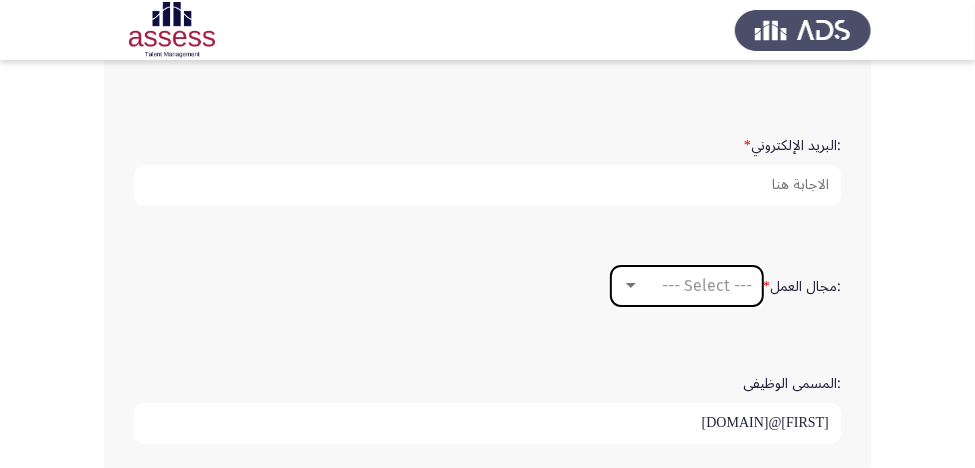click at bounding box center (631, 285) 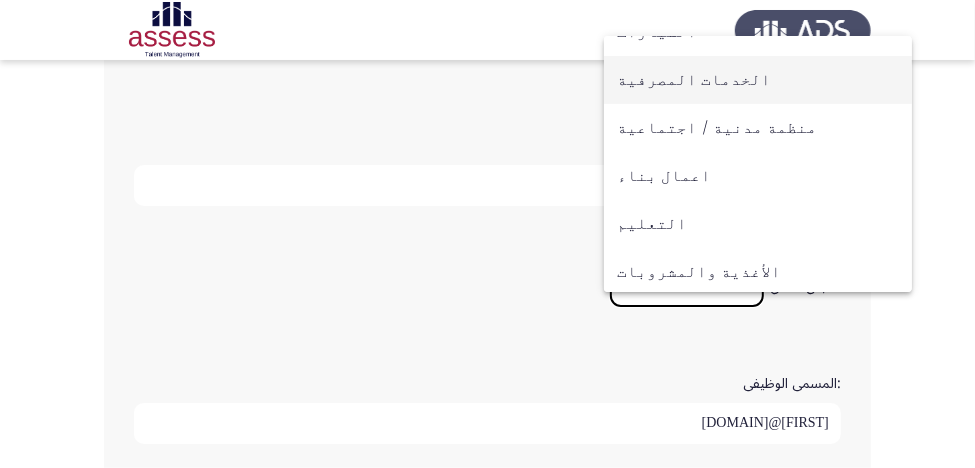 scroll, scrollTop: 656, scrollLeft: 0, axis: vertical 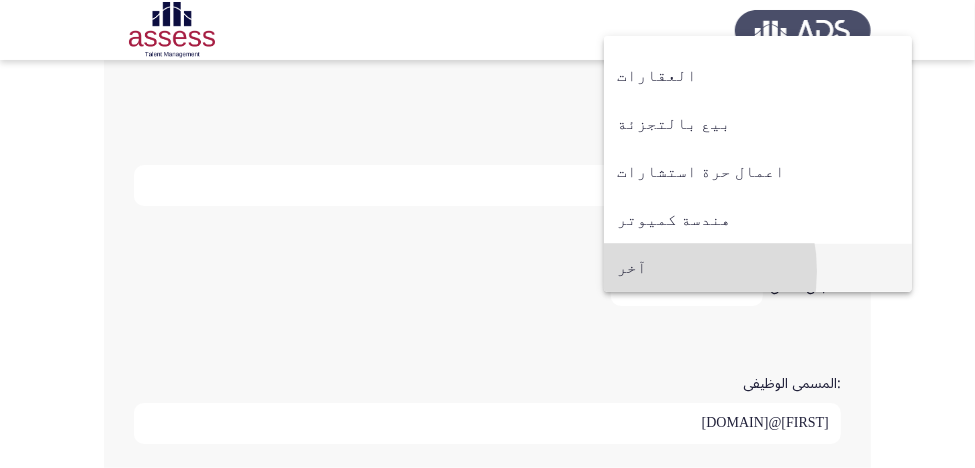 click on "آخر" at bounding box center (758, 268) 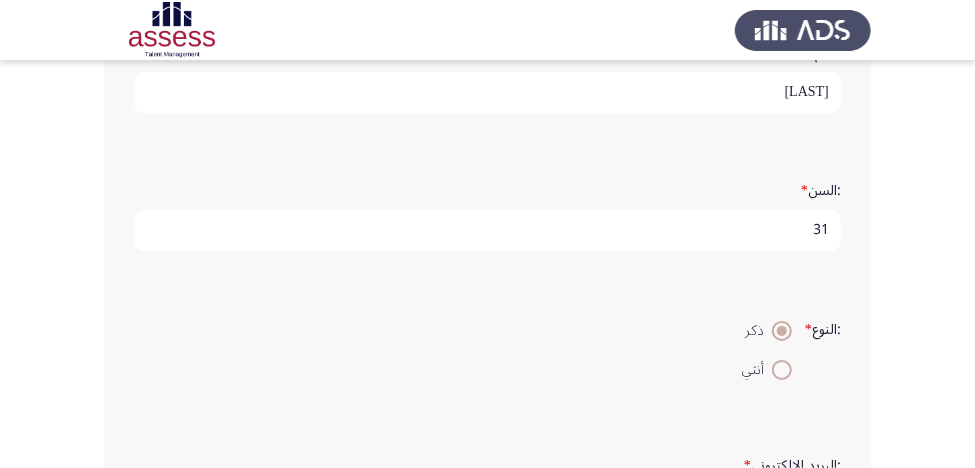 scroll, scrollTop: 381, scrollLeft: 0, axis: vertical 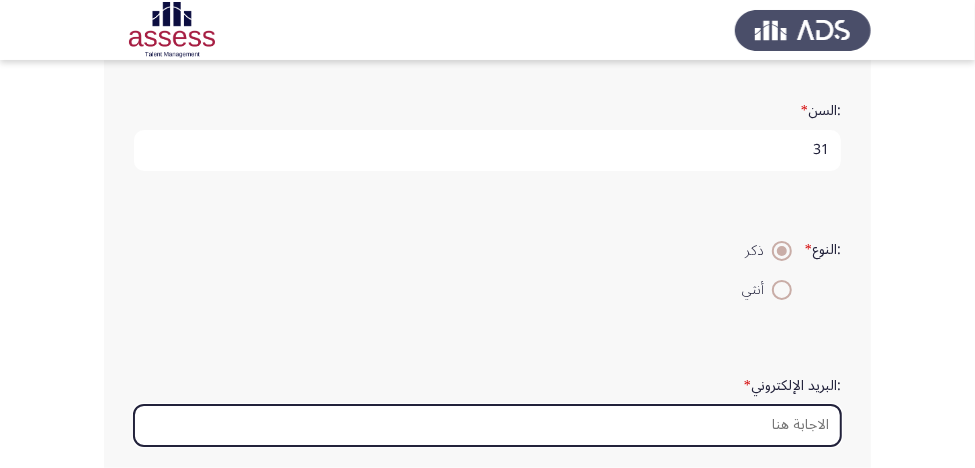 click on ":البريد الإلكتروني   *" at bounding box center [487, 425] 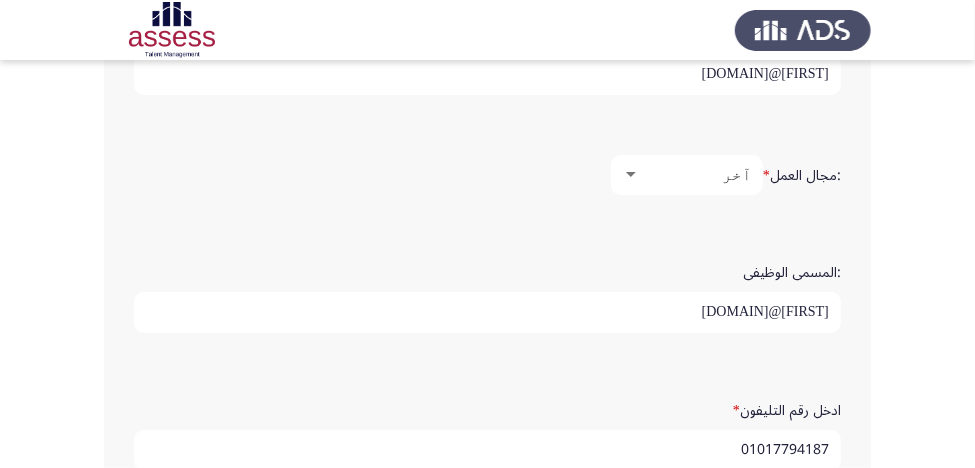 scroll, scrollTop: 861, scrollLeft: 0, axis: vertical 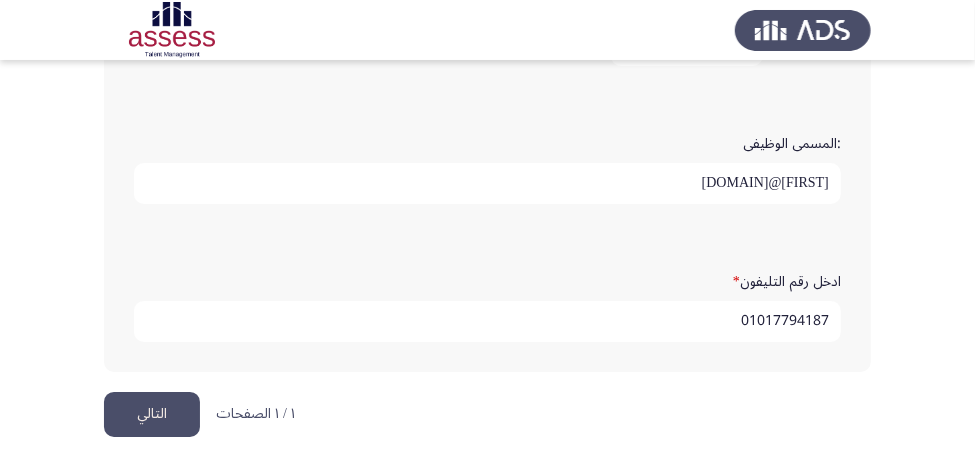 click on "moazfawzy7@gmail.com" at bounding box center (487, 183) 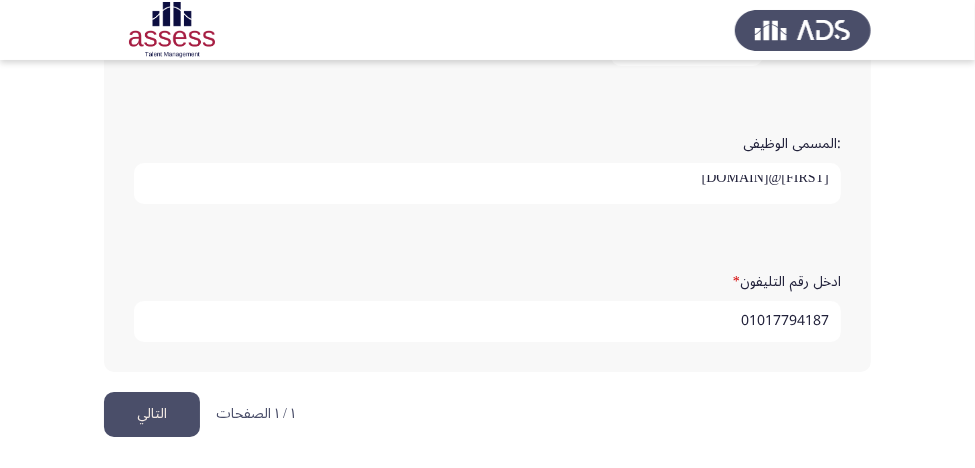 drag, startPoint x: 681, startPoint y: 184, endPoint x: 883, endPoint y: 187, distance: 202.02228 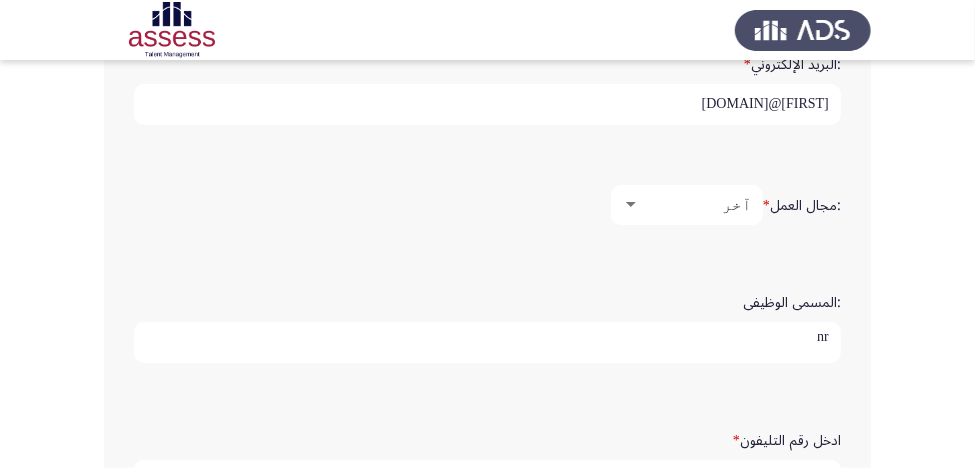 scroll, scrollTop: 701, scrollLeft: 0, axis: vertical 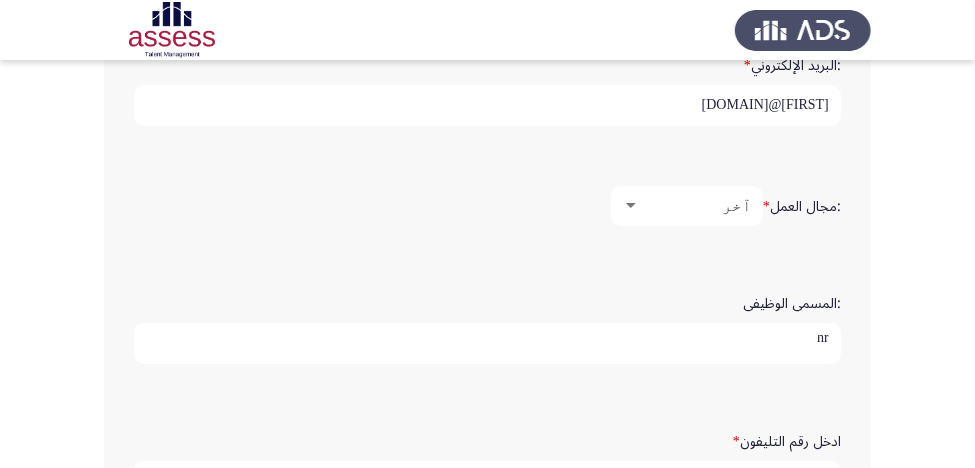 type on "hr" 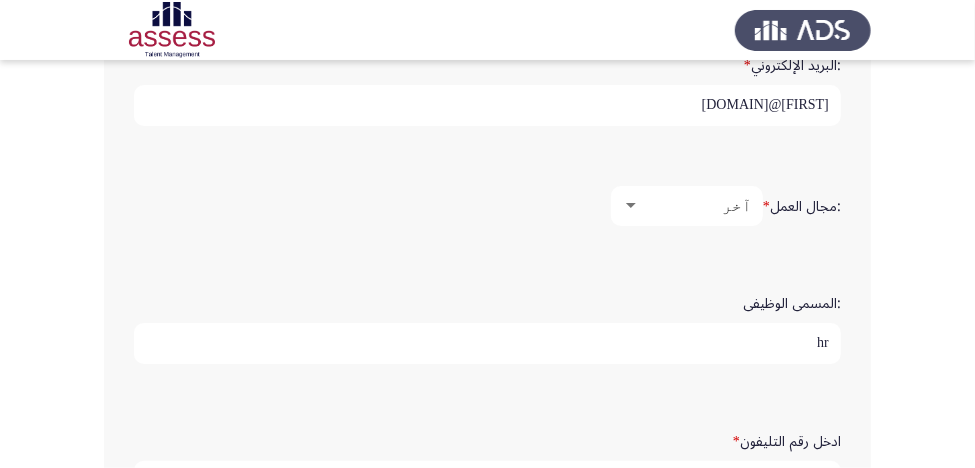 click on ":المسمى الوظيفى  hr" 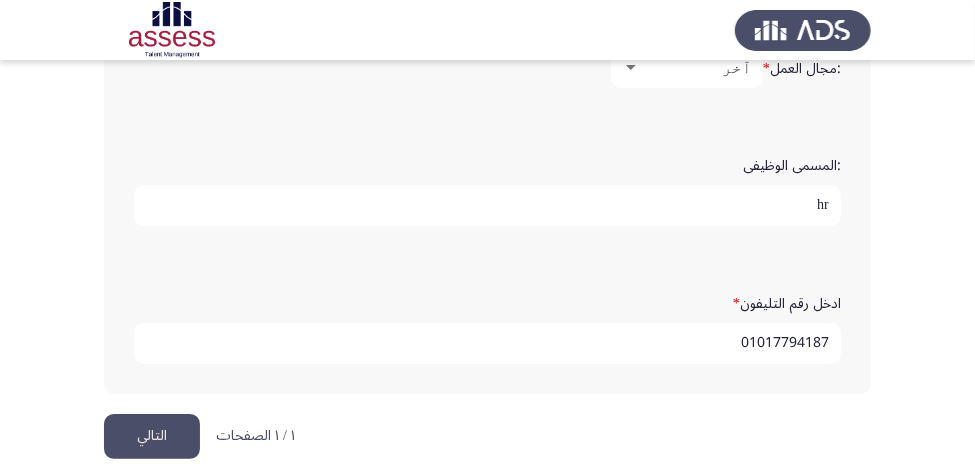 scroll, scrollTop: 861, scrollLeft: 0, axis: vertical 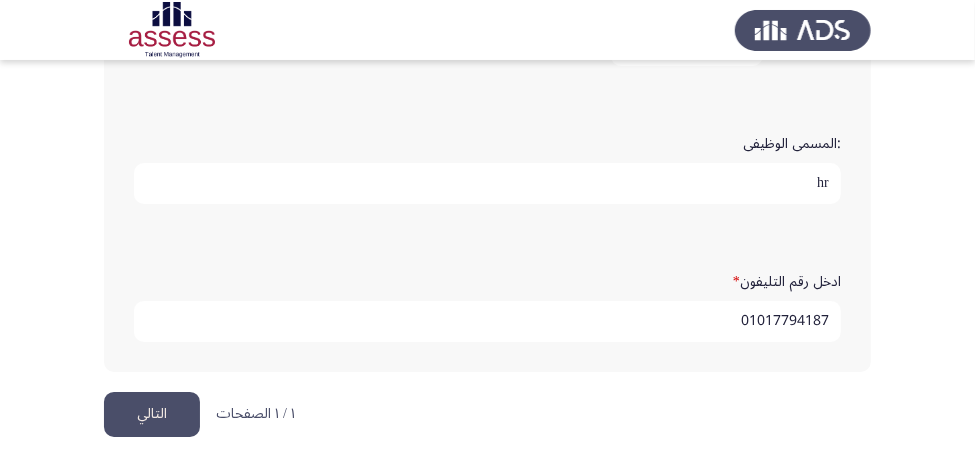click on "التالي" 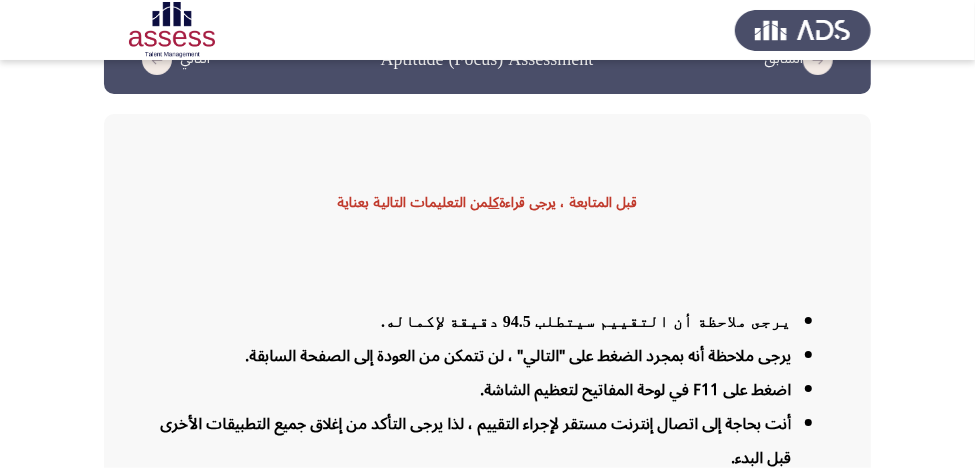 scroll, scrollTop: 214, scrollLeft: 0, axis: vertical 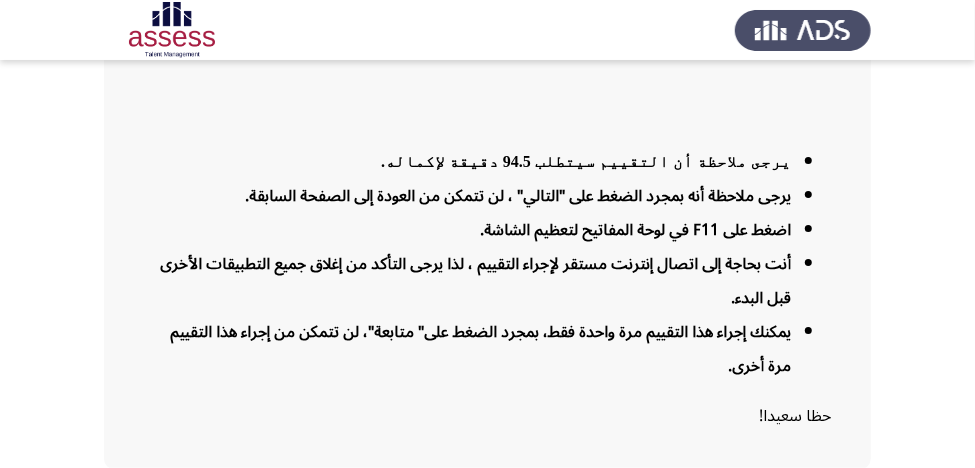 drag, startPoint x: 226, startPoint y: 228, endPoint x: 230, endPoint y: 216, distance: 12.649111 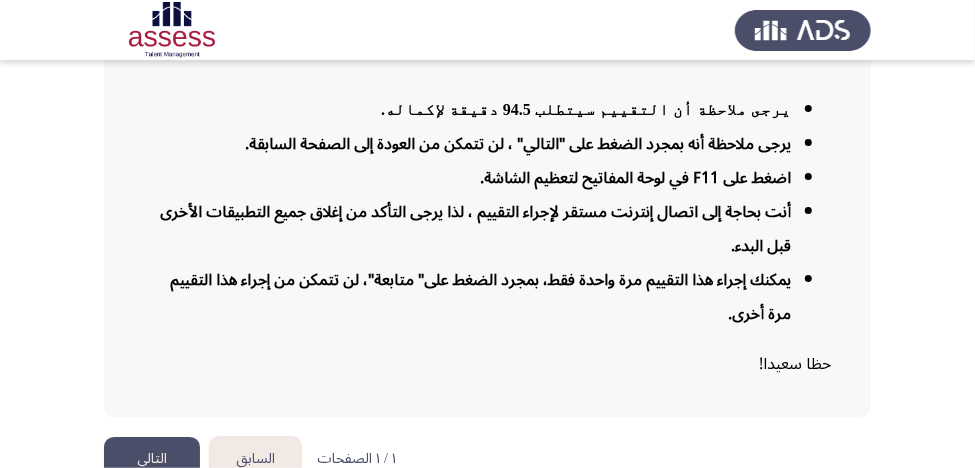 scroll, scrollTop: 294, scrollLeft: 0, axis: vertical 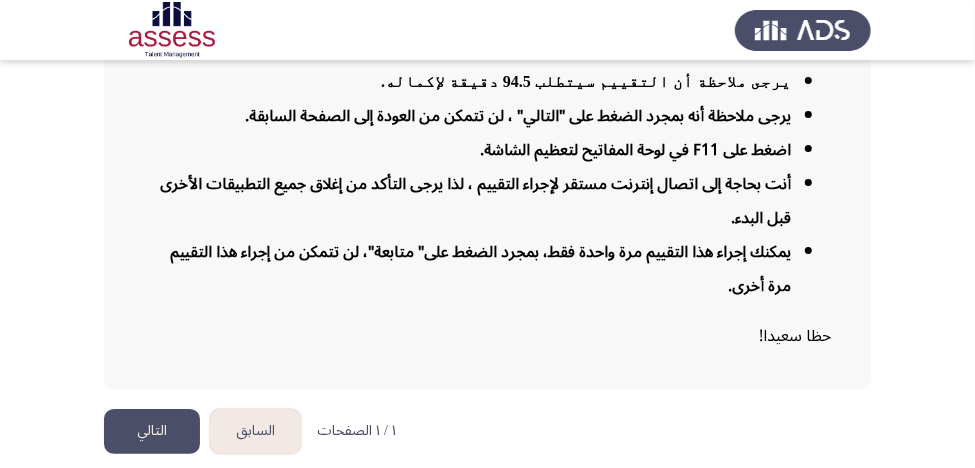 click on "التالي" 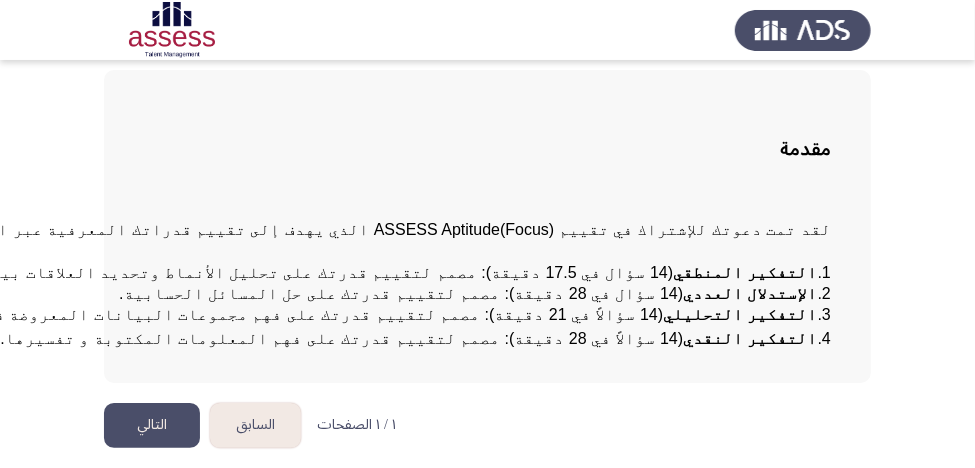 scroll, scrollTop: 133, scrollLeft: 0, axis: vertical 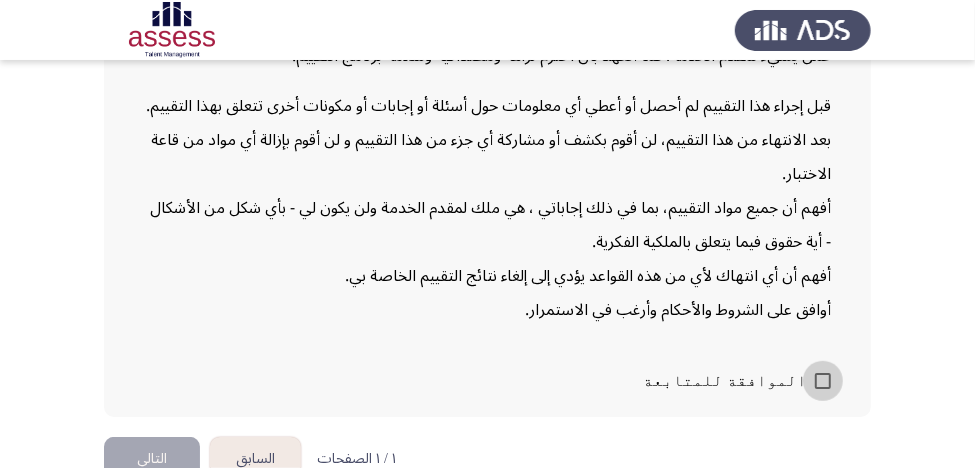 click at bounding box center (823, 381) 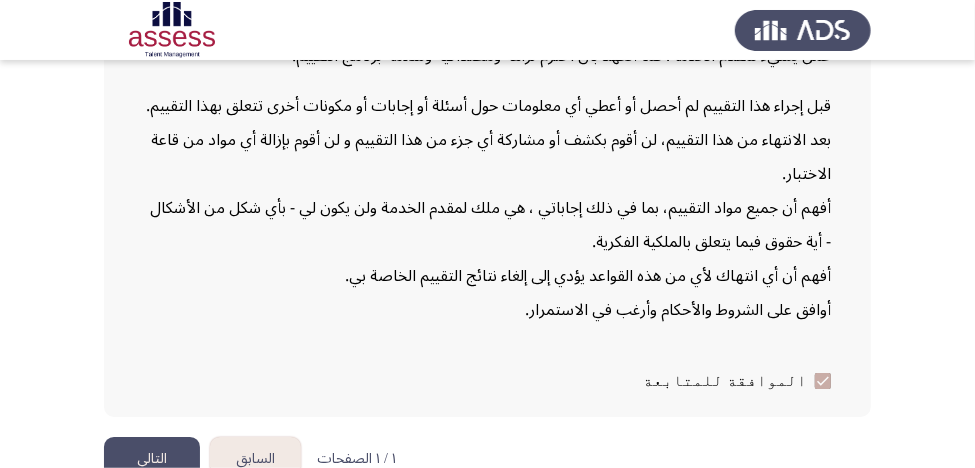 click on "التالي" 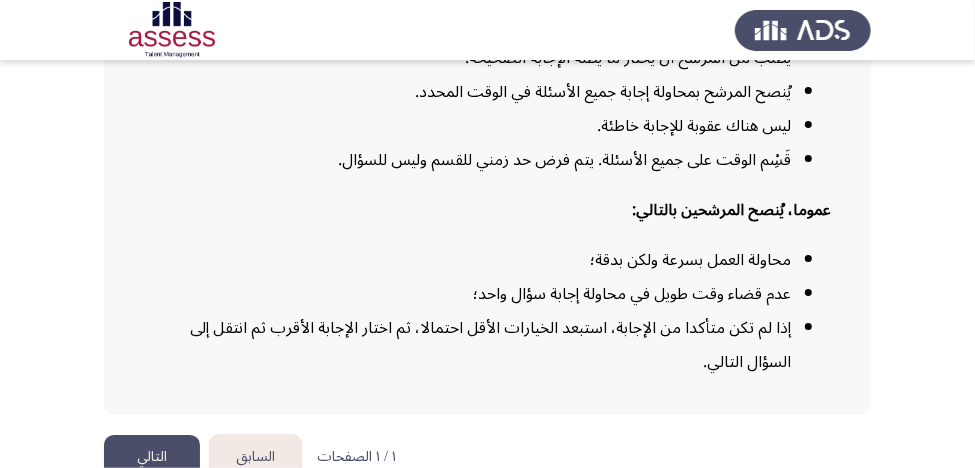 scroll, scrollTop: 424, scrollLeft: 0, axis: vertical 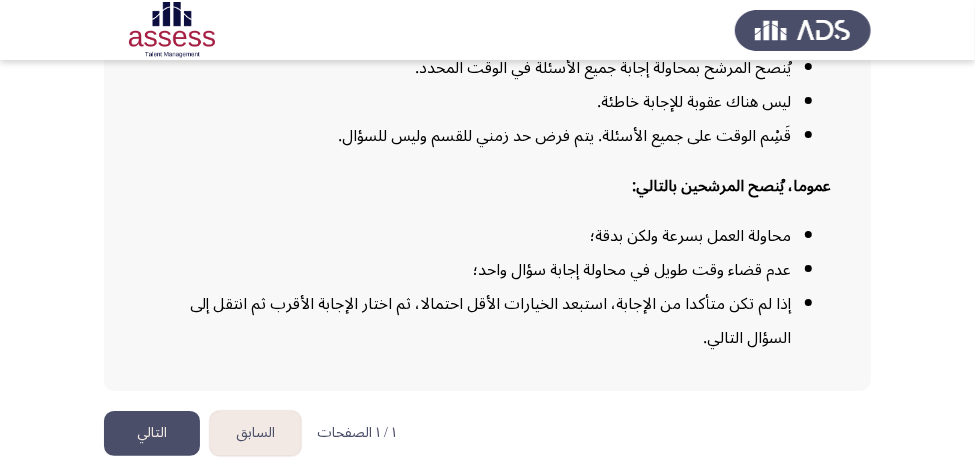 click on "التالي" 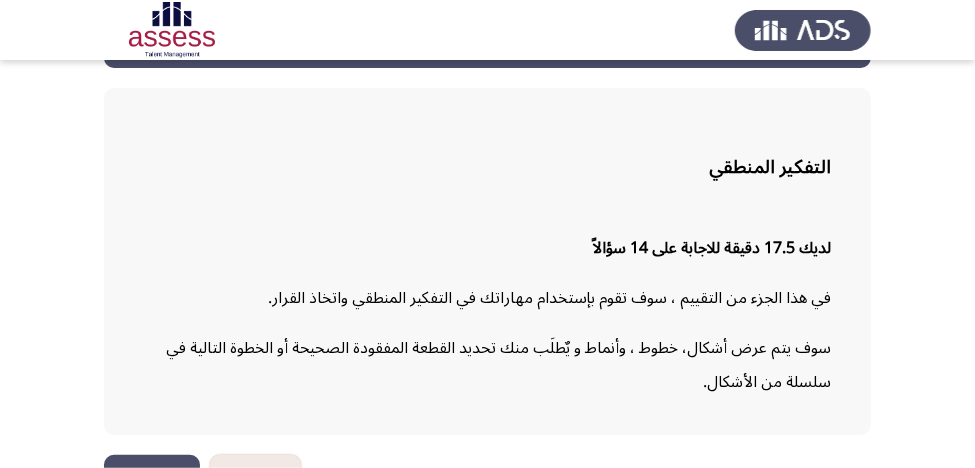 scroll, scrollTop: 130, scrollLeft: 0, axis: vertical 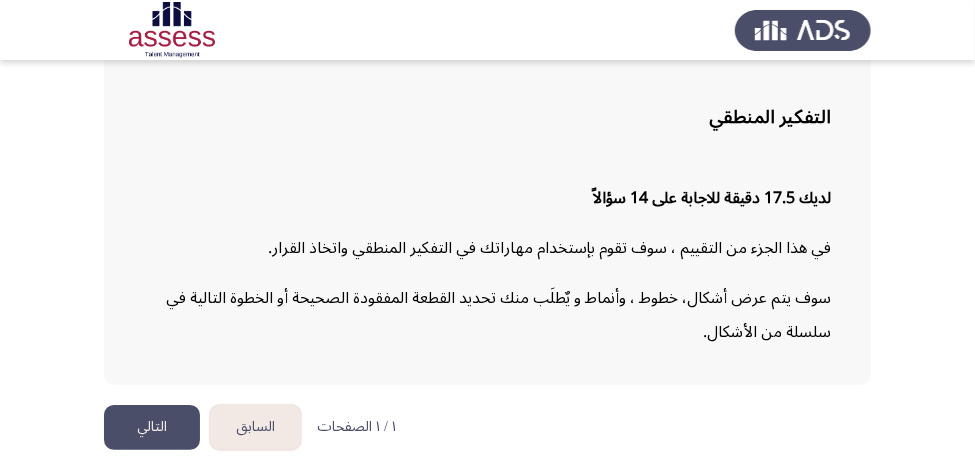 click on "التالي" 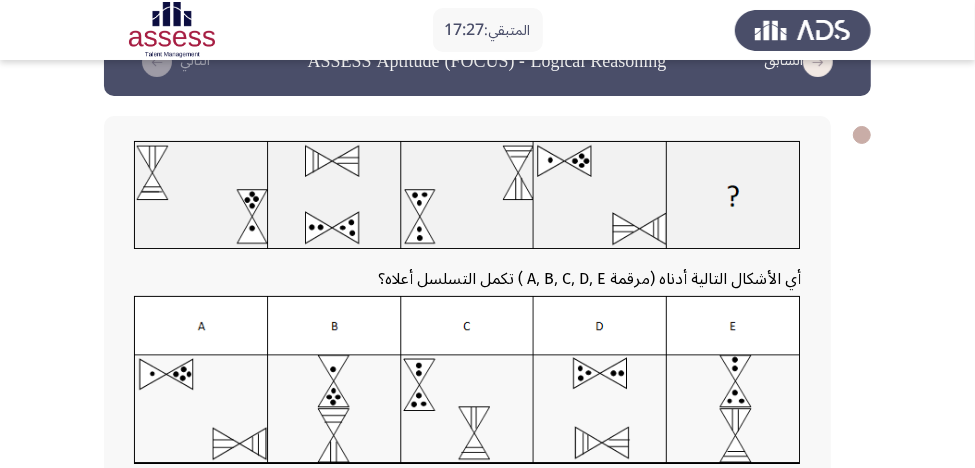 scroll, scrollTop: 80, scrollLeft: 0, axis: vertical 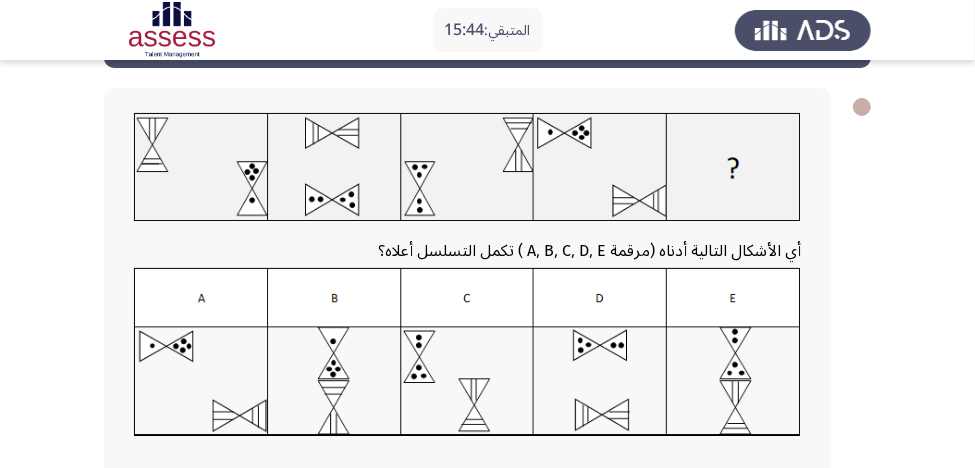click 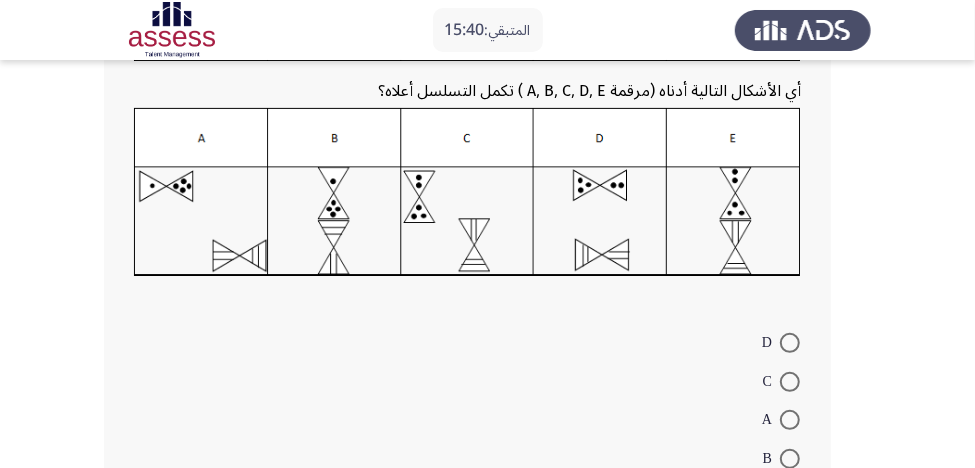 scroll, scrollTop: 320, scrollLeft: 0, axis: vertical 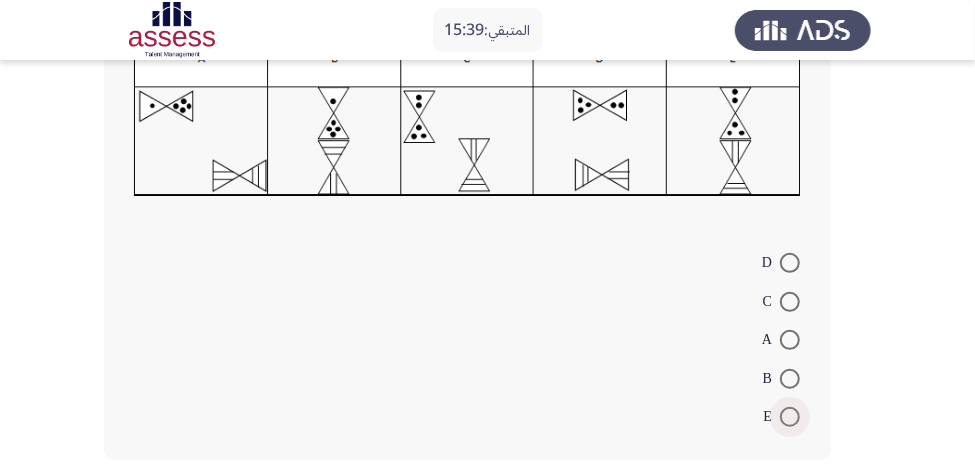 click at bounding box center [790, 417] 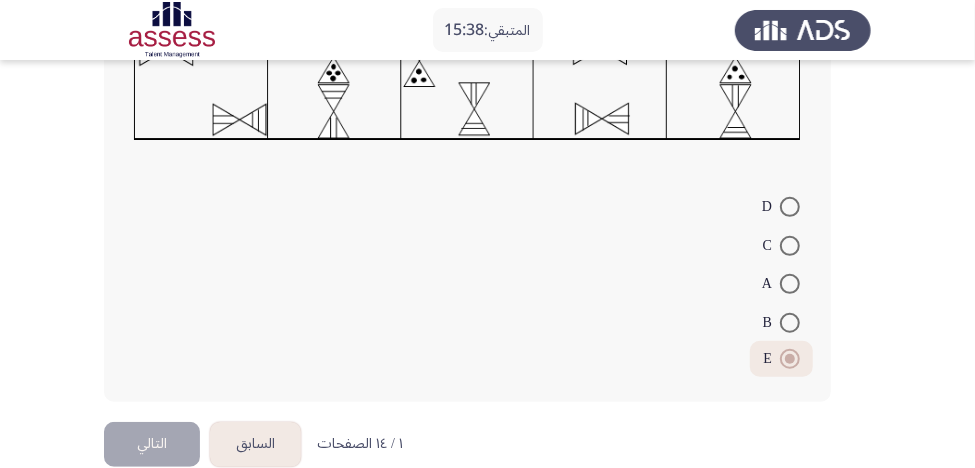 scroll, scrollTop: 407, scrollLeft: 0, axis: vertical 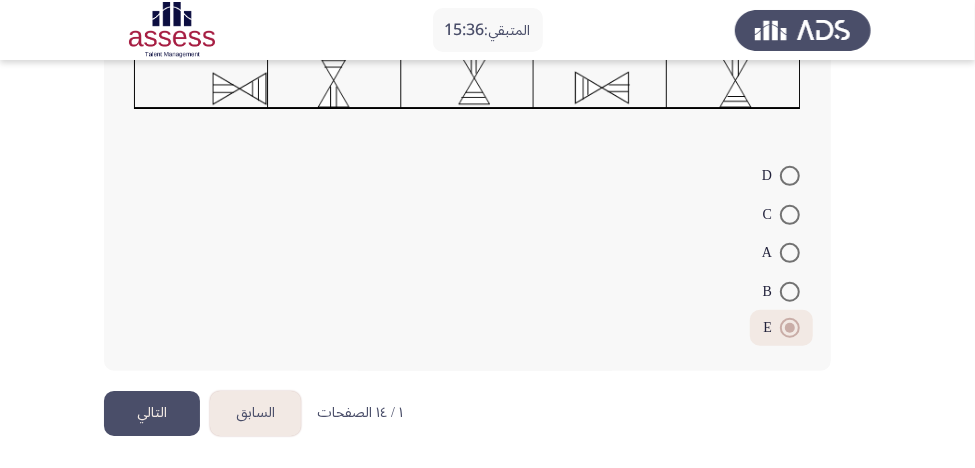 click on "التالي" 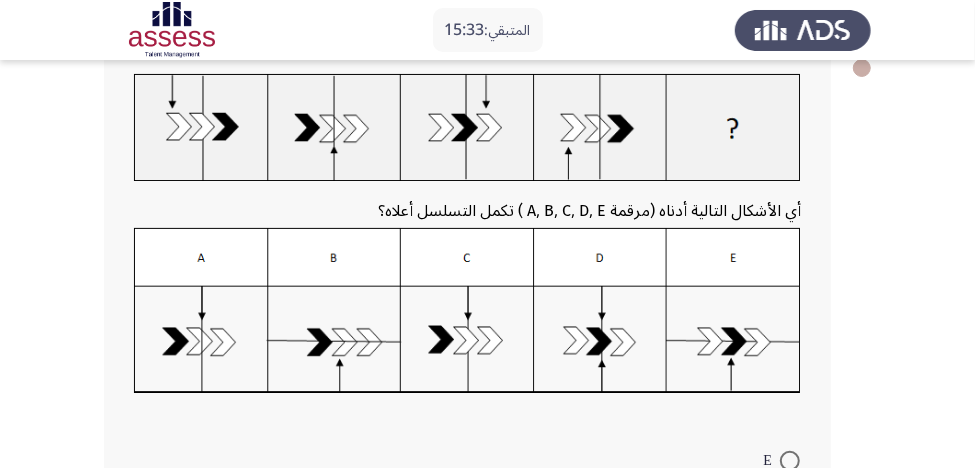 scroll, scrollTop: 80, scrollLeft: 0, axis: vertical 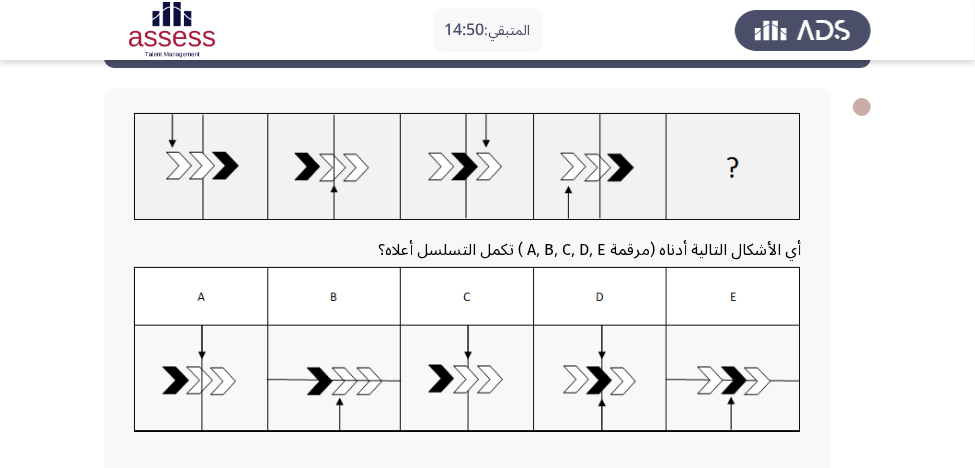 click 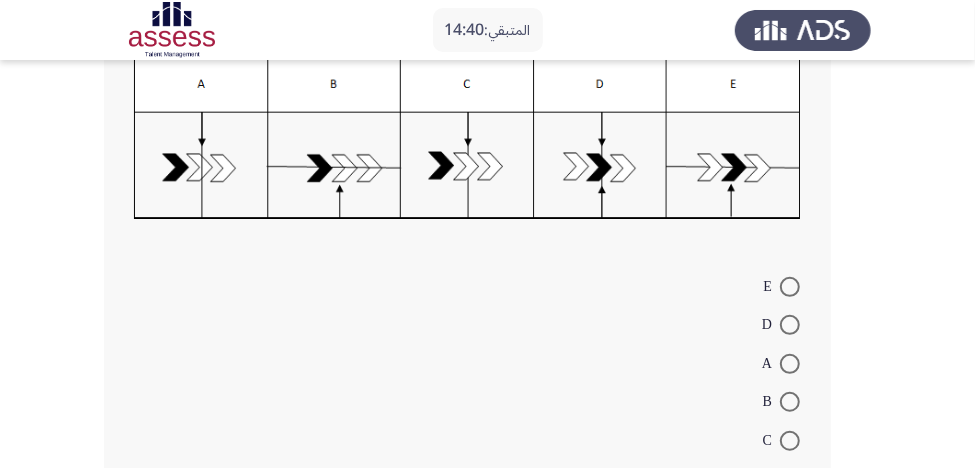 scroll, scrollTop: 320, scrollLeft: 0, axis: vertical 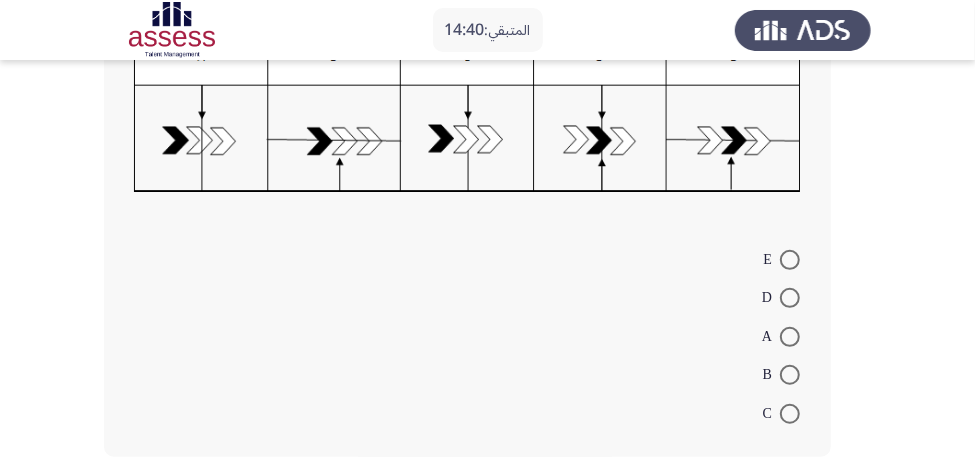 click at bounding box center (790, 414) 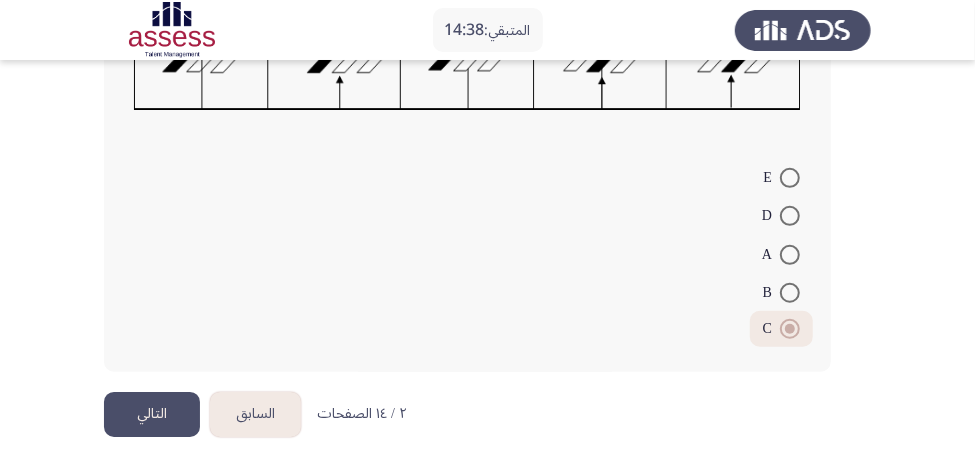 scroll, scrollTop: 403, scrollLeft: 0, axis: vertical 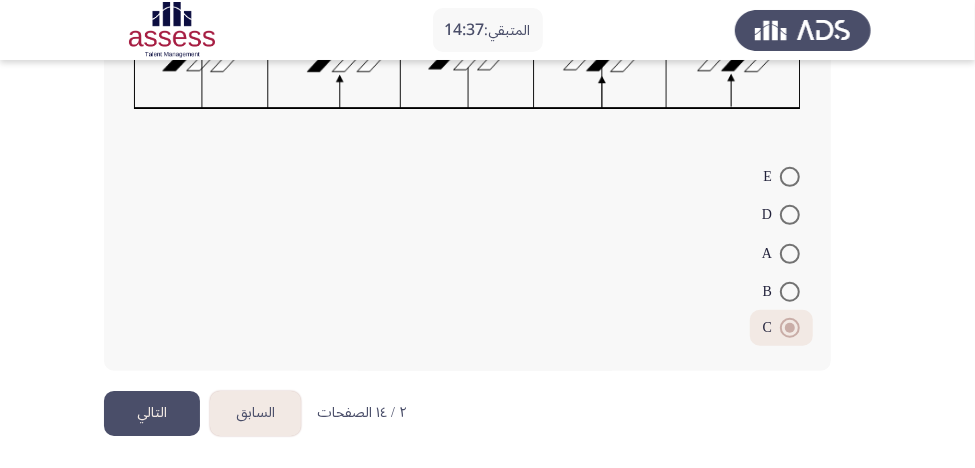 click on "التالي" 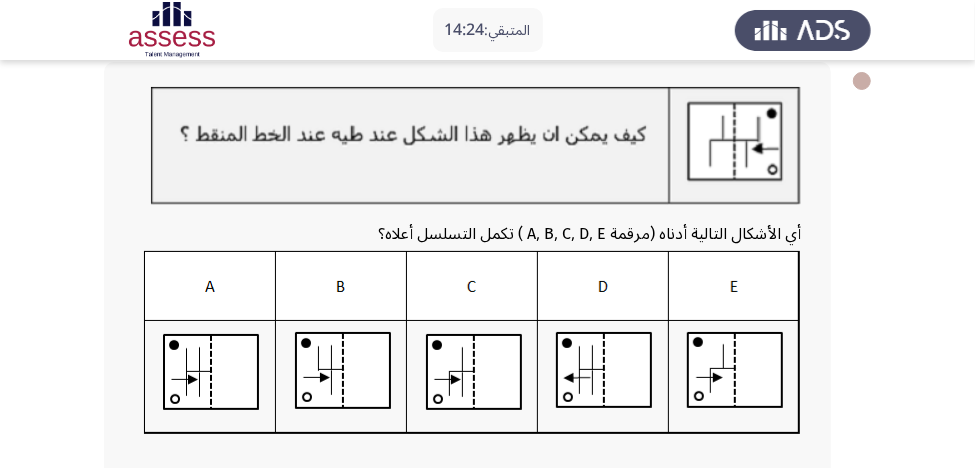scroll, scrollTop: 80, scrollLeft: 0, axis: vertical 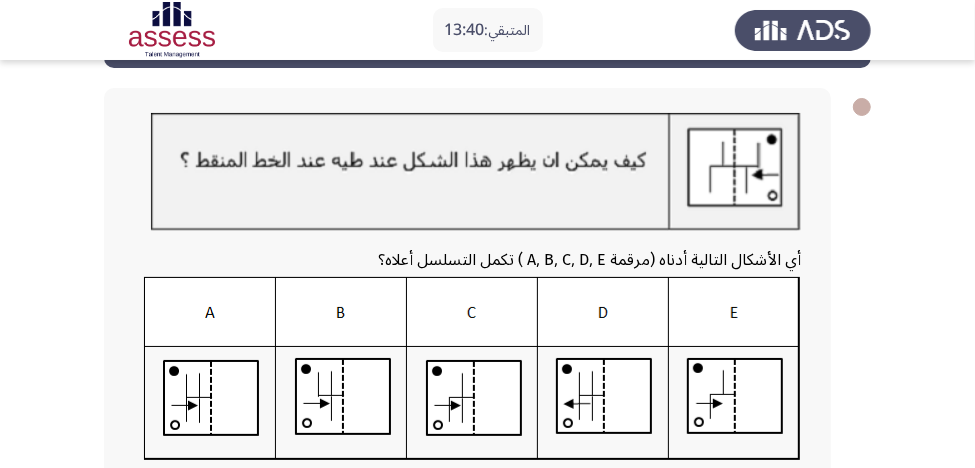 click 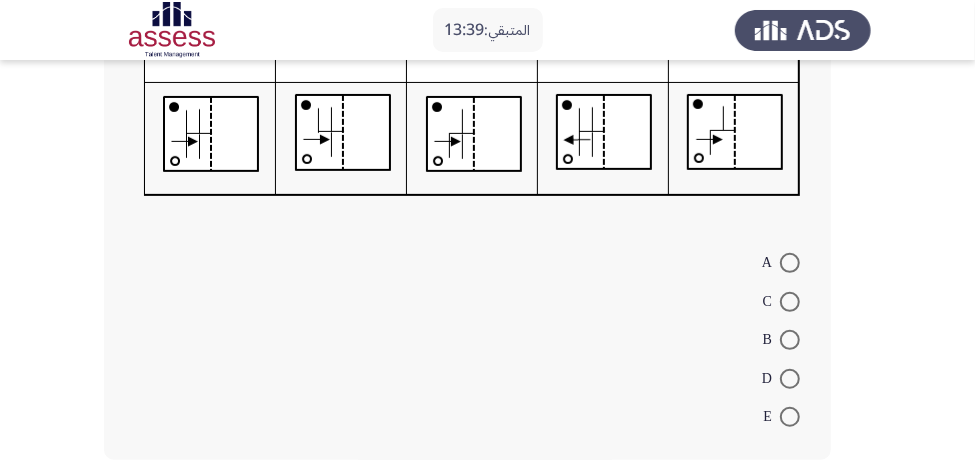 scroll, scrollTop: 400, scrollLeft: 0, axis: vertical 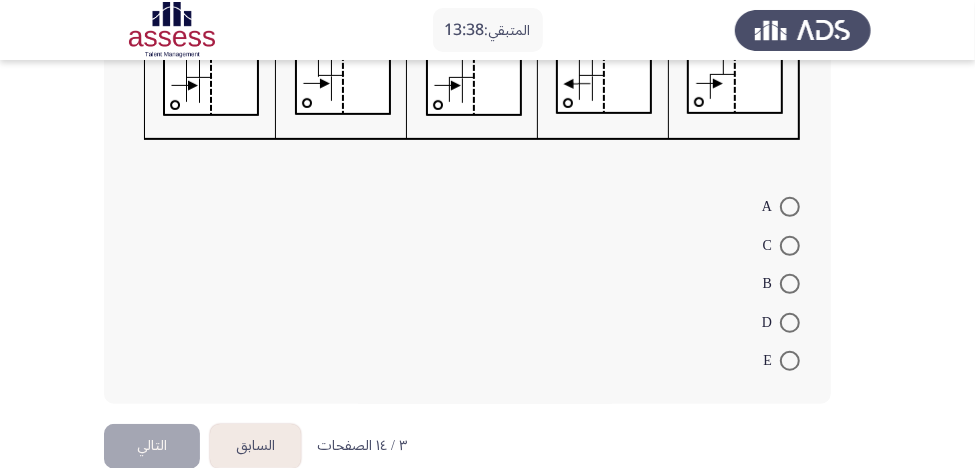 click at bounding box center (790, 207) 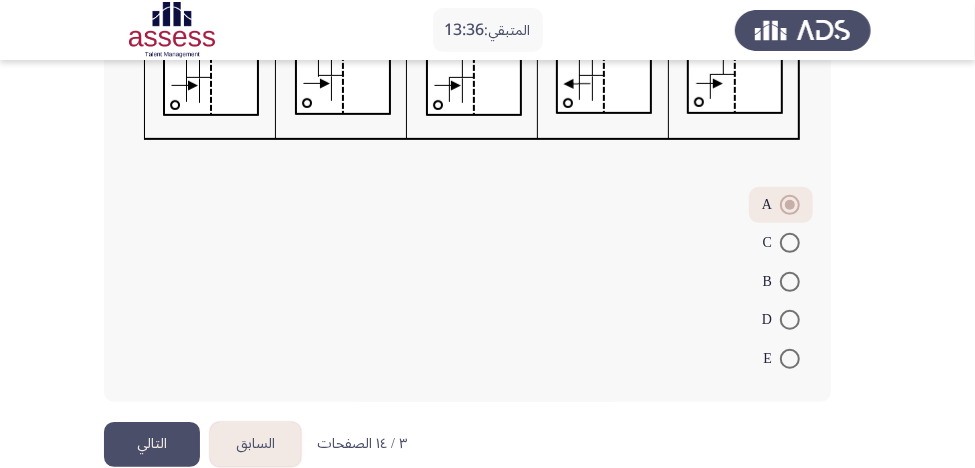 click on "التالي" 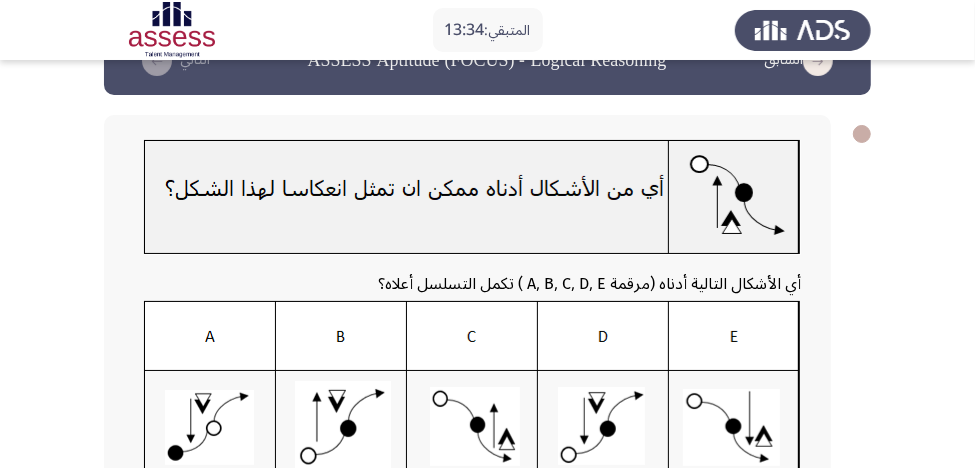 scroll, scrollTop: 80, scrollLeft: 0, axis: vertical 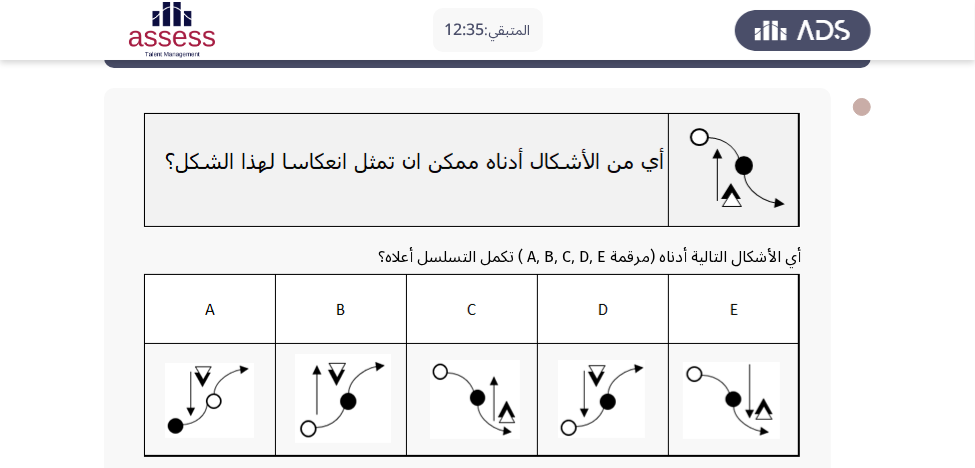 click 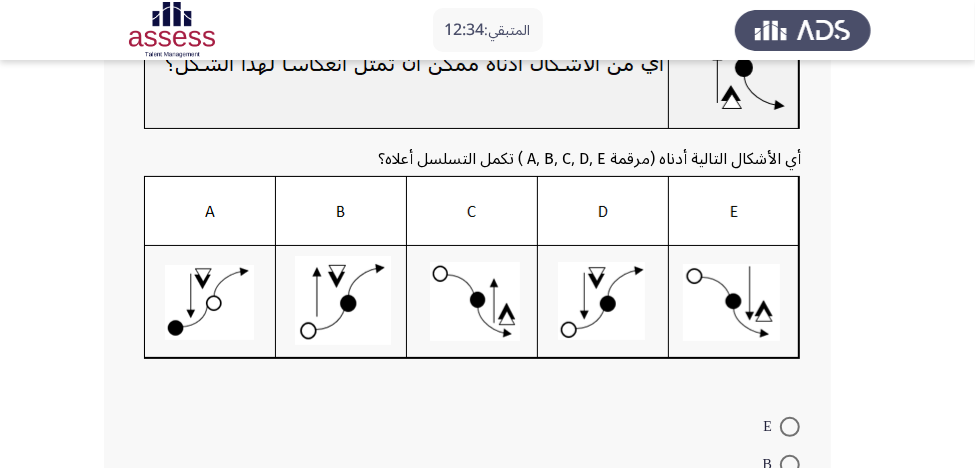 scroll, scrollTop: 320, scrollLeft: 0, axis: vertical 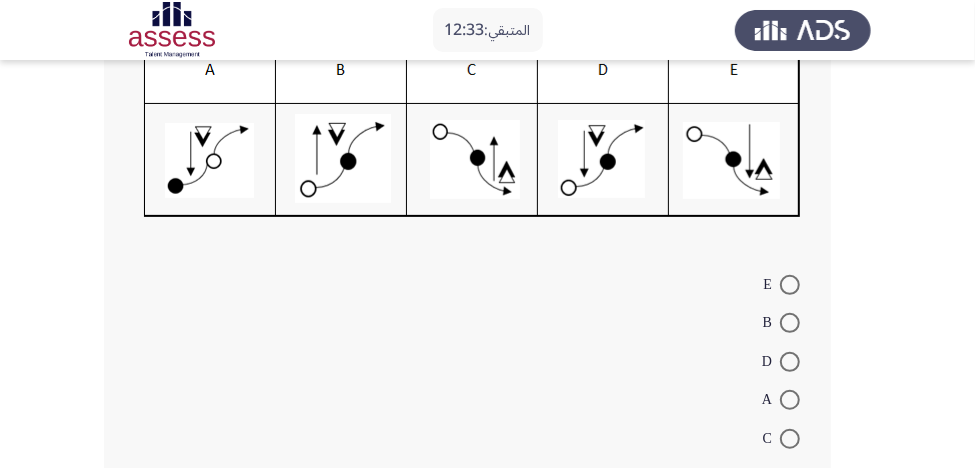 click at bounding box center [790, 362] 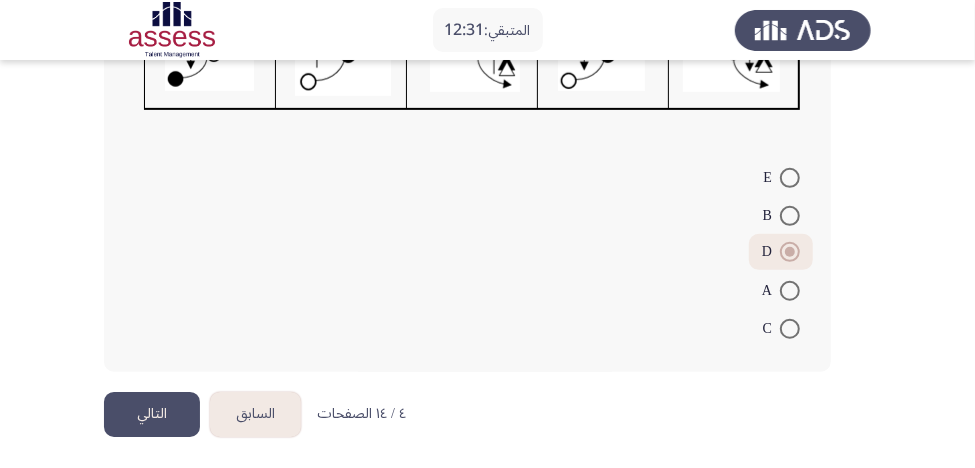 scroll, scrollTop: 428, scrollLeft: 0, axis: vertical 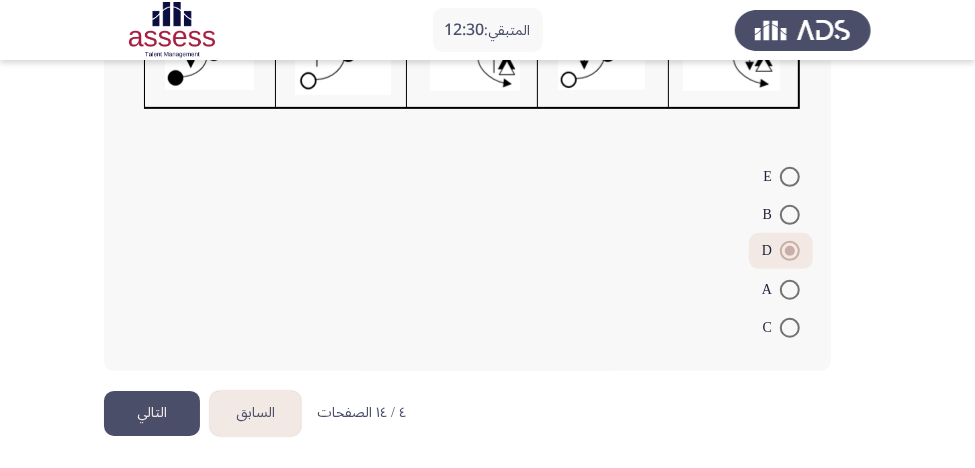 click on "التالي" 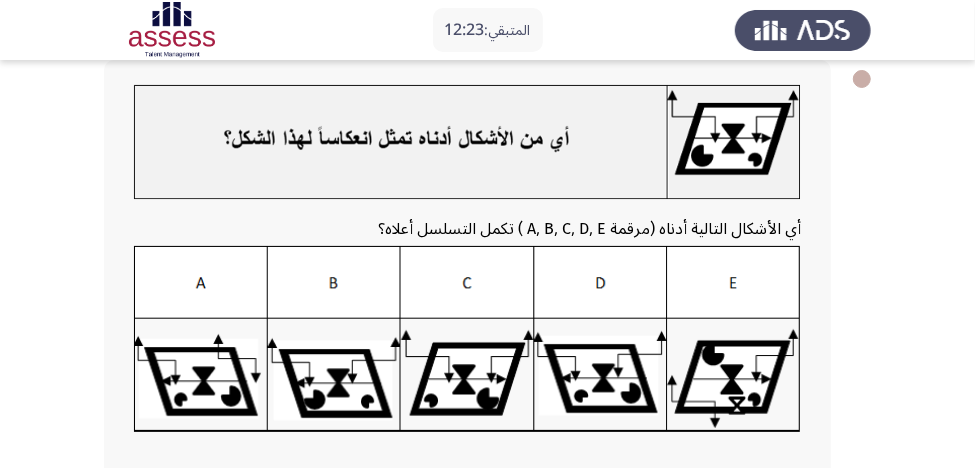 scroll, scrollTop: 80, scrollLeft: 0, axis: vertical 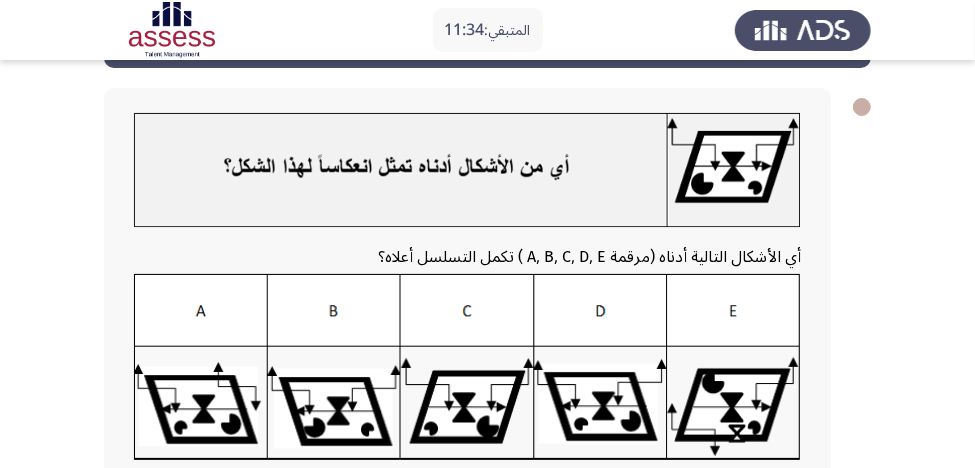click 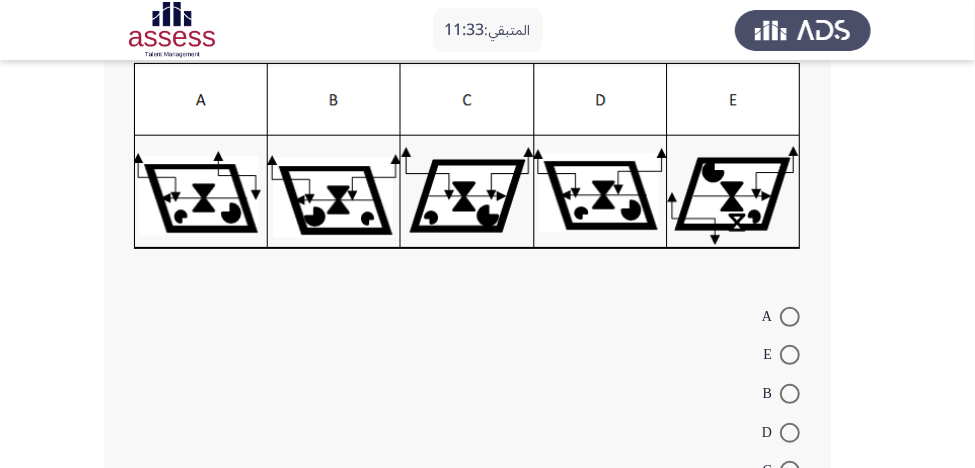 scroll, scrollTop: 320, scrollLeft: 0, axis: vertical 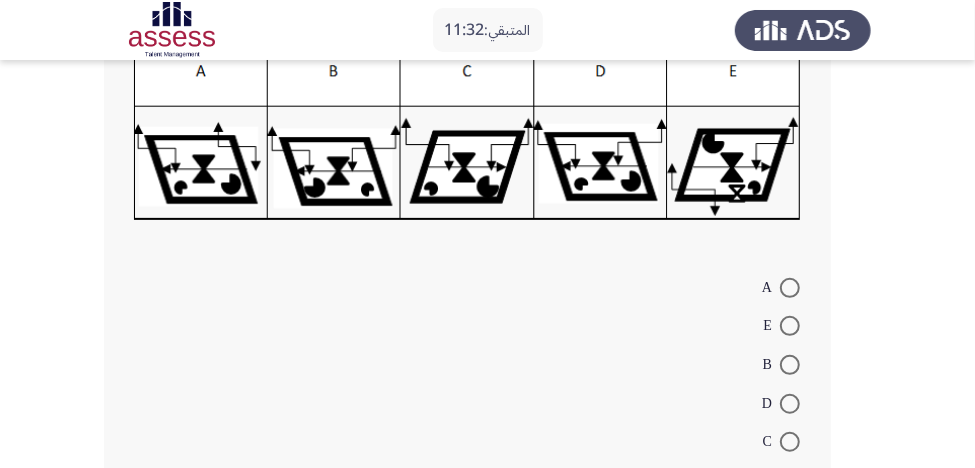 click at bounding box center [790, 404] 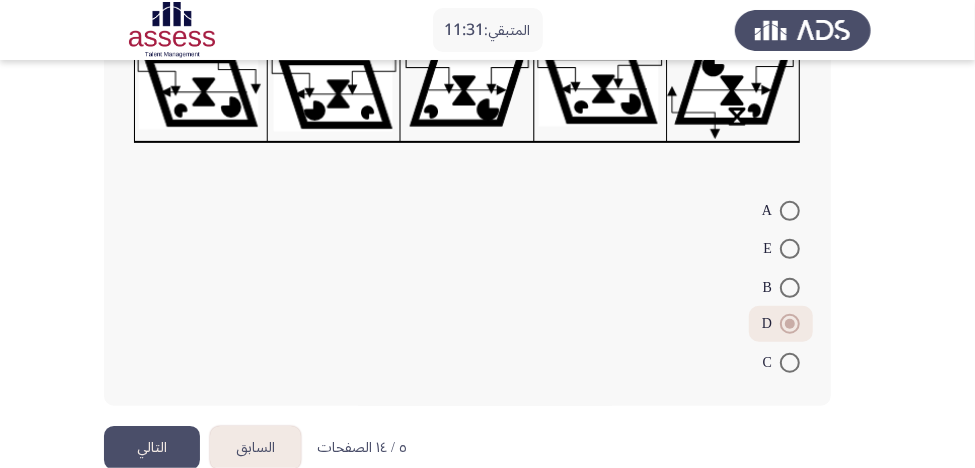 scroll, scrollTop: 432, scrollLeft: 0, axis: vertical 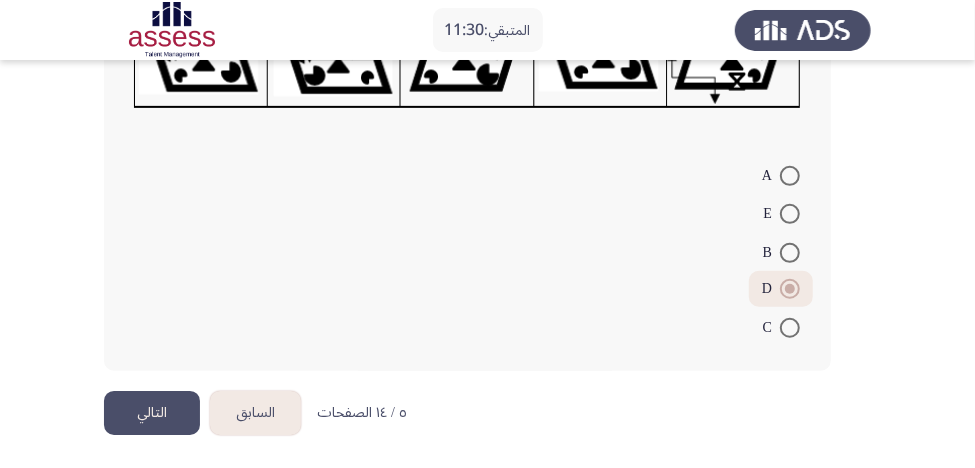 click on "التالي" 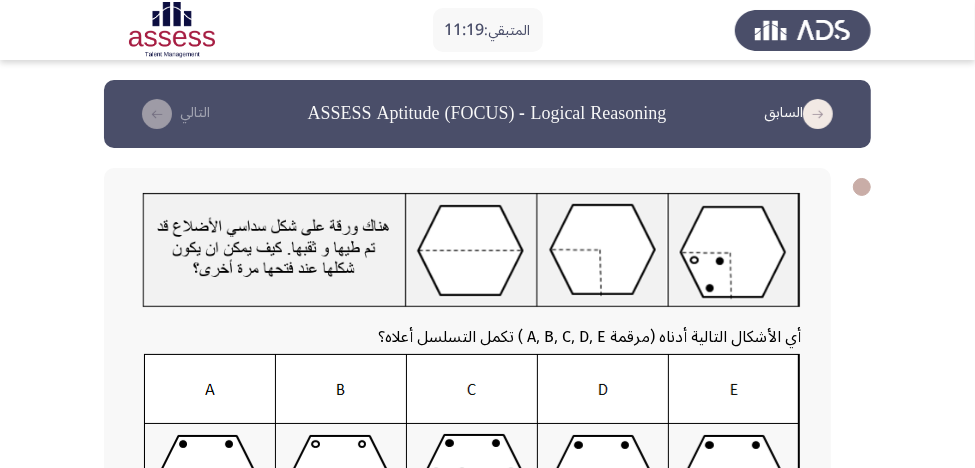 scroll, scrollTop: 80, scrollLeft: 0, axis: vertical 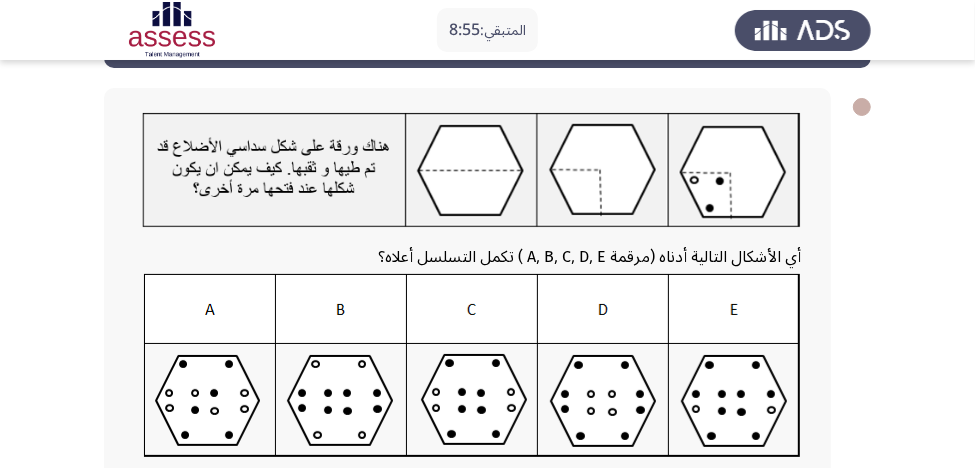 click 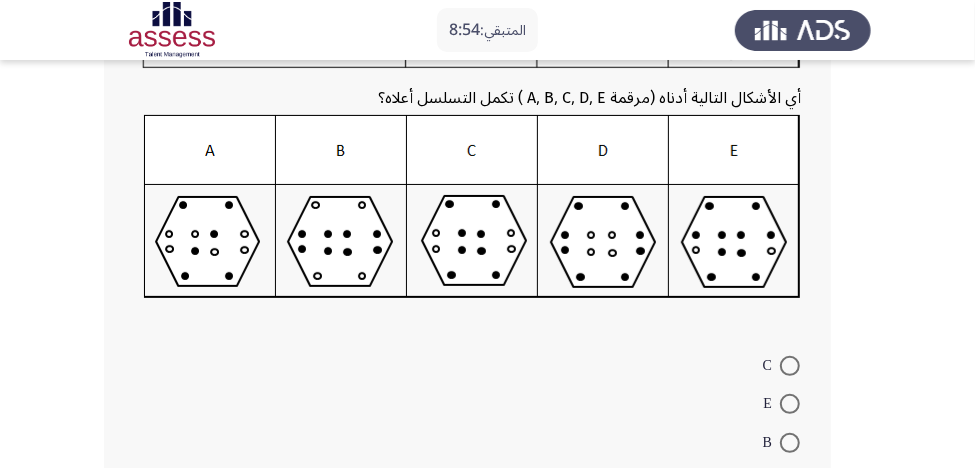 scroll, scrollTop: 240, scrollLeft: 0, axis: vertical 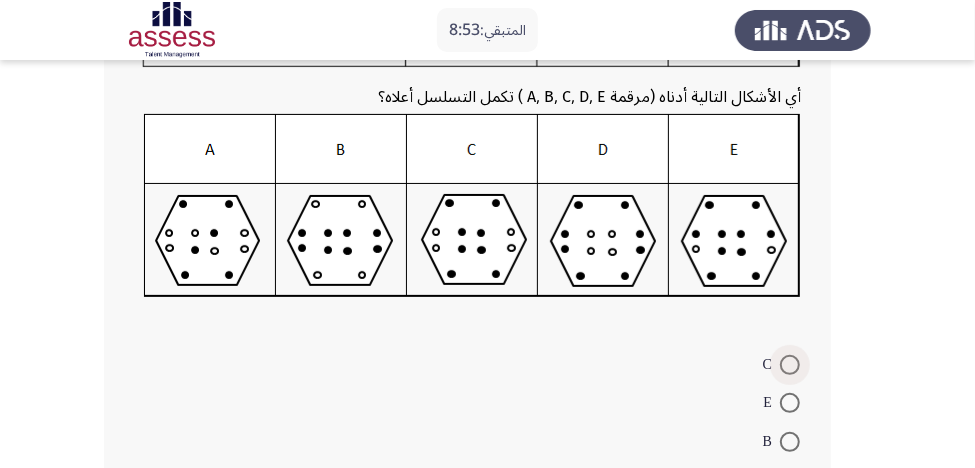 click at bounding box center (790, 365) 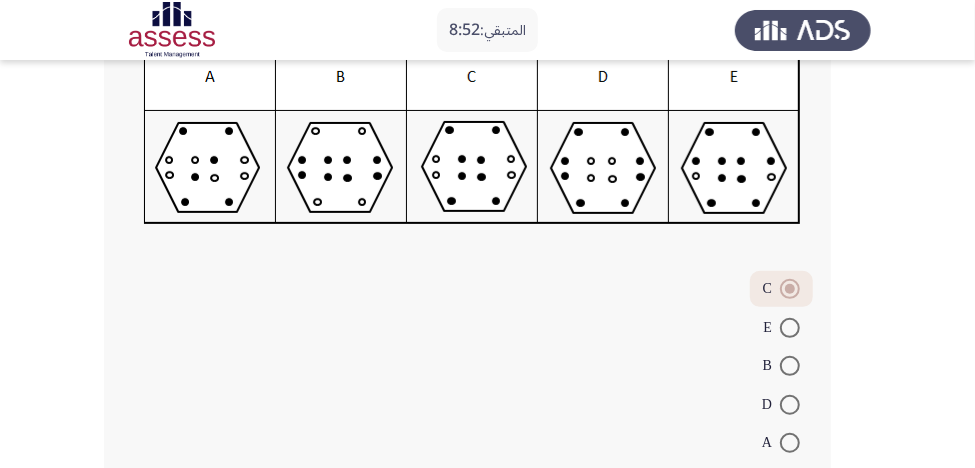 scroll, scrollTop: 400, scrollLeft: 0, axis: vertical 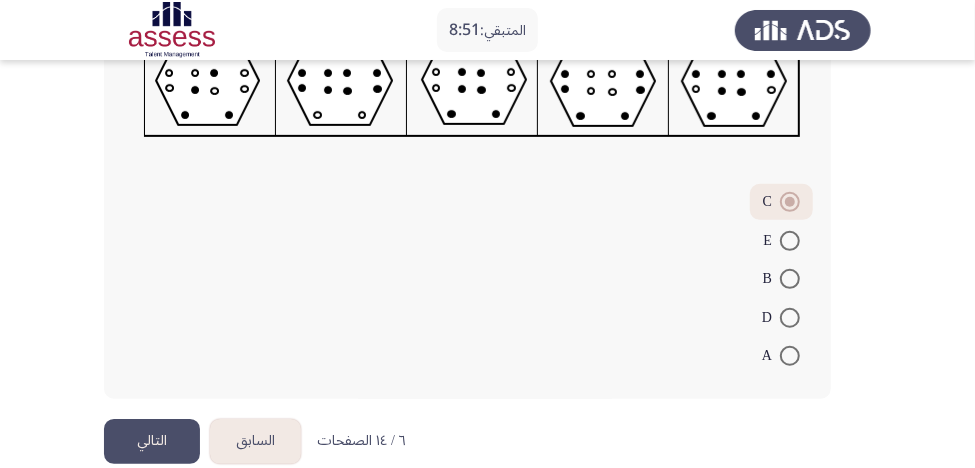 click on "التالي" 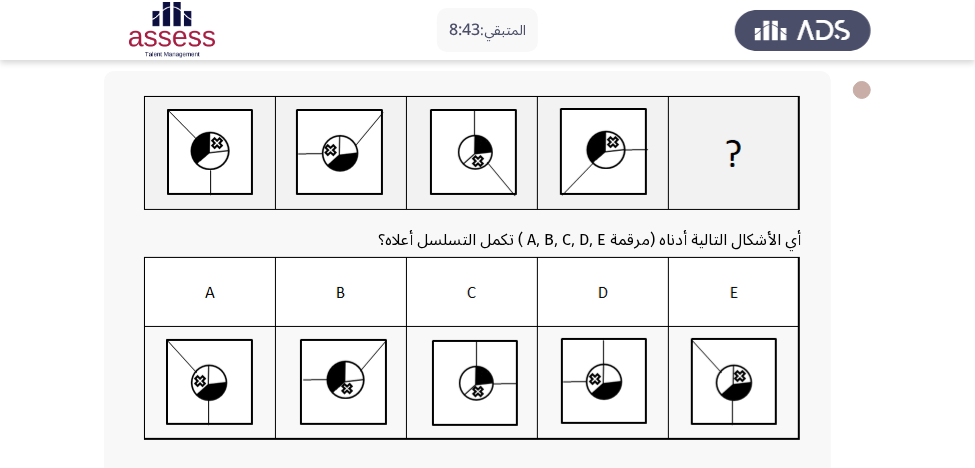 scroll, scrollTop: 64, scrollLeft: 0, axis: vertical 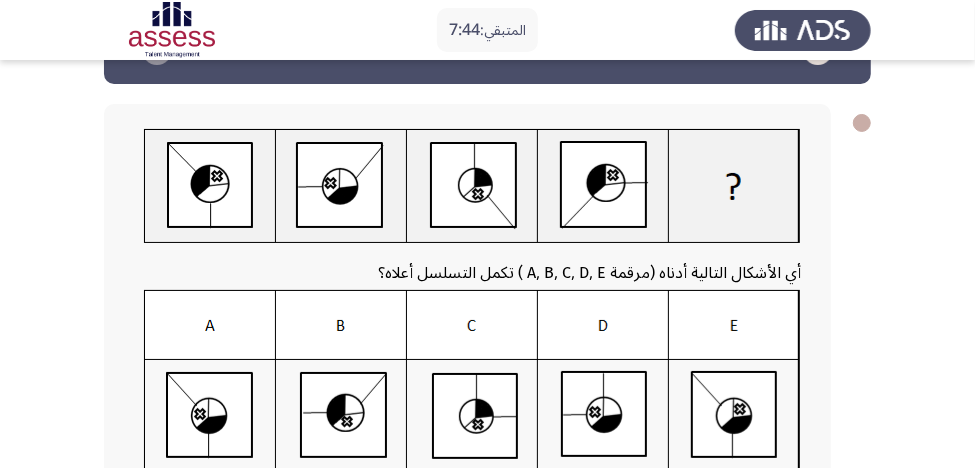 click 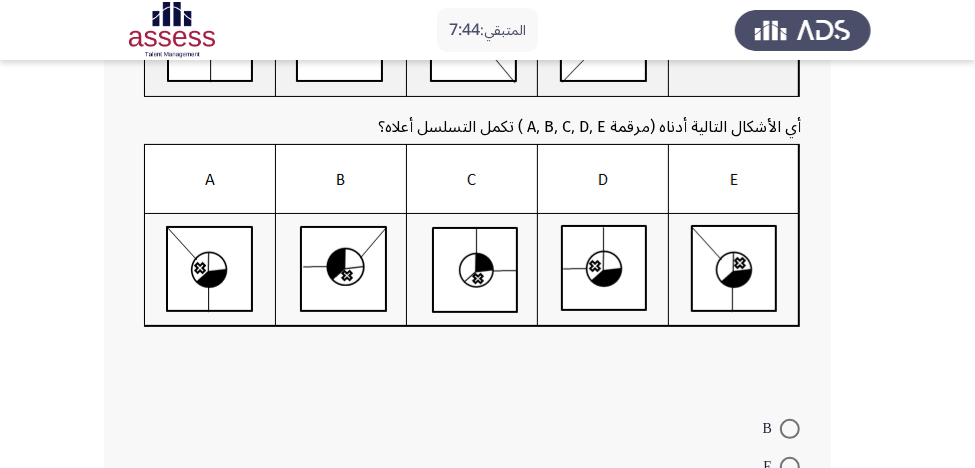 scroll, scrollTop: 304, scrollLeft: 0, axis: vertical 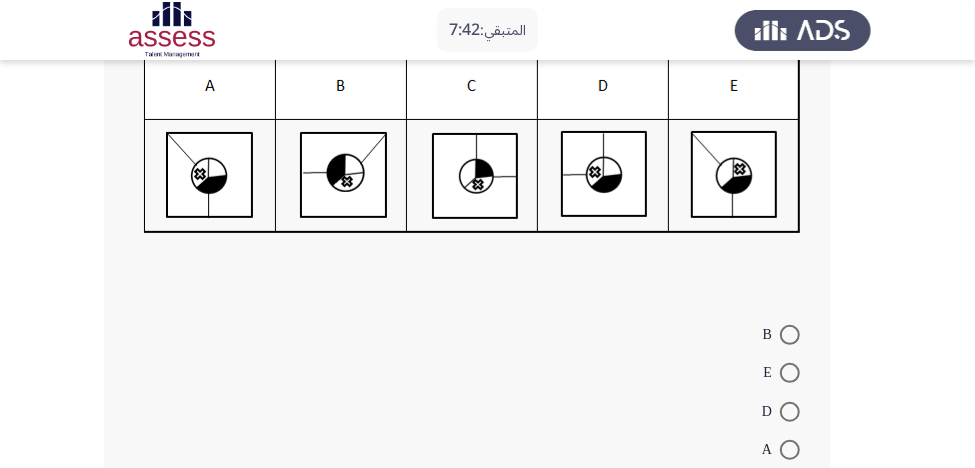click at bounding box center (790, 450) 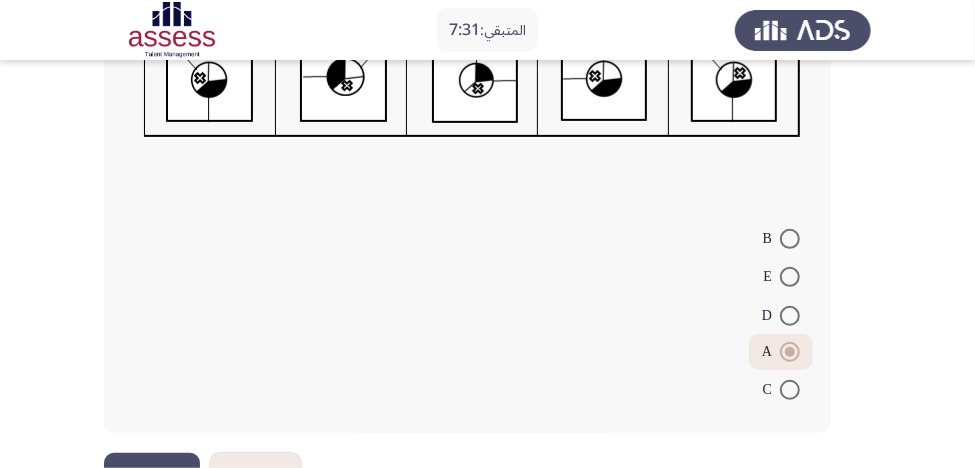 scroll, scrollTop: 461, scrollLeft: 0, axis: vertical 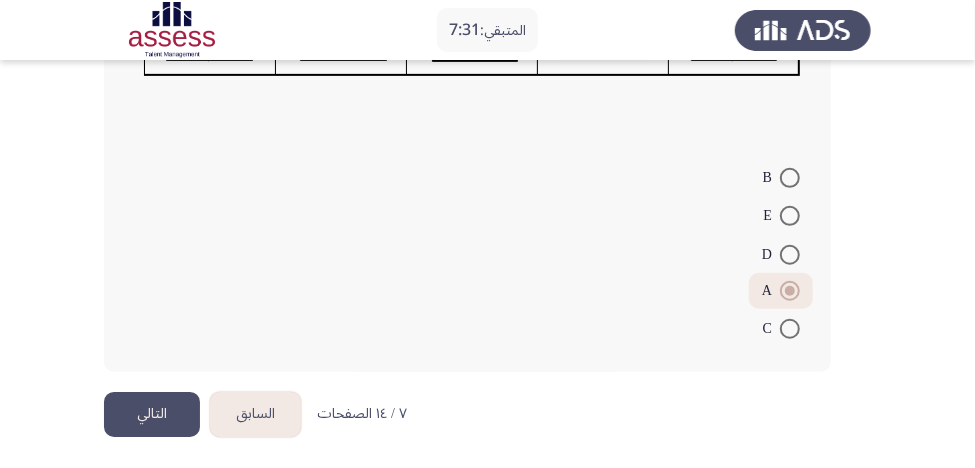 click on "التالي" 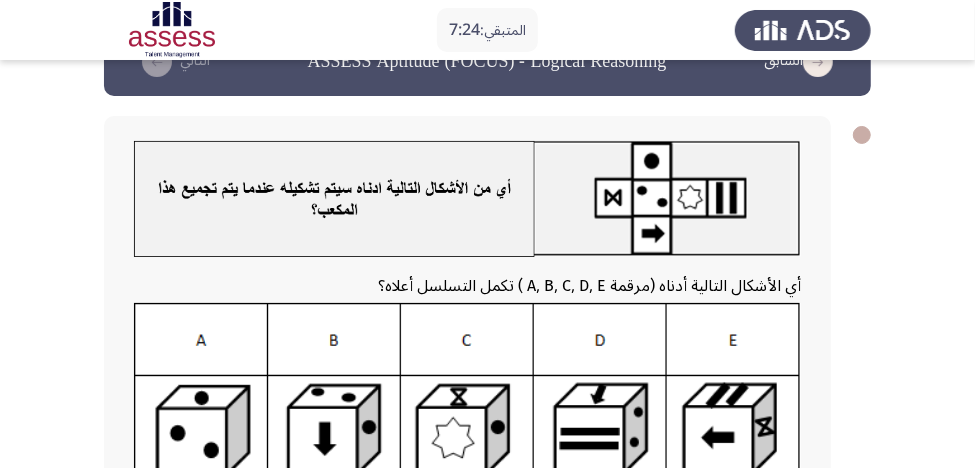 scroll, scrollTop: 80, scrollLeft: 0, axis: vertical 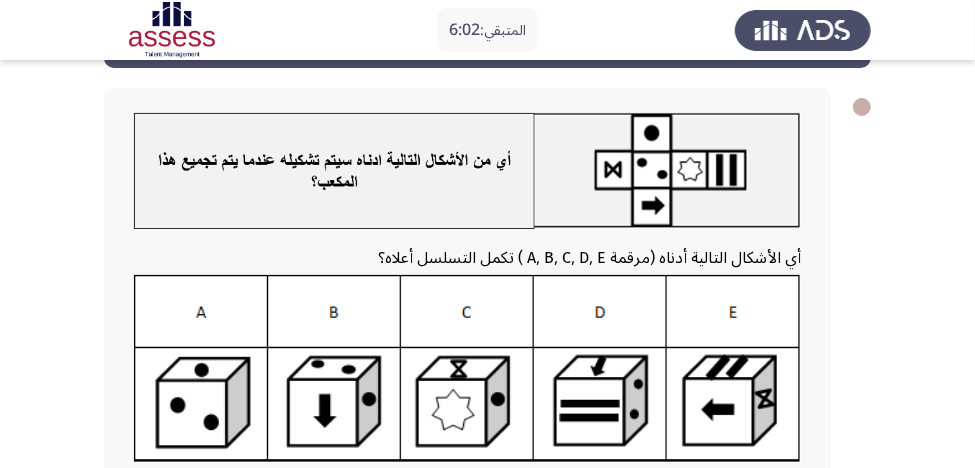 click 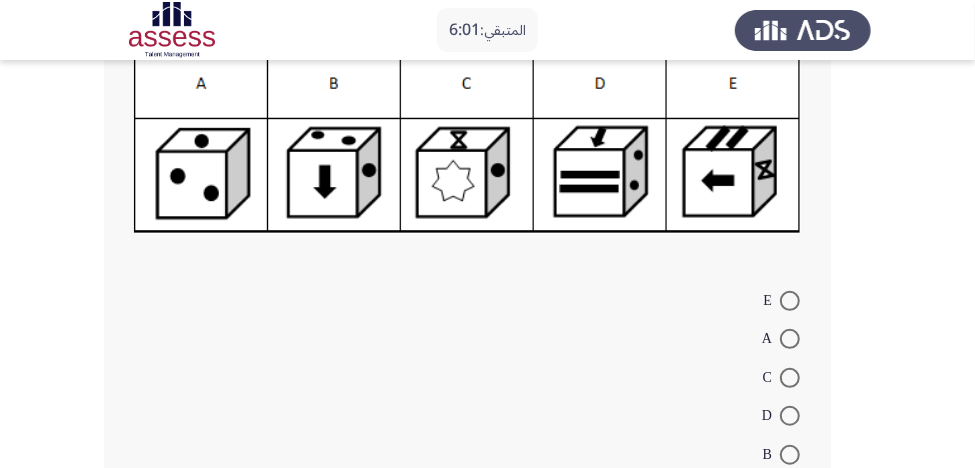 scroll, scrollTop: 320, scrollLeft: 0, axis: vertical 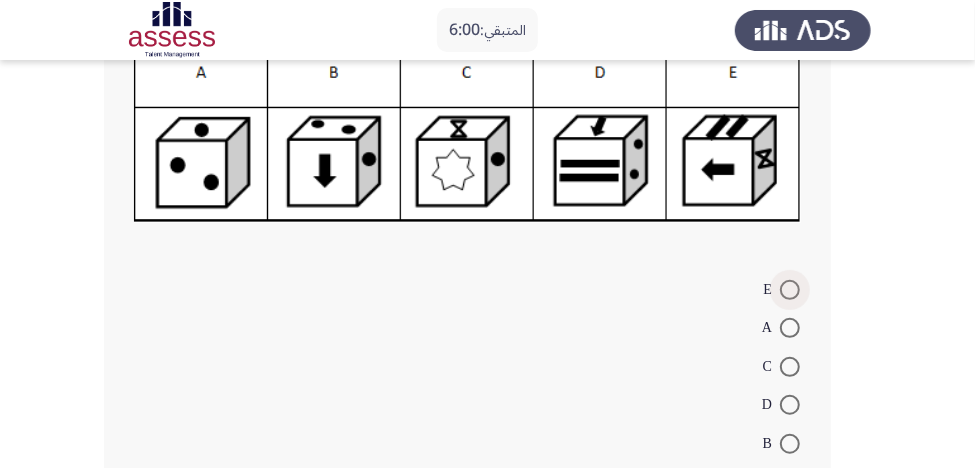 click at bounding box center [790, 290] 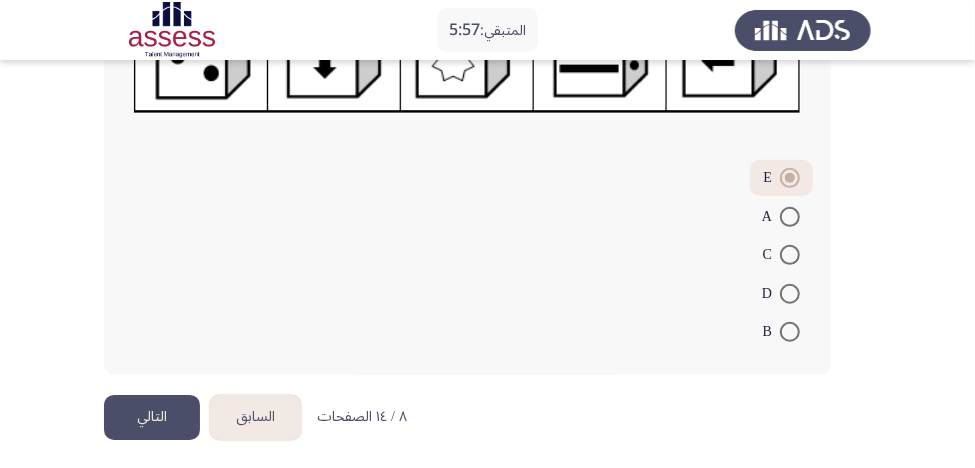 scroll, scrollTop: 434, scrollLeft: 0, axis: vertical 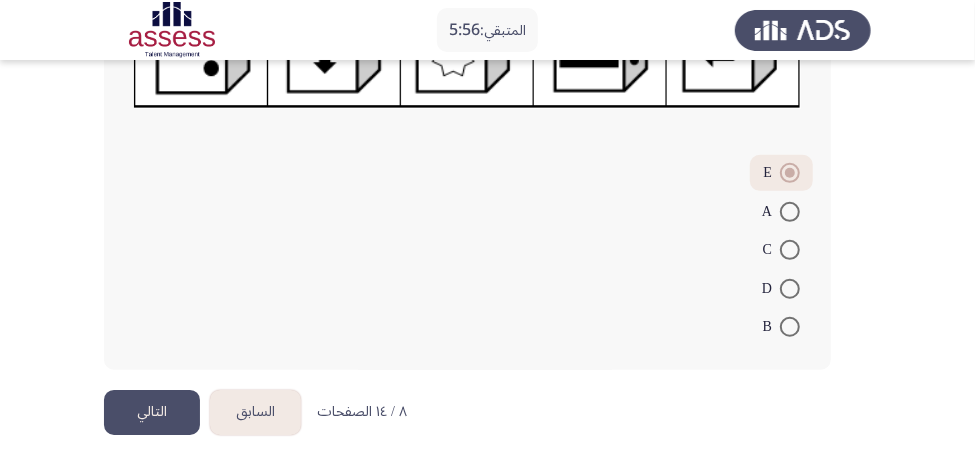 click on "التالي" 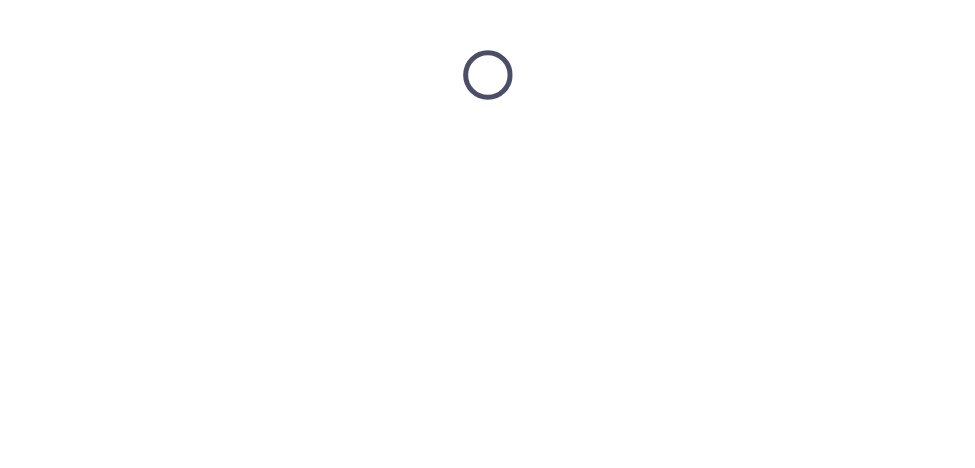 scroll, scrollTop: 0, scrollLeft: 0, axis: both 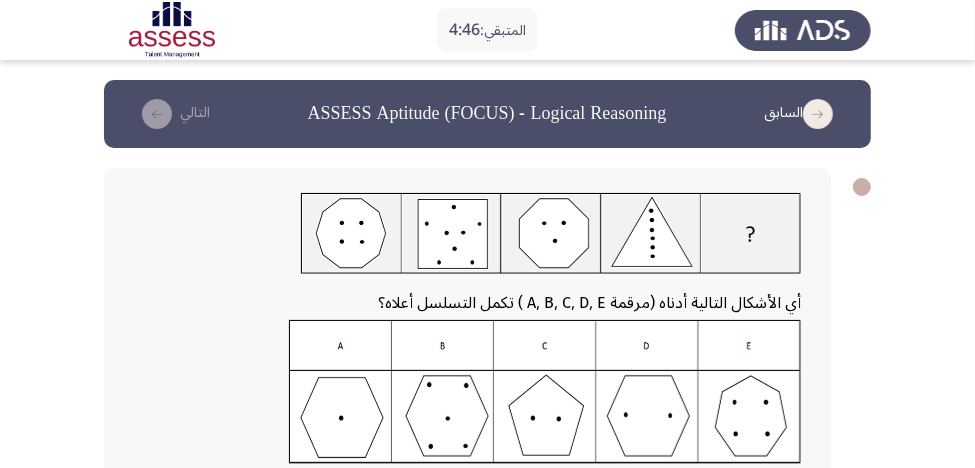click 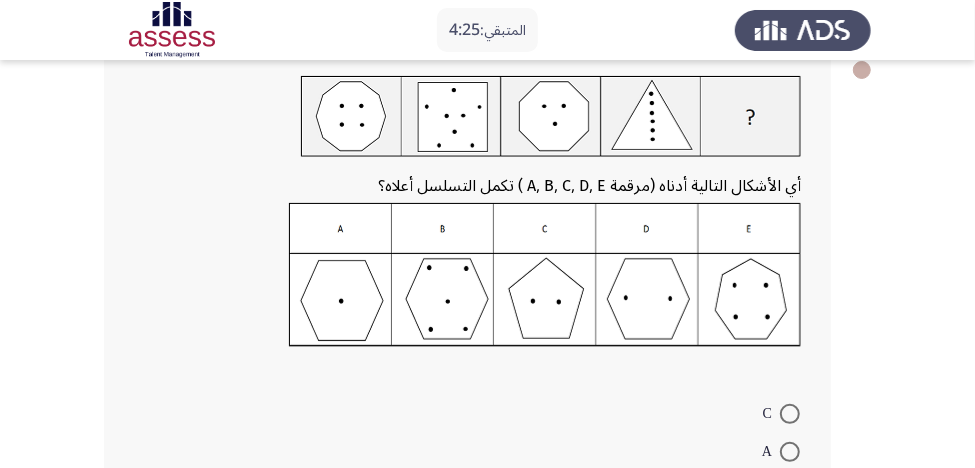 scroll, scrollTop: 80, scrollLeft: 0, axis: vertical 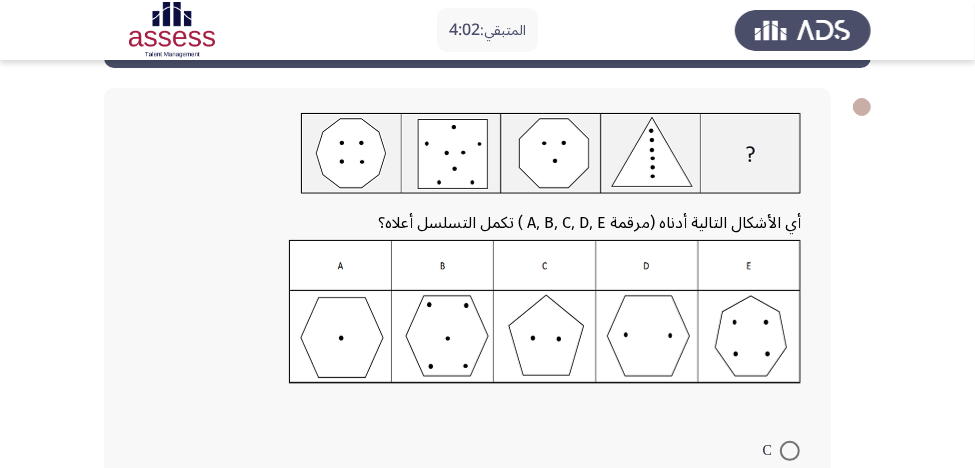 click 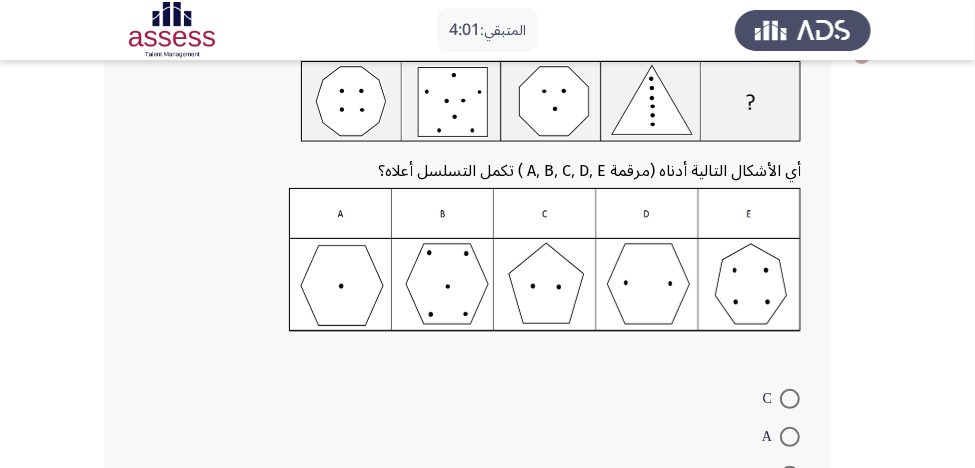 scroll, scrollTop: 160, scrollLeft: 0, axis: vertical 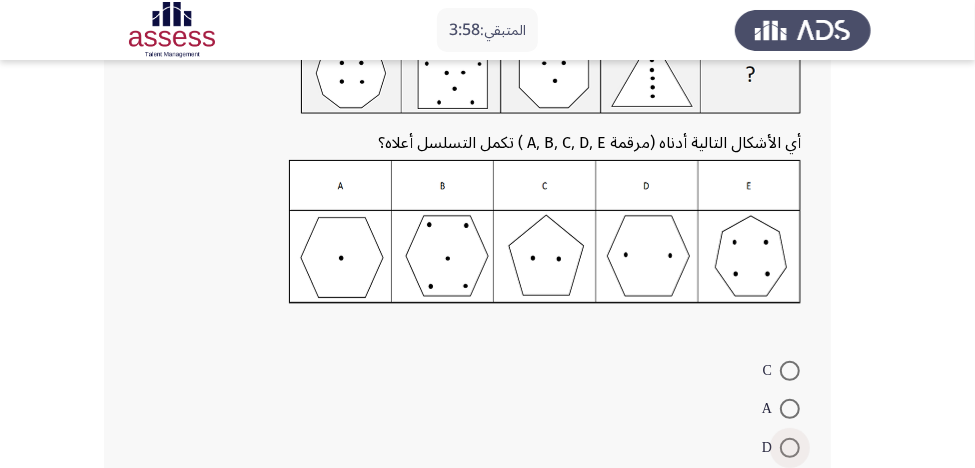 click at bounding box center [790, 448] 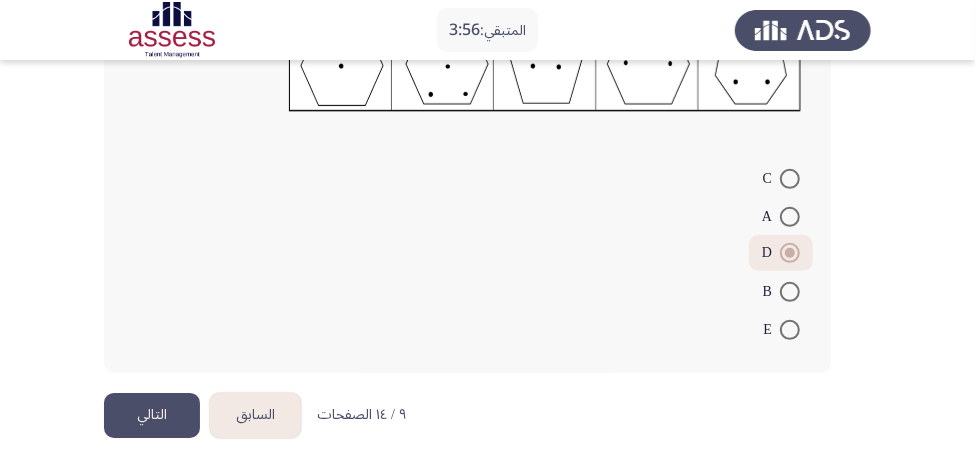 scroll, scrollTop: 354, scrollLeft: 0, axis: vertical 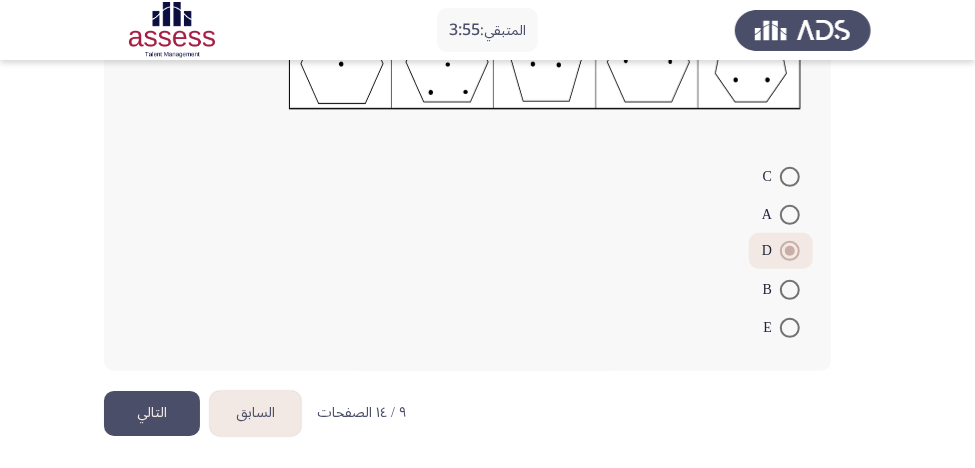 click on "التالي" 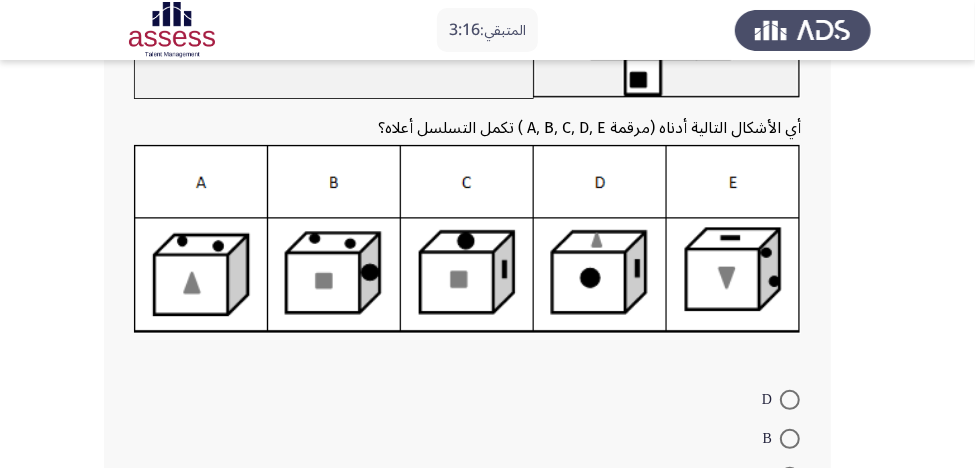 scroll, scrollTop: 240, scrollLeft: 0, axis: vertical 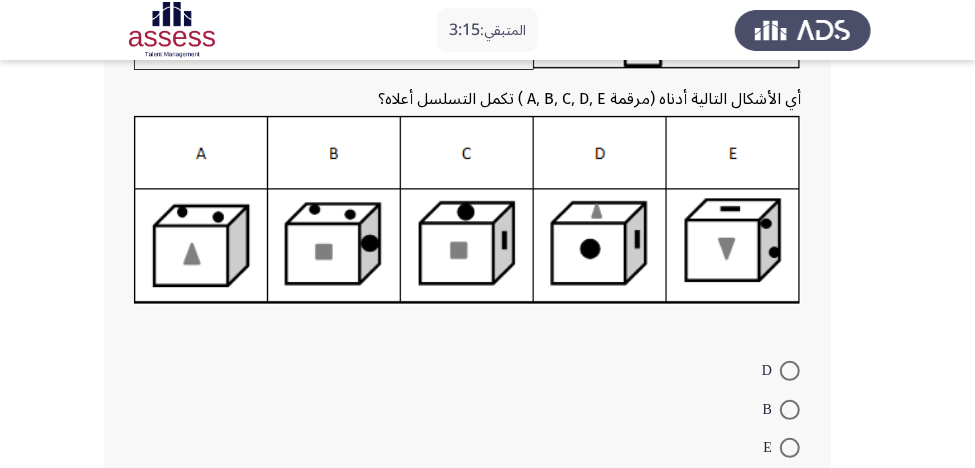 click at bounding box center (790, 410) 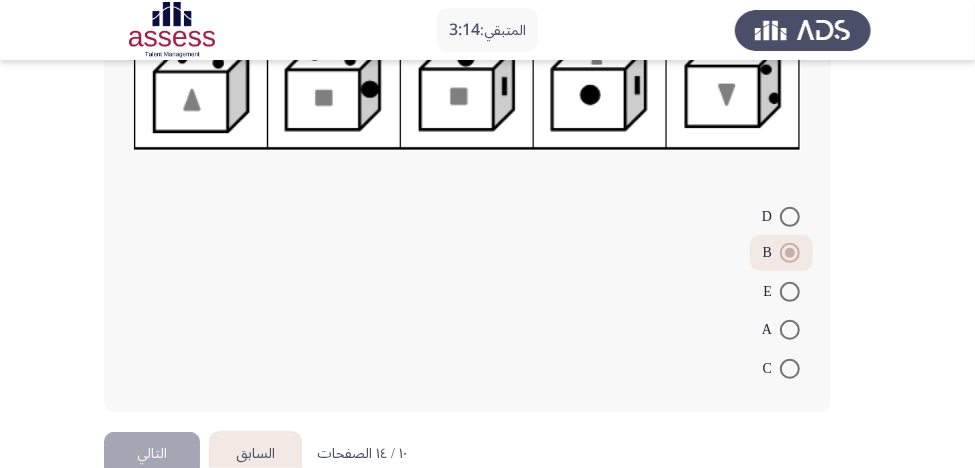 scroll, scrollTop: 400, scrollLeft: 0, axis: vertical 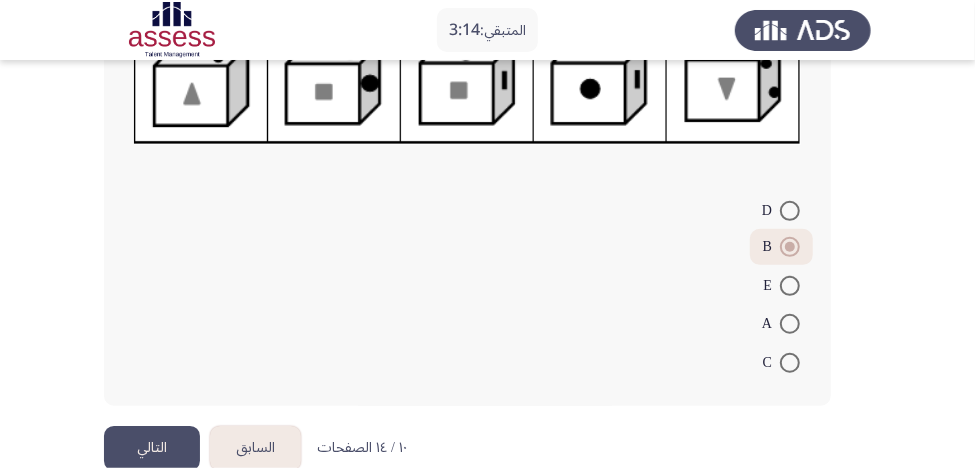 click on "التالي" 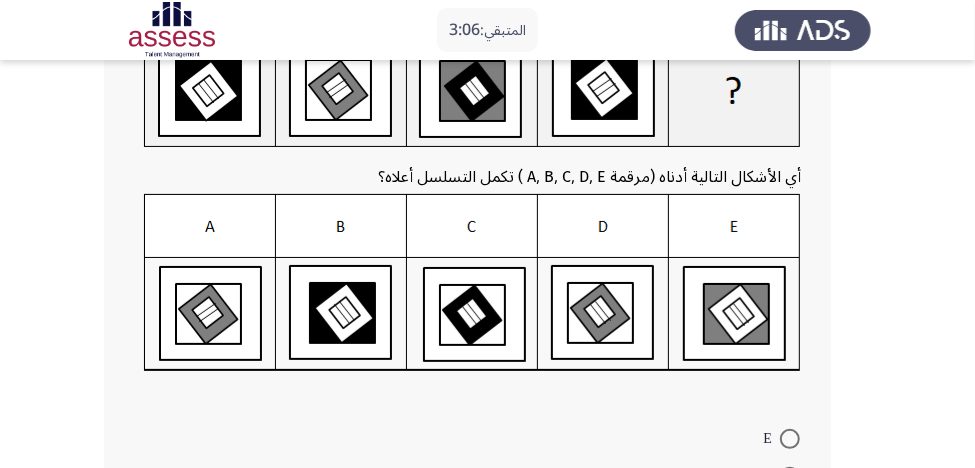scroll, scrollTop: 80, scrollLeft: 0, axis: vertical 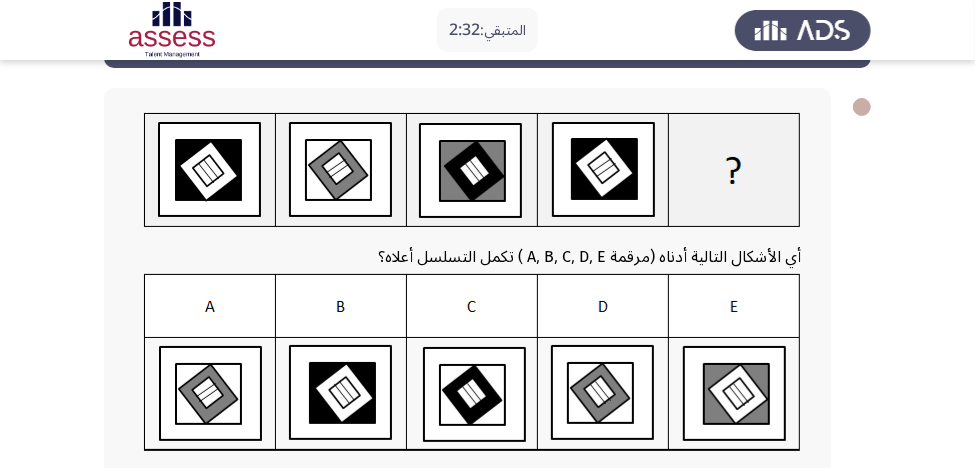 click 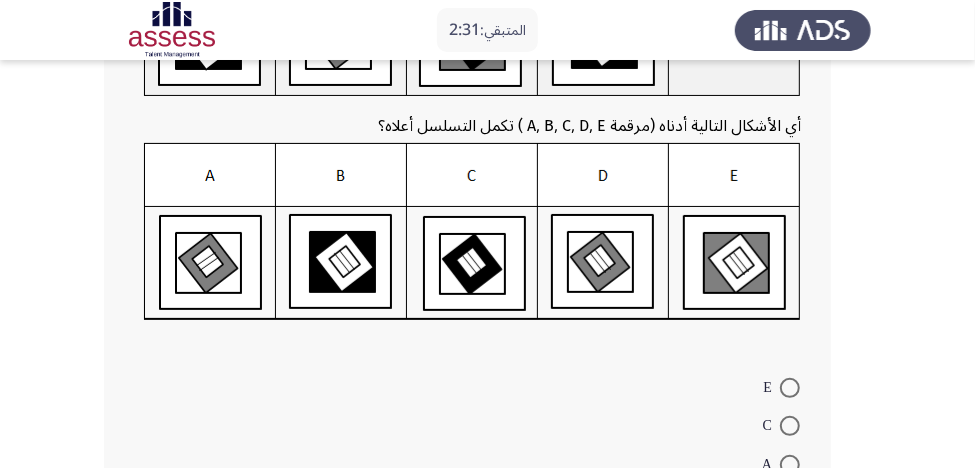scroll, scrollTop: 240, scrollLeft: 0, axis: vertical 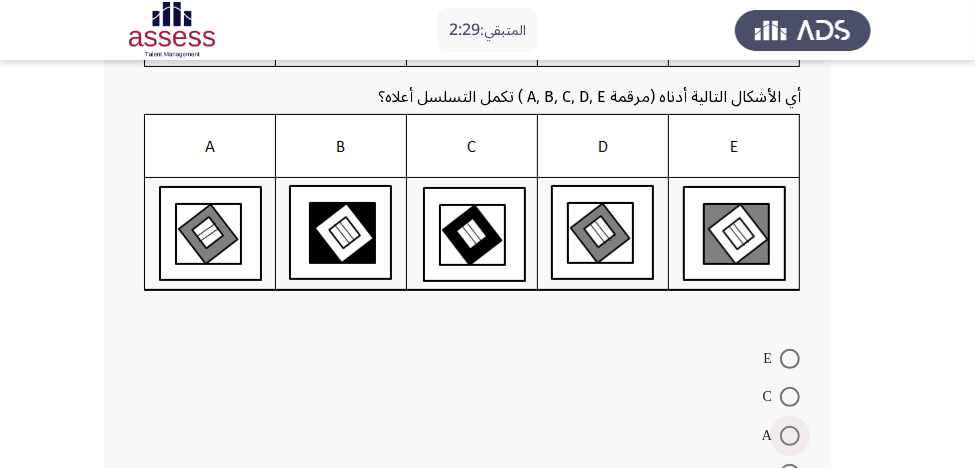 click at bounding box center (790, 436) 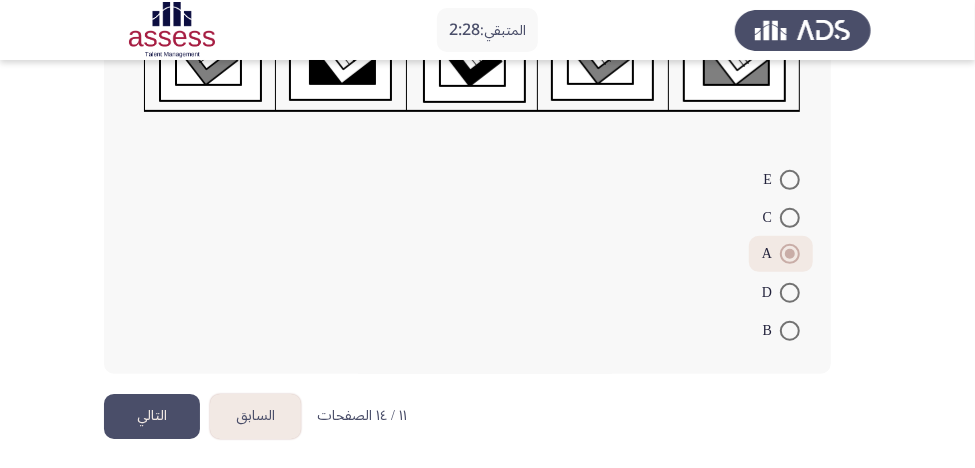 scroll, scrollTop: 422, scrollLeft: 0, axis: vertical 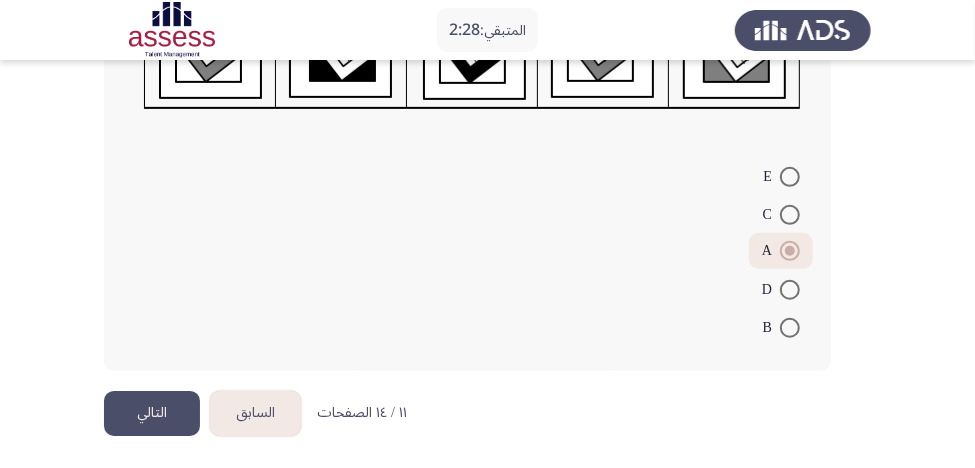 click on "التالي" 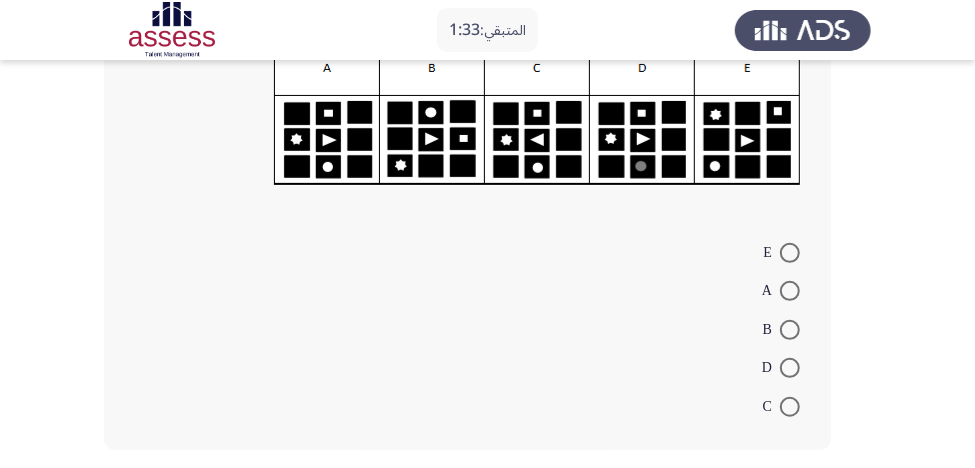 scroll, scrollTop: 290, scrollLeft: 0, axis: vertical 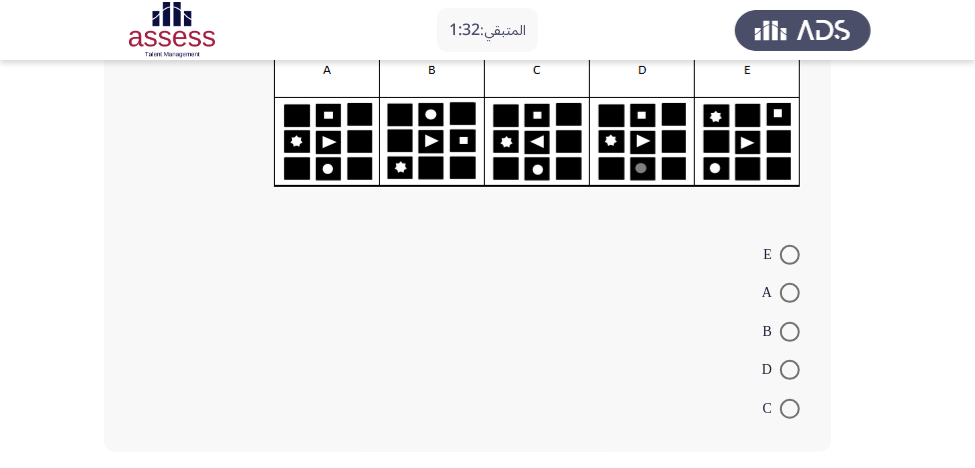 click at bounding box center (790, 255) 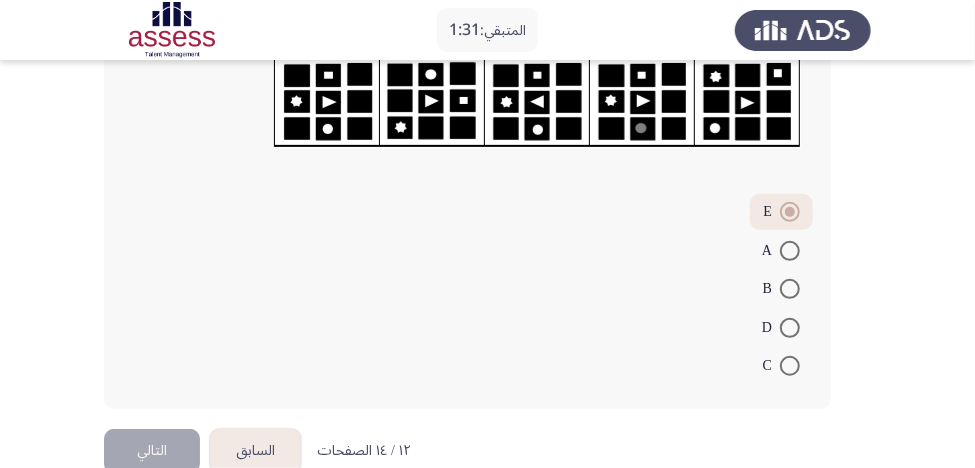 scroll, scrollTop: 368, scrollLeft: 0, axis: vertical 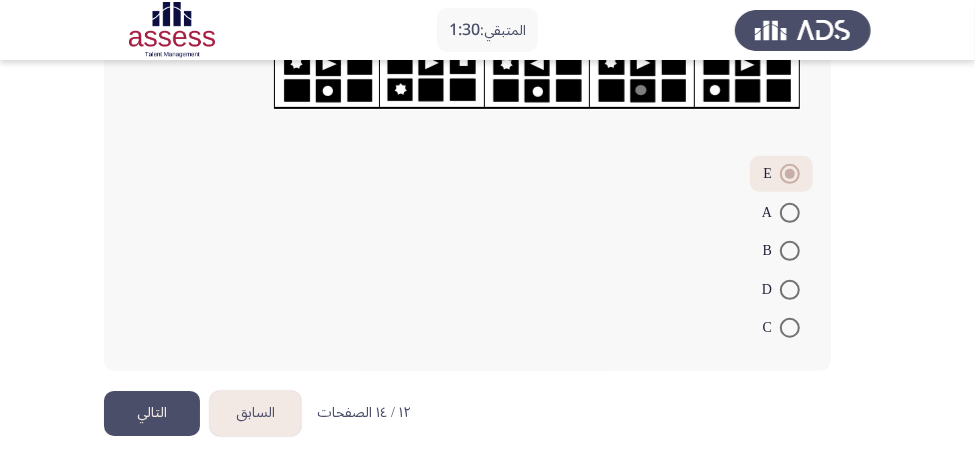 click on "التالي" 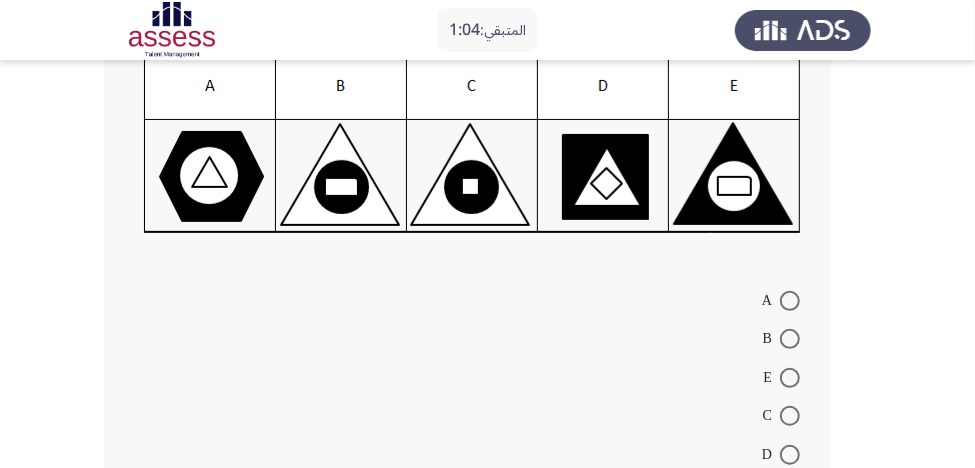 scroll, scrollTop: 400, scrollLeft: 0, axis: vertical 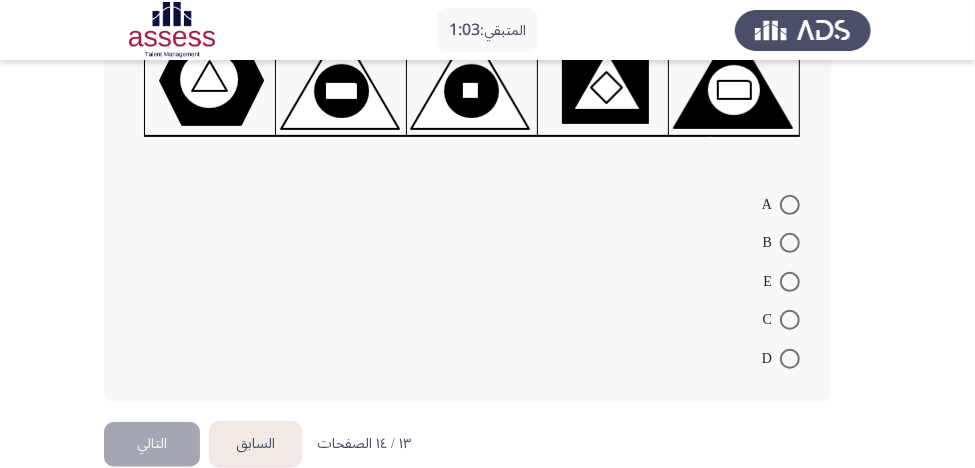 click at bounding box center [790, 320] 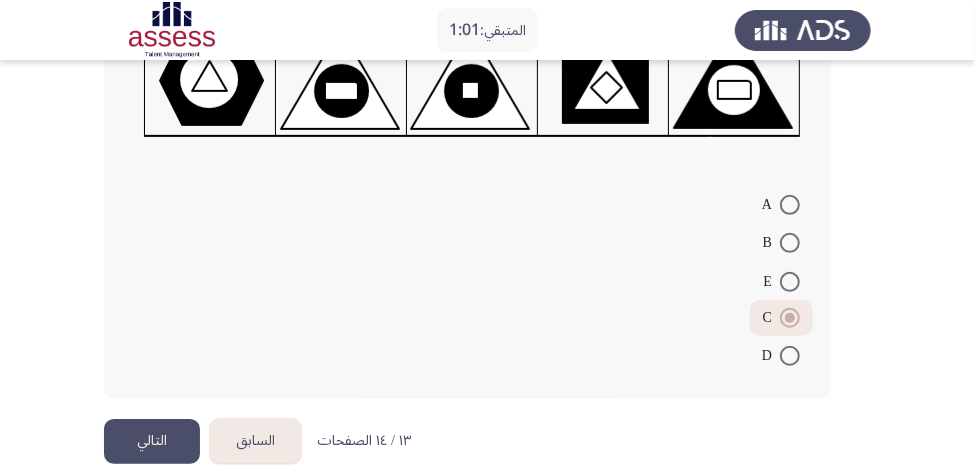 click on "التالي" 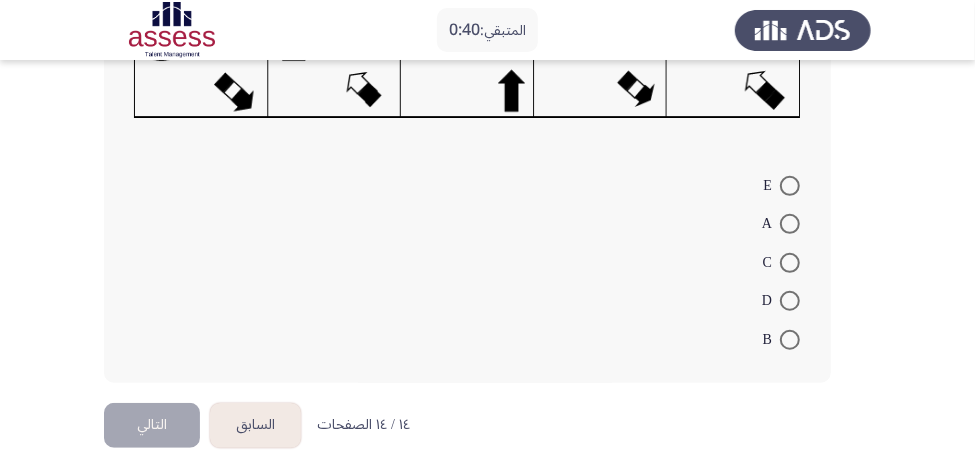scroll, scrollTop: 400, scrollLeft: 0, axis: vertical 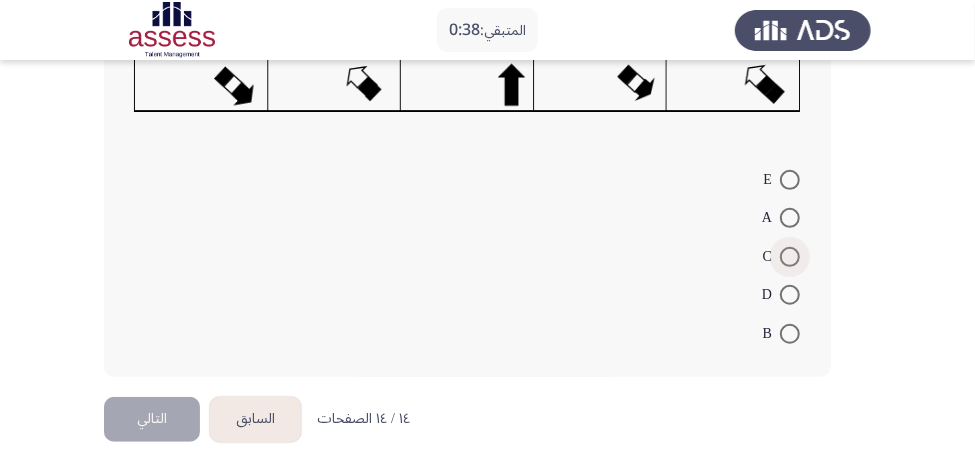 click at bounding box center (790, 257) 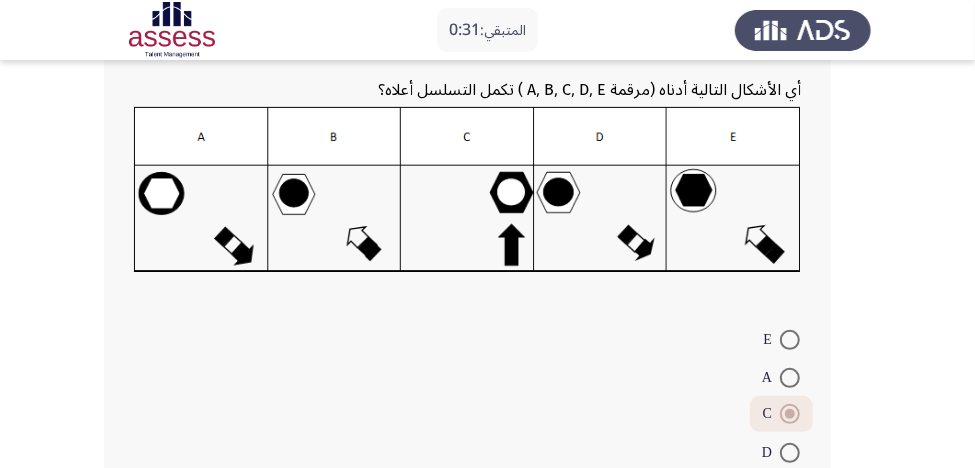 scroll, scrollTop: 403, scrollLeft: 0, axis: vertical 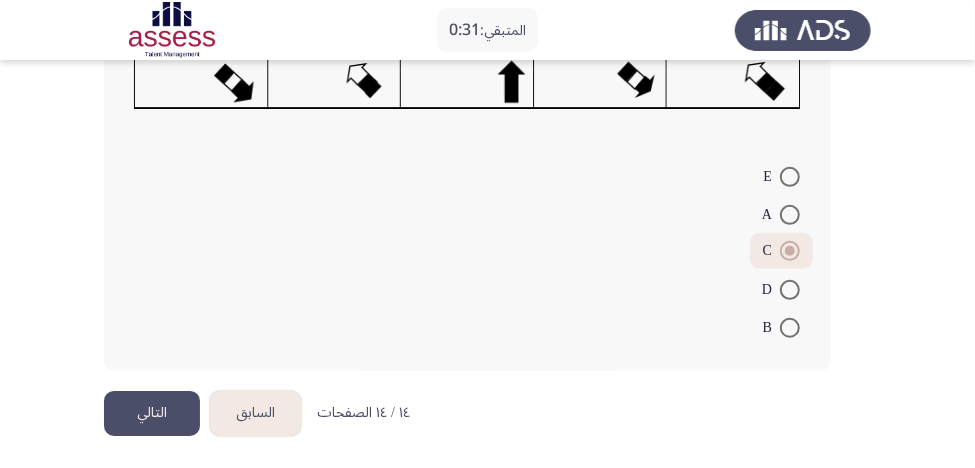 click on "التالي" 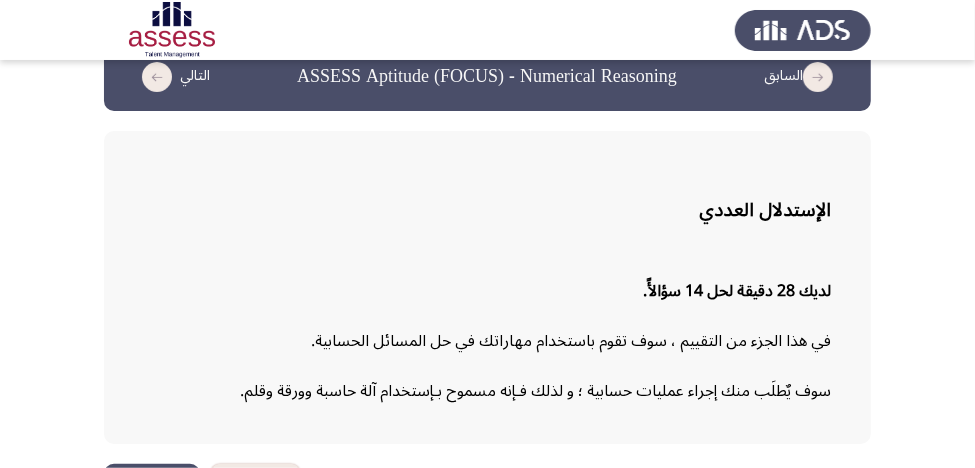 scroll, scrollTop: 0, scrollLeft: 0, axis: both 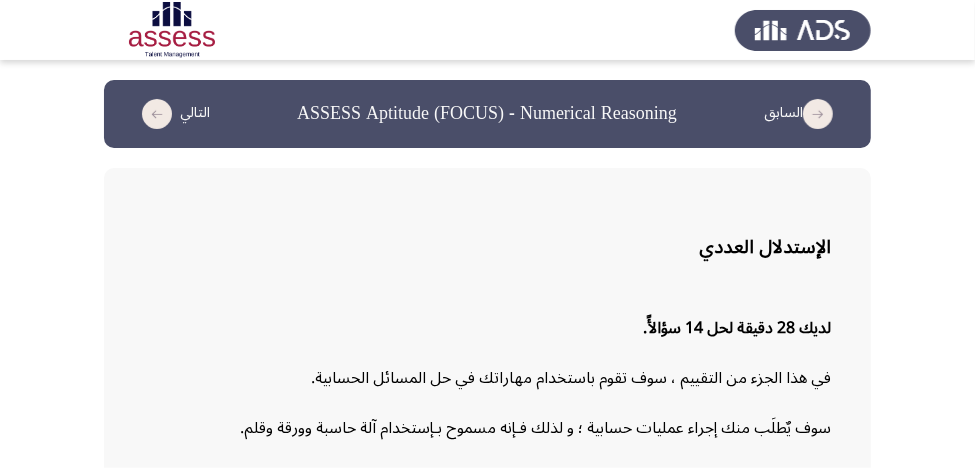 click 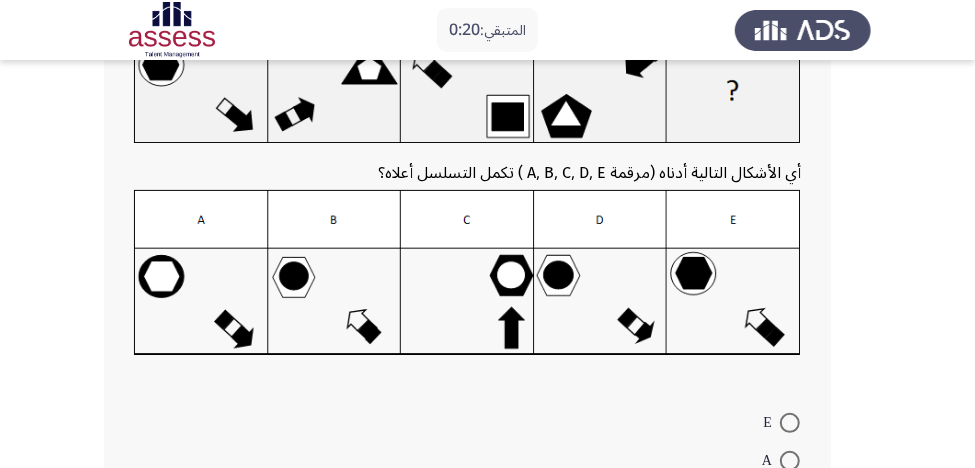 scroll, scrollTop: 160, scrollLeft: 0, axis: vertical 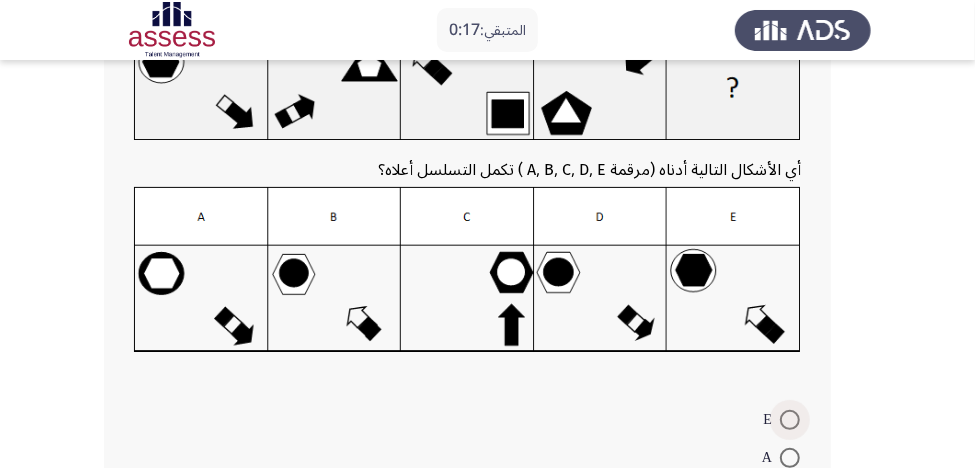 click at bounding box center [790, 420] 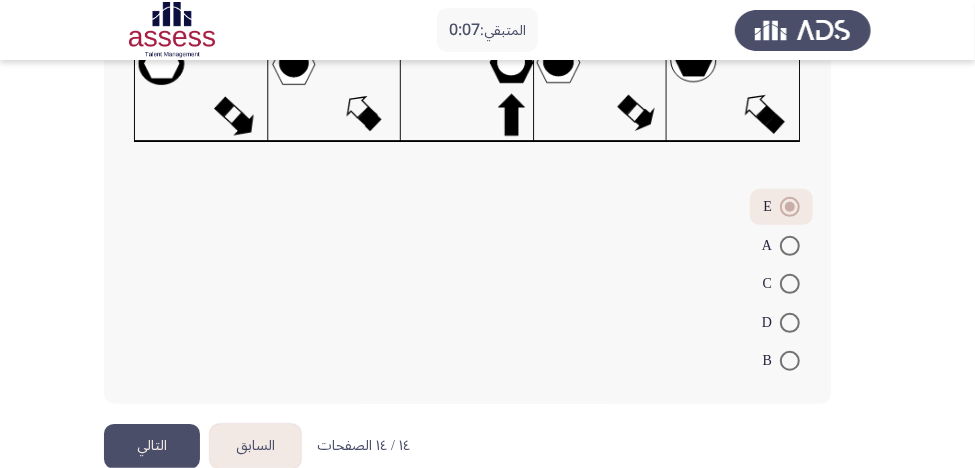 scroll, scrollTop: 403, scrollLeft: 0, axis: vertical 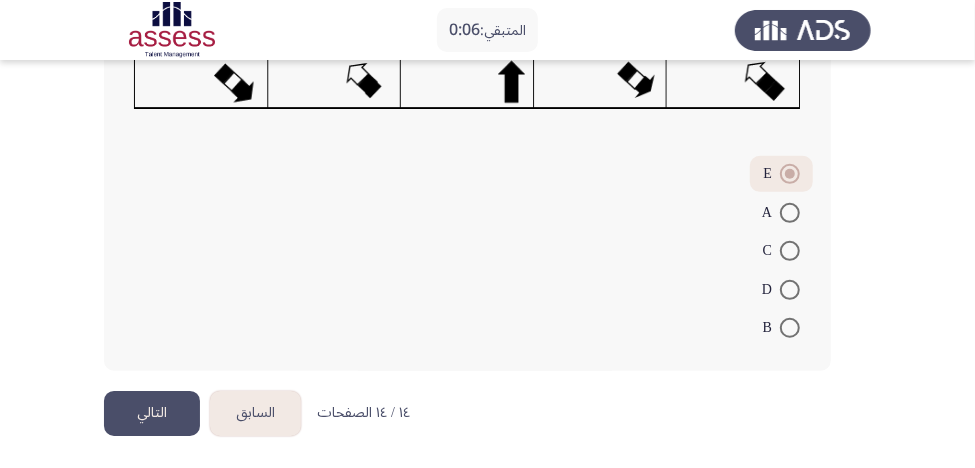 click on "التالي" 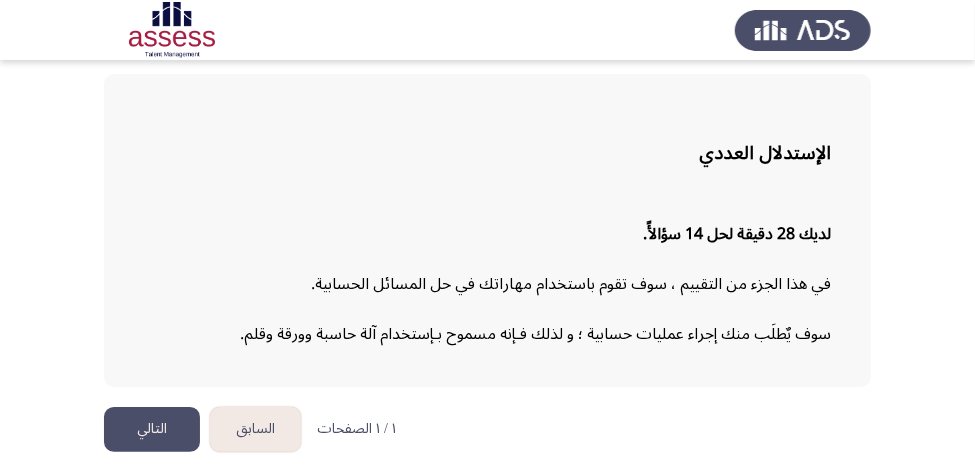 scroll, scrollTop: 96, scrollLeft: 0, axis: vertical 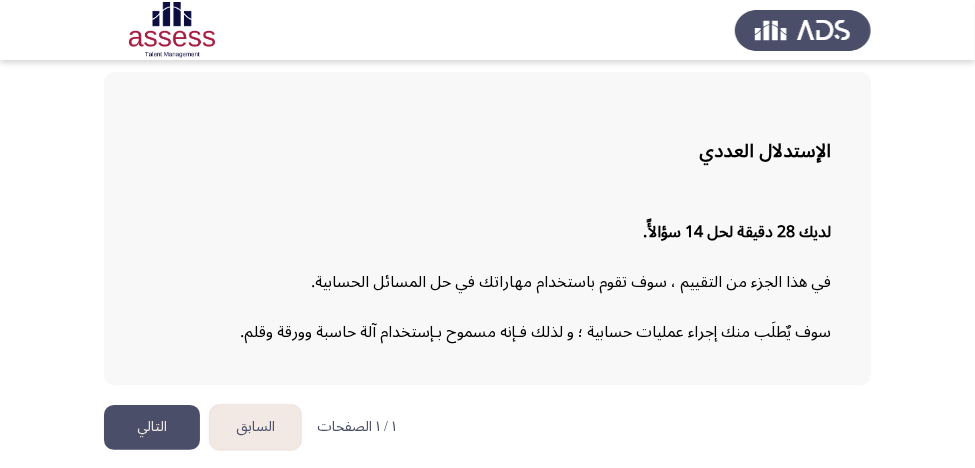 click on "التالي" 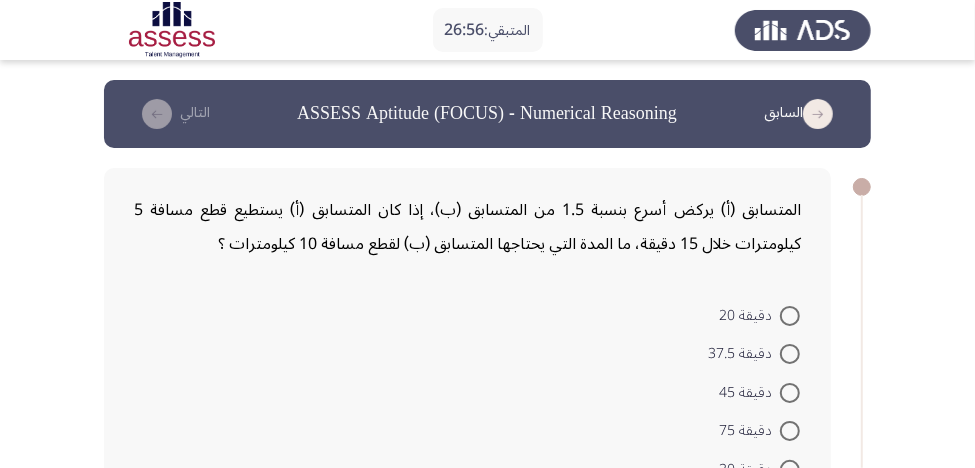 scroll, scrollTop: 80, scrollLeft: 0, axis: vertical 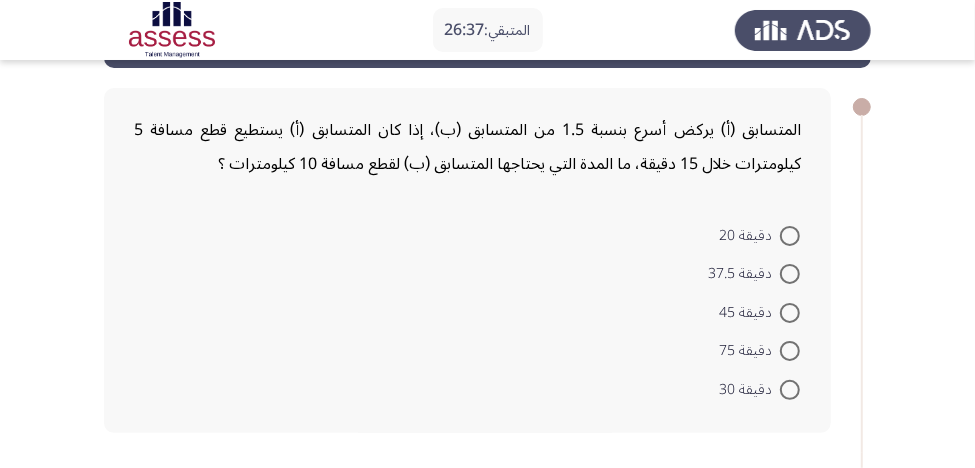 click at bounding box center [790, 313] 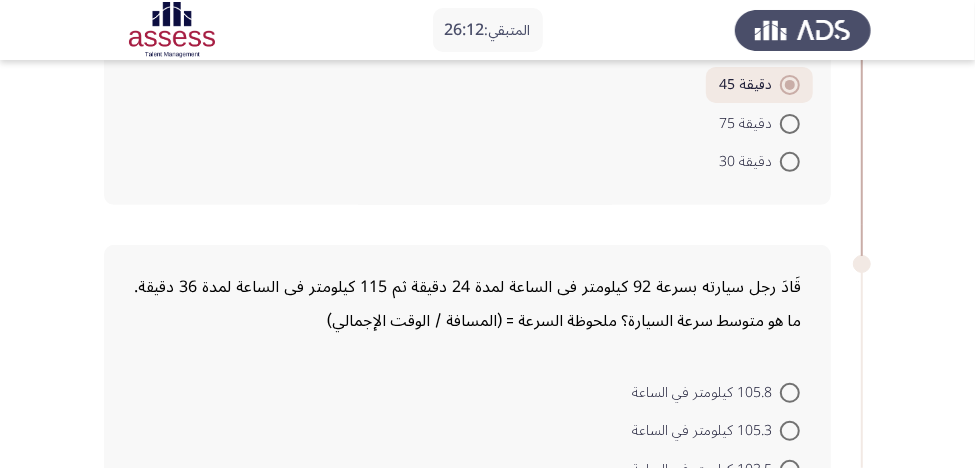 scroll, scrollTop: 400, scrollLeft: 0, axis: vertical 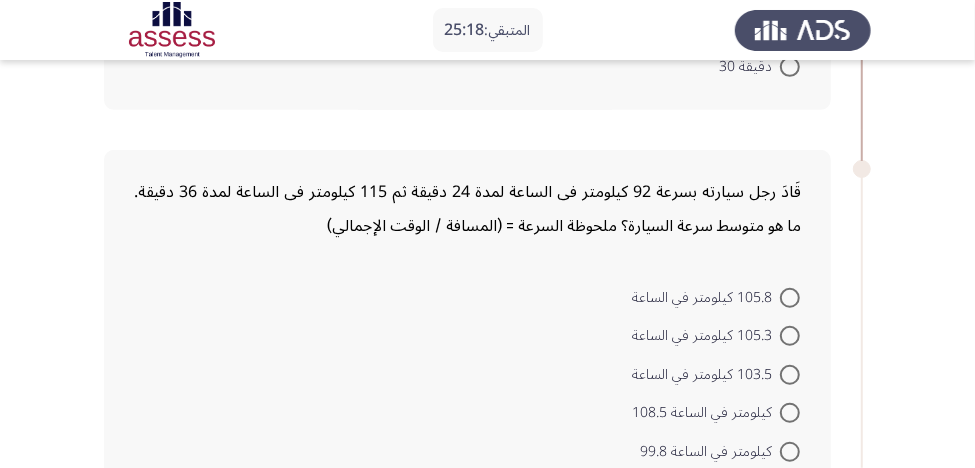 click on "قَادَ رجل سيارته بسرعة 92 كيلومتر فى الساعة لمدة 24 دقيقة ثم 115 كيلومتر فى الساعة لمدة 36 دقيقة. ما هو متوسط سرعة السيارة؟
ملحوظة السرعة = (المسافة / الوقت الإجمالي)" 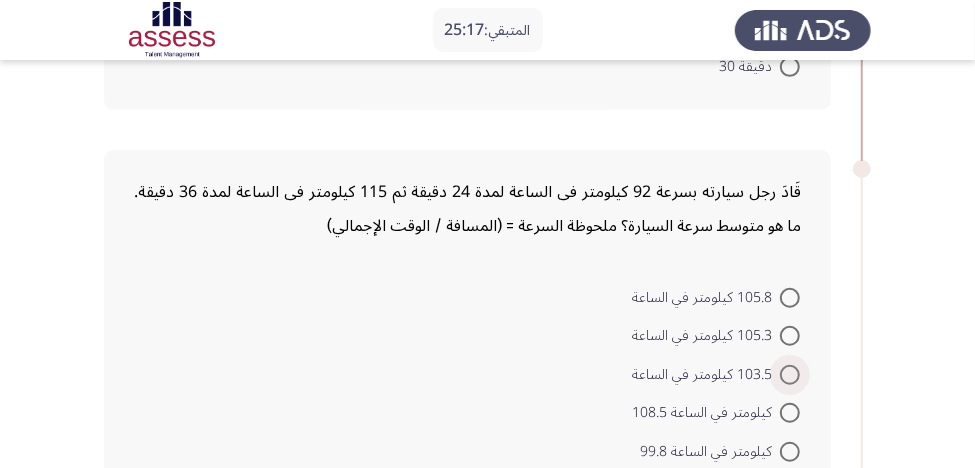 click at bounding box center (790, 375) 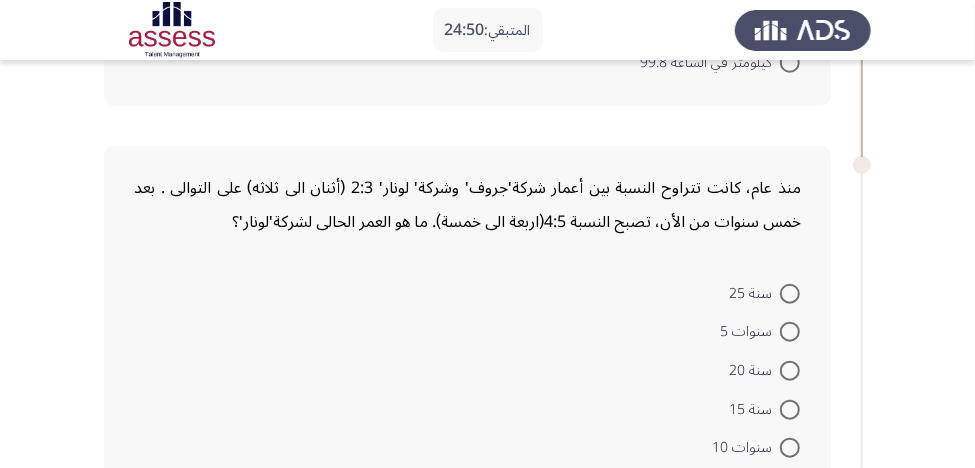 scroll, scrollTop: 800, scrollLeft: 0, axis: vertical 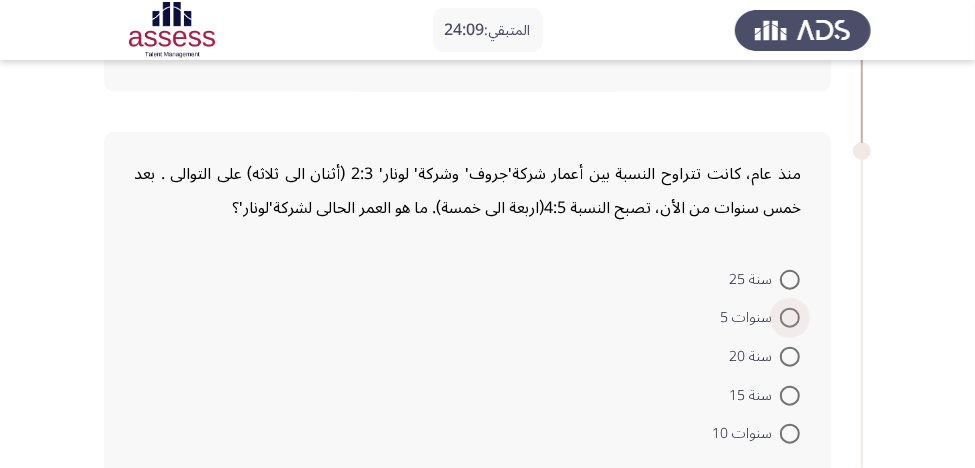 click at bounding box center (790, 318) 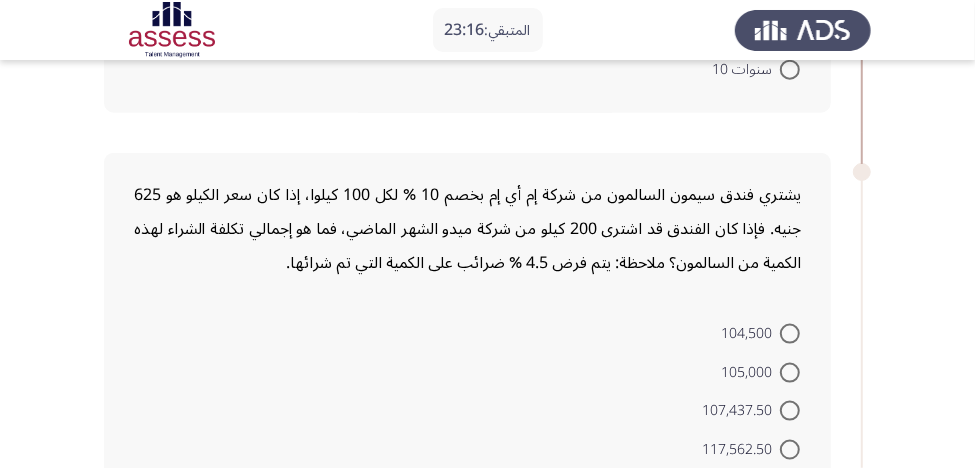 scroll, scrollTop: 1200, scrollLeft: 0, axis: vertical 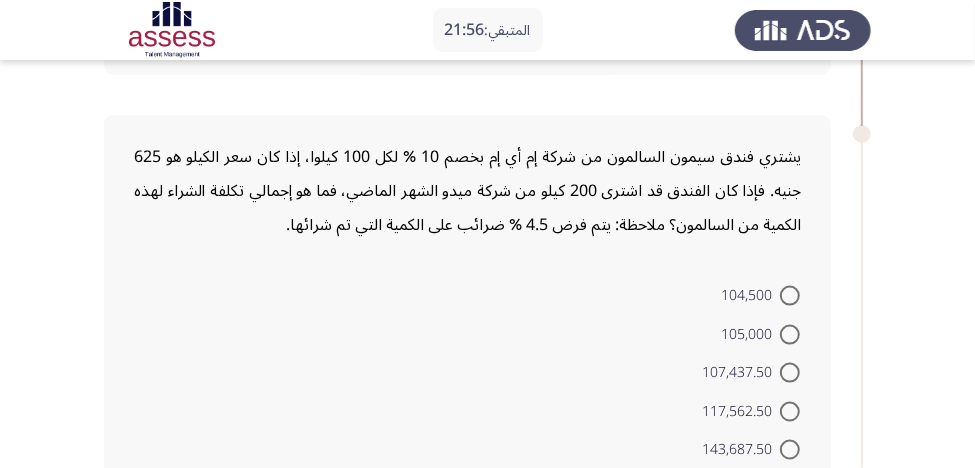 click at bounding box center (790, 412) 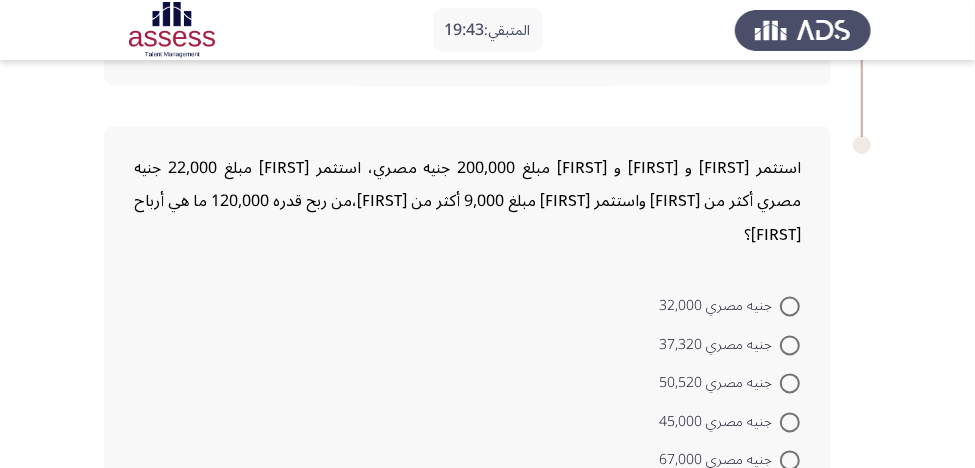 scroll, scrollTop: 1680, scrollLeft: 0, axis: vertical 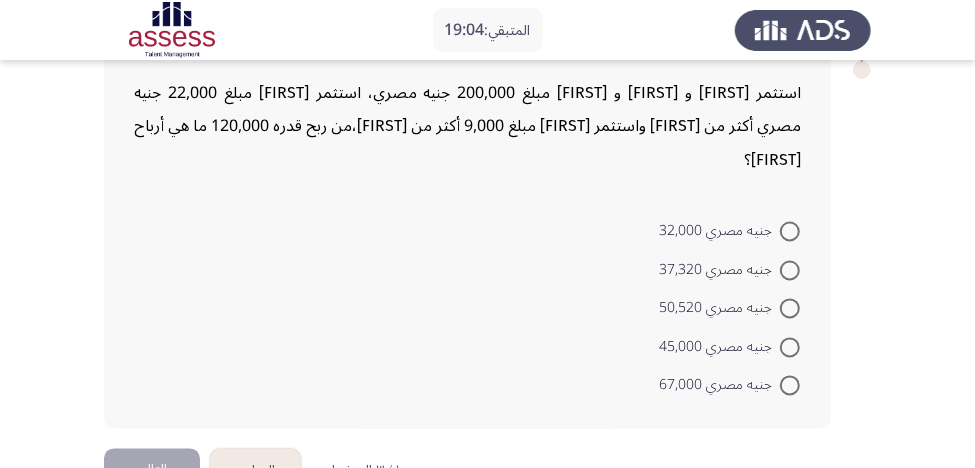 click at bounding box center [790, 386] 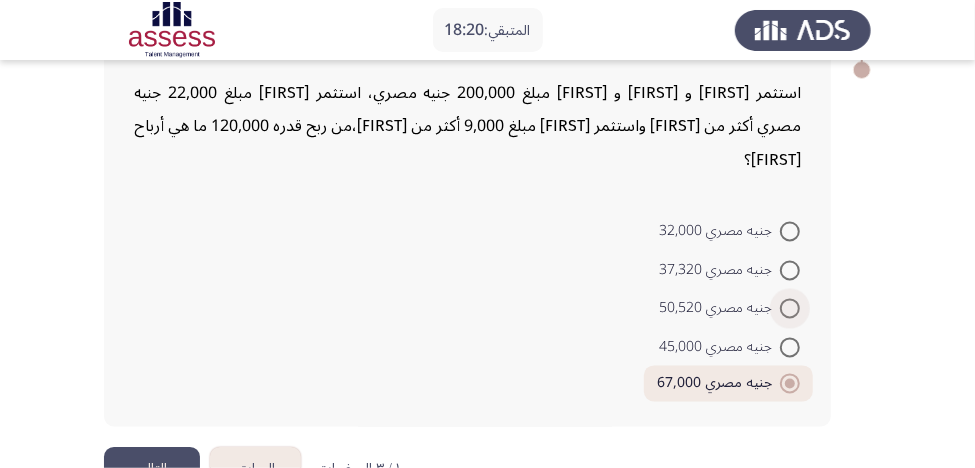 click at bounding box center (790, 309) 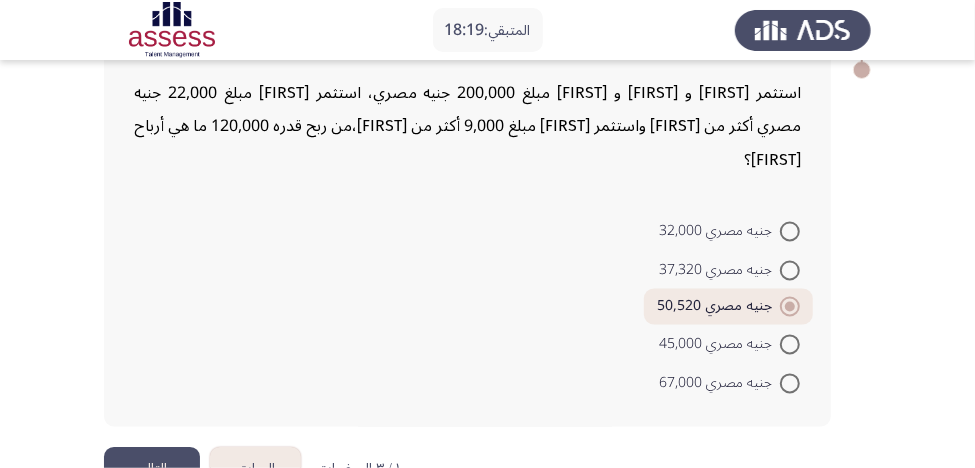 click on "التالي" 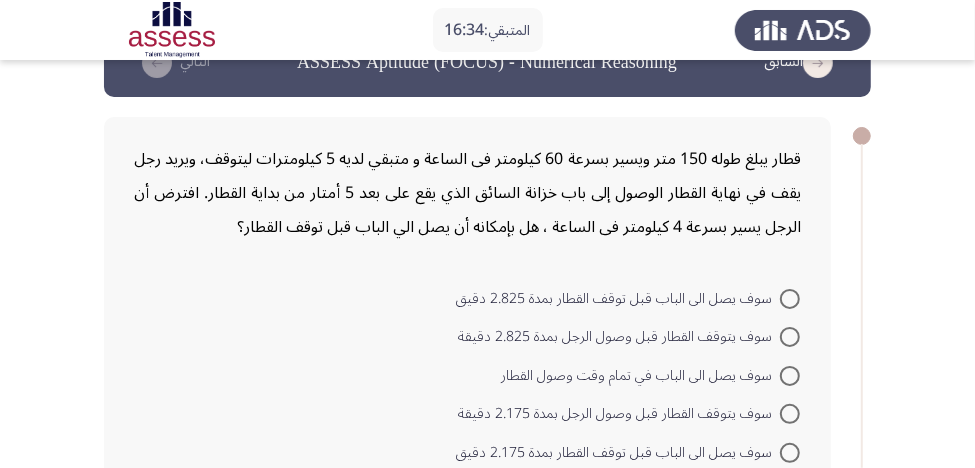 scroll, scrollTop: 80, scrollLeft: 0, axis: vertical 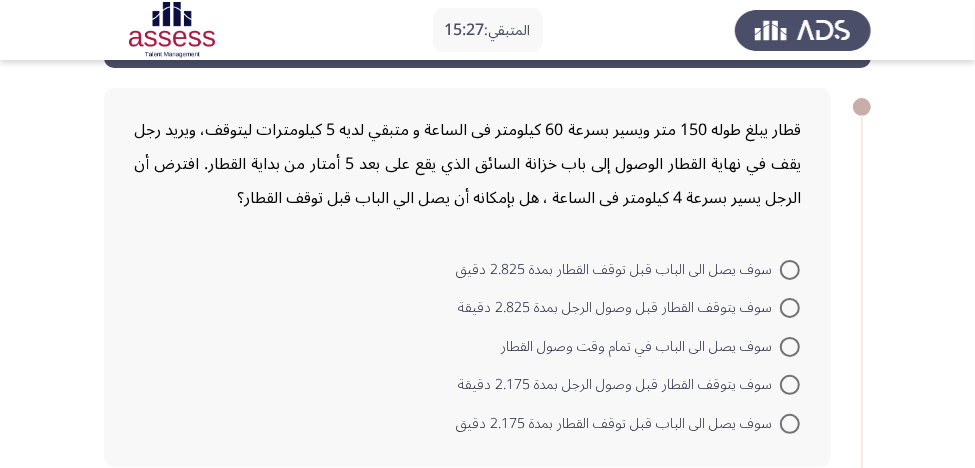 click at bounding box center (790, 270) 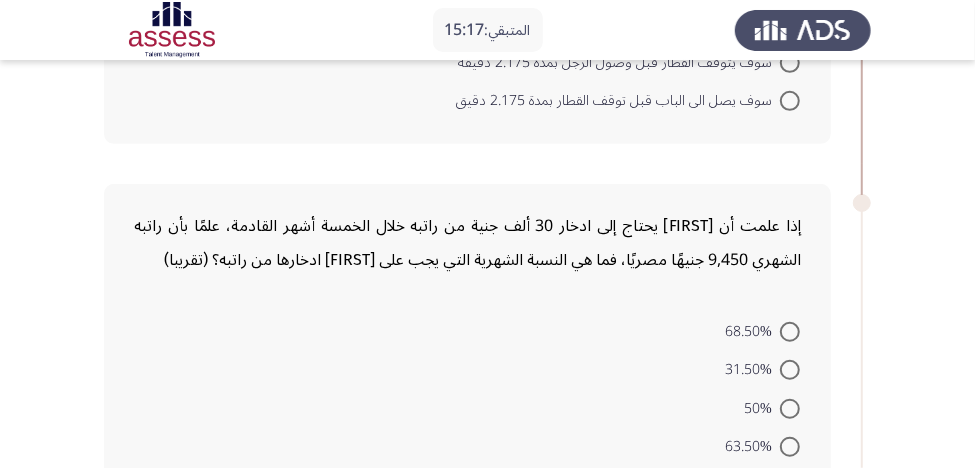 scroll, scrollTop: 480, scrollLeft: 0, axis: vertical 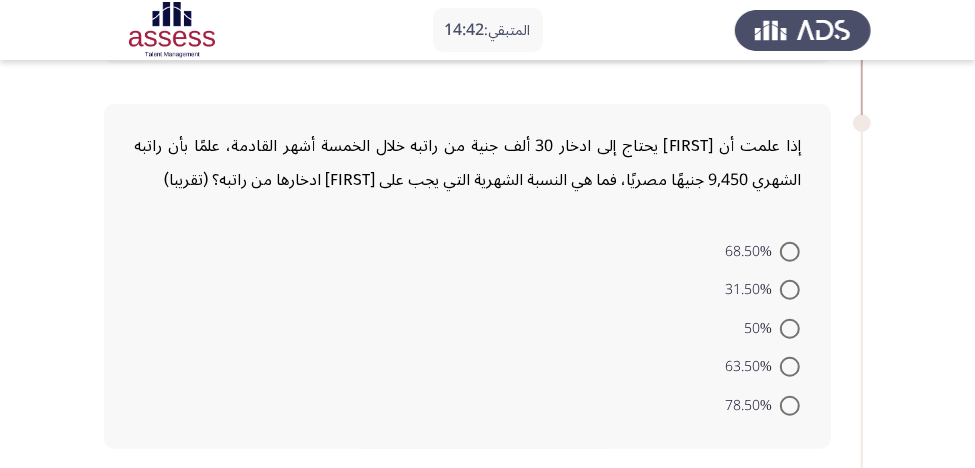 click at bounding box center (790, 367) 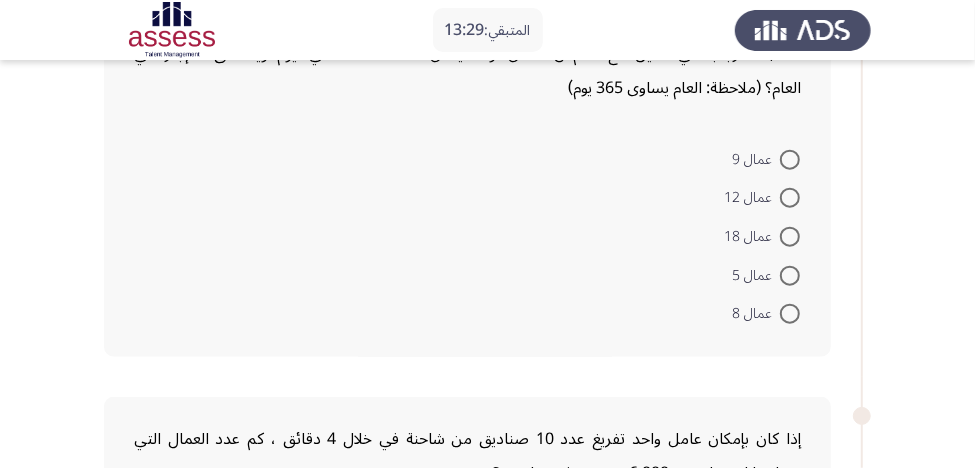 scroll, scrollTop: 960, scrollLeft: 0, axis: vertical 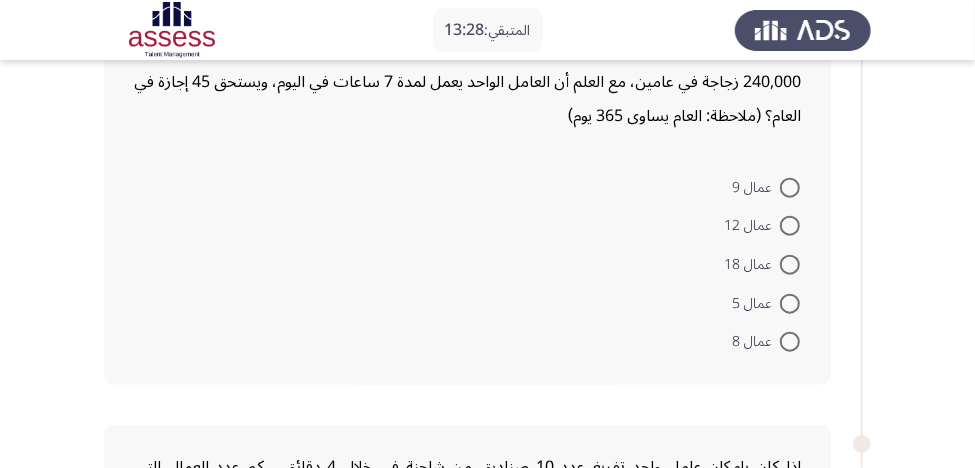 click at bounding box center [790, 265] 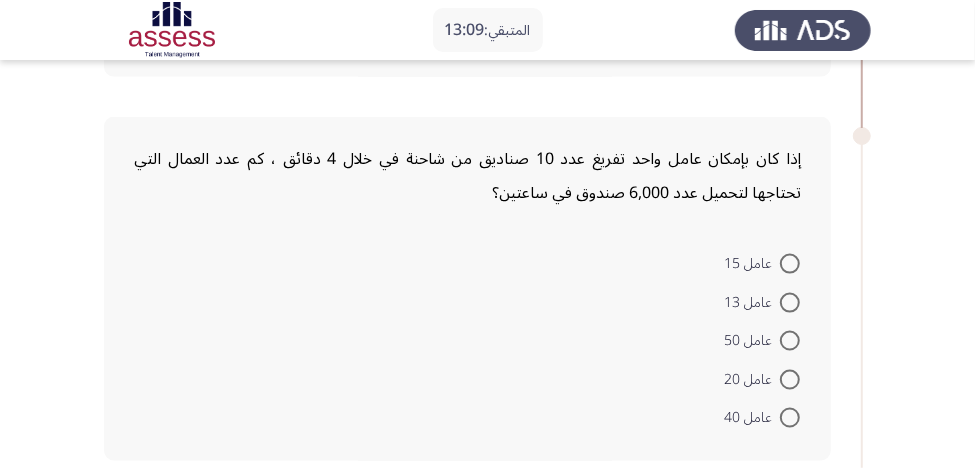 scroll, scrollTop: 1280, scrollLeft: 0, axis: vertical 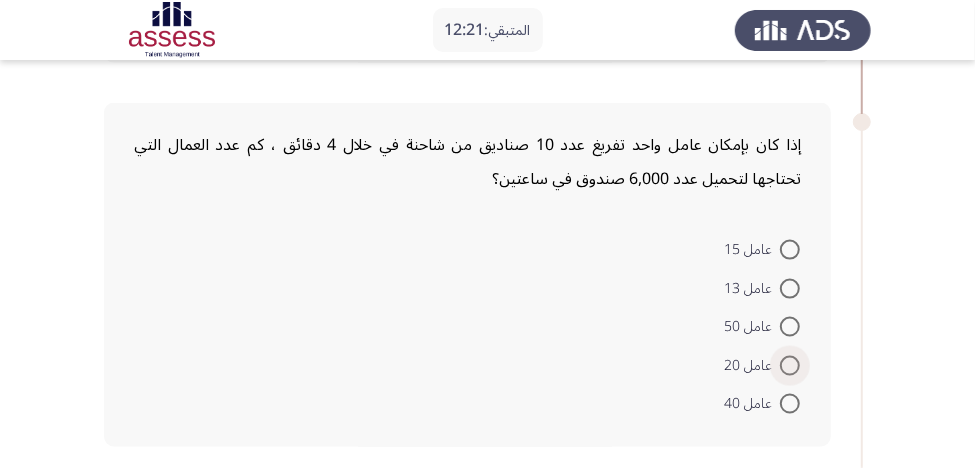 click at bounding box center (790, 366) 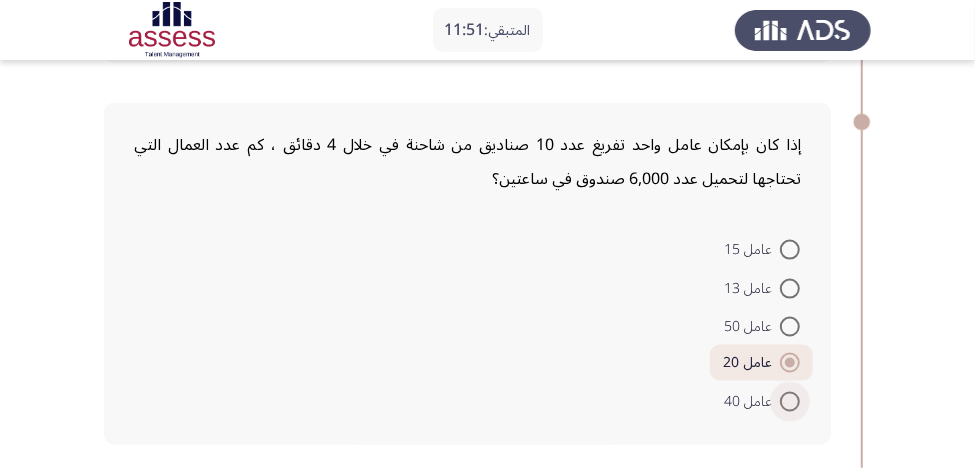 click at bounding box center [790, 402] 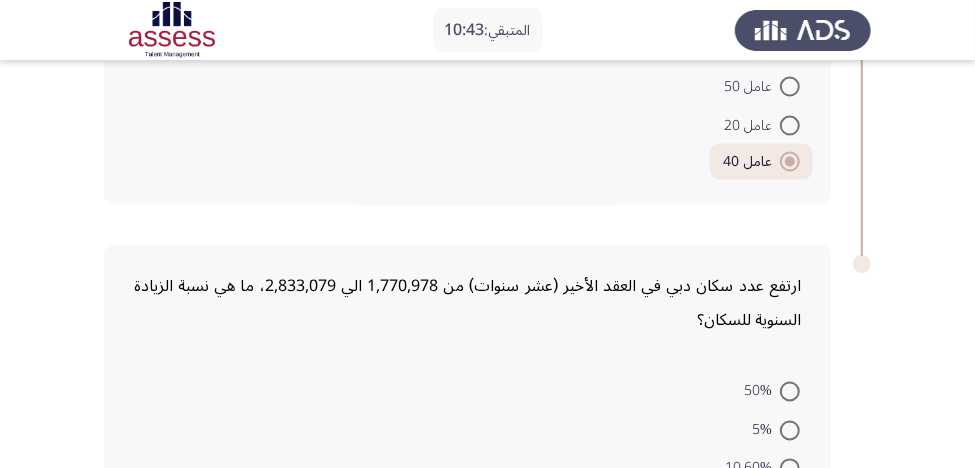 scroll, scrollTop: 1680, scrollLeft: 0, axis: vertical 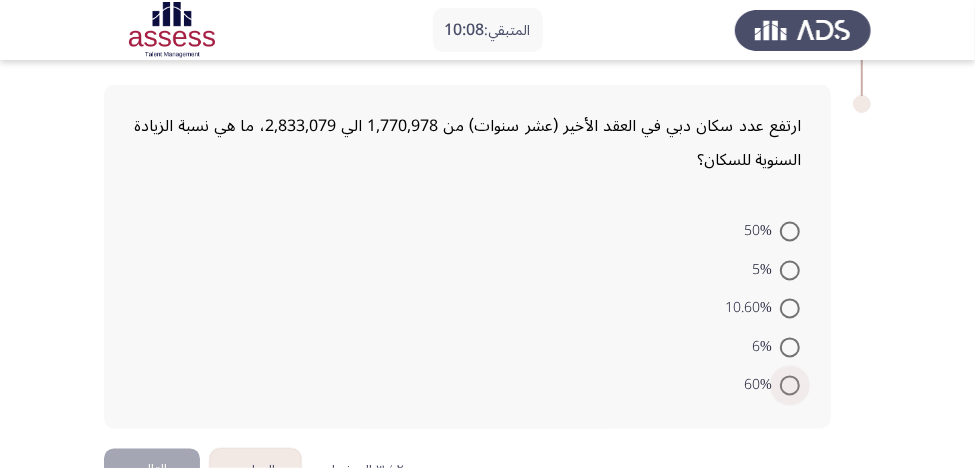 click at bounding box center (790, 386) 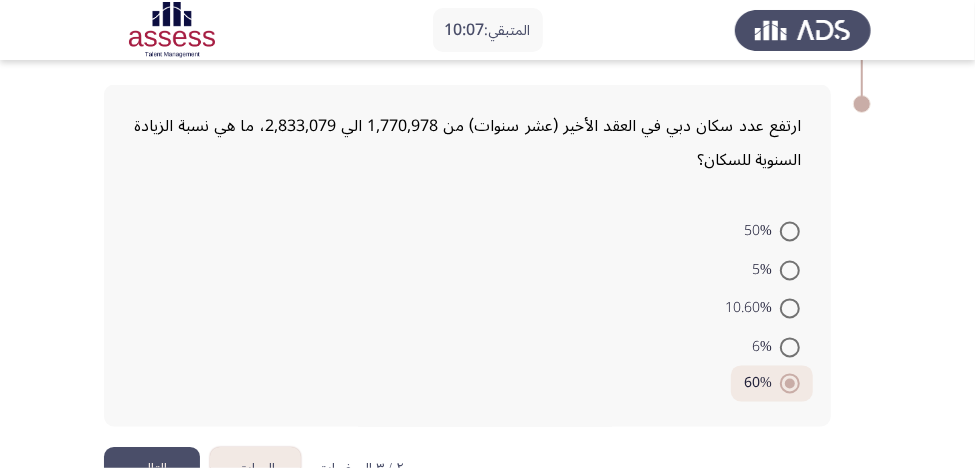scroll, scrollTop: 1724, scrollLeft: 0, axis: vertical 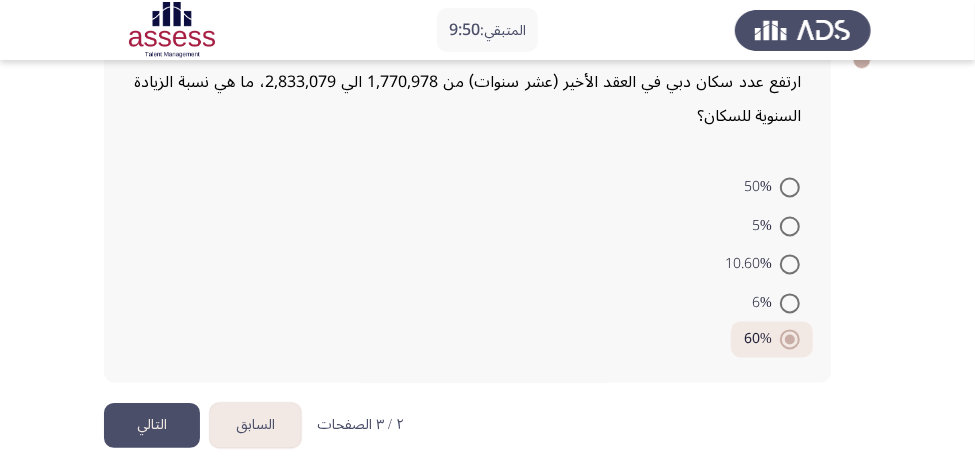 click on "التالي" 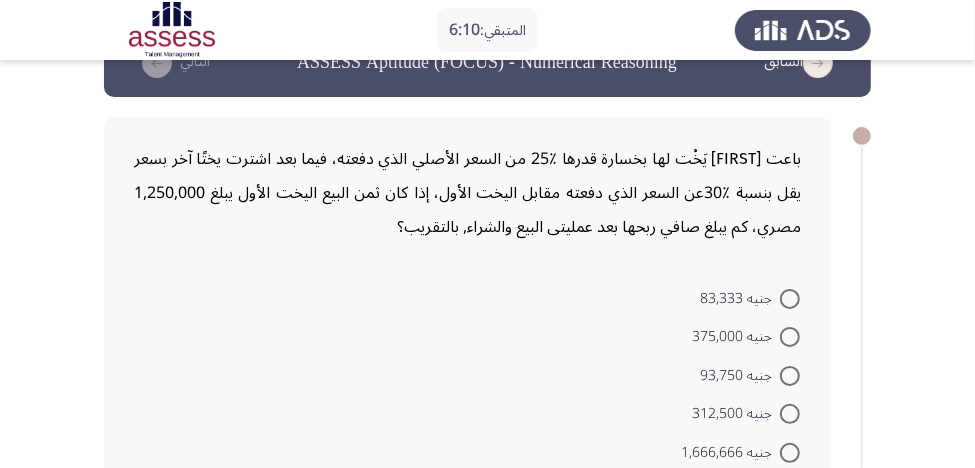 scroll, scrollTop: 80, scrollLeft: 0, axis: vertical 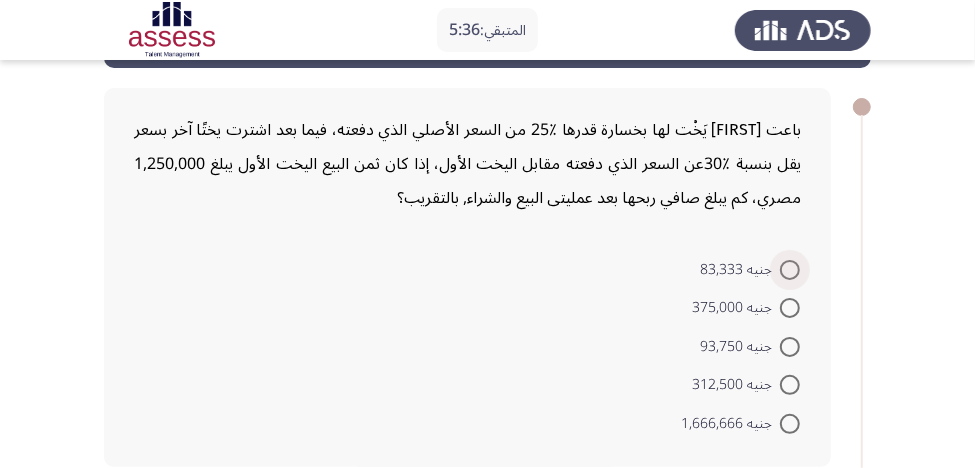 click at bounding box center (790, 270) 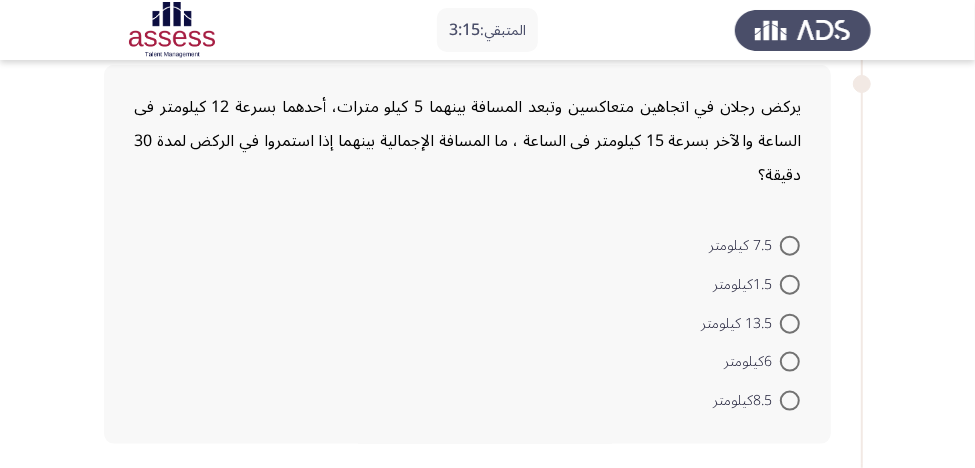 scroll, scrollTop: 1040, scrollLeft: 0, axis: vertical 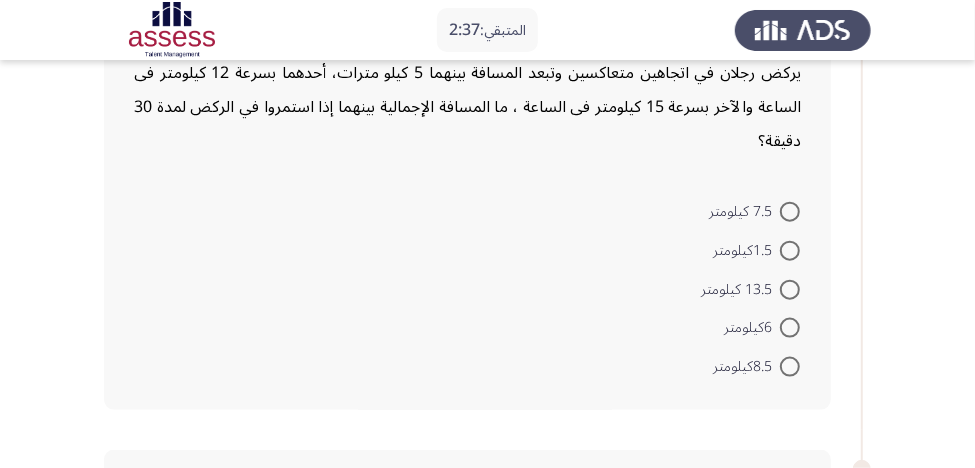 click at bounding box center [790, 290] 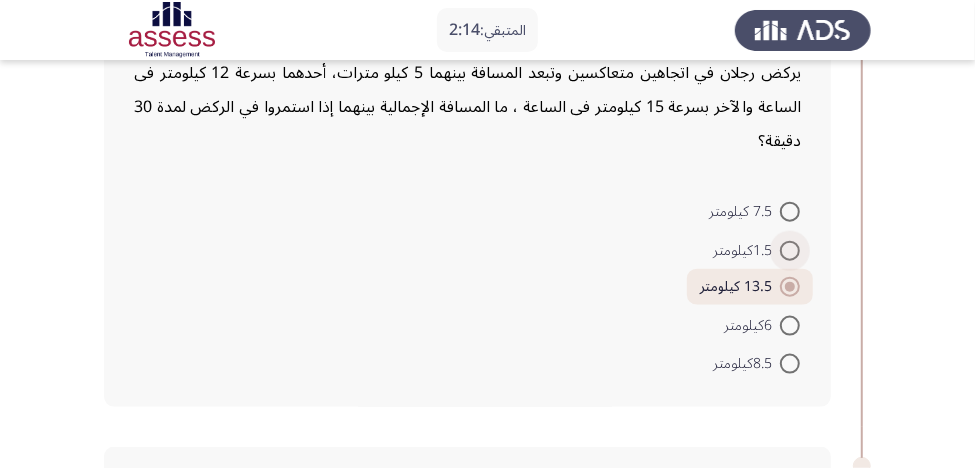 click at bounding box center (790, 251) 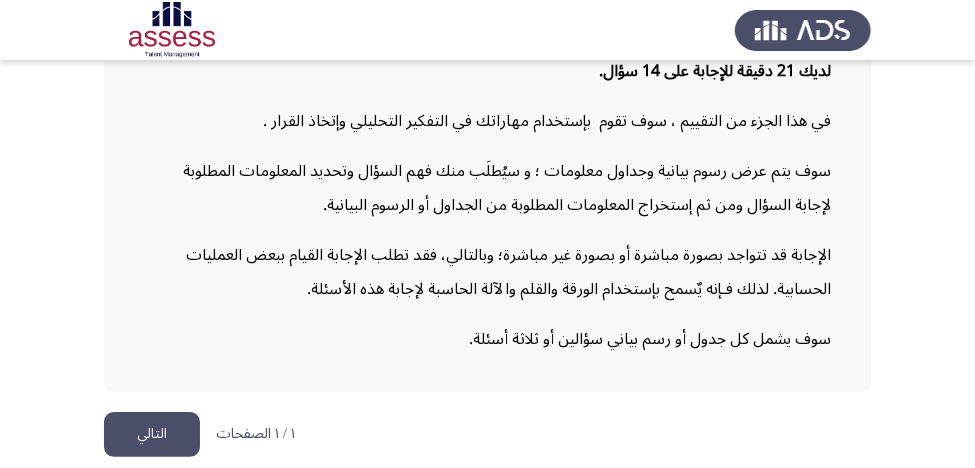 scroll, scrollTop: 262, scrollLeft: 0, axis: vertical 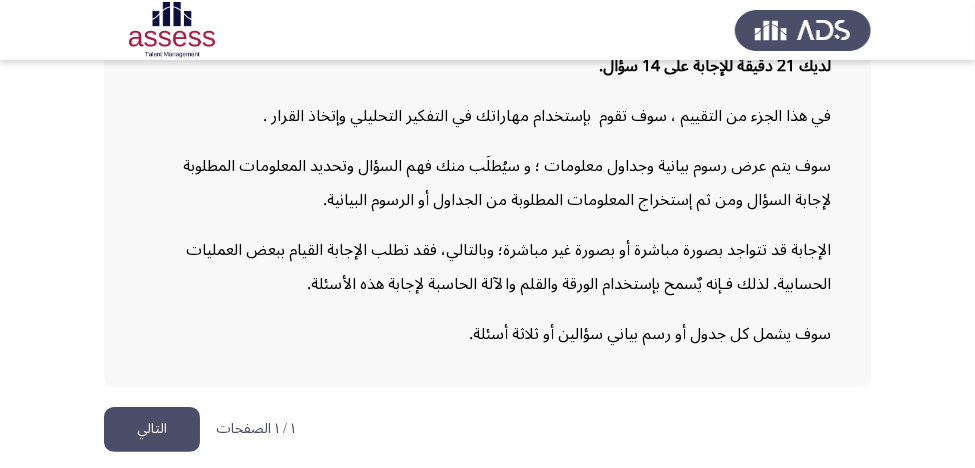 click on "التالي" 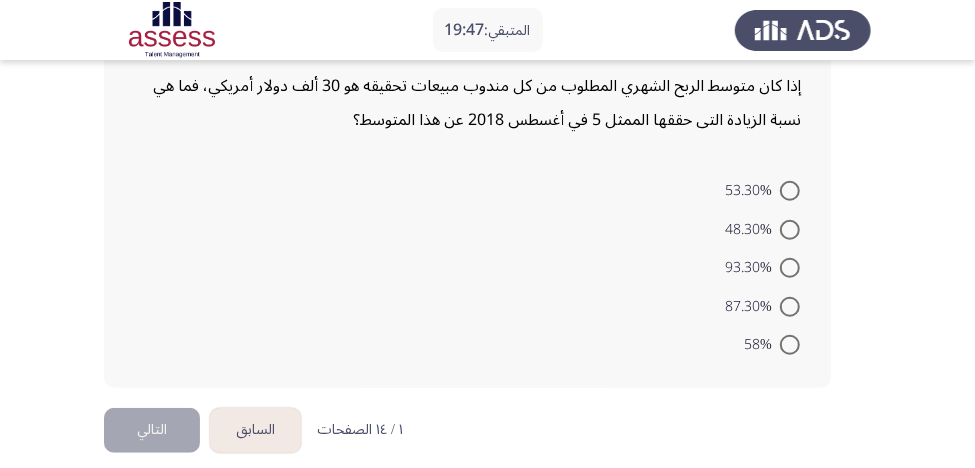 scroll, scrollTop: 560, scrollLeft: 0, axis: vertical 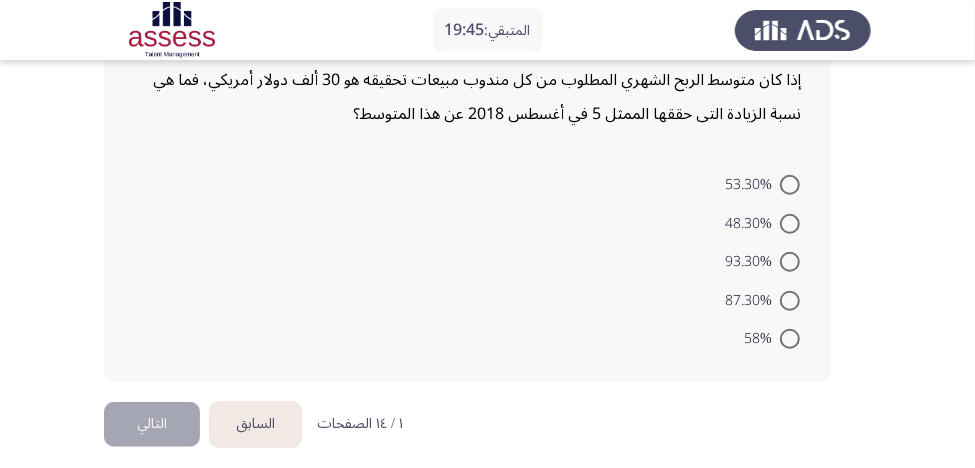 click at bounding box center (790, 262) 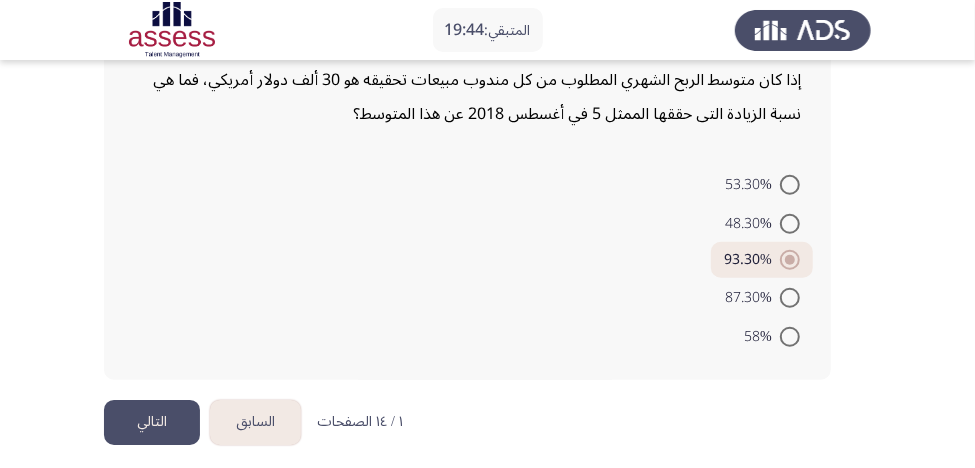 click on "التالي" 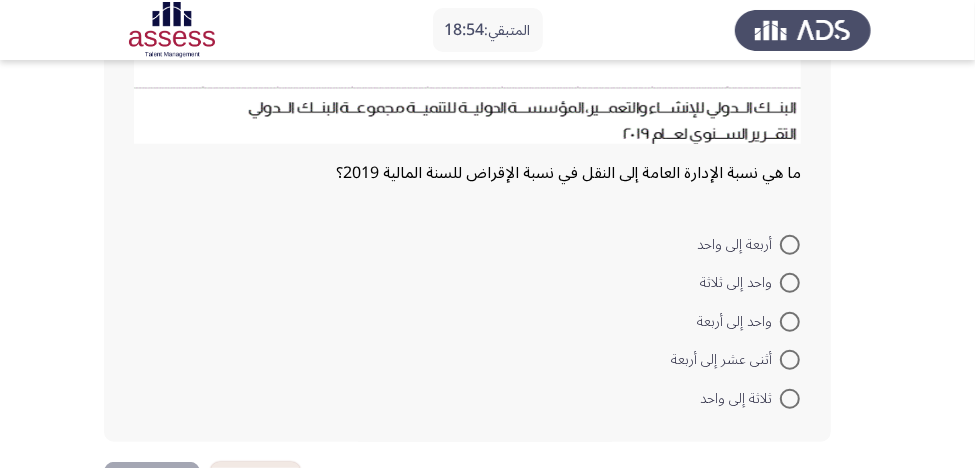scroll, scrollTop: 480, scrollLeft: 0, axis: vertical 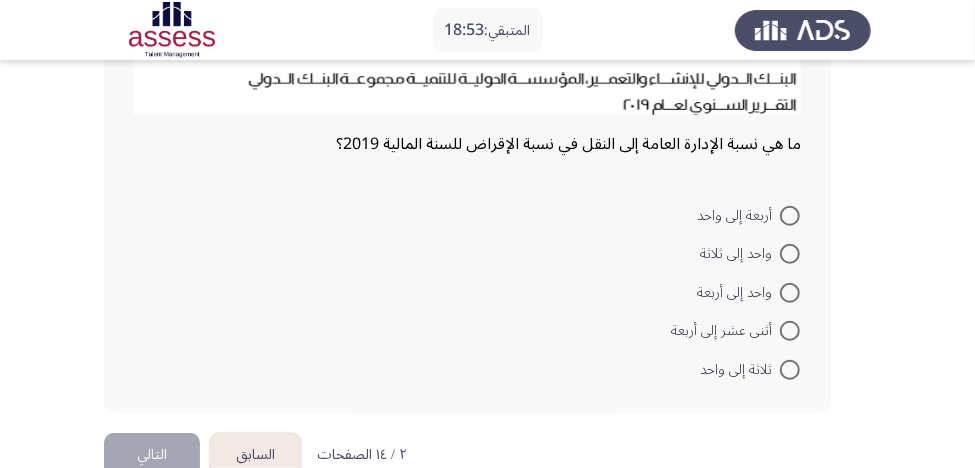 click at bounding box center (790, 370) 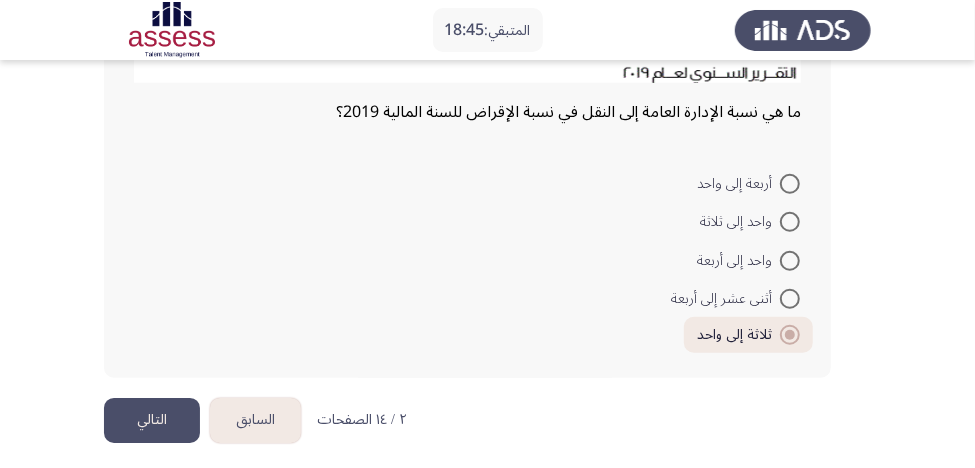 scroll, scrollTop: 520, scrollLeft: 0, axis: vertical 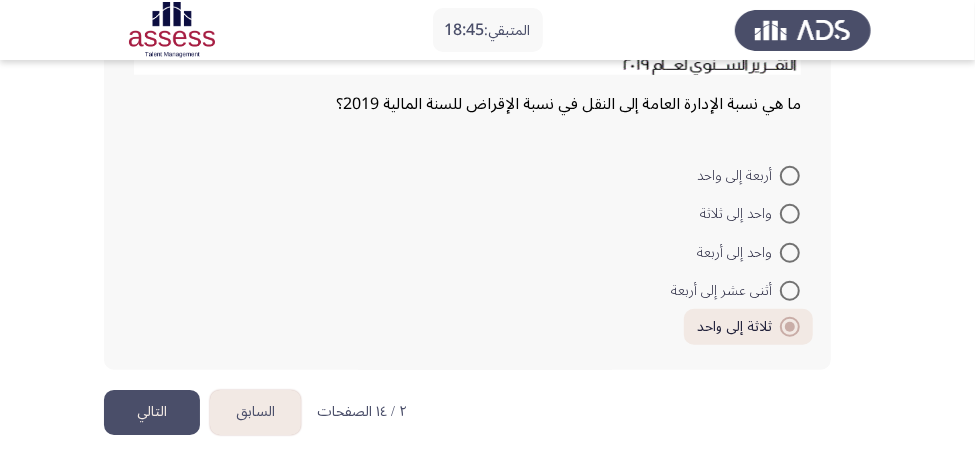 click on "المتبقي:  18:45  السابق
ASSESS Aptitude (FOCUS) - Analytical Thinking   التالي  ما هي نسبة الإدارة العامة إلى النقل في نسبة الإقراض للسنة المالية 2019؟    أربعة إلى واحد     واحد إلى ثلاثة     واحد إلى أربعة     أثنى عشر إلى أربعة     ثلاثة إلى واحد   ٢ / ١٤ الصفحات   السابق
التالي" at bounding box center (487, -25) 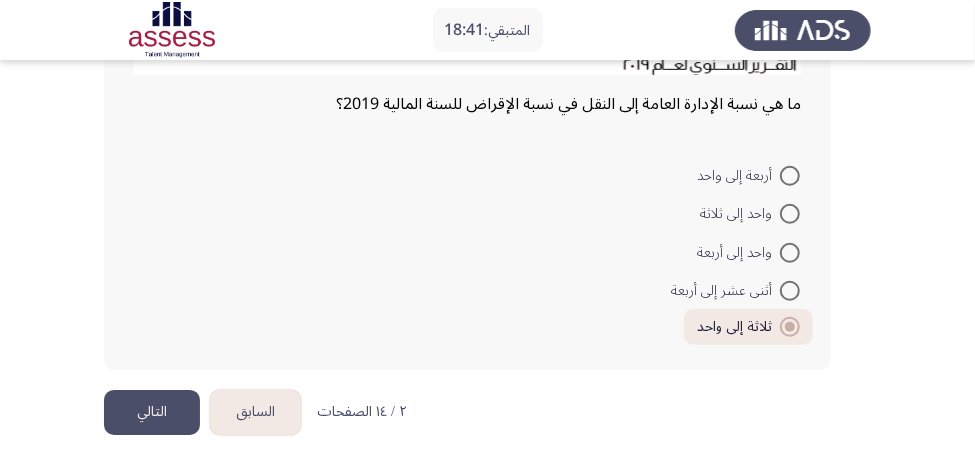 click on "التالي" 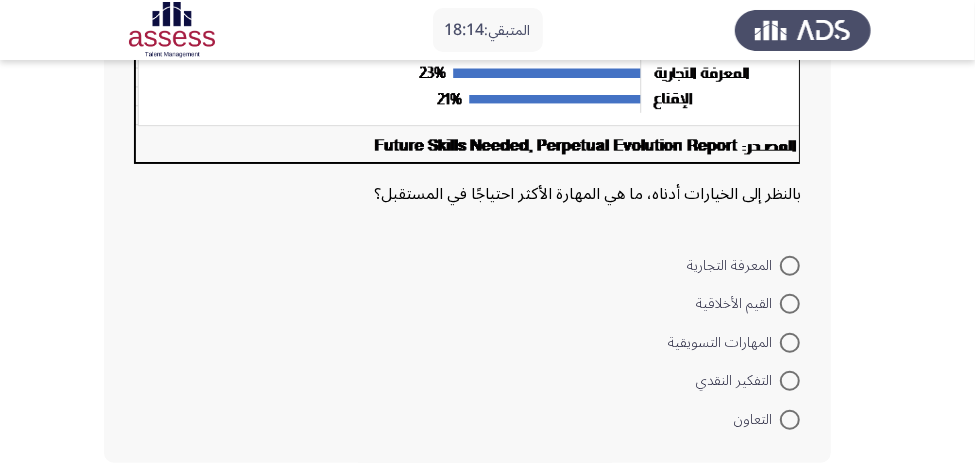 scroll, scrollTop: 614, scrollLeft: 0, axis: vertical 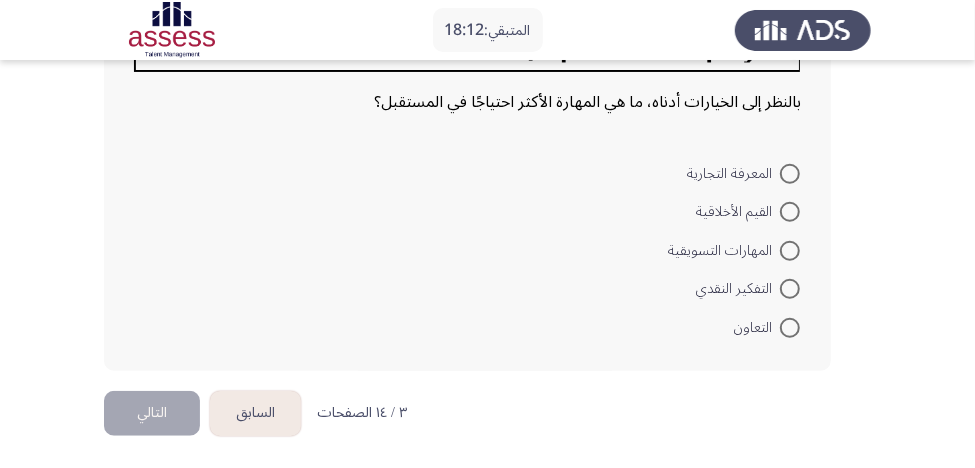 click at bounding box center [790, 251] 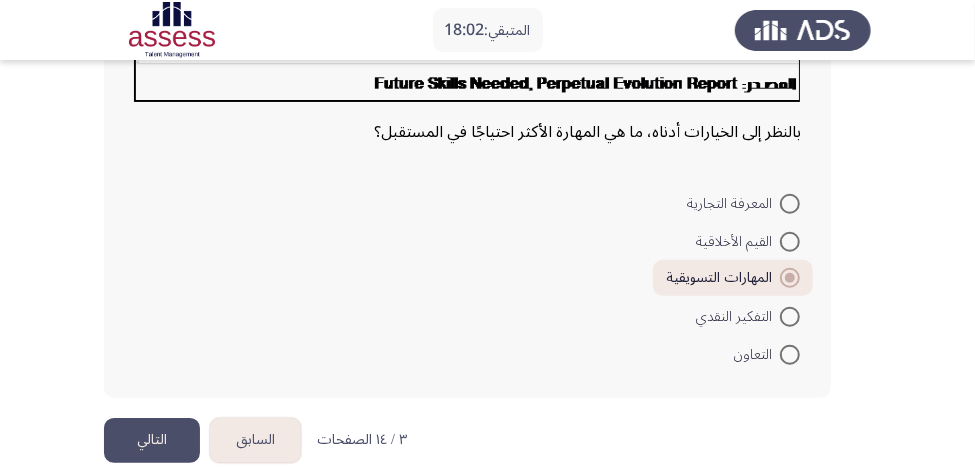 scroll, scrollTop: 612, scrollLeft: 0, axis: vertical 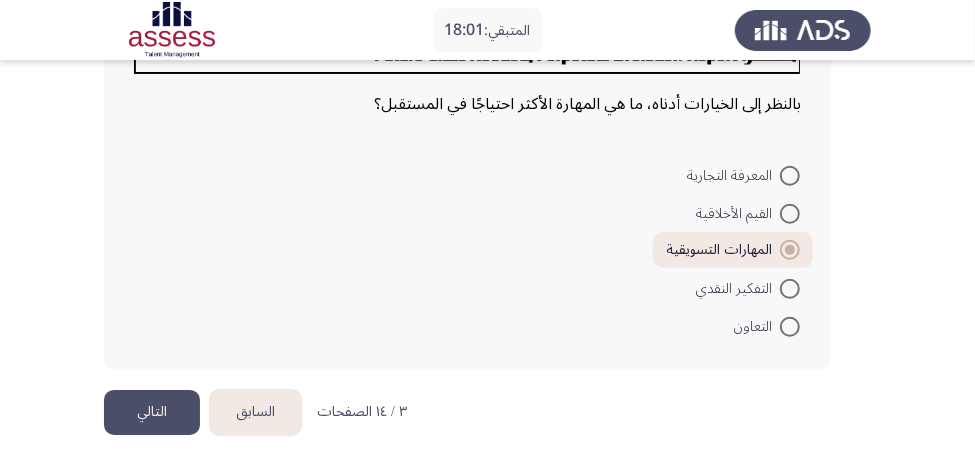 click on "التالي" 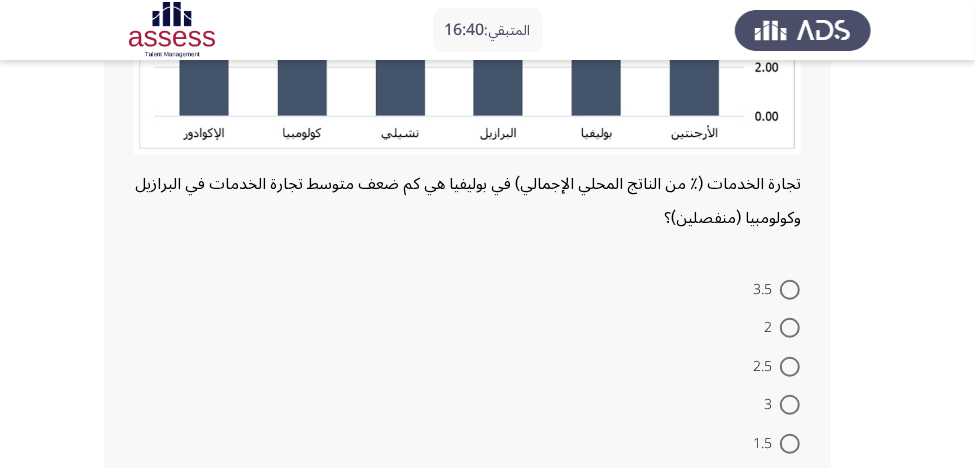 scroll, scrollTop: 536, scrollLeft: 0, axis: vertical 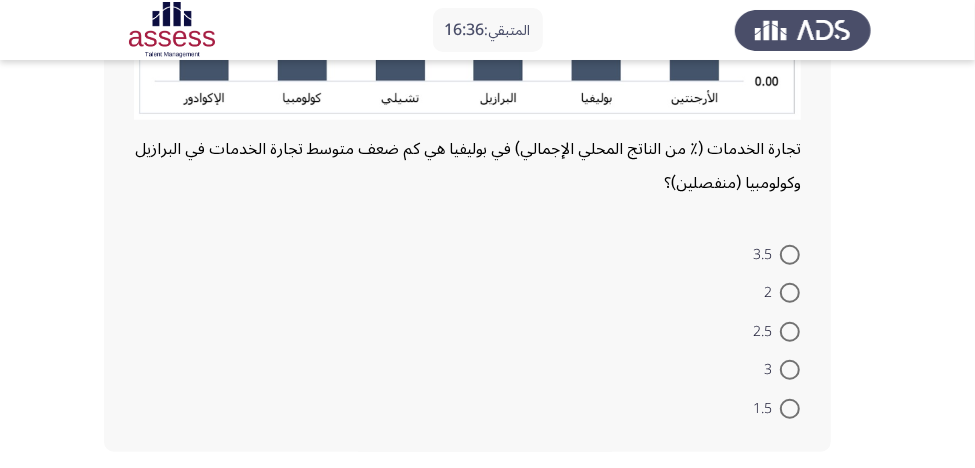 click at bounding box center [790, 293] 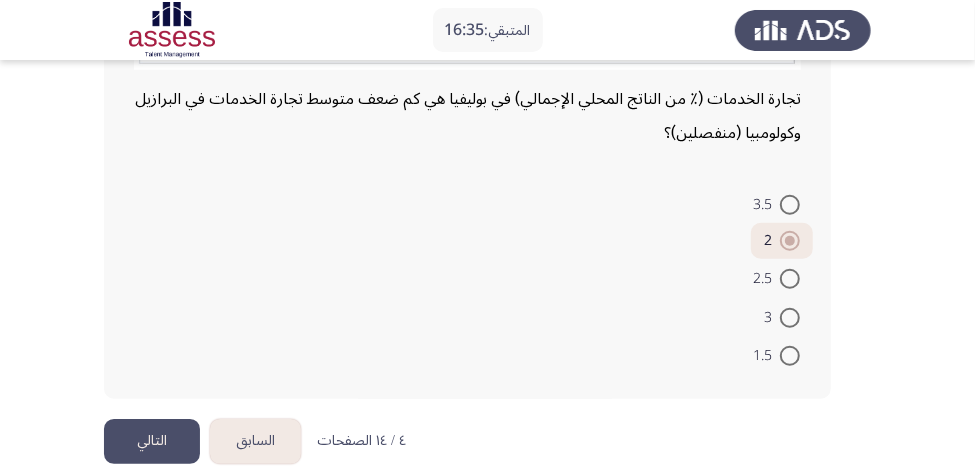 scroll, scrollTop: 614, scrollLeft: 0, axis: vertical 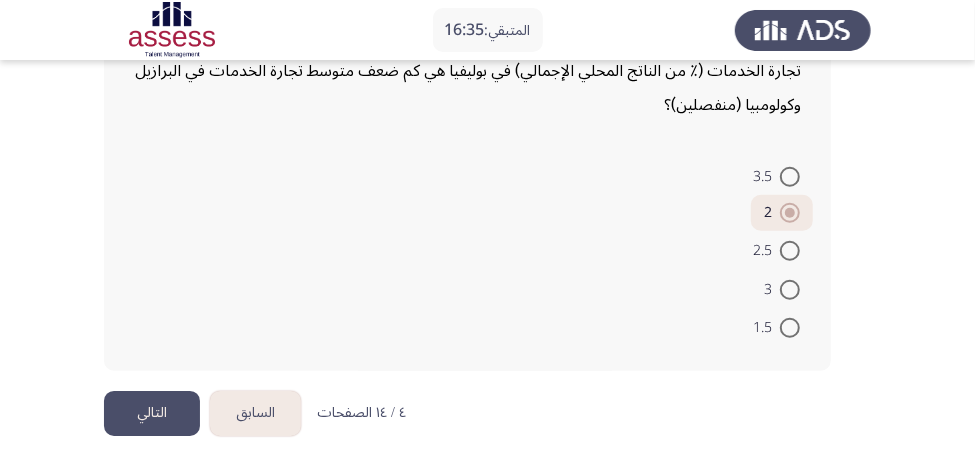 click on "التالي" 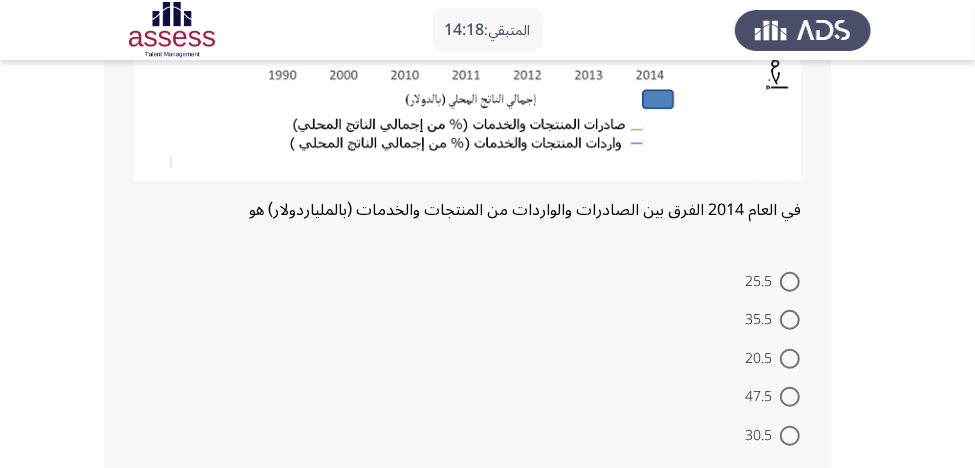 scroll, scrollTop: 478, scrollLeft: 0, axis: vertical 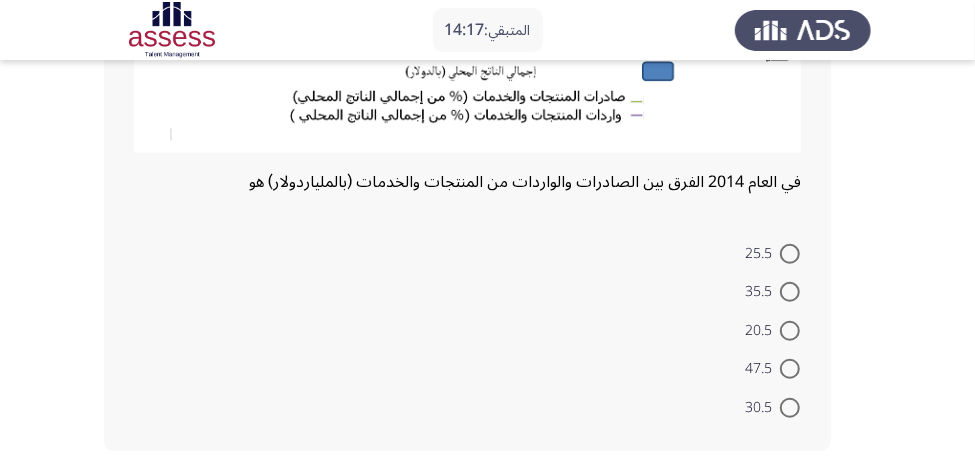 click at bounding box center [790, 254] 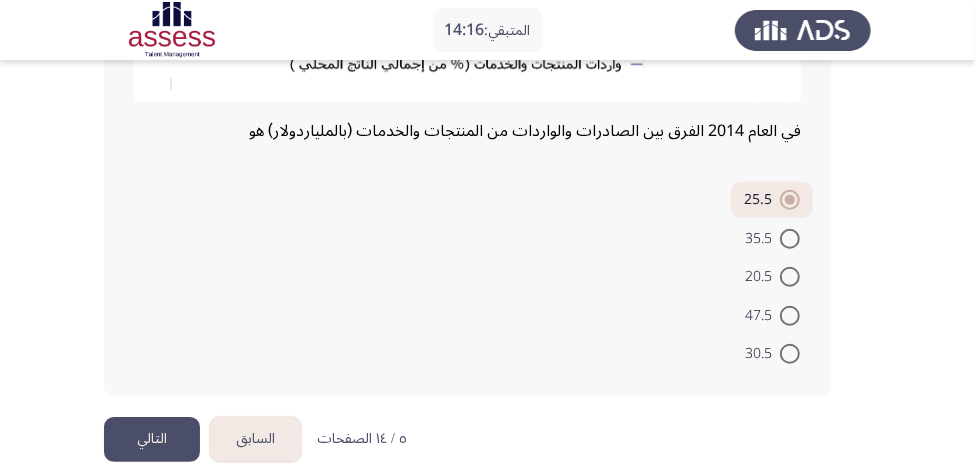 scroll, scrollTop: 556, scrollLeft: 0, axis: vertical 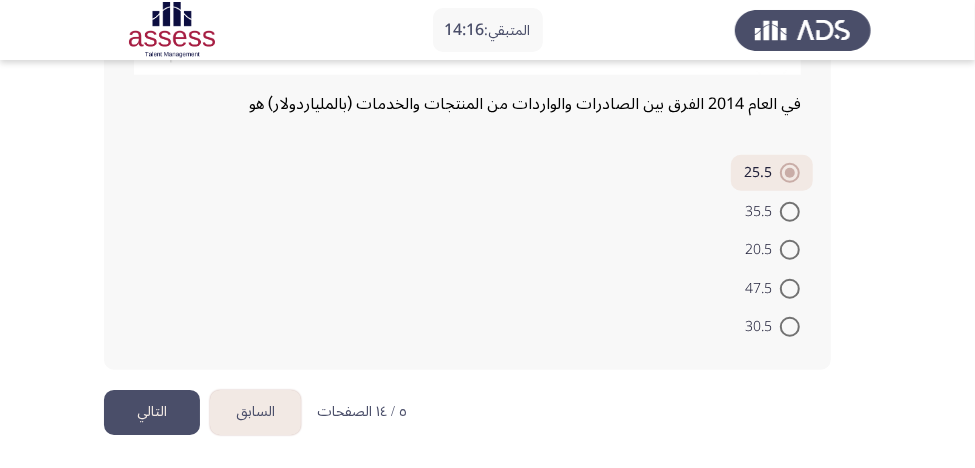 click on "التالي" 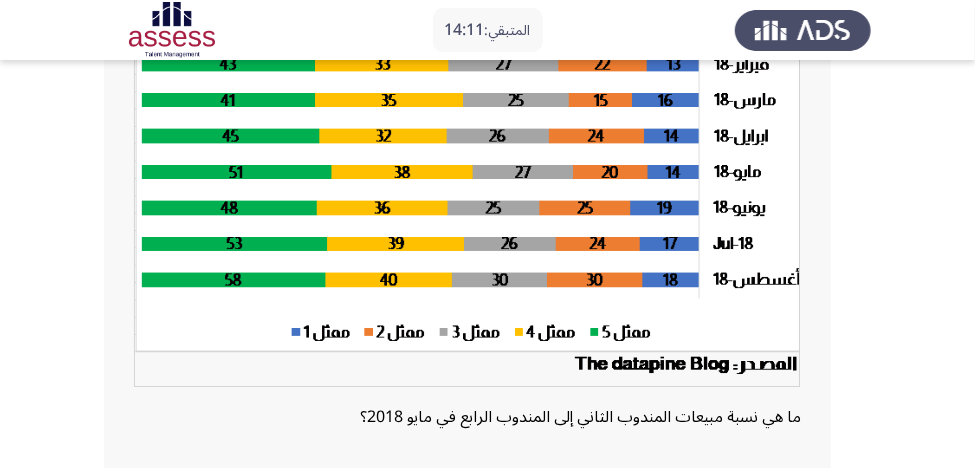 scroll, scrollTop: 320, scrollLeft: 0, axis: vertical 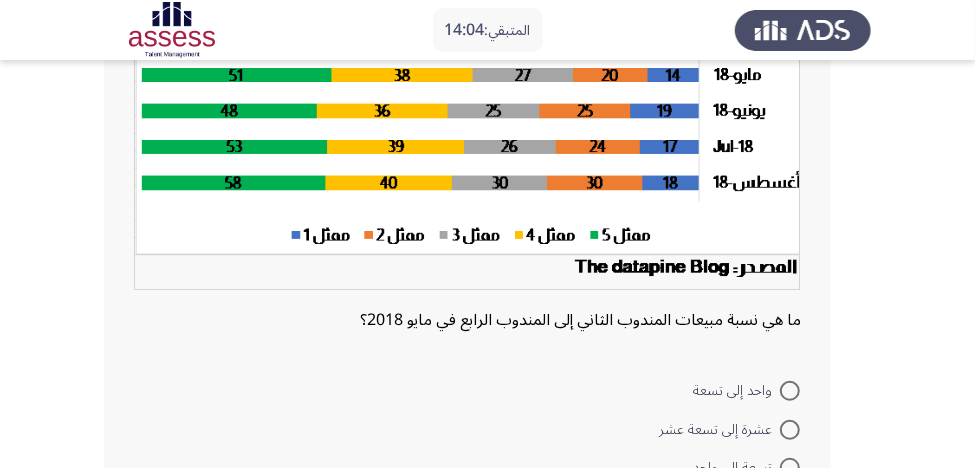 click 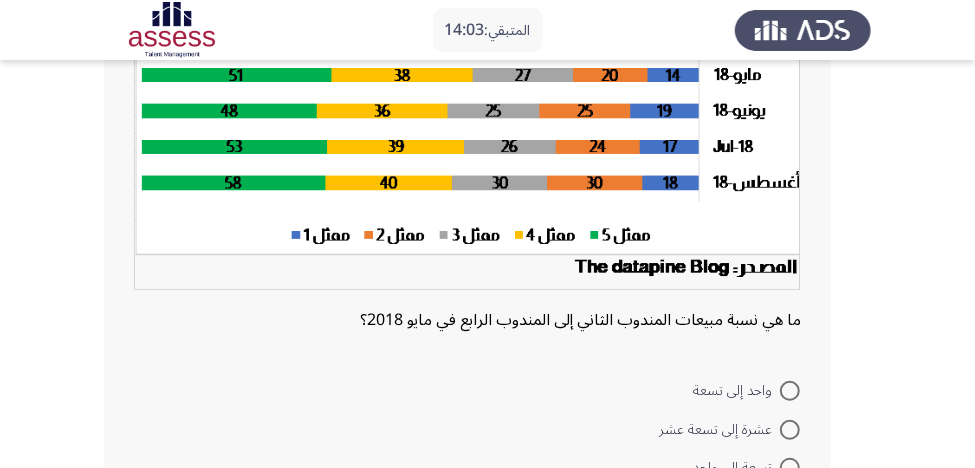 click 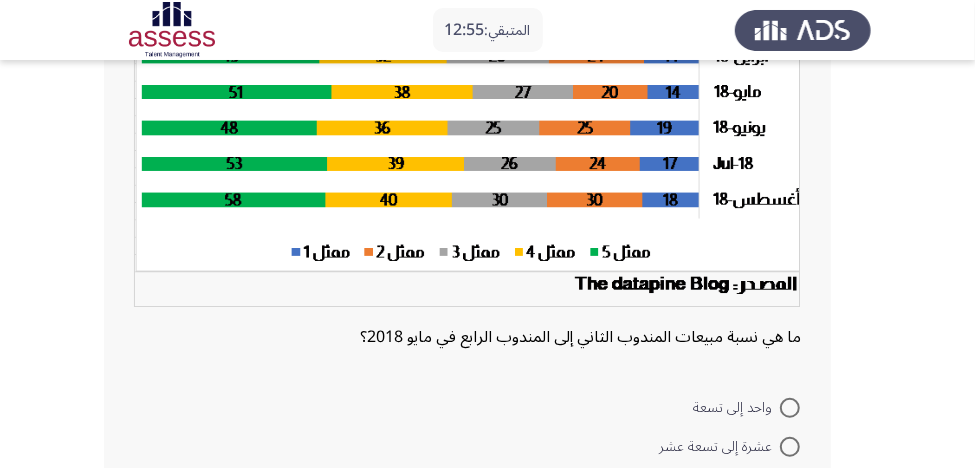 scroll, scrollTop: 400, scrollLeft: 0, axis: vertical 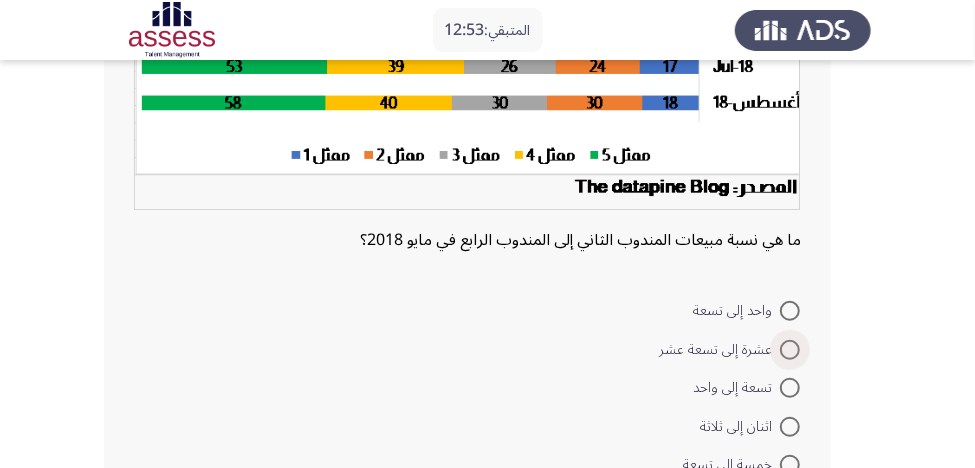 click at bounding box center [790, 350] 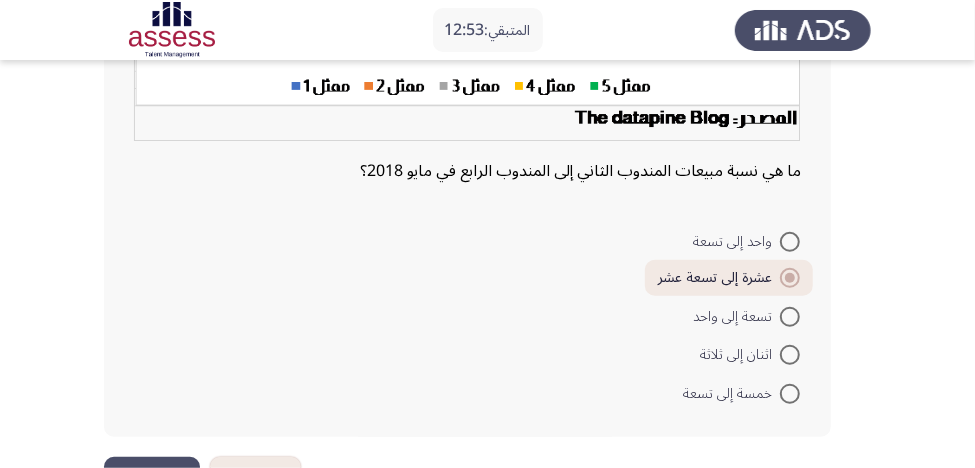 scroll, scrollTop: 536, scrollLeft: 0, axis: vertical 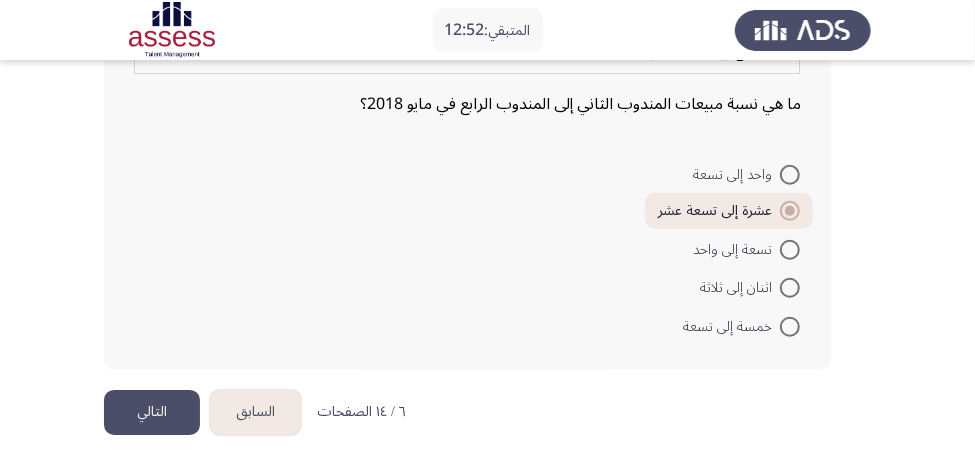 click on "التالي" 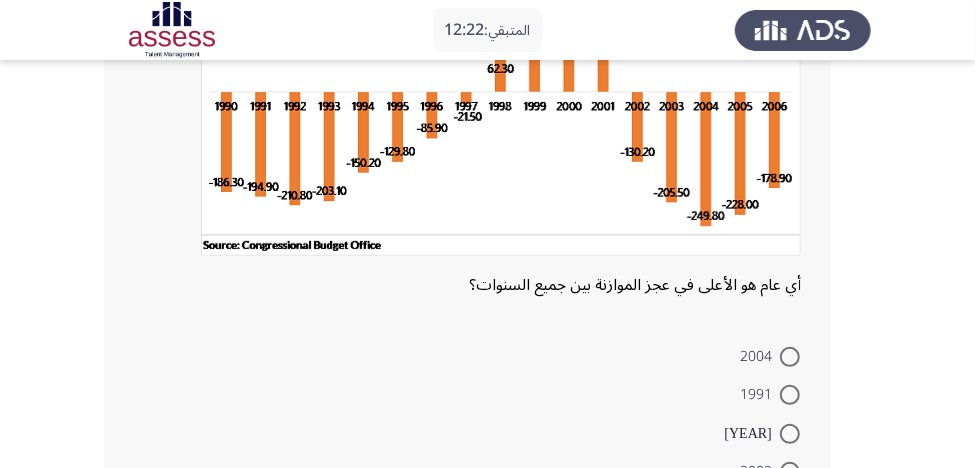 scroll, scrollTop: 320, scrollLeft: 0, axis: vertical 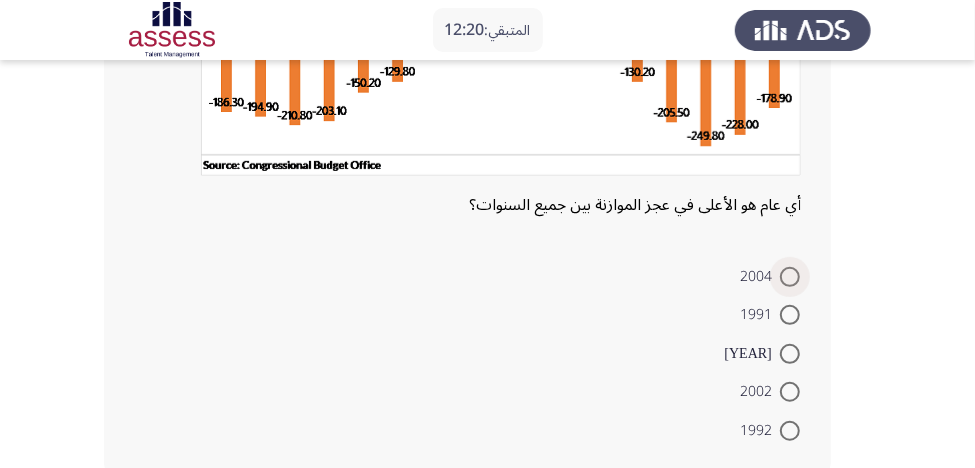 click at bounding box center [790, 277] 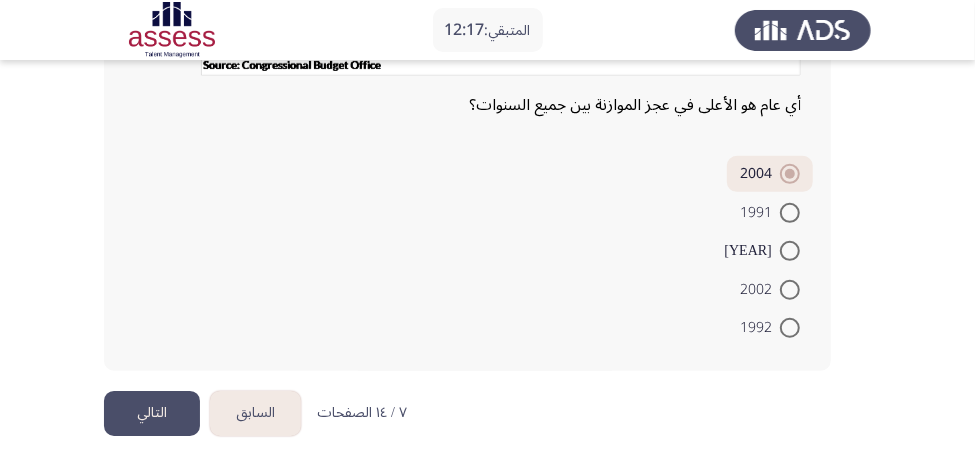 scroll, scrollTop: 421, scrollLeft: 0, axis: vertical 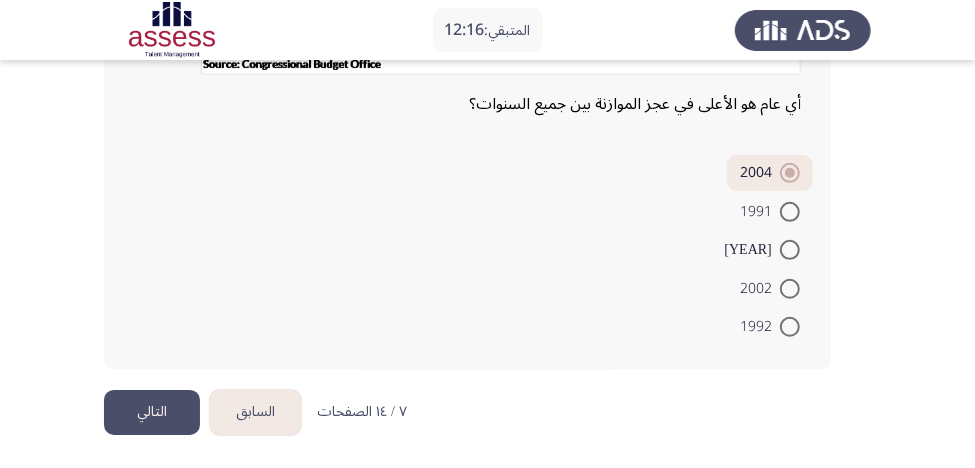click on "التالي" 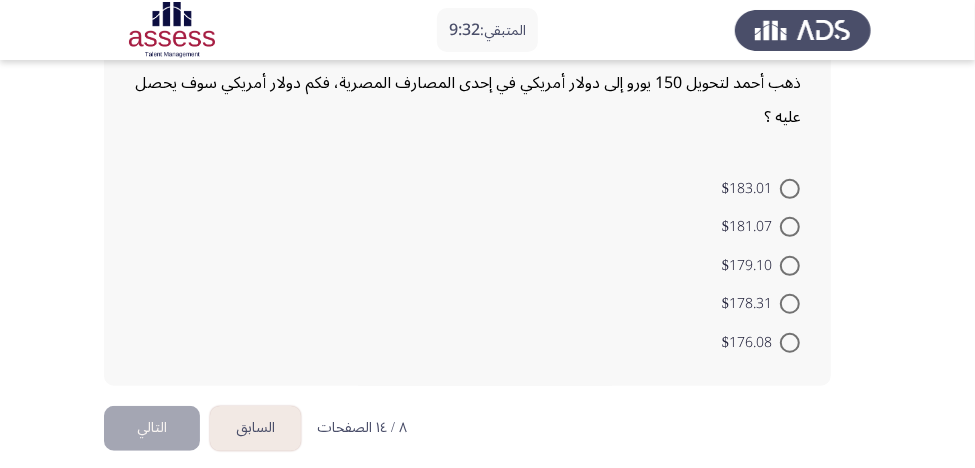 scroll, scrollTop: 440, scrollLeft: 0, axis: vertical 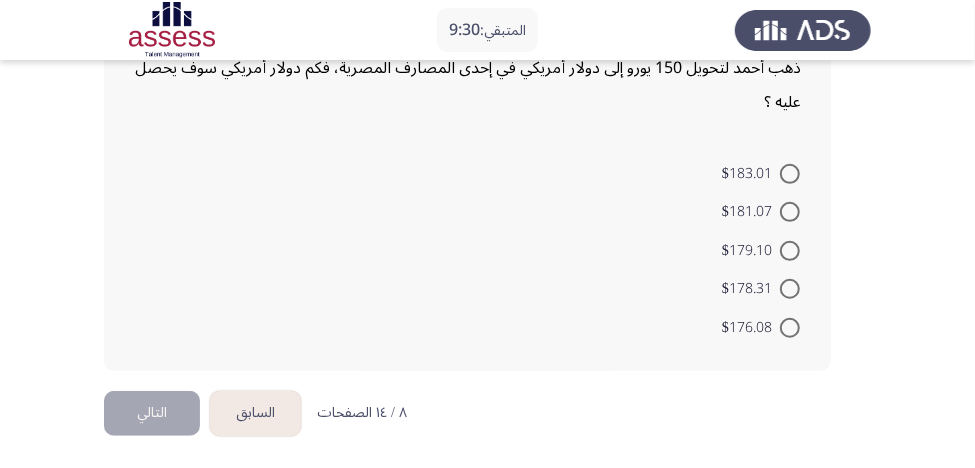 click at bounding box center [790, 328] 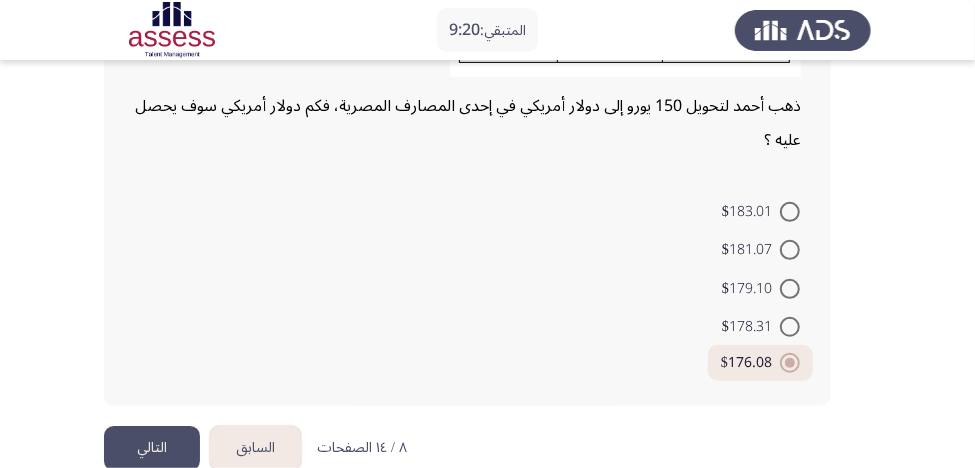 scroll, scrollTop: 437, scrollLeft: 0, axis: vertical 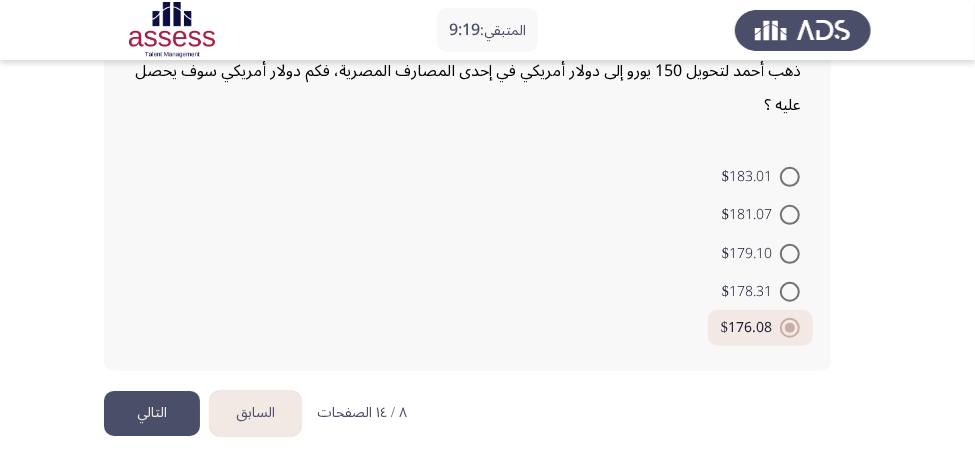 click on "التالي" 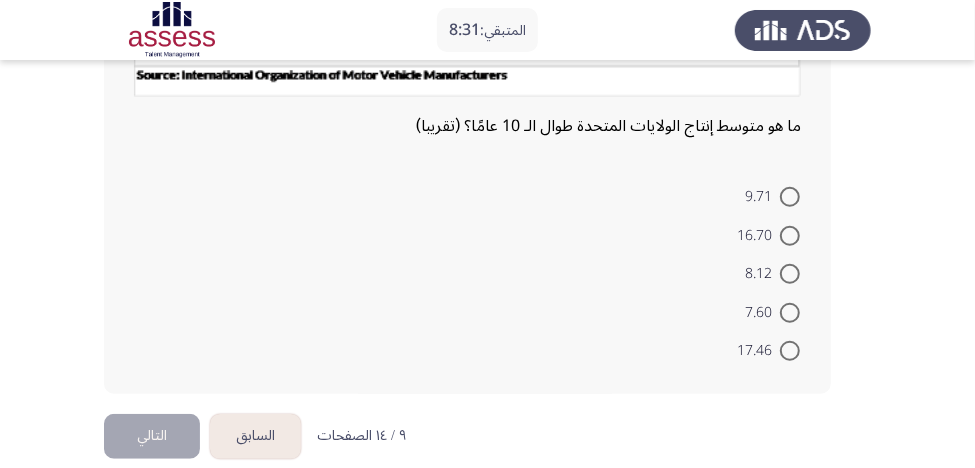scroll, scrollTop: 530, scrollLeft: 0, axis: vertical 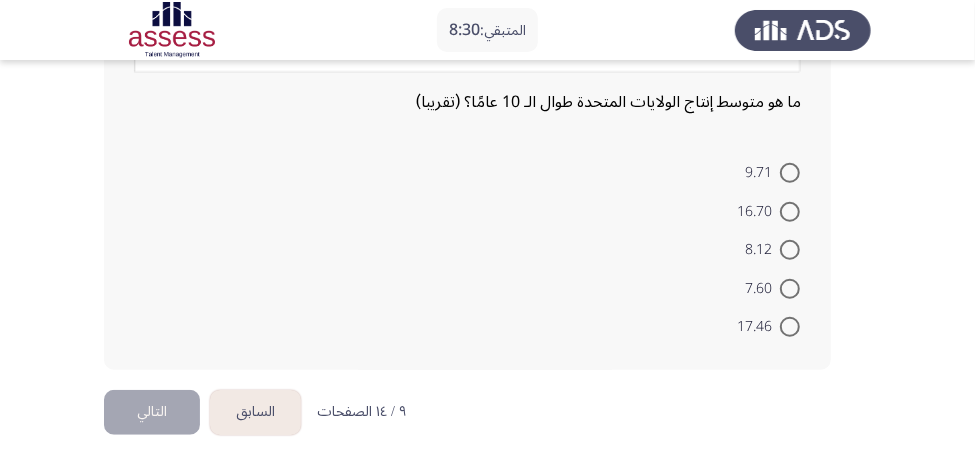 click at bounding box center [790, 327] 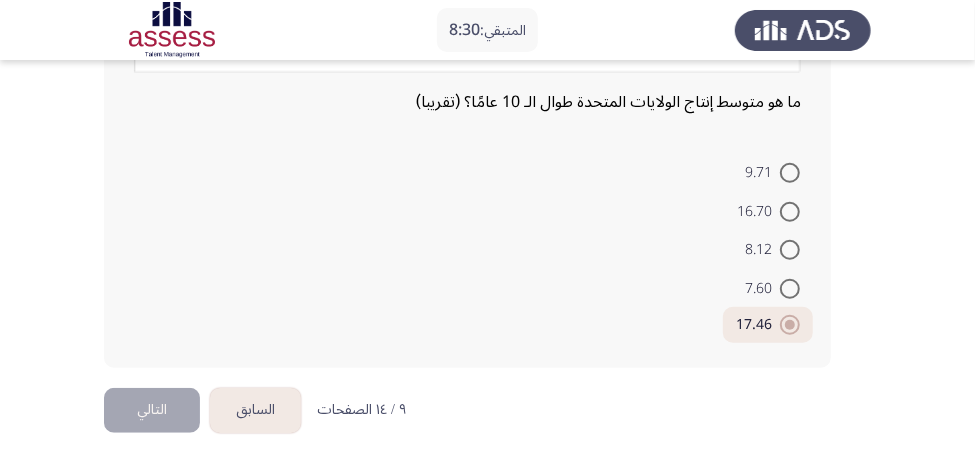 scroll, scrollTop: 528, scrollLeft: 0, axis: vertical 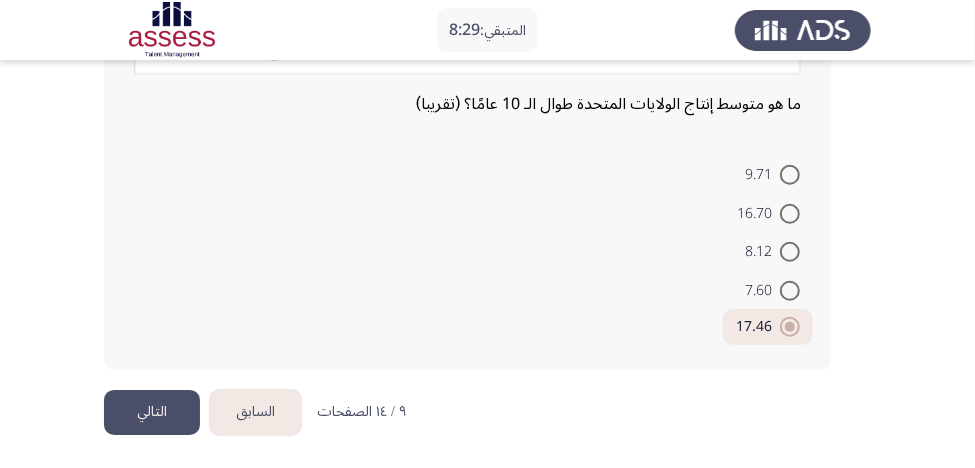 click on "التالي" 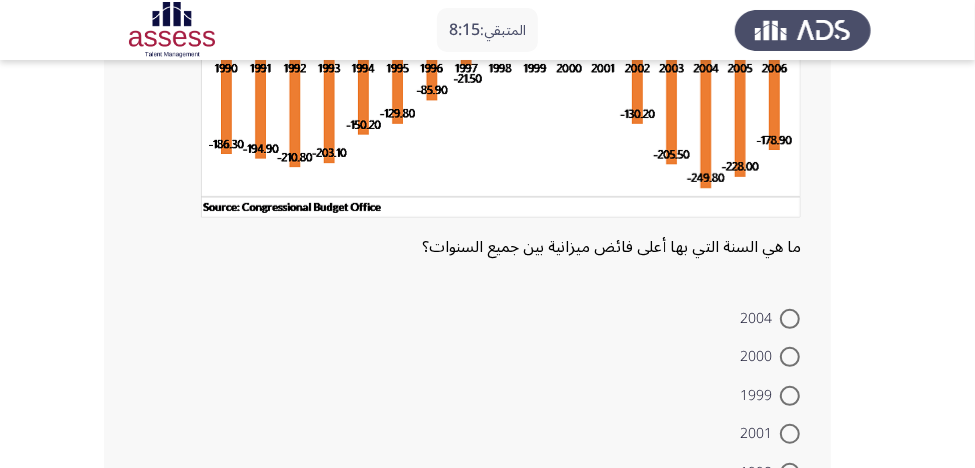 scroll, scrollTop: 320, scrollLeft: 0, axis: vertical 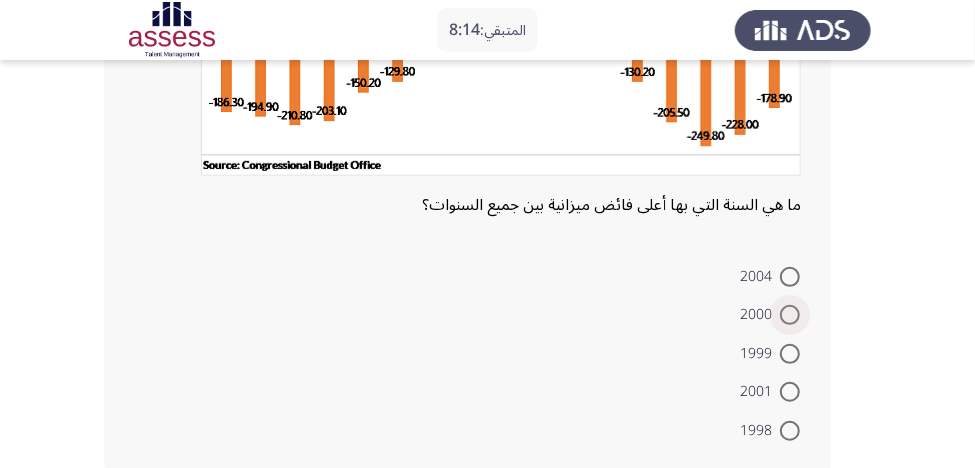 click at bounding box center [790, 315] 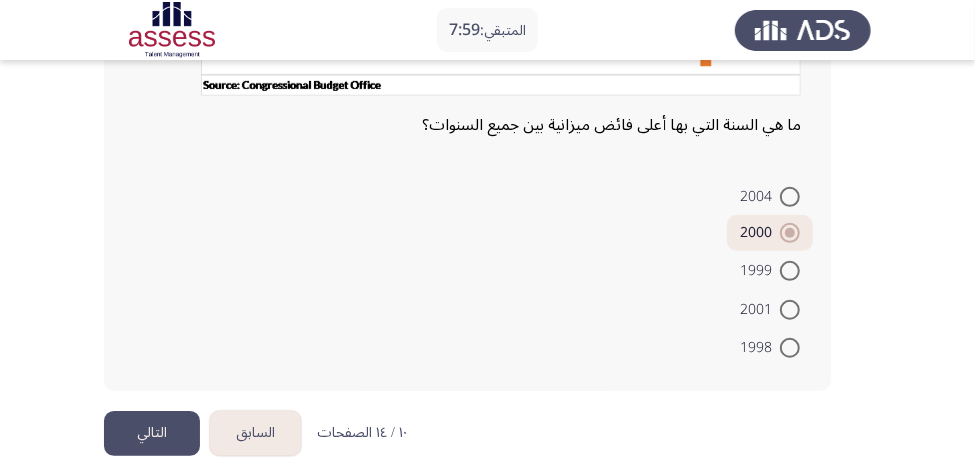 scroll, scrollTop: 421, scrollLeft: 0, axis: vertical 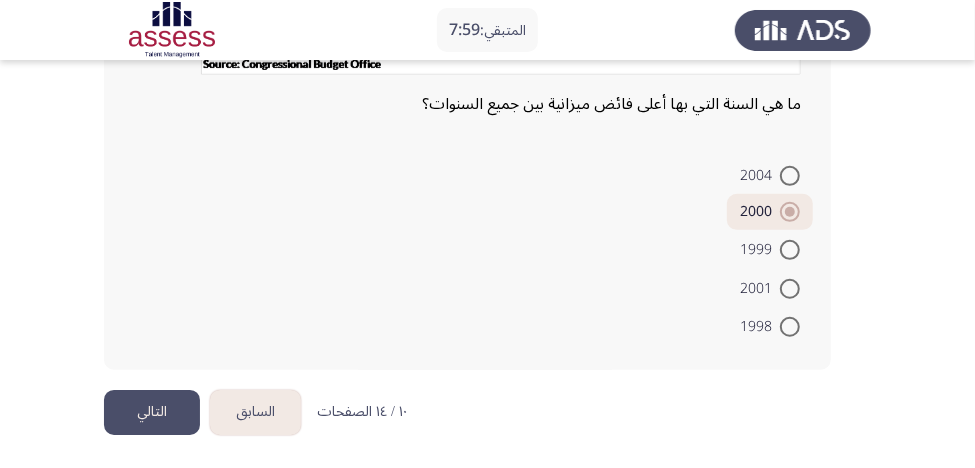 click on "التالي" 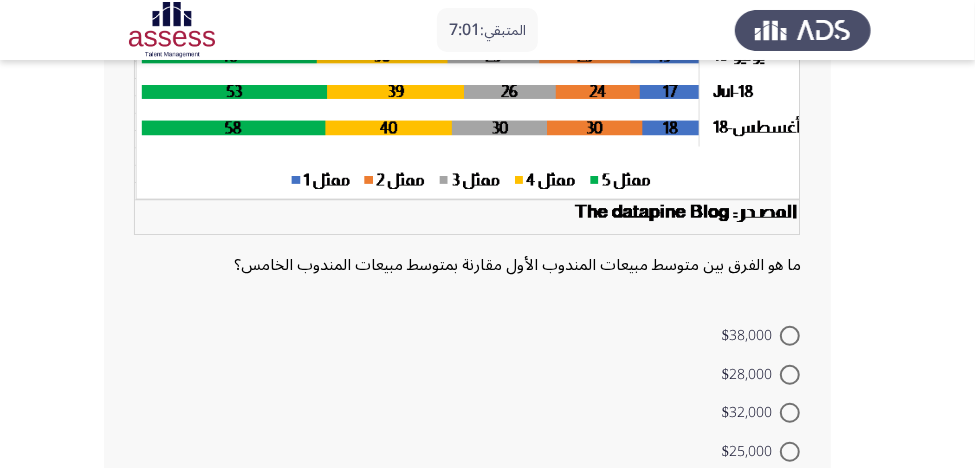 scroll, scrollTop: 400, scrollLeft: 0, axis: vertical 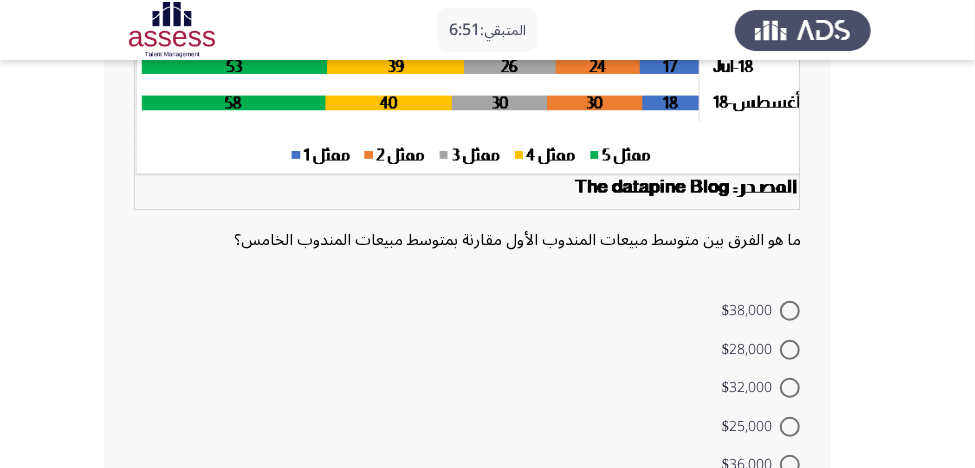 click at bounding box center [790, 388] 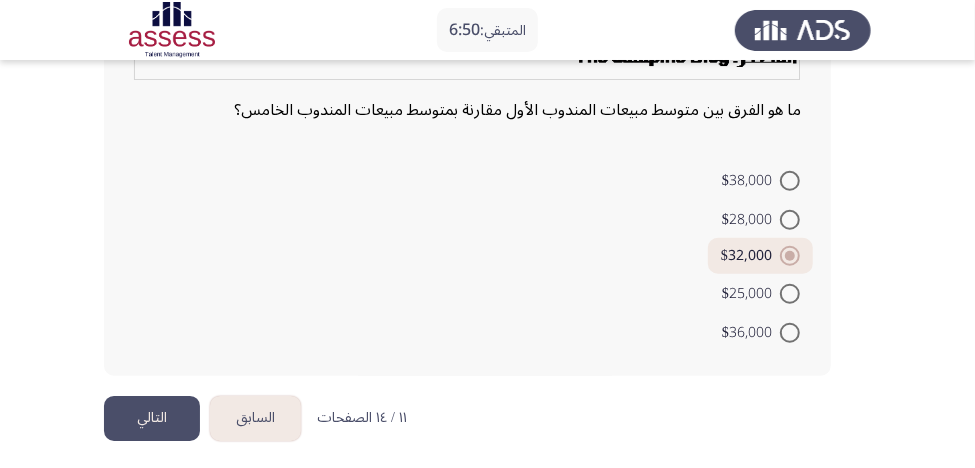 scroll, scrollTop: 536, scrollLeft: 0, axis: vertical 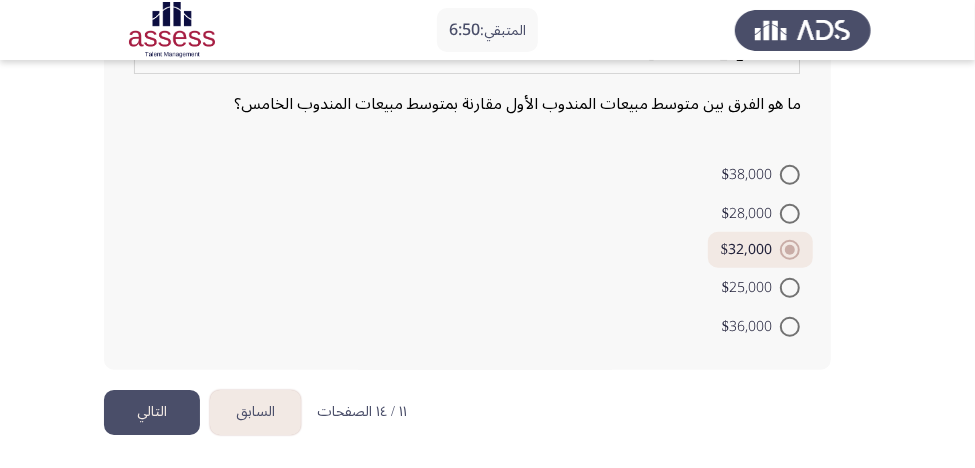 click on "التالي" 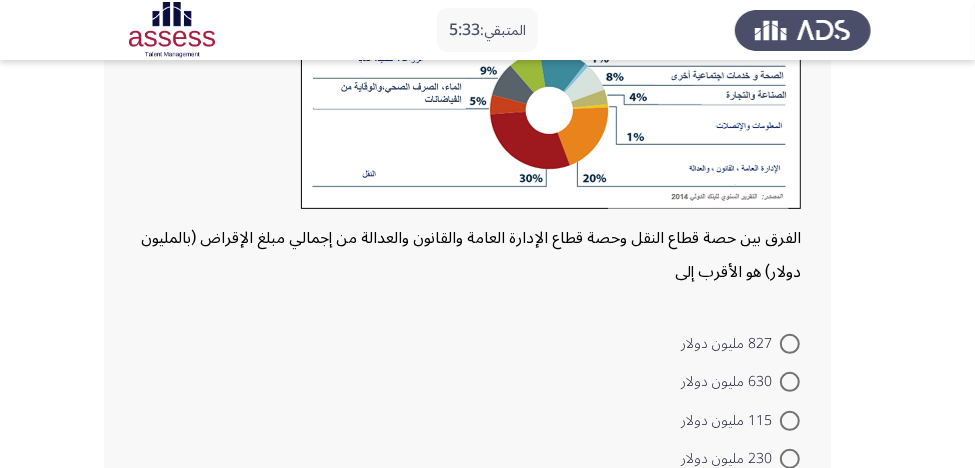 scroll, scrollTop: 320, scrollLeft: 0, axis: vertical 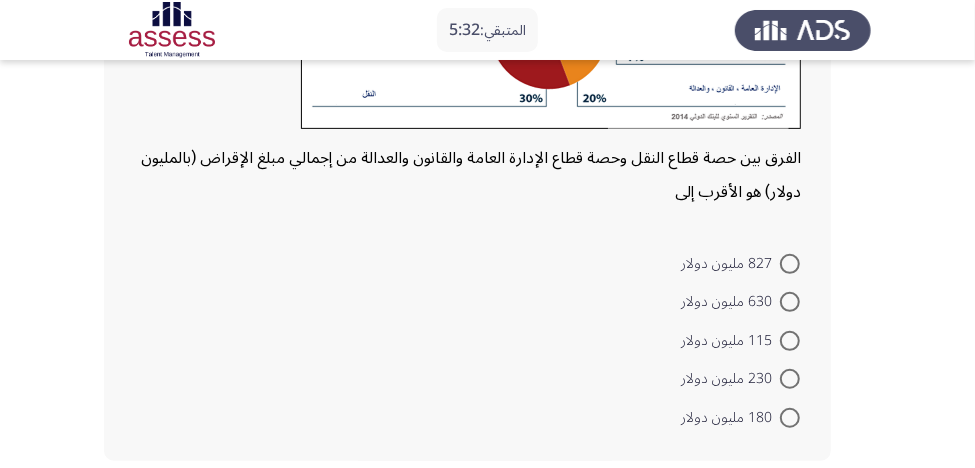 click at bounding box center (790, 302) 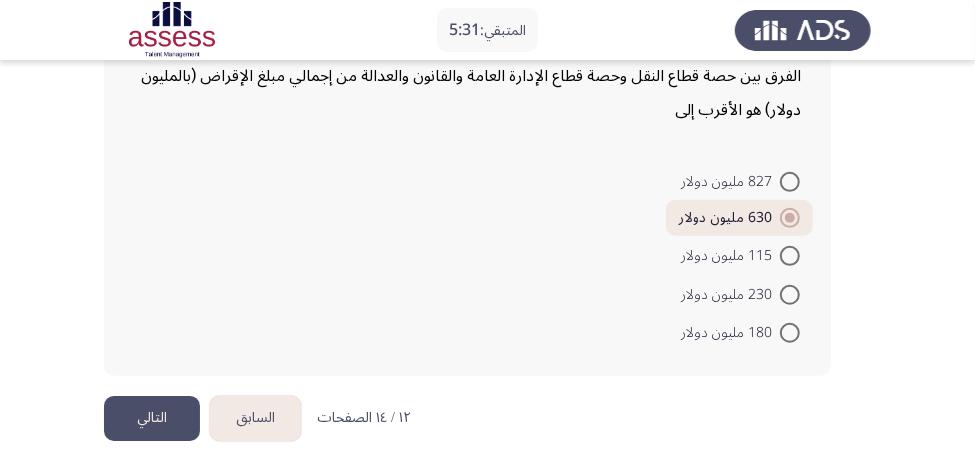 scroll, scrollTop: 407, scrollLeft: 0, axis: vertical 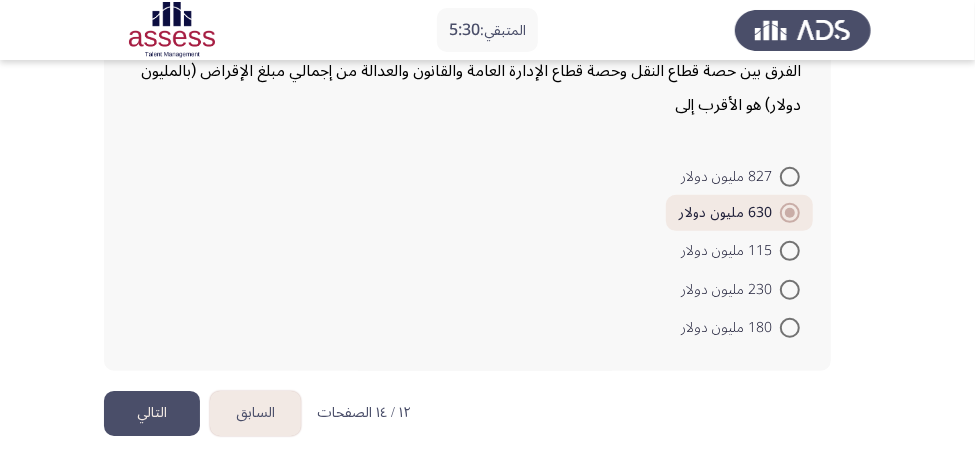 click on "التالي" 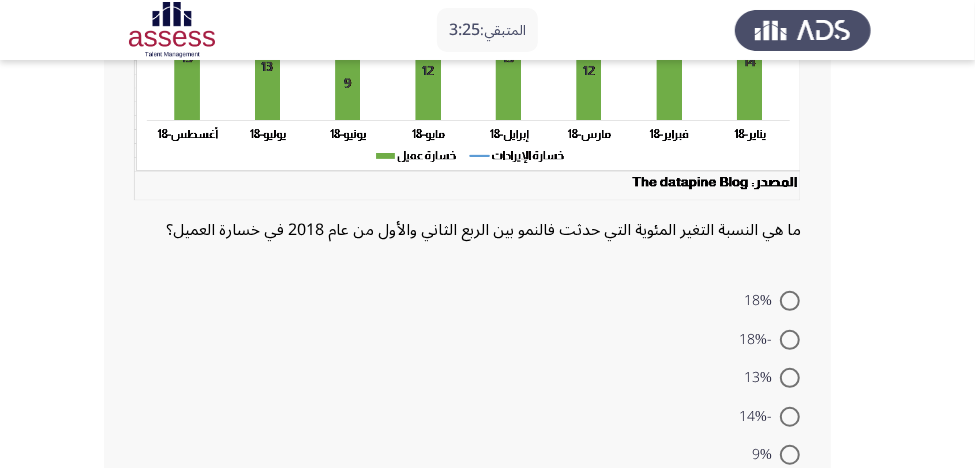 scroll, scrollTop: 400, scrollLeft: 0, axis: vertical 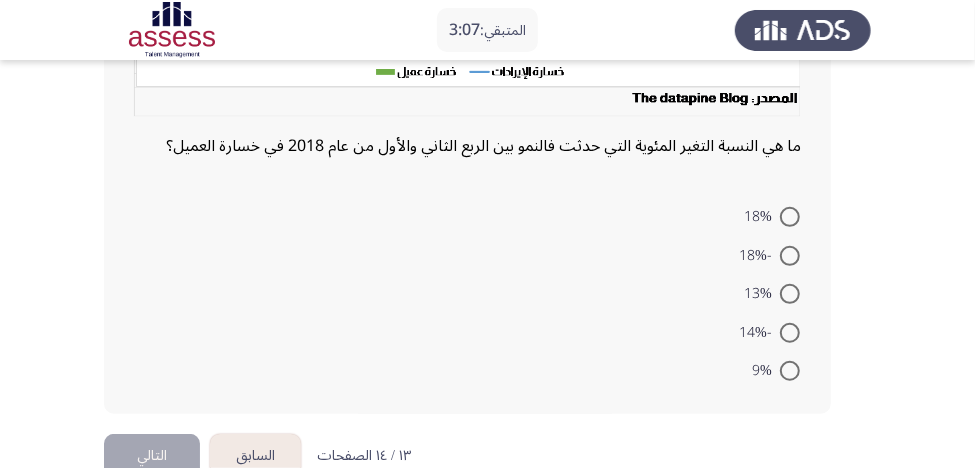 click at bounding box center [790, 294] 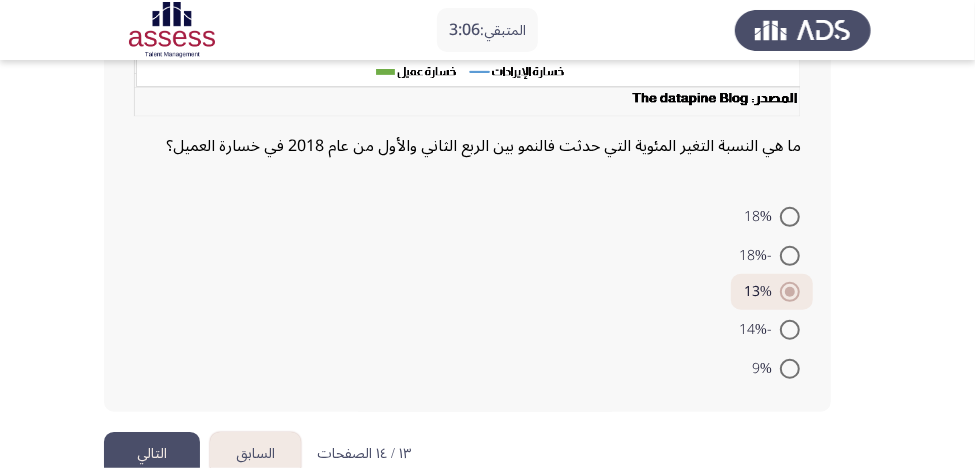 click on "التالي" 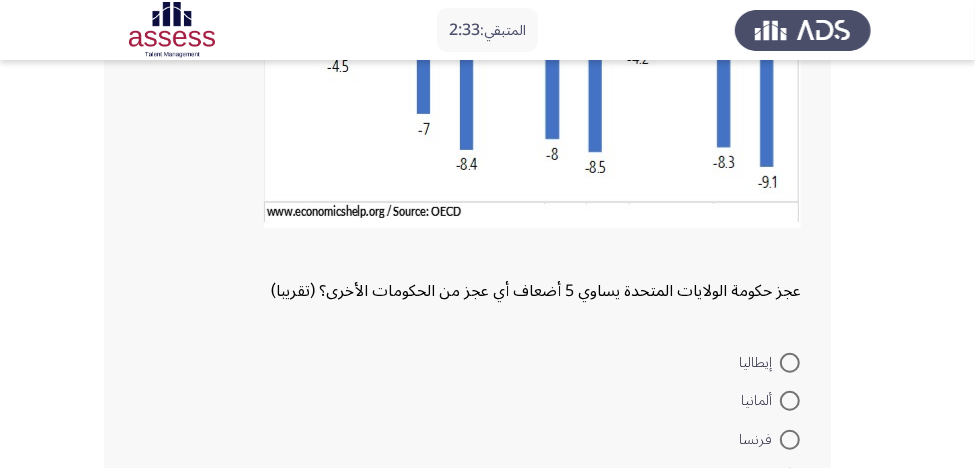 scroll, scrollTop: 379, scrollLeft: 0, axis: vertical 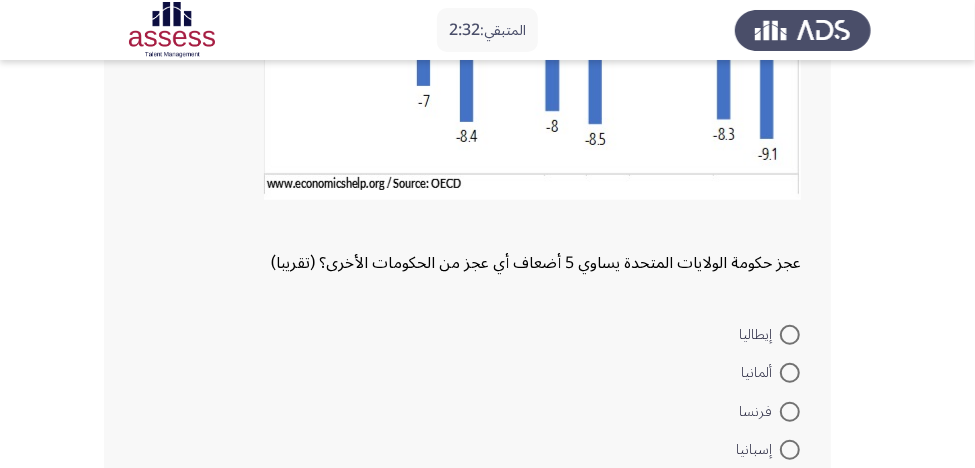 click at bounding box center (790, 335) 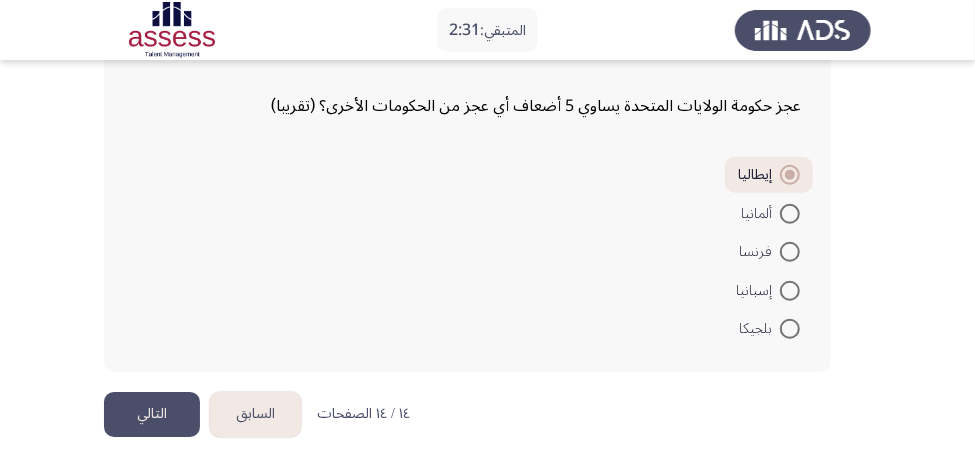 scroll, scrollTop: 537, scrollLeft: 0, axis: vertical 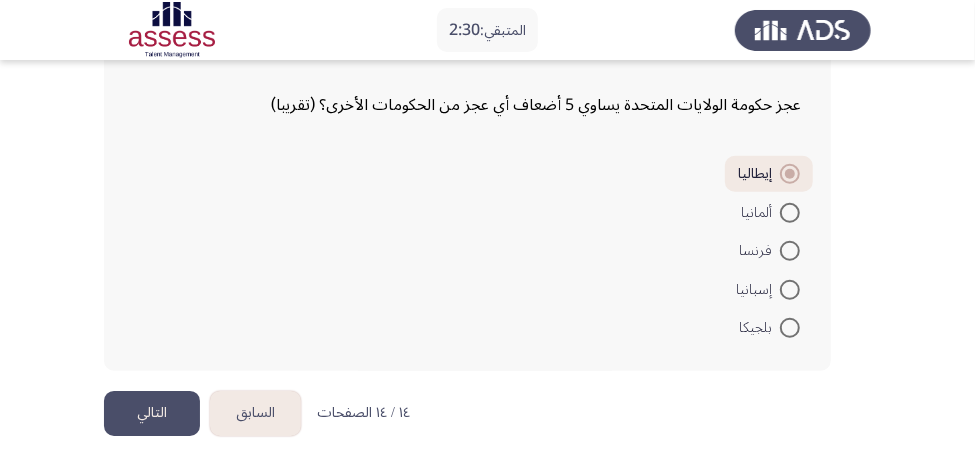 click on "التالي" 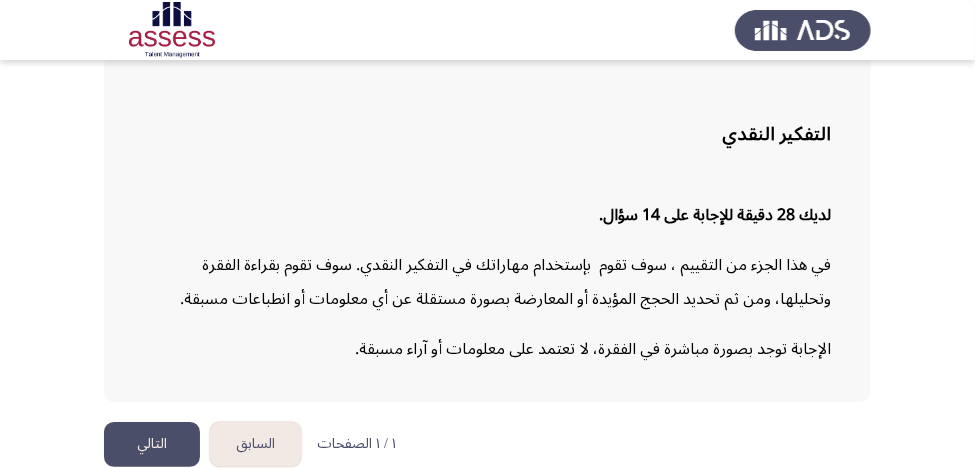 scroll, scrollTop: 130, scrollLeft: 0, axis: vertical 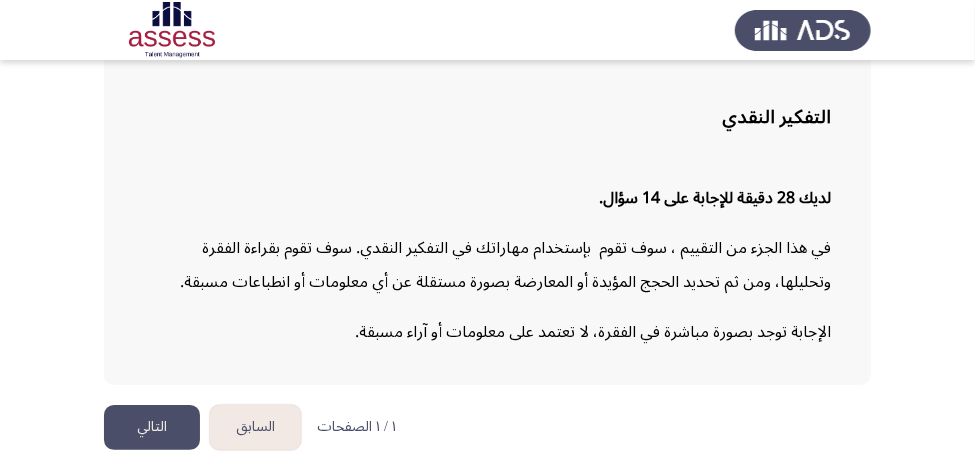 click on "التالي" 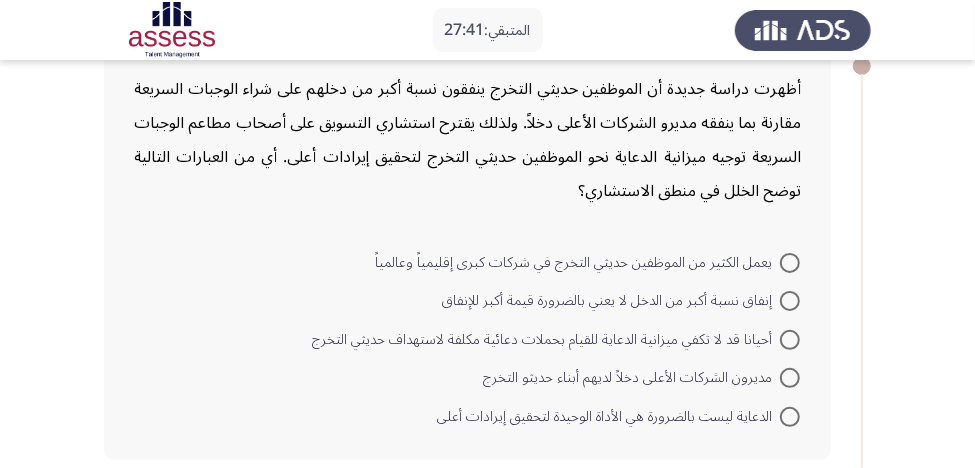 scroll, scrollTop: 160, scrollLeft: 0, axis: vertical 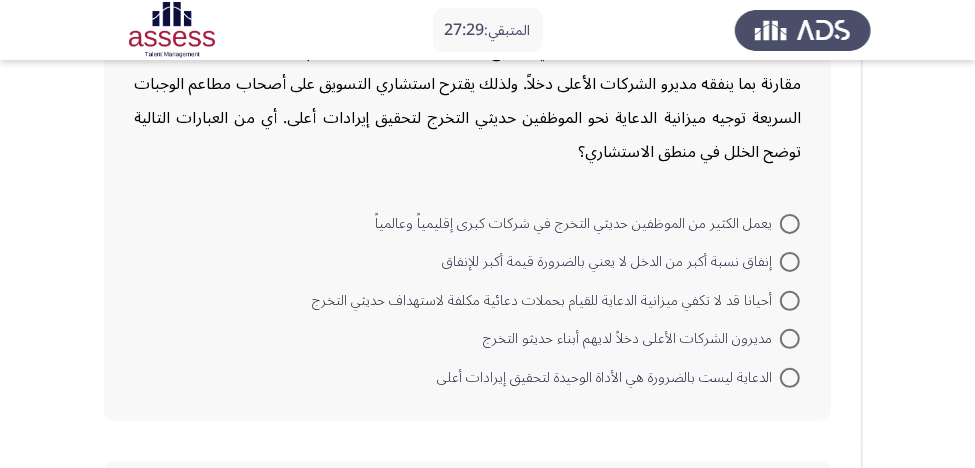 click at bounding box center (790, 262) 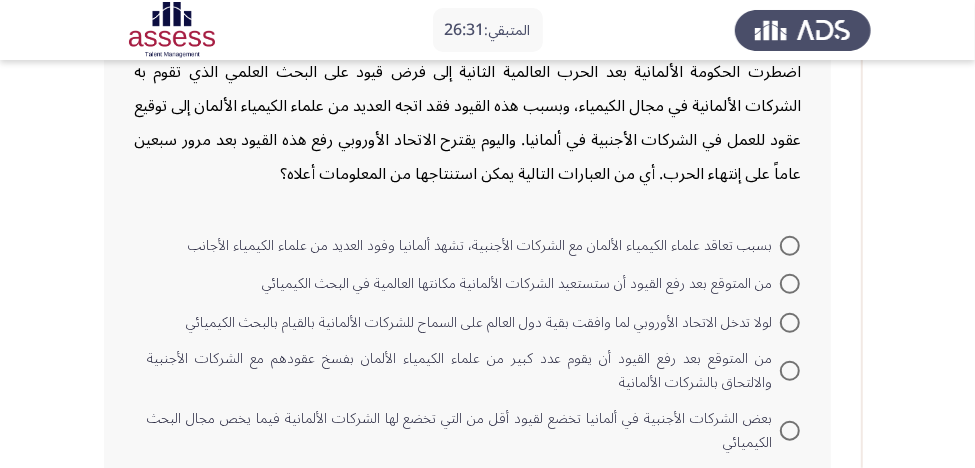 scroll, scrollTop: 560, scrollLeft: 0, axis: vertical 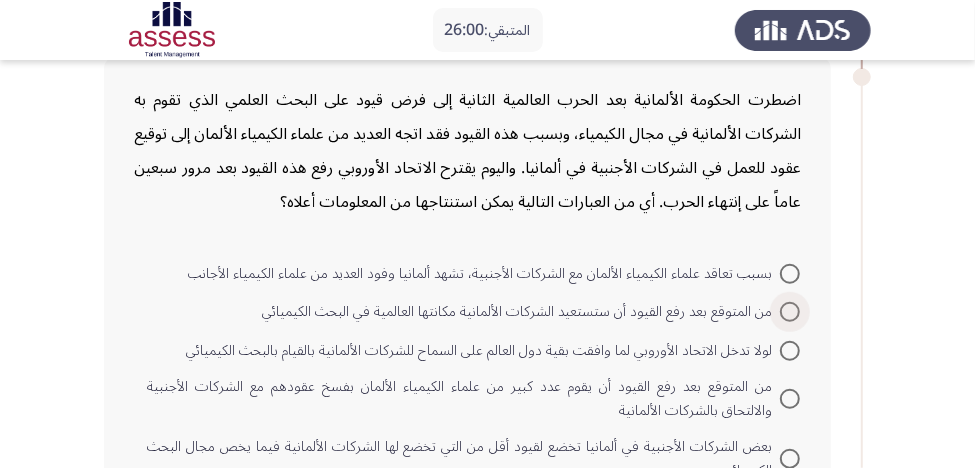 click at bounding box center [790, 312] 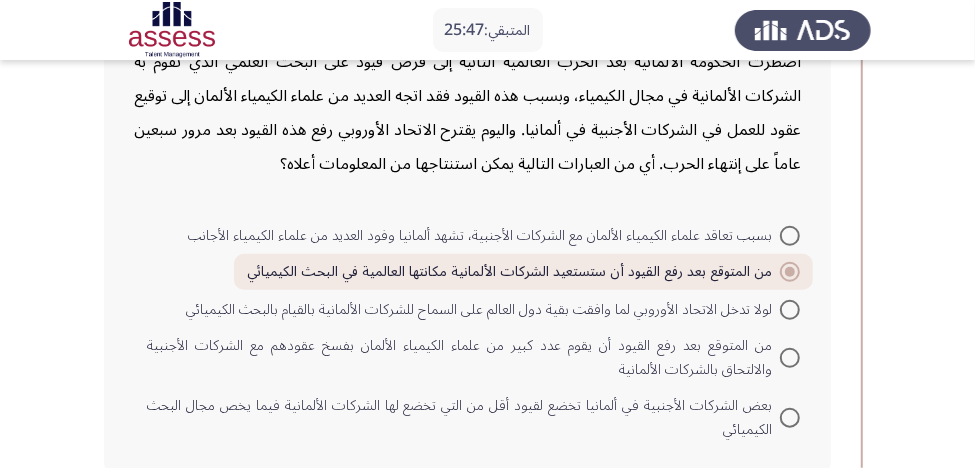 scroll, scrollTop: 560, scrollLeft: 0, axis: vertical 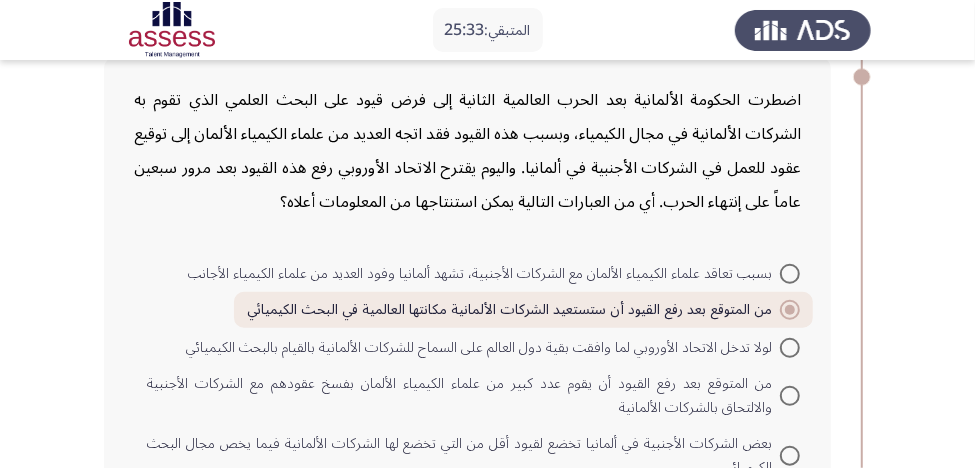 click at bounding box center [790, 396] 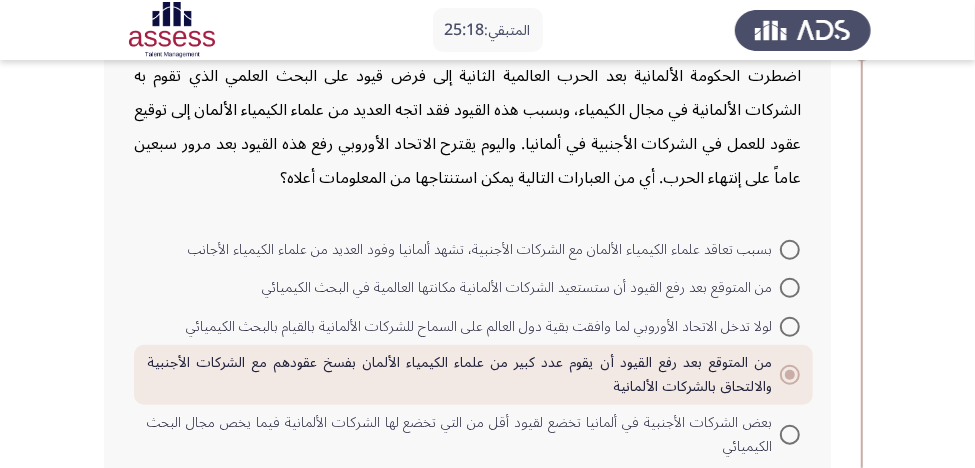 scroll, scrollTop: 560, scrollLeft: 0, axis: vertical 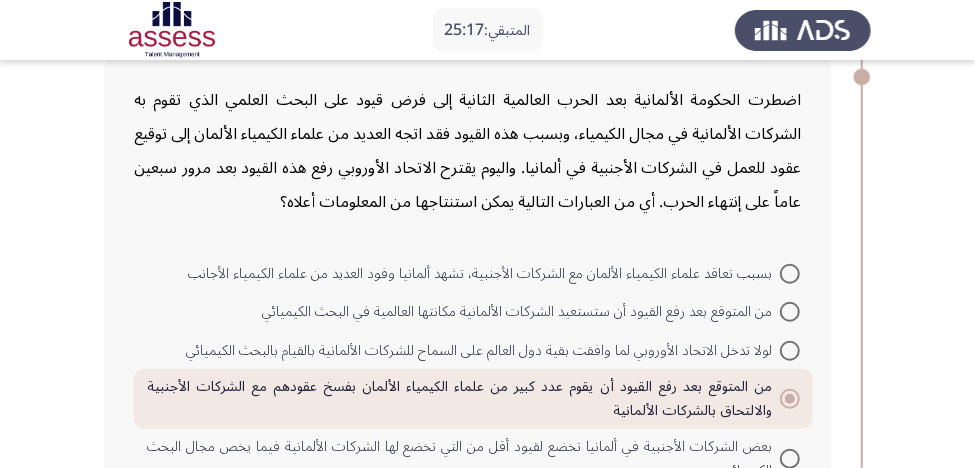 click at bounding box center (790, 312) 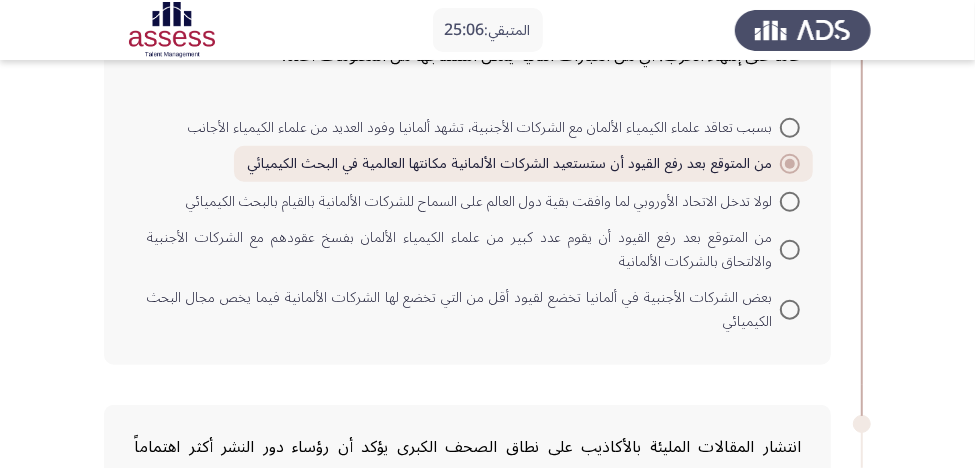 scroll, scrollTop: 720, scrollLeft: 0, axis: vertical 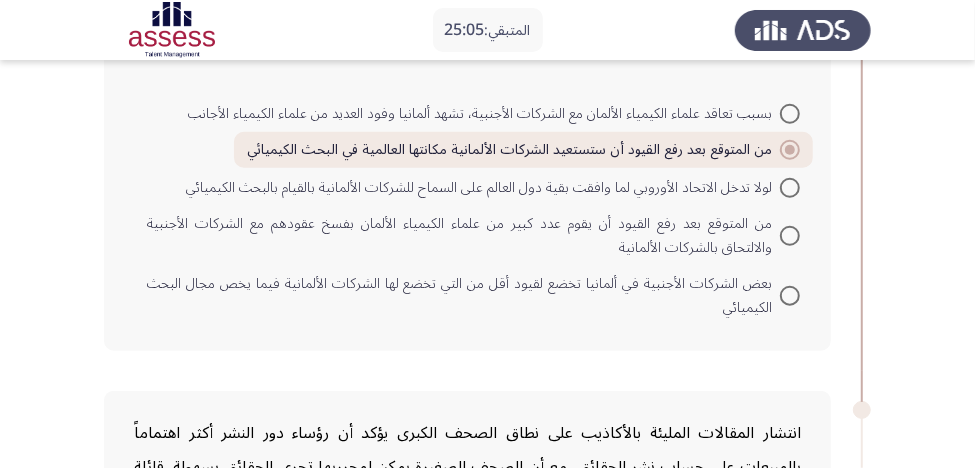 click at bounding box center (790, 236) 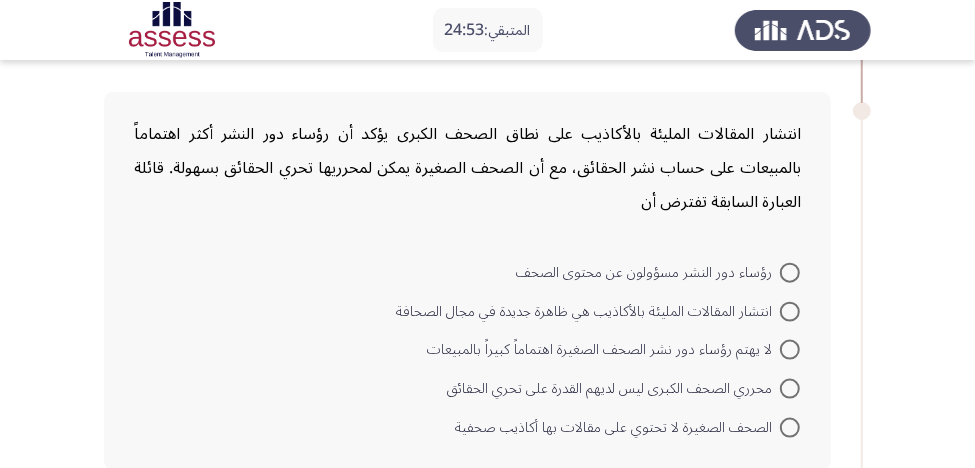 scroll, scrollTop: 1040, scrollLeft: 0, axis: vertical 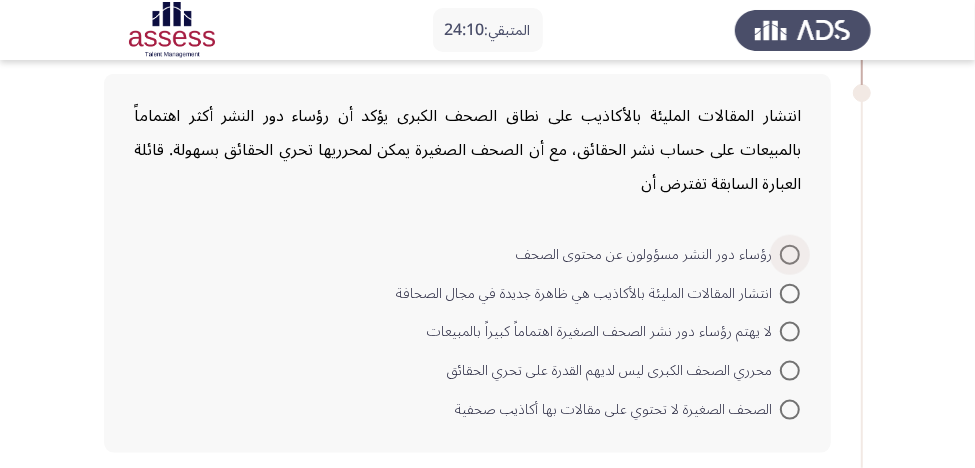 click at bounding box center [790, 255] 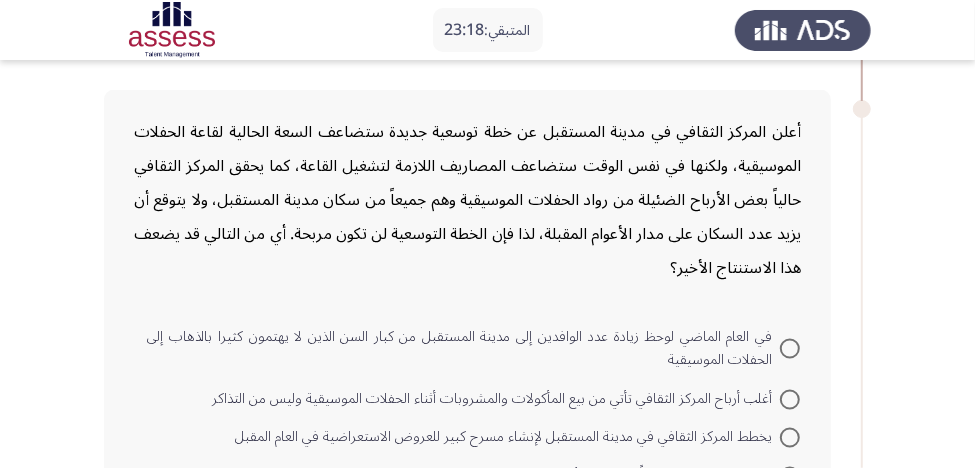 scroll, scrollTop: 1600, scrollLeft: 0, axis: vertical 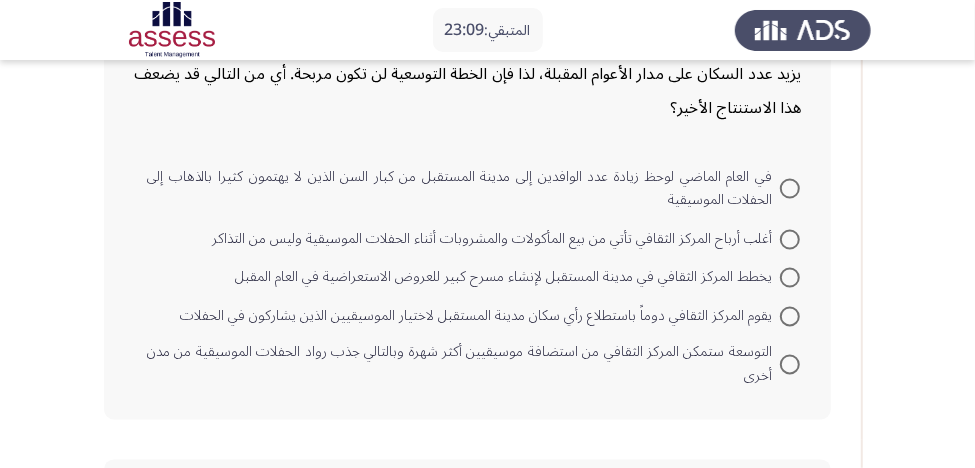 click at bounding box center [790, 365] 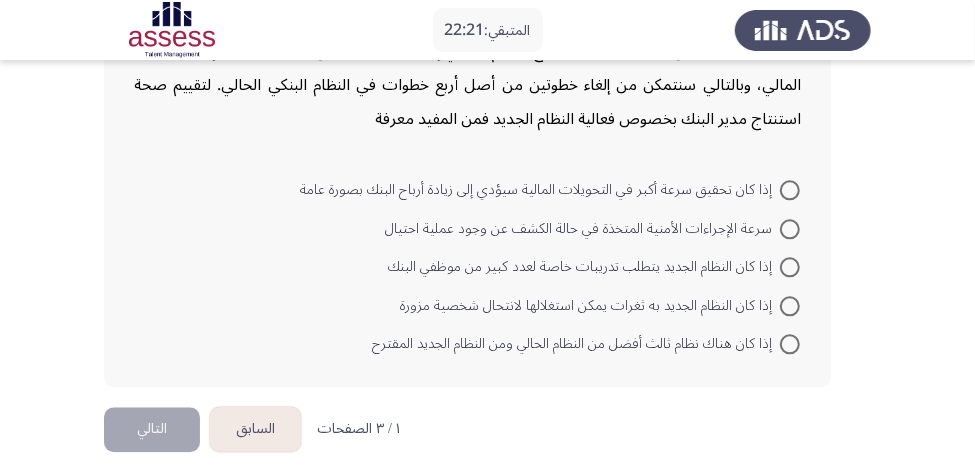 scroll, scrollTop: 1959, scrollLeft: 0, axis: vertical 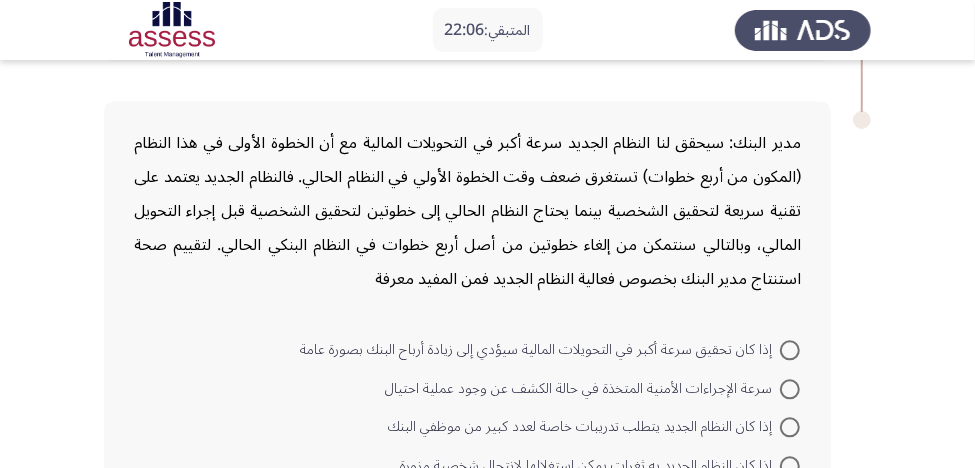 click at bounding box center [790, 350] 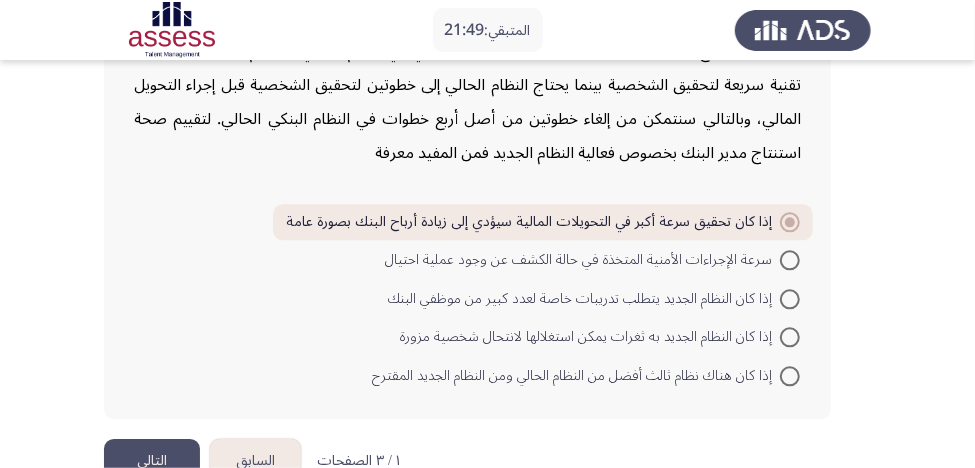 scroll, scrollTop: 2117, scrollLeft: 0, axis: vertical 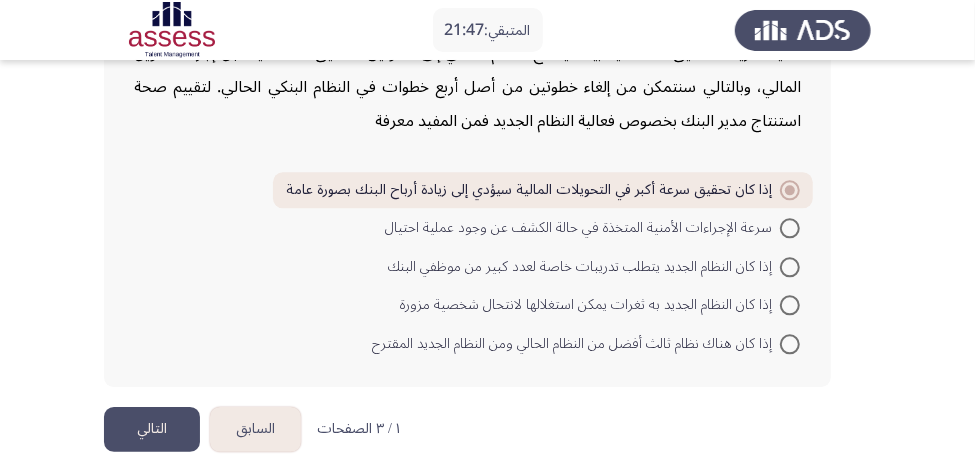 click on "التالي" 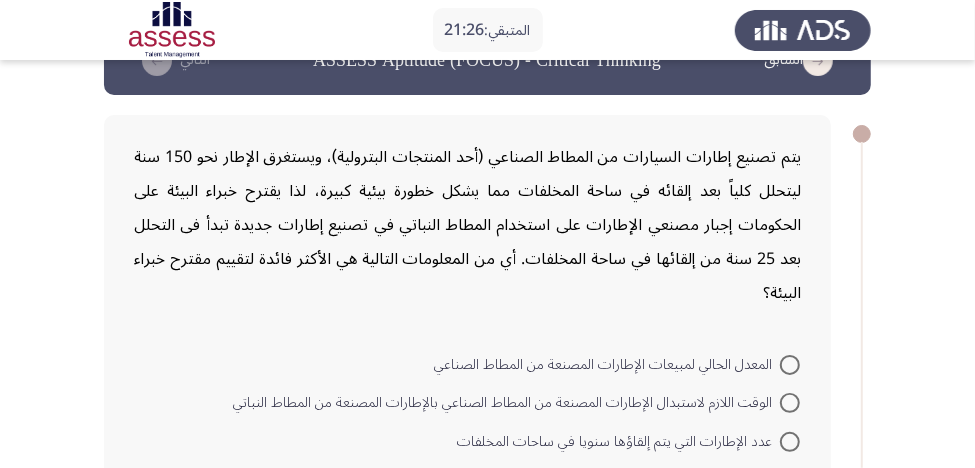 scroll, scrollTop: 80, scrollLeft: 0, axis: vertical 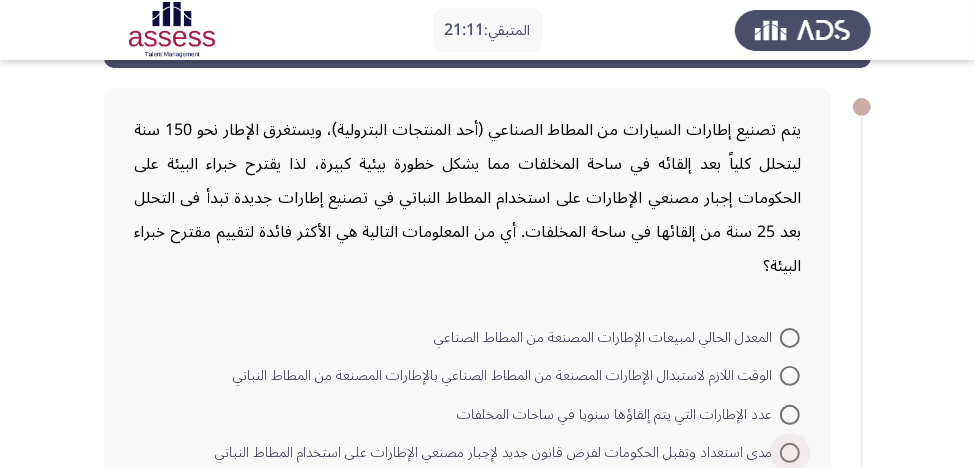 click at bounding box center (790, 453) 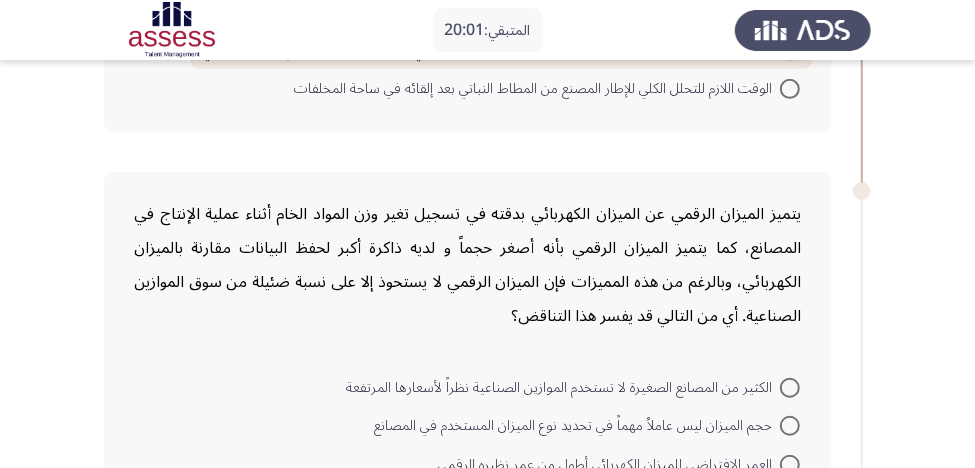scroll, scrollTop: 560, scrollLeft: 0, axis: vertical 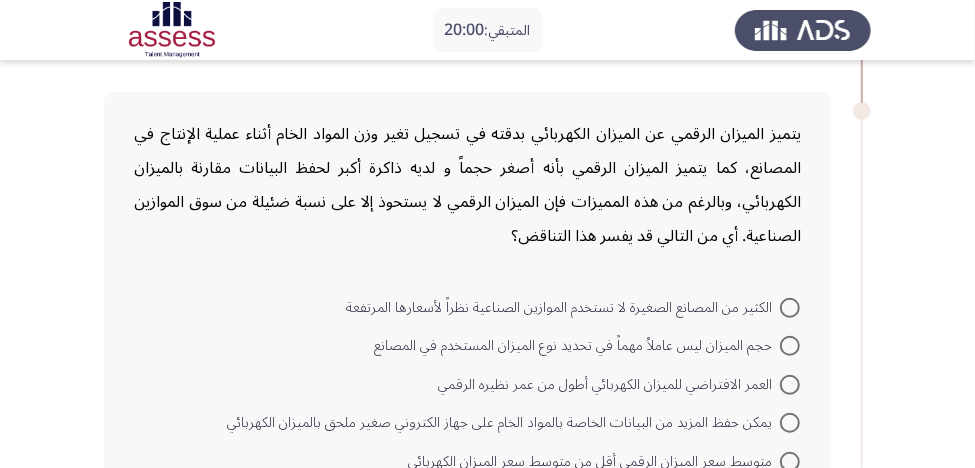 click at bounding box center (790, 308) 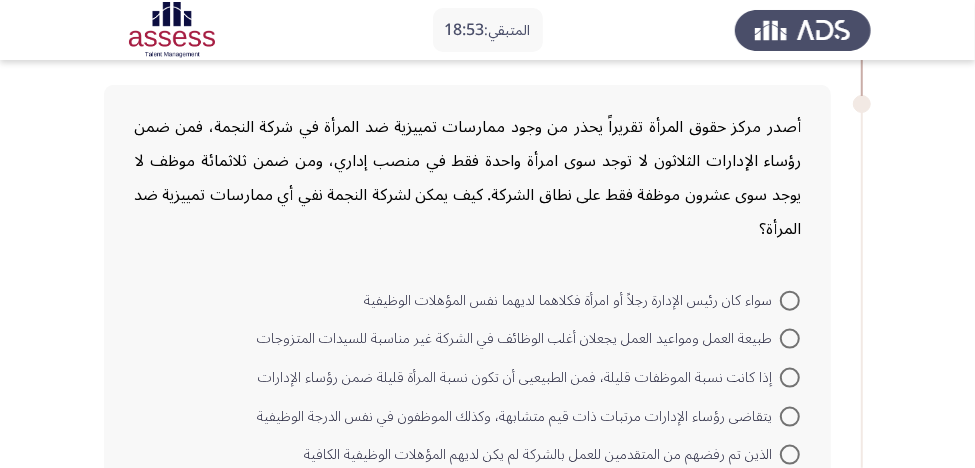scroll, scrollTop: 1040, scrollLeft: 0, axis: vertical 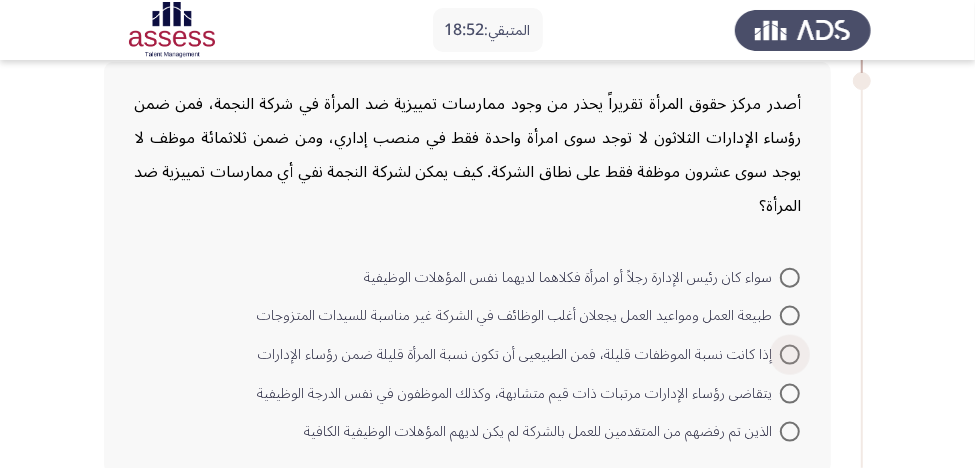 click at bounding box center [790, 355] 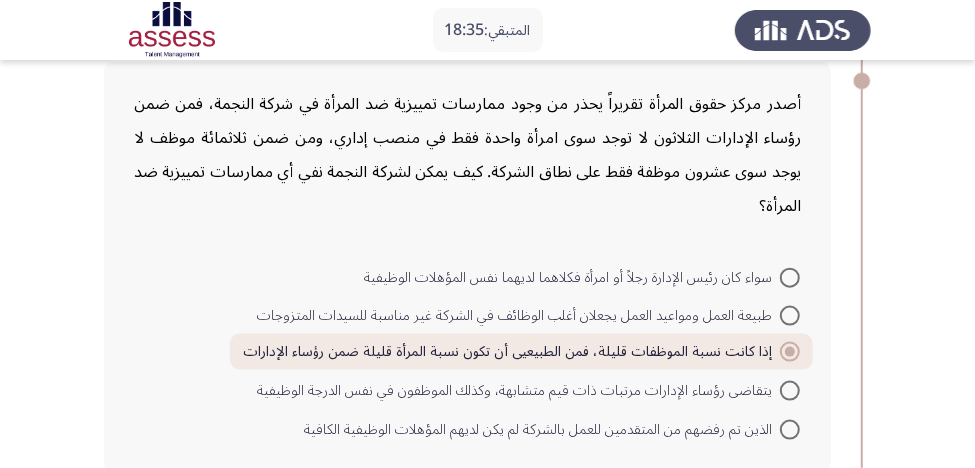 click at bounding box center [790, 430] 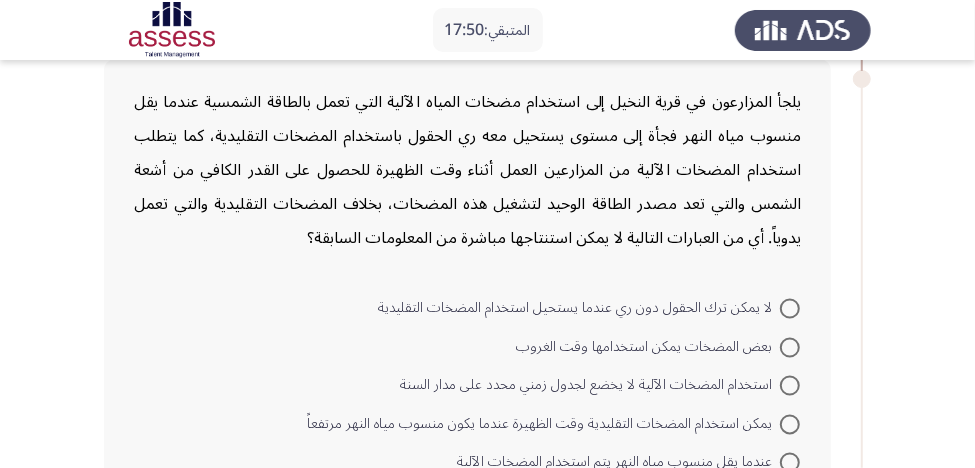 scroll, scrollTop: 1520, scrollLeft: 0, axis: vertical 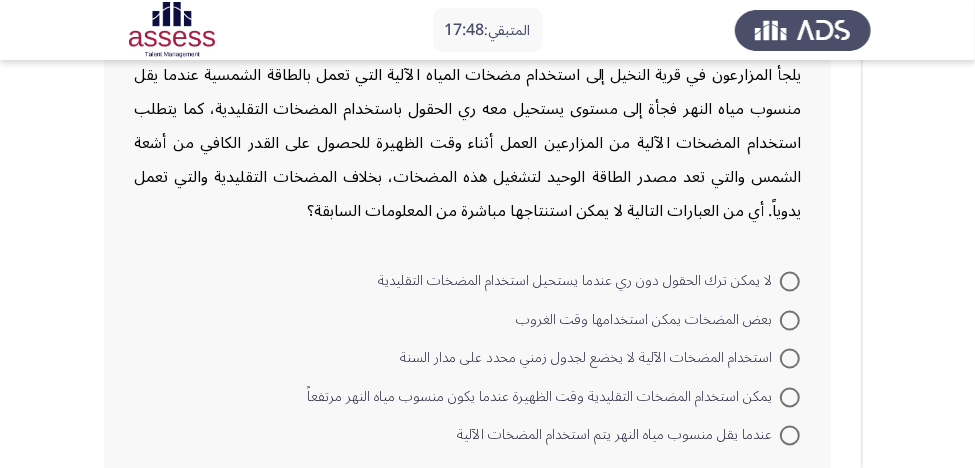 click at bounding box center [790, 359] 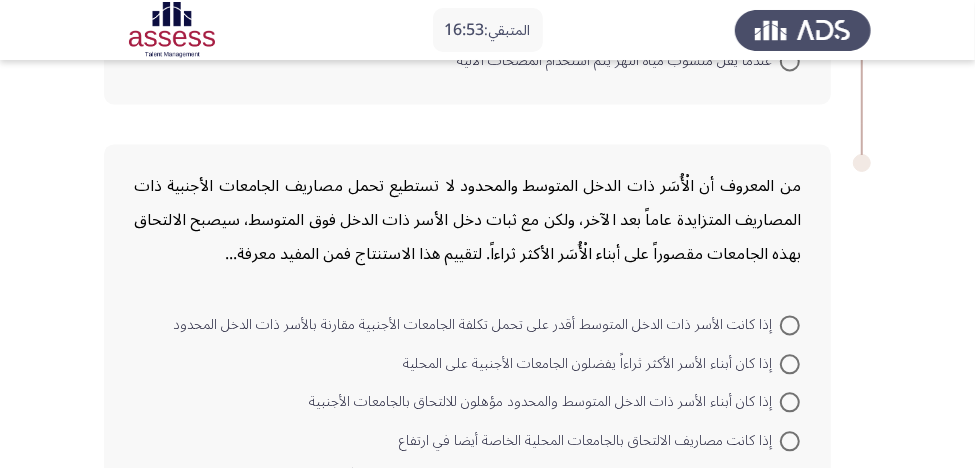 scroll, scrollTop: 1920, scrollLeft: 0, axis: vertical 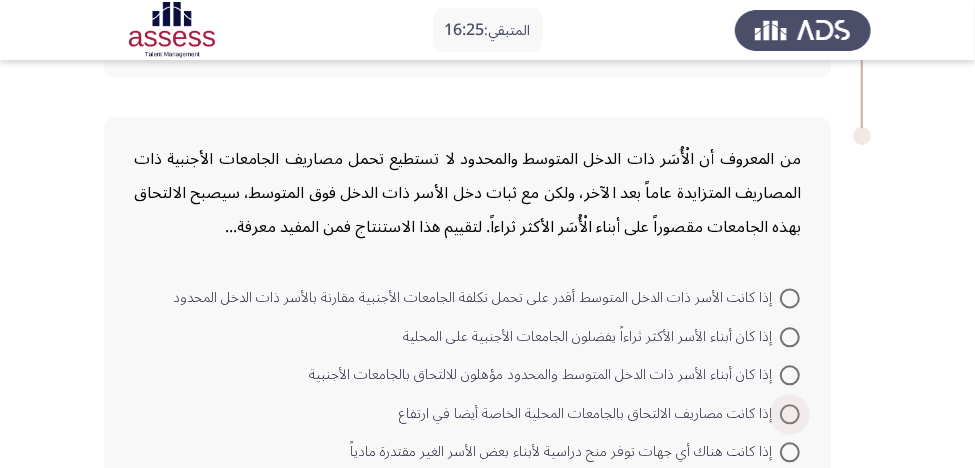 click at bounding box center [790, 414] 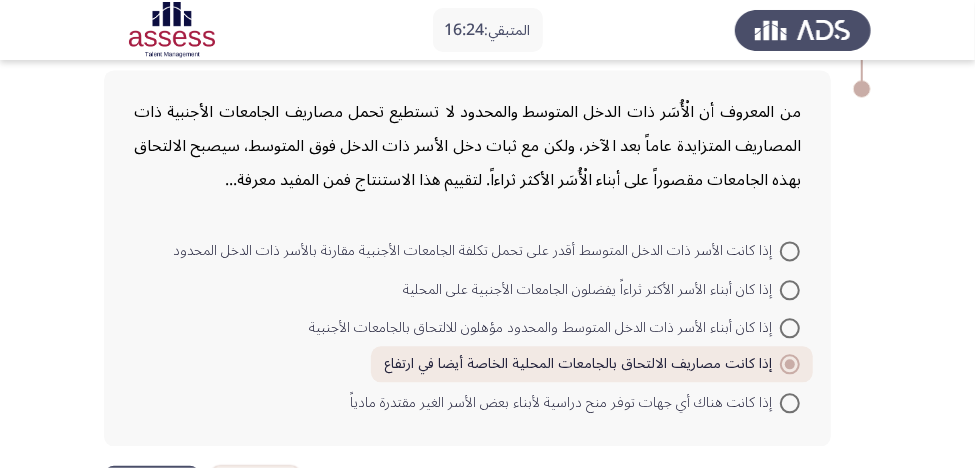 scroll, scrollTop: 1992, scrollLeft: 0, axis: vertical 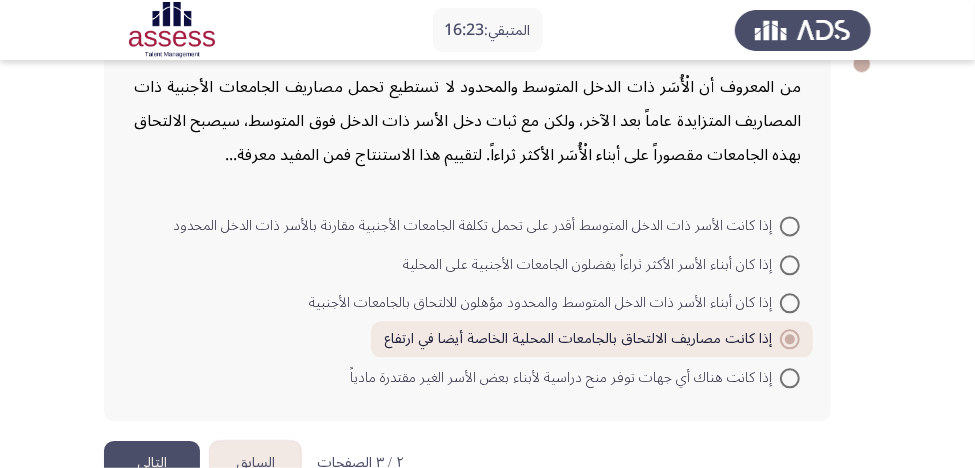 click on "التالي" 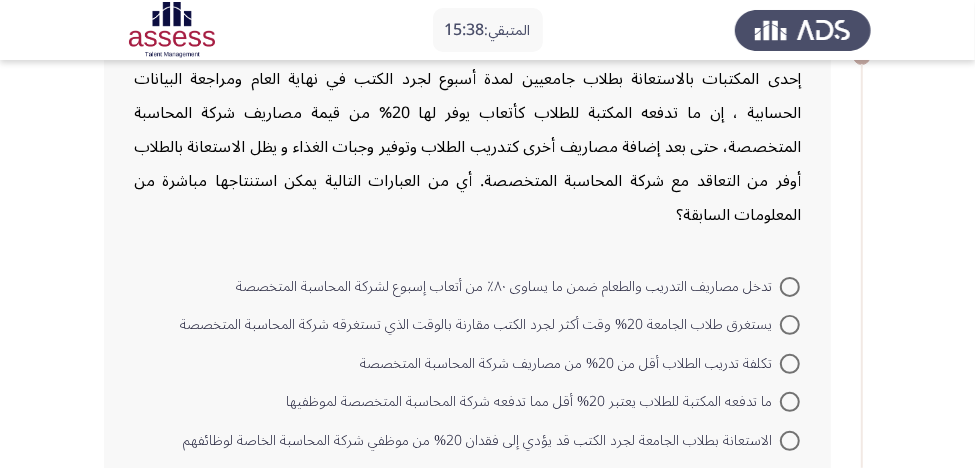 scroll, scrollTop: 160, scrollLeft: 0, axis: vertical 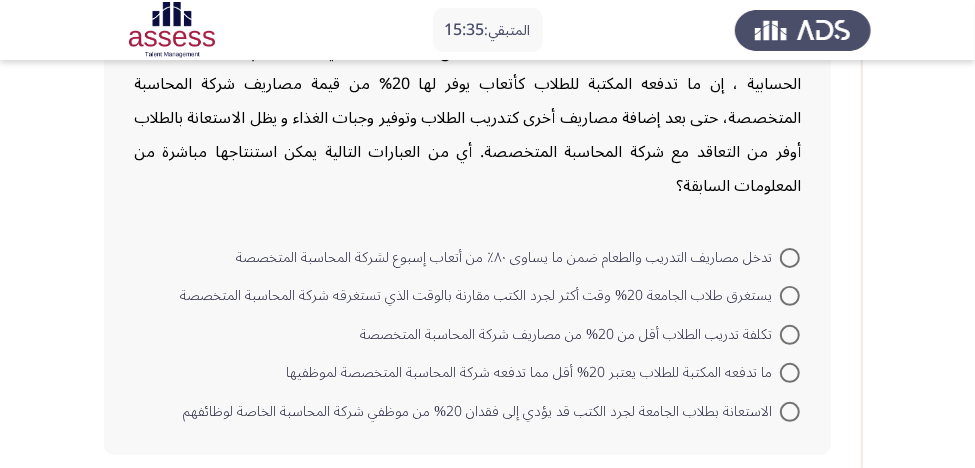 click at bounding box center (790, 335) 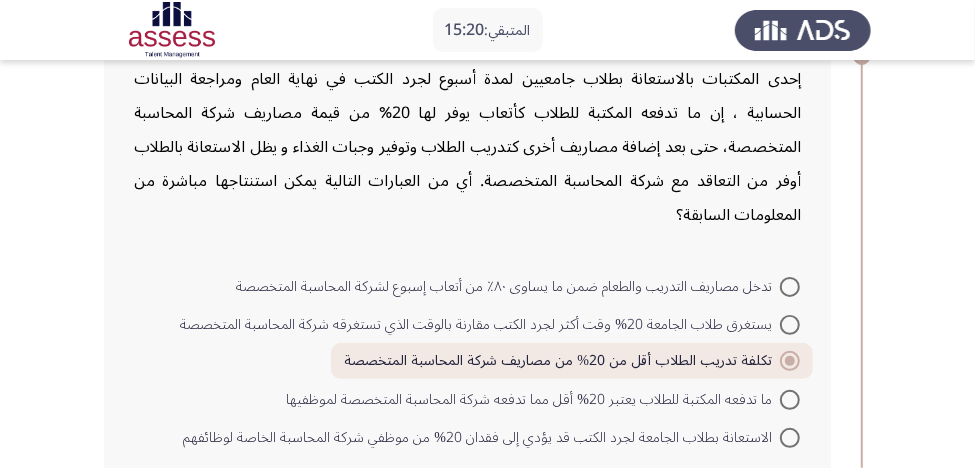 scroll, scrollTop: 160, scrollLeft: 0, axis: vertical 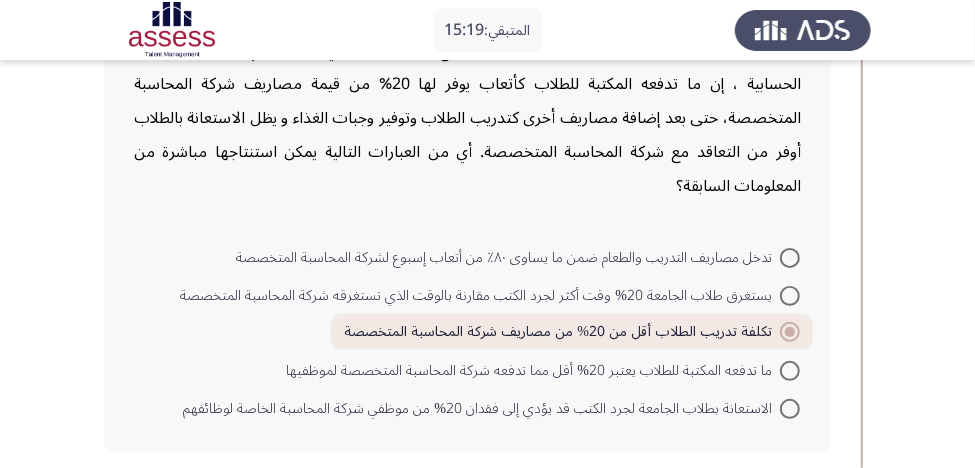click at bounding box center [790, 371] 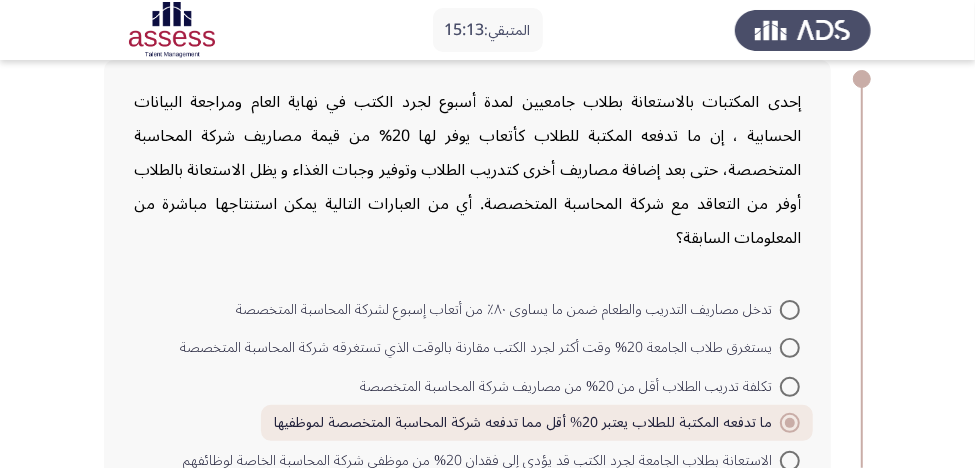 scroll, scrollTop: 80, scrollLeft: 0, axis: vertical 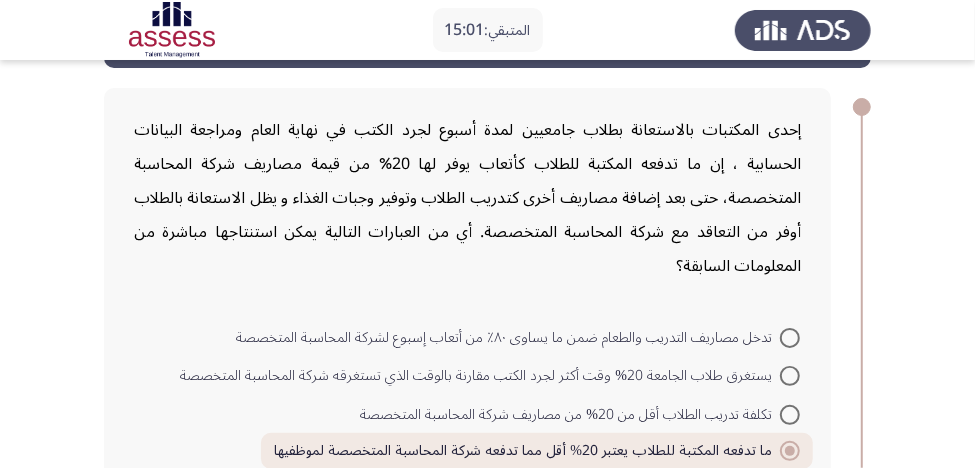 click at bounding box center [790, 338] 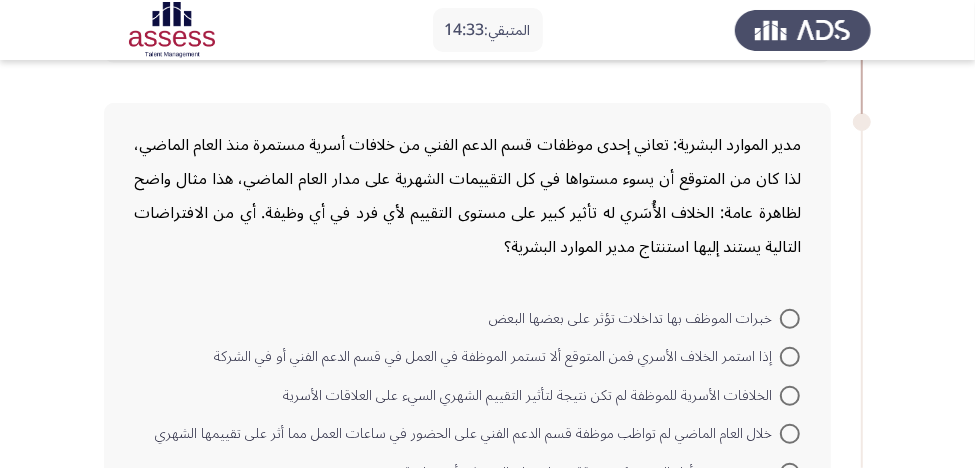 scroll, scrollTop: 560, scrollLeft: 0, axis: vertical 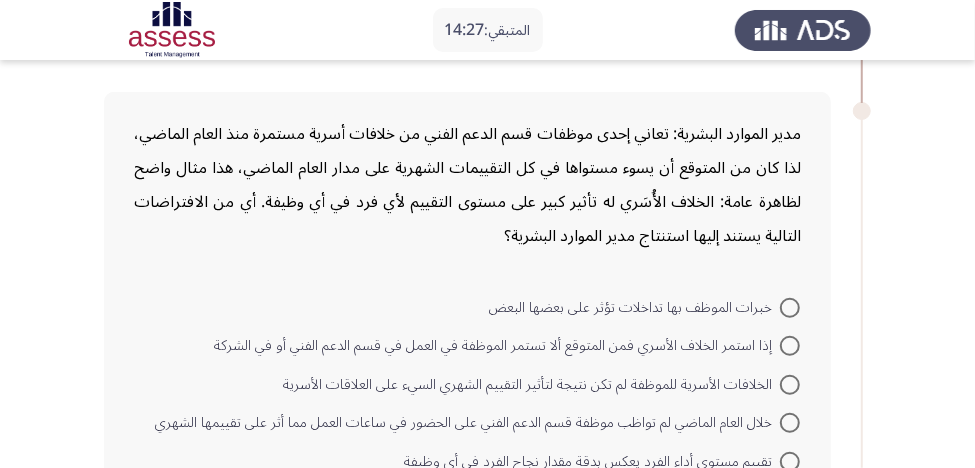 click at bounding box center (790, 308) 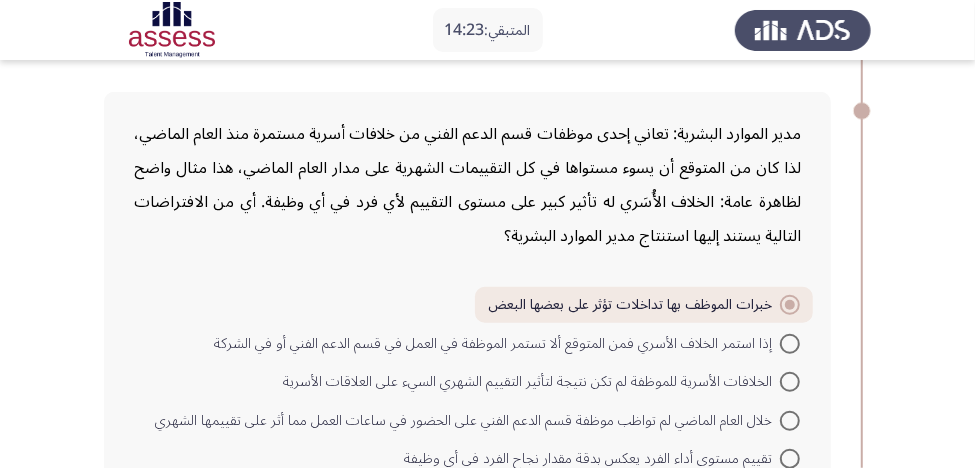 click at bounding box center (790, 344) 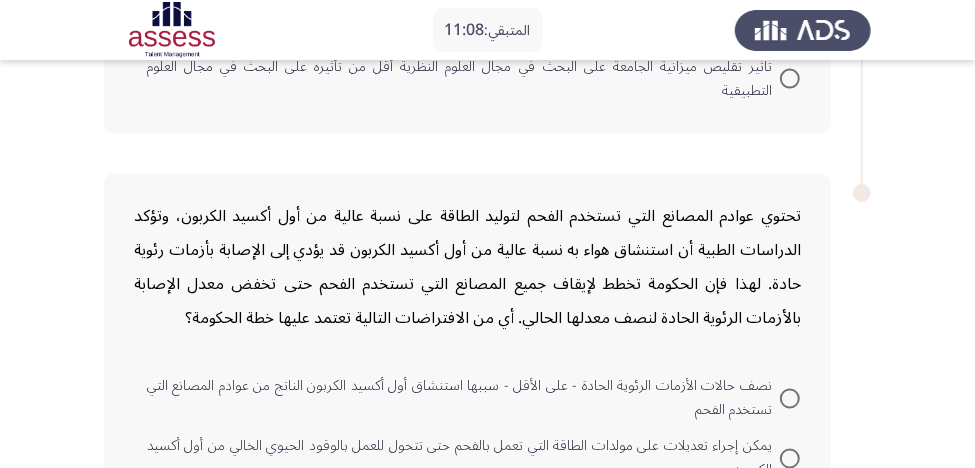 scroll, scrollTop: 1408, scrollLeft: 0, axis: vertical 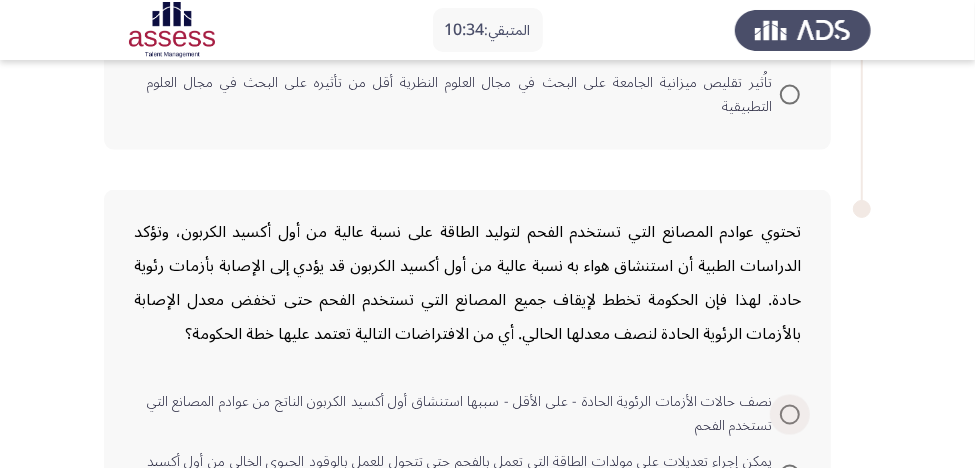 click at bounding box center [790, 415] 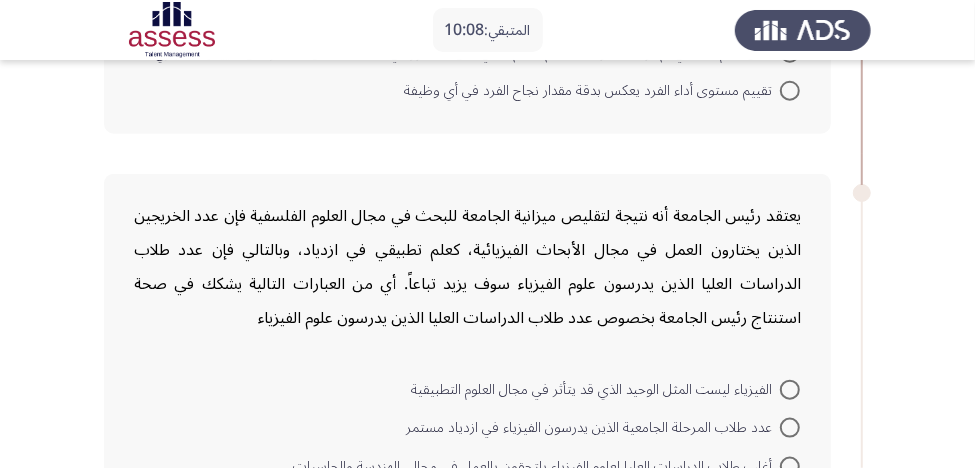 scroll, scrollTop: 1008, scrollLeft: 0, axis: vertical 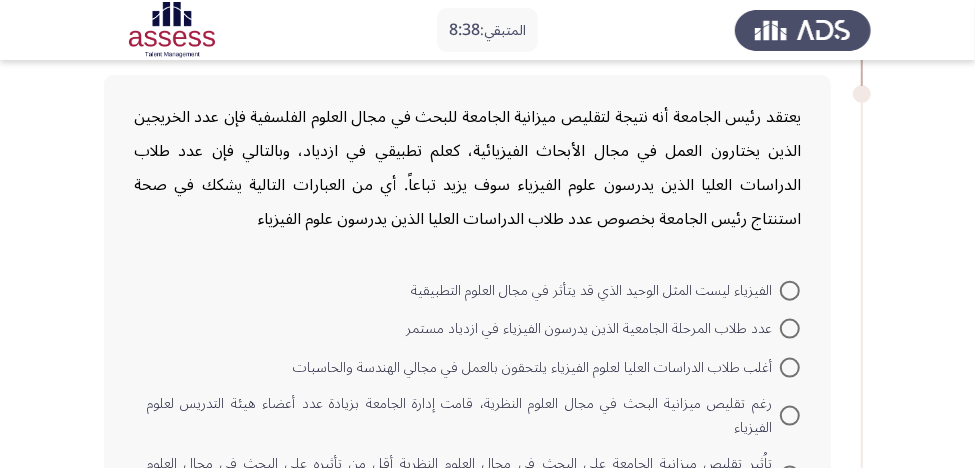 click at bounding box center [790, 291] 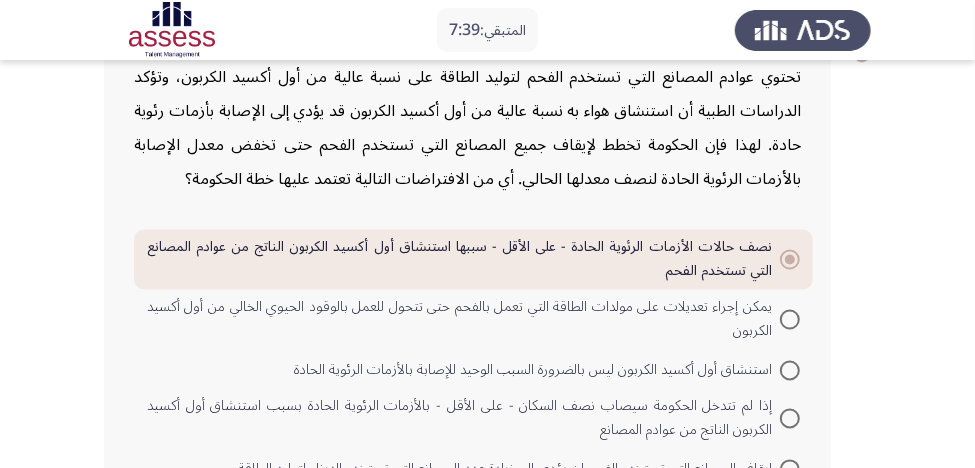 scroll, scrollTop: 1646, scrollLeft: 0, axis: vertical 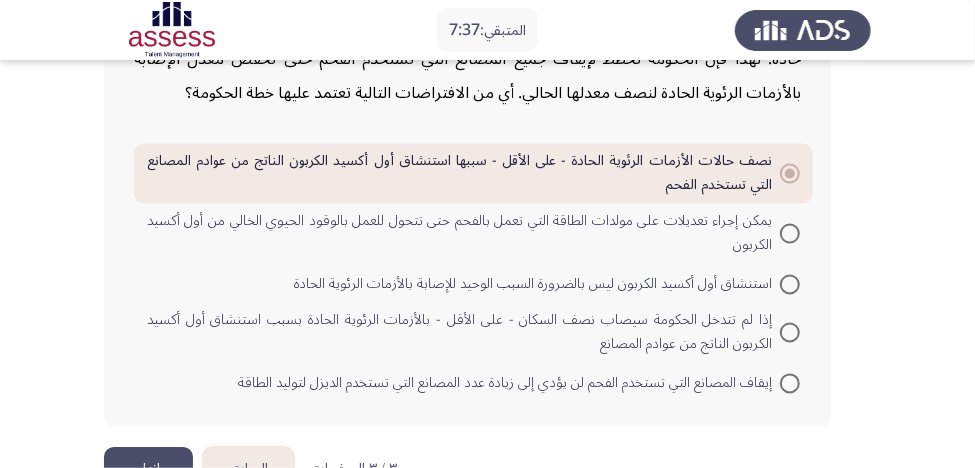 click on "إنهاء" 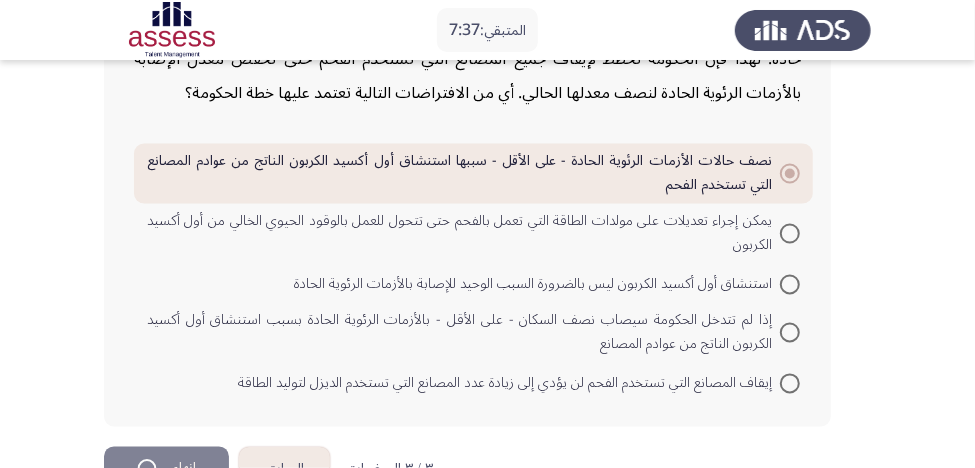 scroll, scrollTop: 0, scrollLeft: 0, axis: both 